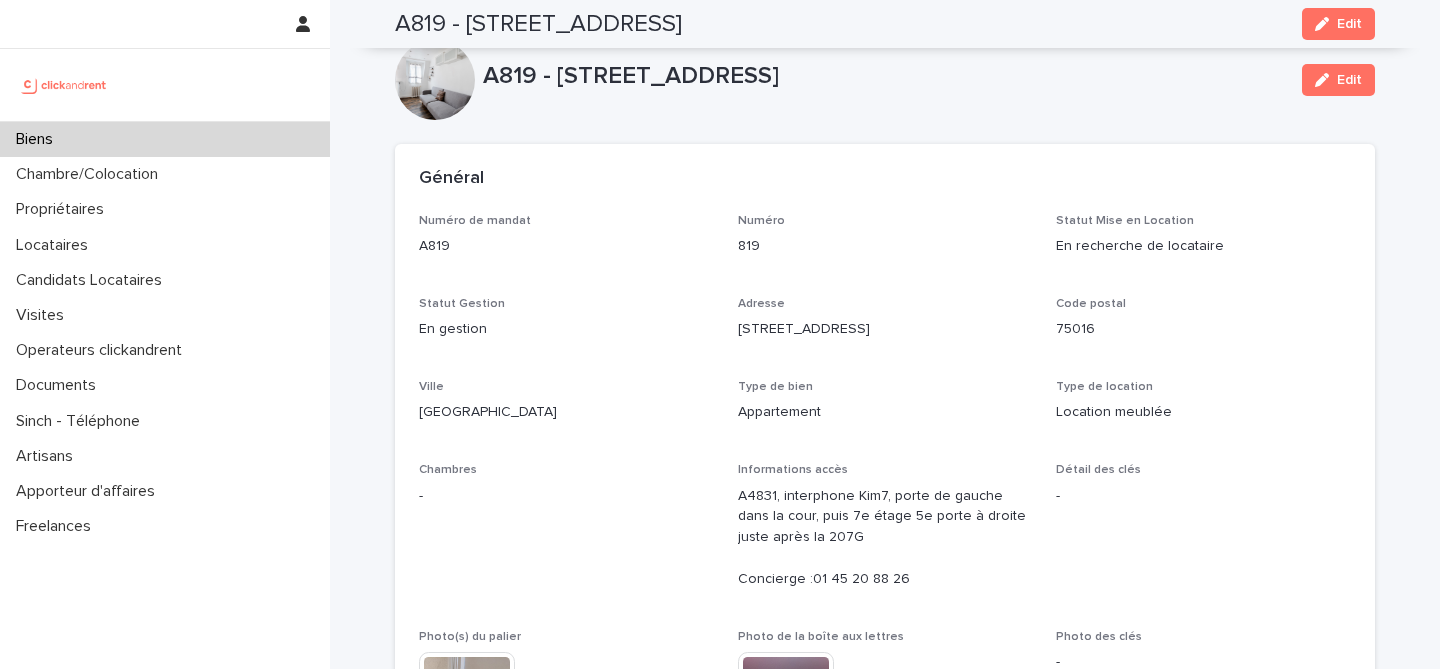scroll, scrollTop: 0, scrollLeft: 0, axis: both 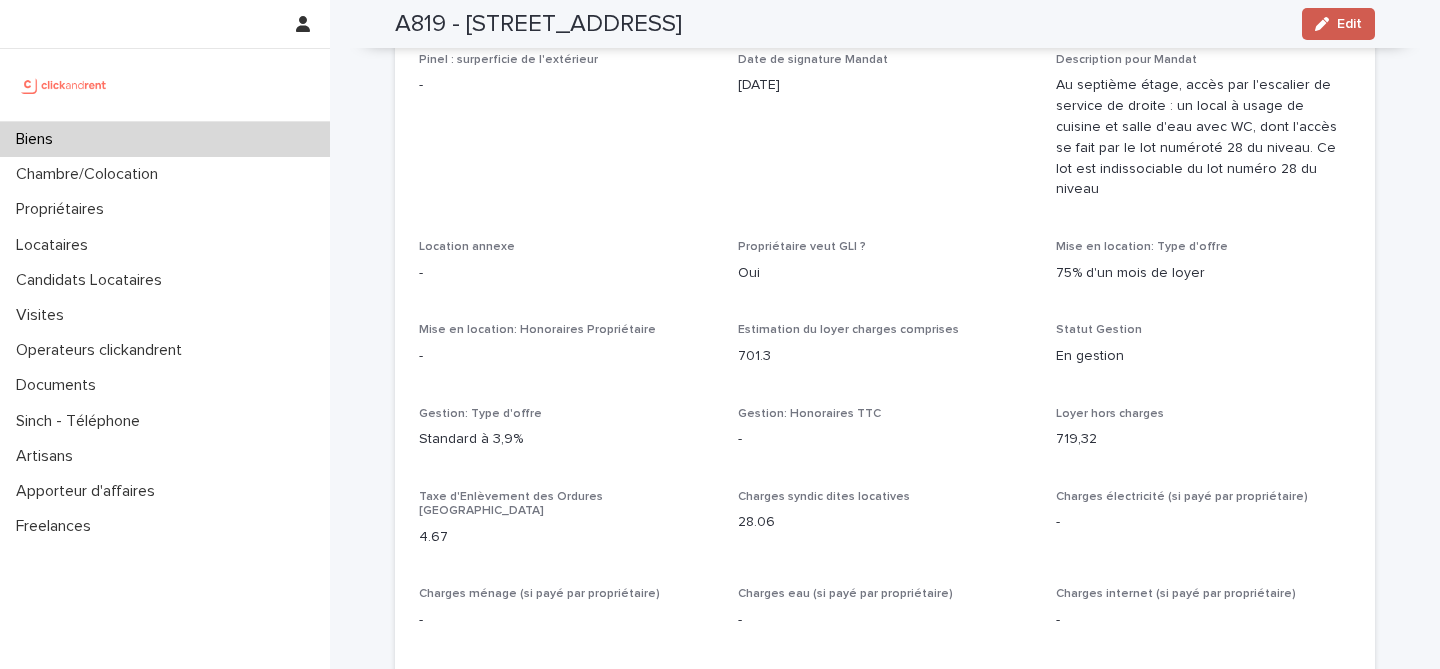 click on "Edit" at bounding box center (1338, 24) 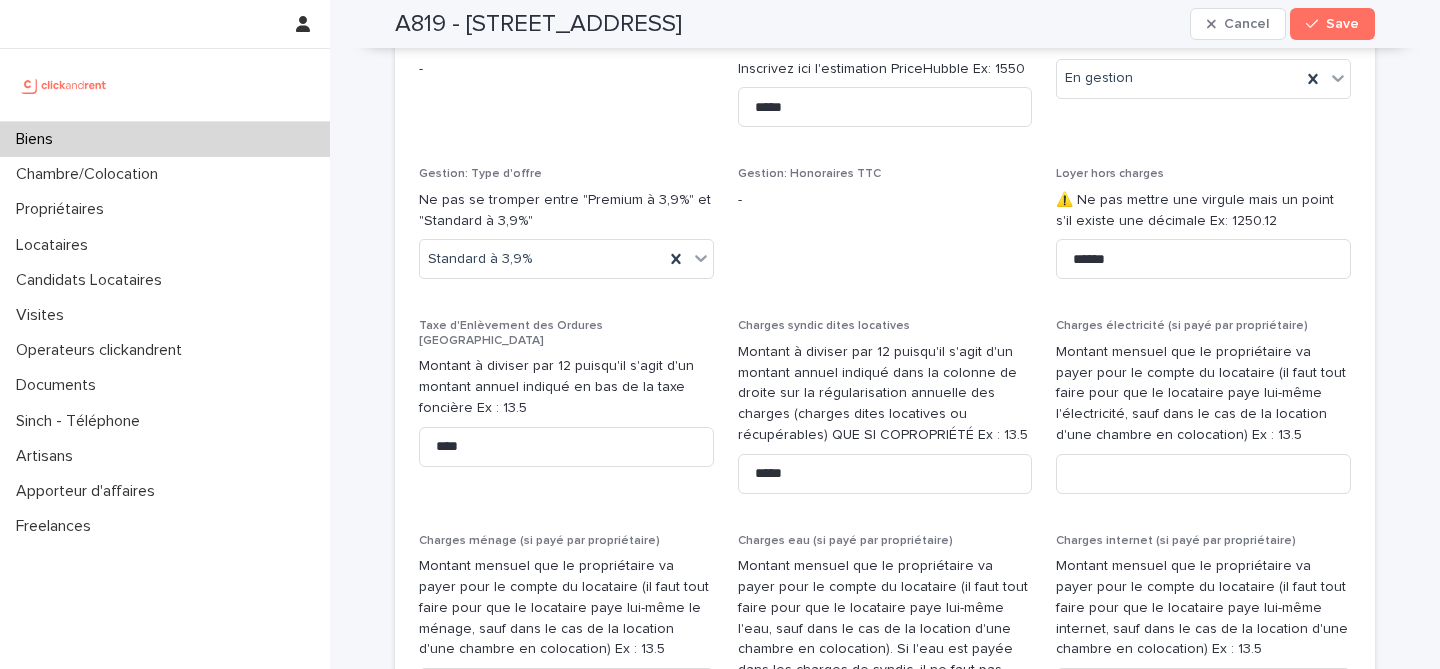 scroll, scrollTop: 2520, scrollLeft: 0, axis: vertical 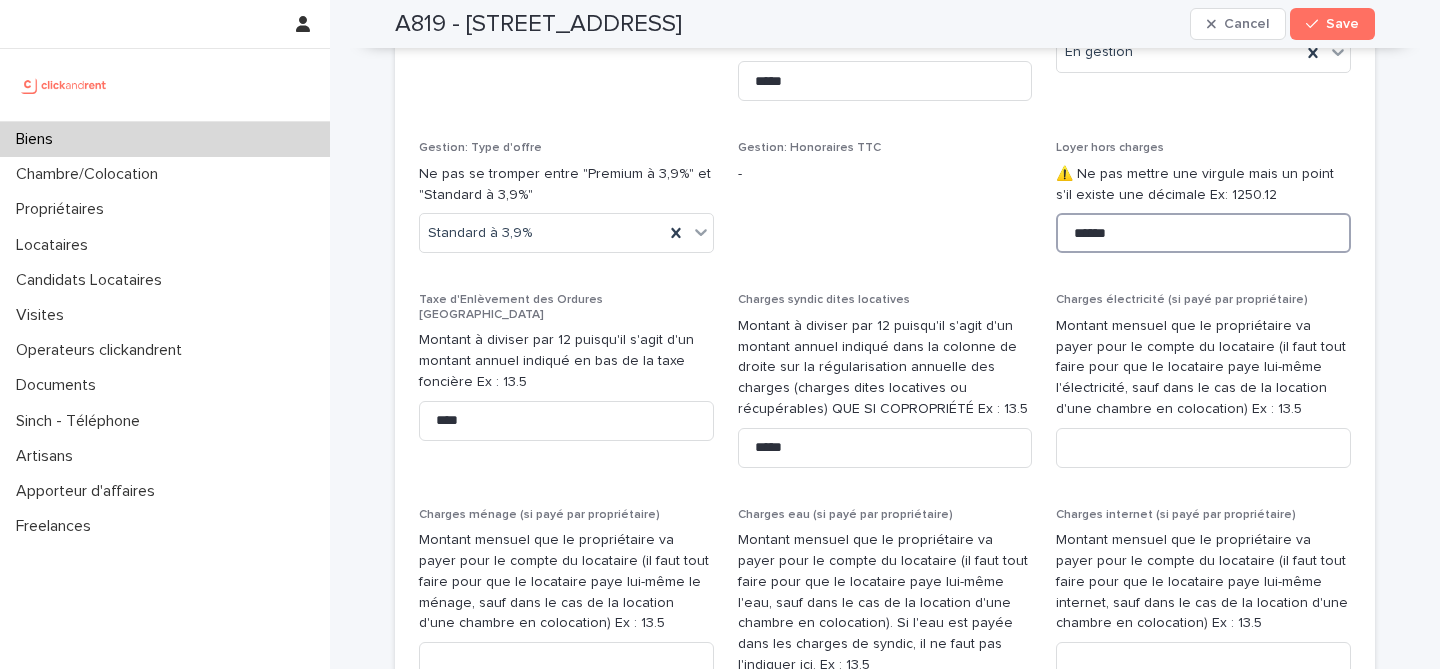 click on "******" at bounding box center [1203, 233] 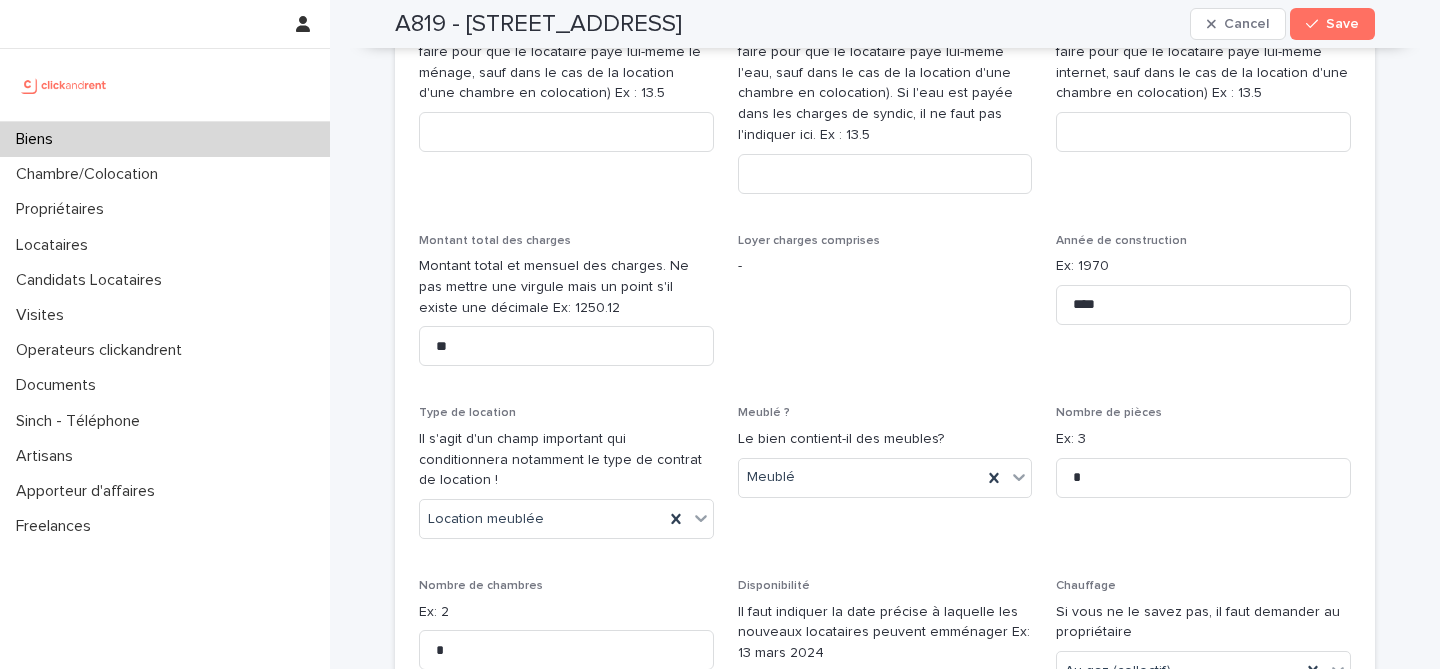 scroll, scrollTop: 3054, scrollLeft: 0, axis: vertical 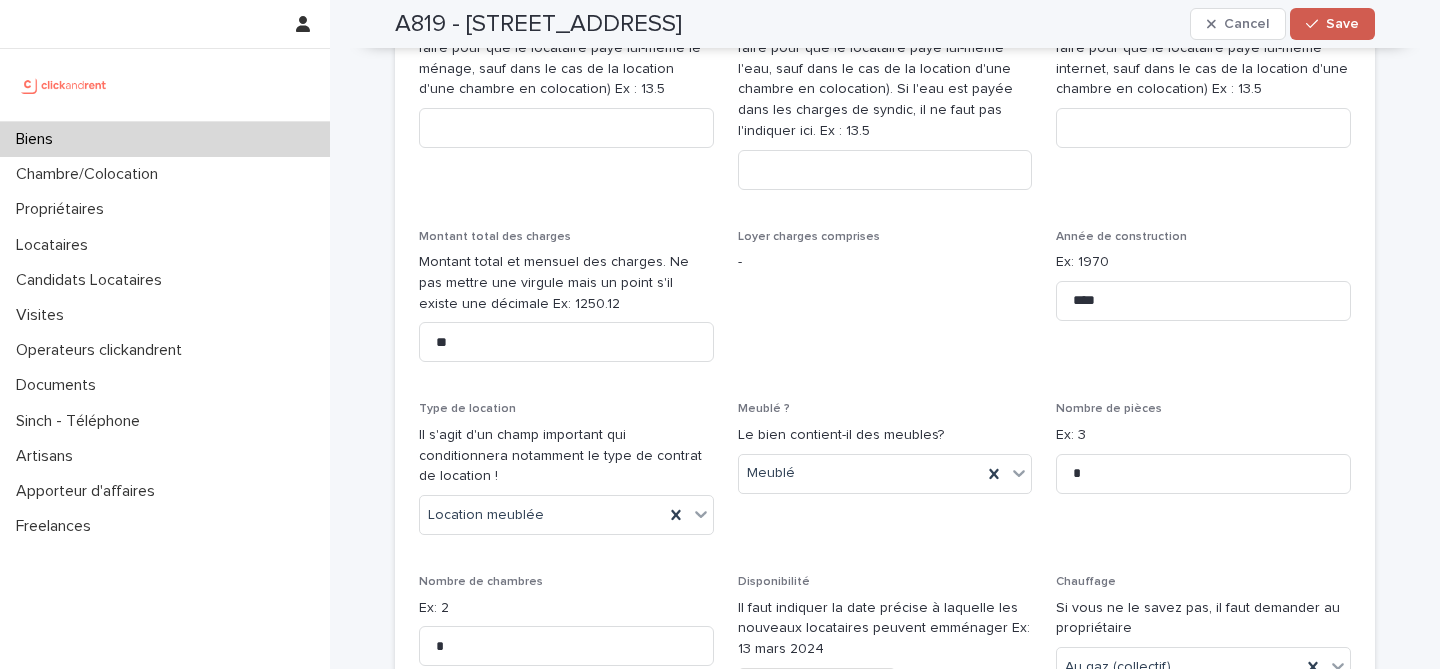 type on "******" 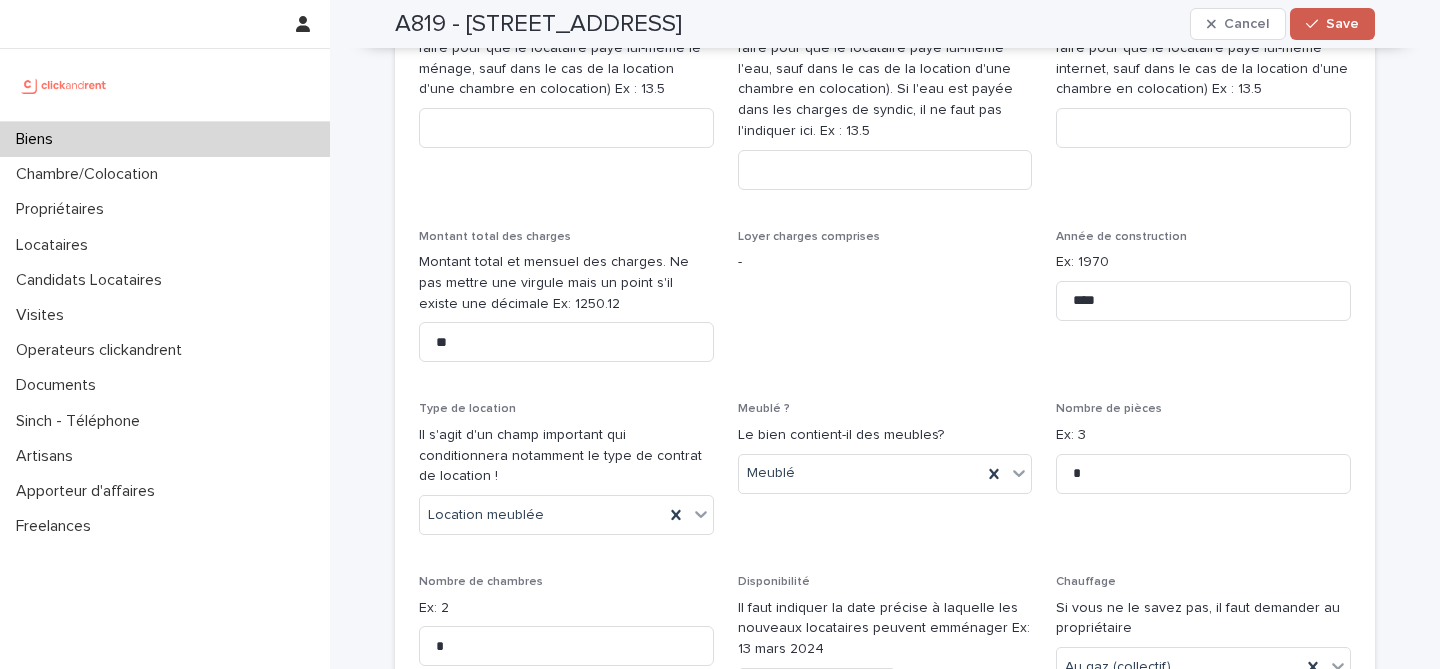 click 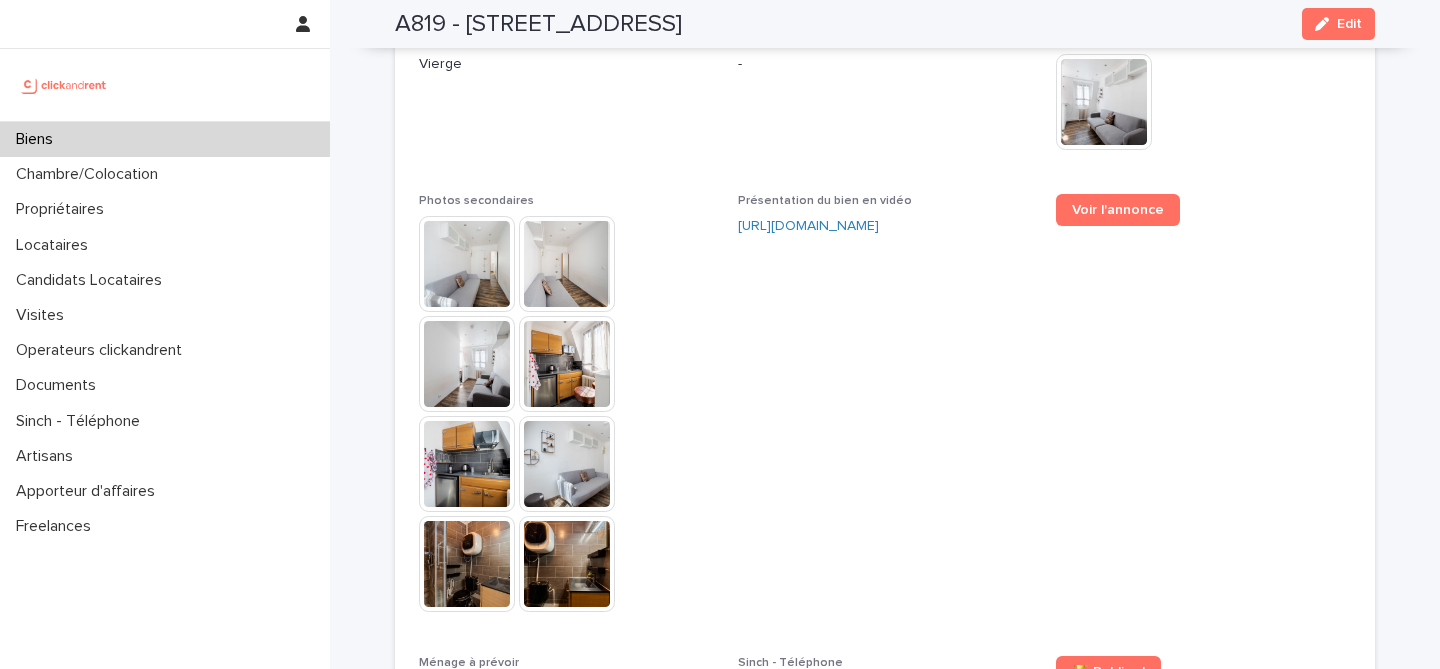 scroll, scrollTop: 4880, scrollLeft: 0, axis: vertical 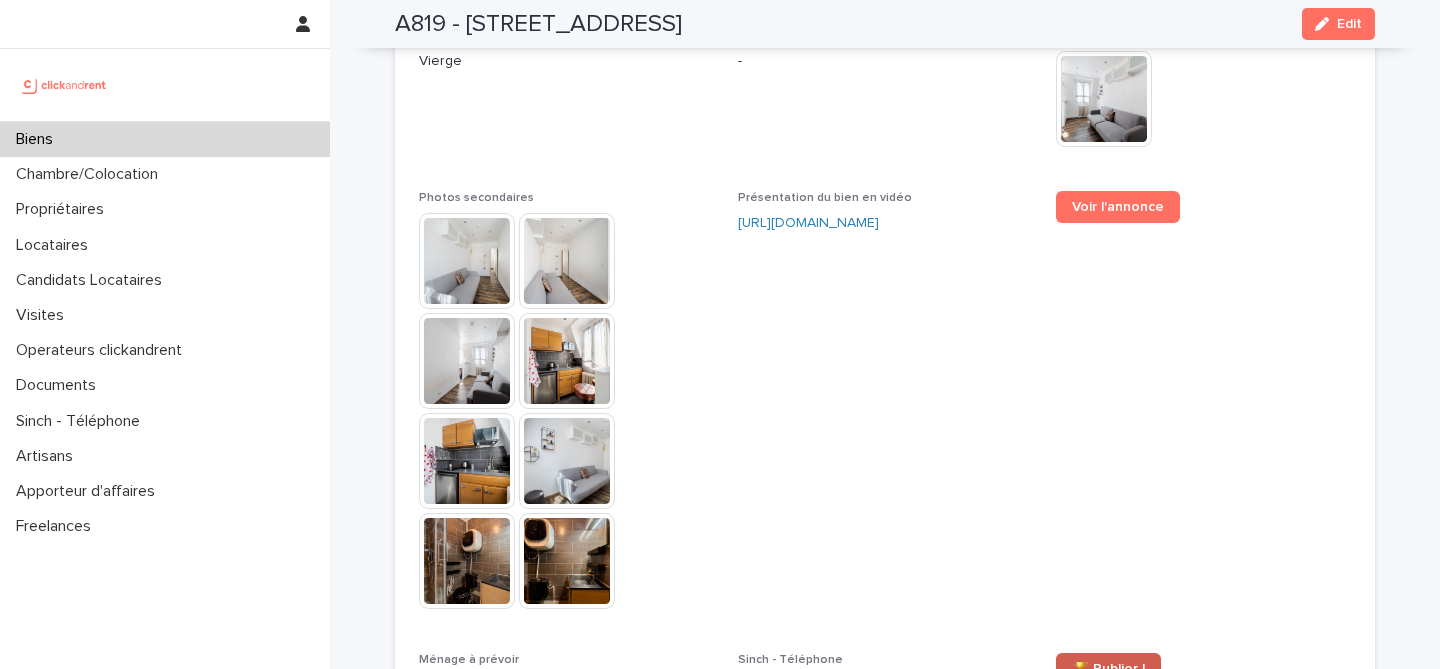 click on "🏆  Publier !" at bounding box center (1108, 669) 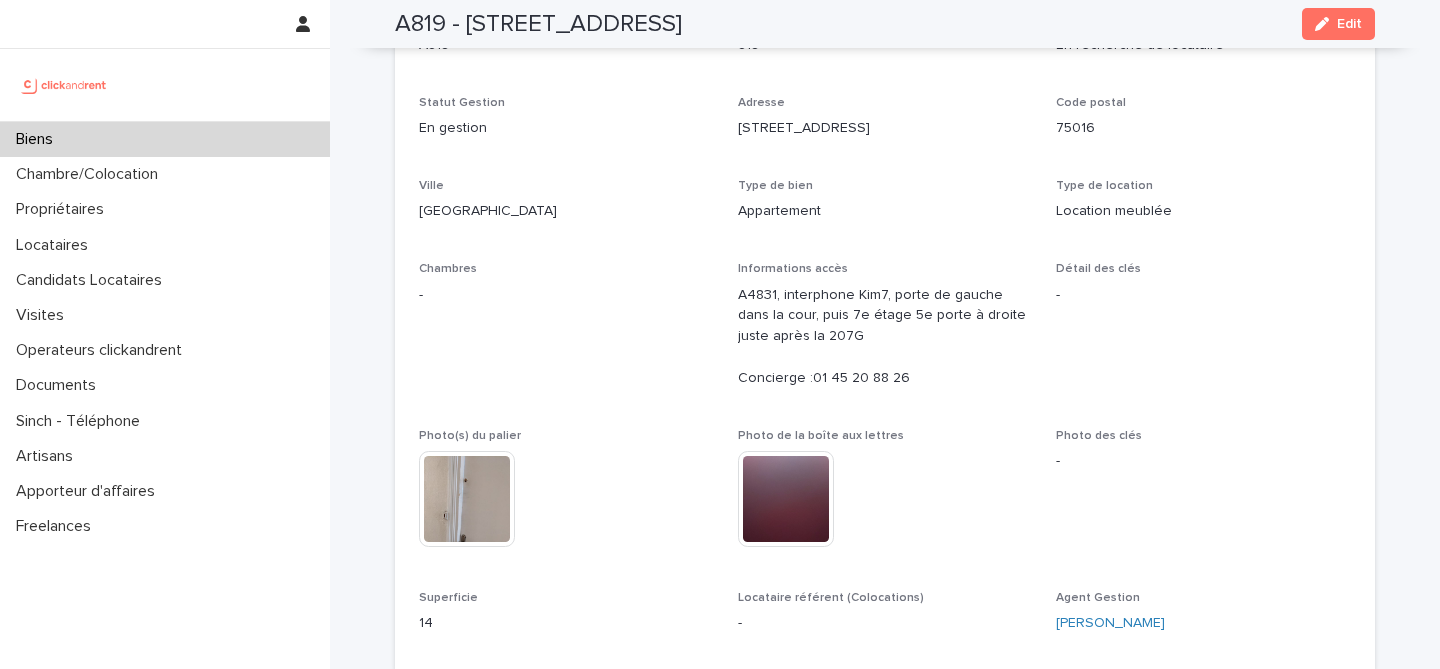 scroll, scrollTop: 0, scrollLeft: 0, axis: both 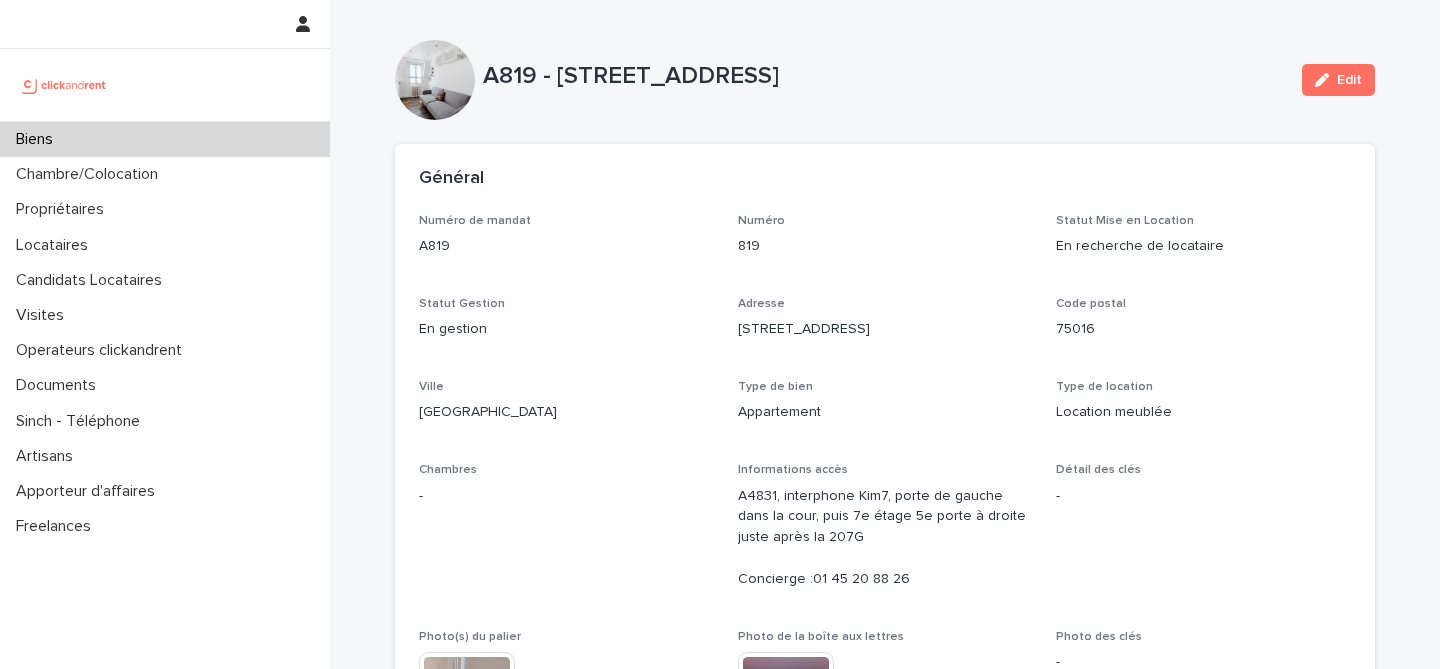 click on "Biens" at bounding box center (165, 139) 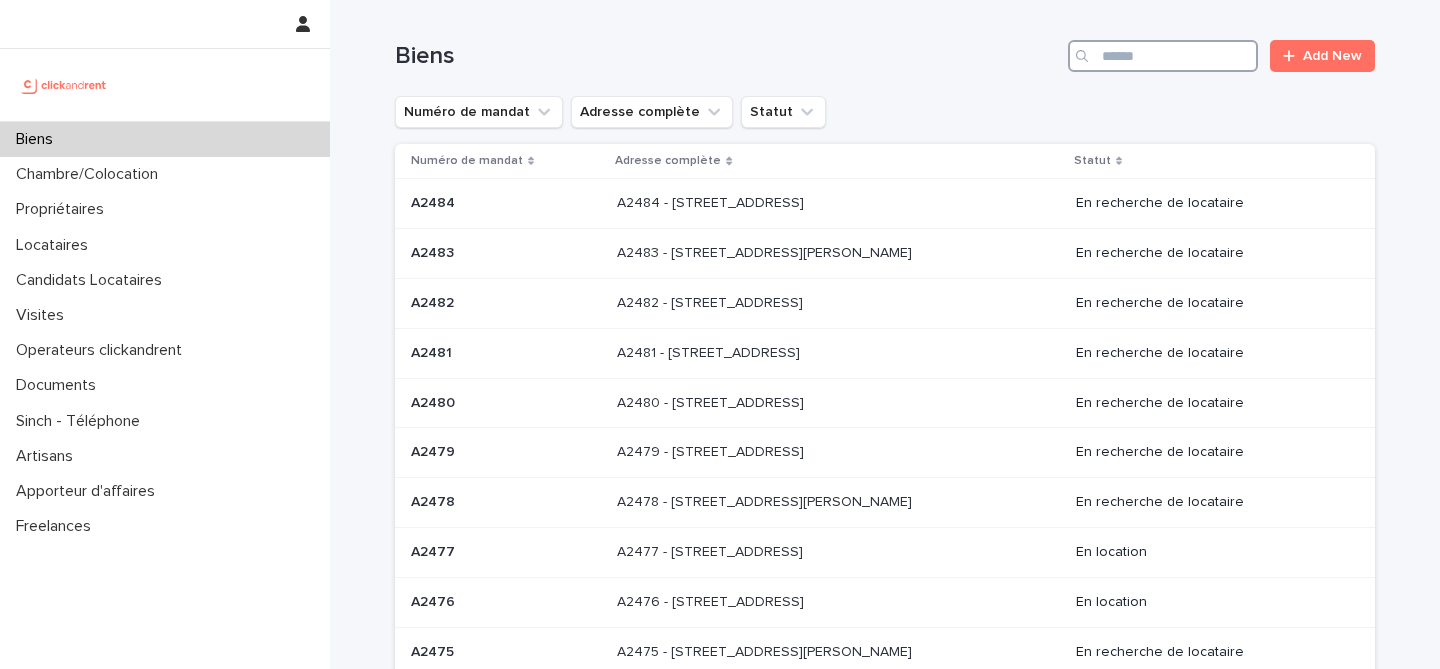 click at bounding box center (1163, 56) 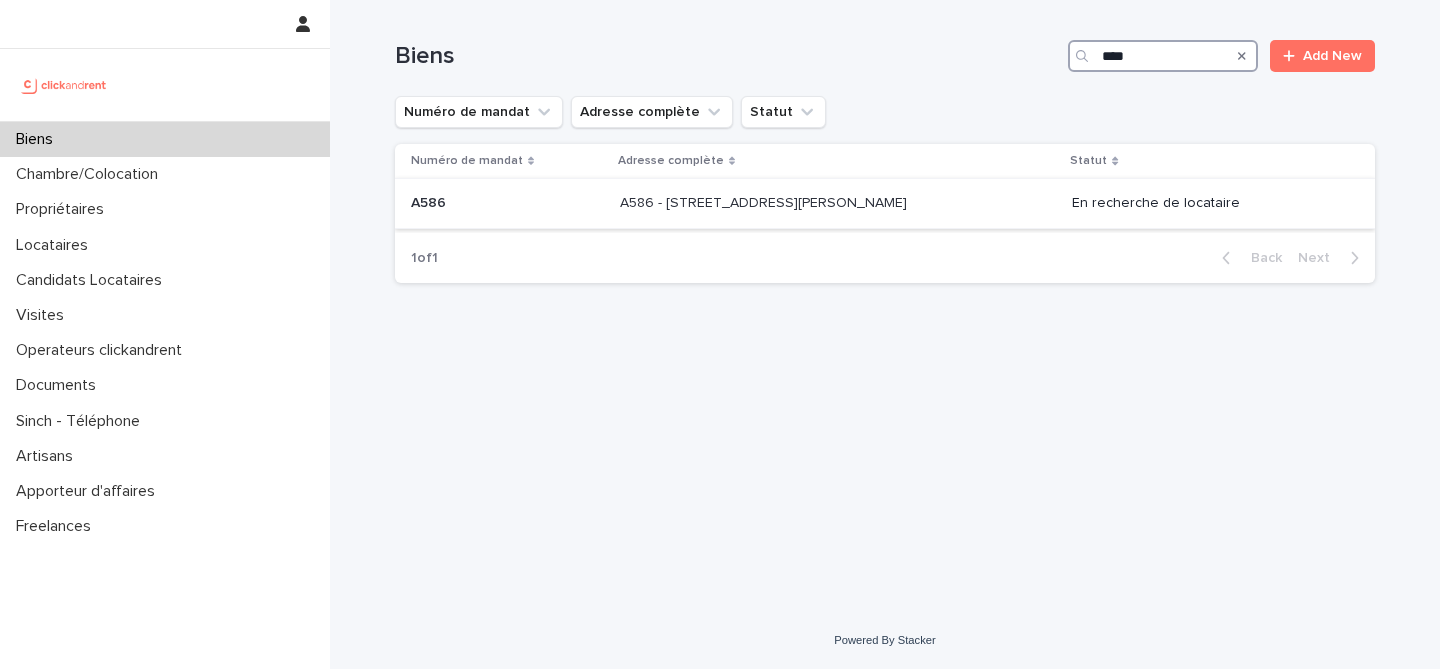 type on "****" 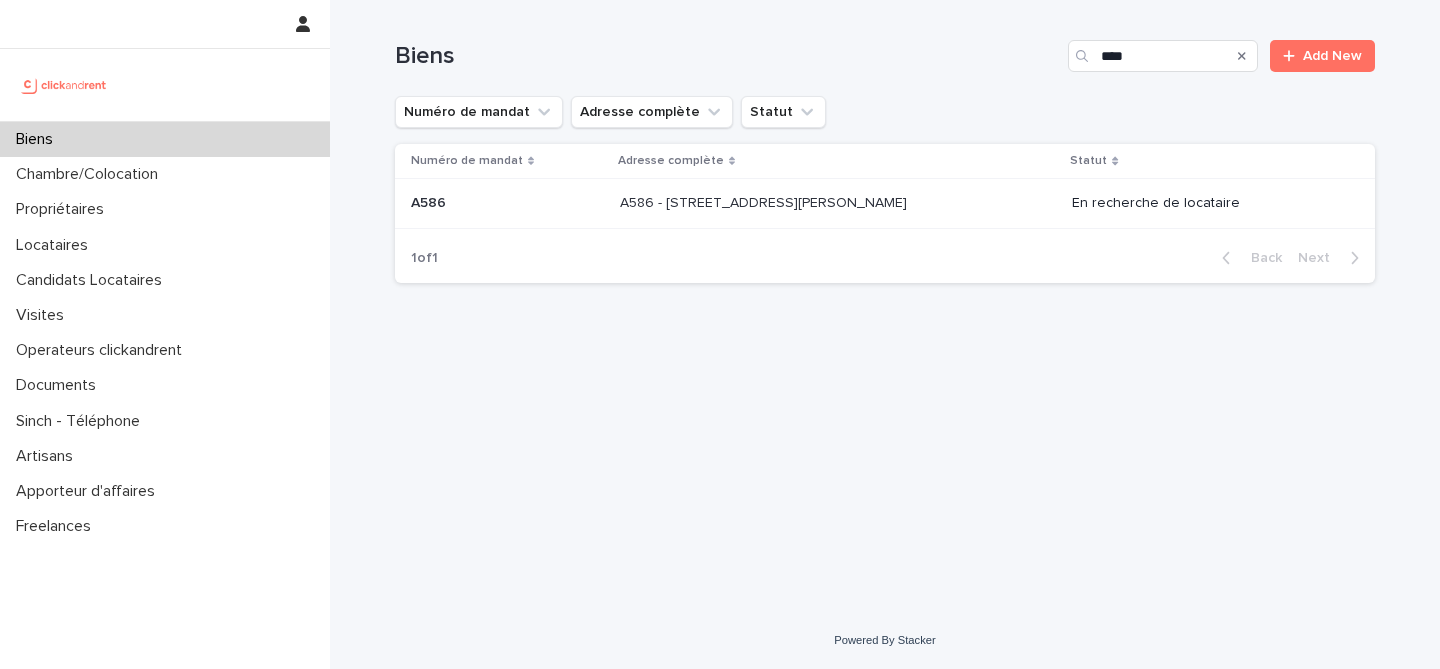 click on "A586 - 58 avenue Pierre Semard ,  Ivry-sur-Seine 94200" at bounding box center [765, 201] 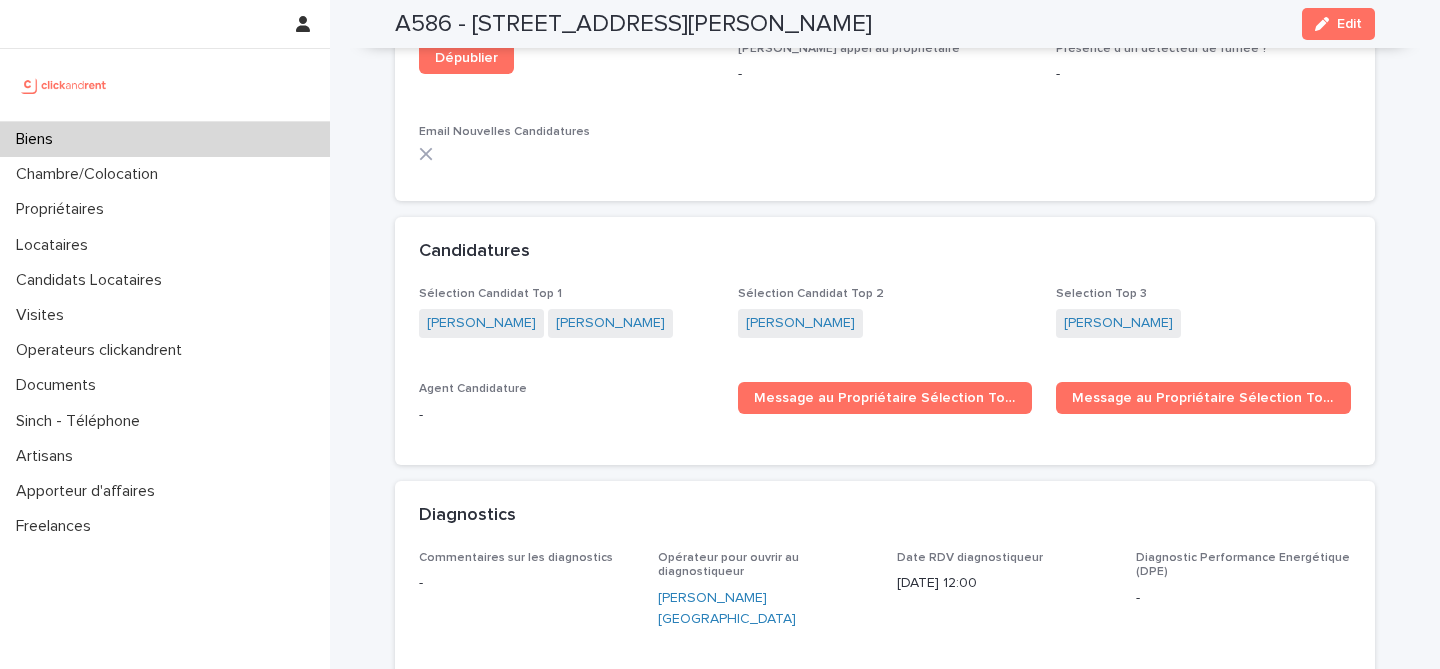scroll, scrollTop: 5980, scrollLeft: 0, axis: vertical 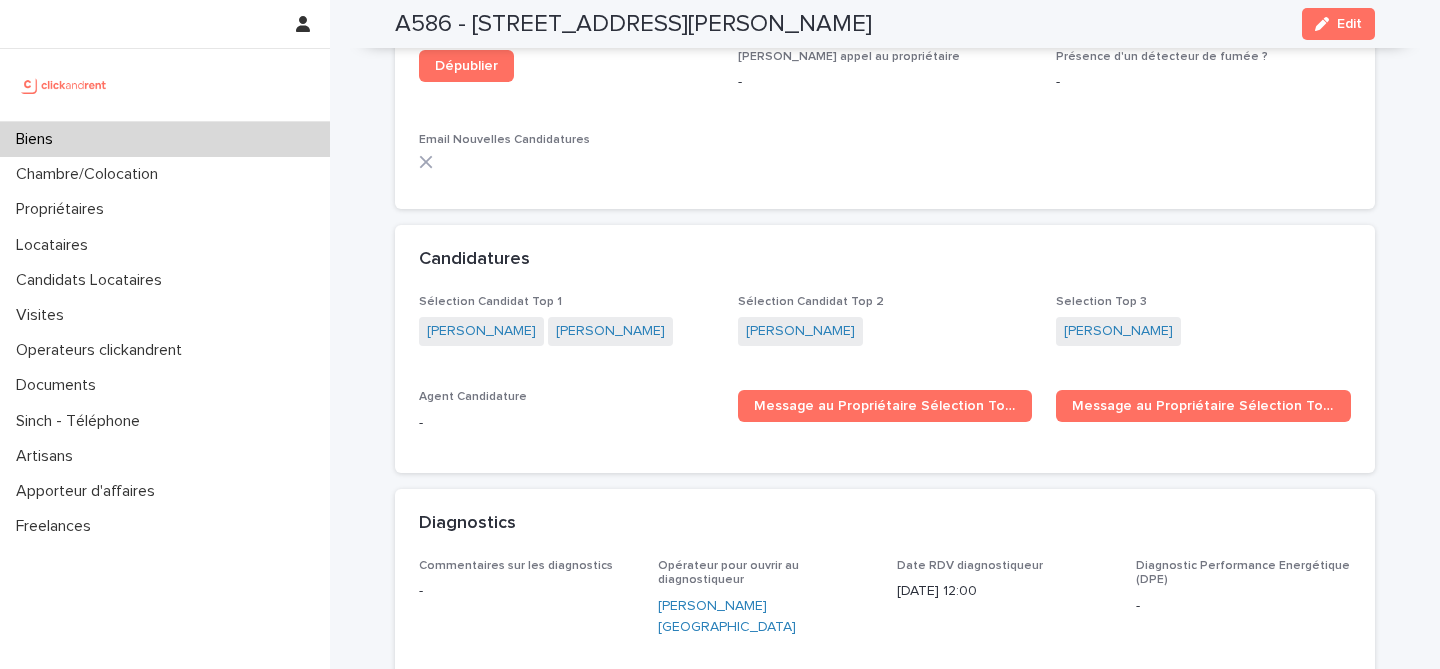 click on "Biens" at bounding box center (165, 139) 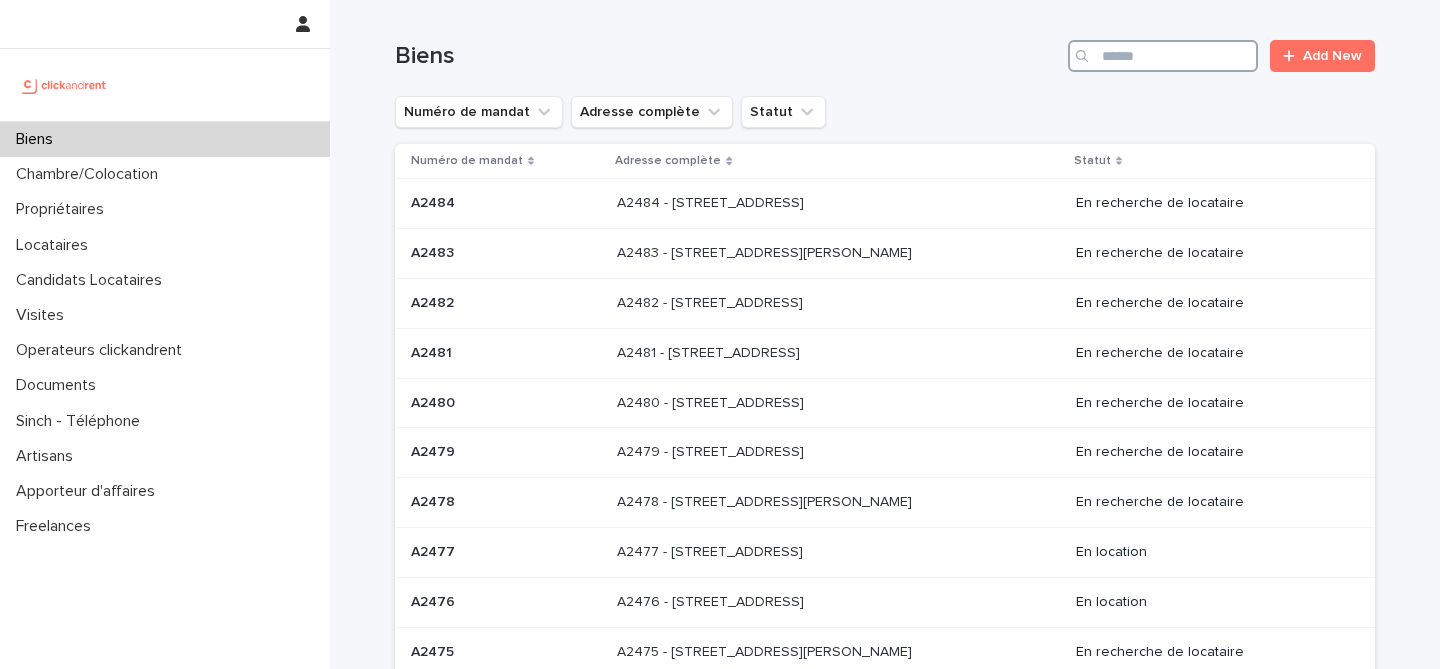 click at bounding box center [1163, 56] 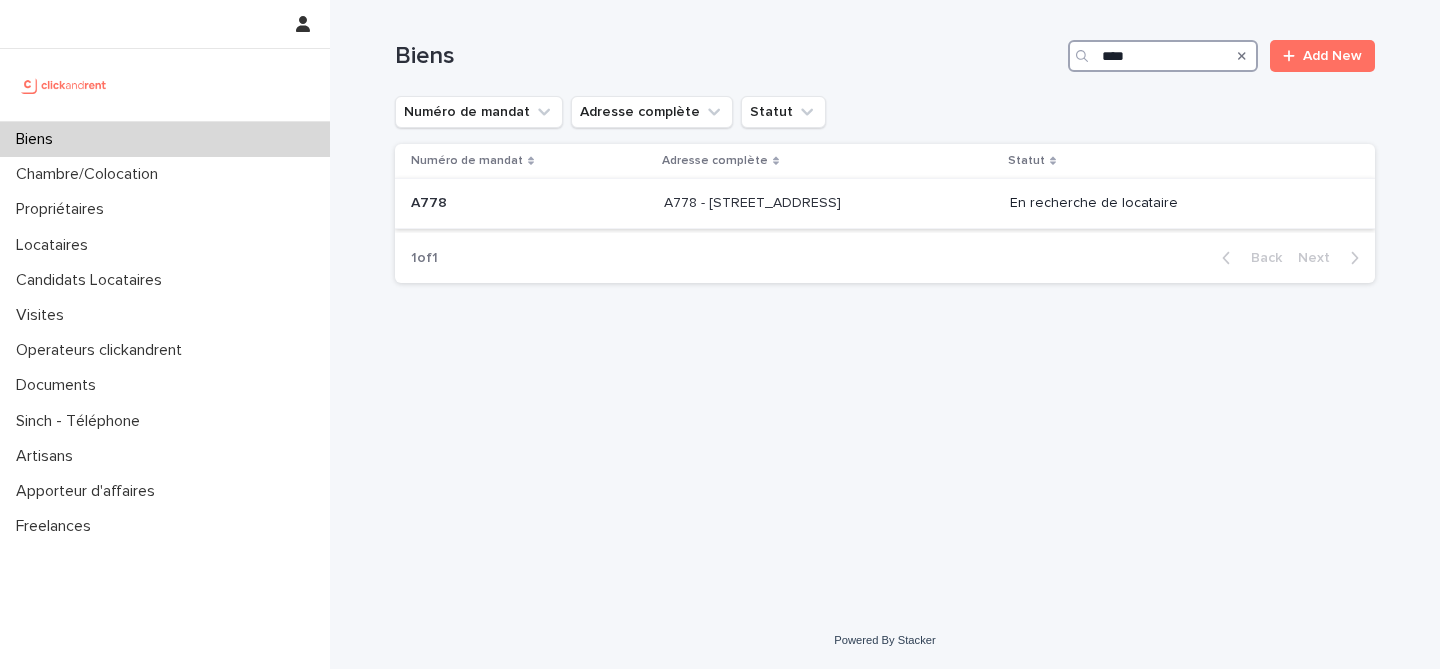 type on "****" 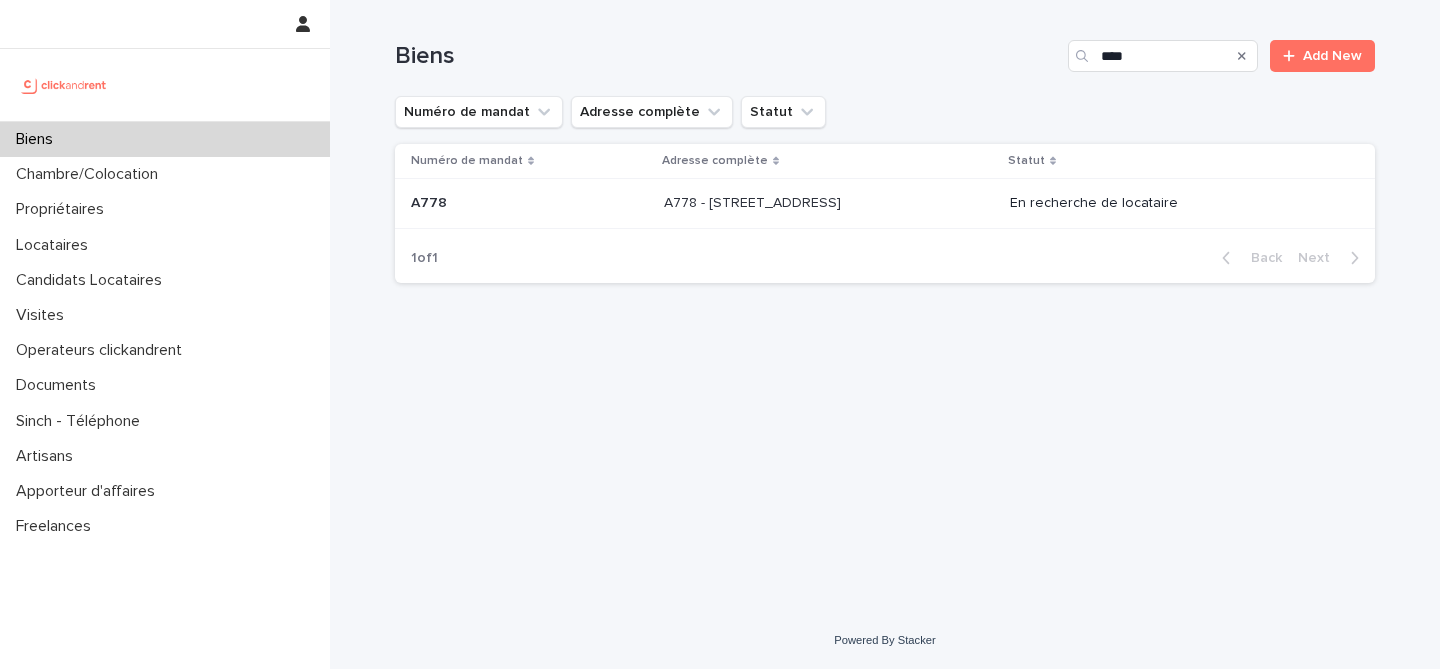 click on "A778 - 14 Rue des Quatre Chemins,  Aubervilliers 93300 A778 - 14 Rue des Quatre Chemins,  Aubervilliers 93300" at bounding box center (829, 203) 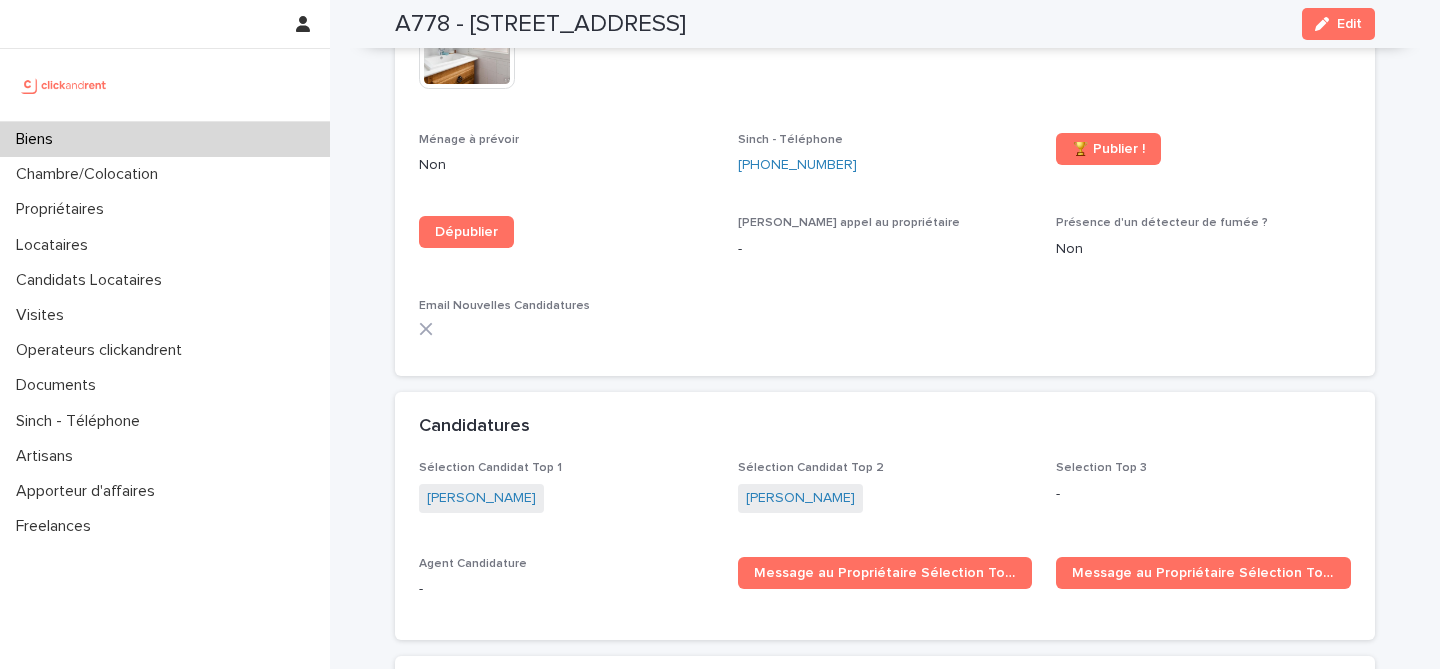 scroll, scrollTop: 5422, scrollLeft: 0, axis: vertical 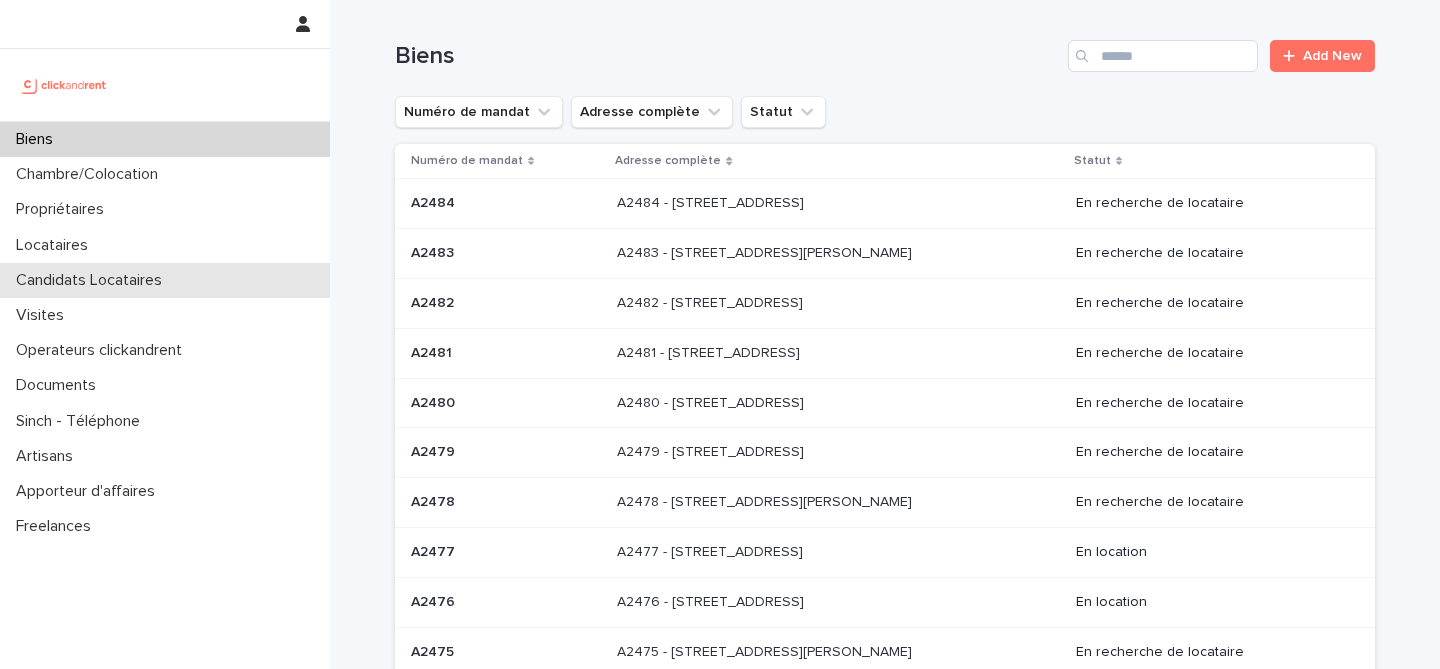 click on "Candidats Locataires" at bounding box center [93, 280] 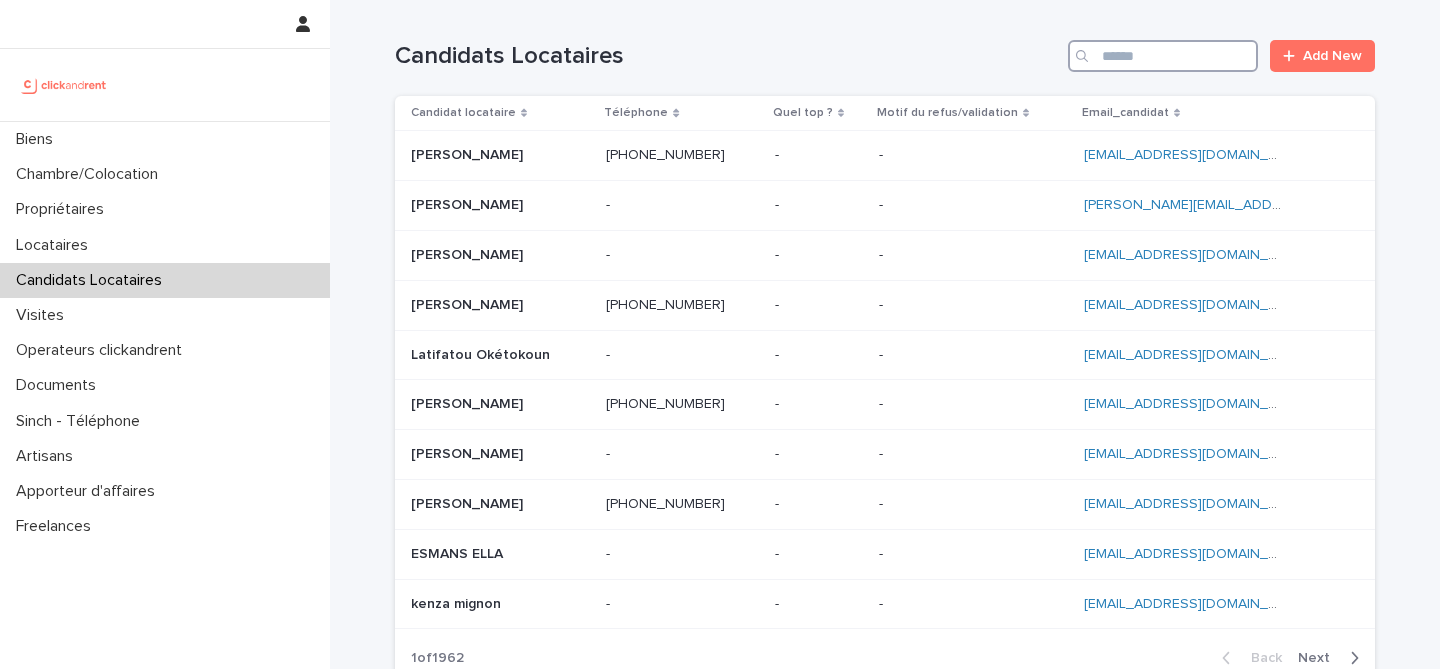 click at bounding box center (1163, 56) 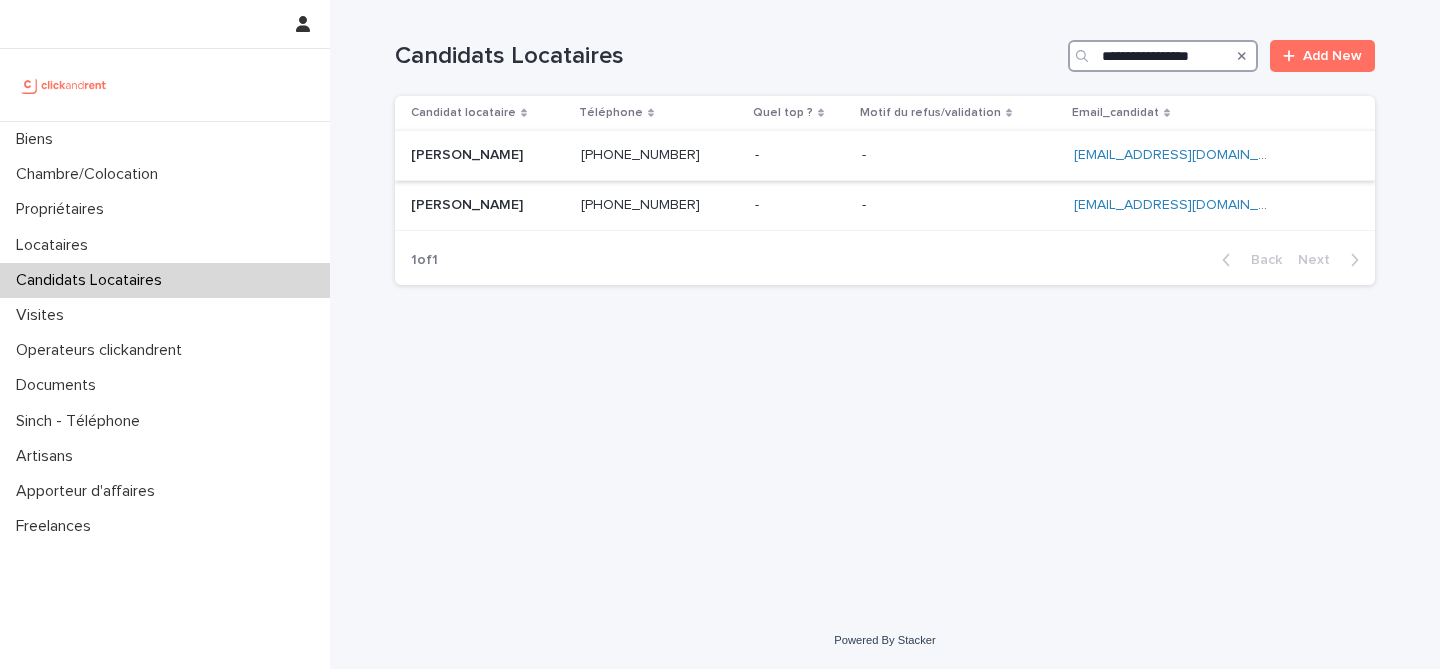 type on "**********" 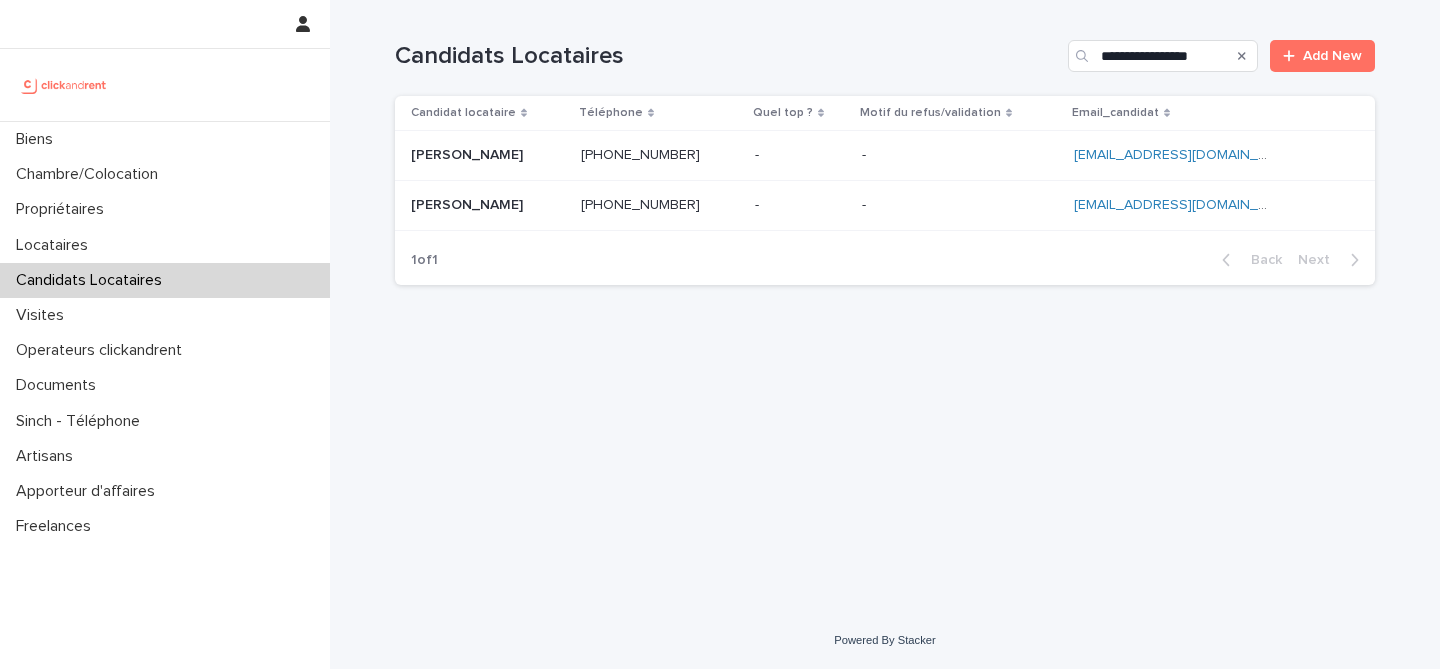 click at bounding box center (488, 155) 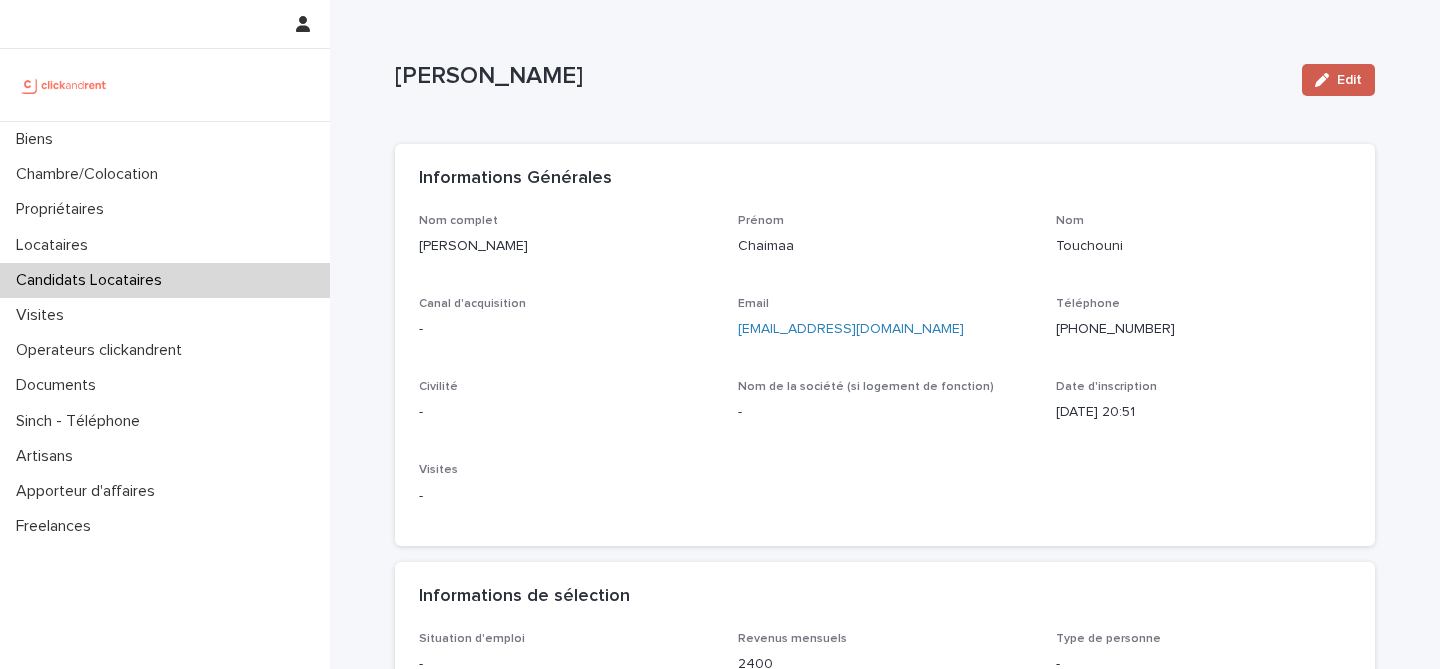 click on "Edit" at bounding box center [1349, 80] 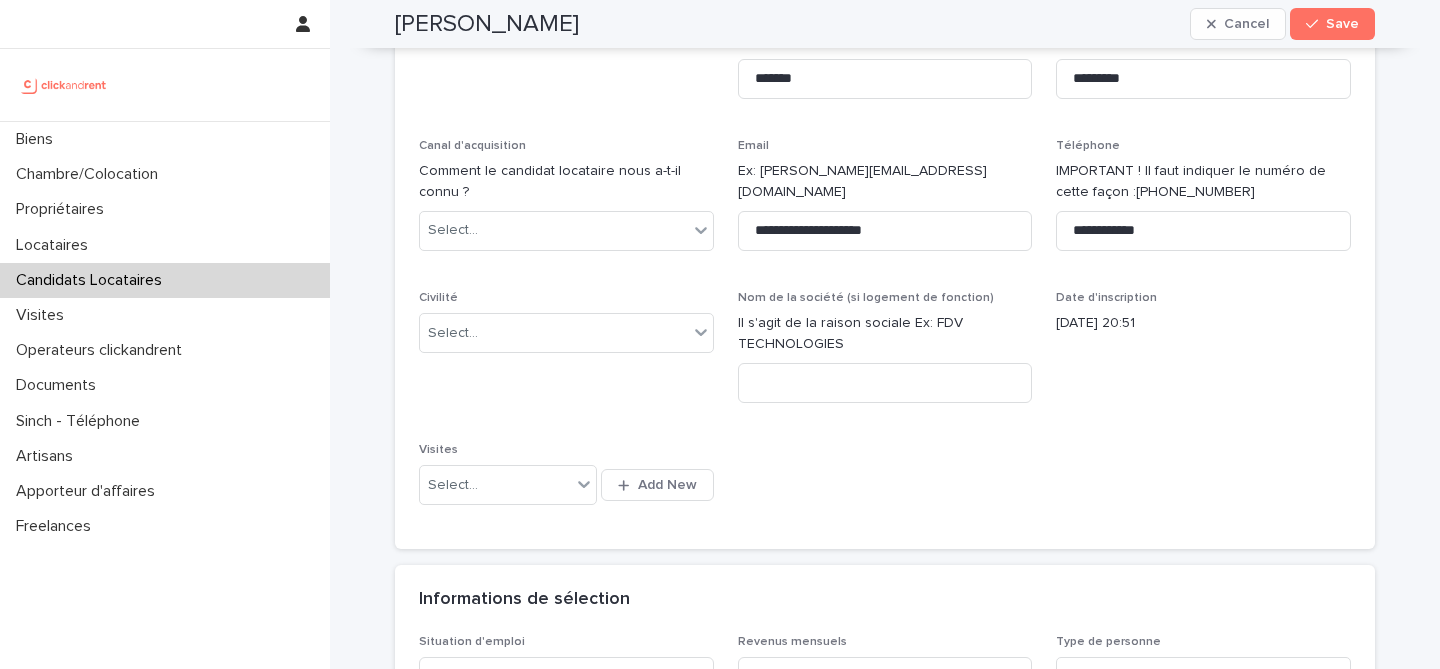 scroll, scrollTop: 273, scrollLeft: 0, axis: vertical 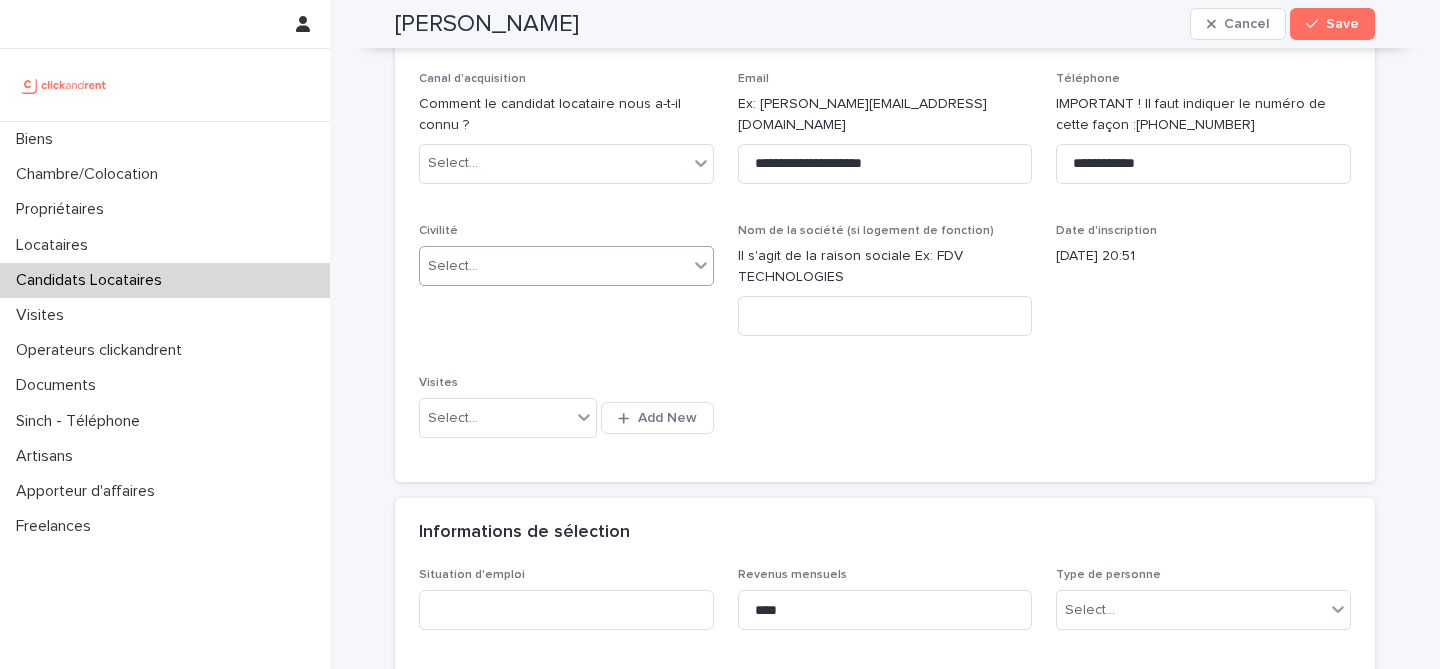 click on "Select..." at bounding box center [554, 266] 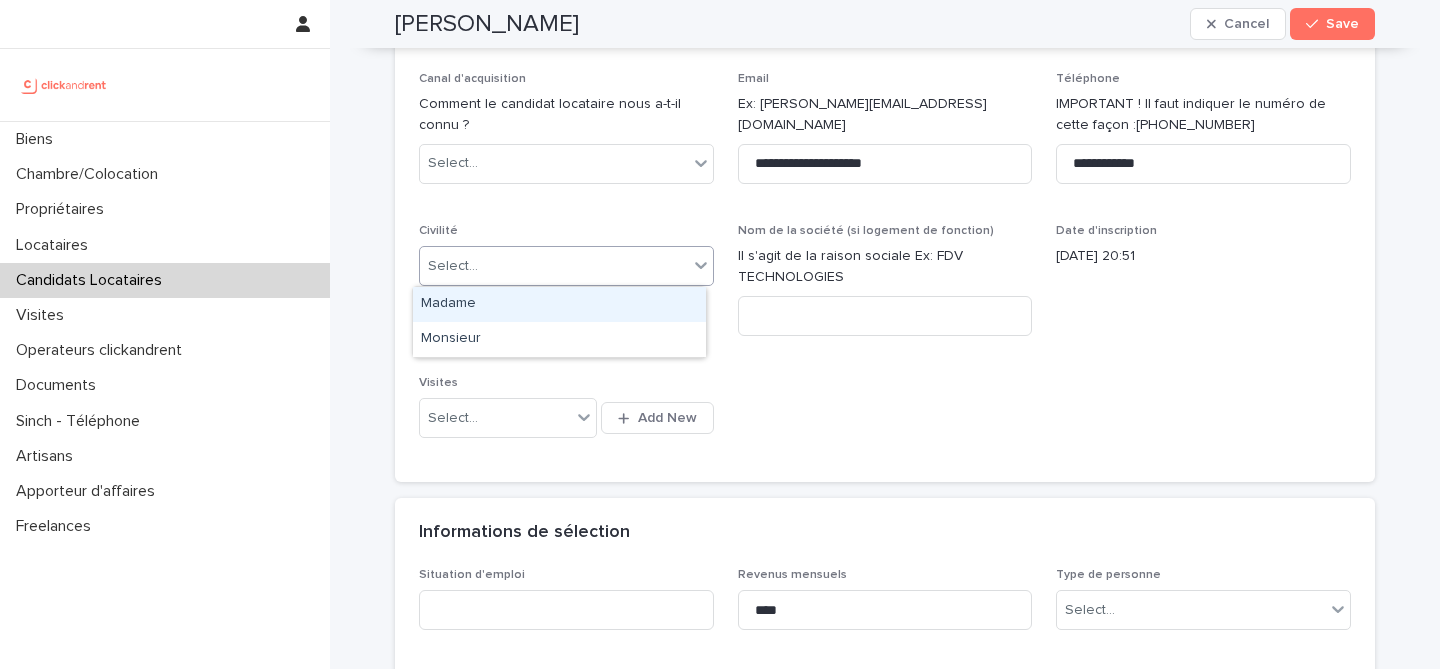click on "Madame" at bounding box center [559, 304] 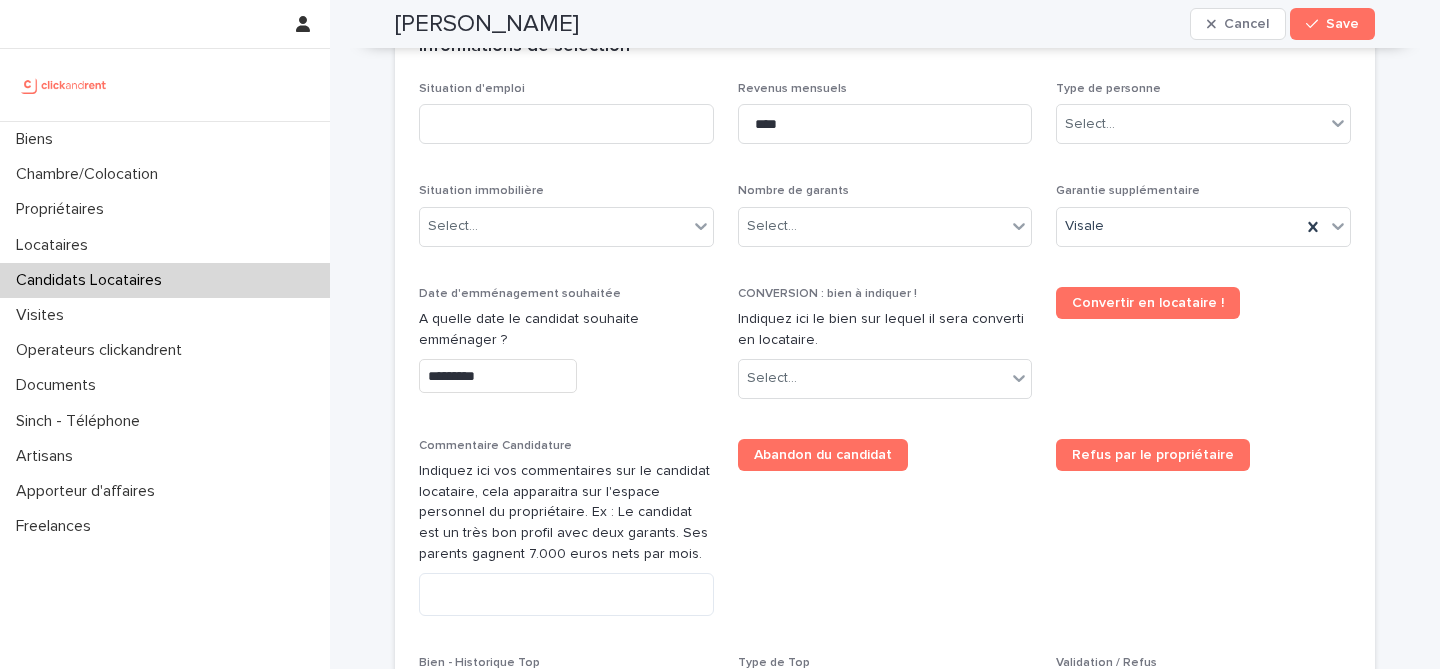 scroll, scrollTop: 754, scrollLeft: 0, axis: vertical 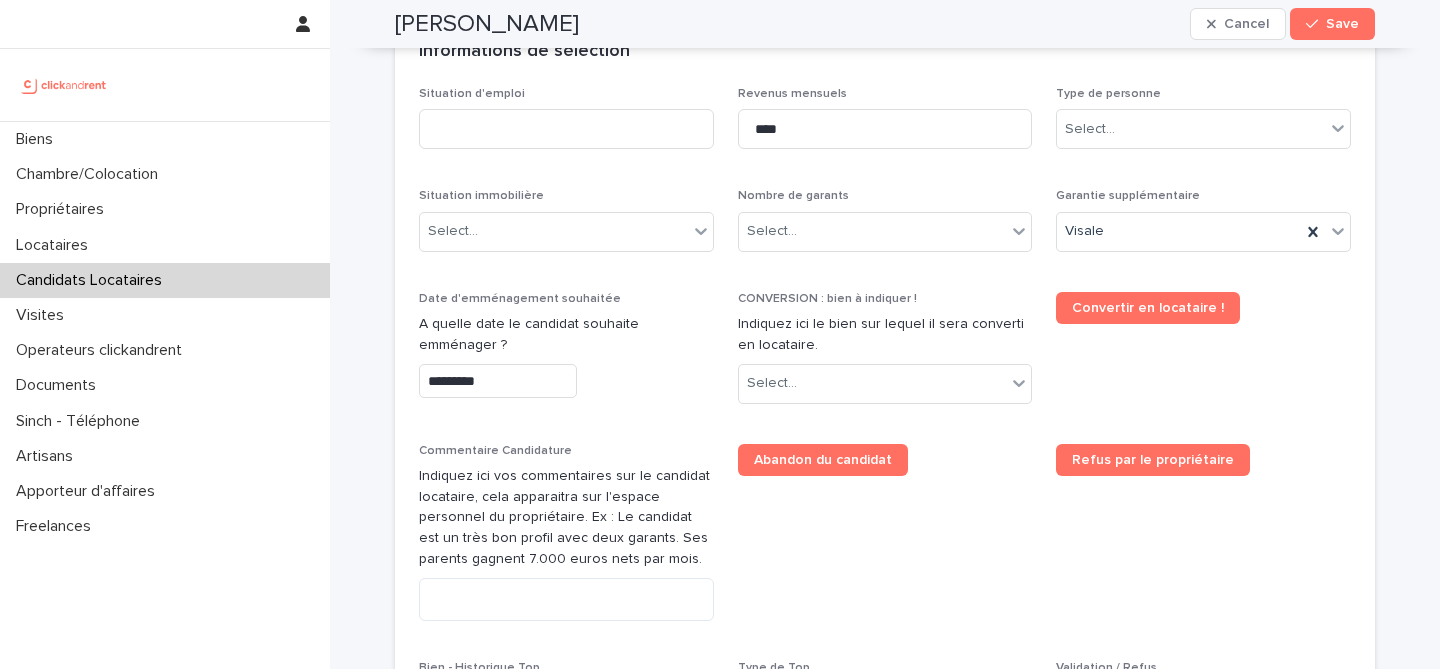click on "Situation d'emploi" at bounding box center [566, 126] 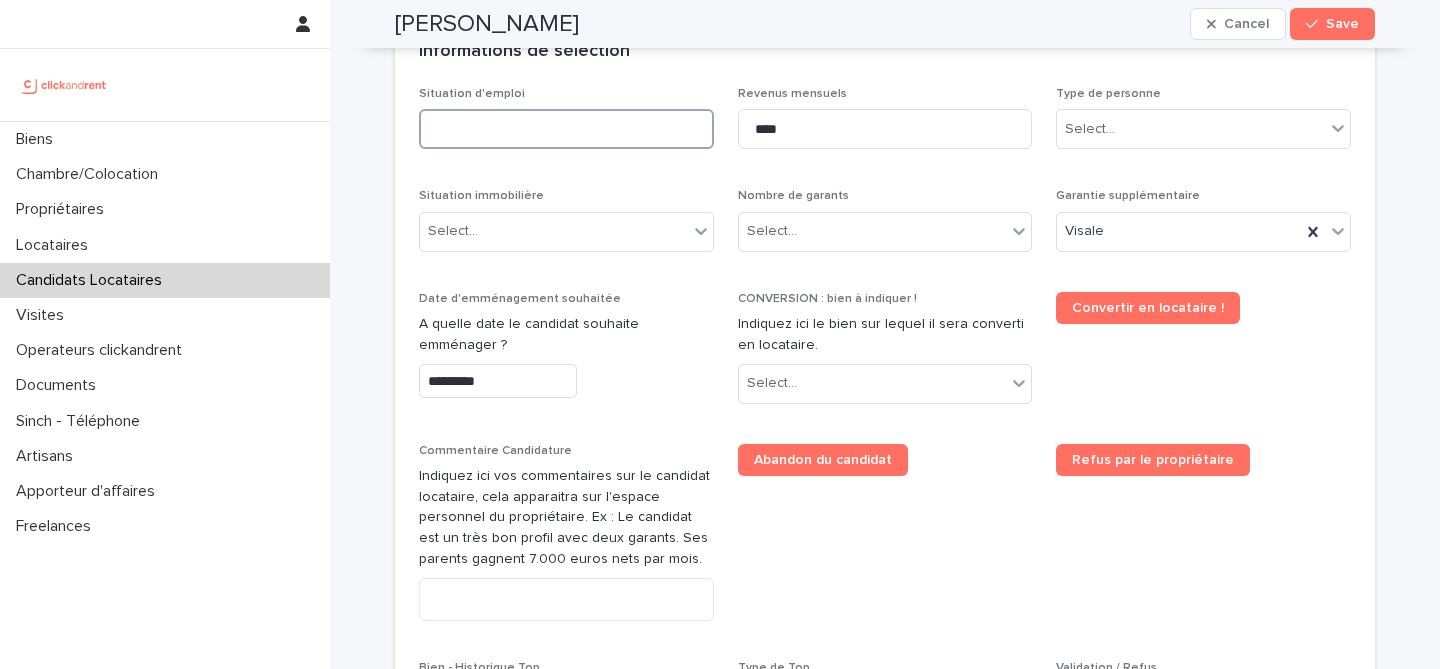 click at bounding box center [566, 129] 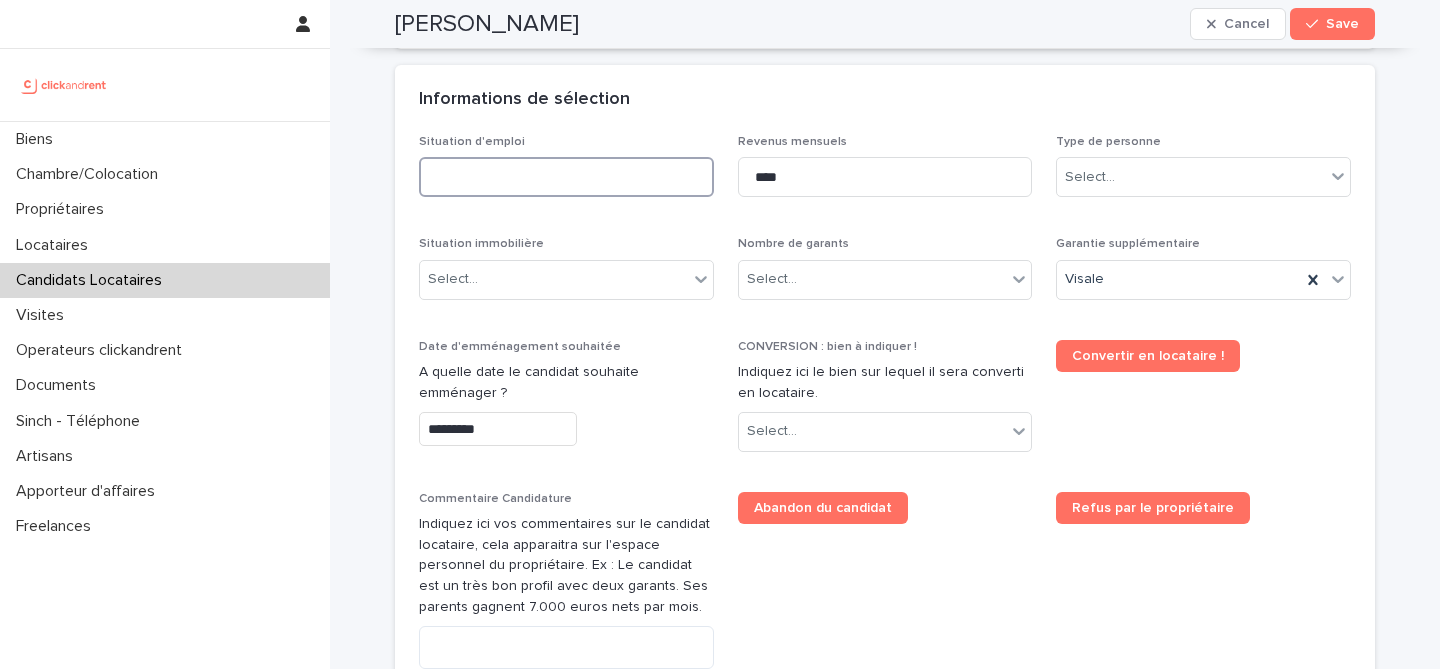 scroll, scrollTop: 705, scrollLeft: 0, axis: vertical 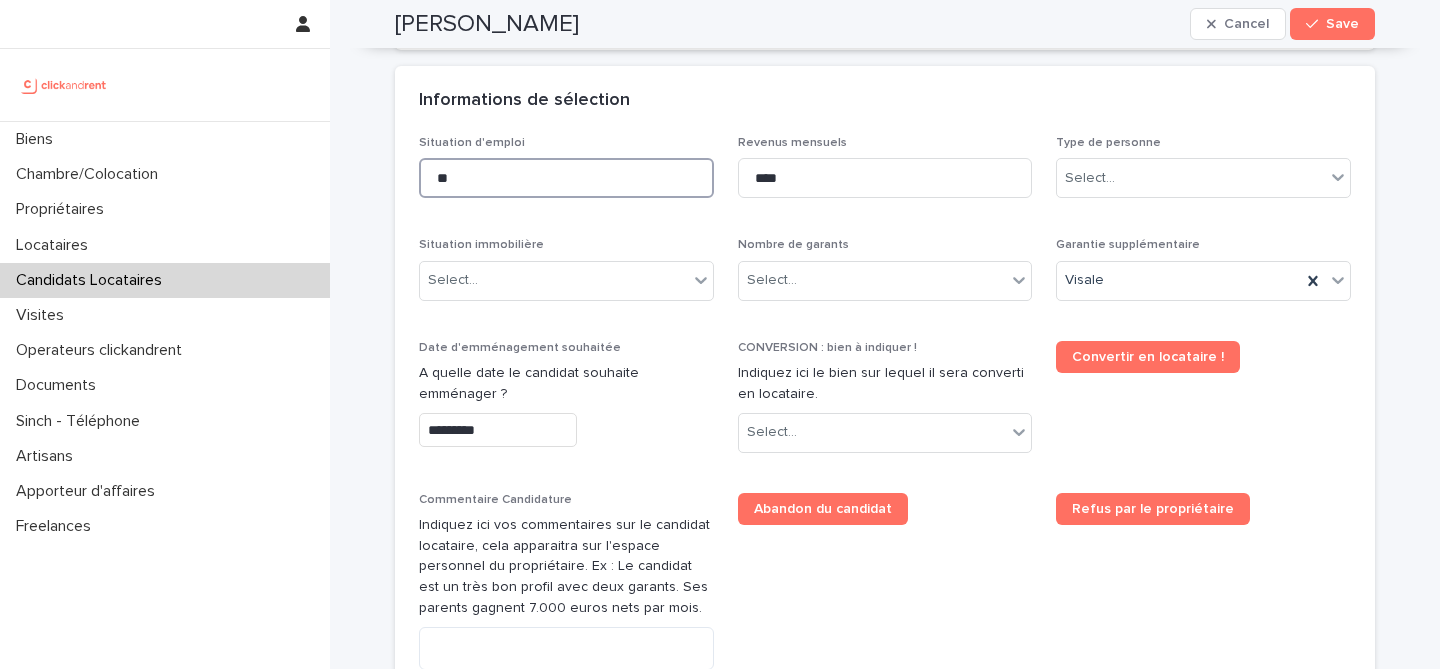type on "*" 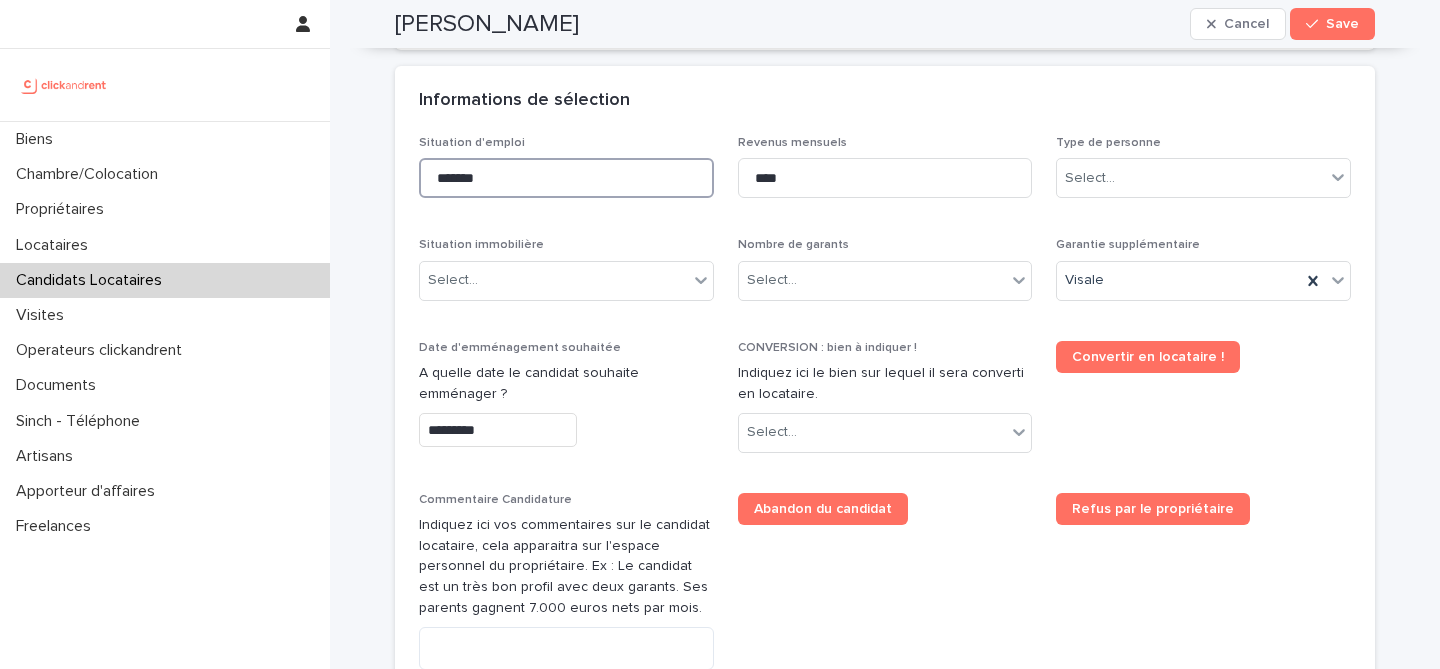 type on "*******" 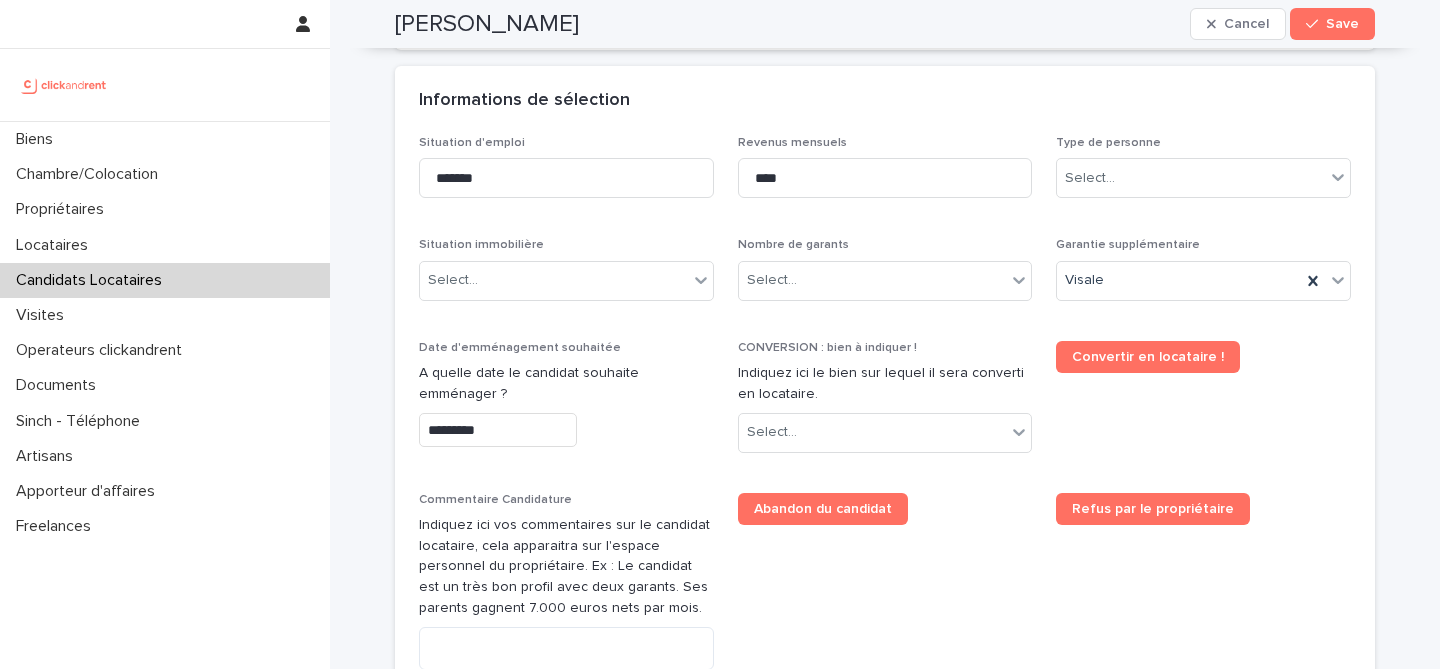 click on "Informations de sélection" at bounding box center (885, 101) 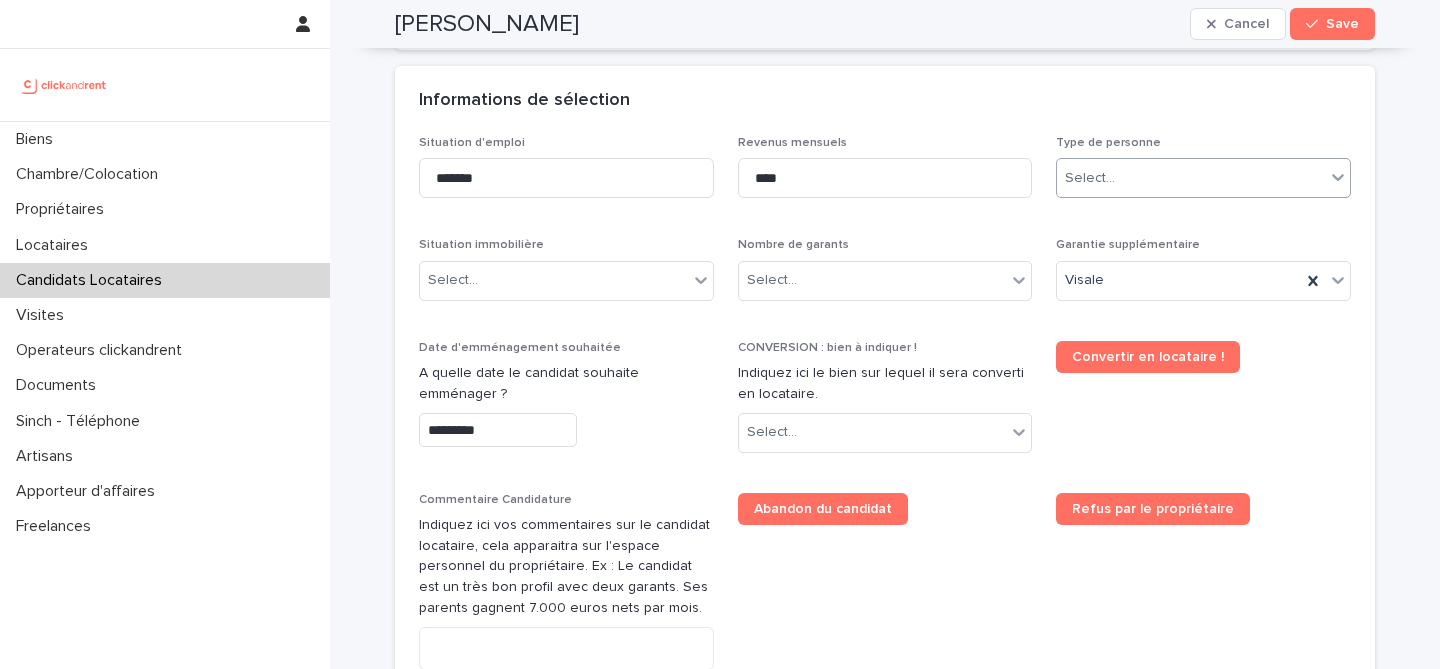 click on "Select..." at bounding box center (1191, 178) 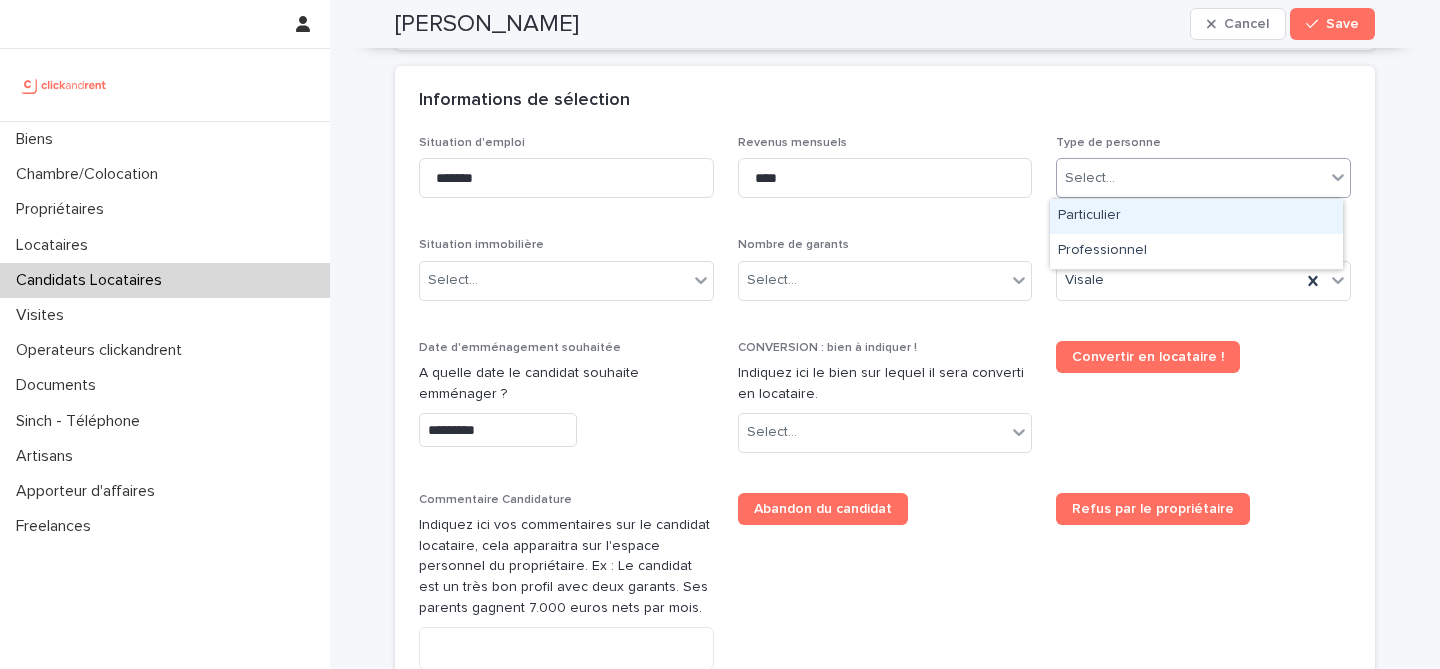 click on "Particulier" at bounding box center (1196, 216) 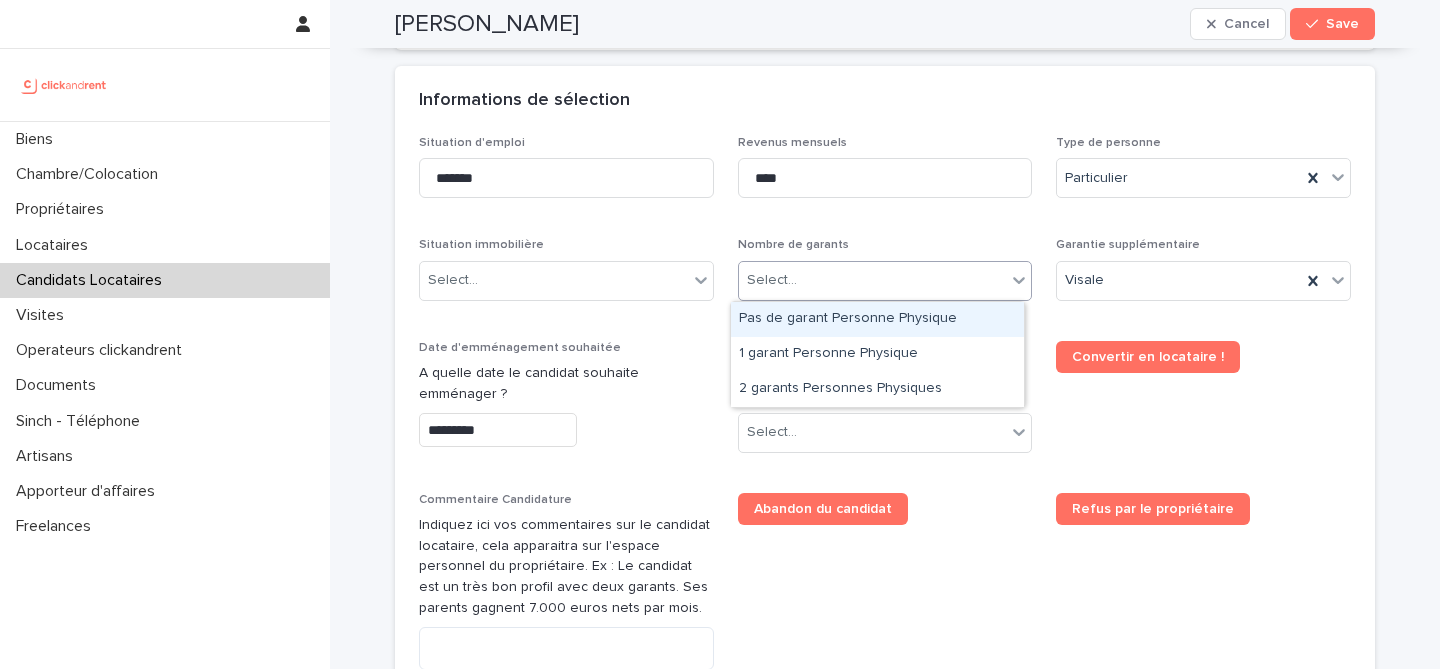 click on "Select..." at bounding box center (873, 280) 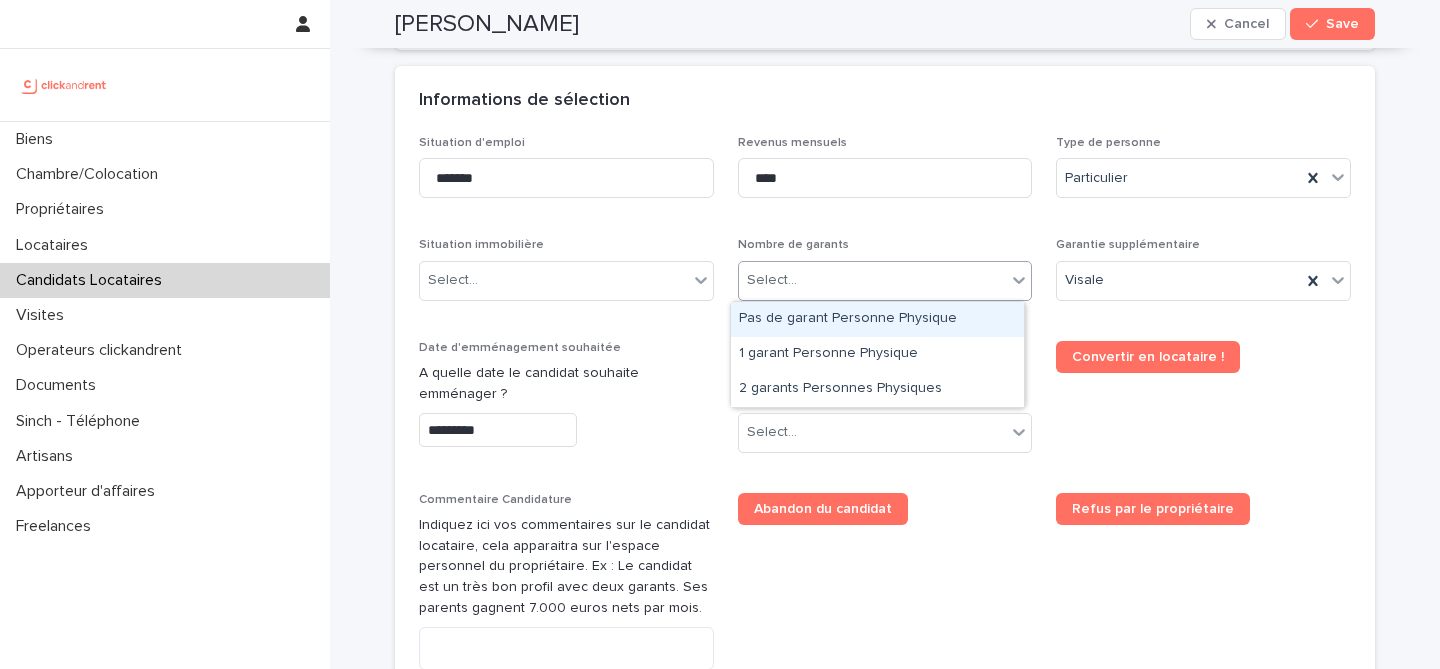 click on "Pas de garant Personne Physique" at bounding box center [877, 319] 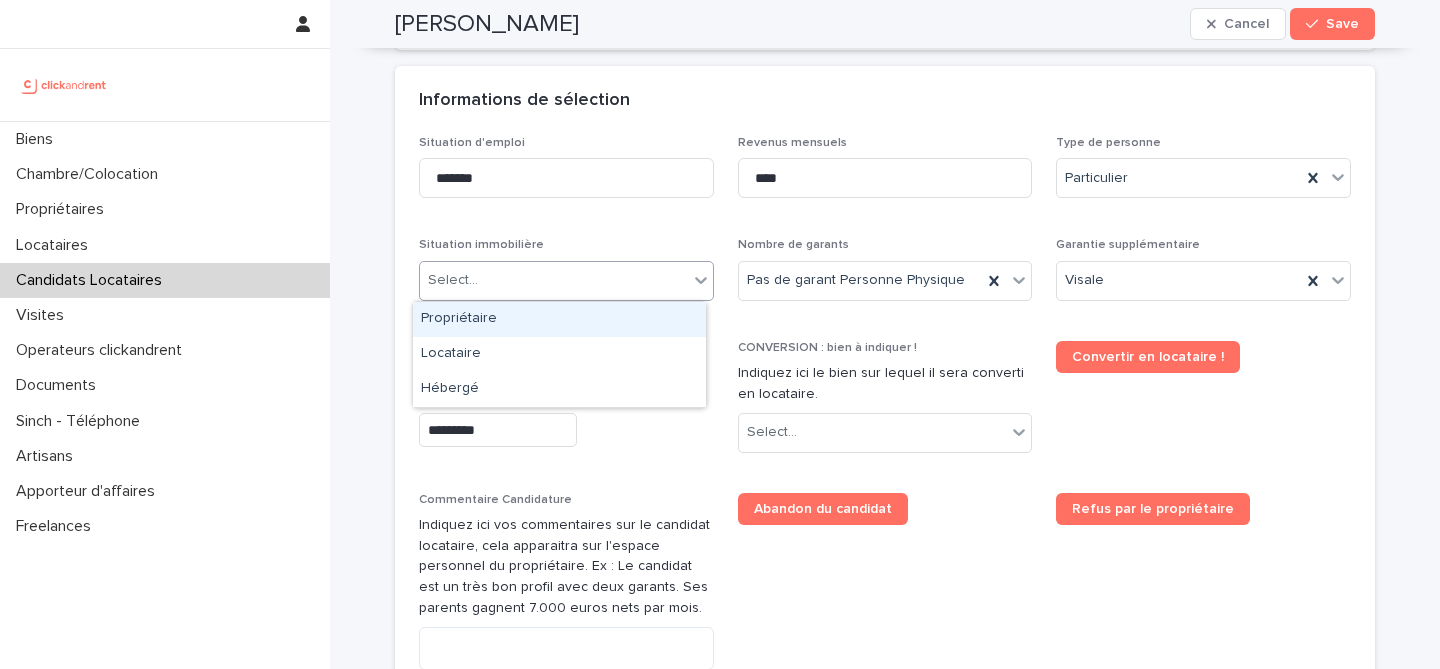click on "Select..." at bounding box center (554, 280) 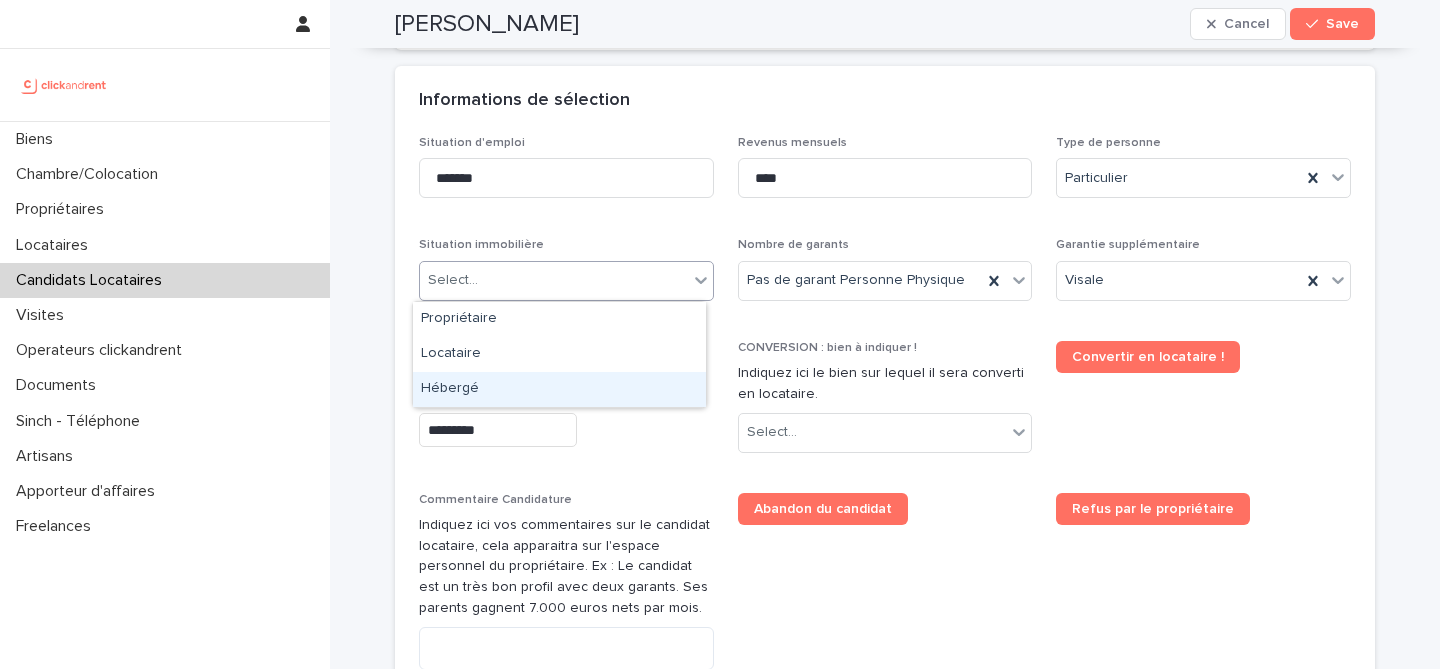 click on "Hébergé" at bounding box center [559, 389] 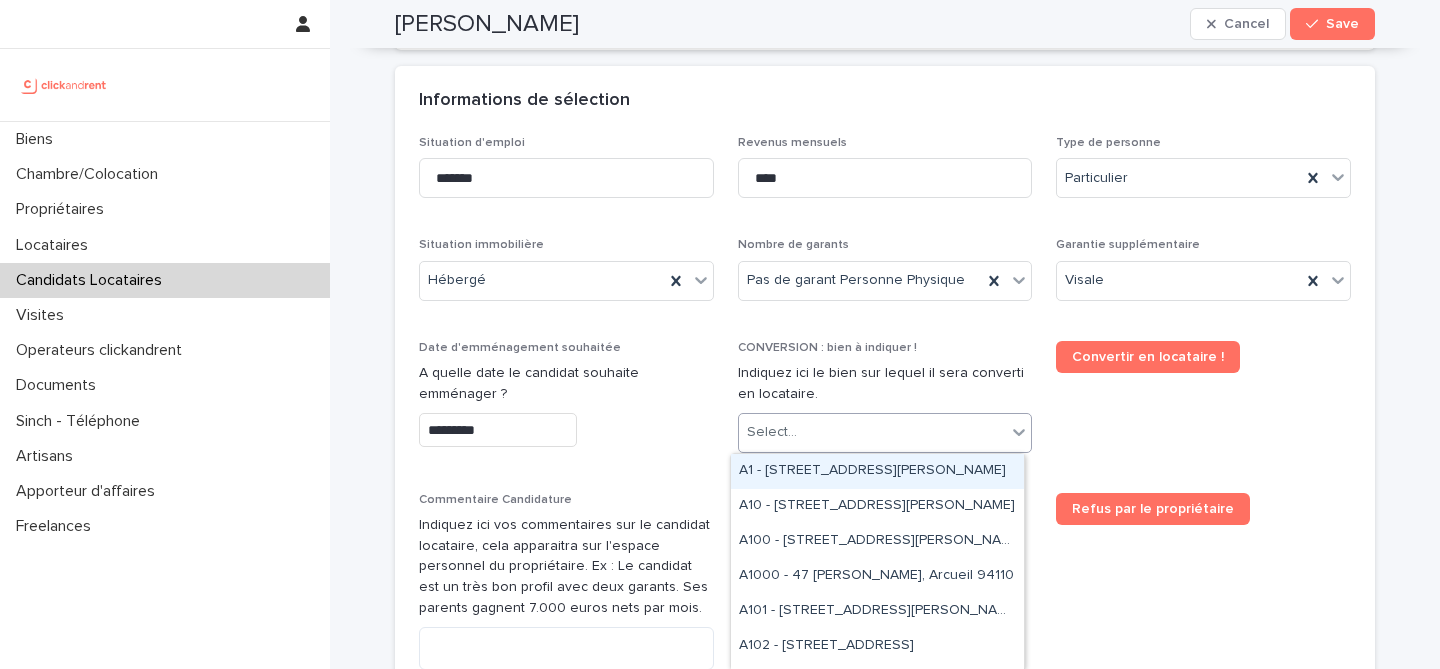 click on "Select..." at bounding box center [873, 432] 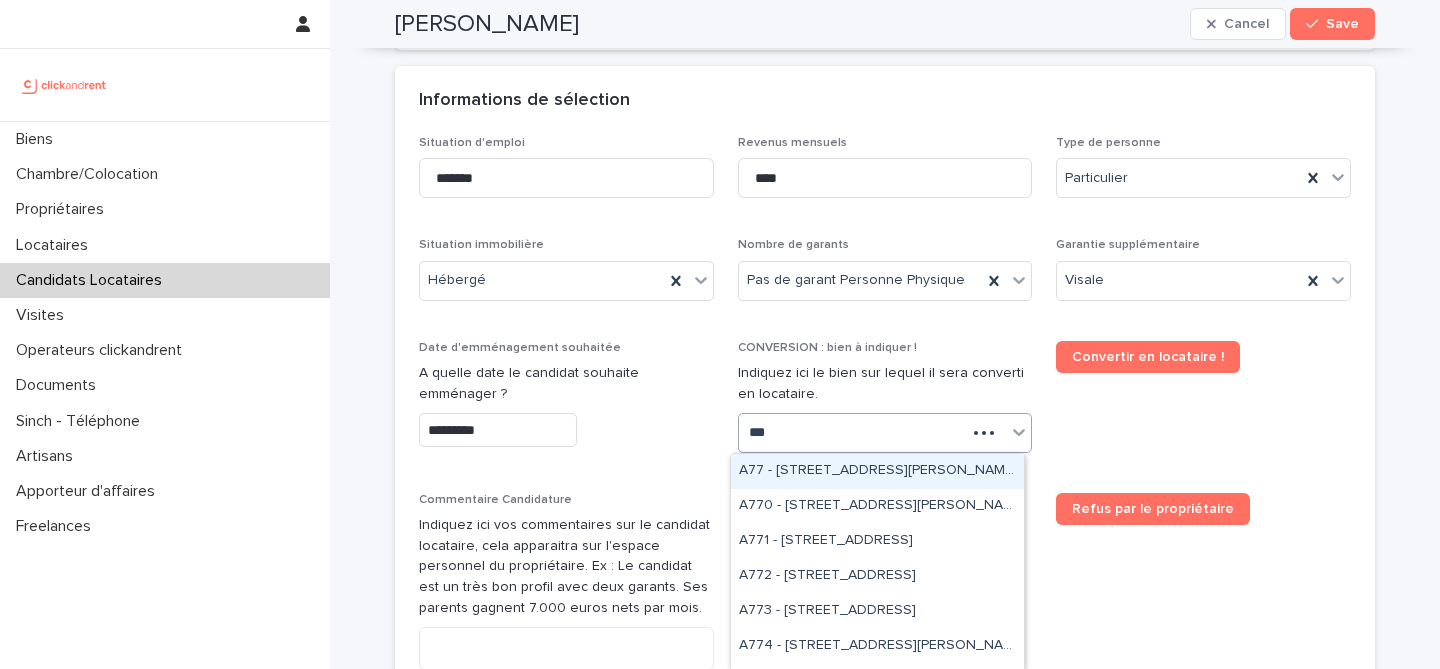 type on "****" 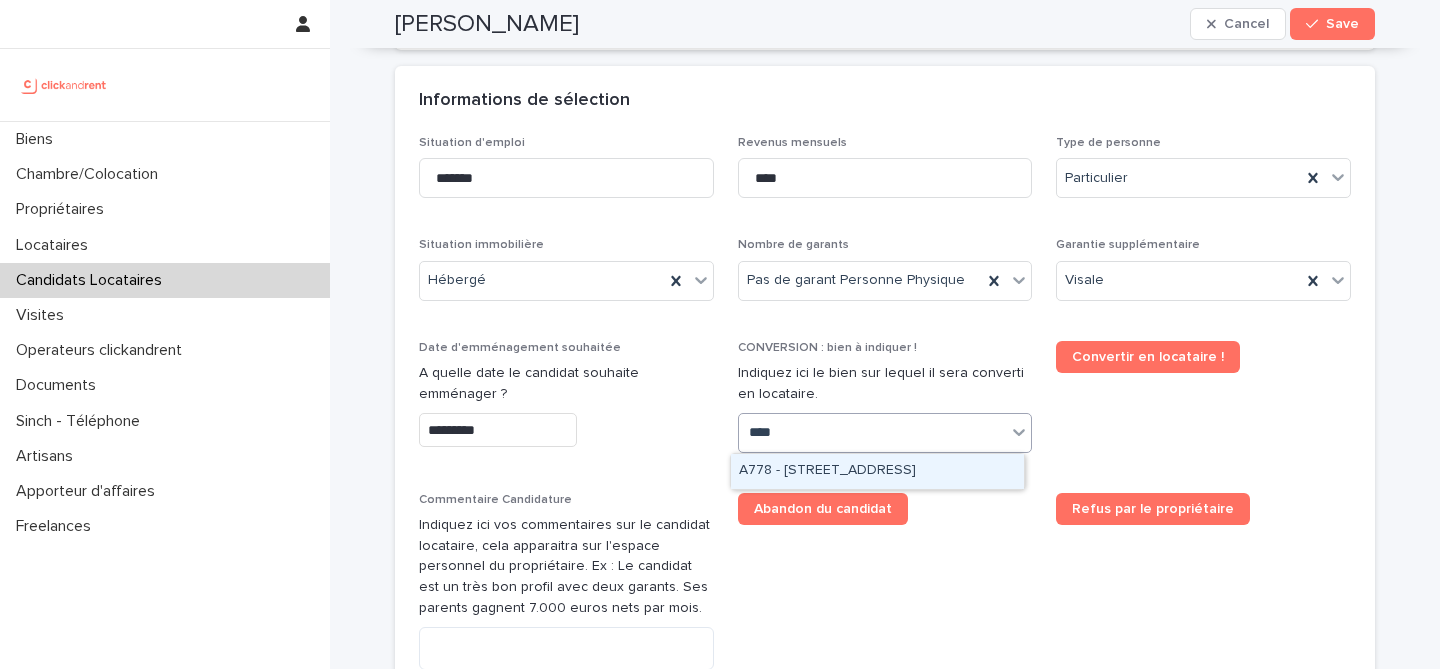 click on "A778 - 14 Rue des Quatre Chemins,  Aubervilliers 93300" at bounding box center (877, 471) 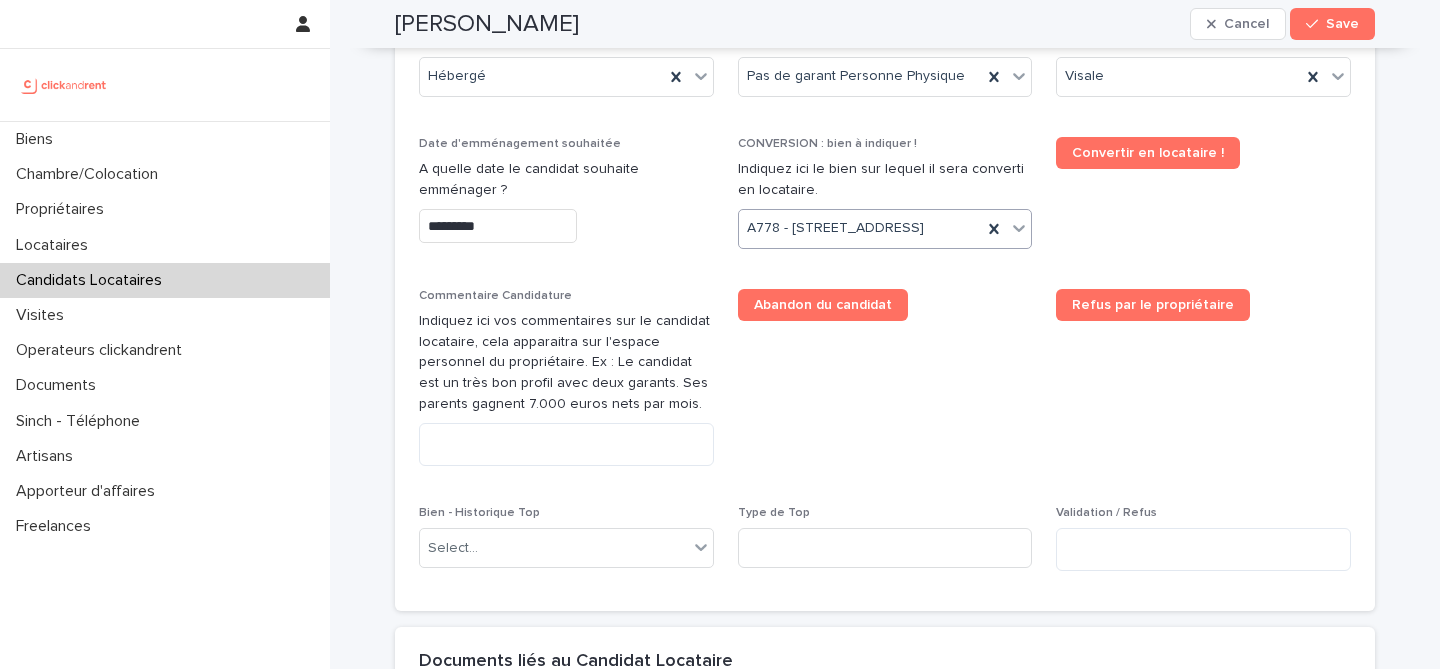 scroll, scrollTop: 910, scrollLeft: 0, axis: vertical 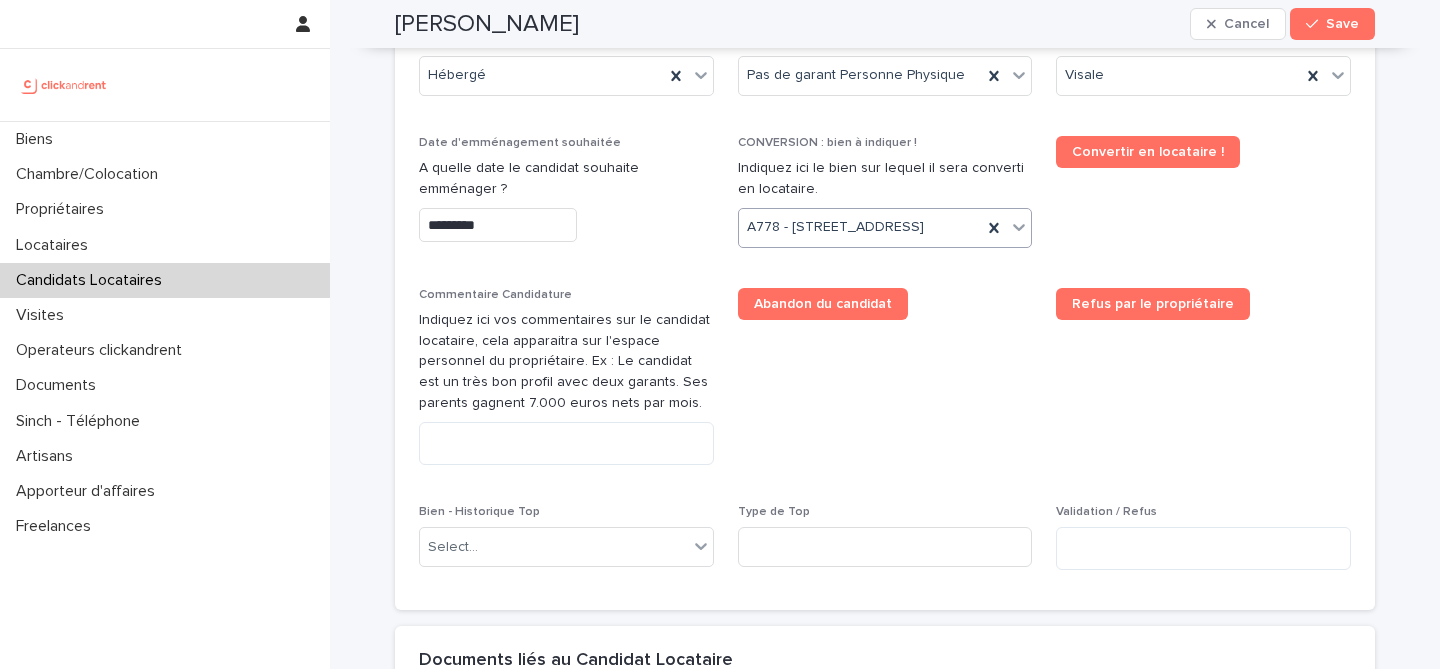 click on "*********" at bounding box center [498, 225] 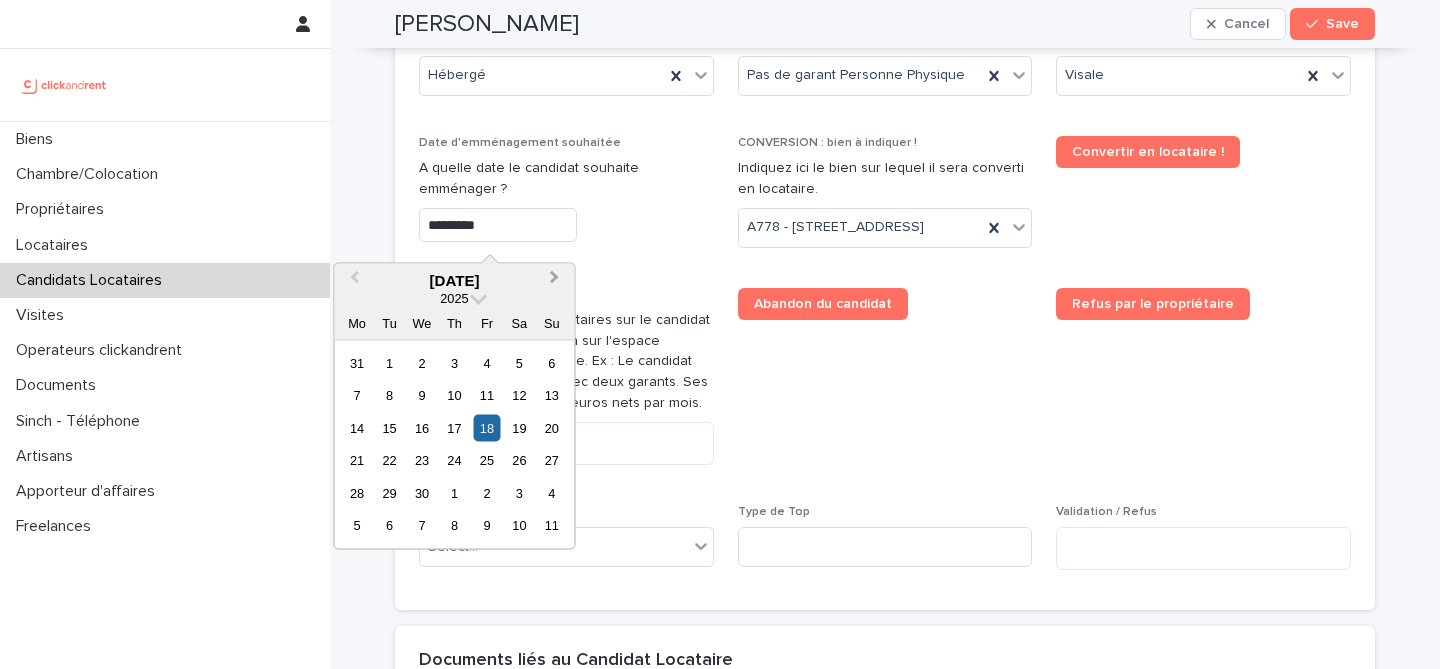 click on "Next Month" at bounding box center (555, 280) 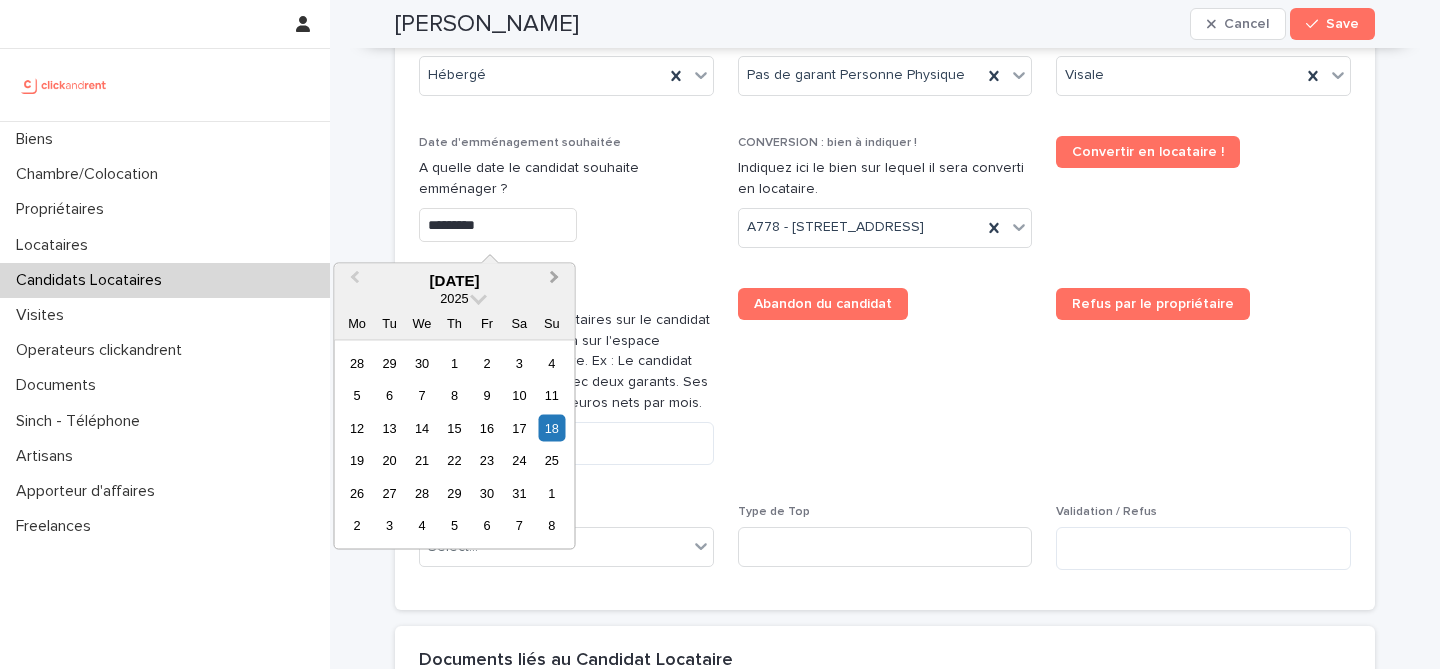 click on "Next Month" at bounding box center [555, 280] 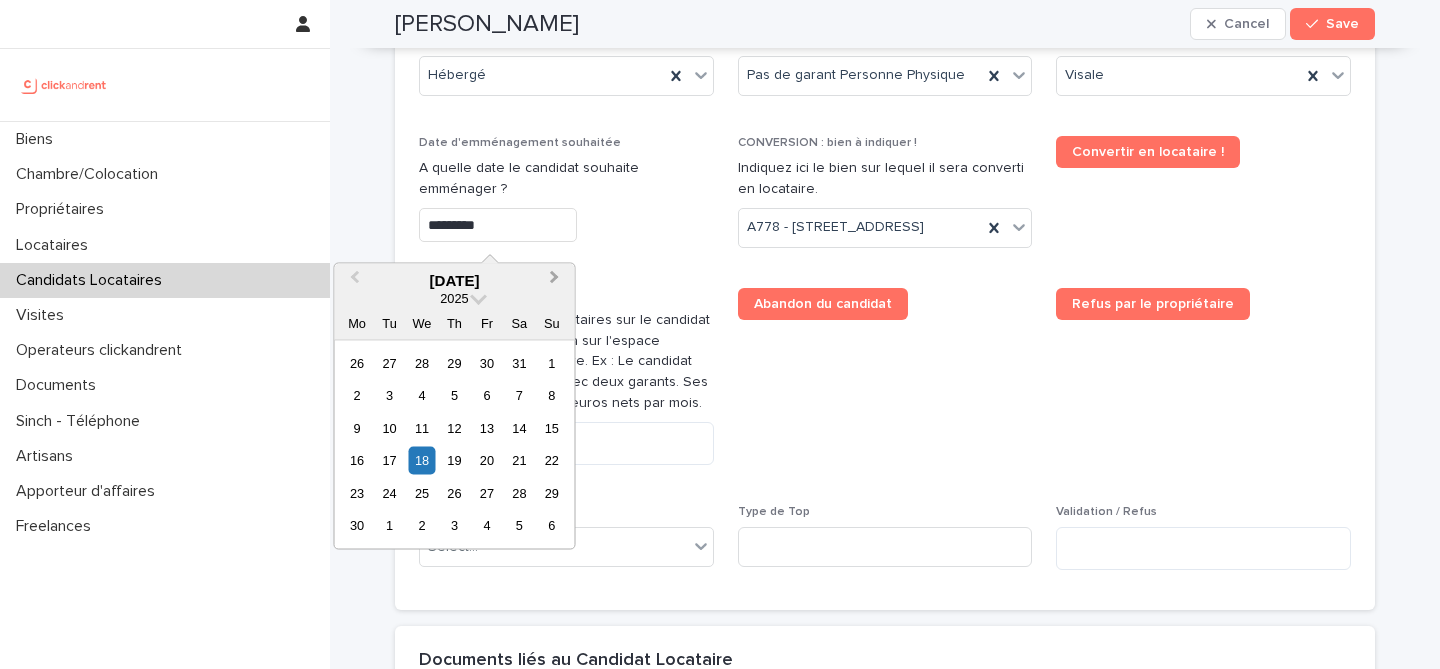 click on "Next Month" at bounding box center (555, 280) 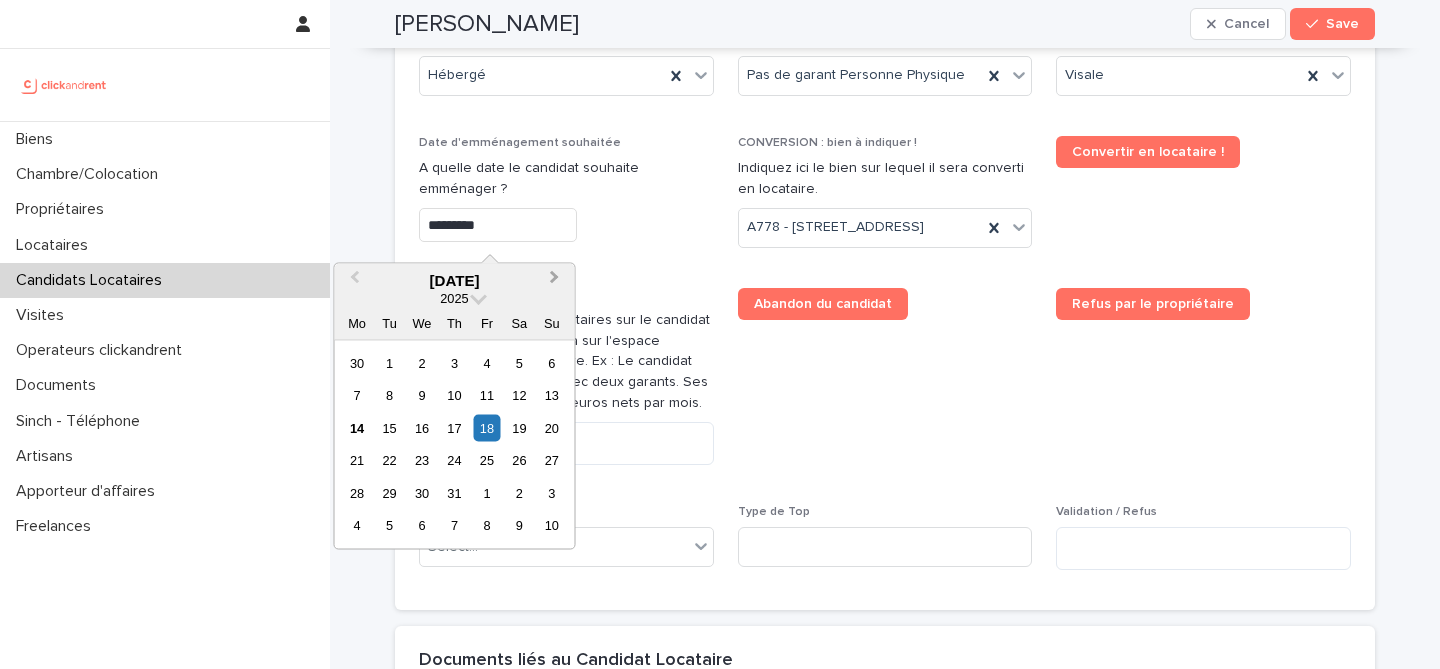 click on "Next Month" at bounding box center (557, 282) 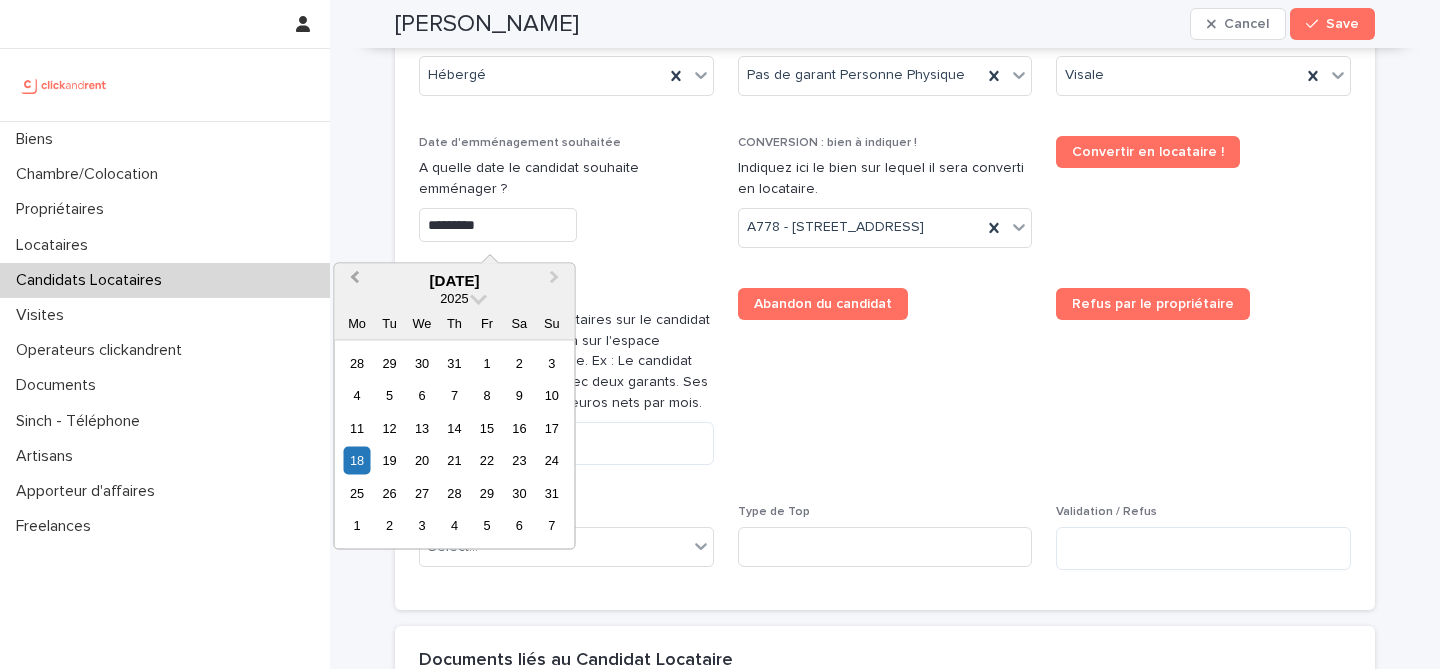 click on "Previous Month" at bounding box center [352, 282] 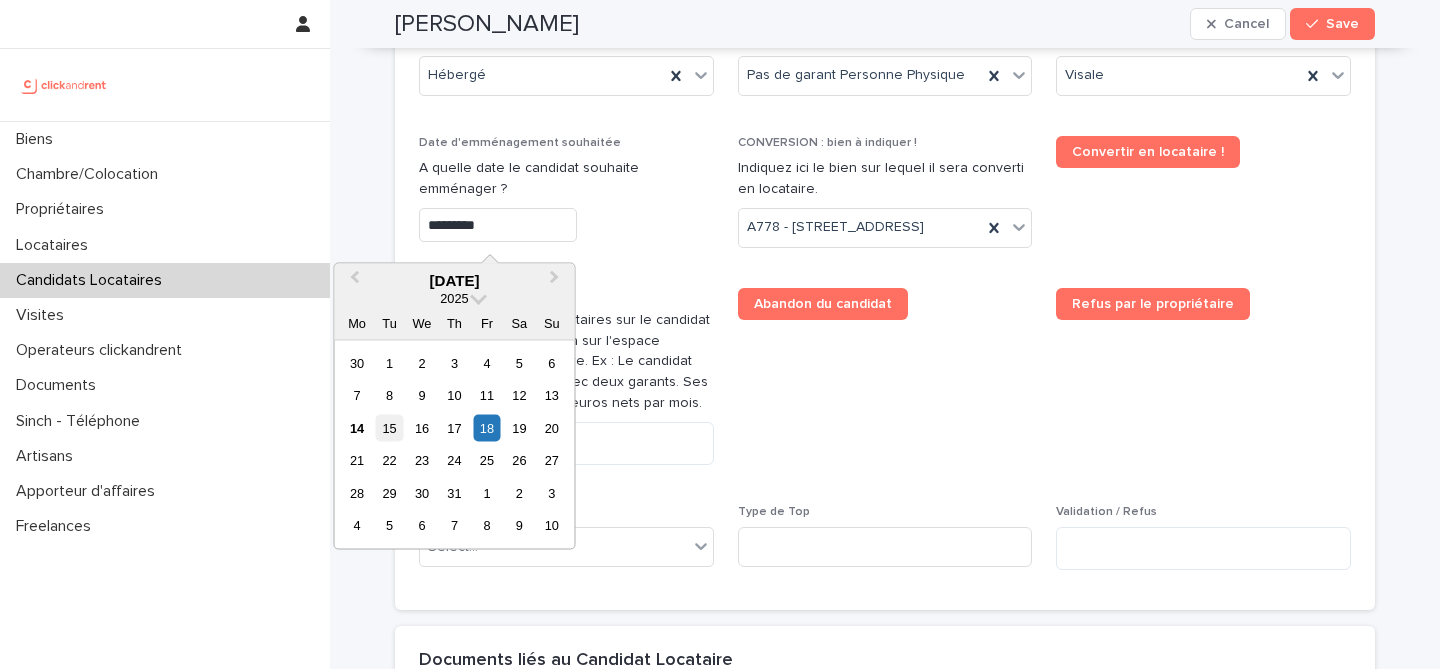 click on "15" at bounding box center (389, 427) 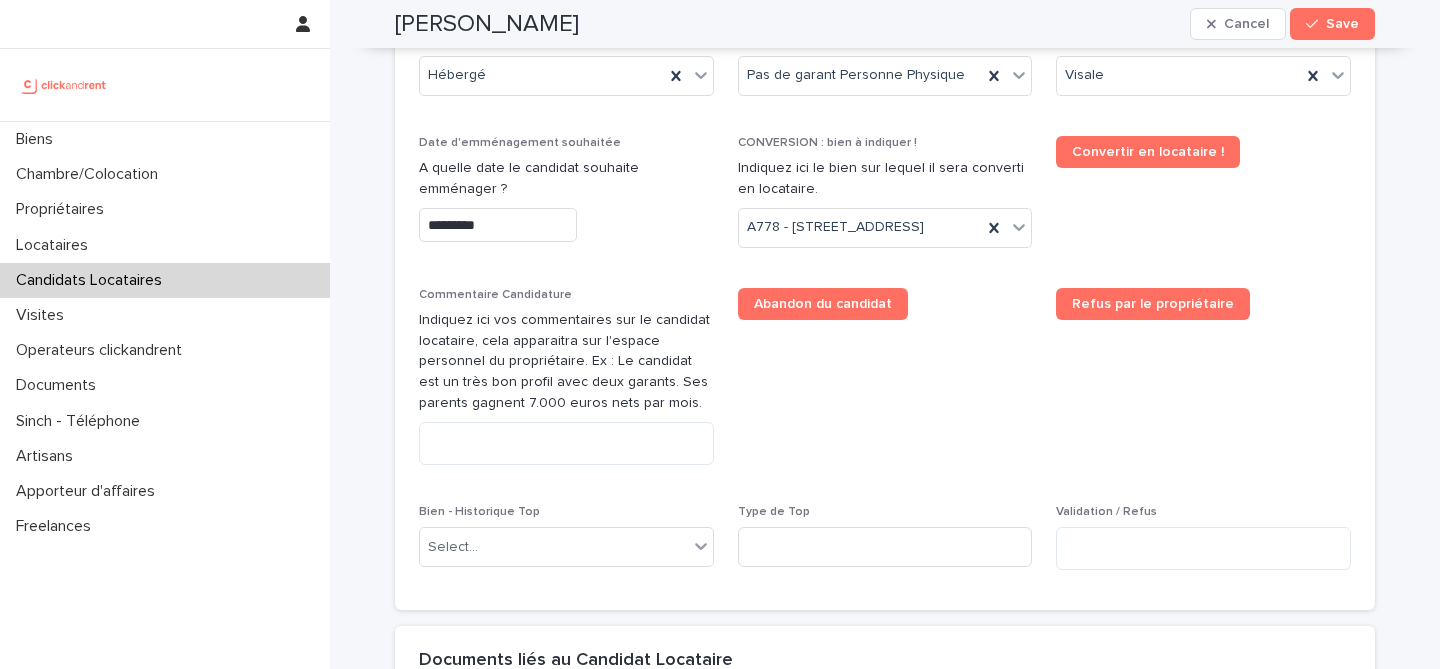 type on "*********" 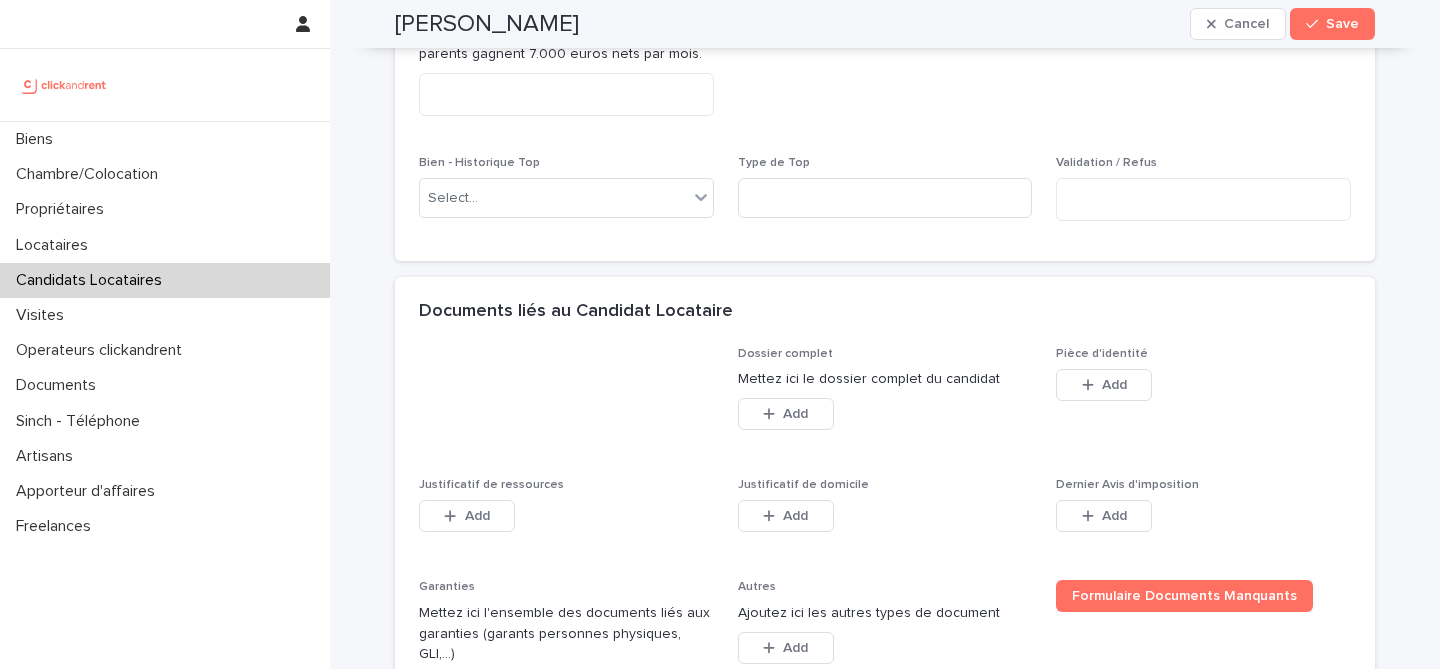 scroll, scrollTop: 1531, scrollLeft: 0, axis: vertical 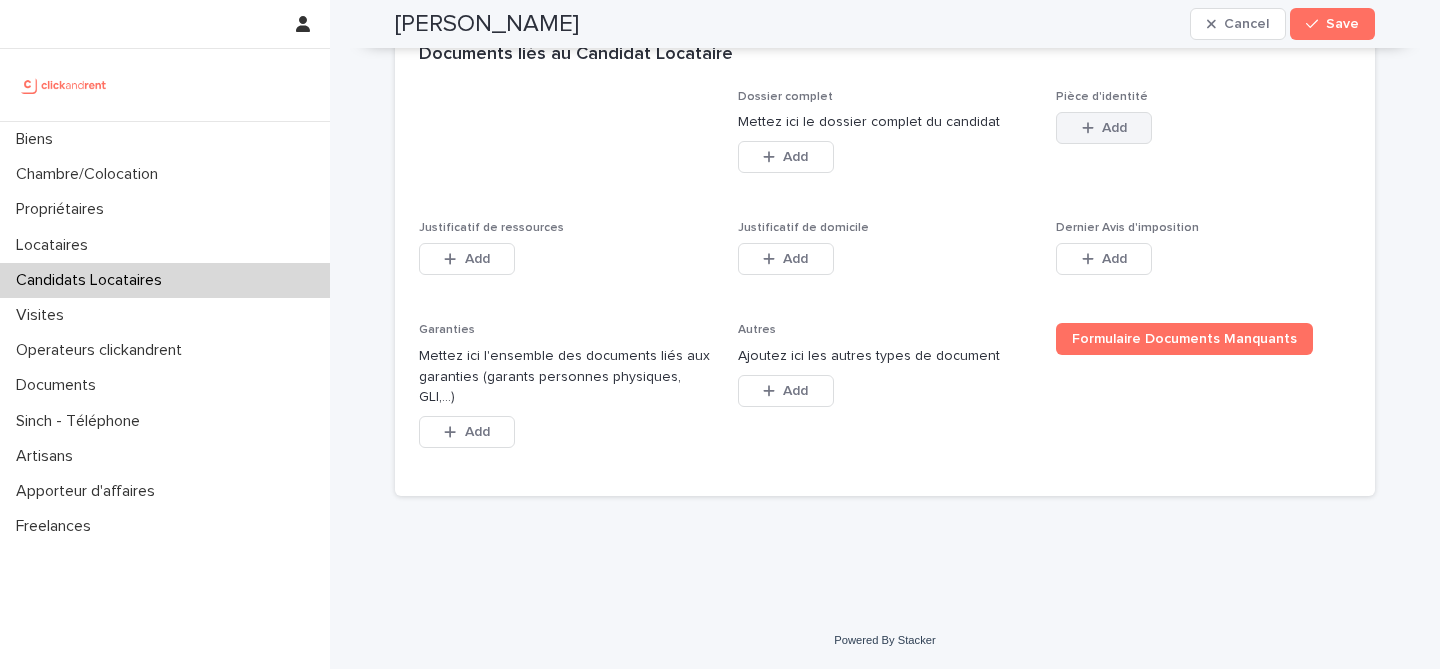 click on "Add" at bounding box center (1104, 128) 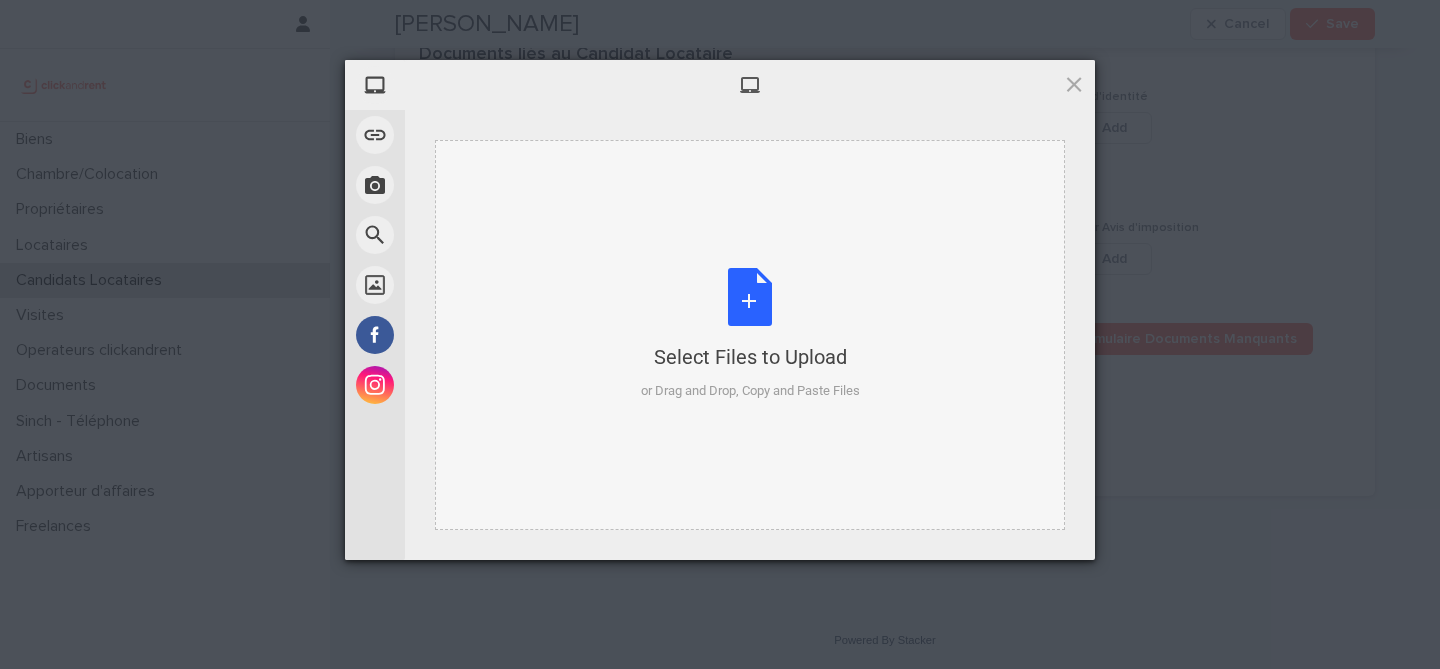 click on "Select Files to Upload
or Drag and Drop, Copy and Paste Files" at bounding box center [750, 334] 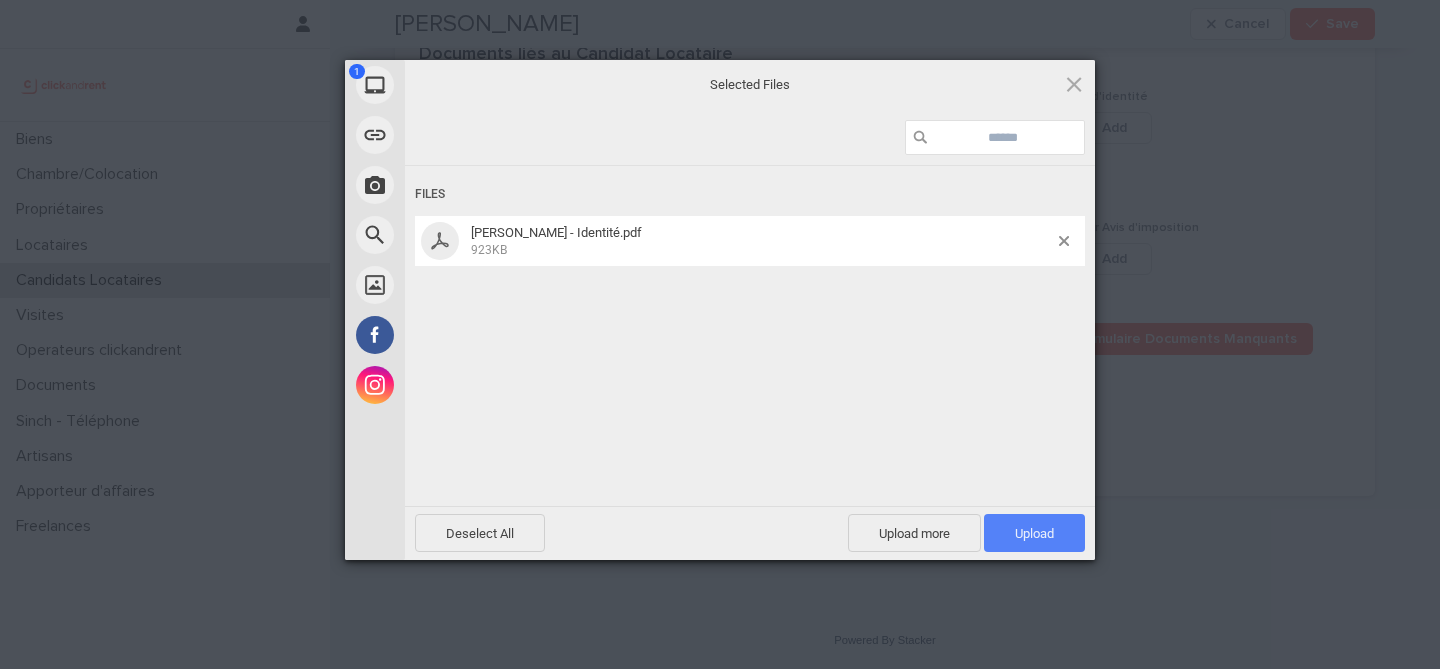 click on "Upload
1" at bounding box center [1034, 533] 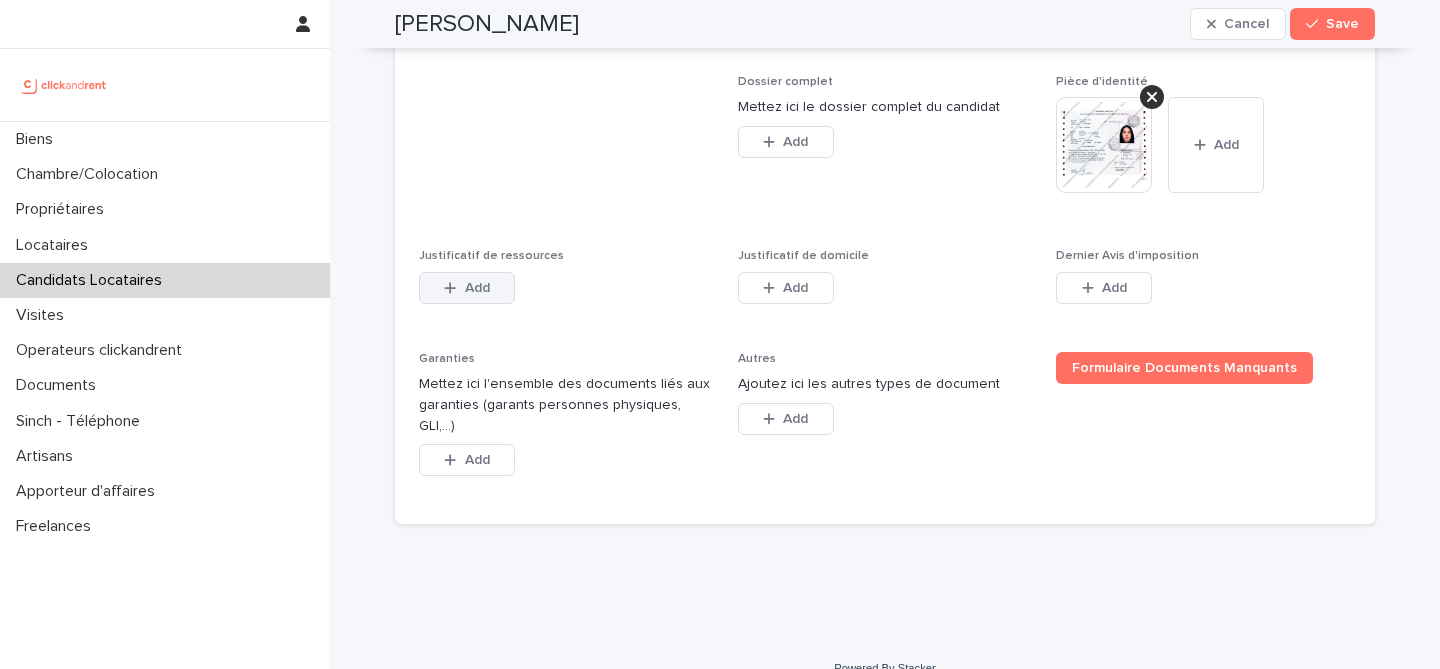click on "Add" at bounding box center (467, 288) 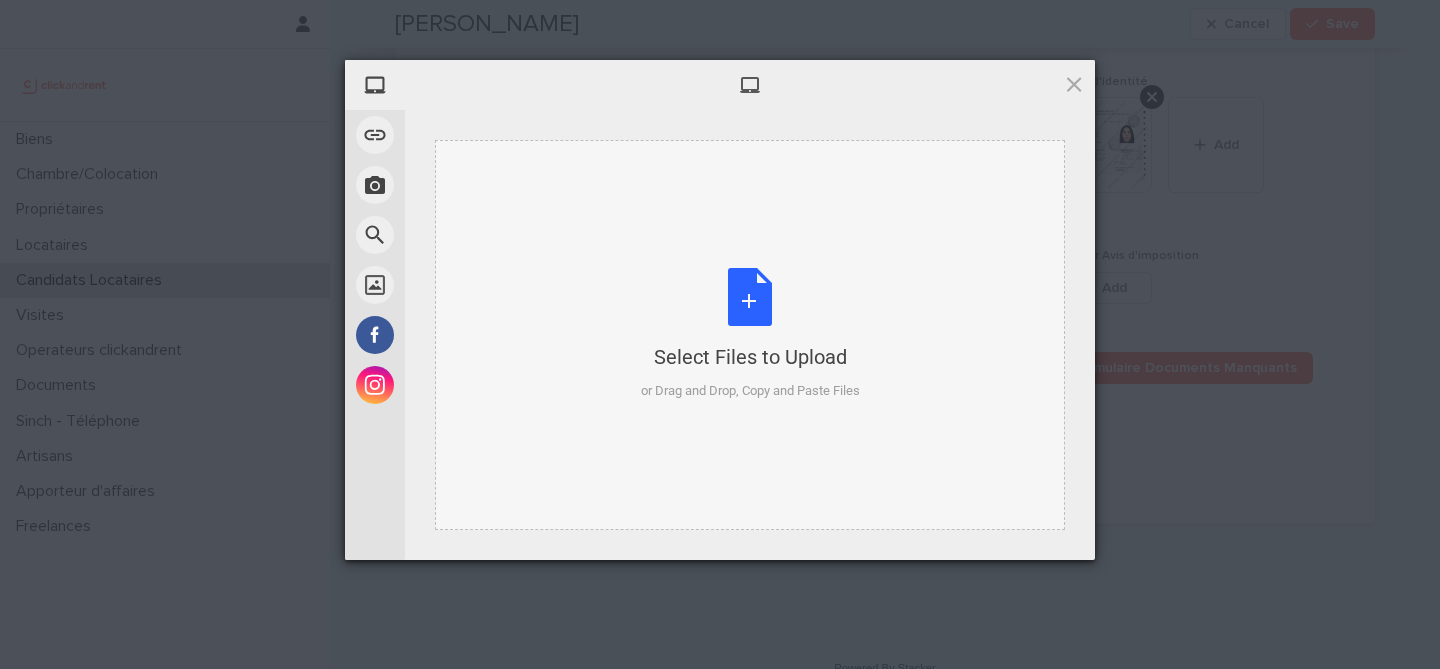 click on "Select Files to Upload
or Drag and Drop, Copy and Paste Files" at bounding box center (750, 334) 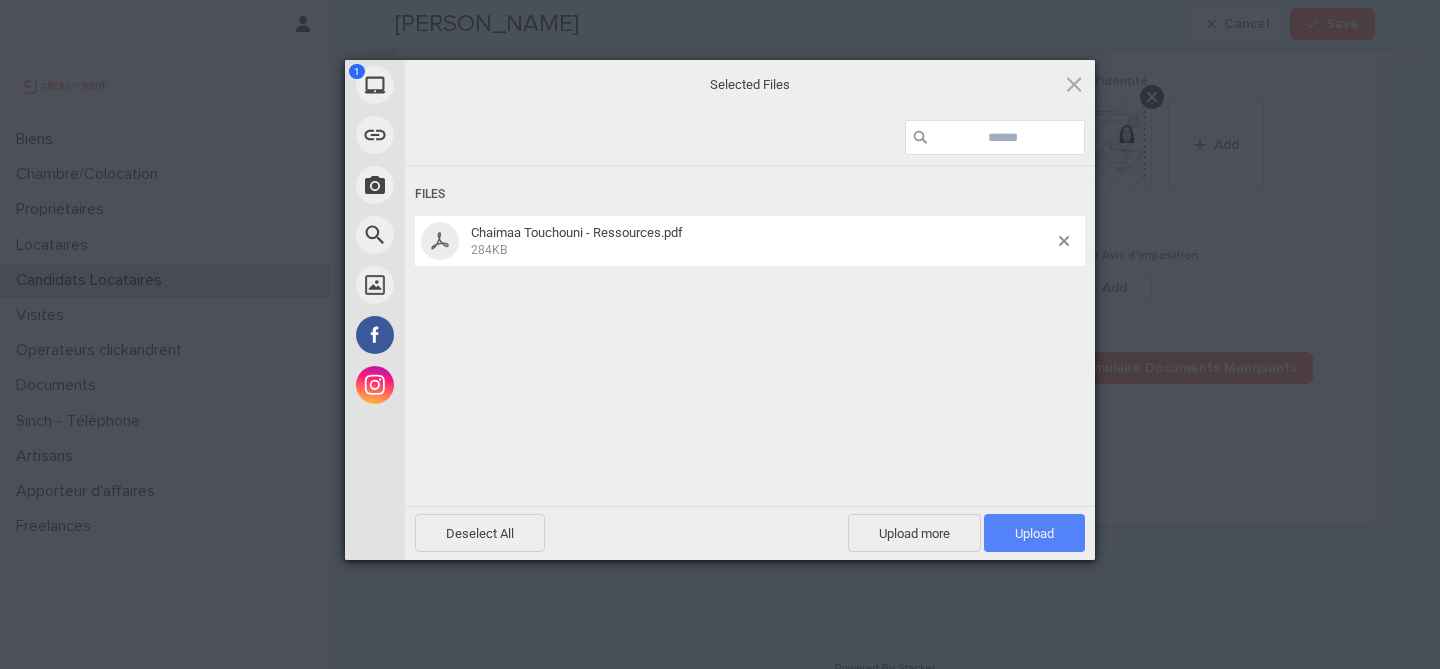 click on "Upload
1" at bounding box center (1034, 533) 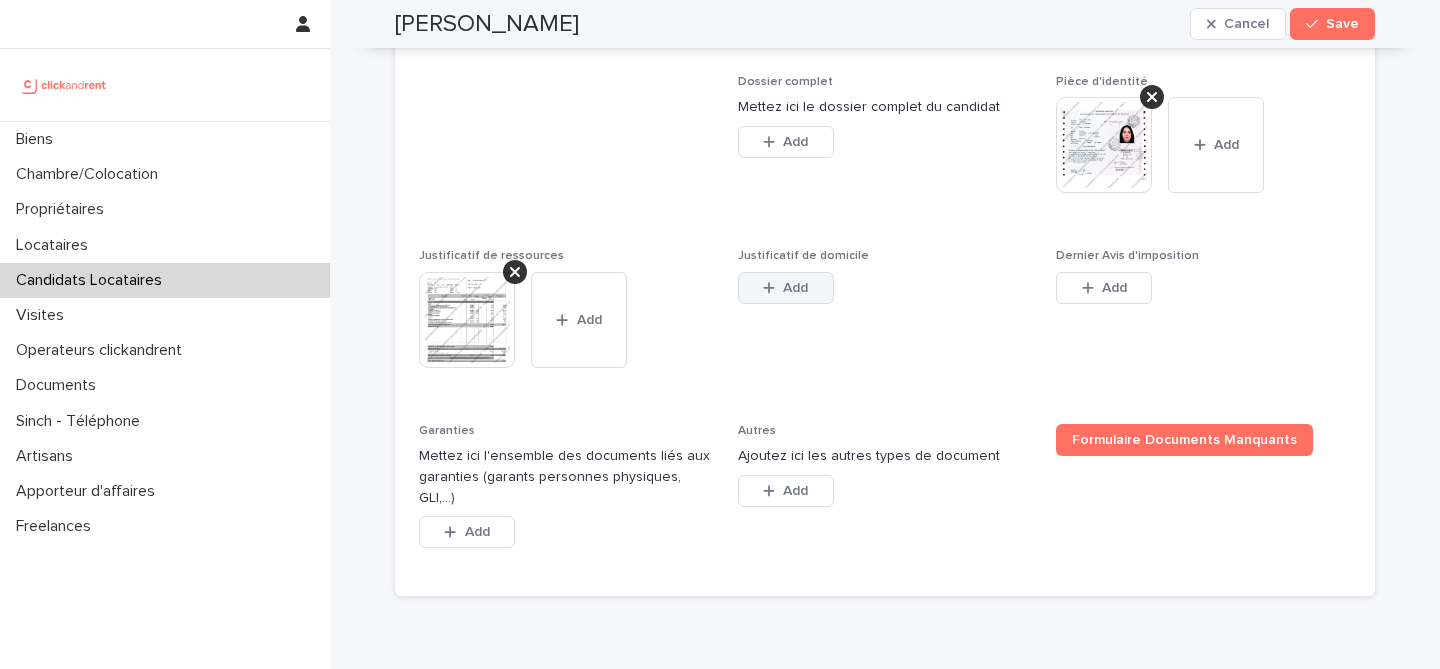 click on "Add" at bounding box center (786, 288) 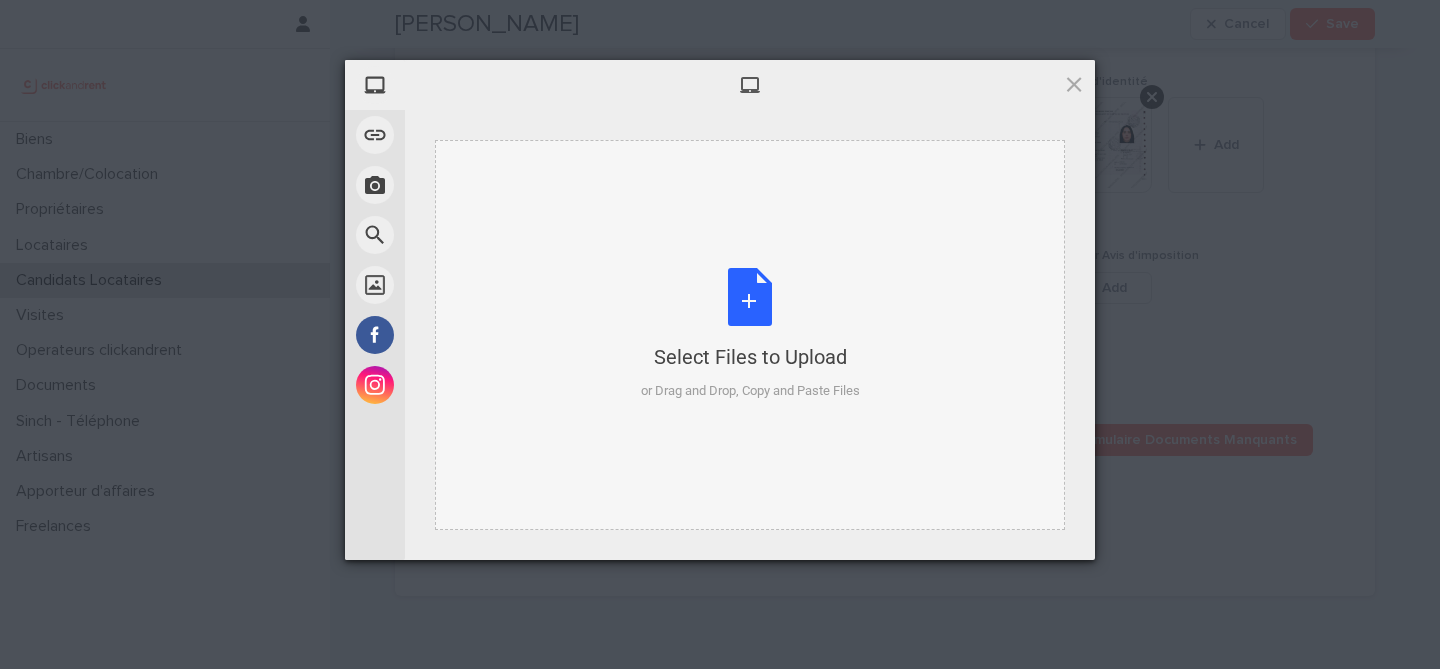 click on "Select Files to Upload
or Drag and Drop, Copy and Paste Files" at bounding box center (750, 334) 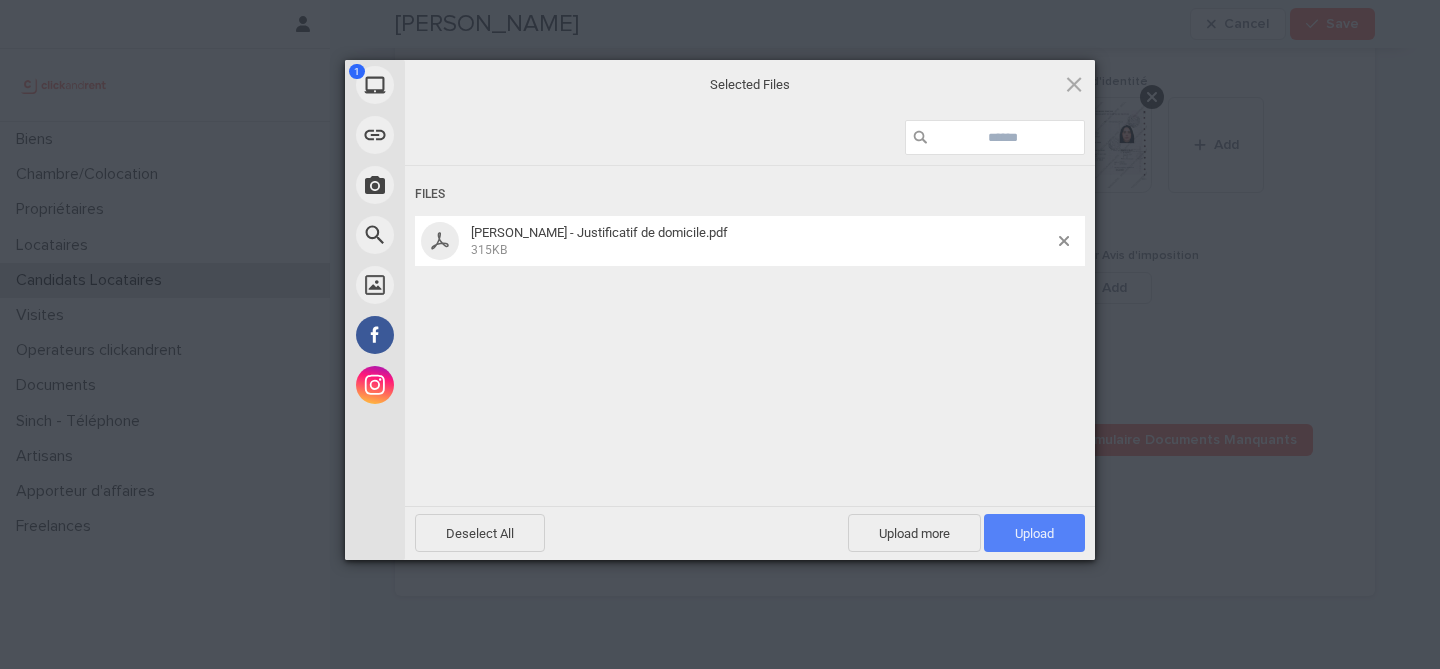 click on "Upload
1" at bounding box center [1034, 533] 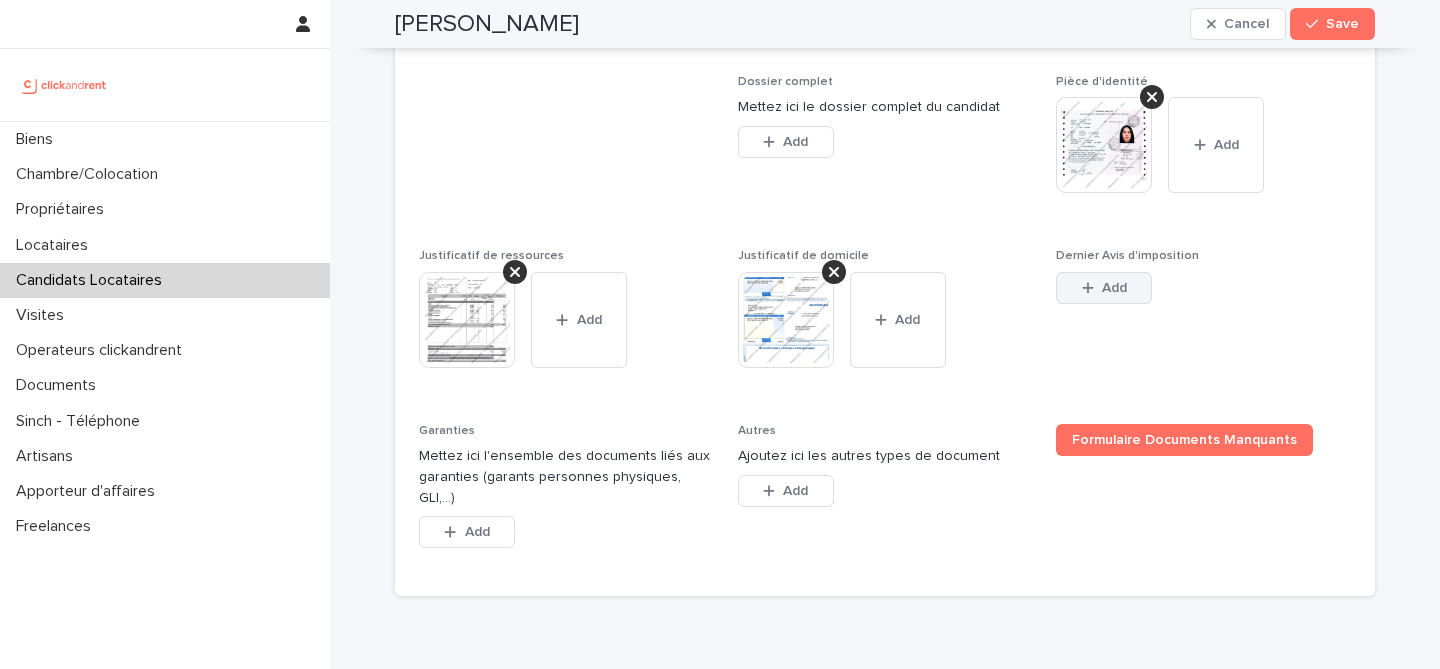 click at bounding box center [1092, 288] 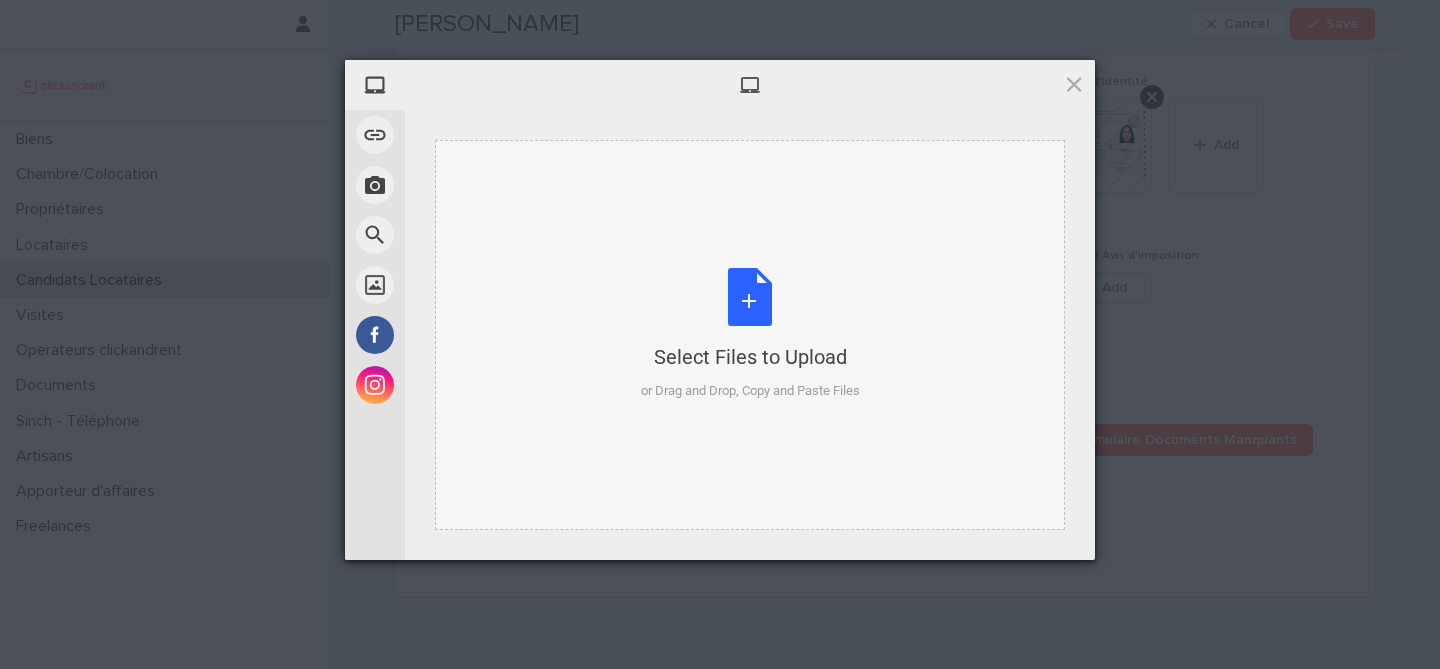 click on "Select Files to Upload
or Drag and Drop, Copy and Paste Files" at bounding box center [750, 334] 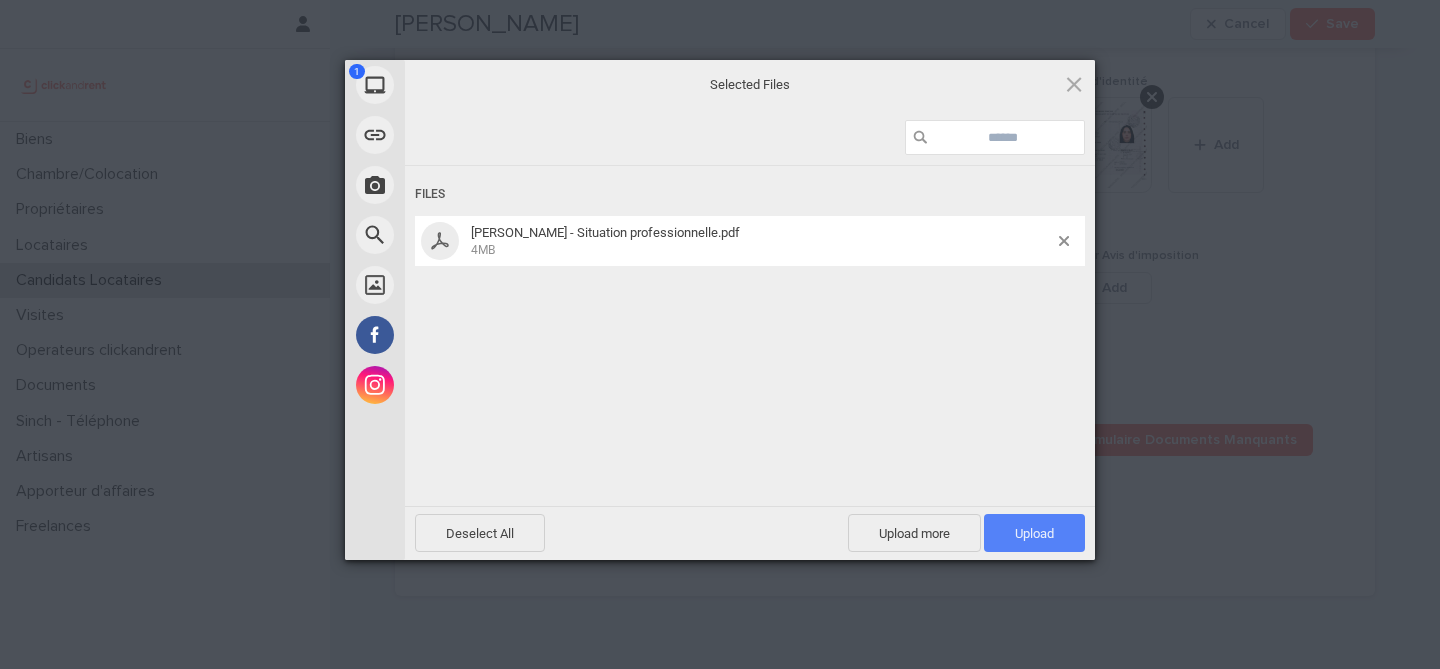 click on "Upload
1" at bounding box center (1034, 533) 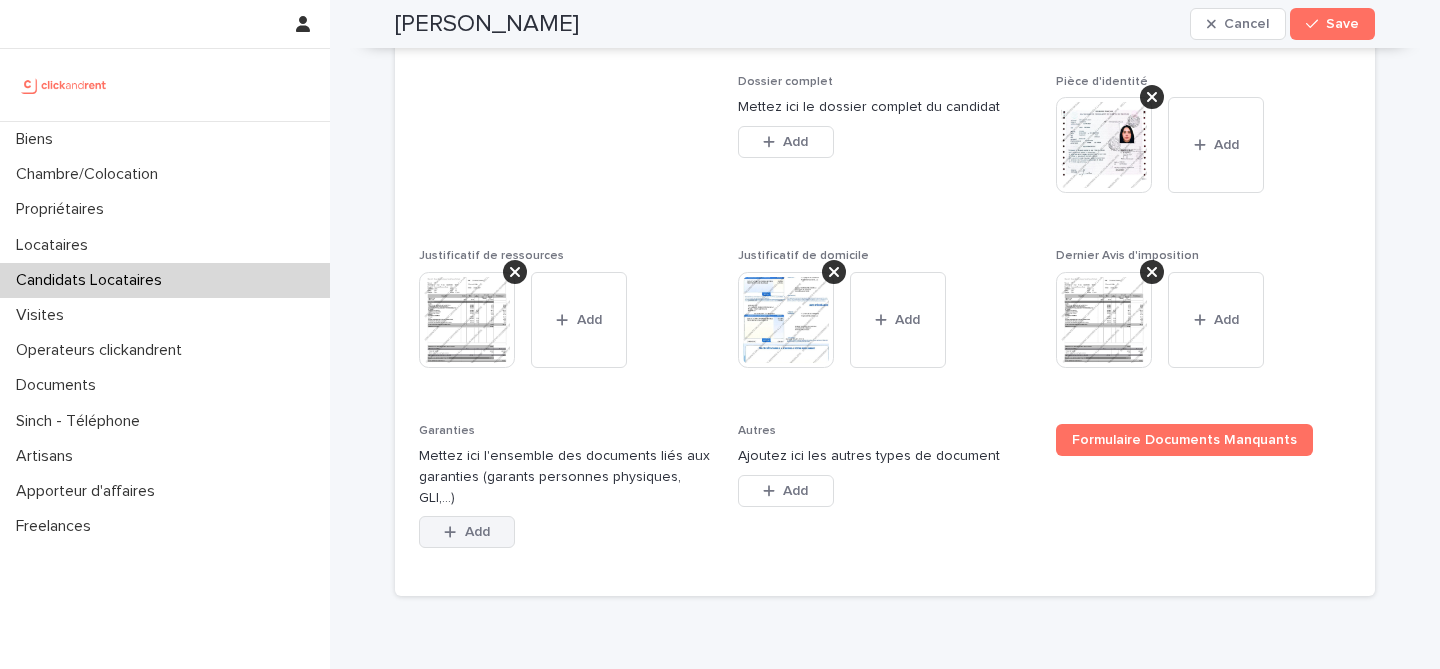 click on "Add" at bounding box center [467, 532] 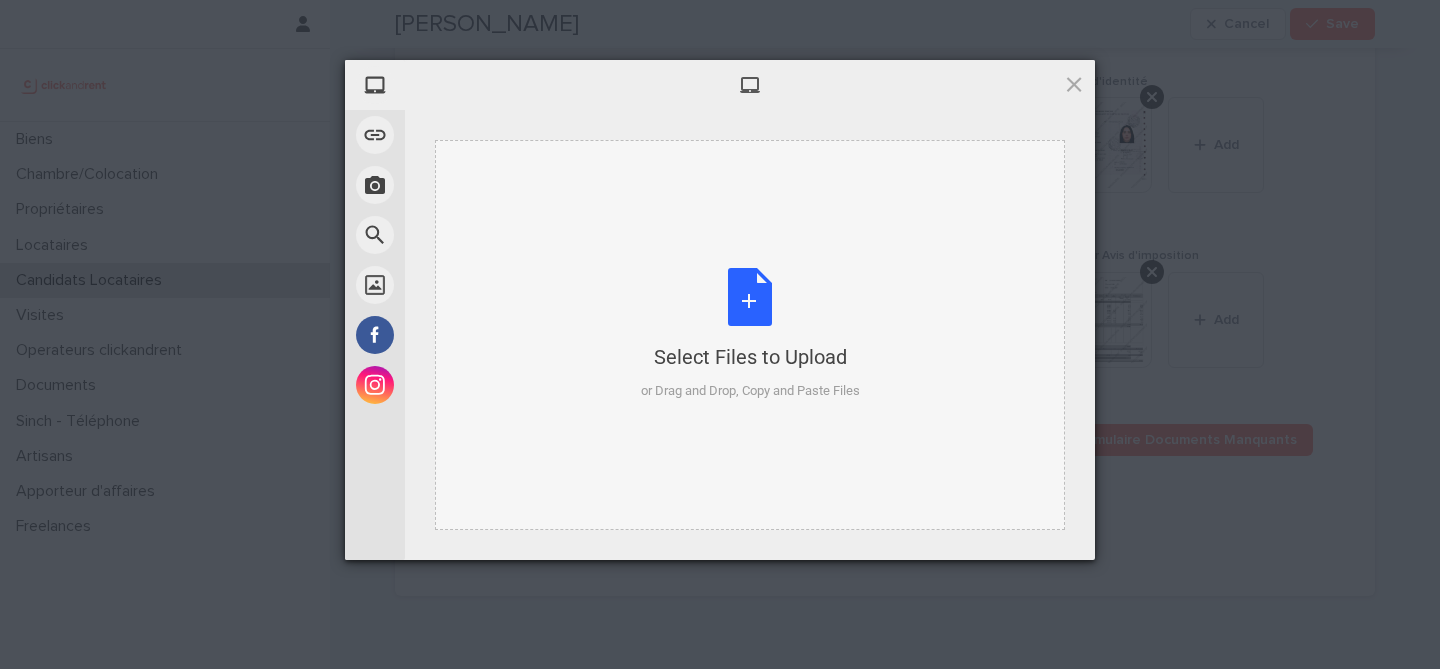 click on "Select Files to Upload
or Drag and Drop, Copy and Paste Files" at bounding box center [750, 334] 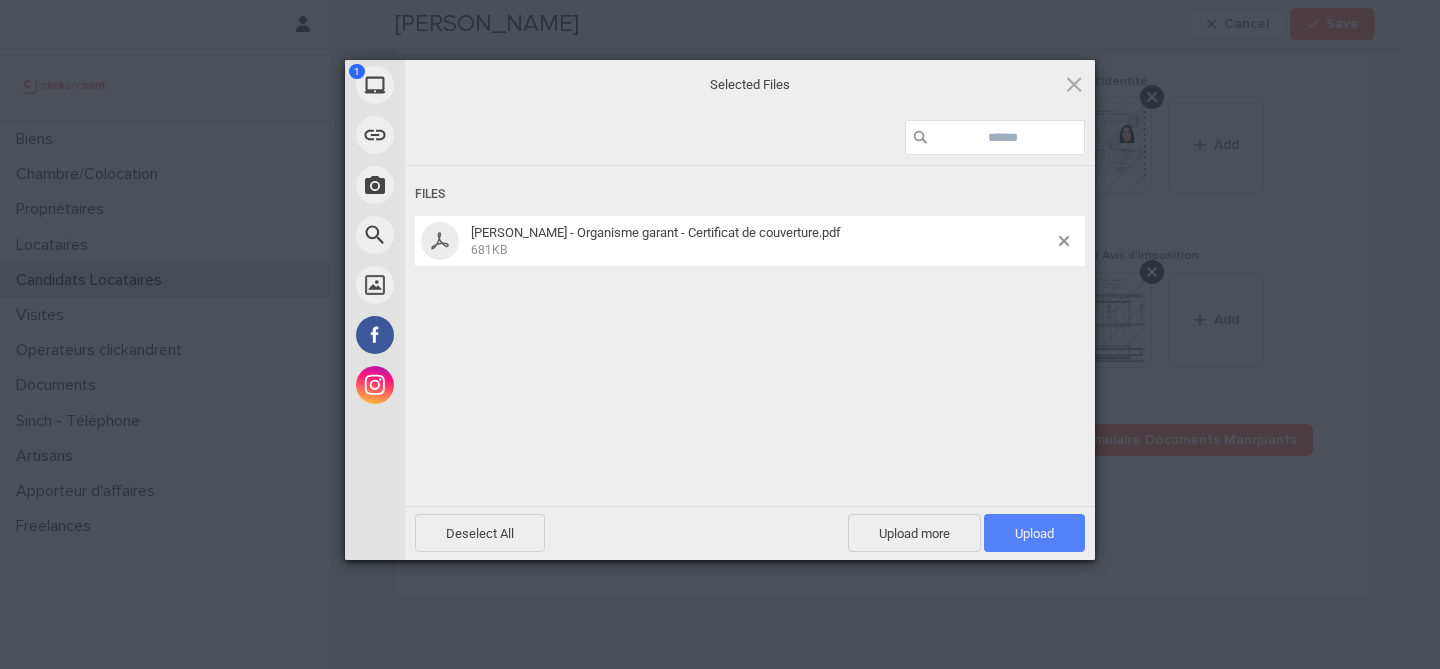 click on "Upload
1" at bounding box center (1034, 533) 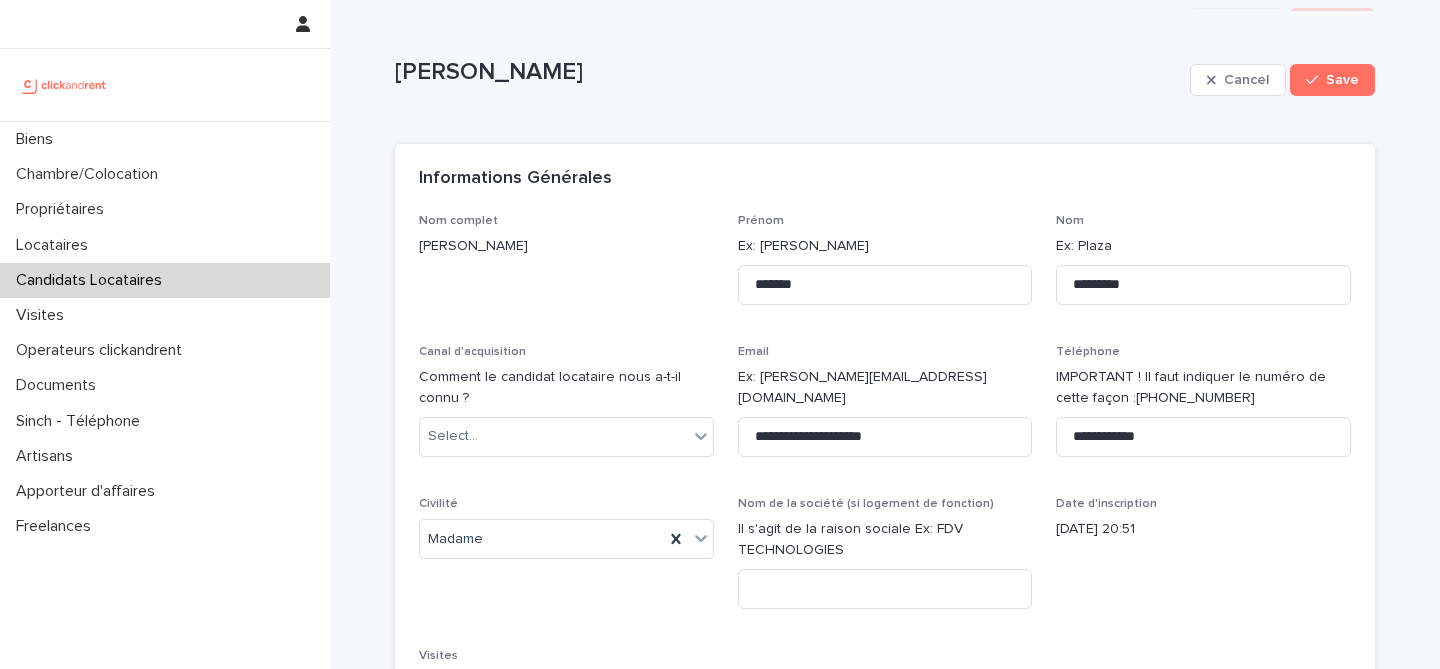 scroll, scrollTop: 0, scrollLeft: 0, axis: both 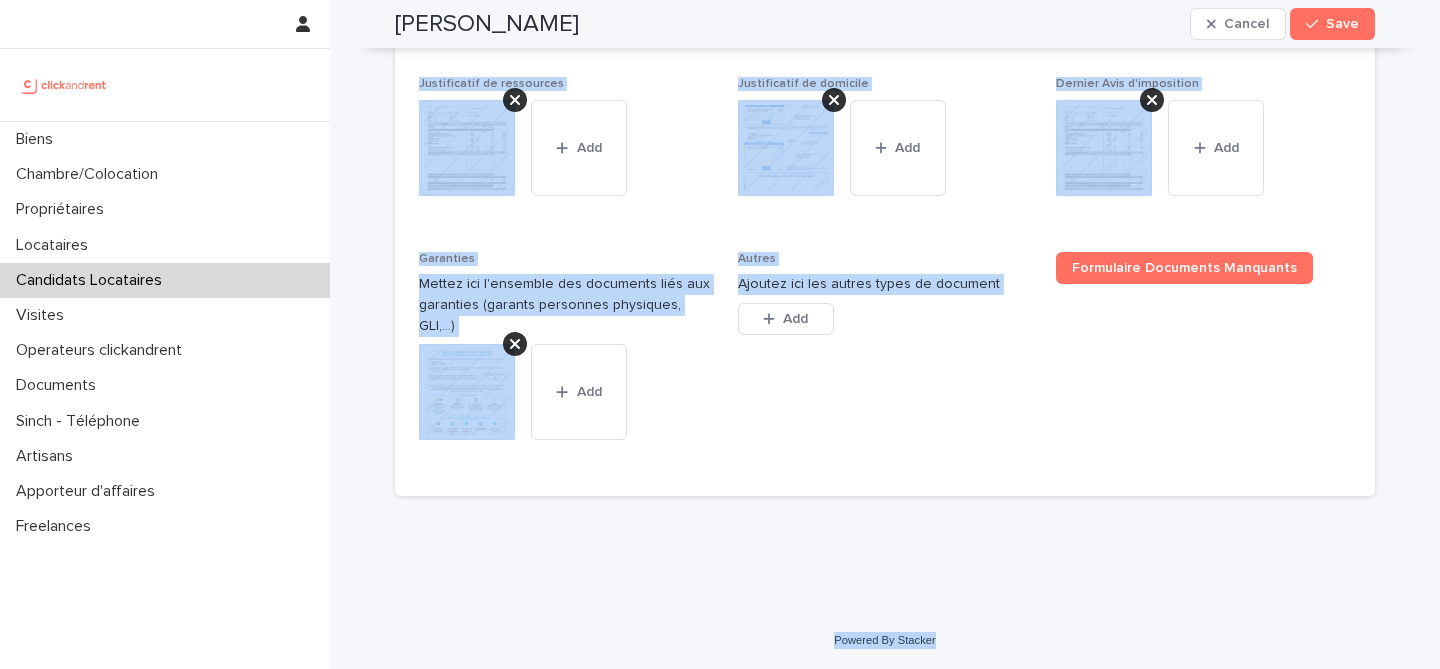drag, startPoint x: 401, startPoint y: 55, endPoint x: 1143, endPoint y: 646, distance: 948.6016 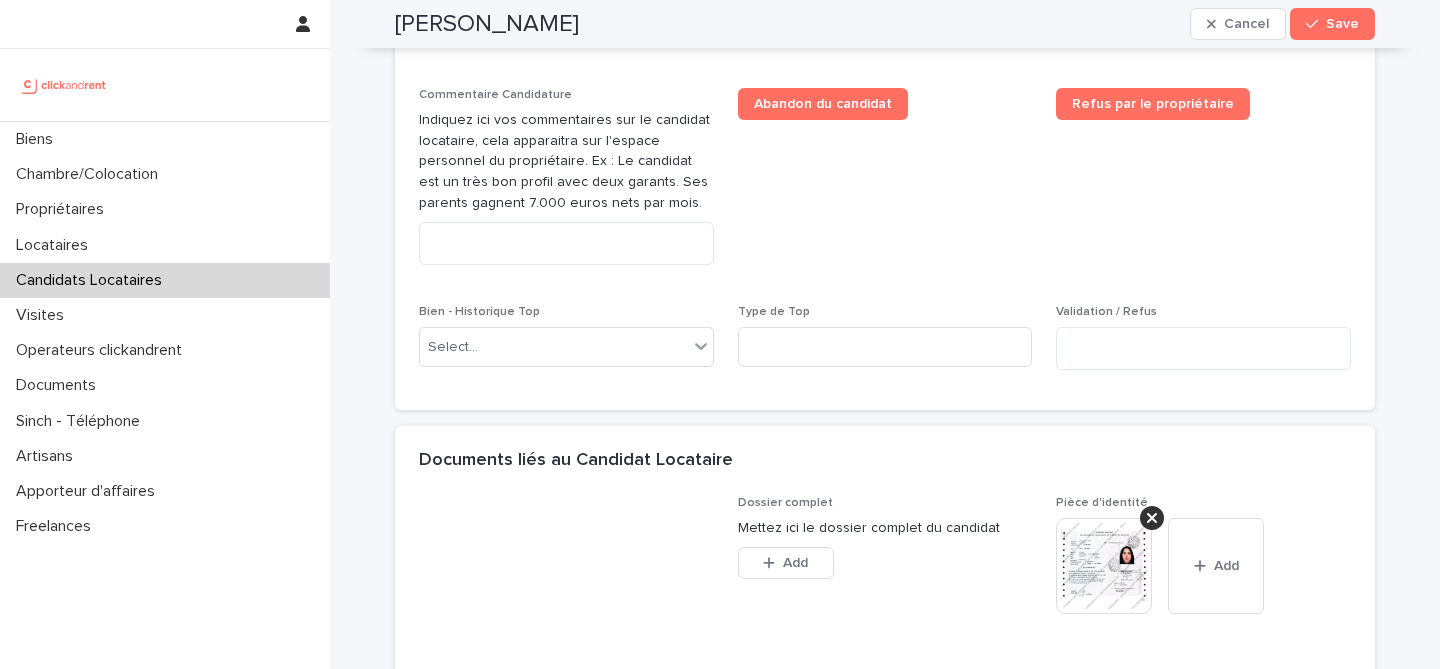 scroll, scrollTop: 1086, scrollLeft: 0, axis: vertical 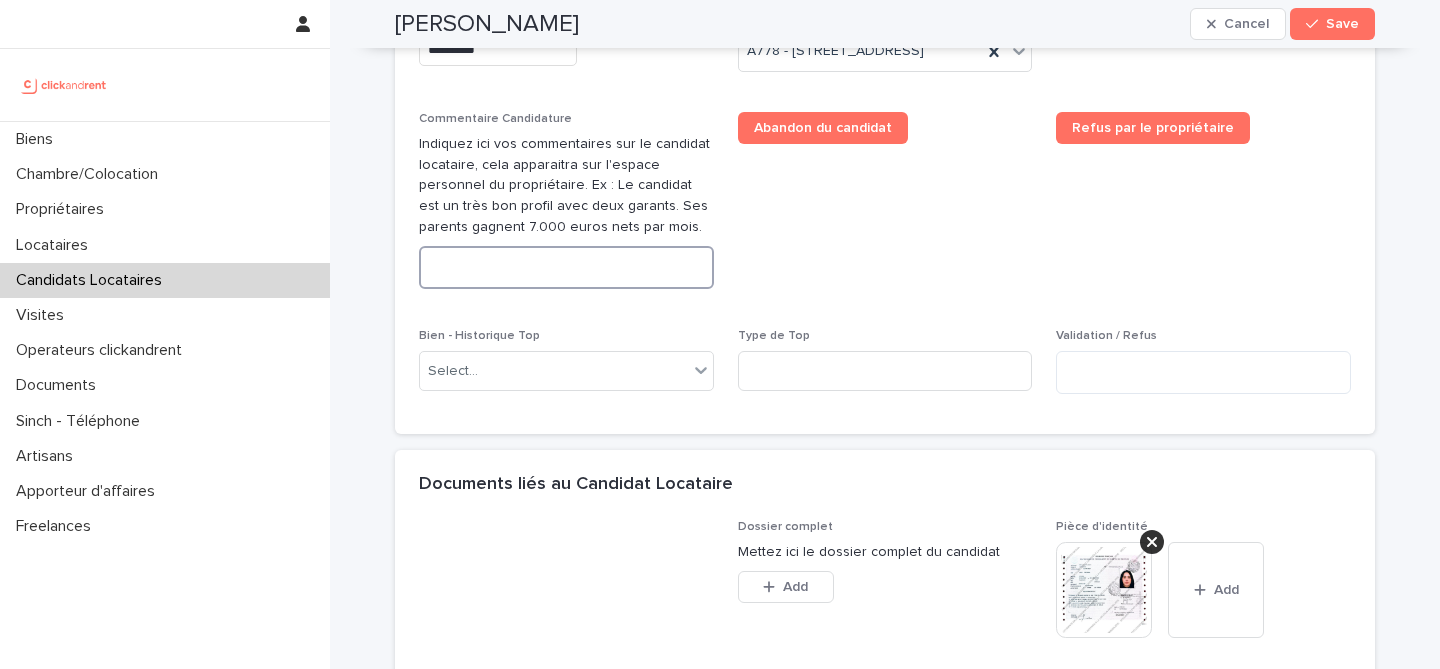 click at bounding box center [566, 267] 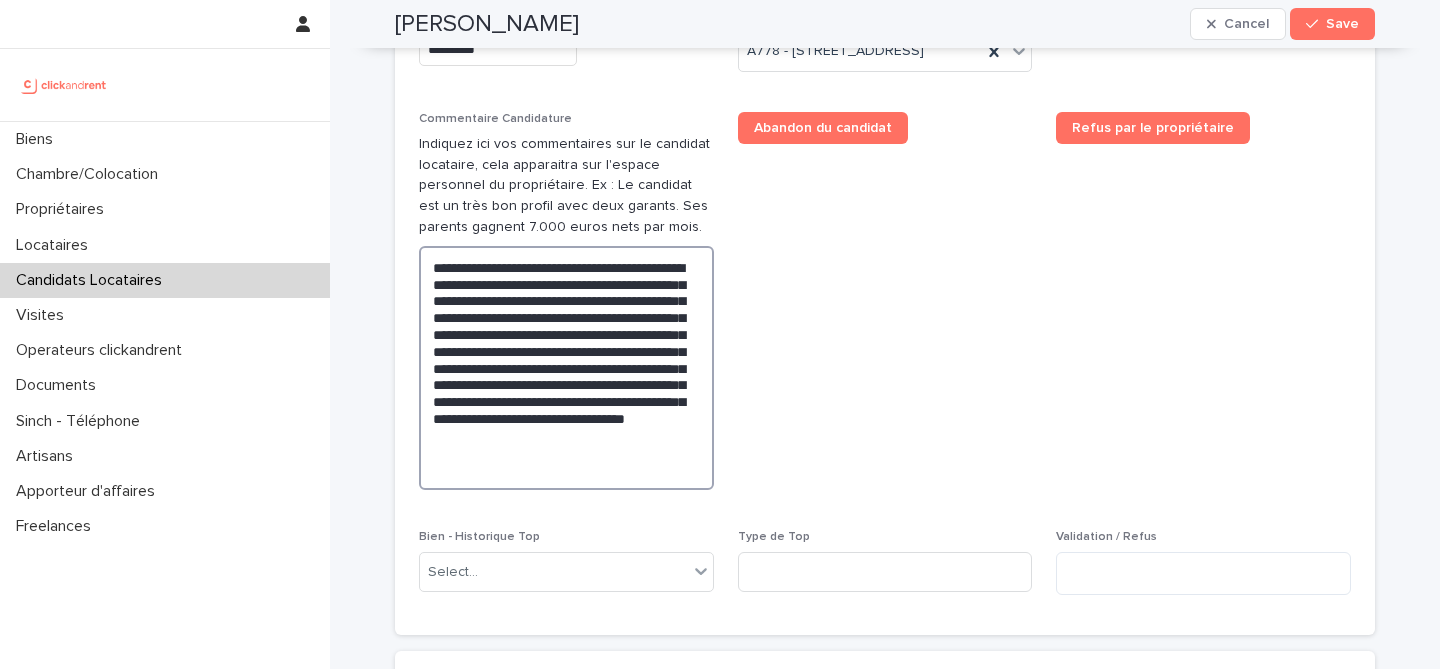 type on "**********" 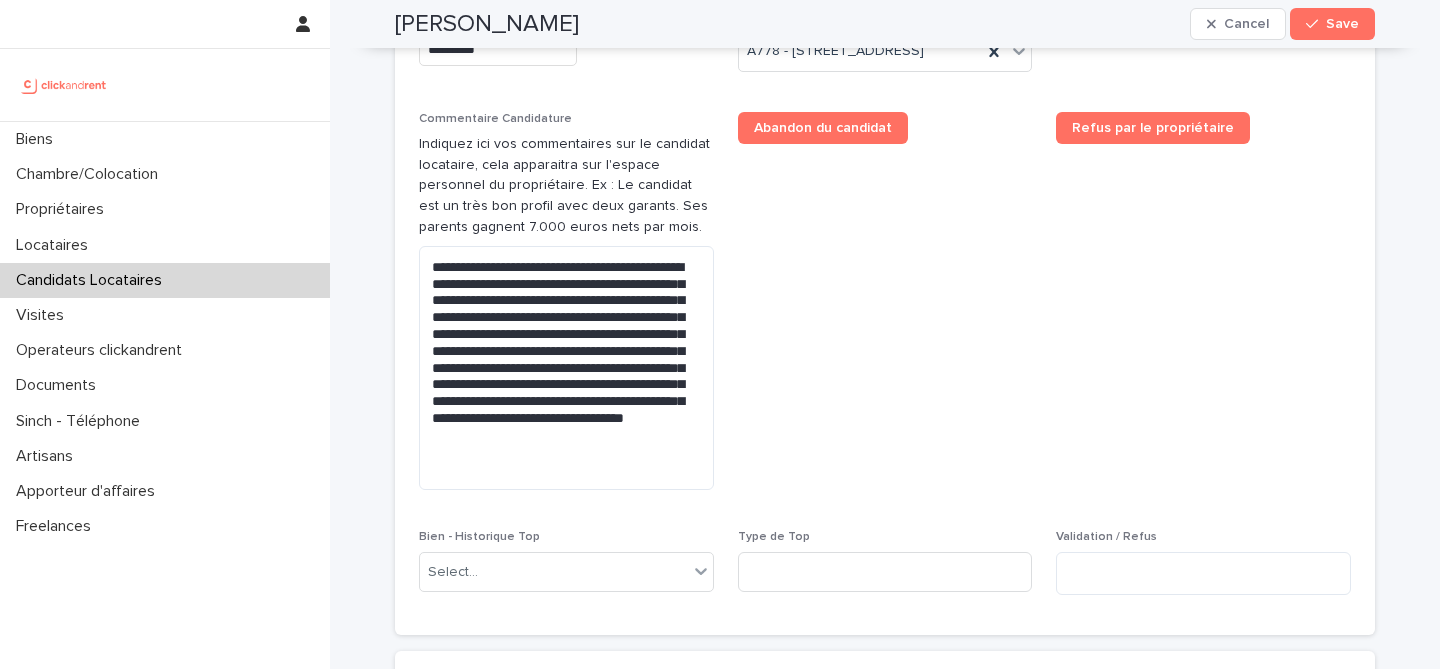 click on "Abandon du candidat" at bounding box center [885, 309] 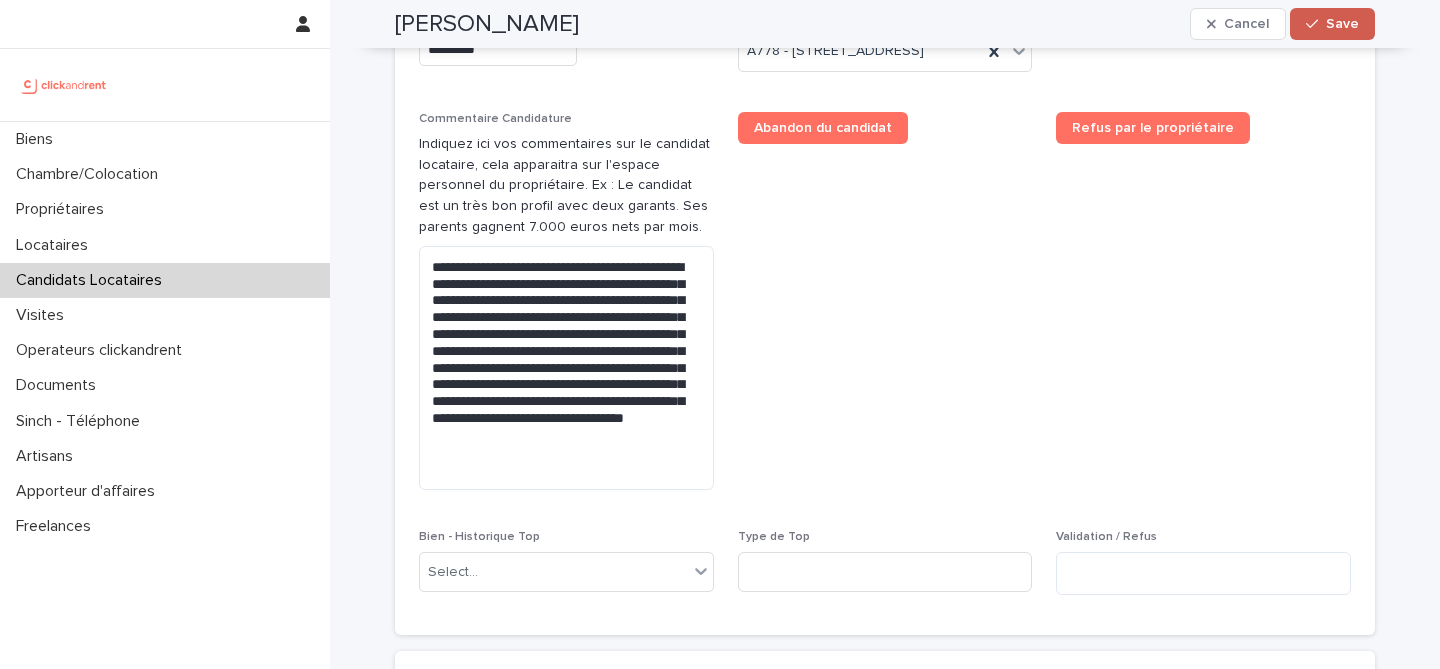 click on "Save" at bounding box center [1332, 24] 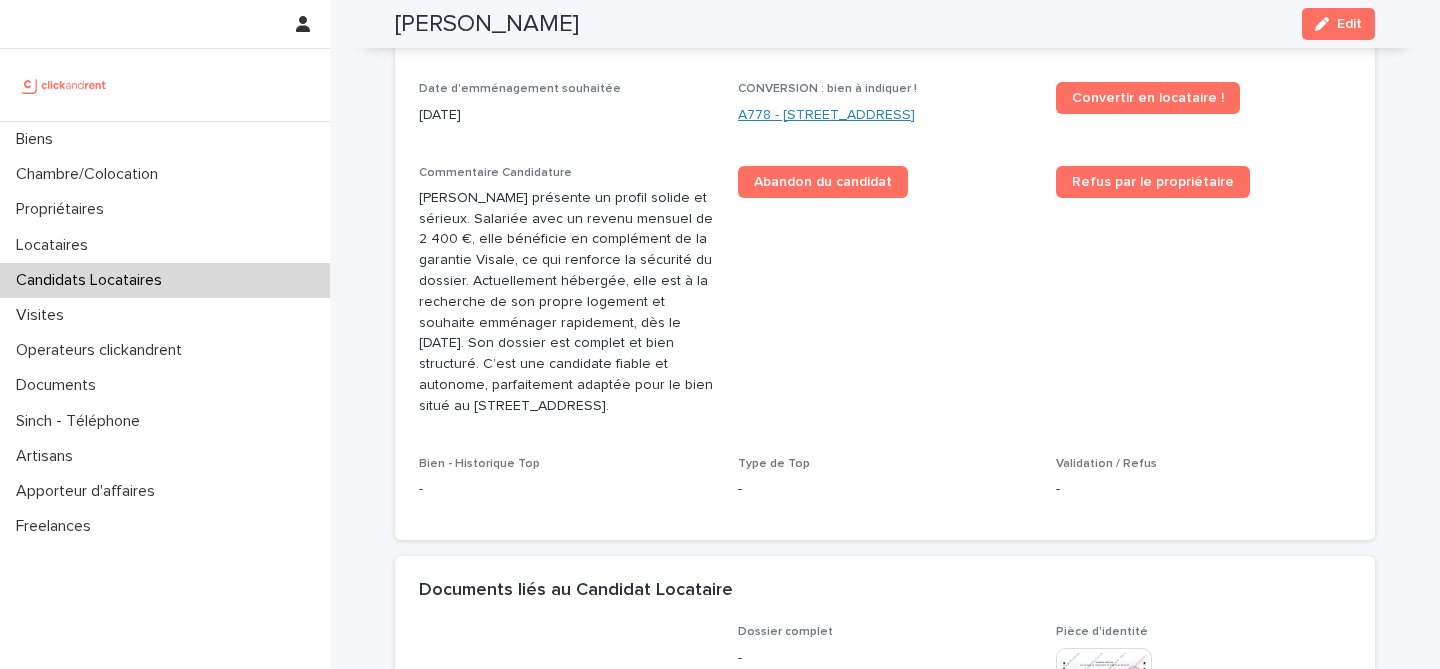 scroll, scrollTop: 721, scrollLeft: 0, axis: vertical 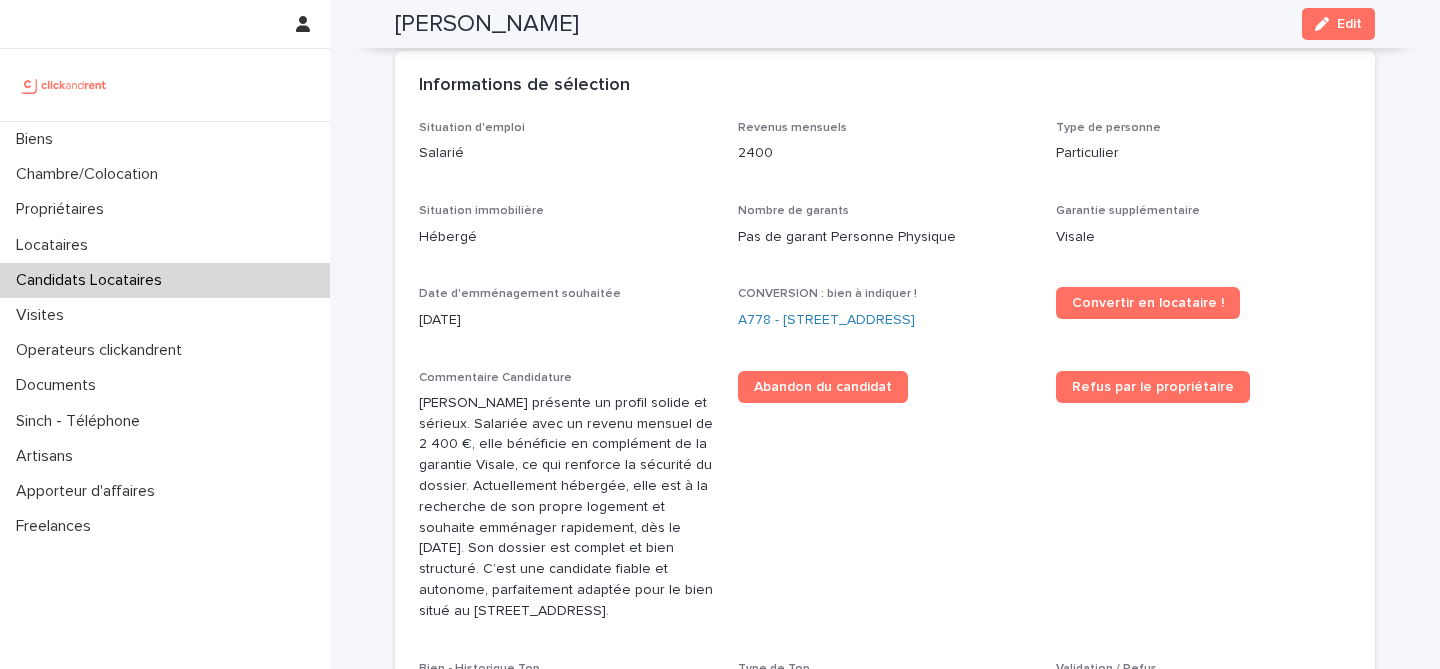 click on "Candidats Locataires" at bounding box center [165, 280] 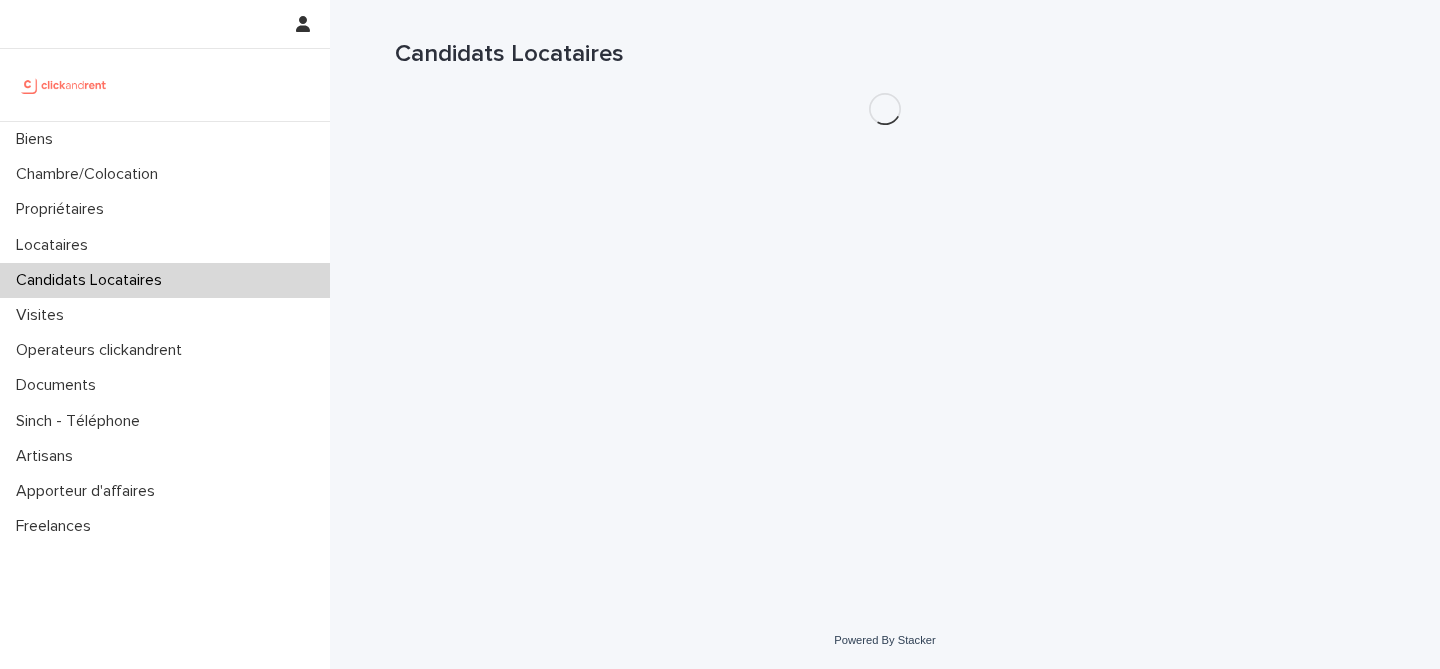 scroll, scrollTop: 0, scrollLeft: 0, axis: both 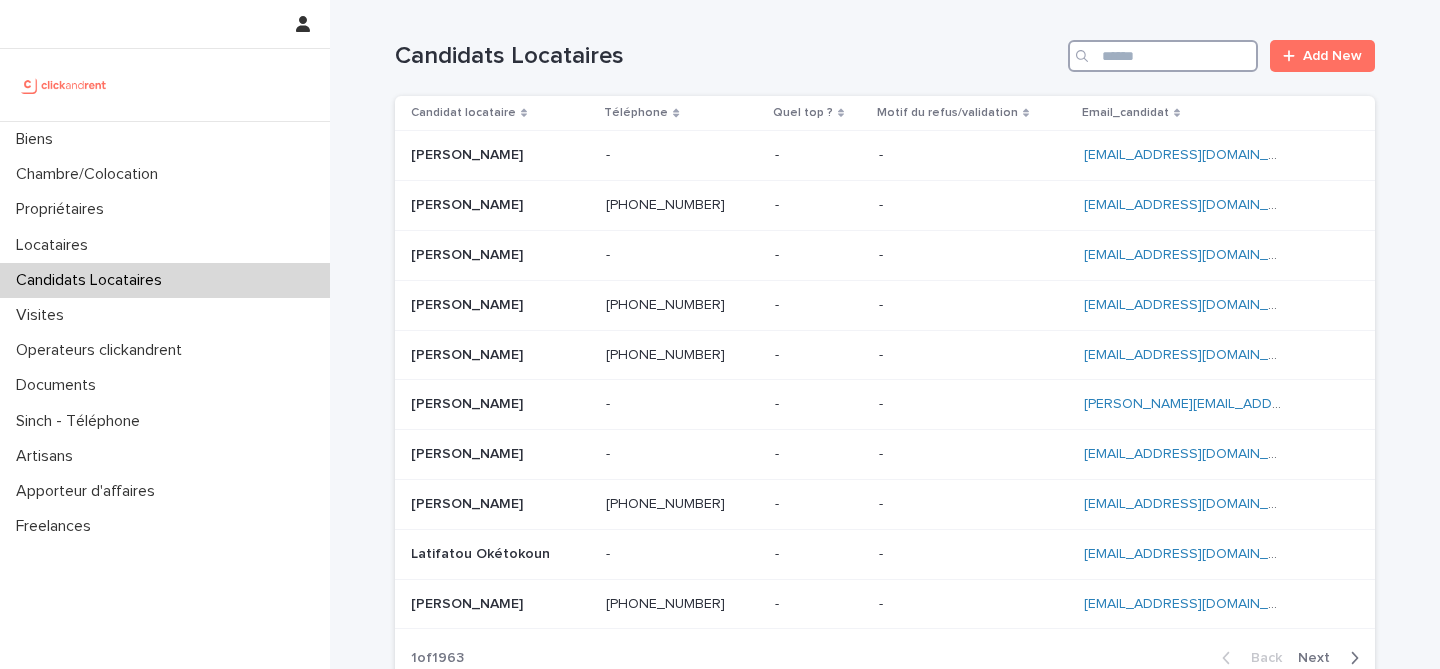 click at bounding box center (1163, 56) 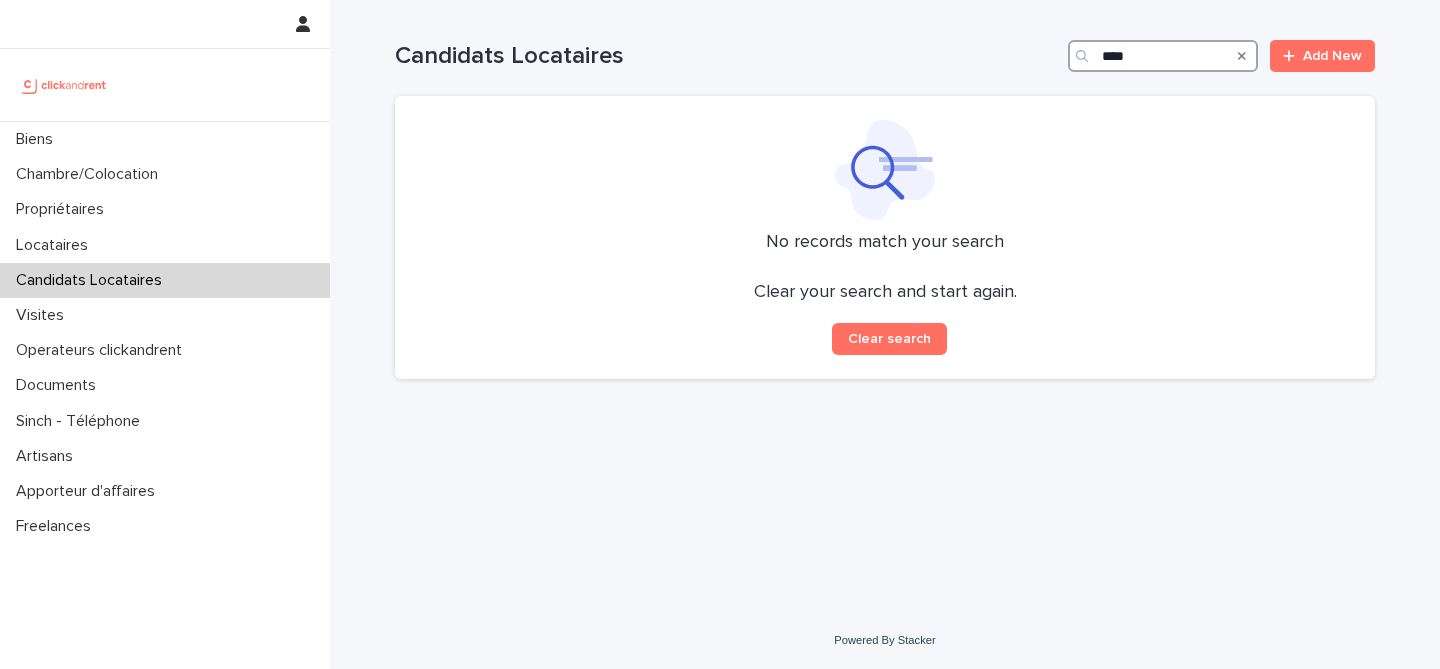 type on "****" 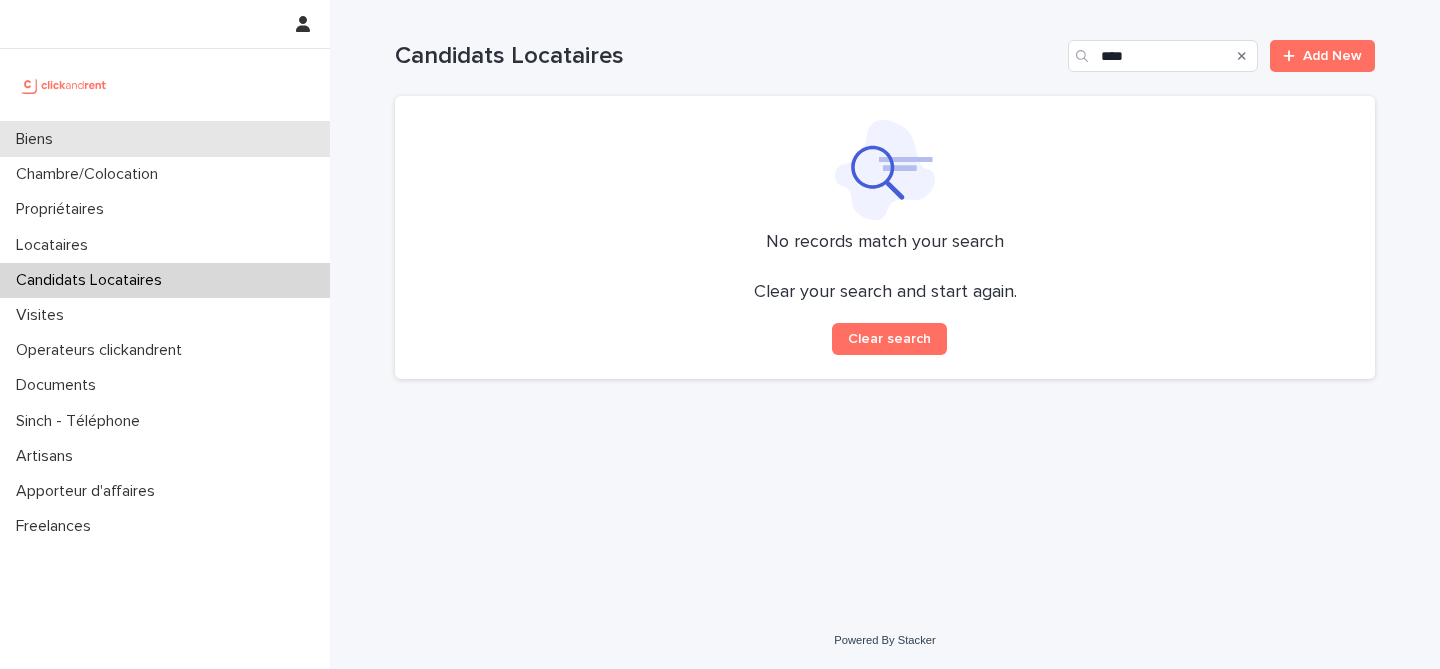 click on "Biens" at bounding box center (165, 139) 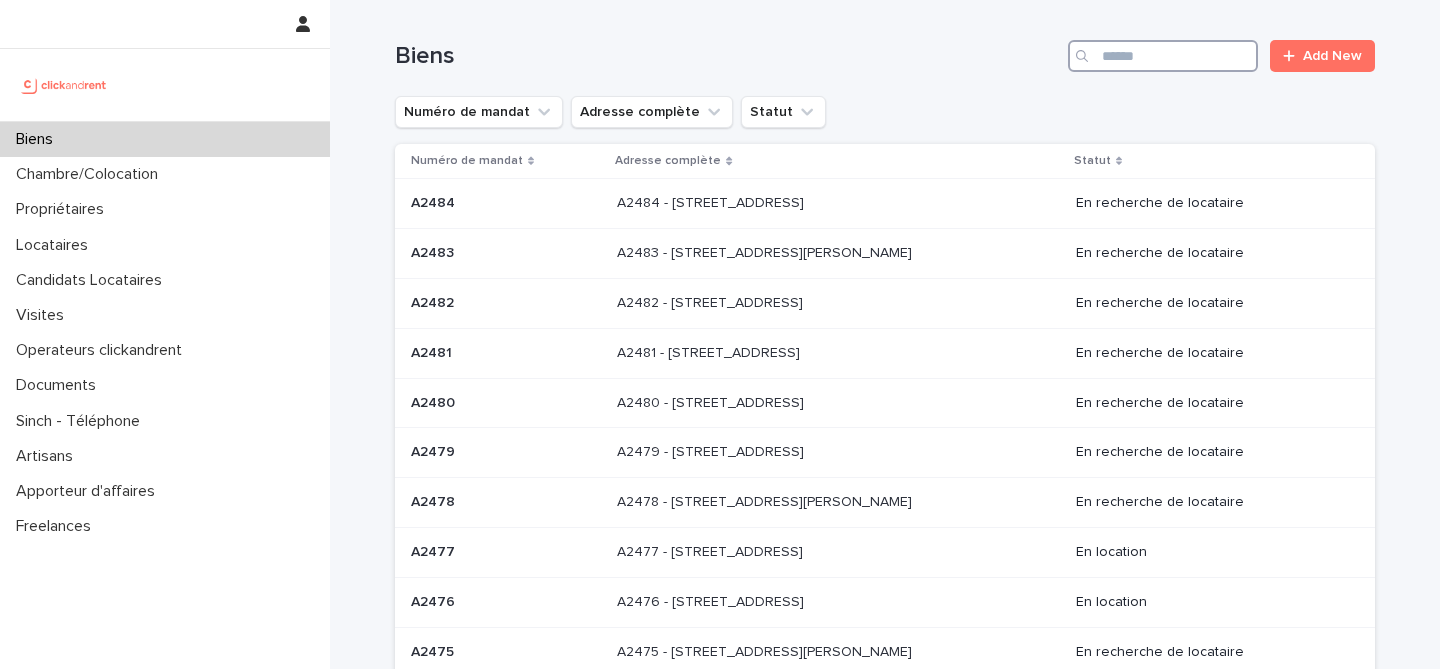 click at bounding box center [1163, 56] 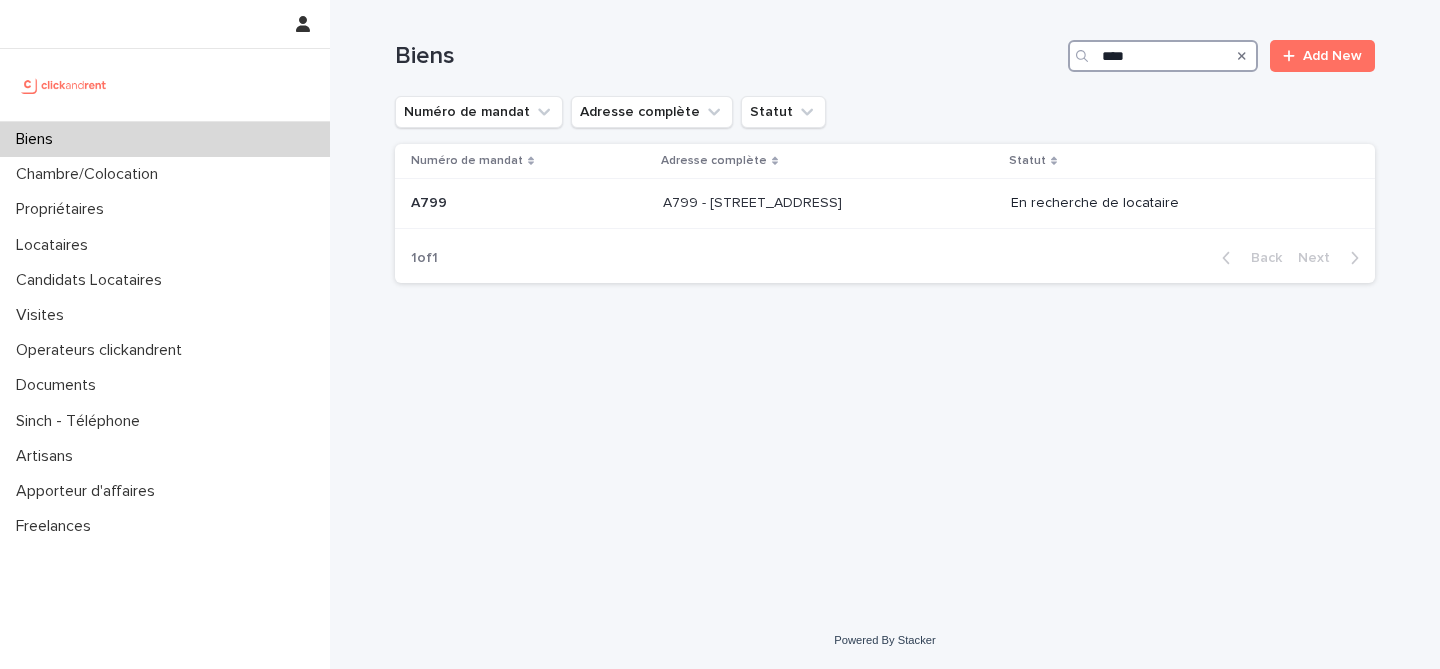 type on "****" 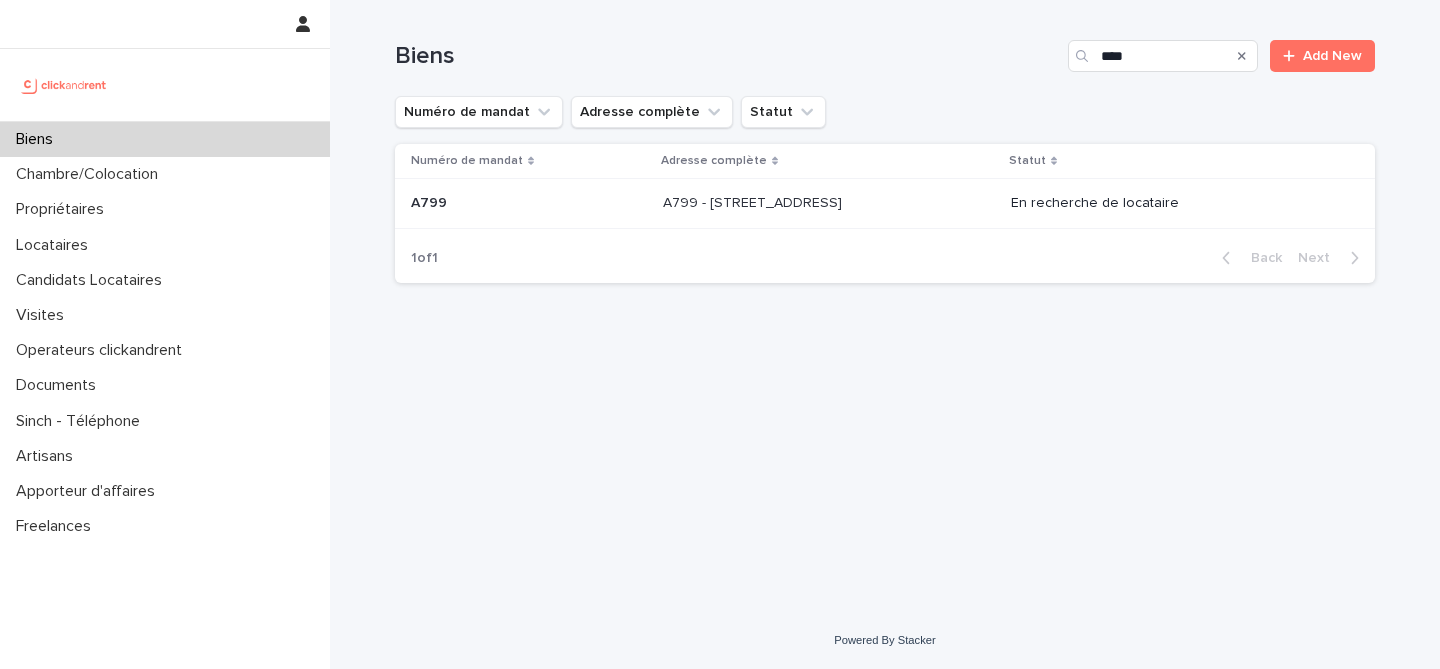 click on "A799 - 14 rue de Taucha,  Palaiseau 91120" at bounding box center (754, 201) 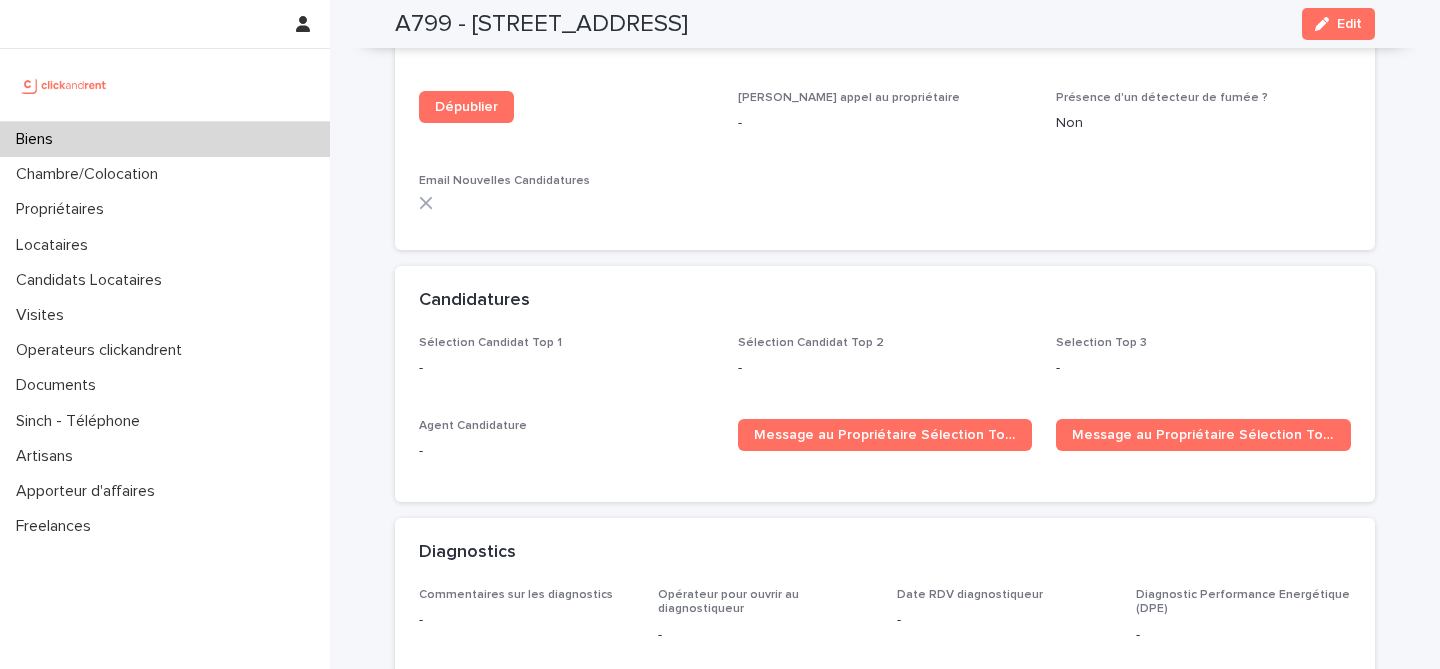 scroll, scrollTop: 5953, scrollLeft: 0, axis: vertical 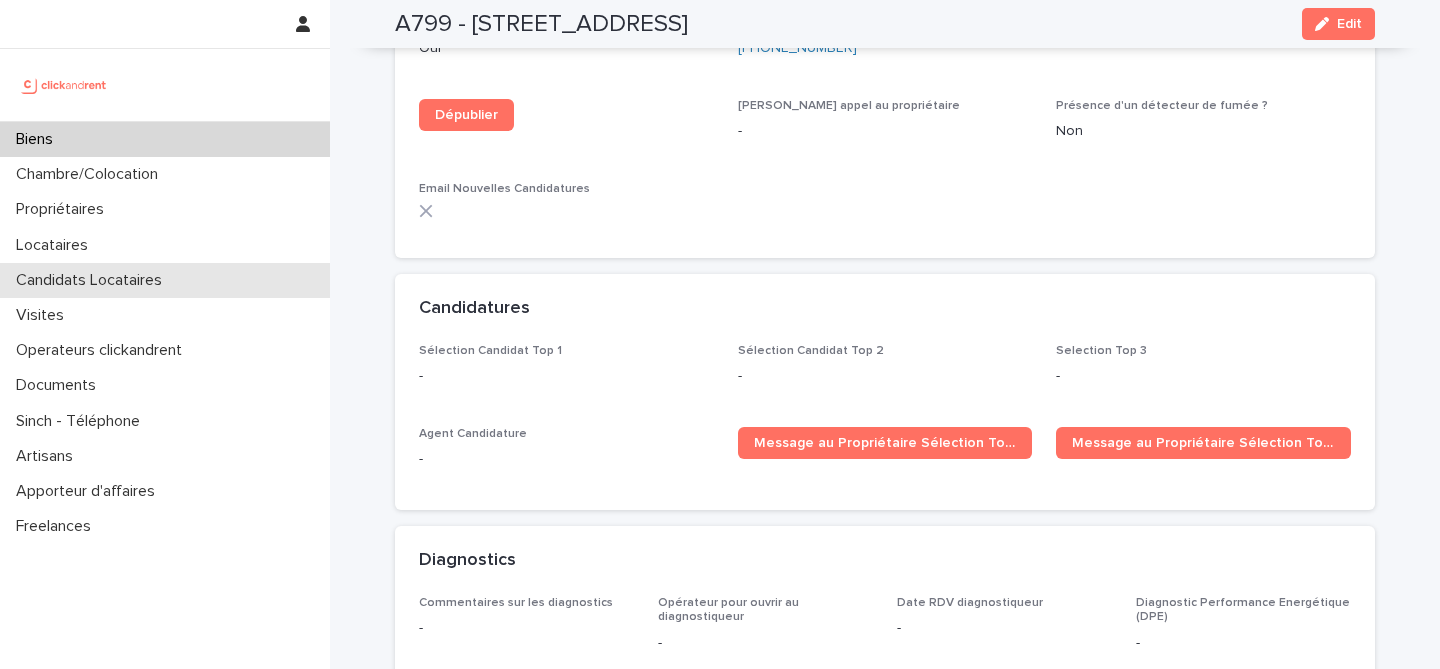 click on "Candidats Locataires" at bounding box center (93, 280) 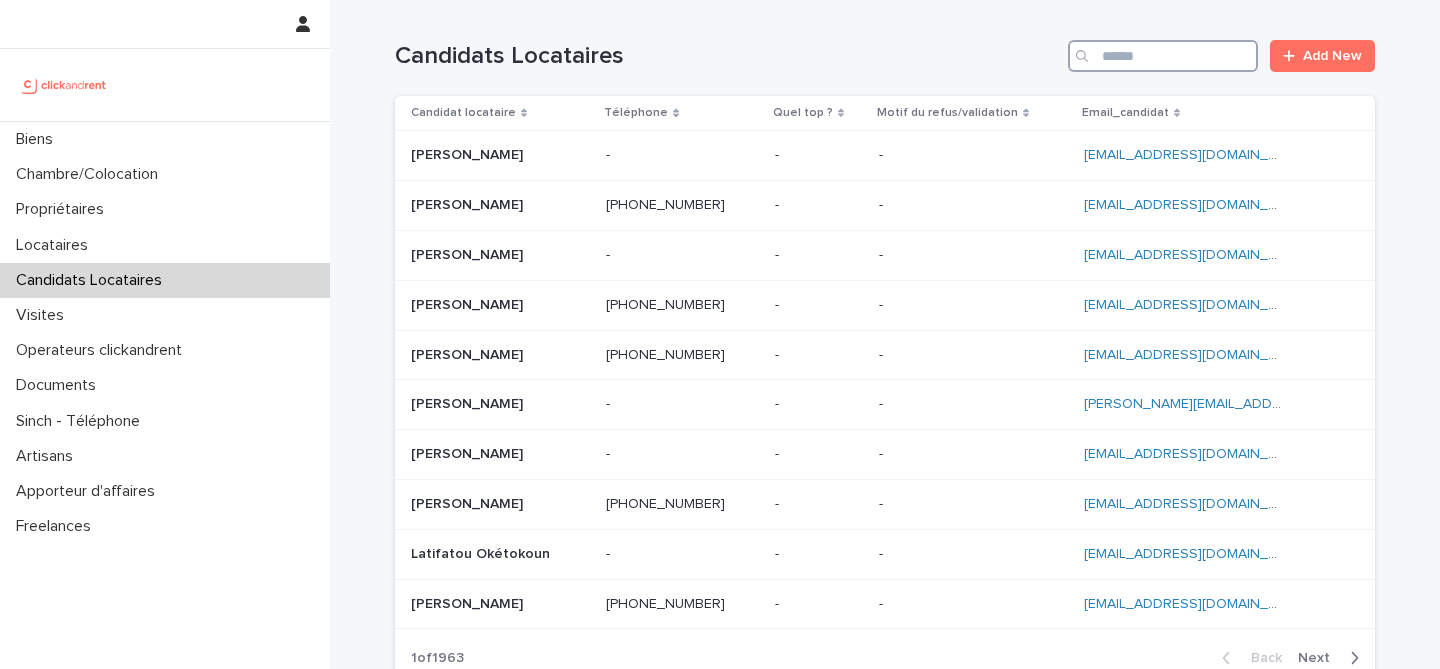 click at bounding box center (1163, 56) 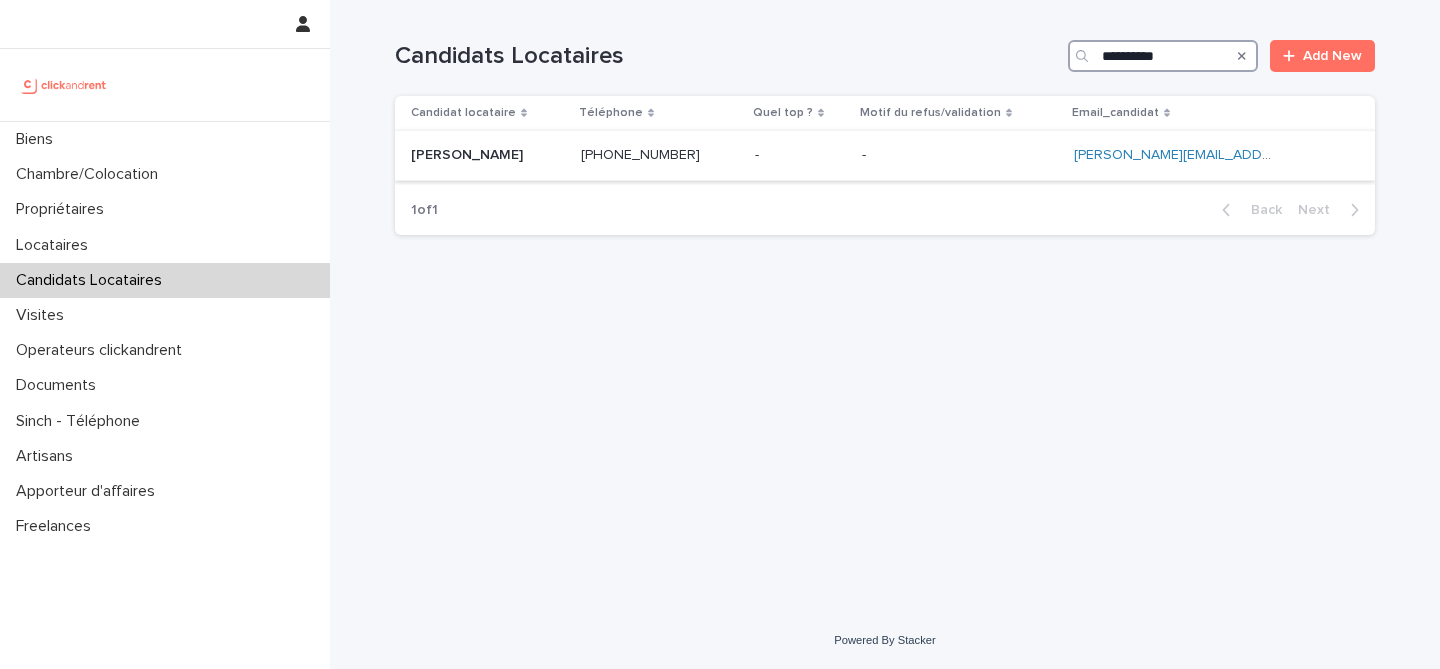 type on "**********" 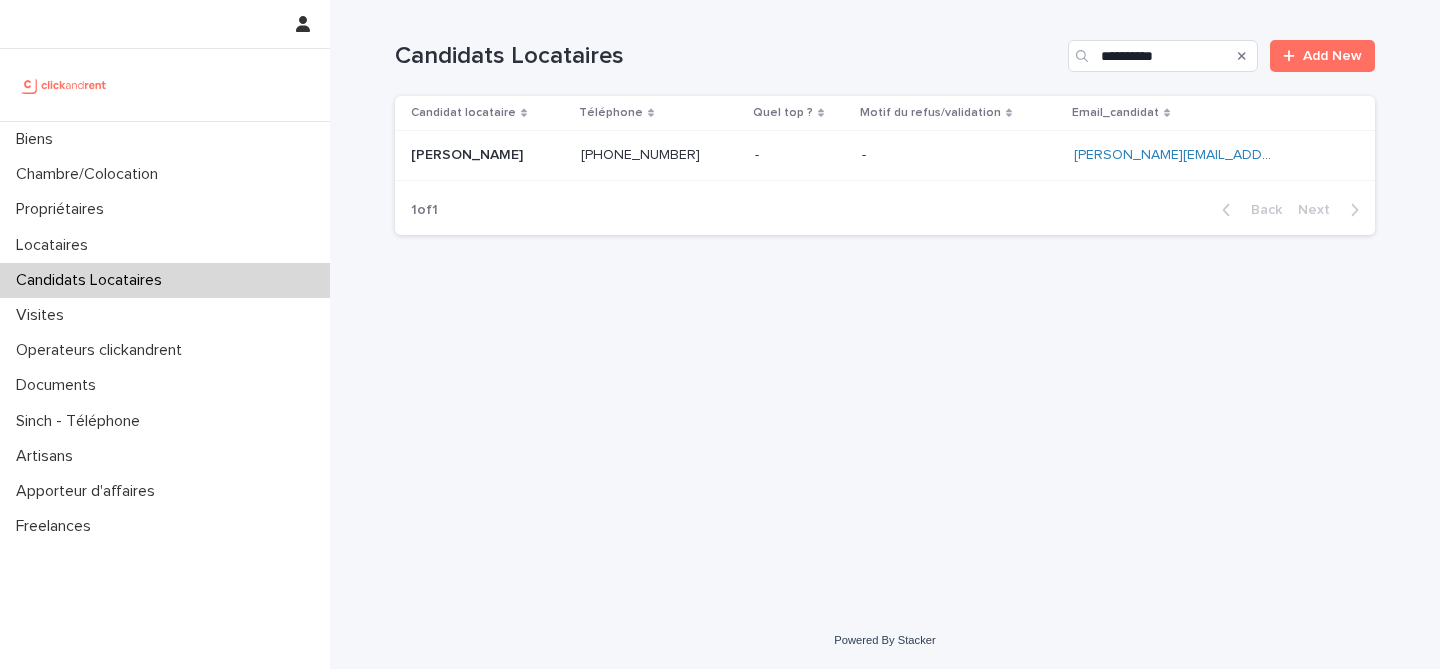 click on "Nina Stizi Nina Stizi" at bounding box center [488, 155] 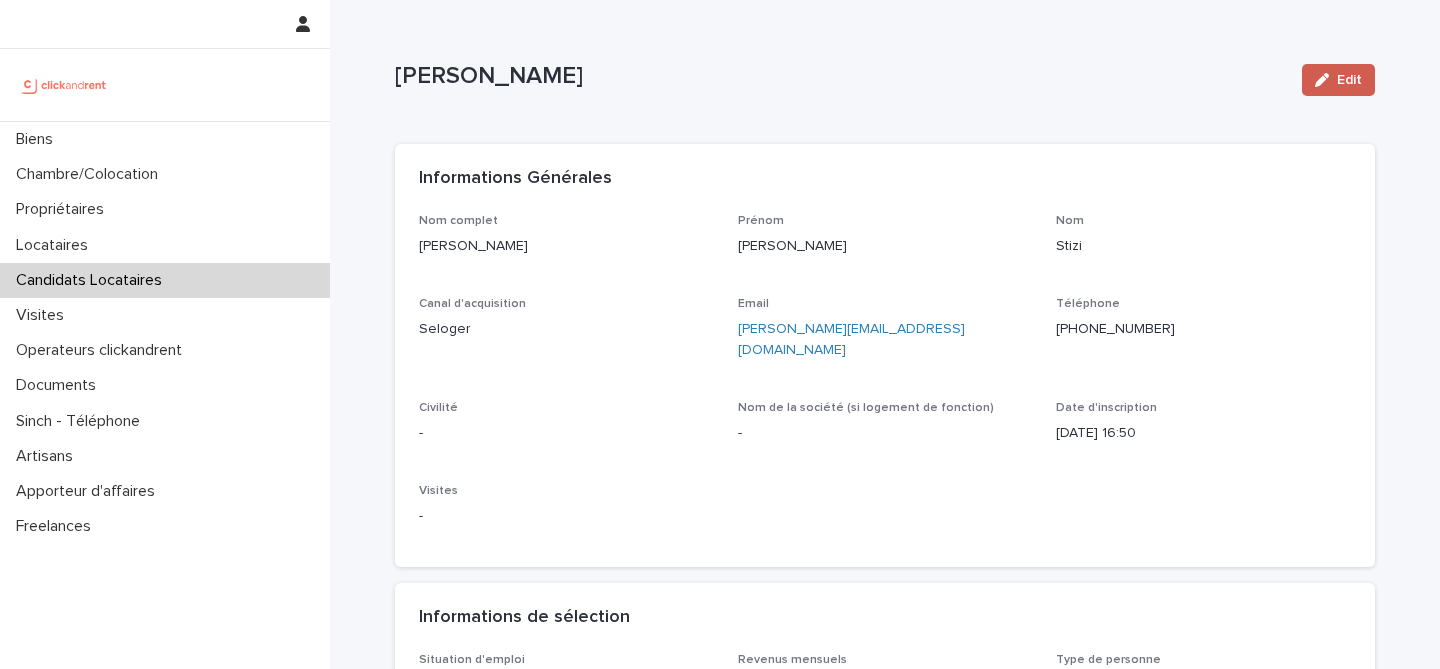 click on "Edit" at bounding box center (1349, 80) 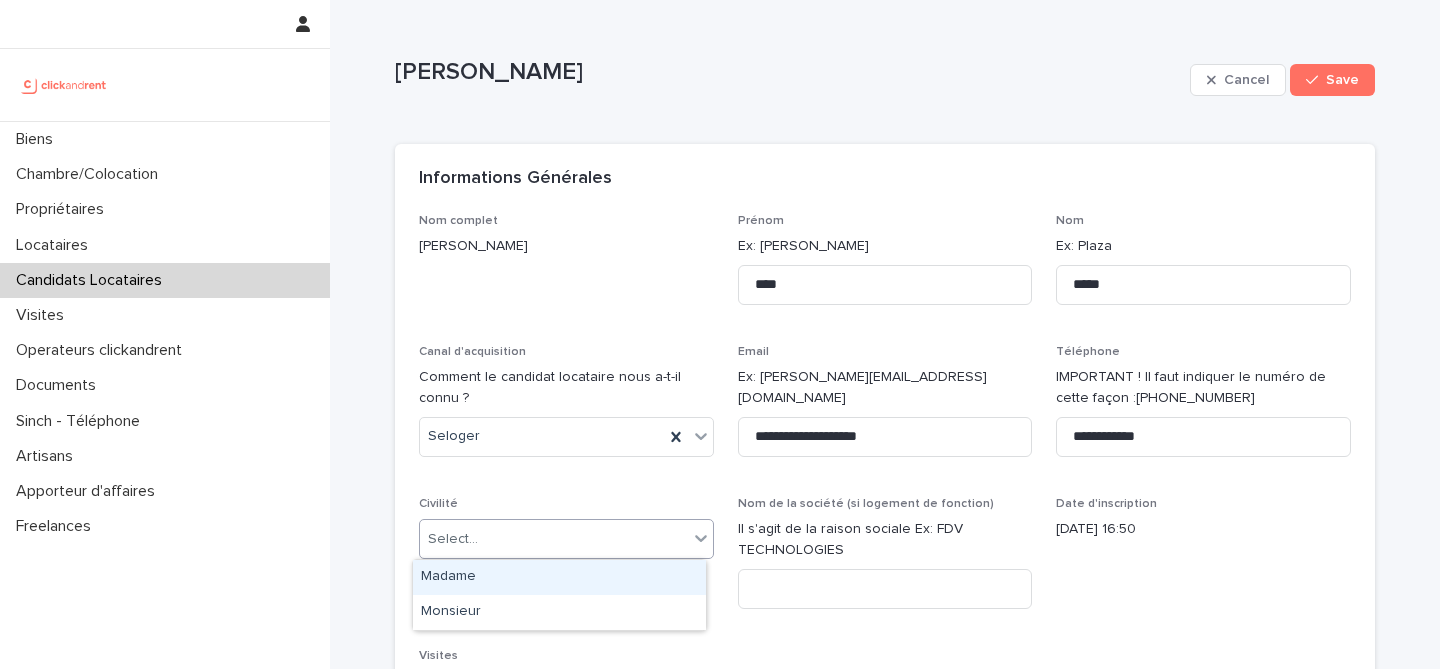 click on "Select..." at bounding box center [554, 539] 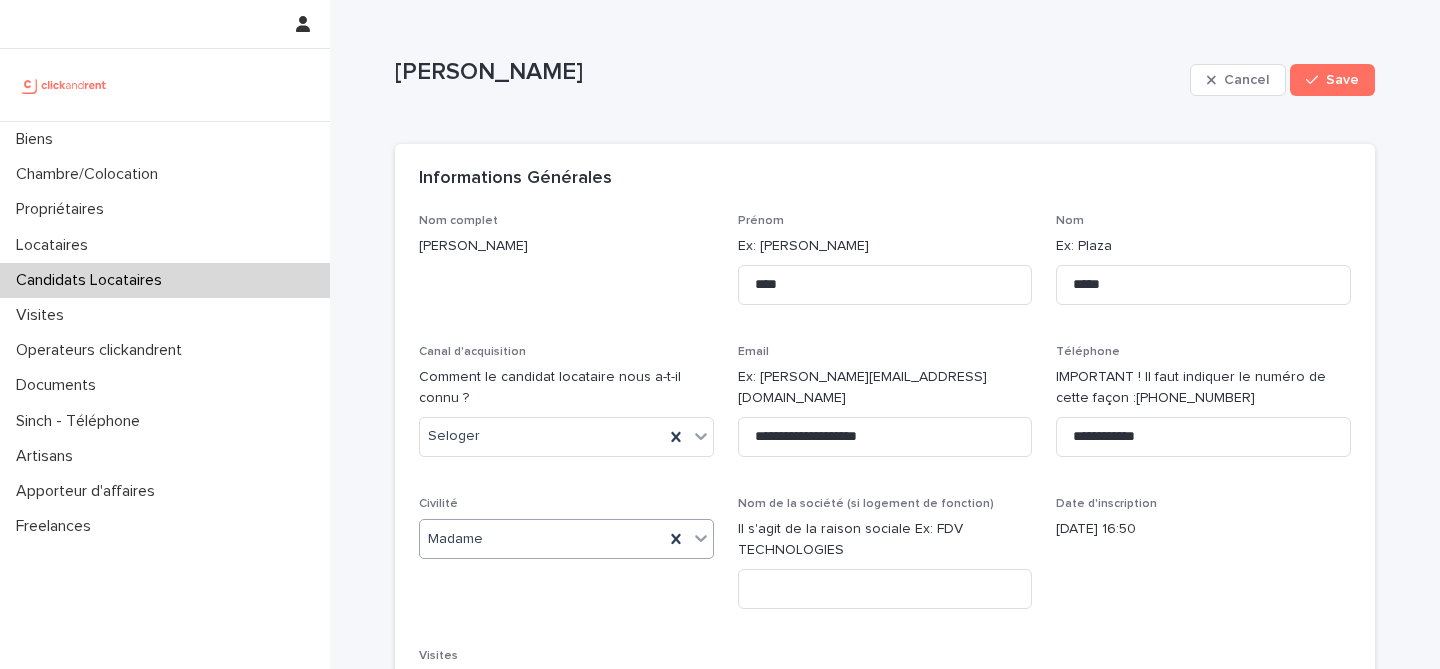 click on "Canal d'acquisition Comment le candidat locataire nous a-t-il connu ? Seloger" at bounding box center (566, 409) 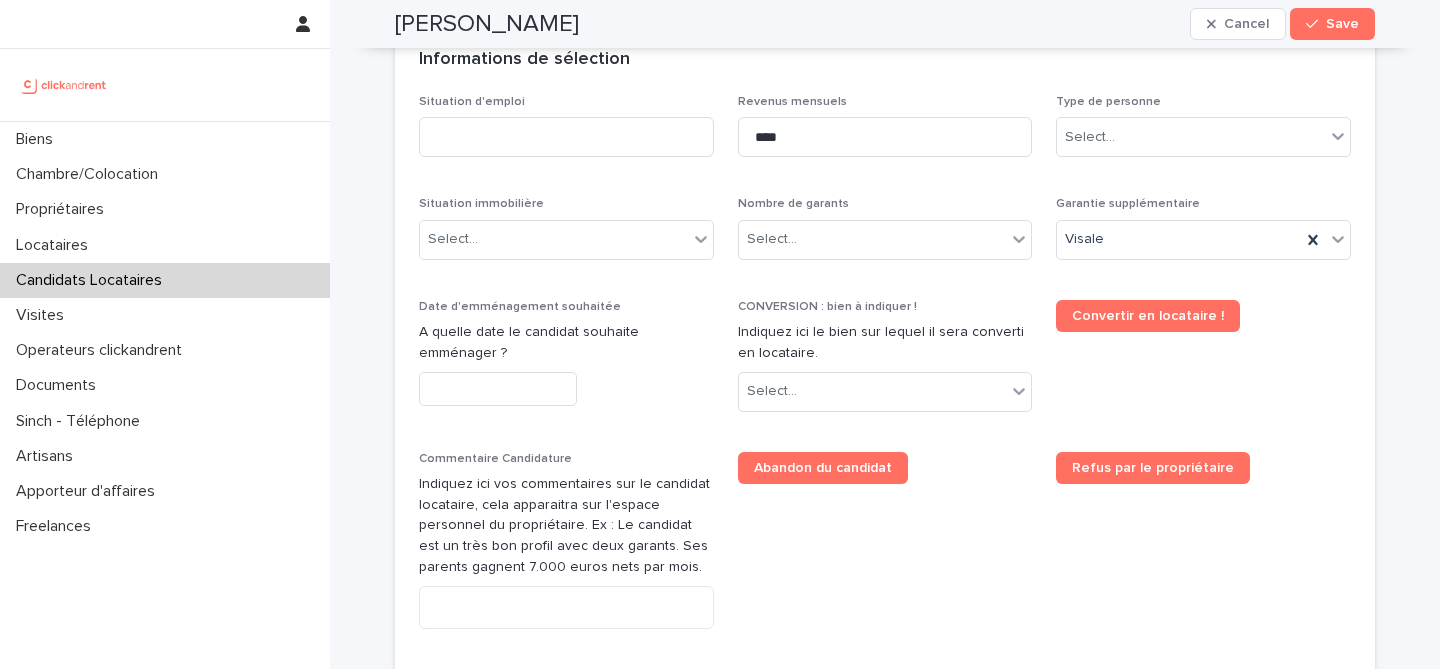 scroll, scrollTop: 719, scrollLeft: 0, axis: vertical 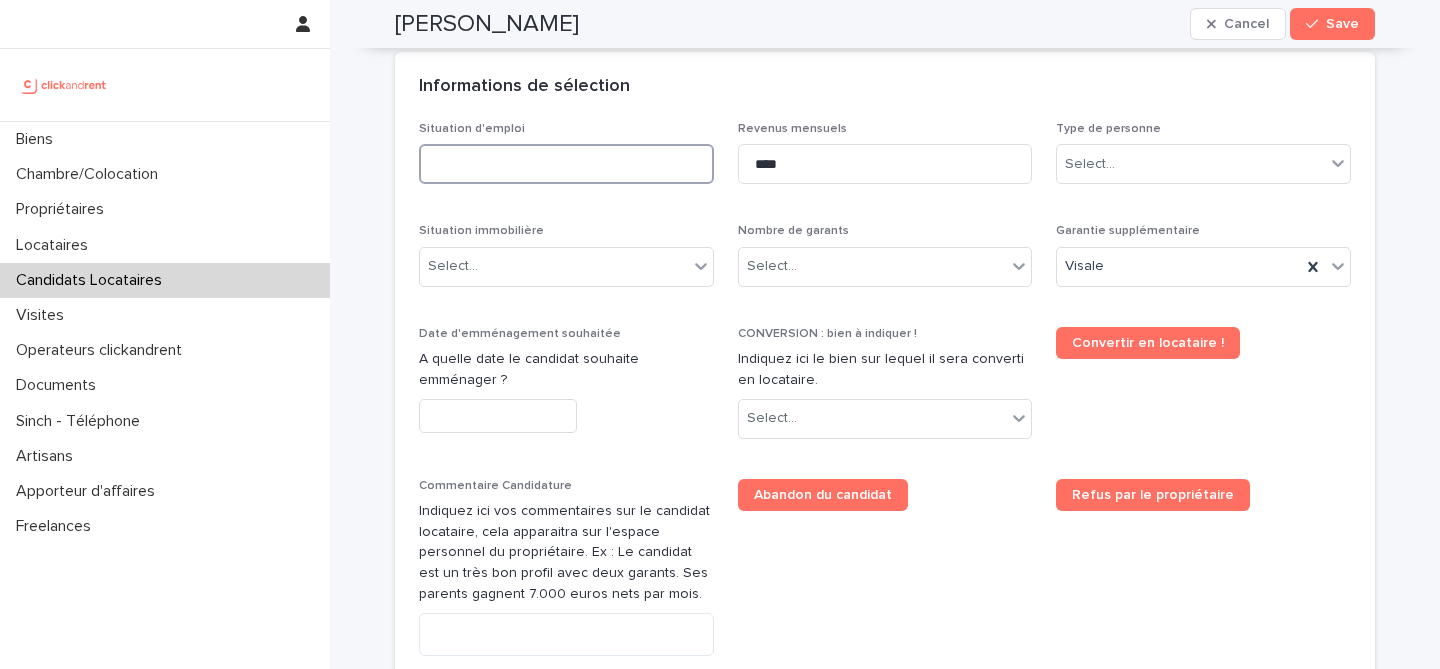 click at bounding box center [566, 164] 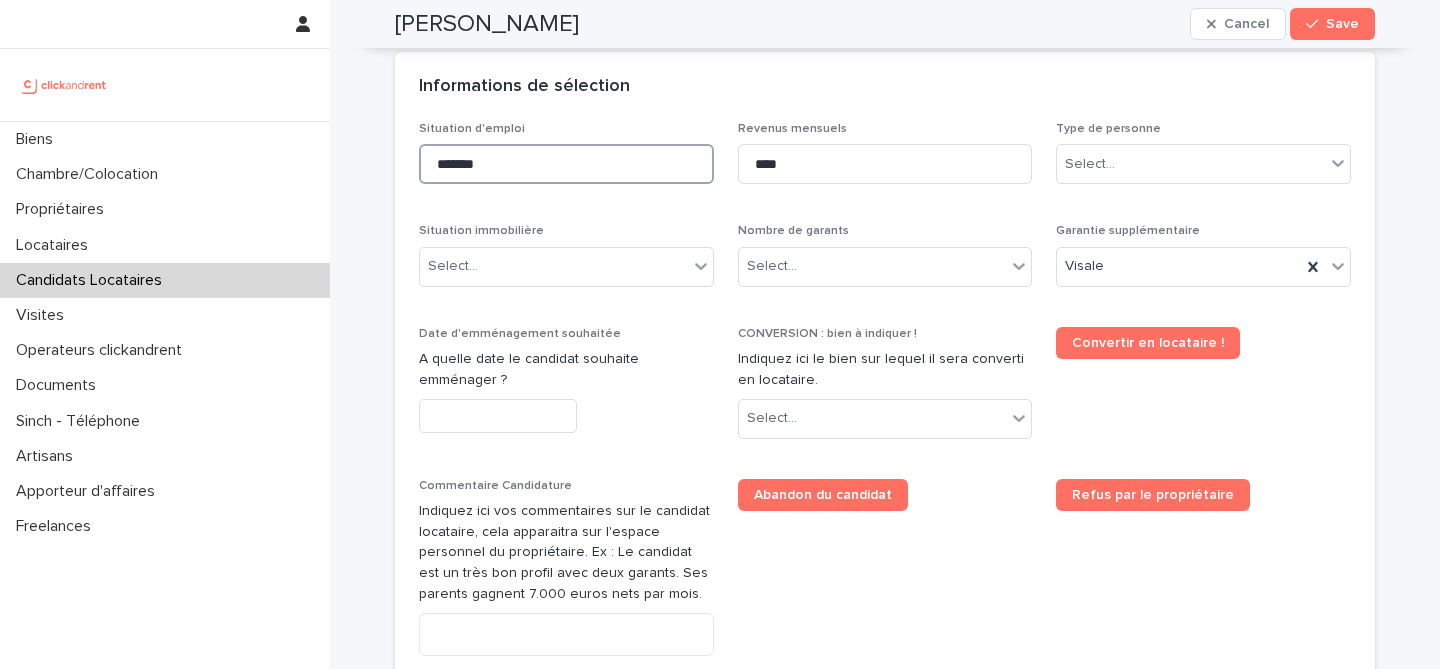 type on "*******" 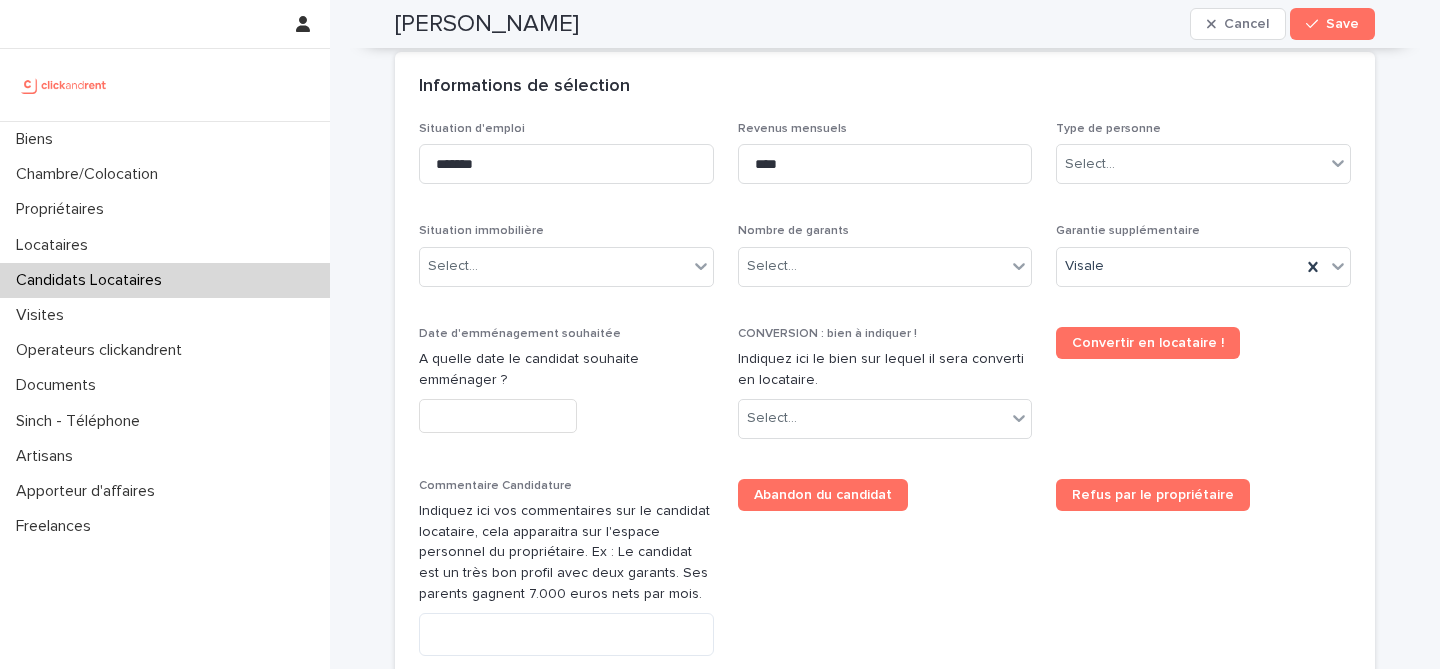 click on "Informations de sélection" at bounding box center (885, 87) 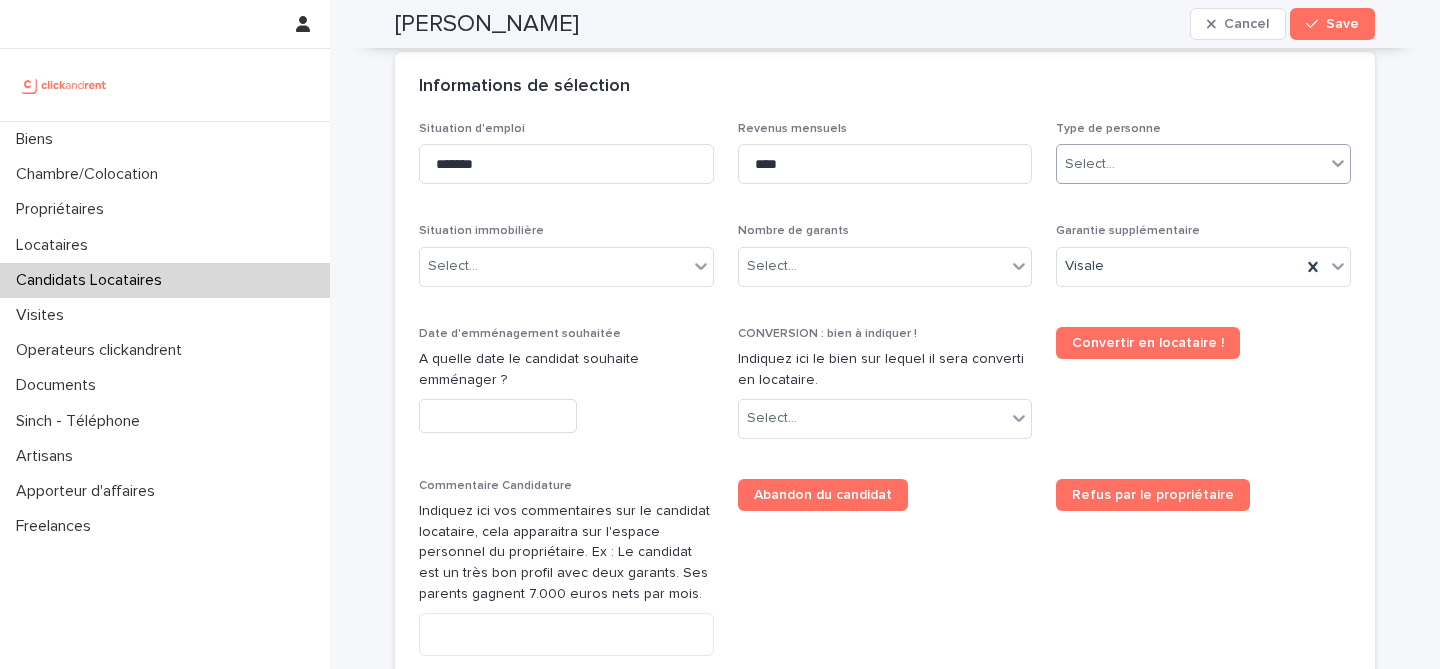 click on "Select..." at bounding box center (1203, 164) 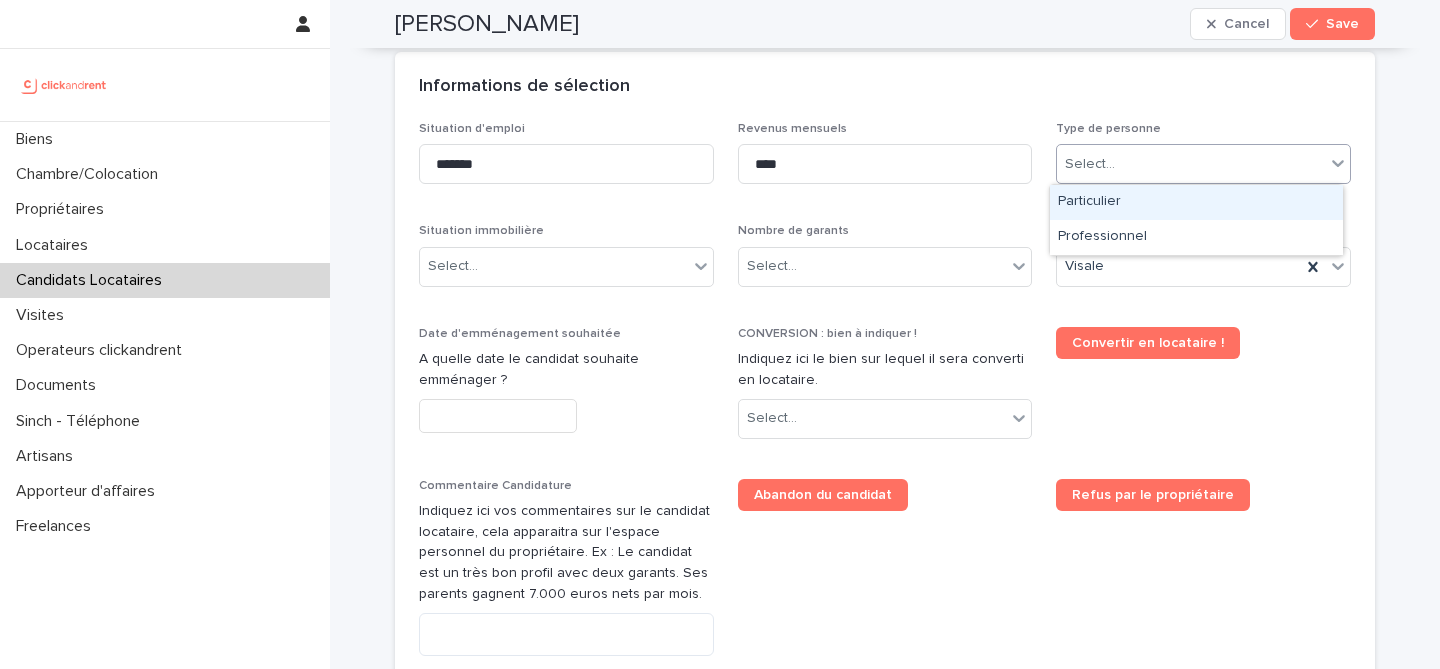 click on "Particulier" at bounding box center (1196, 202) 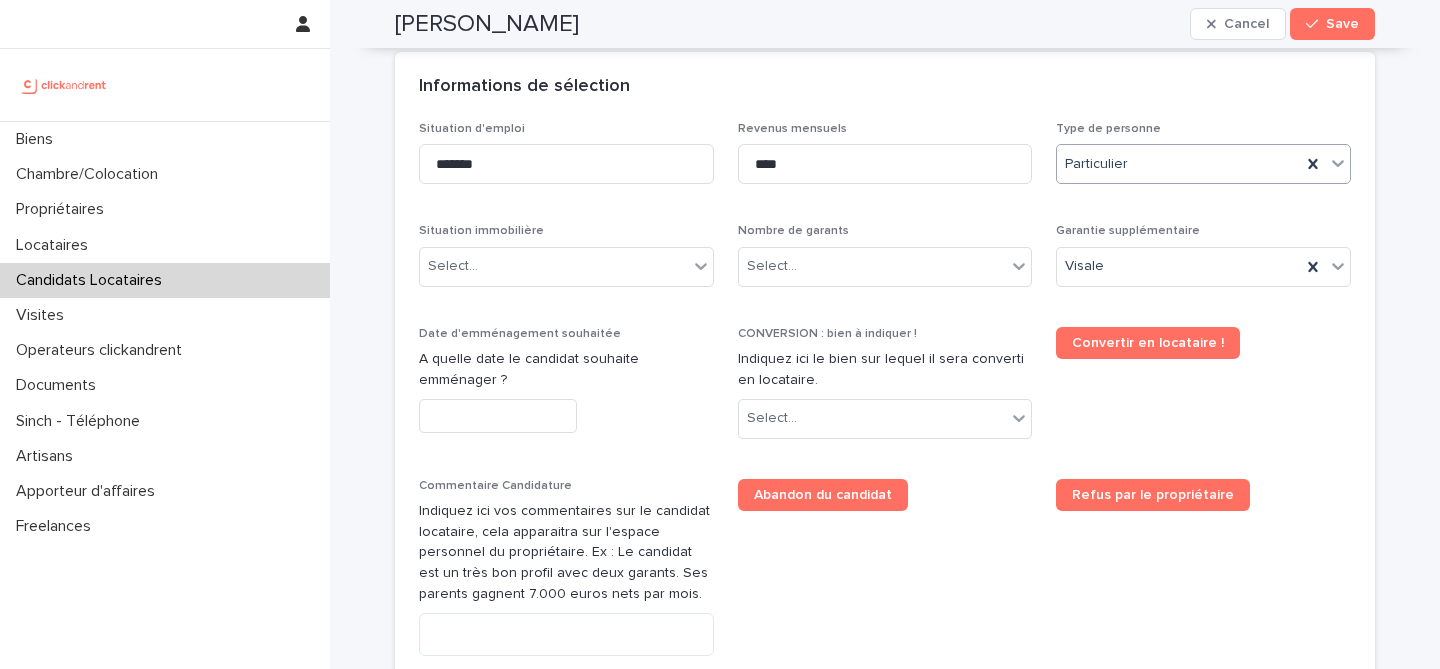 click on "Nombre de garants Select..." at bounding box center [885, 263] 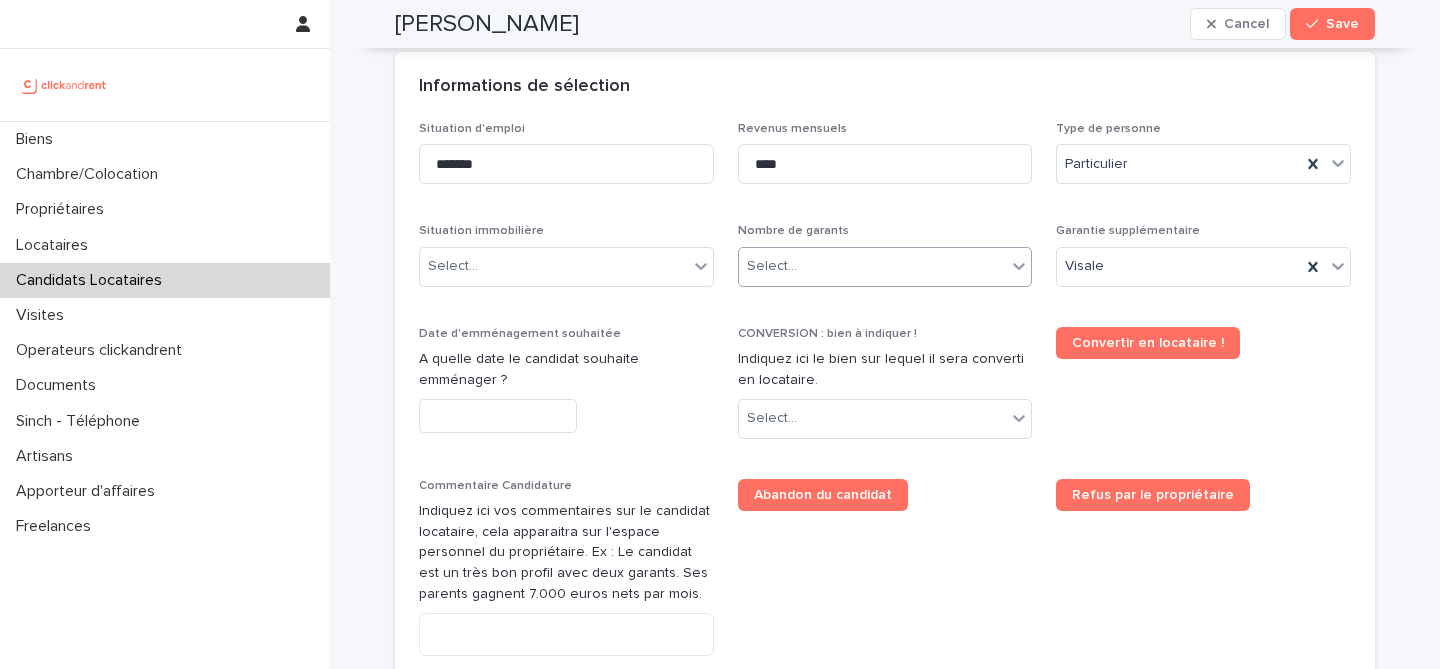 click on "Select..." at bounding box center (873, 266) 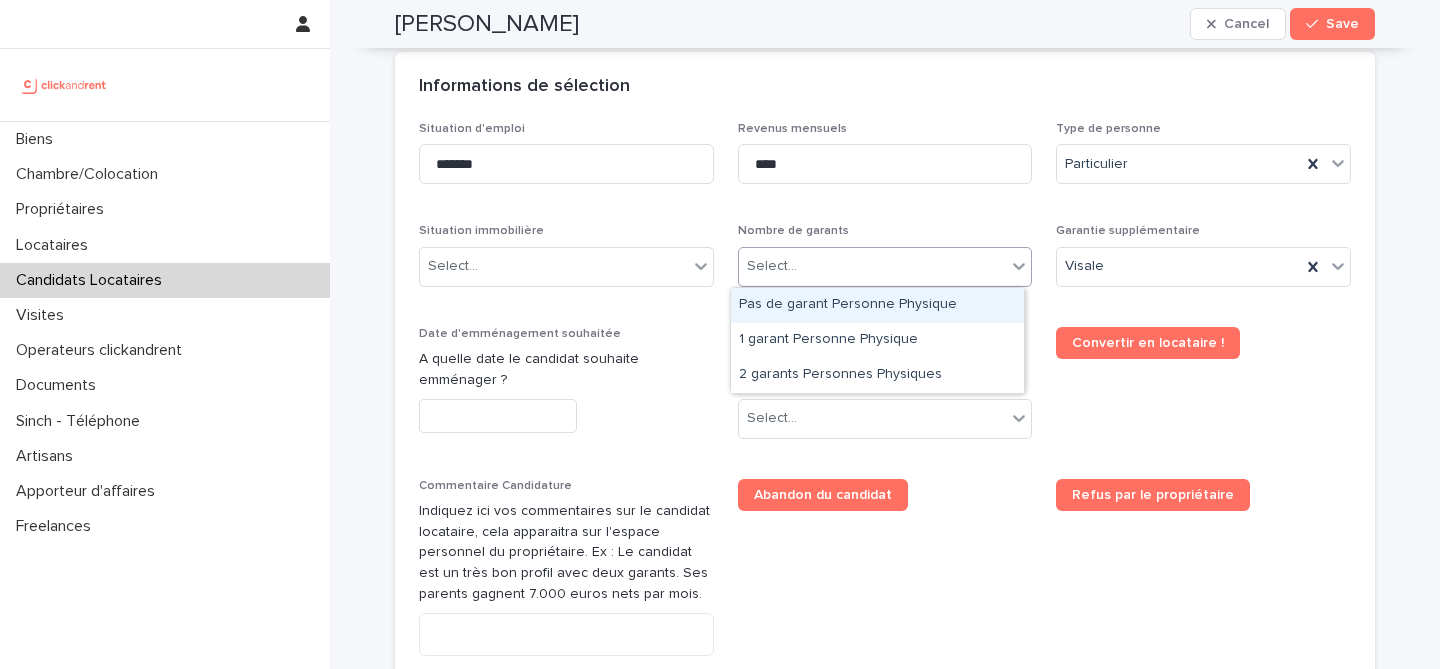 click on "Pas de garant Personne Physique" at bounding box center (877, 305) 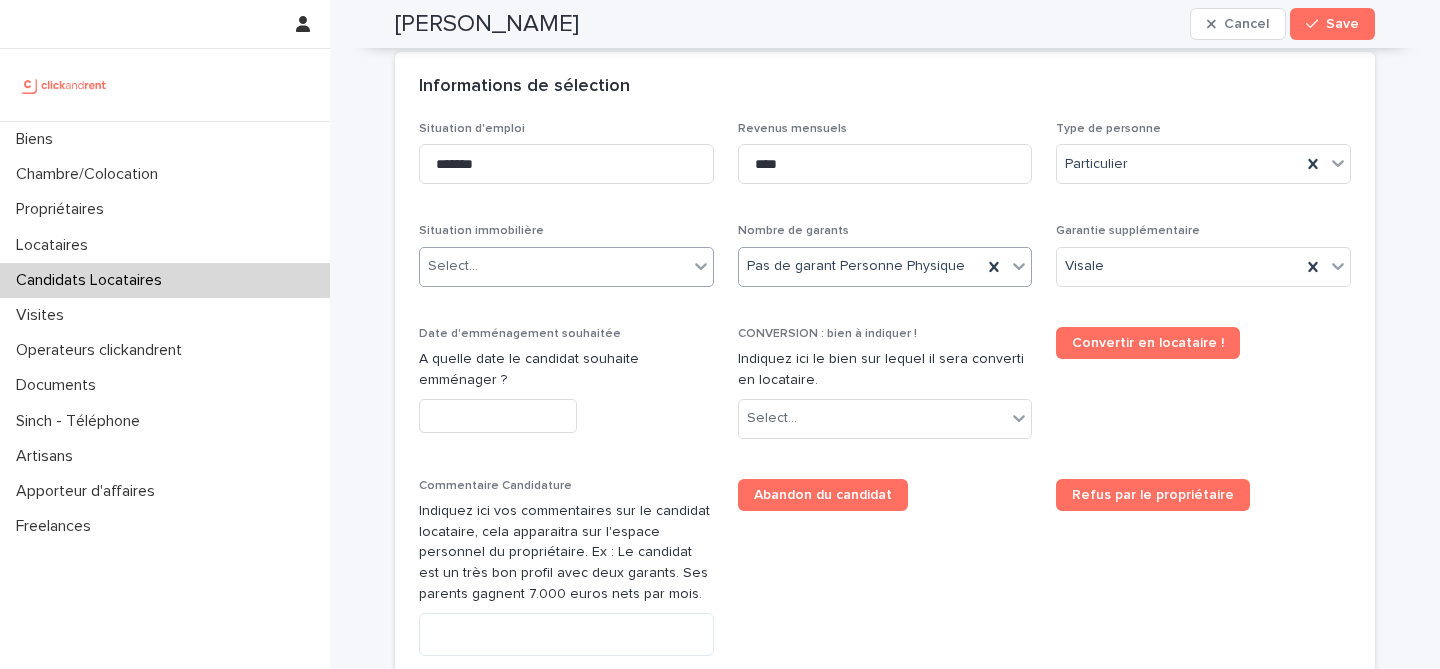 click on "Select..." at bounding box center (554, 266) 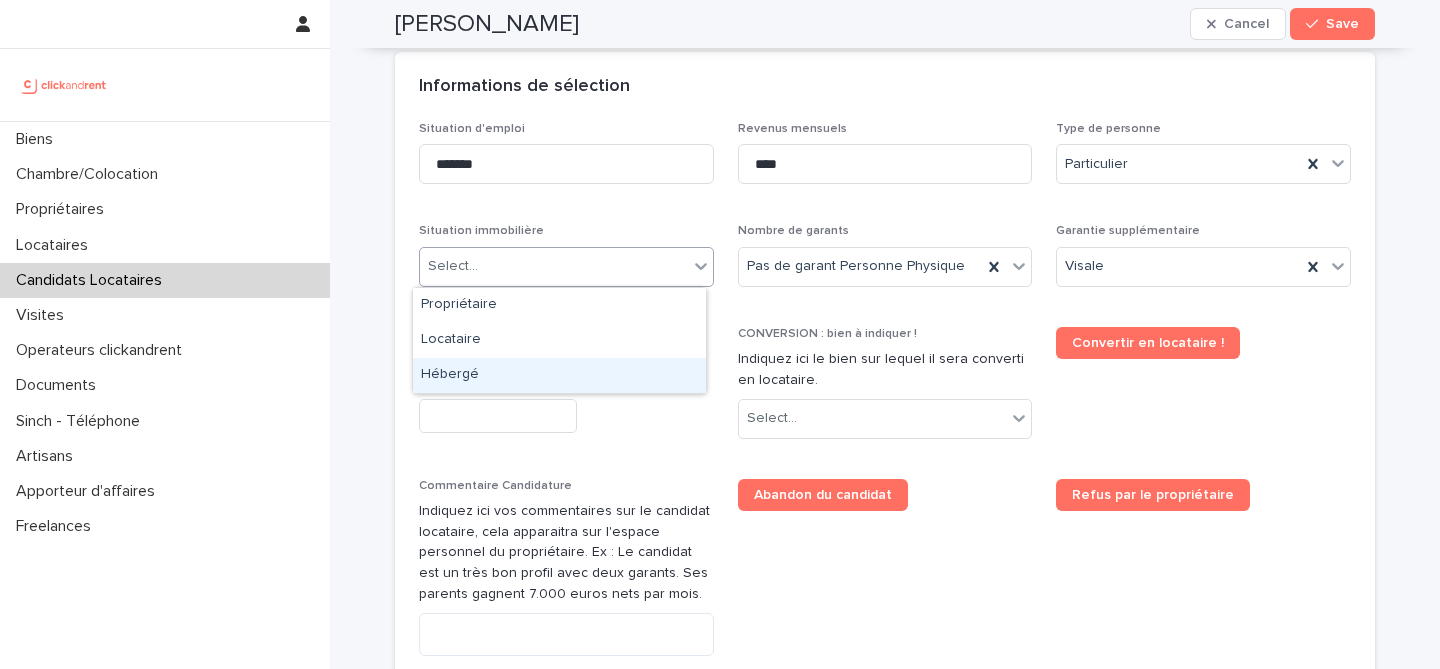 click on "Hébergé" at bounding box center [559, 375] 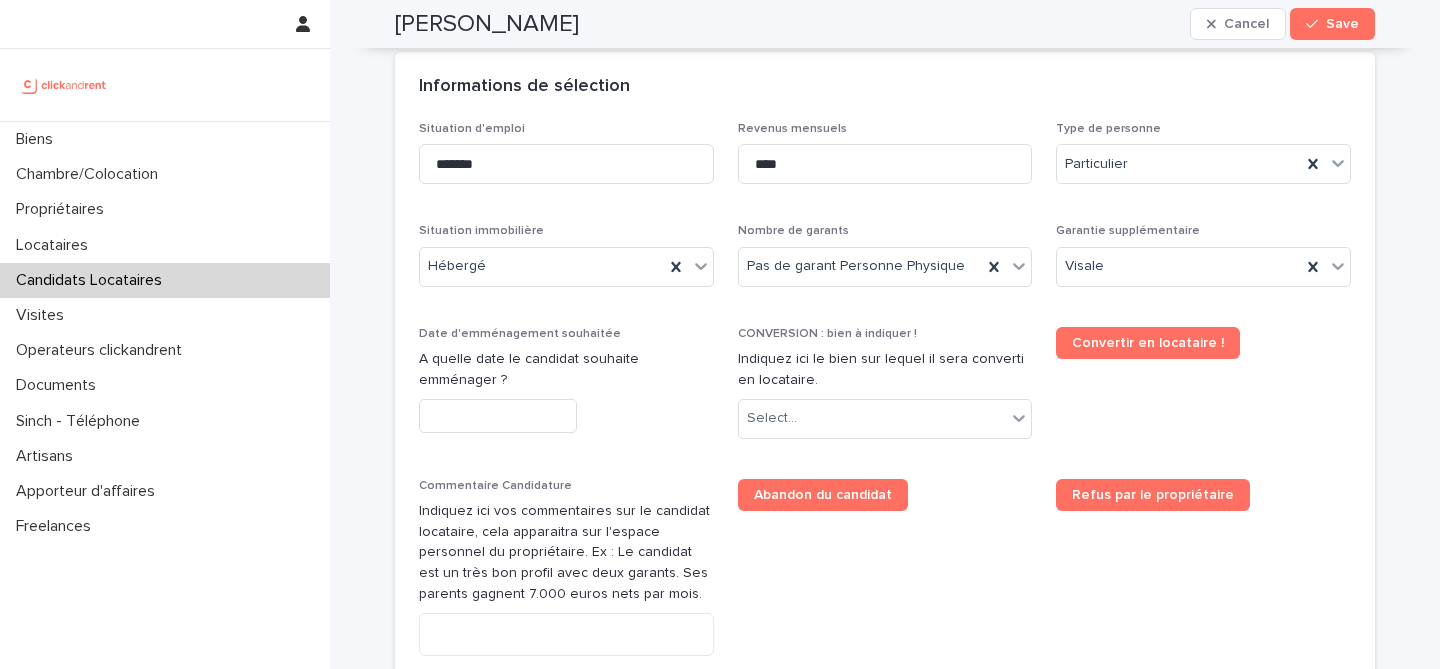 click on "Situation d'emploi ******* Revenus mensuels **** Type de personne Particulier Situation immobilière Hébergé Nombre de garants Pas de garant Personne Physique Garantie supplémentaire Visale Date d'emménagement souhaitée A quelle date le candidat souhaite emménager ? CONVERSION : bien à indiquer ! Indiquez ici le bien sur lequel il sera converti en locataire. Select... Convertir en locataire ! Commentaire Candidature Indiquez ici vos commentaires sur le candidat locataire, cela apparaitra sur l'espace personnel du propriétaire.
Ex : Le candidat est un très bon profil avec deux garants. Ses parents gagnent 7.000 euros nets par mois. Abandon du candidat Refus par le propriétaire Bien - Historique Top Select... Type de Top Validation / Refus" at bounding box center (885, 450) 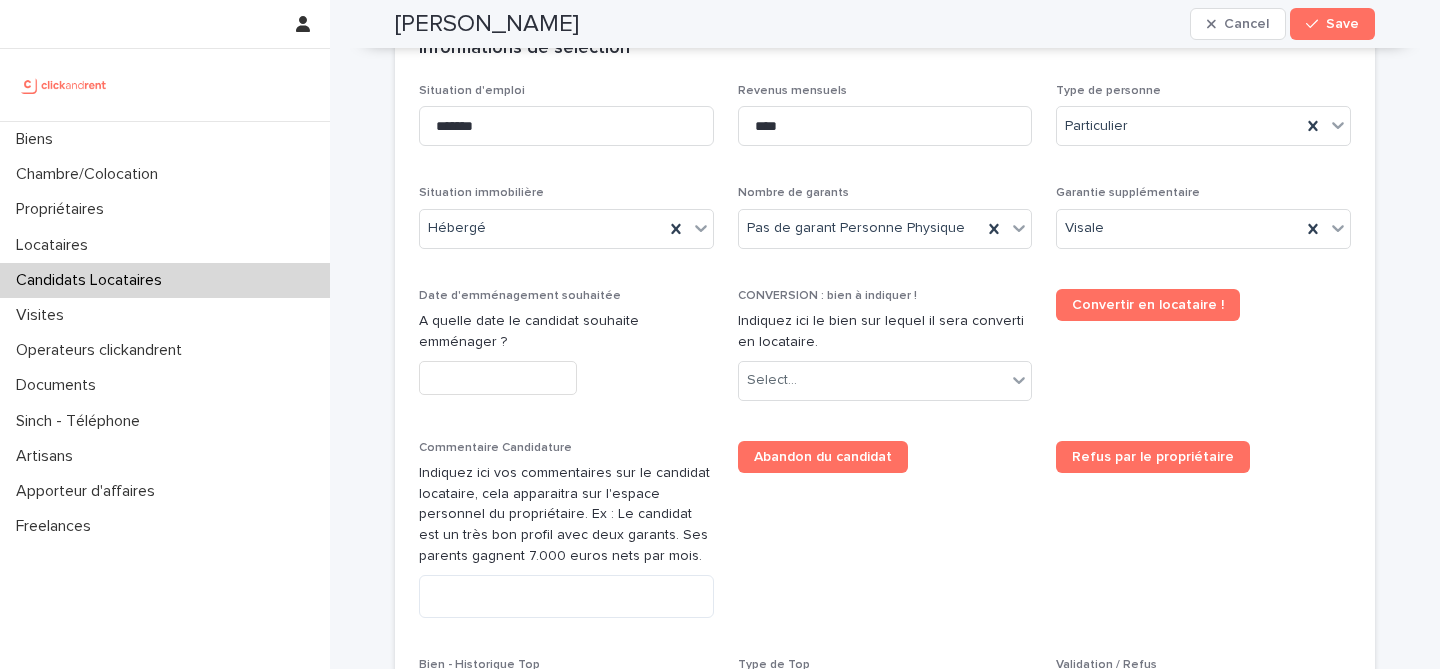 scroll, scrollTop: 763, scrollLeft: 0, axis: vertical 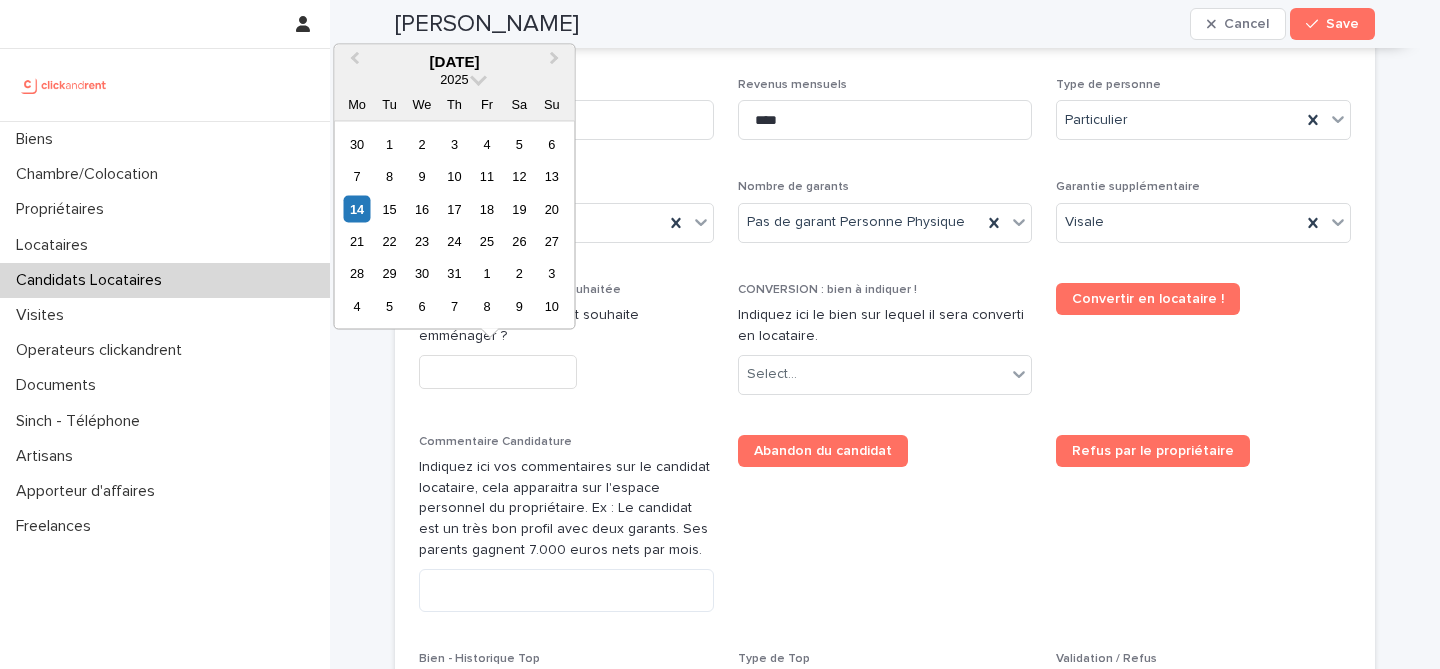 click at bounding box center [498, 372] 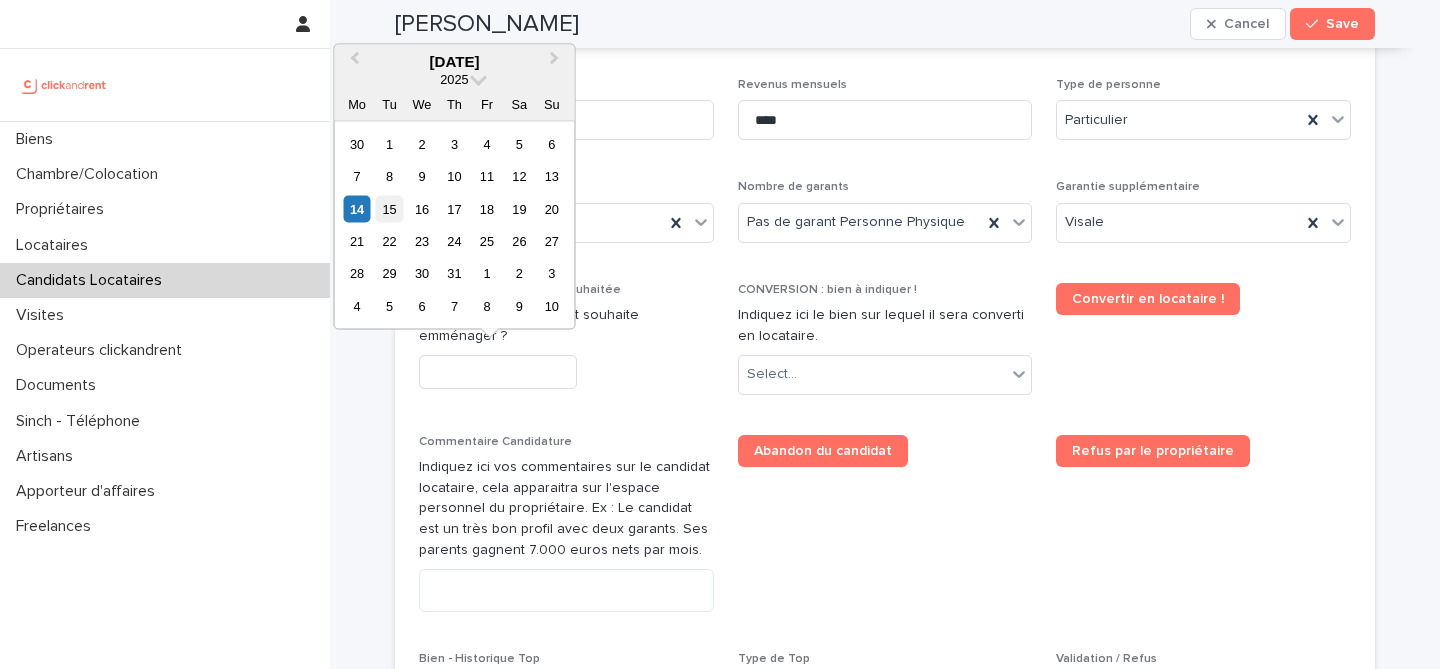 click on "15" at bounding box center (389, 208) 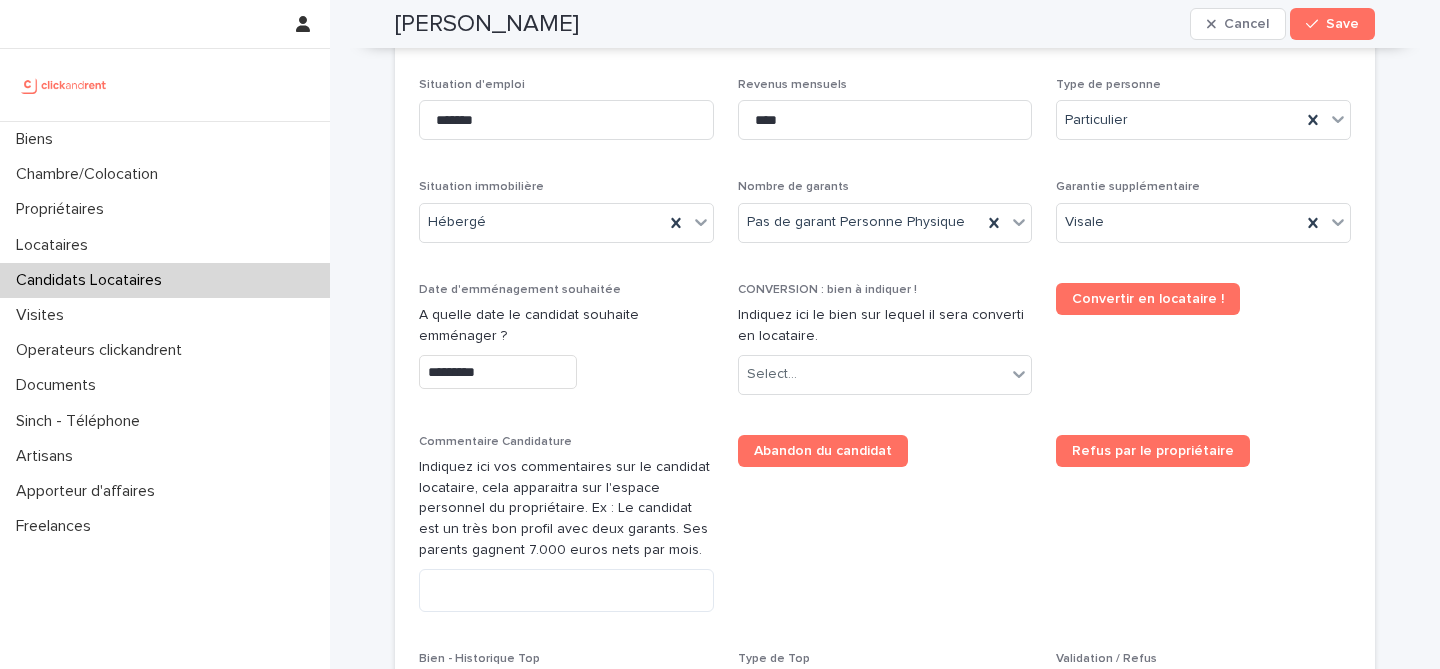 click on "*********" at bounding box center [566, 372] 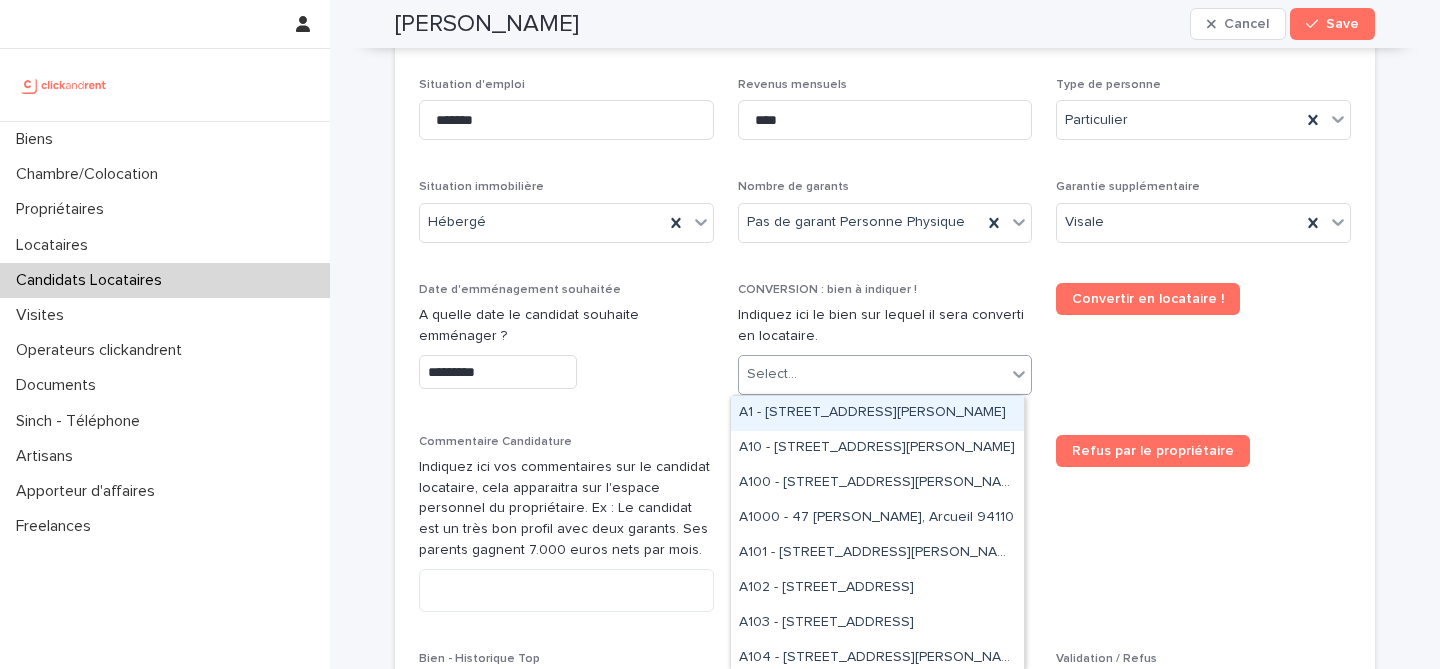click on "Select..." at bounding box center (873, 374) 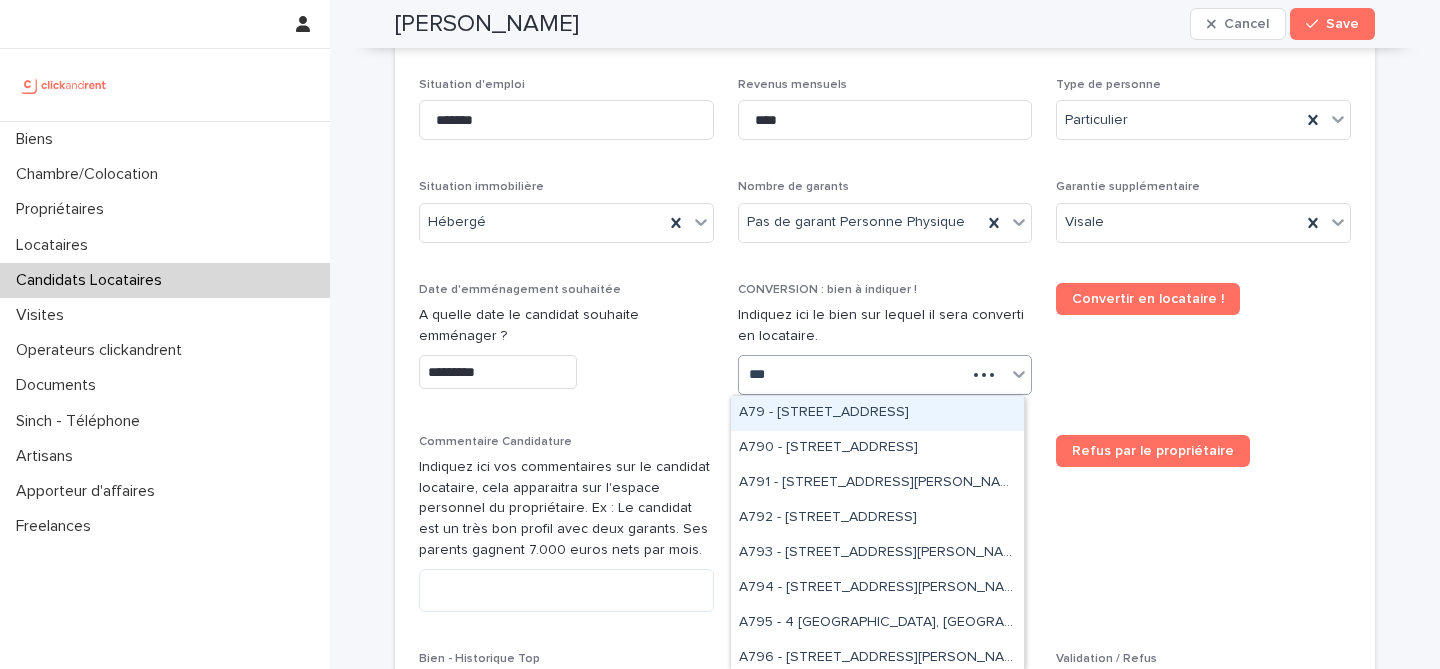 type on "****" 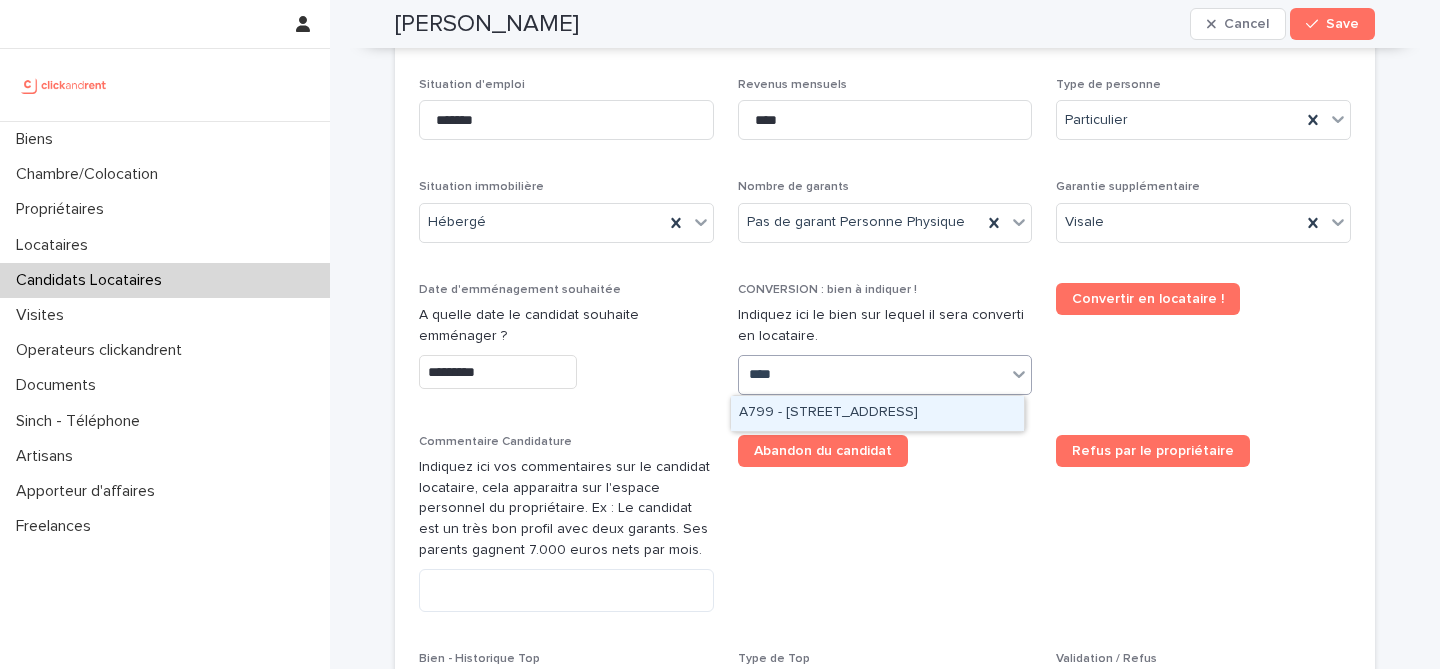 click on "A799 - 14 rue de Taucha,  Palaiseau 91120" at bounding box center [877, 413] 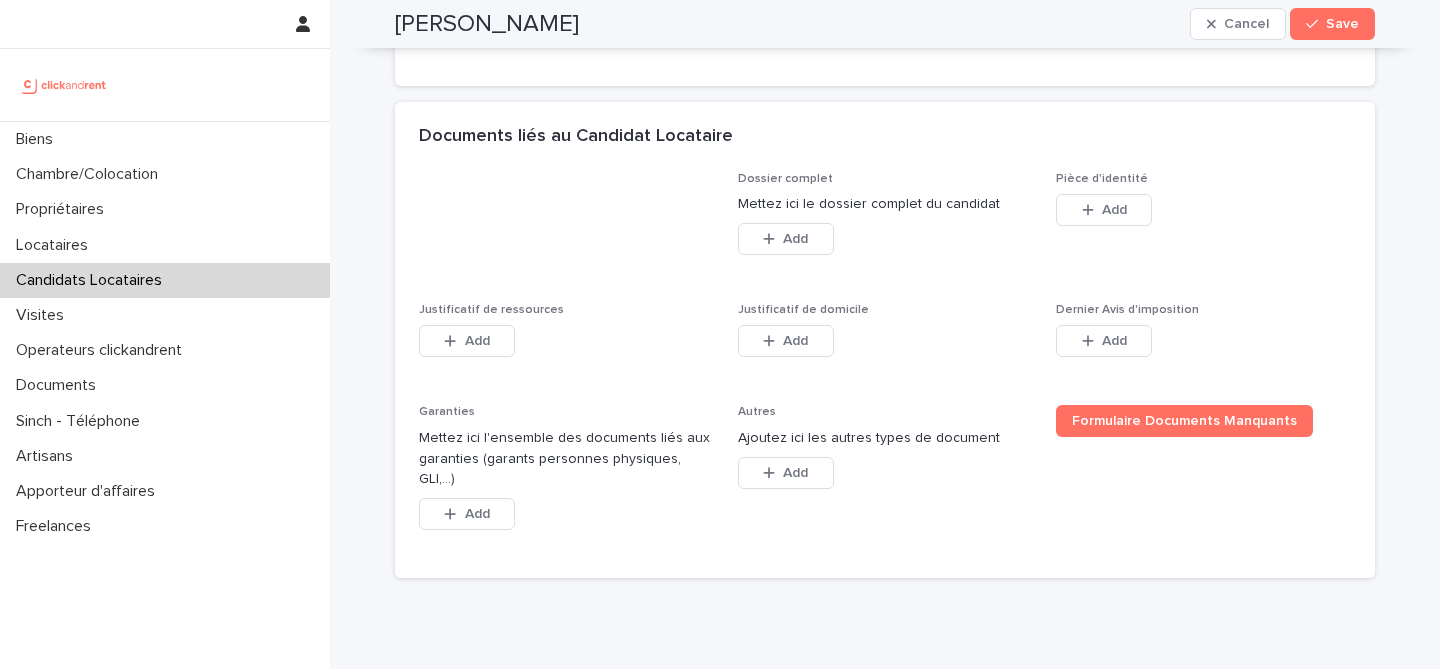 scroll, scrollTop: 1436, scrollLeft: 0, axis: vertical 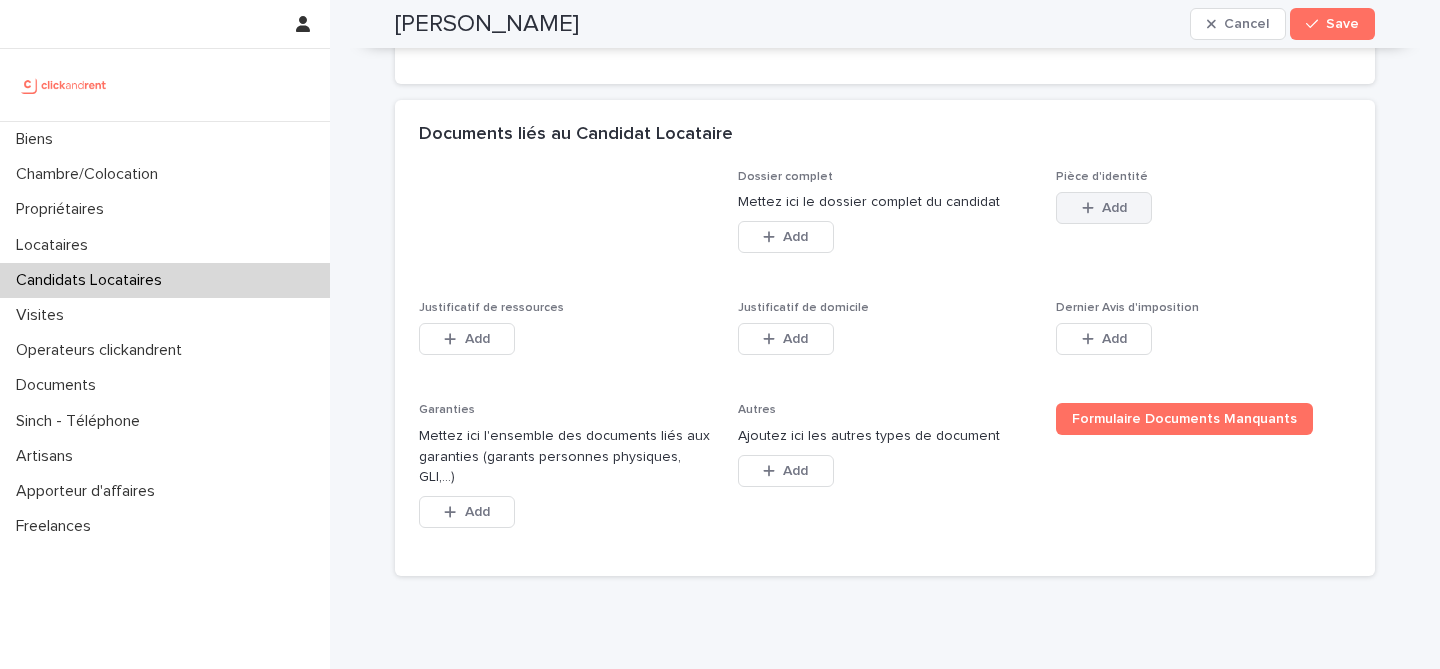 click on "Add" at bounding box center (1114, 208) 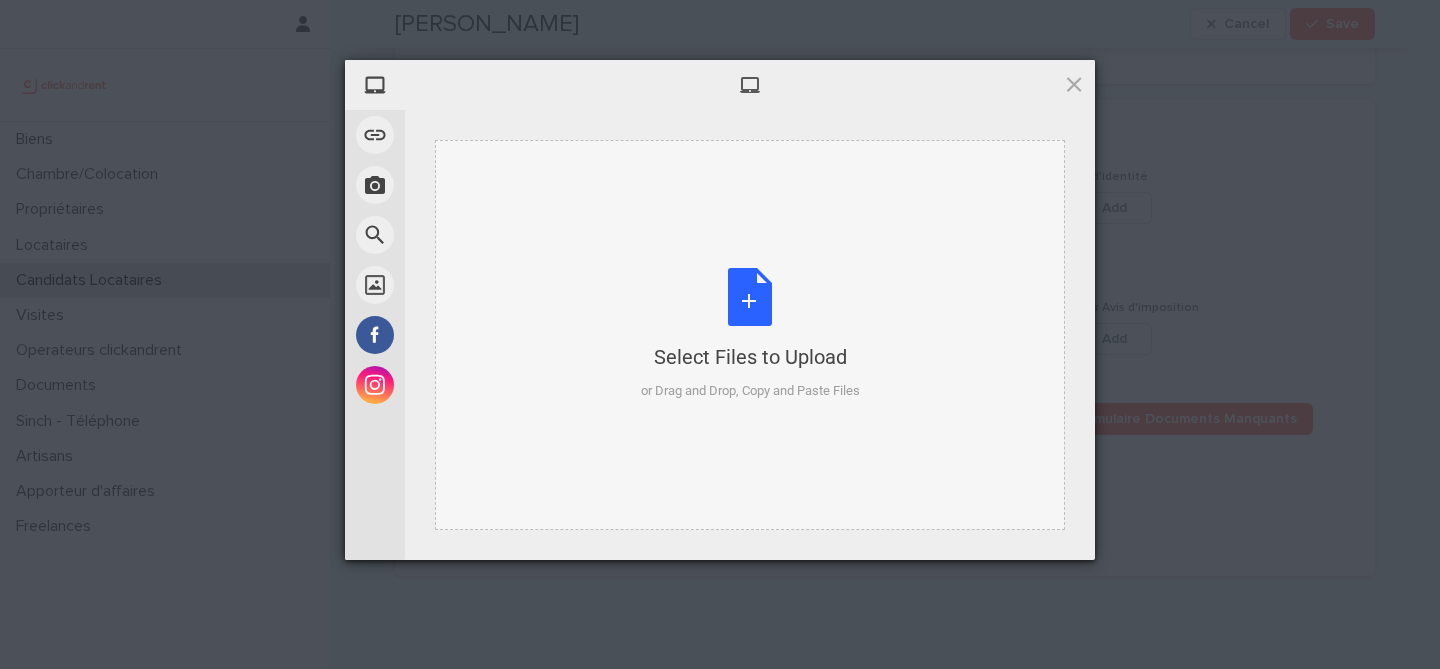 click on "Select Files to Upload
or Drag and Drop, Copy and Paste Files" at bounding box center [750, 334] 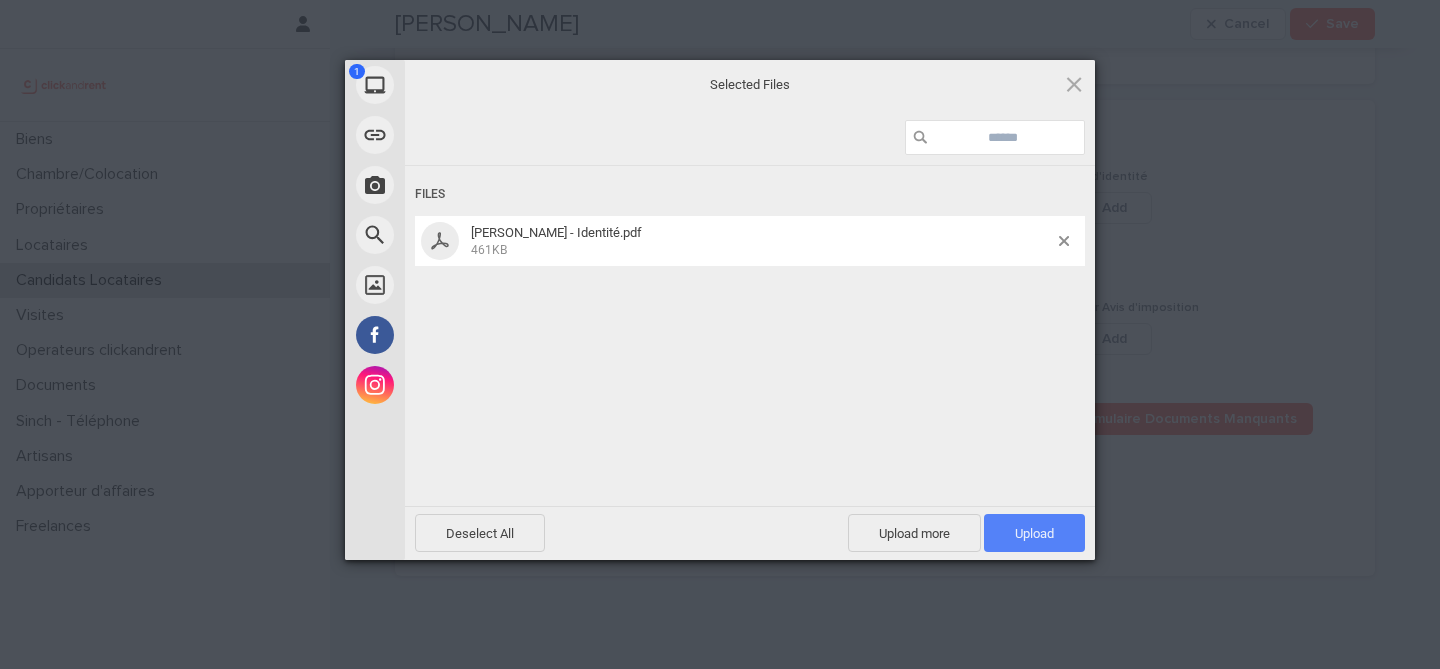 click on "Upload
1" at bounding box center (1034, 533) 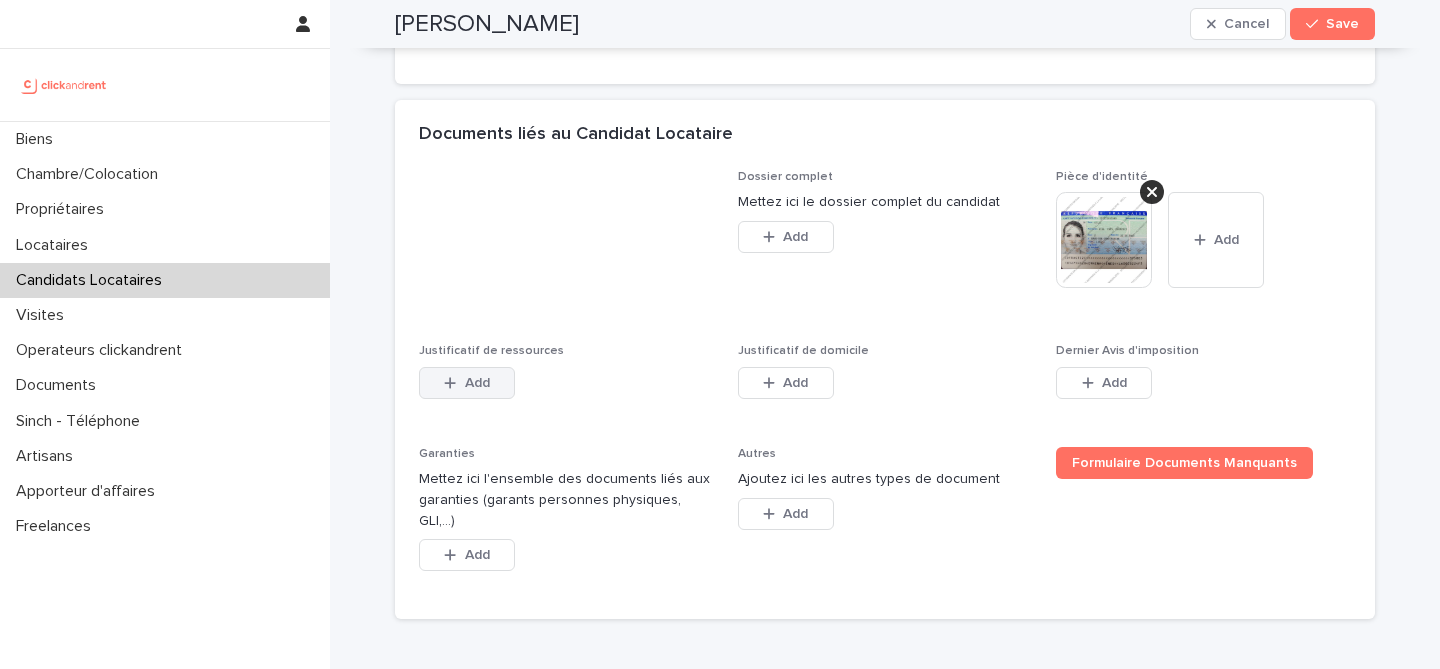 click on "Add" at bounding box center [467, 383] 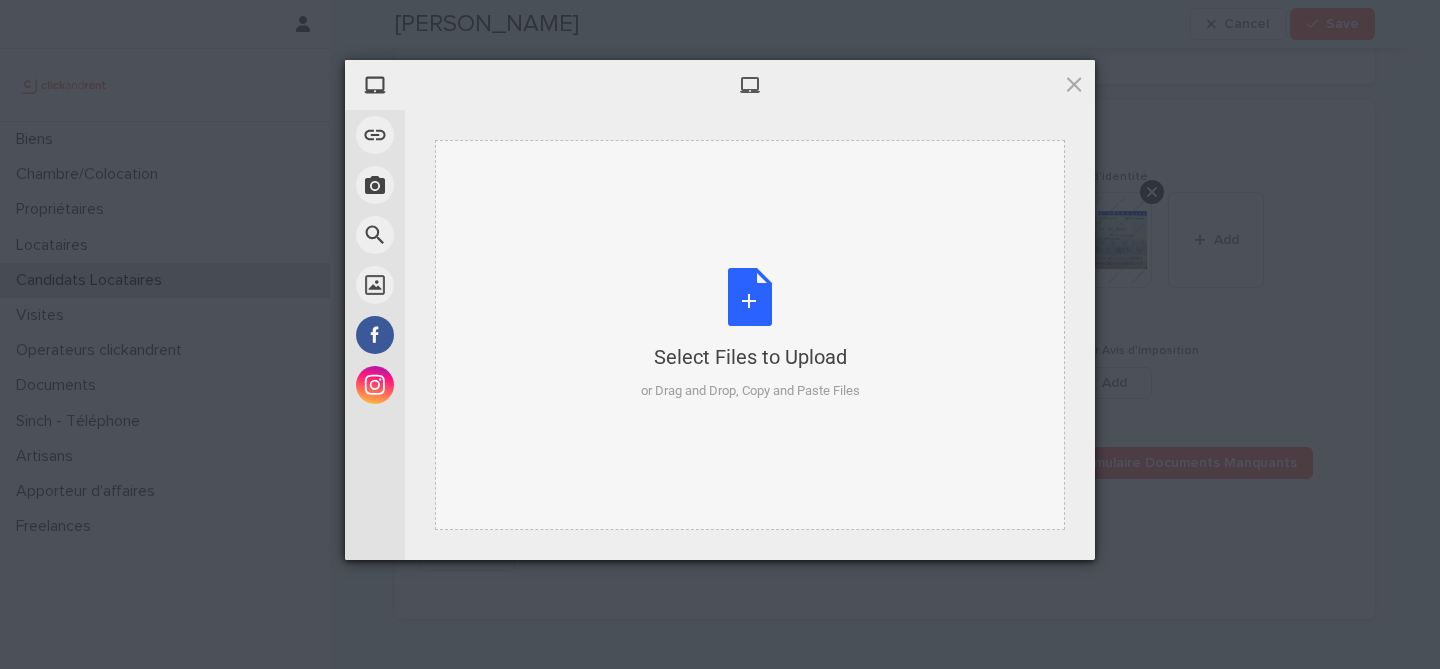 click on "Select Files to Upload
or Drag and Drop, Copy and Paste Files" at bounding box center [750, 334] 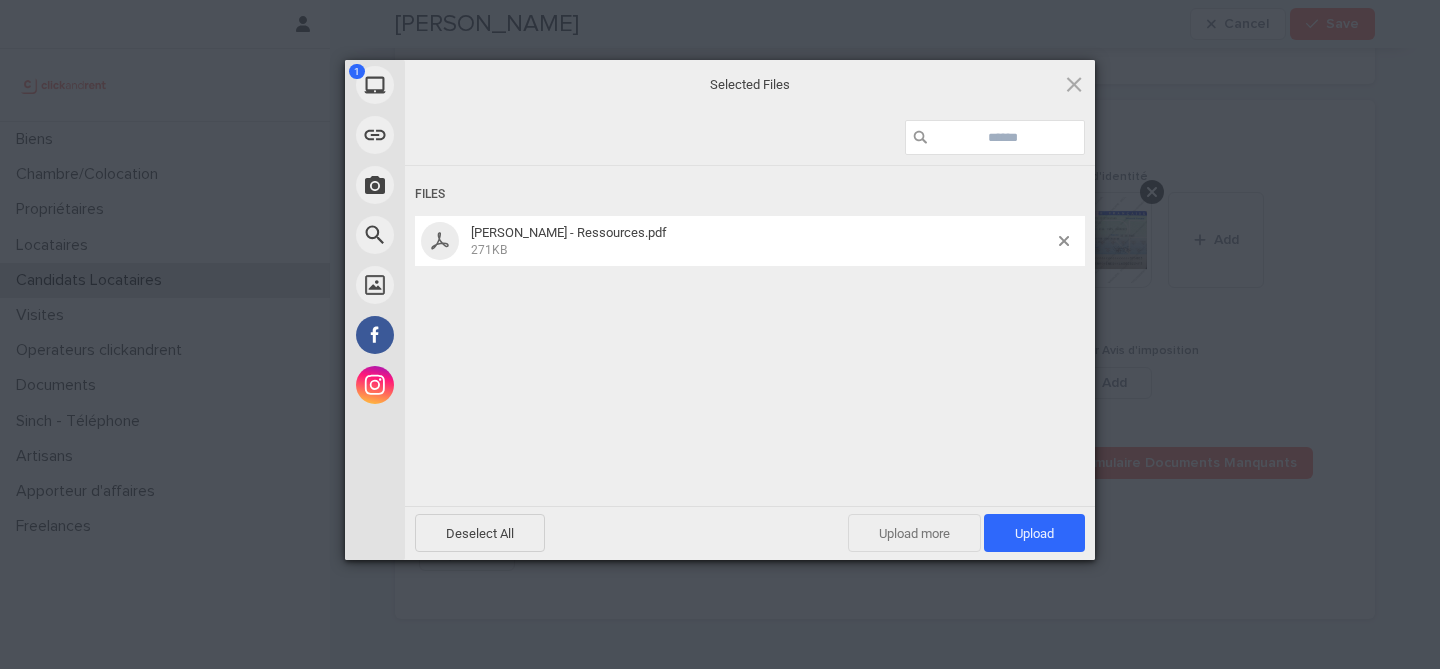 click on "Upload more" at bounding box center [914, 533] 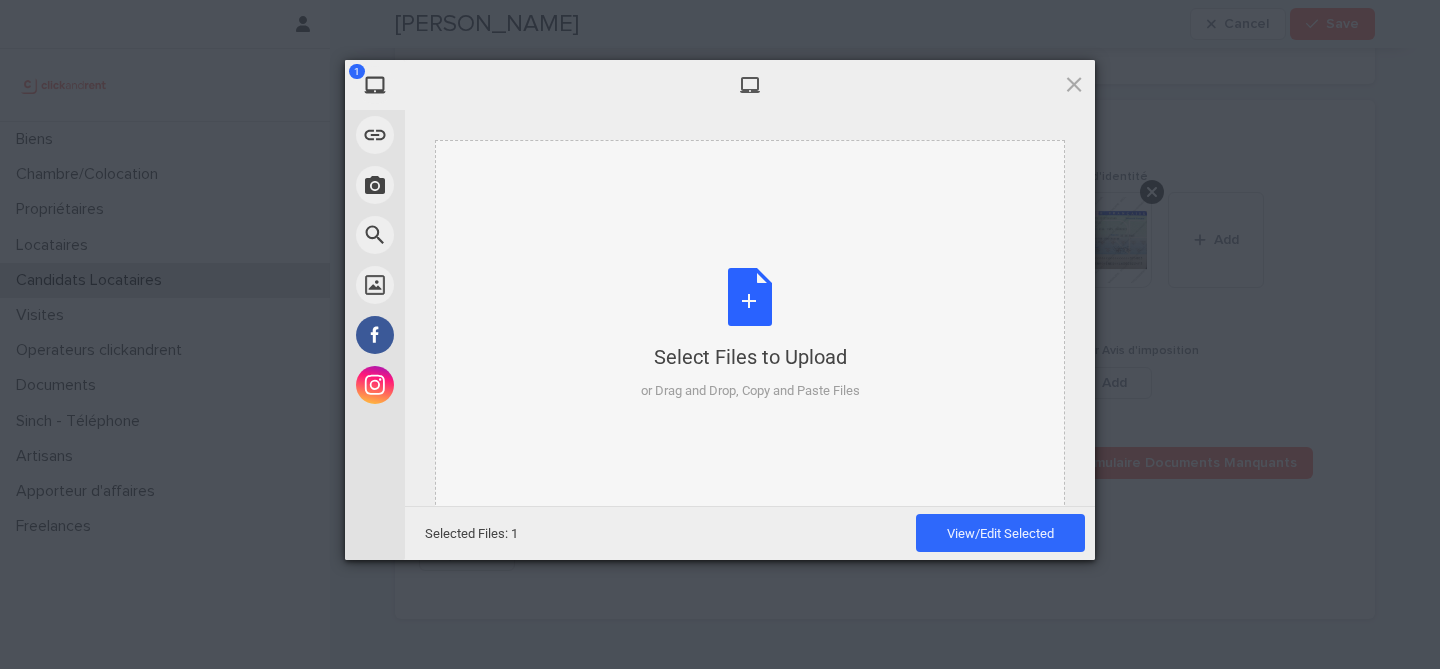 click on "Select Files to Upload" at bounding box center [750, 357] 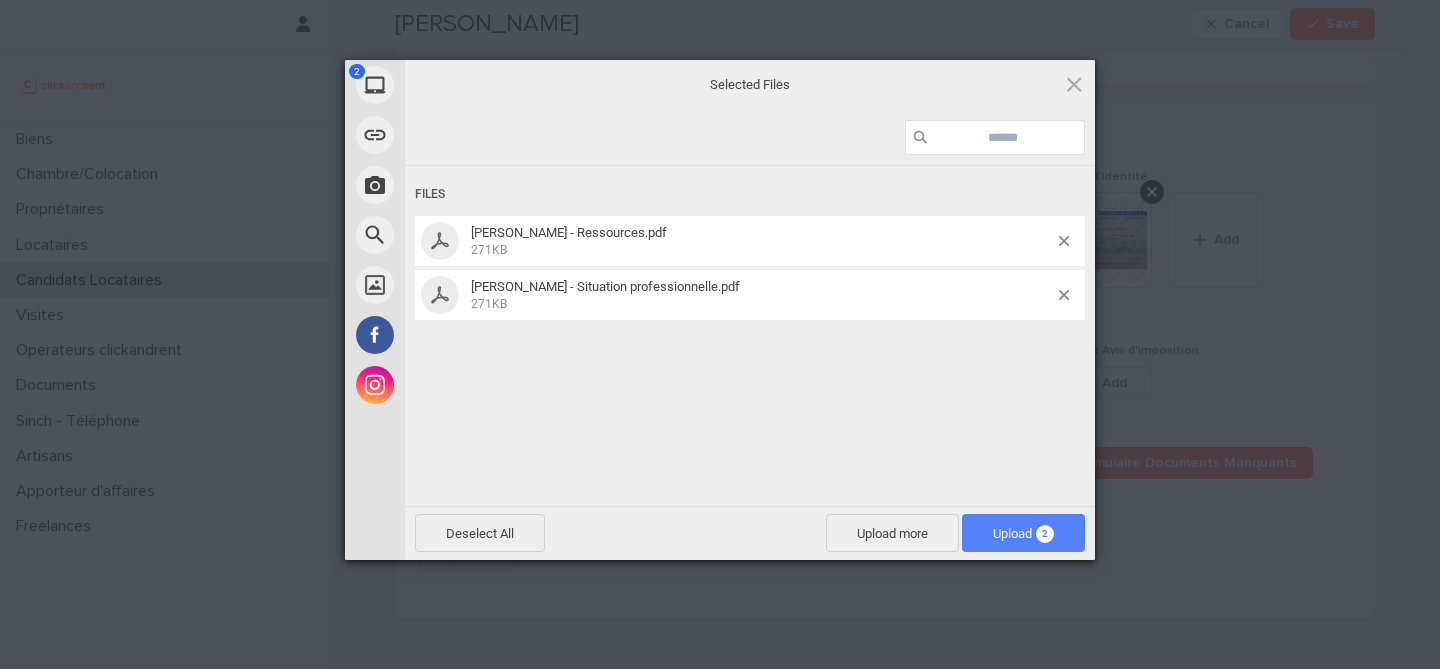click on "Upload
2" at bounding box center [1023, 533] 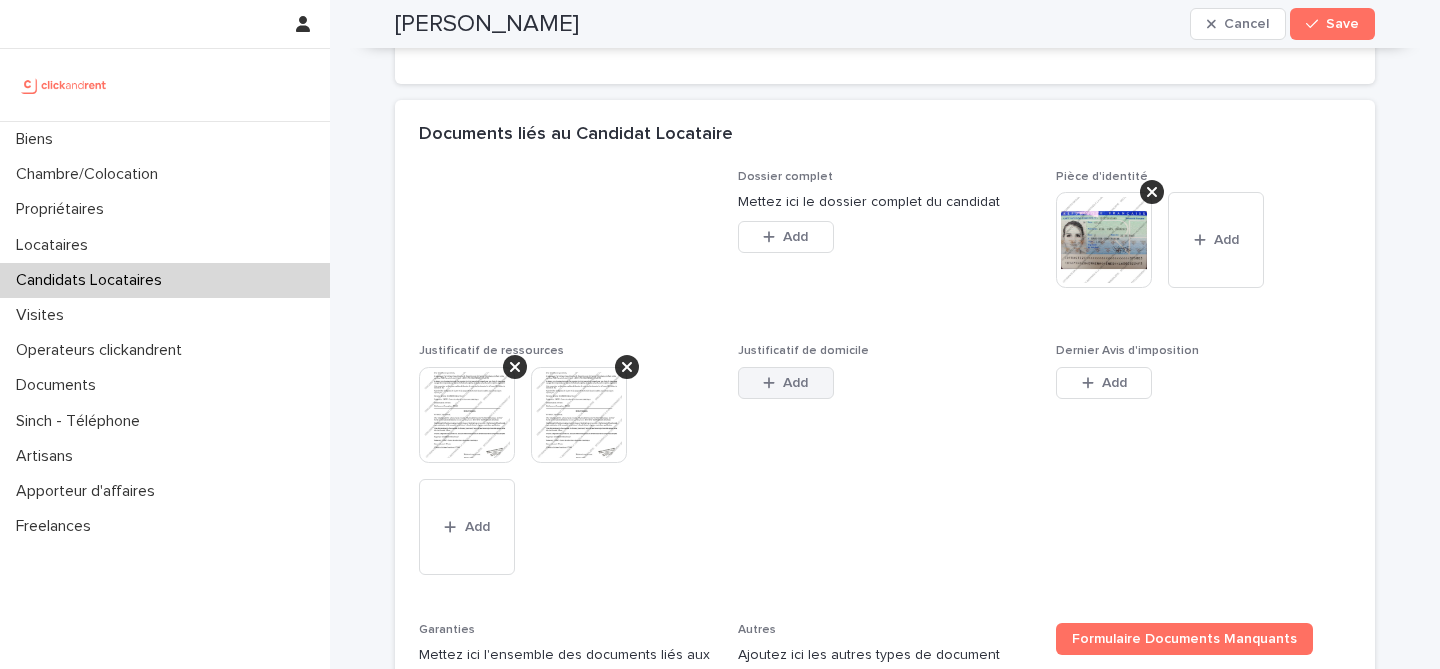 click on "Add" at bounding box center [795, 383] 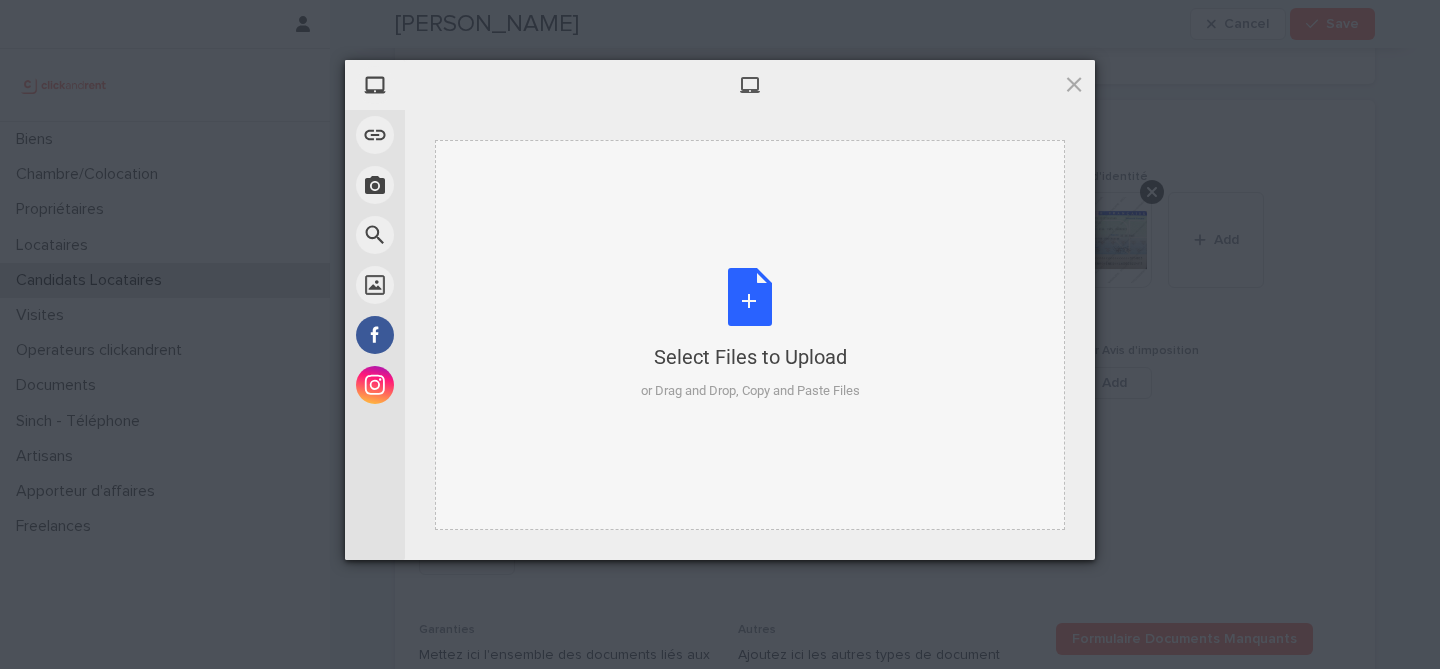 click on "Select Files to Upload
or Drag and Drop, Copy and Paste Files" at bounding box center [750, 334] 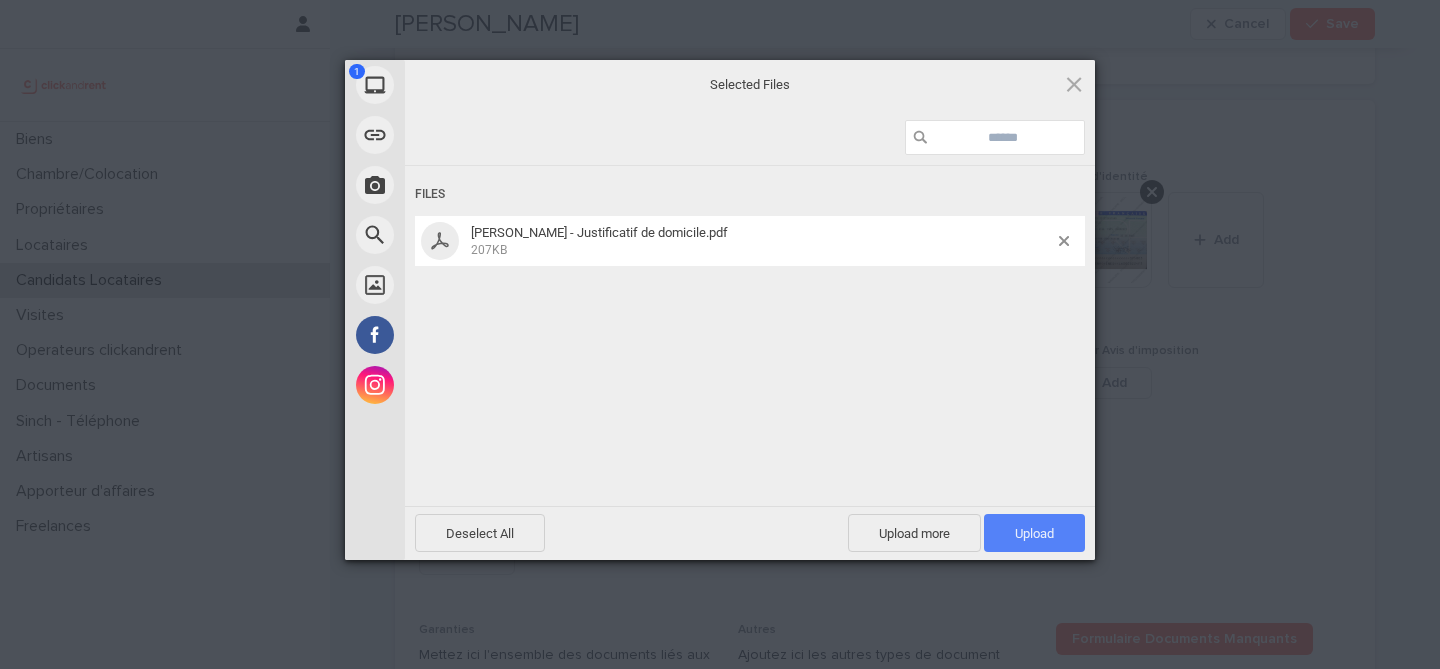click on "Upload
1" at bounding box center [1034, 533] 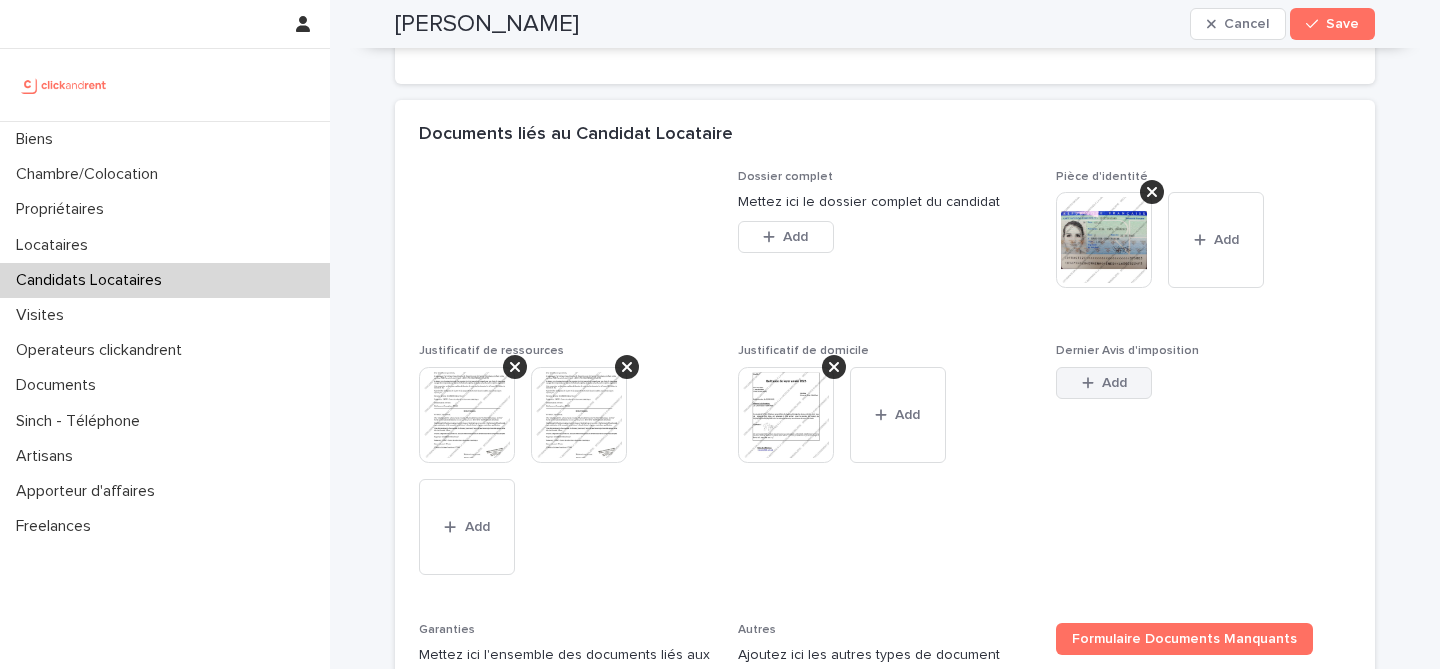 click on "Add" at bounding box center (1104, 383) 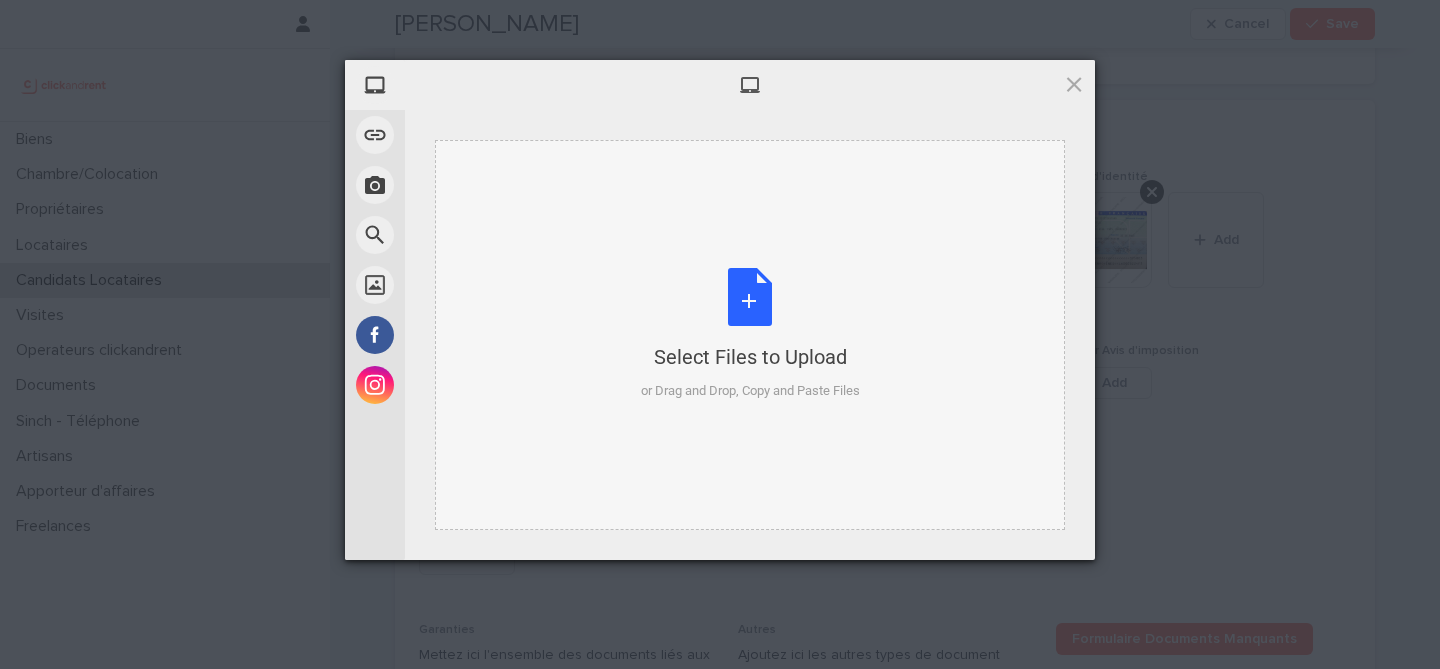 click on "Select Files to Upload
or Drag and Drop, Copy and Paste Files" at bounding box center [750, 334] 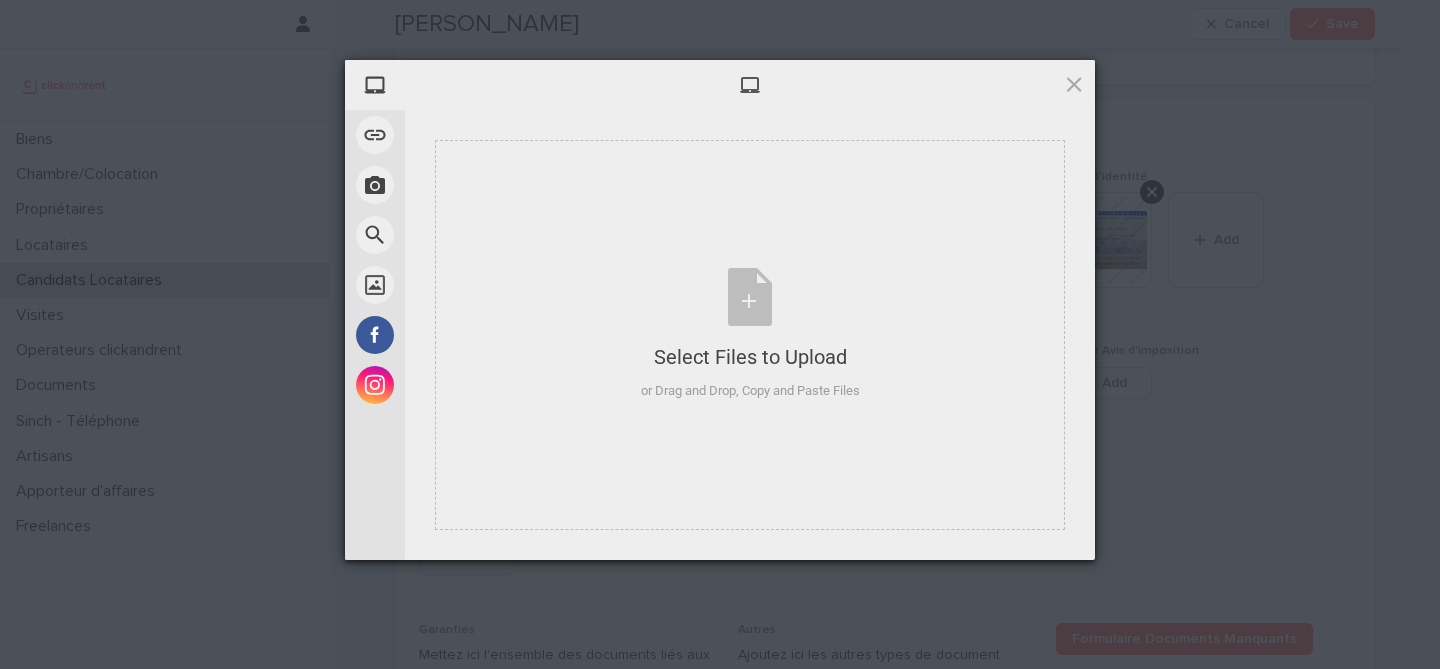 click at bounding box center (750, 85) 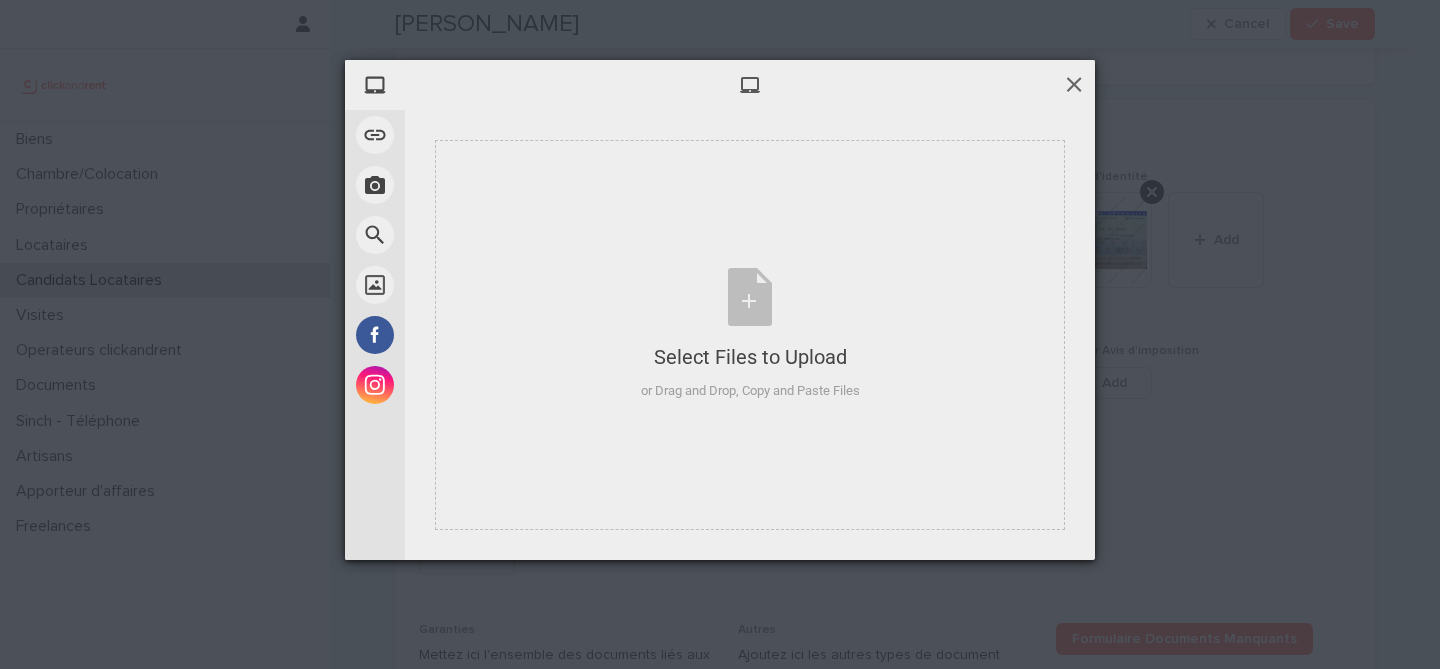 click at bounding box center [1074, 84] 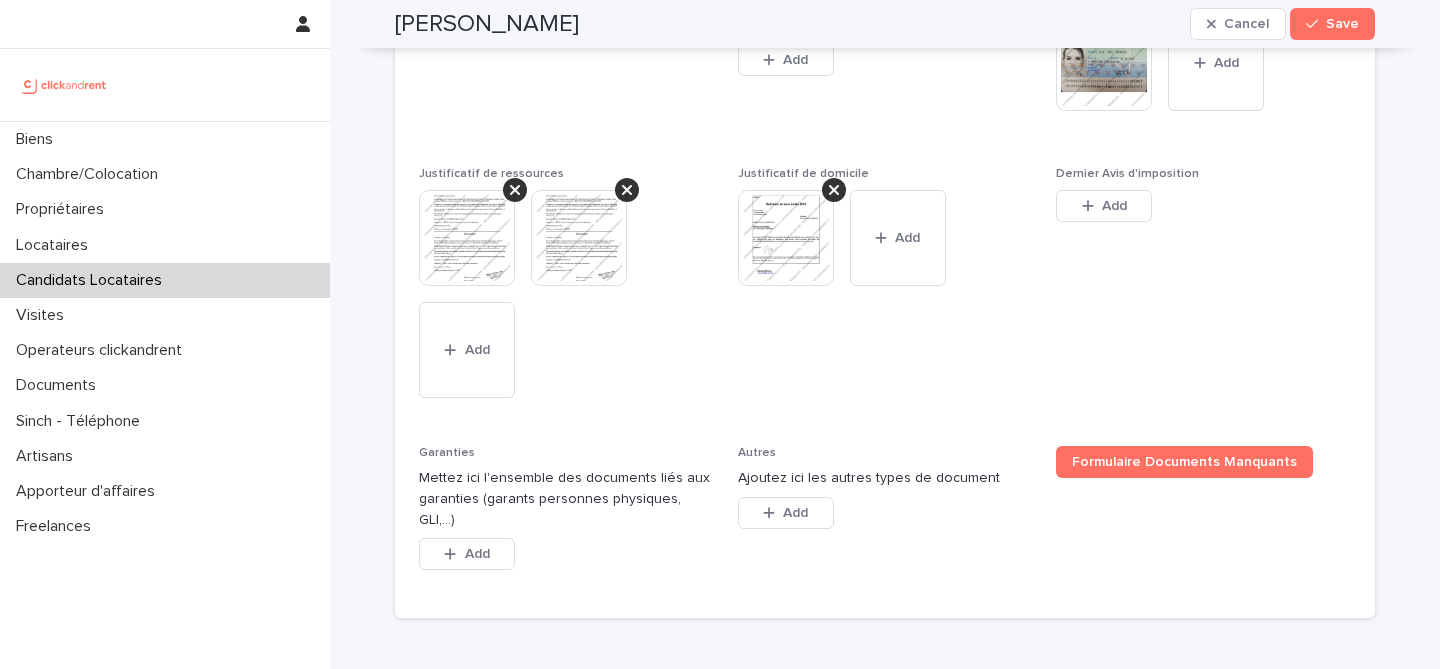 scroll, scrollTop: 1640, scrollLeft: 0, axis: vertical 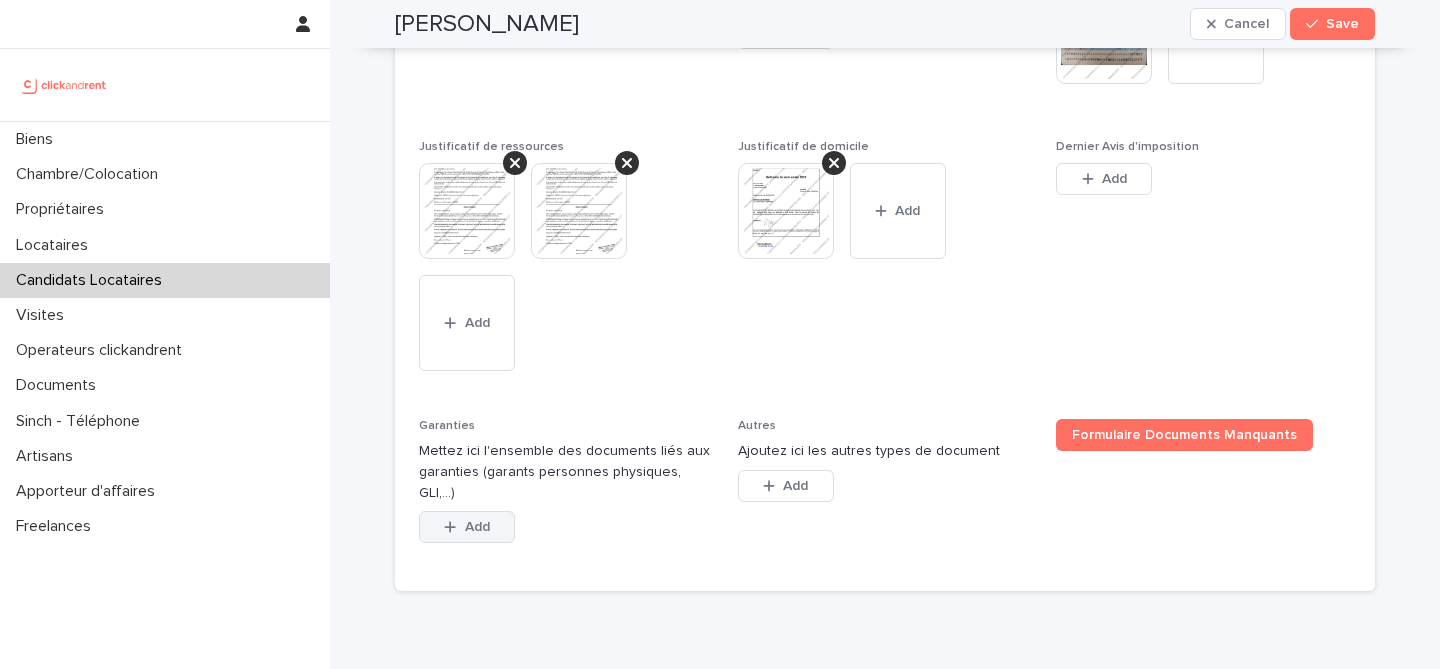 click on "Add" at bounding box center (477, 527) 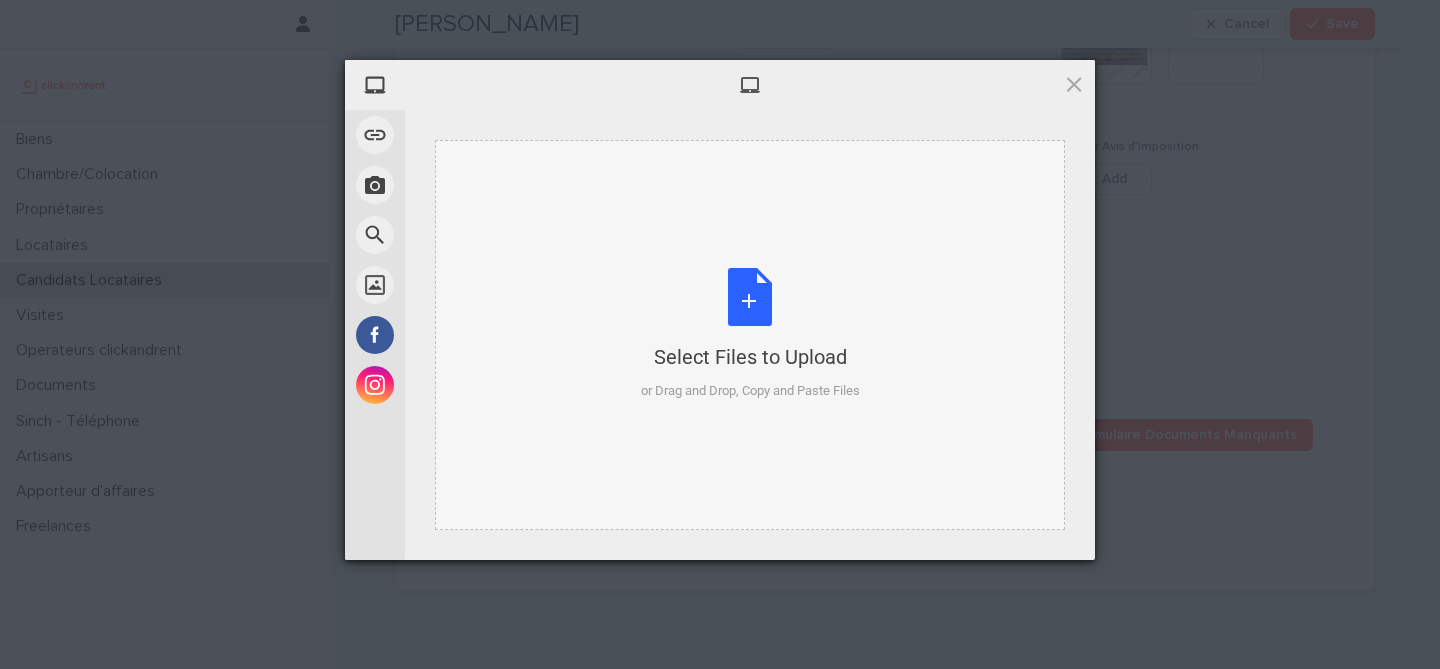 click on "Select Files to Upload
or Drag and Drop, Copy and Paste Files" at bounding box center [750, 334] 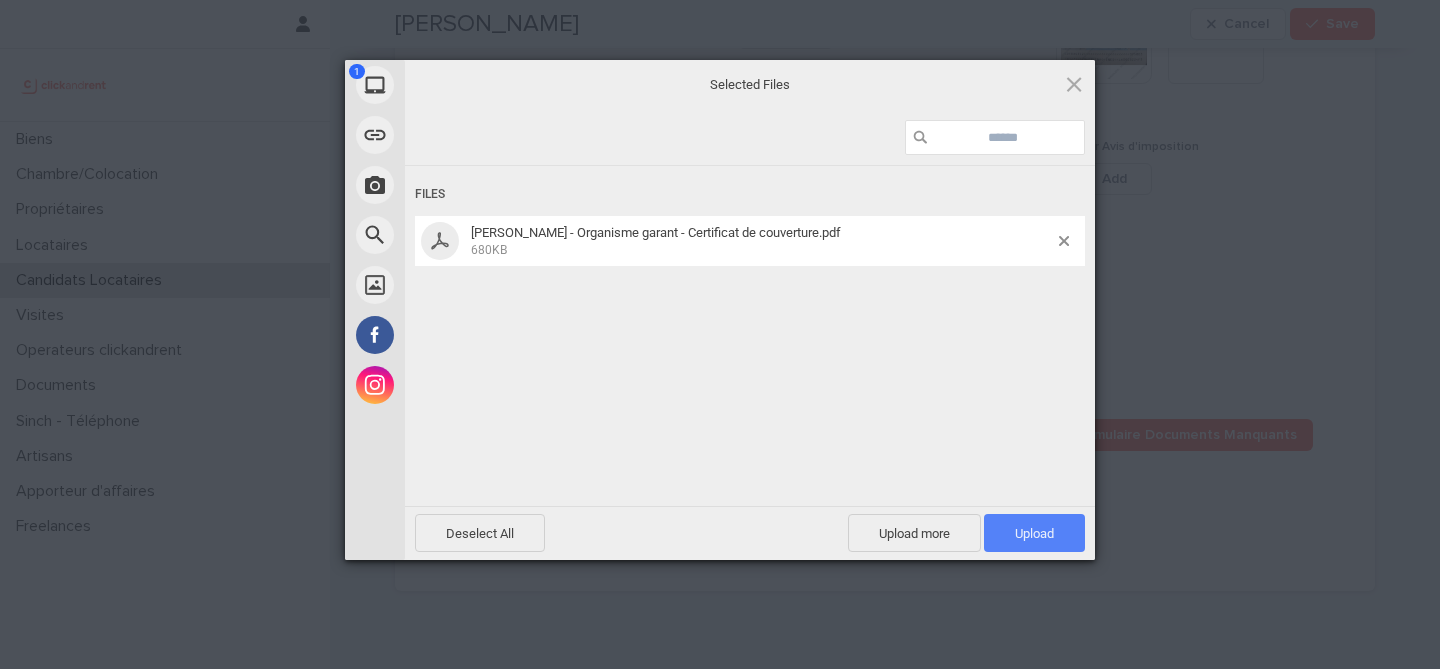 click on "Upload
1" at bounding box center (1034, 533) 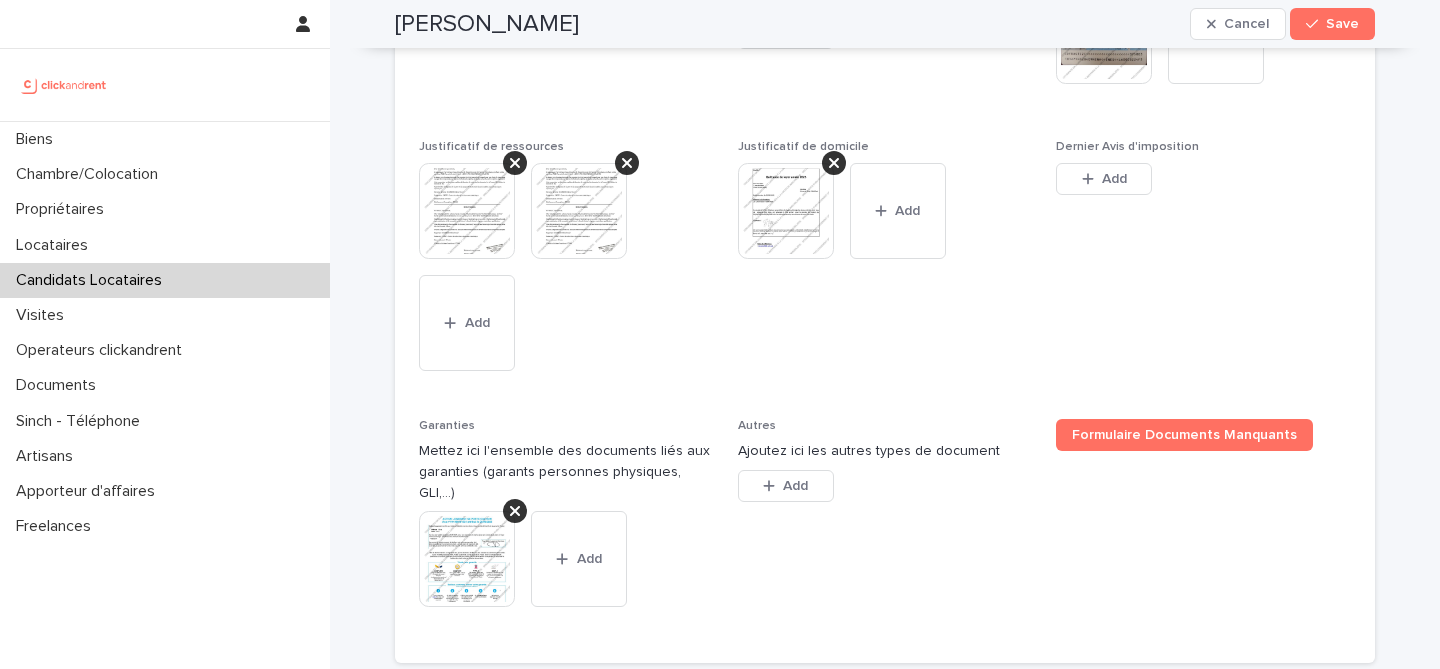 scroll, scrollTop: 0, scrollLeft: 0, axis: both 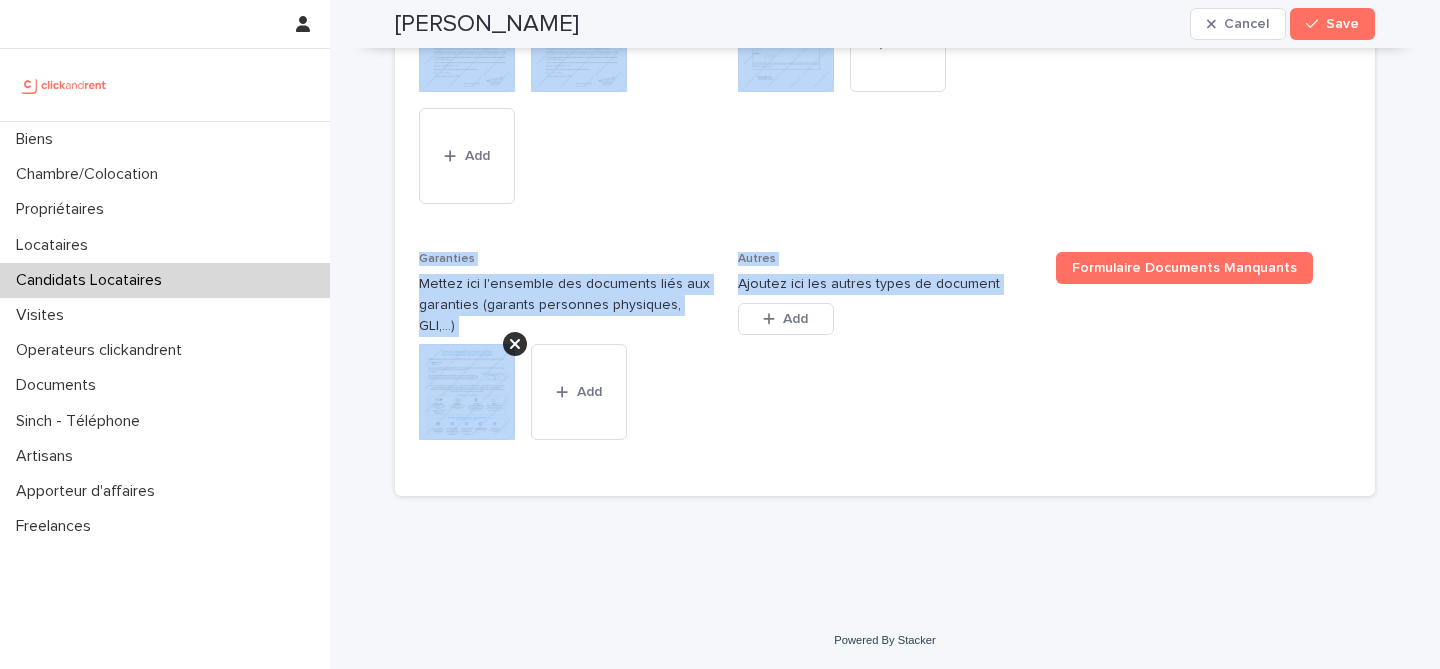 drag, startPoint x: 359, startPoint y: 45, endPoint x: 975, endPoint y: 456, distance: 740.52484 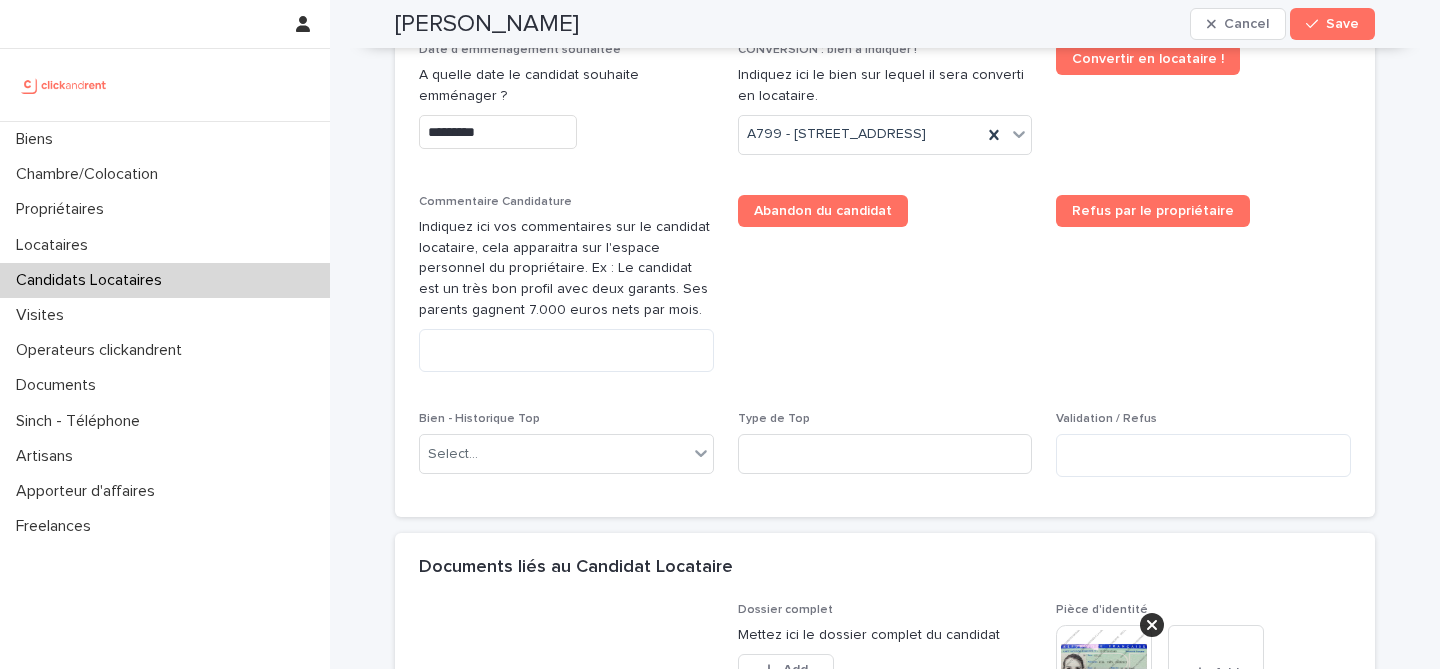scroll, scrollTop: 1211, scrollLeft: 0, axis: vertical 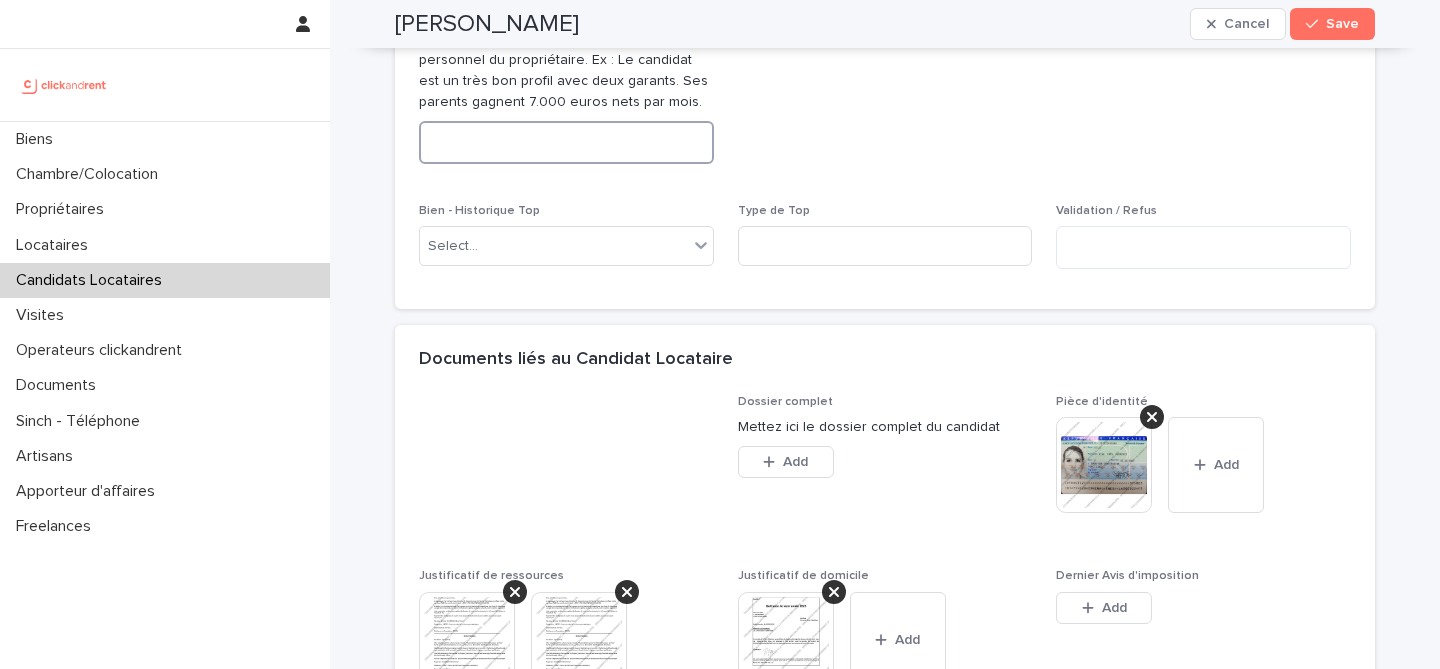 click at bounding box center [566, 142] 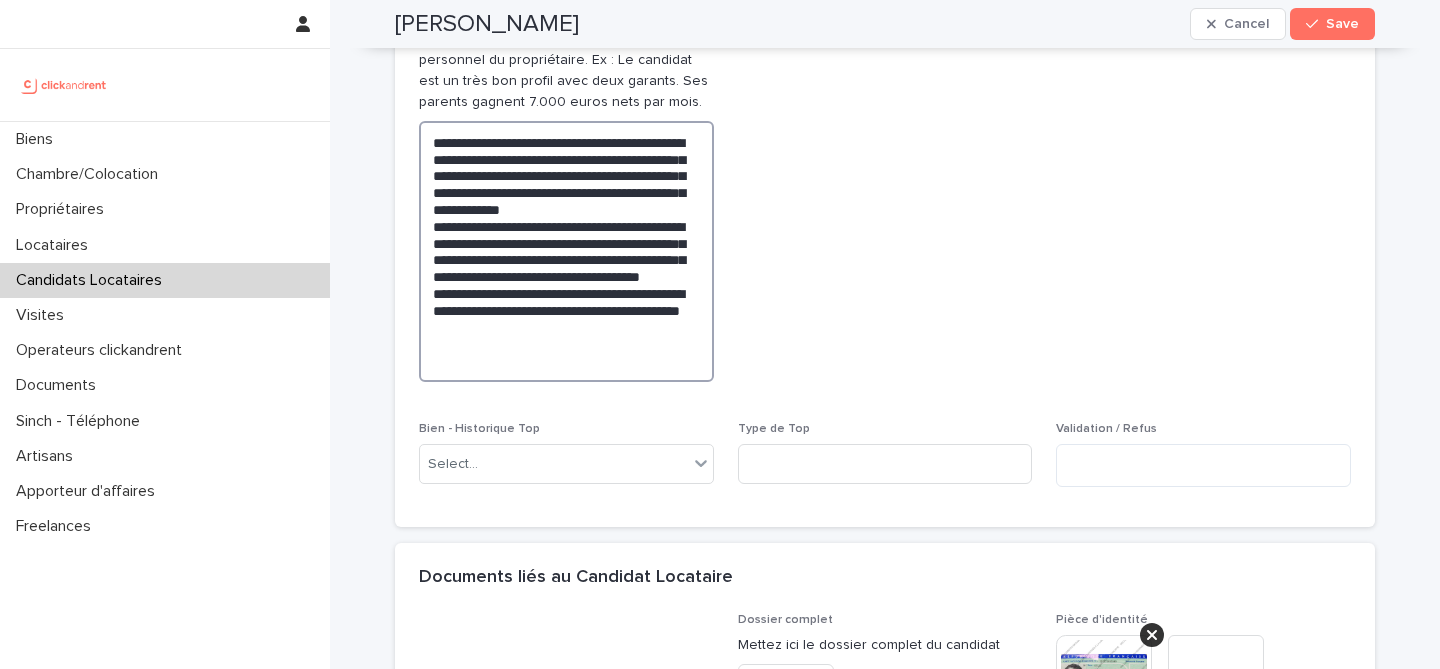 type on "**********" 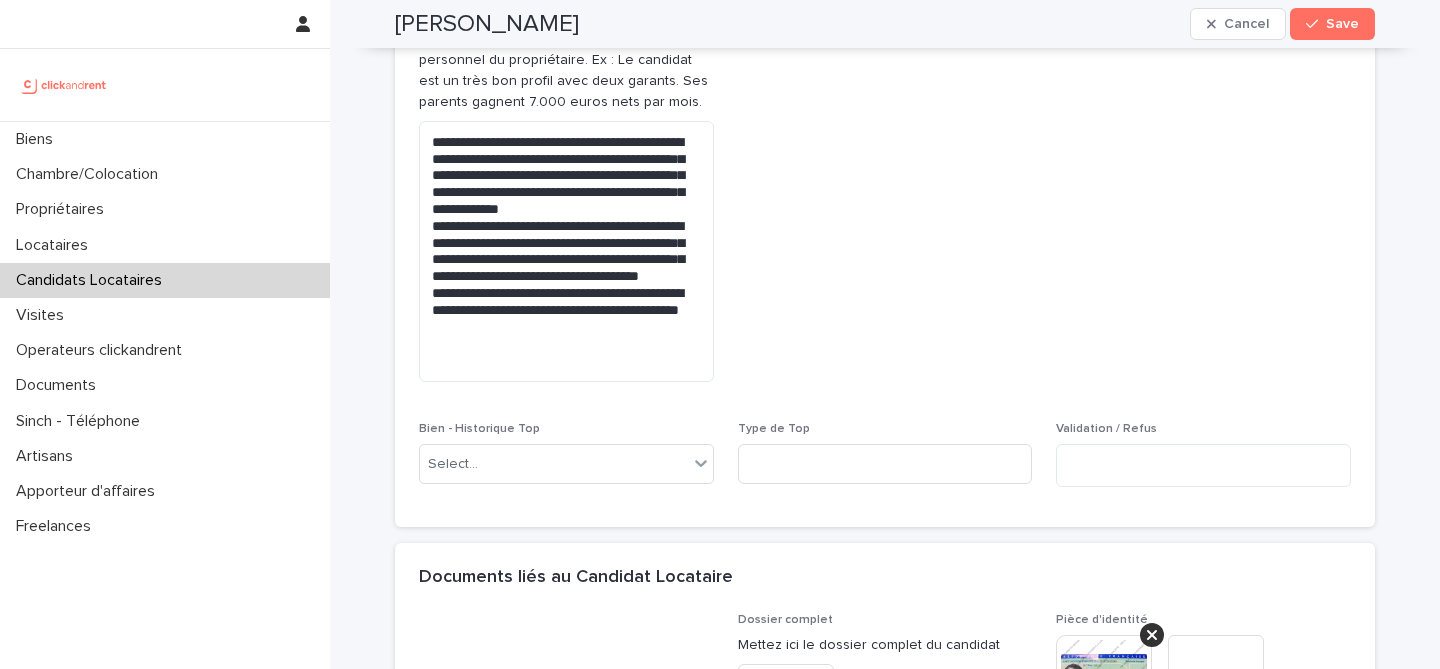 click on "Abandon du candidat" at bounding box center [885, 192] 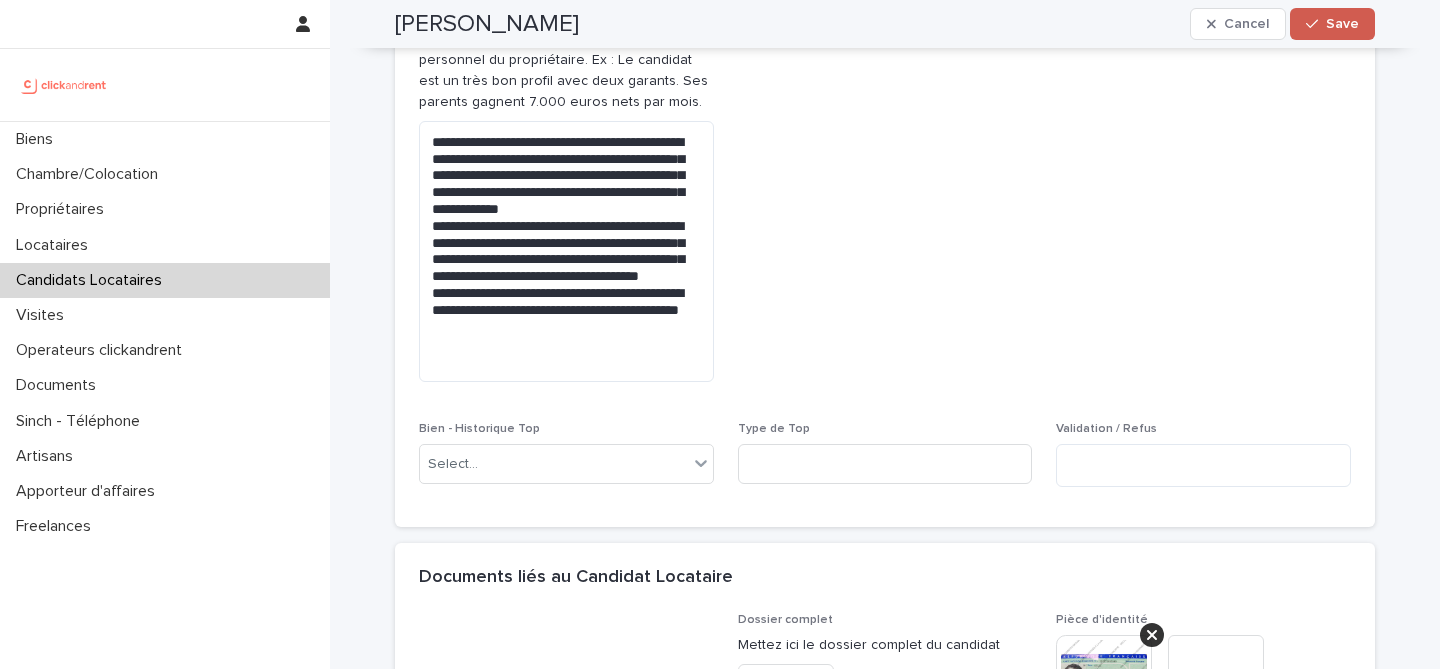 click on "Save" at bounding box center [1332, 24] 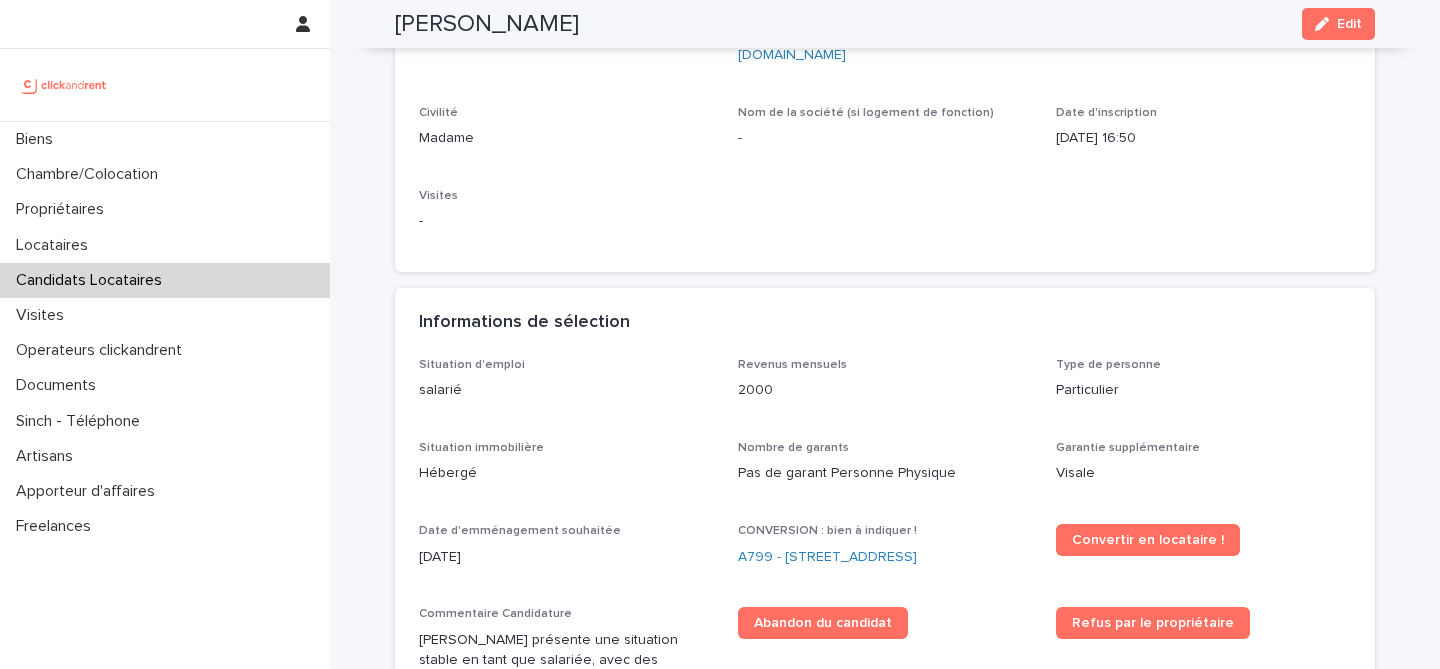 scroll, scrollTop: 302, scrollLeft: 0, axis: vertical 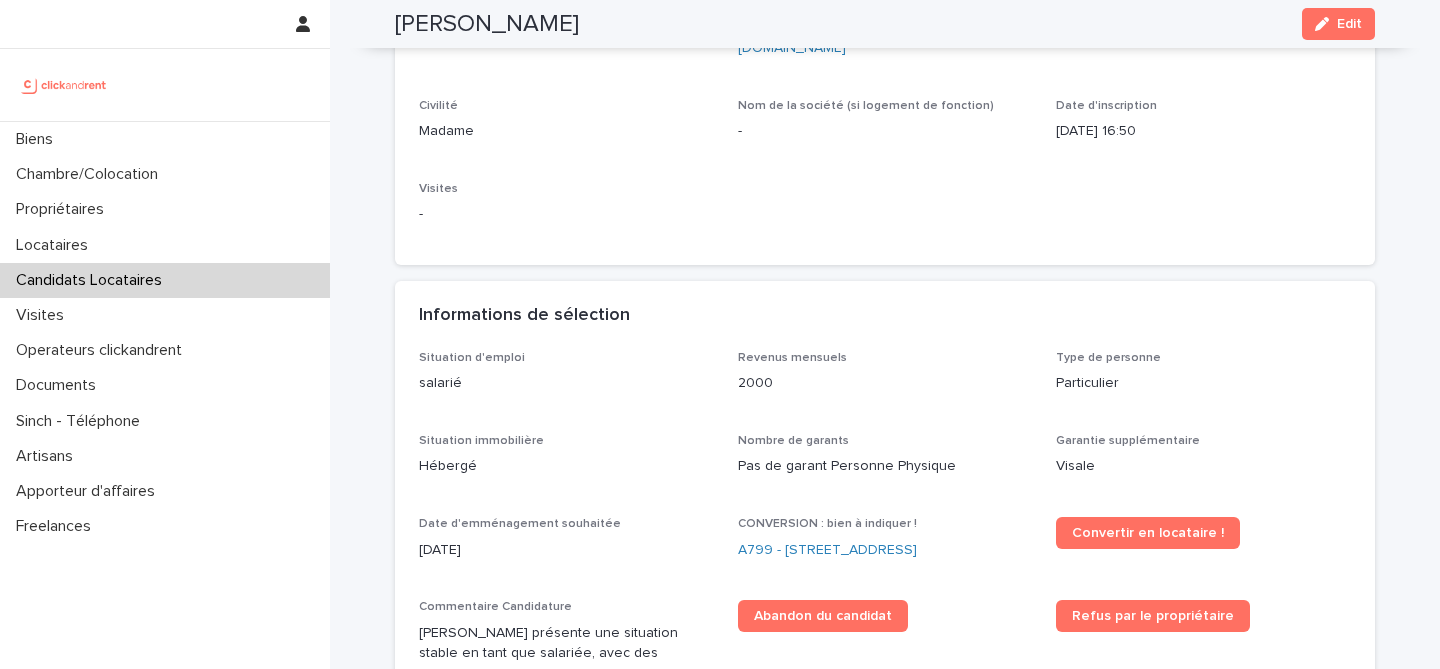 click on "Candidats Locataires" at bounding box center (165, 280) 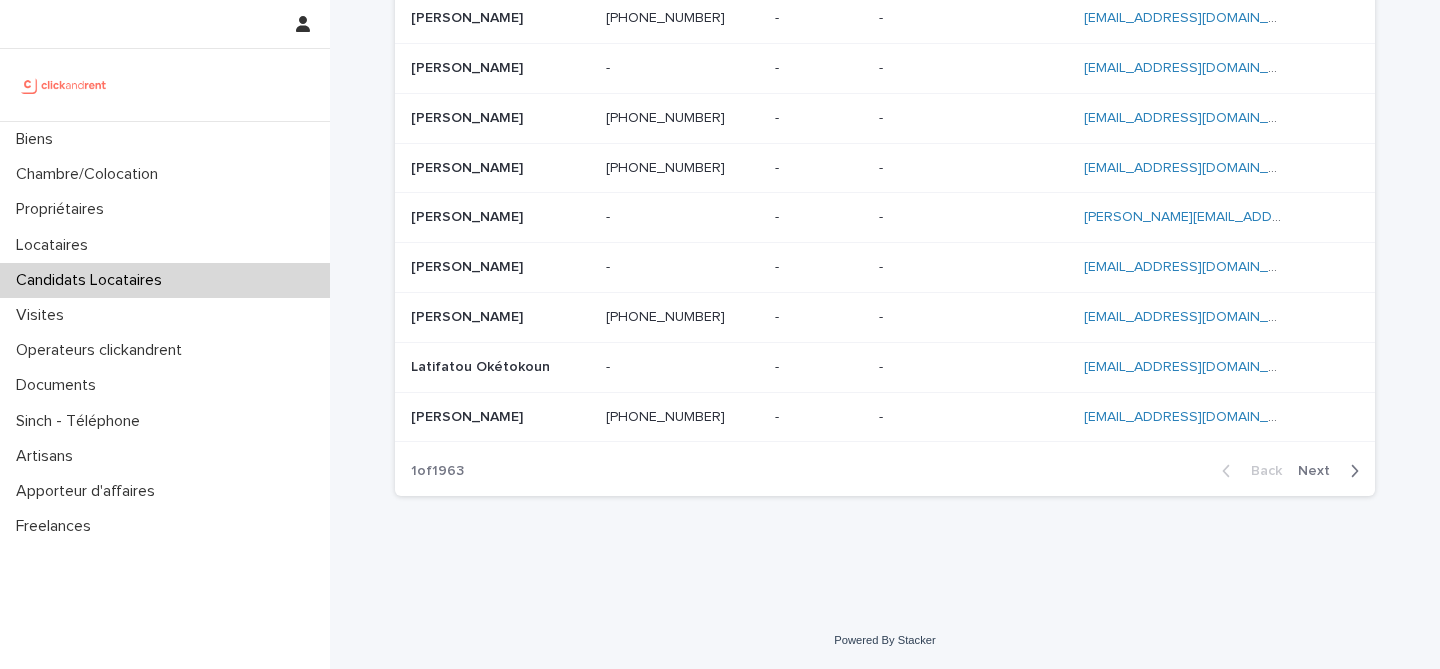 scroll, scrollTop: 0, scrollLeft: 0, axis: both 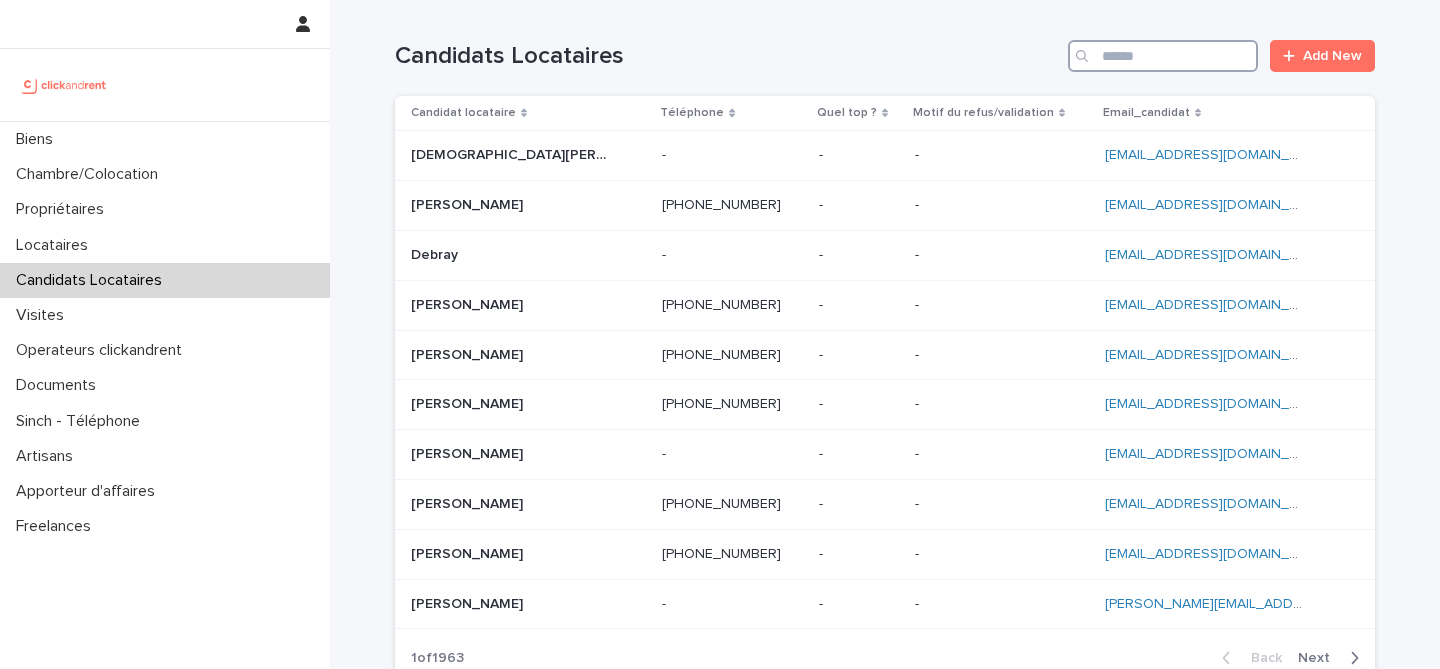 click at bounding box center [1163, 56] 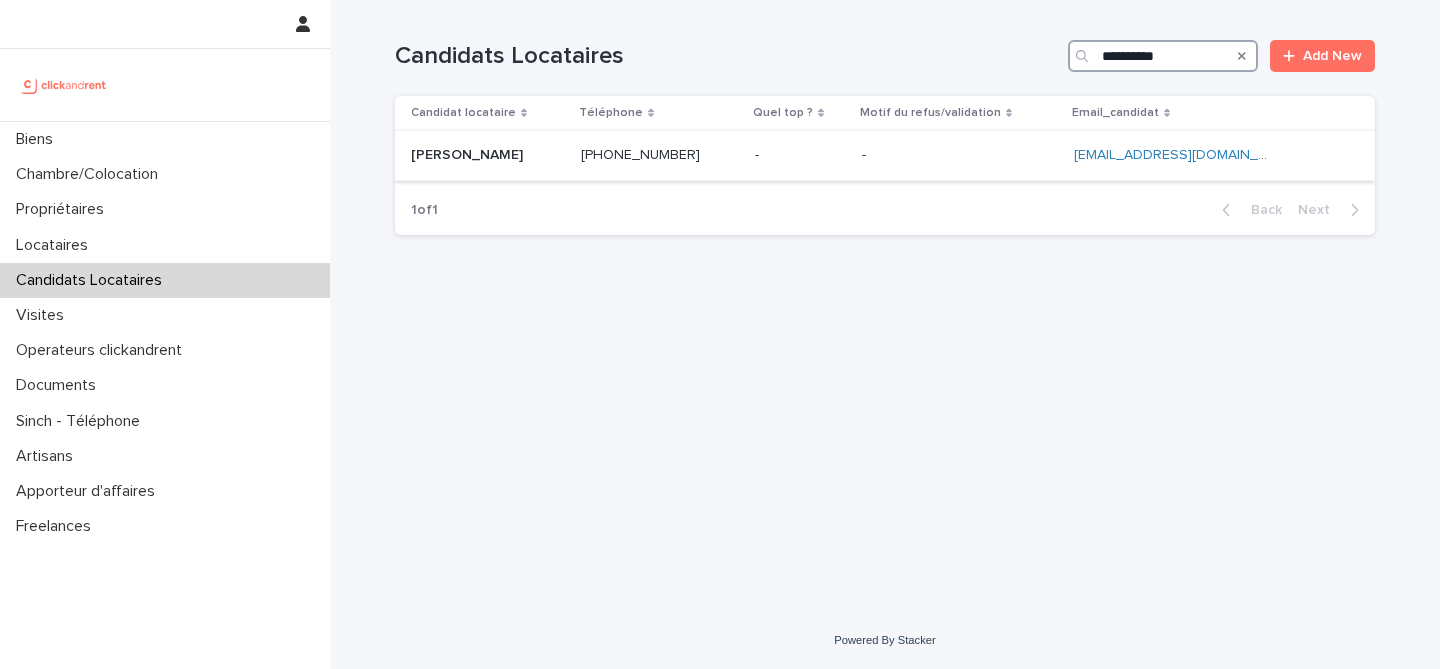 type on "**********" 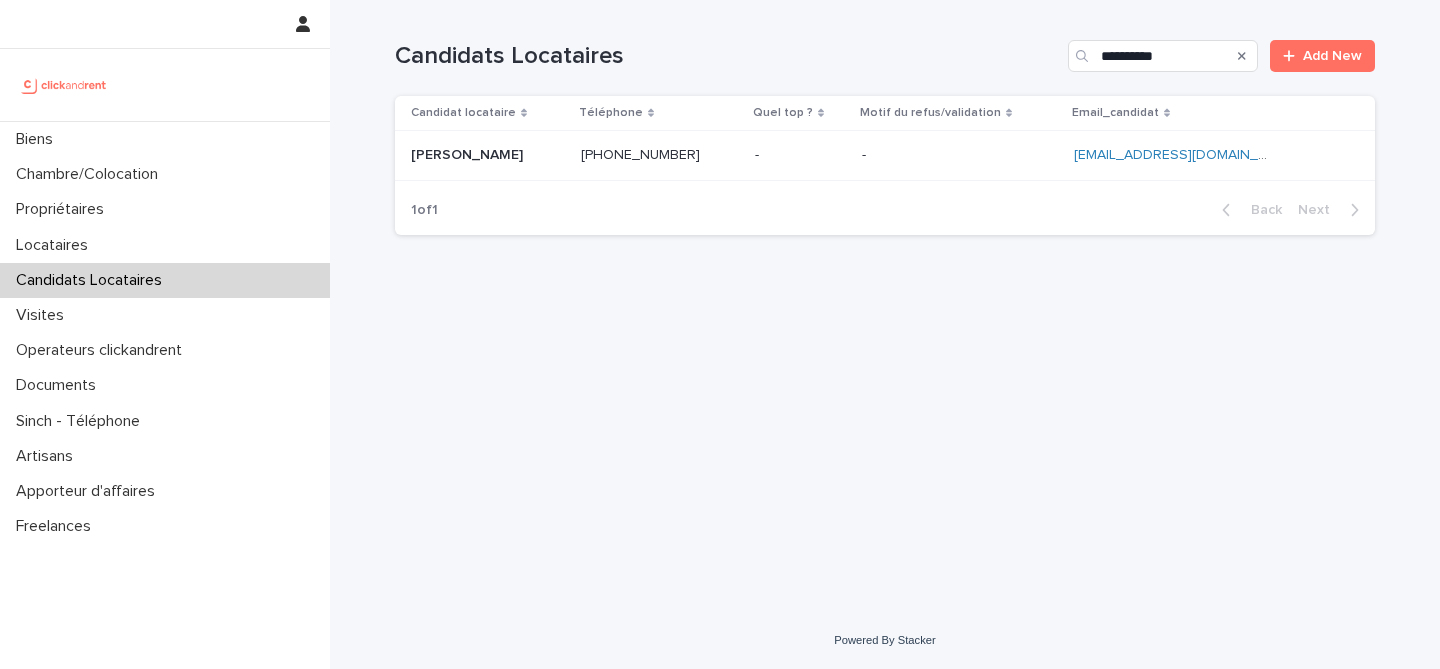 click on "Sami Essid Sami Essid" at bounding box center (488, 155) 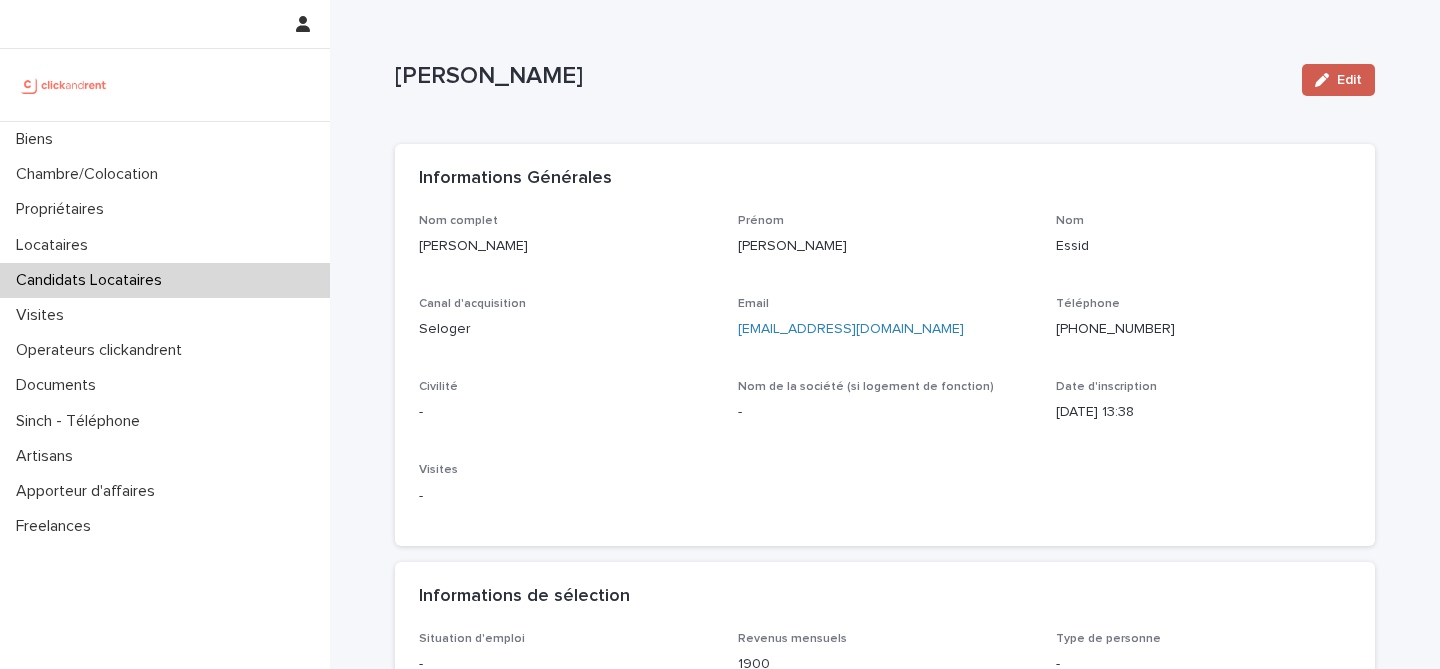 click on "Edit" at bounding box center (1338, 80) 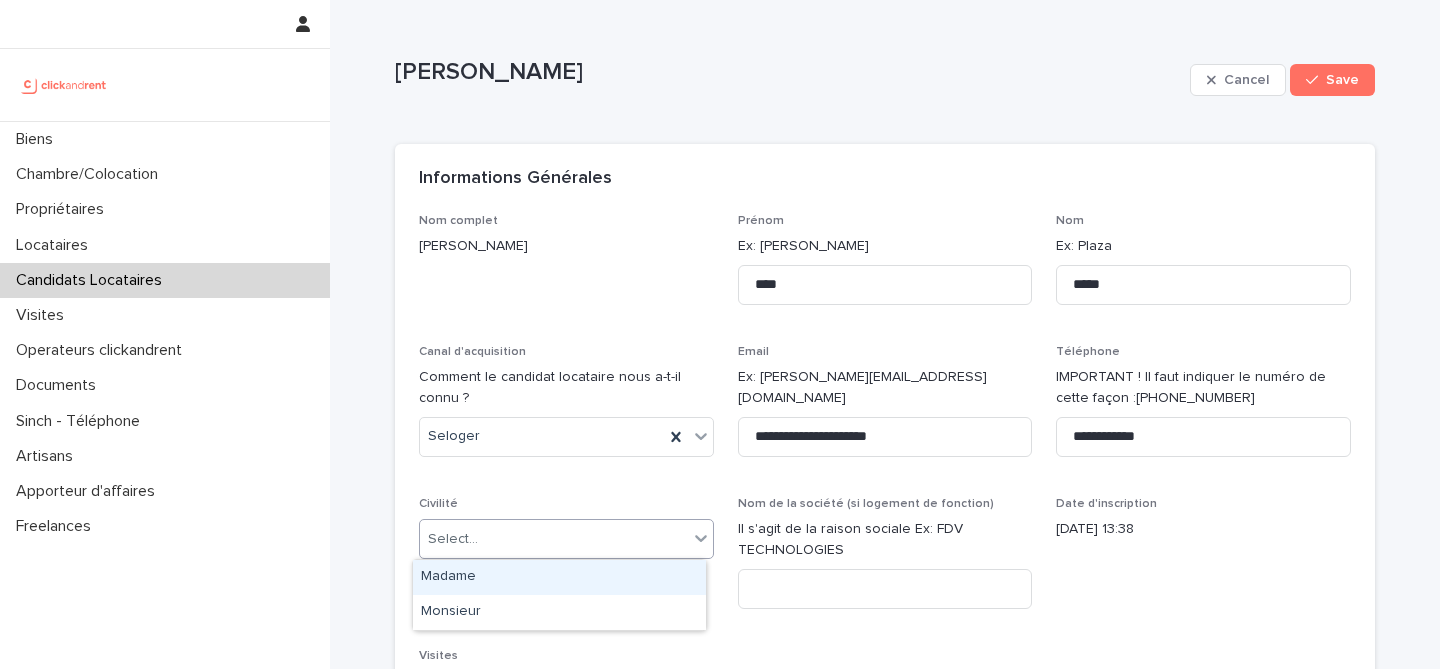 click on "Select..." at bounding box center [554, 539] 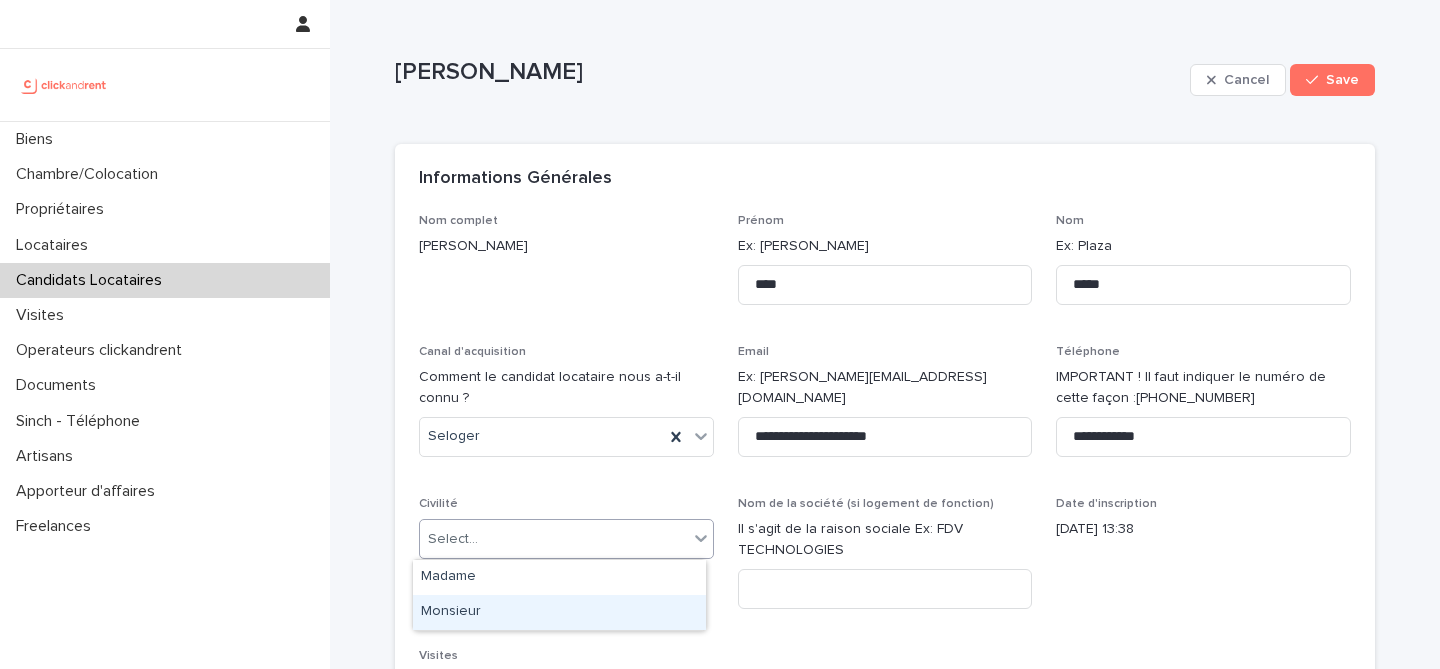 click on "Monsieur" at bounding box center [559, 612] 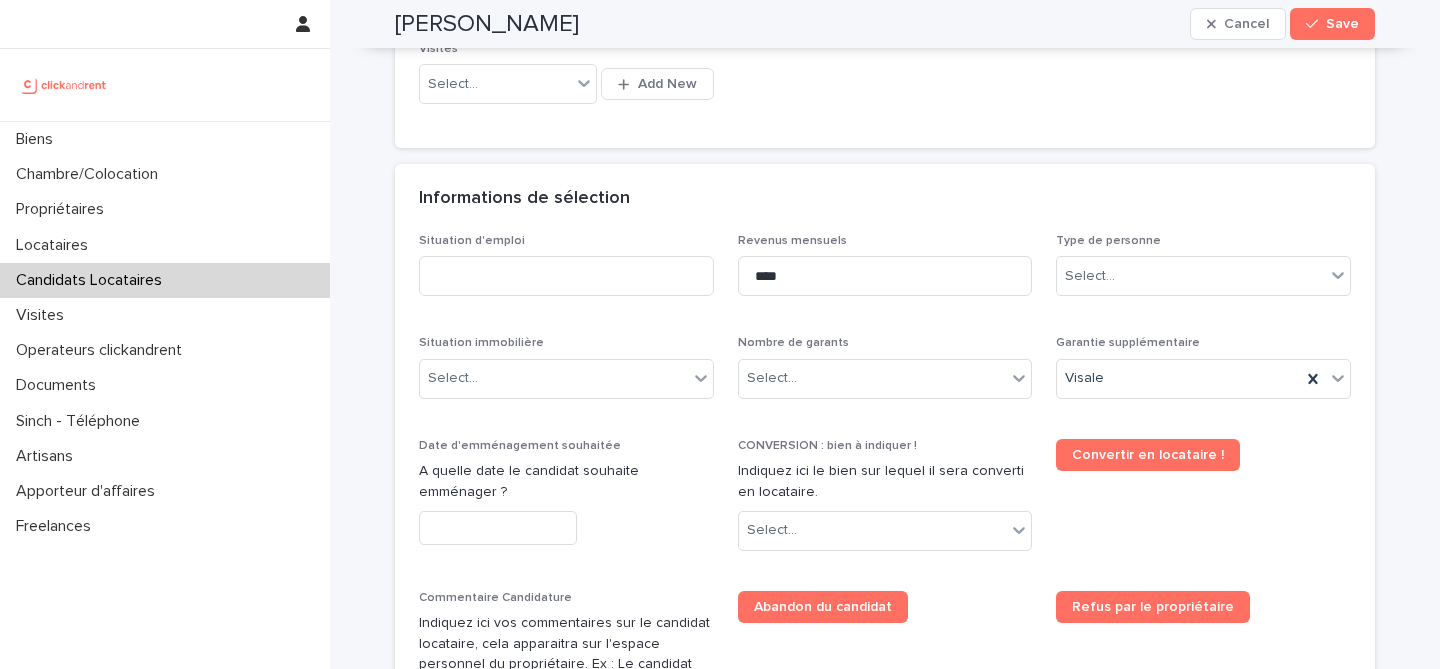 scroll, scrollTop: 548, scrollLeft: 0, axis: vertical 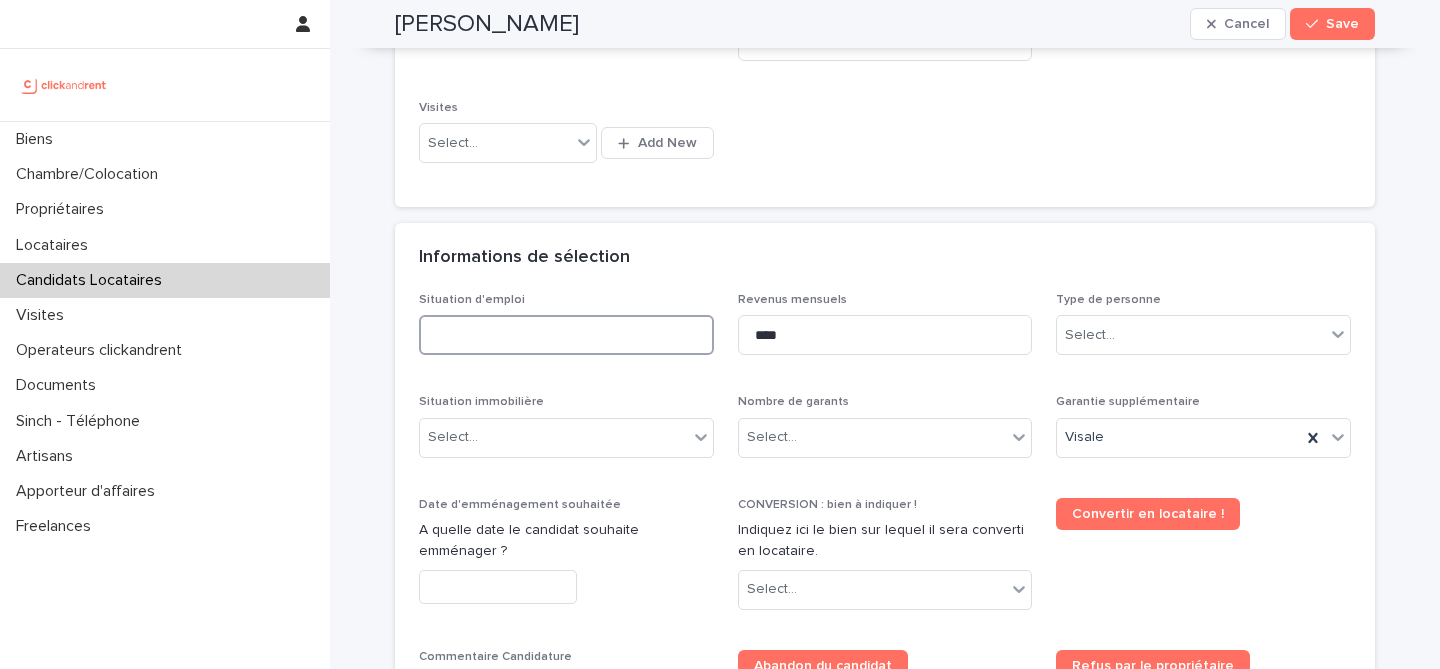 click at bounding box center (566, 335) 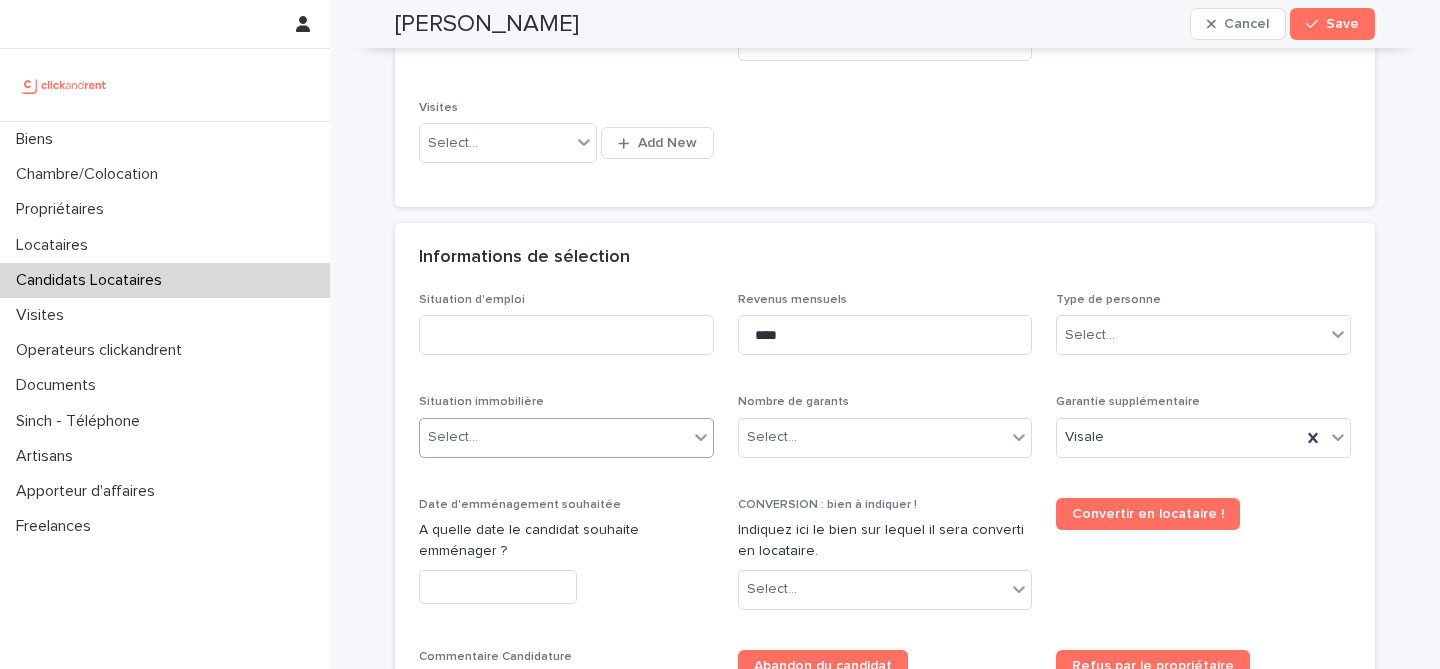 click on "Select..." at bounding box center (554, 437) 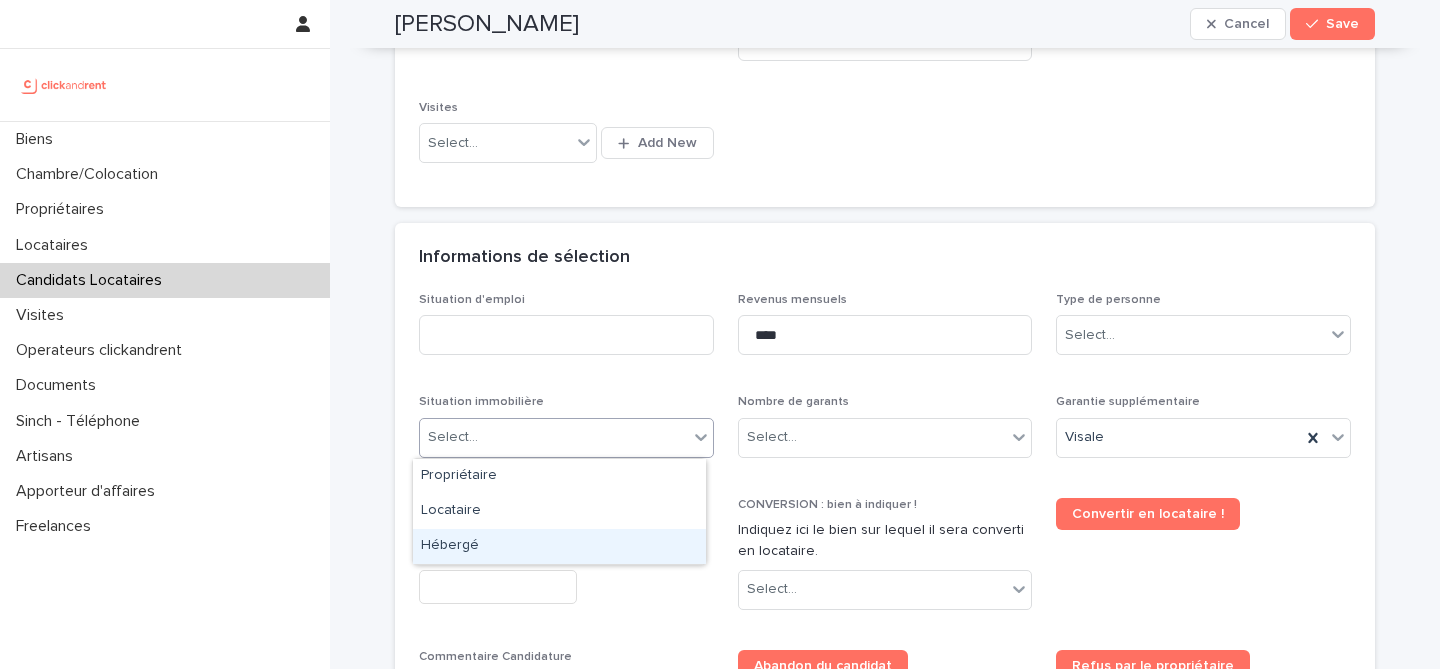click on "Hébergé" at bounding box center [559, 546] 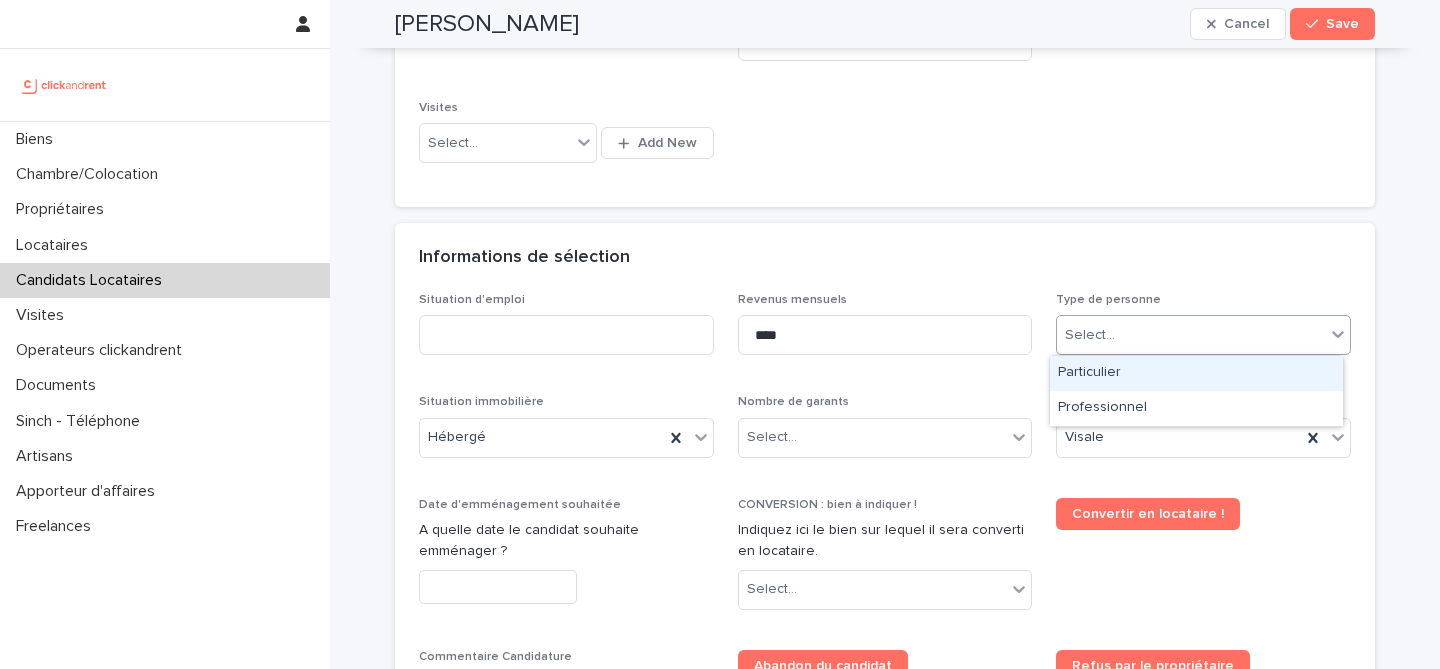 click on "Select..." at bounding box center [1191, 335] 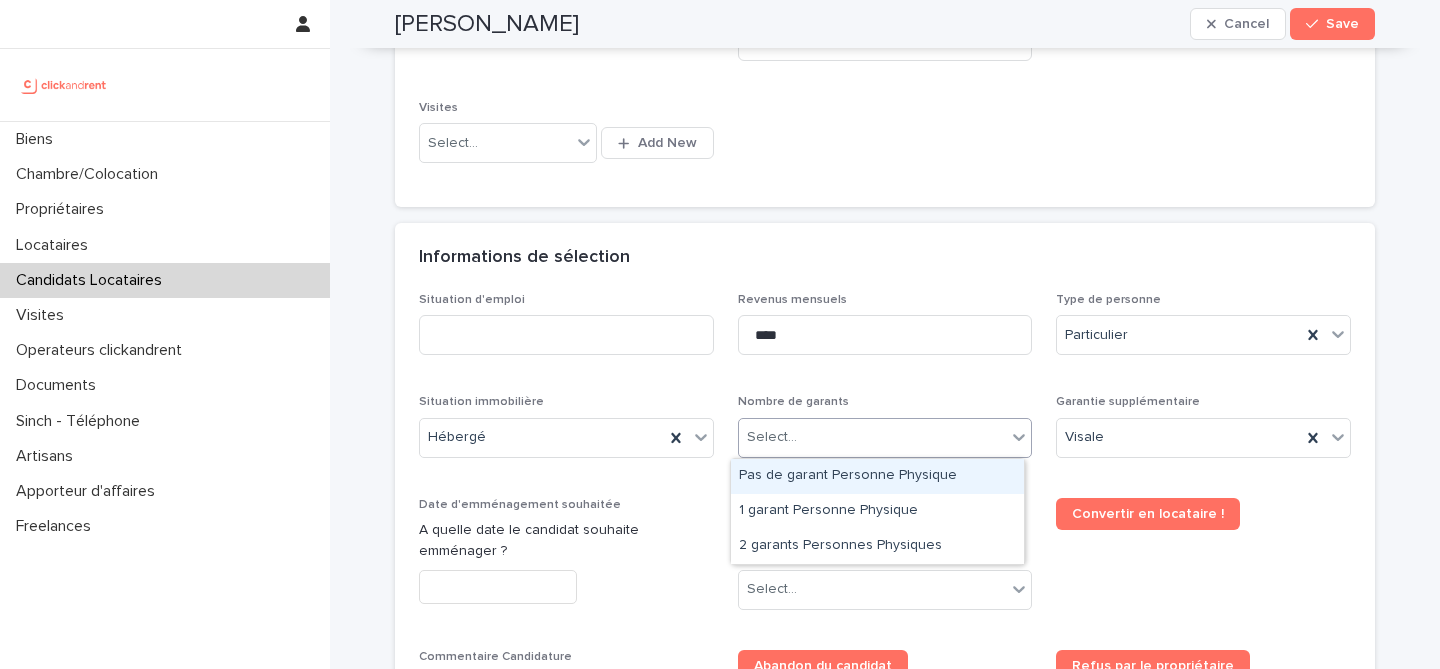 click on "Select..." at bounding box center (873, 437) 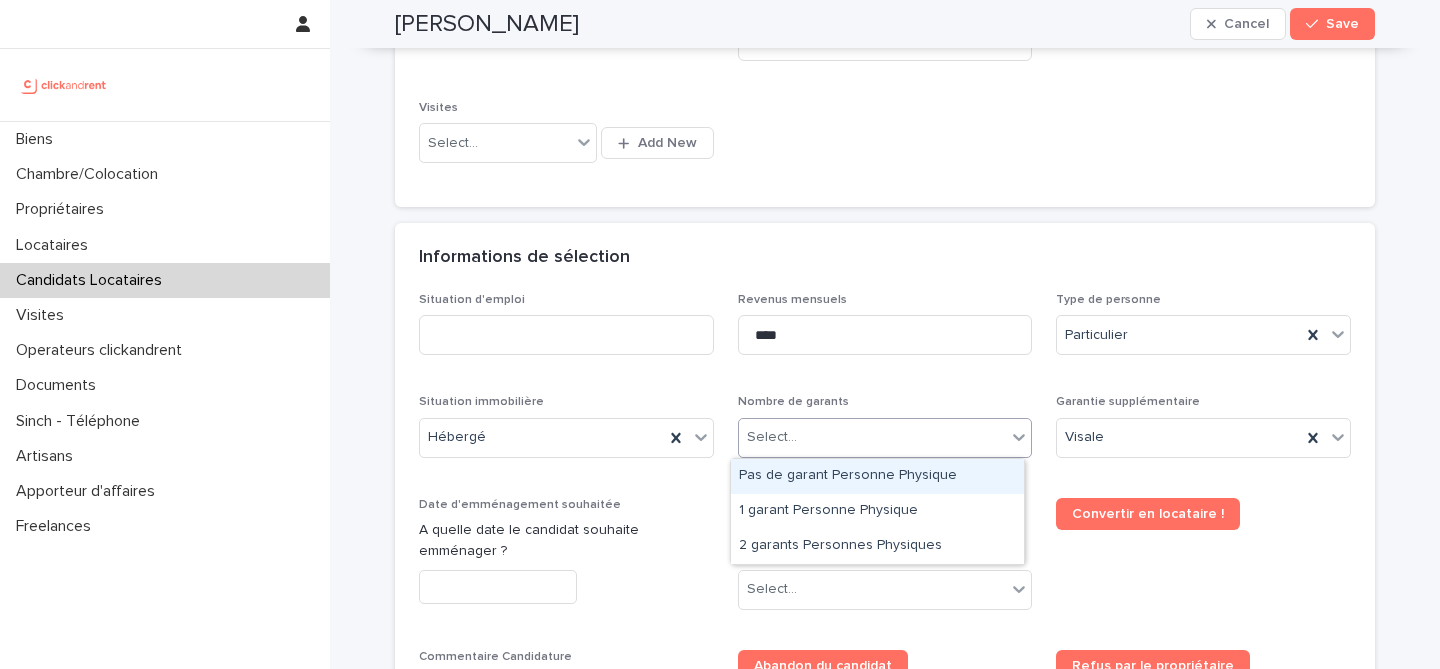 click on "Pas de garant Personne Physique" at bounding box center (877, 476) 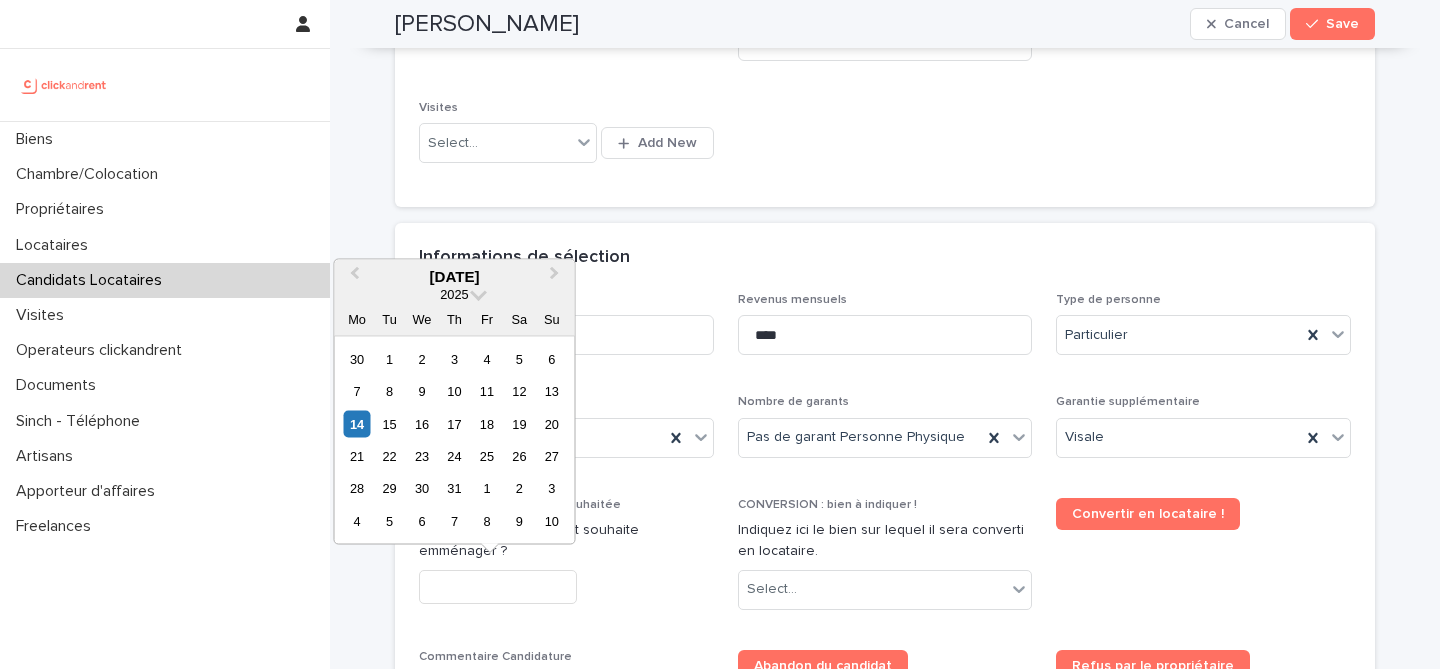 click at bounding box center [498, 587] 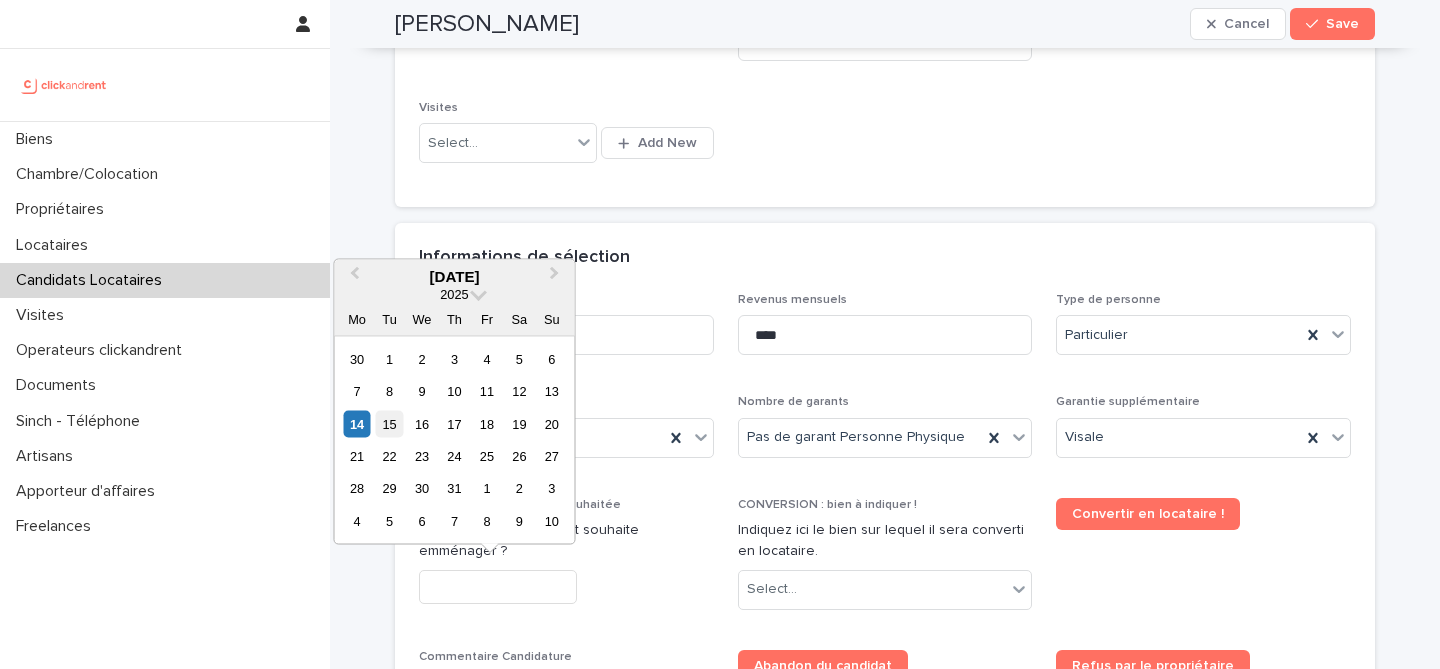click on "15" at bounding box center [389, 423] 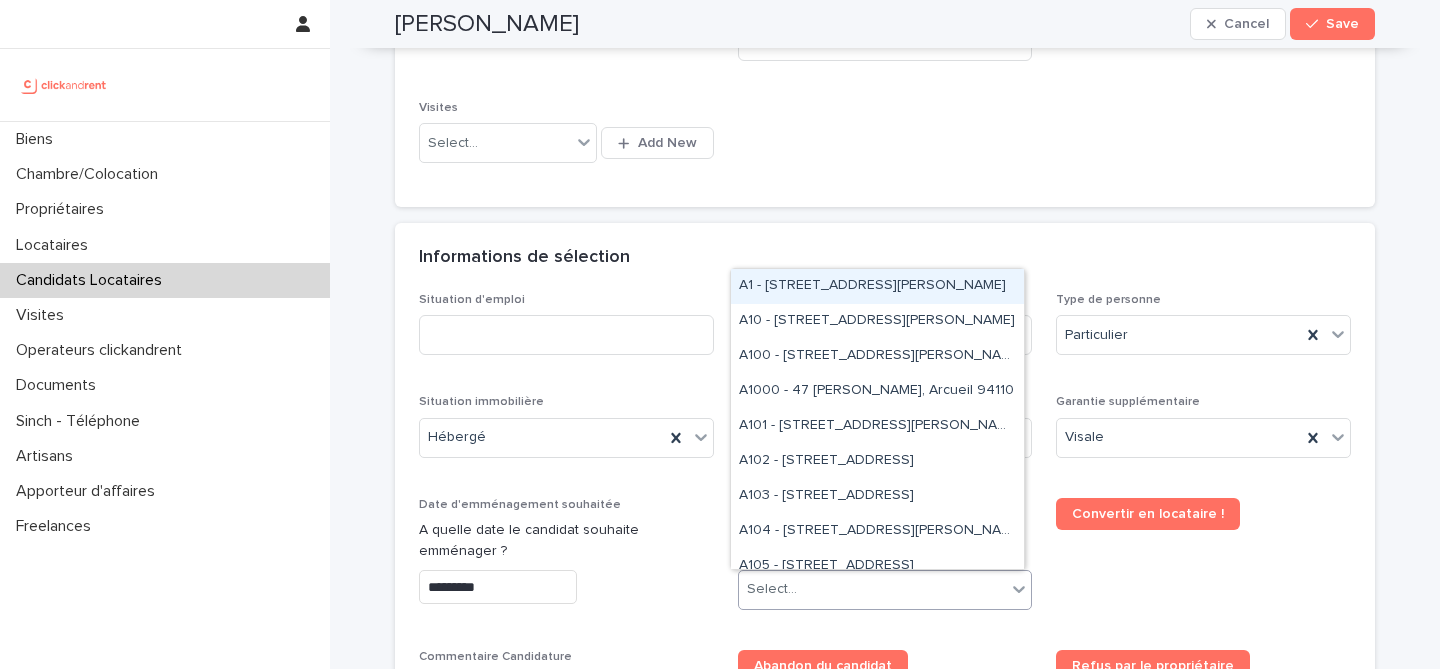 click on "Select..." at bounding box center (873, 589) 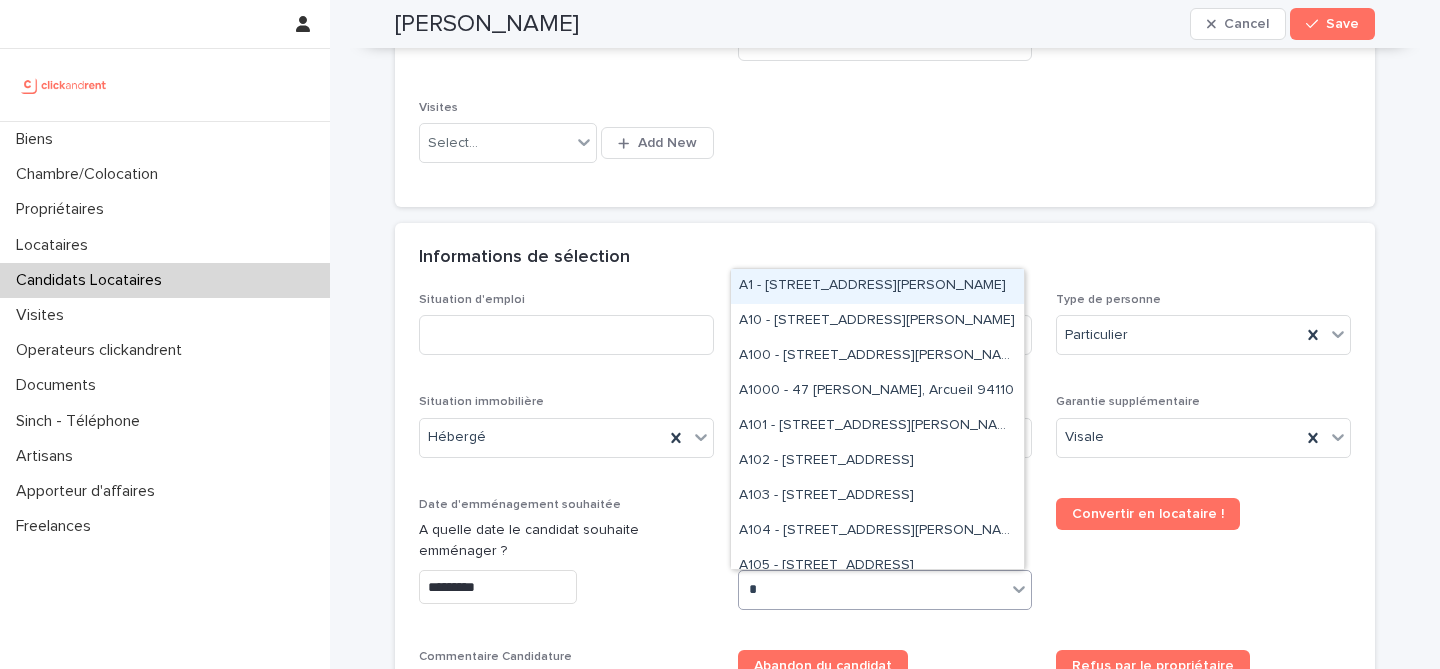 click on "* A" at bounding box center (873, 589) 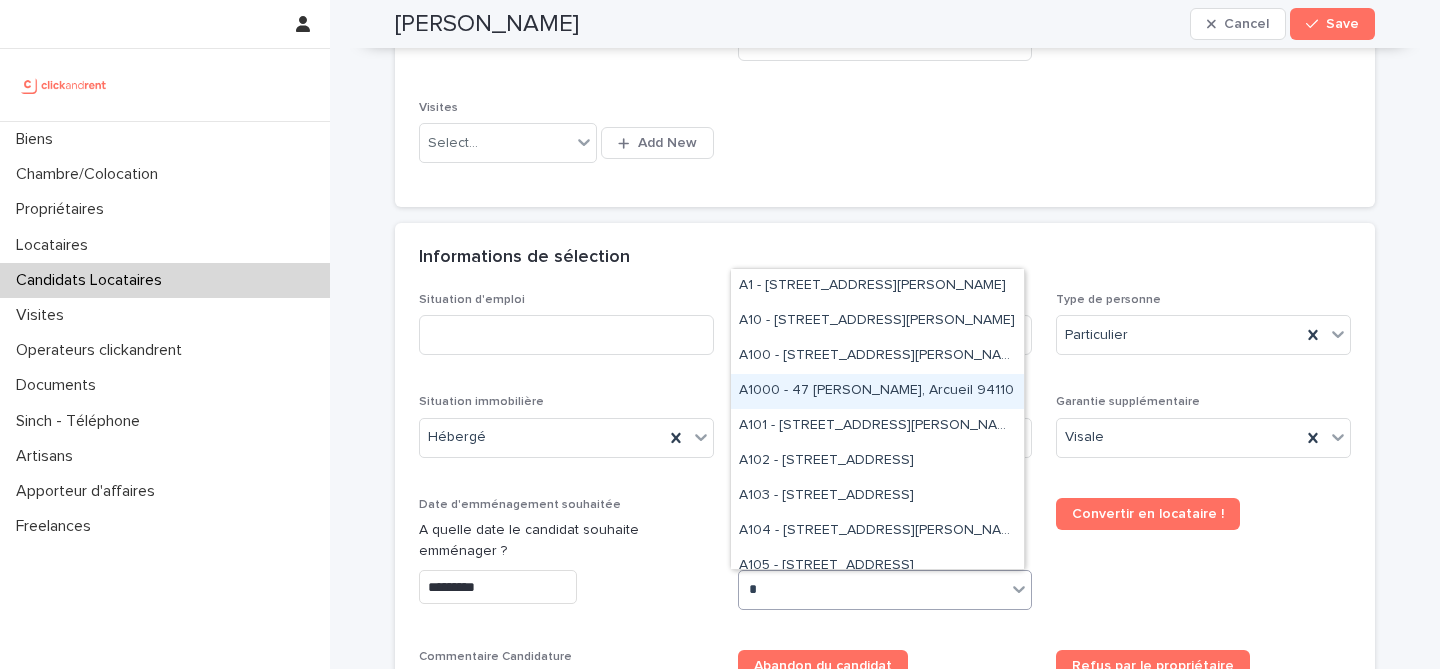 type on "*" 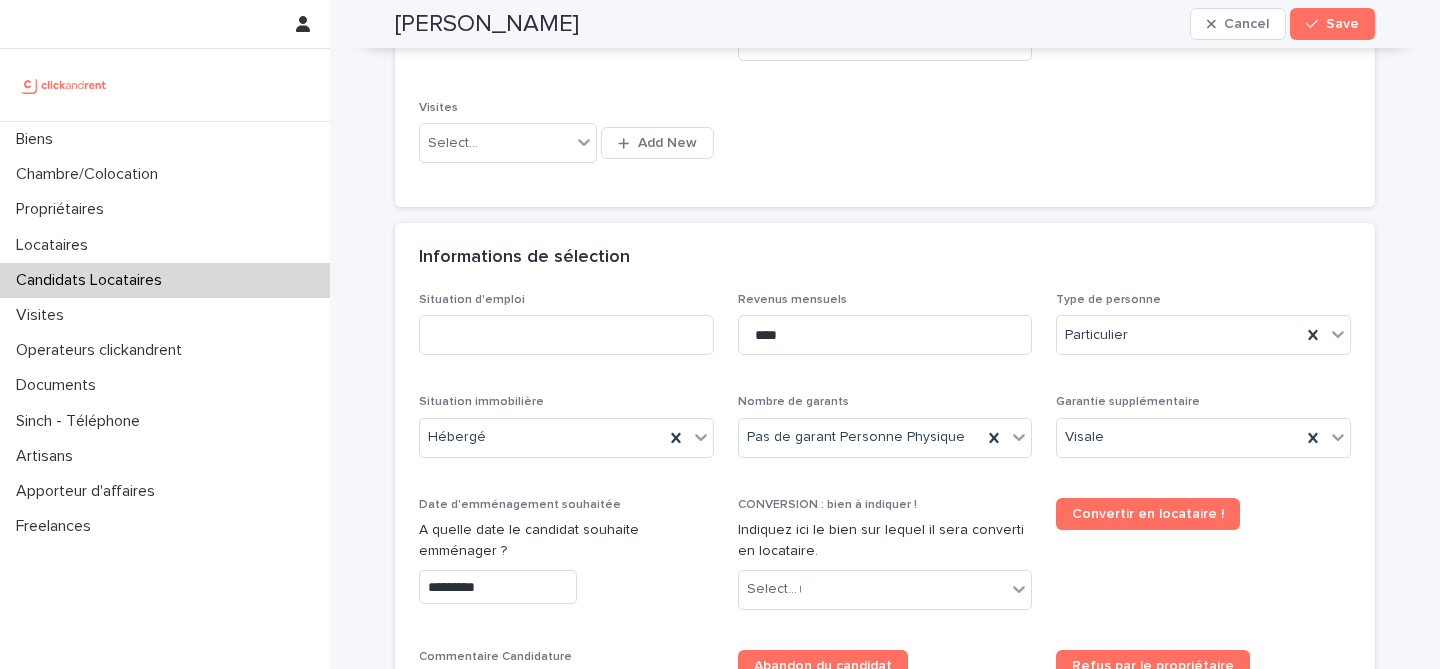 type 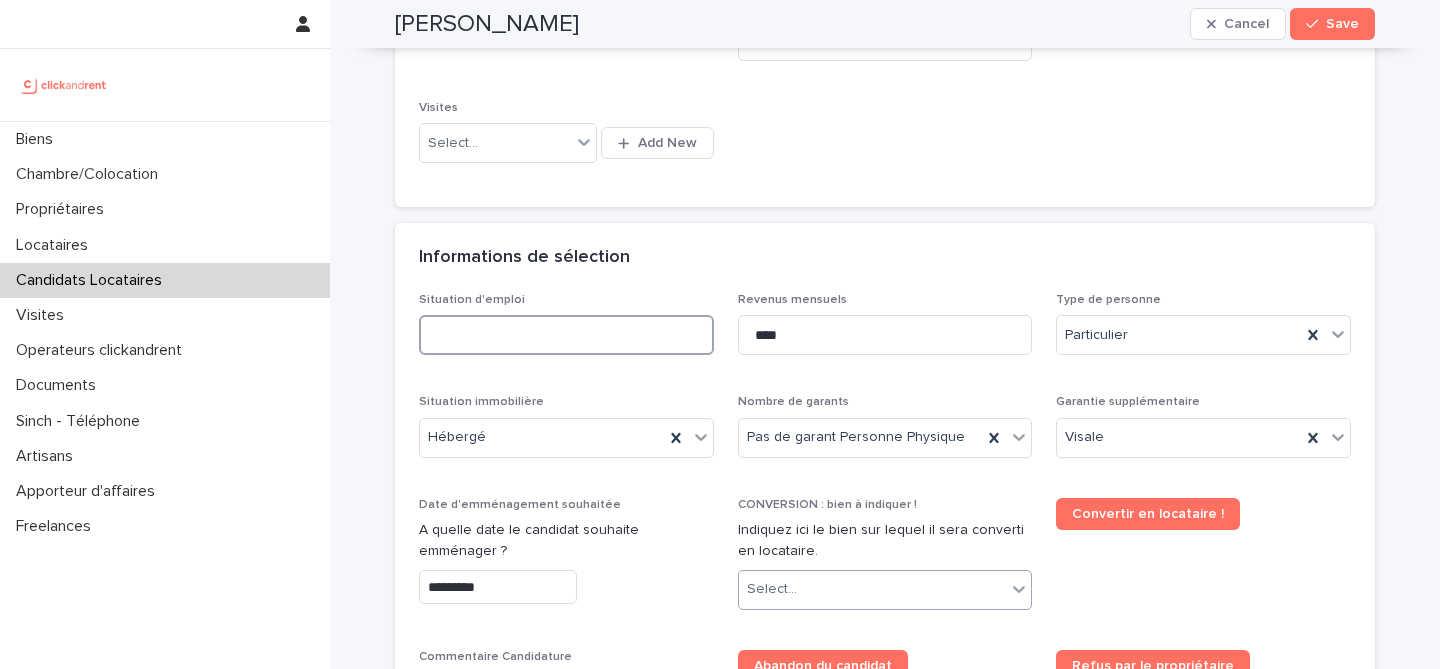 click at bounding box center (566, 335) 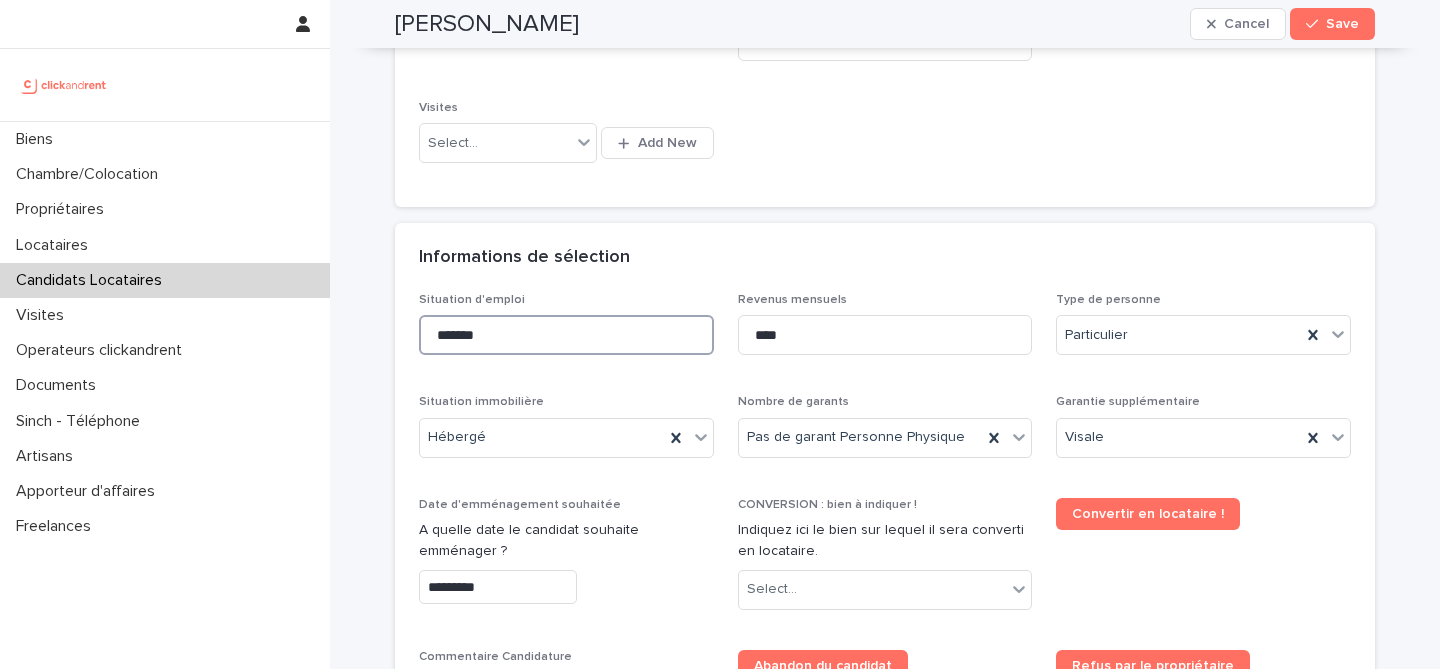 type on "*******" 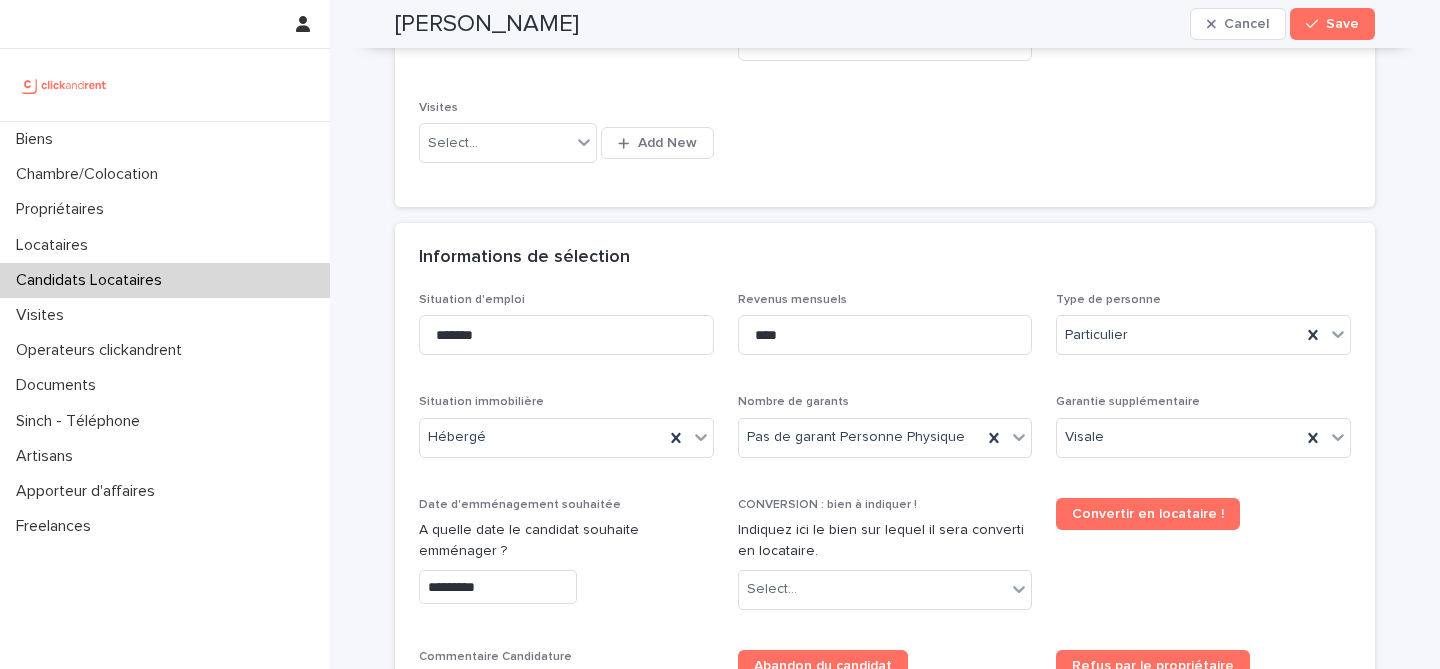 click on "Informations de sélection" at bounding box center [885, 258] 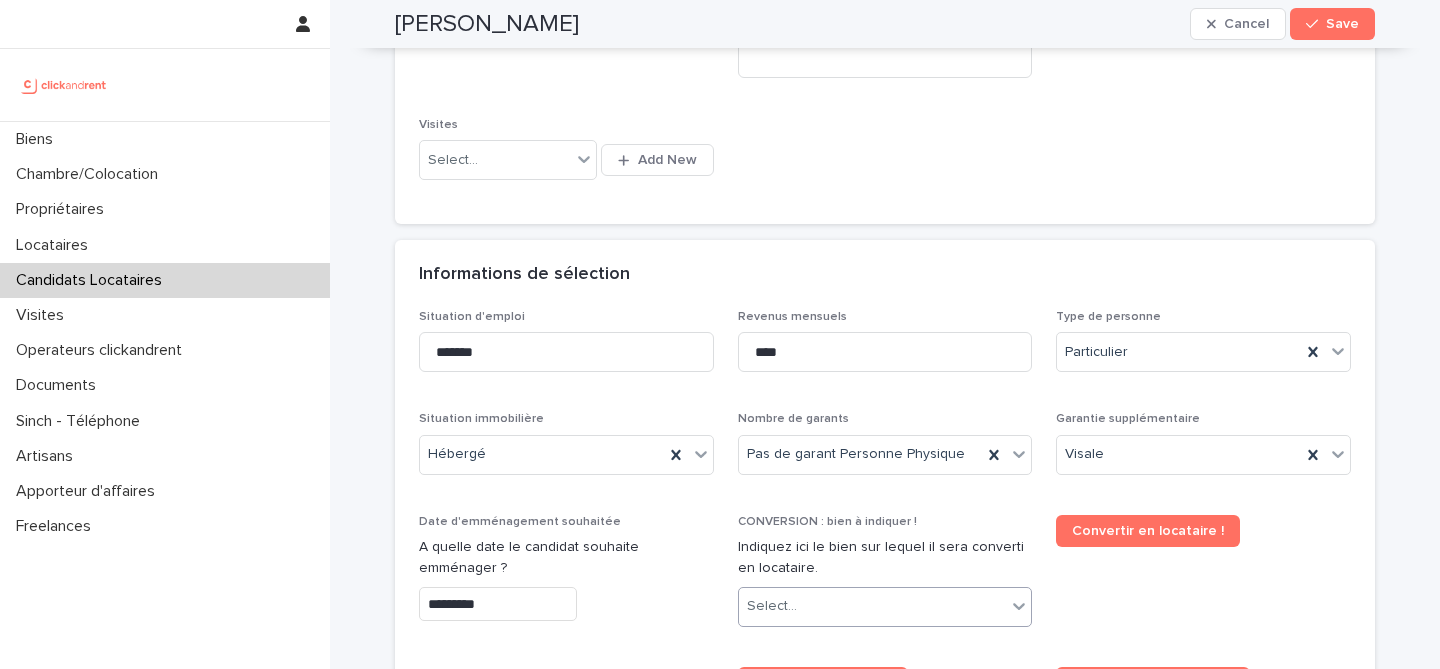 click on "Select..." at bounding box center (873, 606) 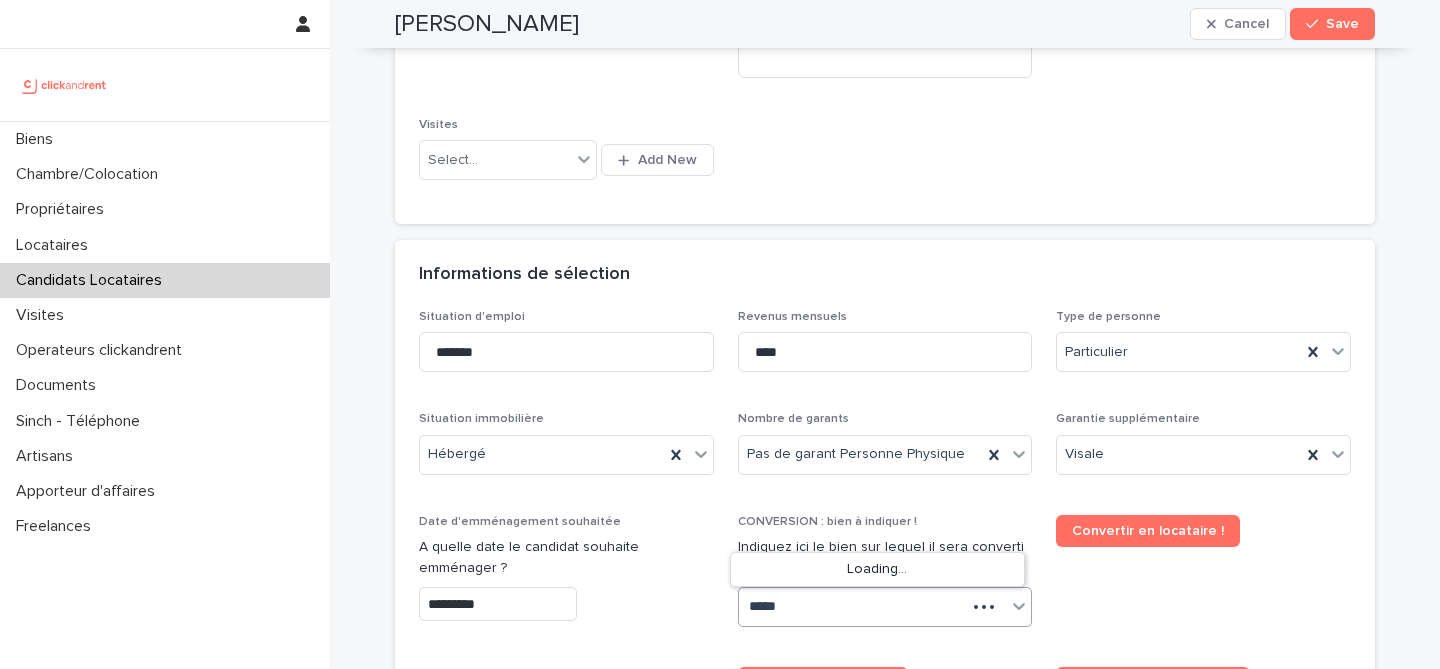type on "****" 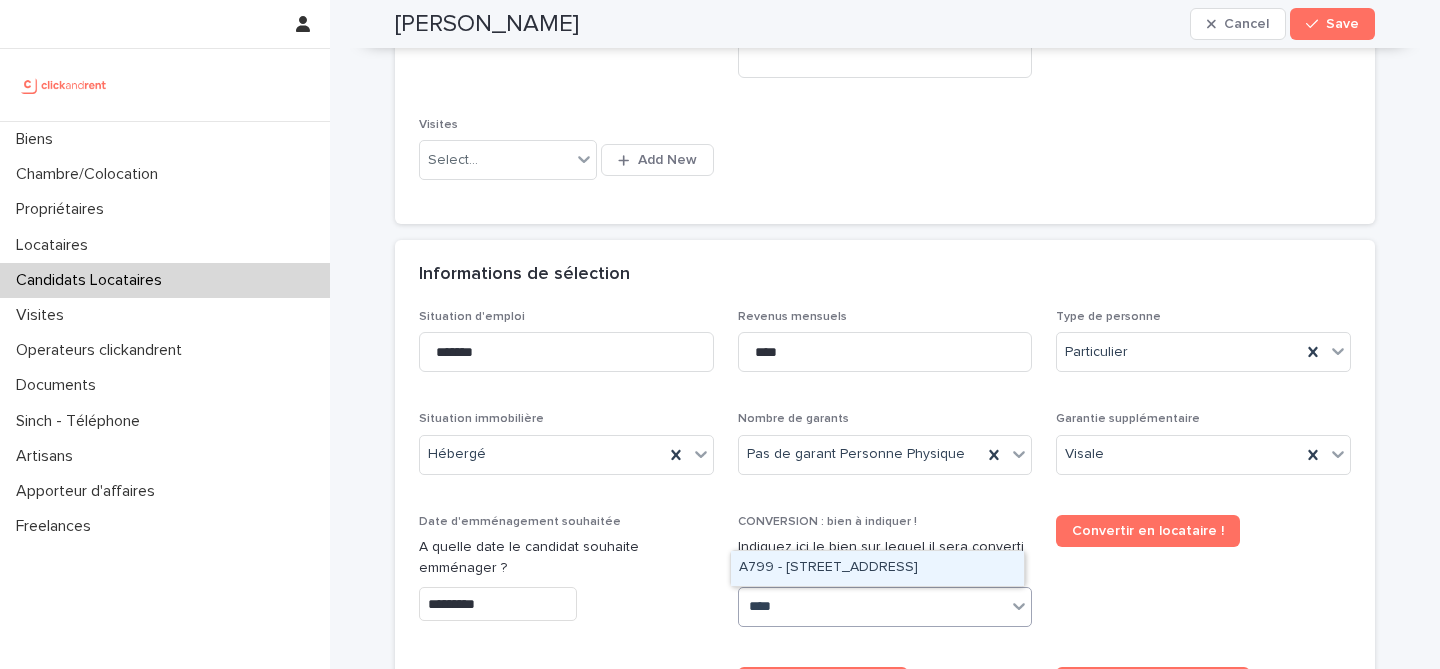 click on "A799 - 14 rue de Taucha,  Palaiseau 91120" at bounding box center (877, 568) 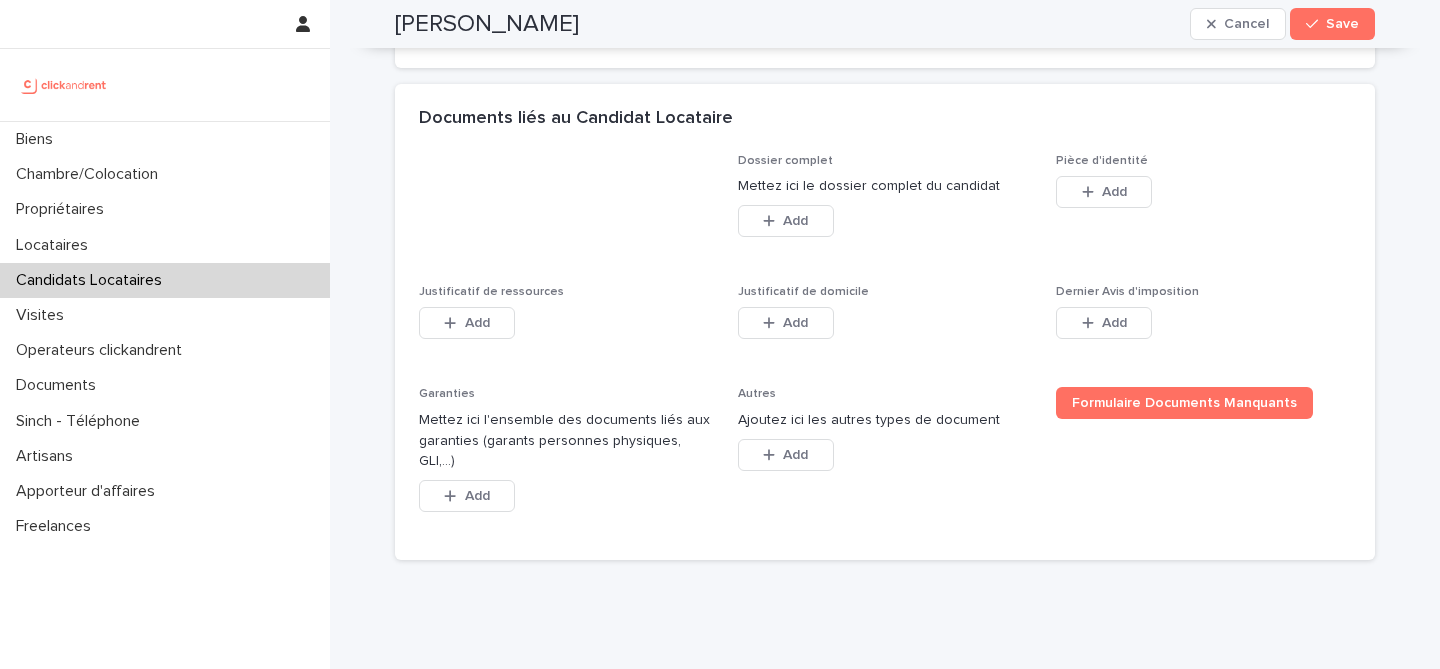 scroll, scrollTop: 1458, scrollLeft: 0, axis: vertical 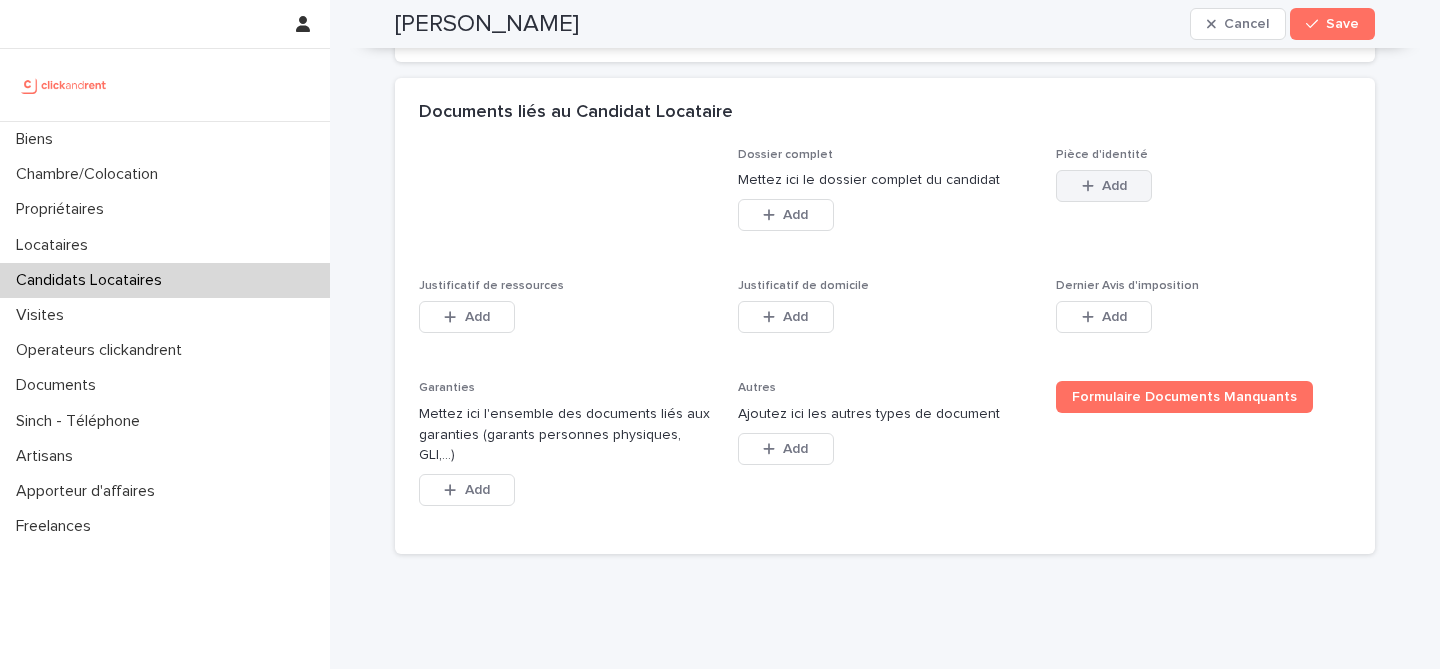 click on "Add" at bounding box center (1104, 186) 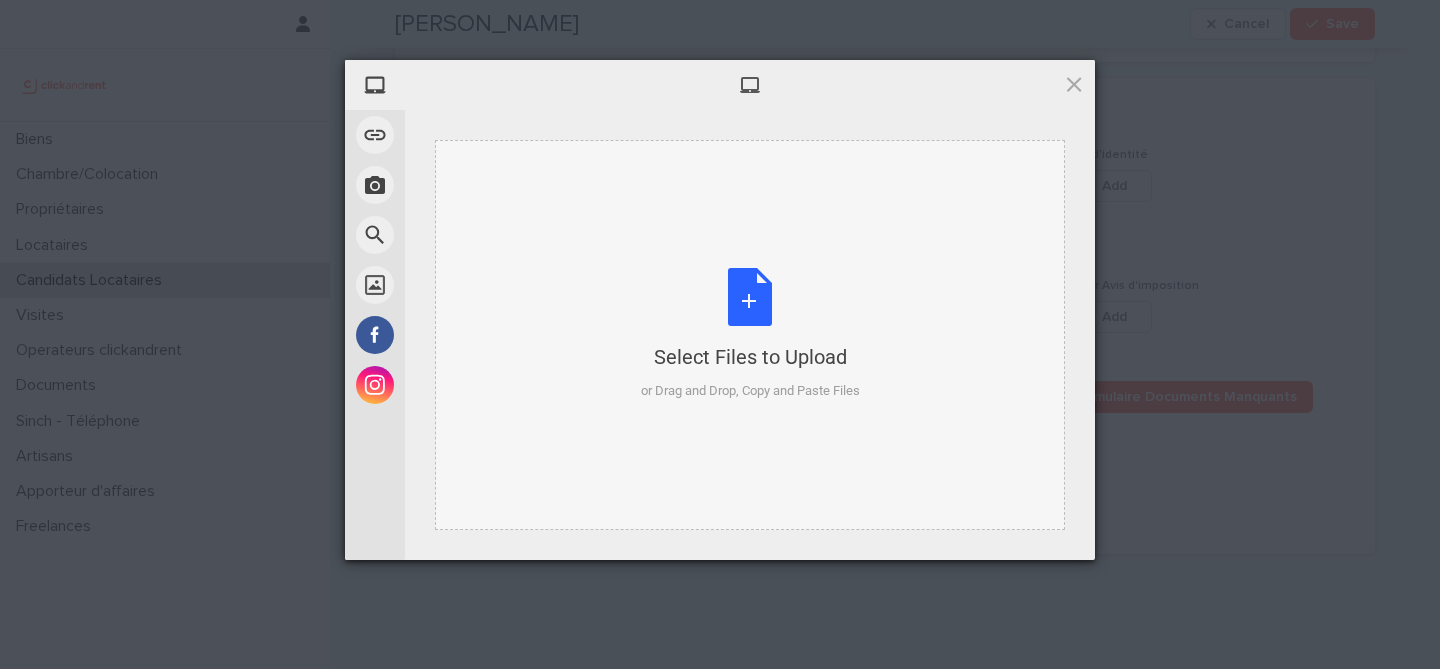 click on "Select Files to Upload
or Drag and Drop, Copy and Paste Files" at bounding box center (750, 334) 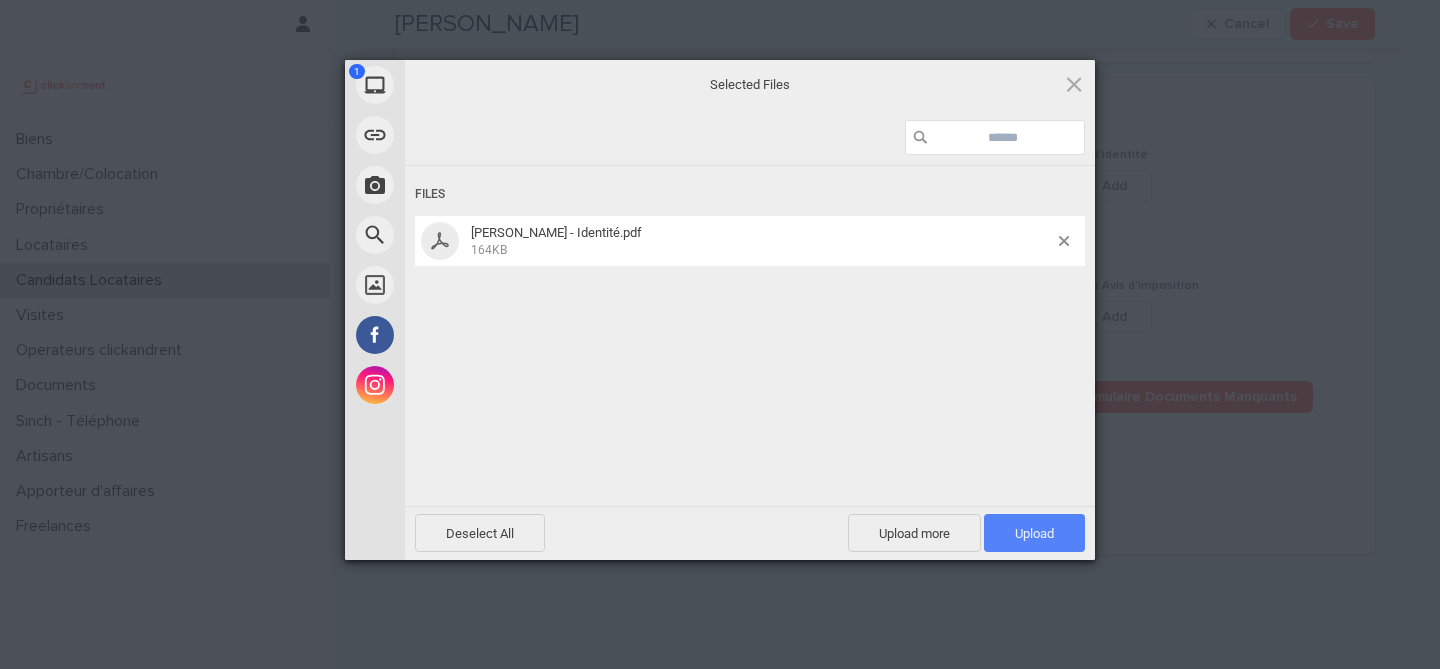 click on "Upload
1" at bounding box center (1034, 533) 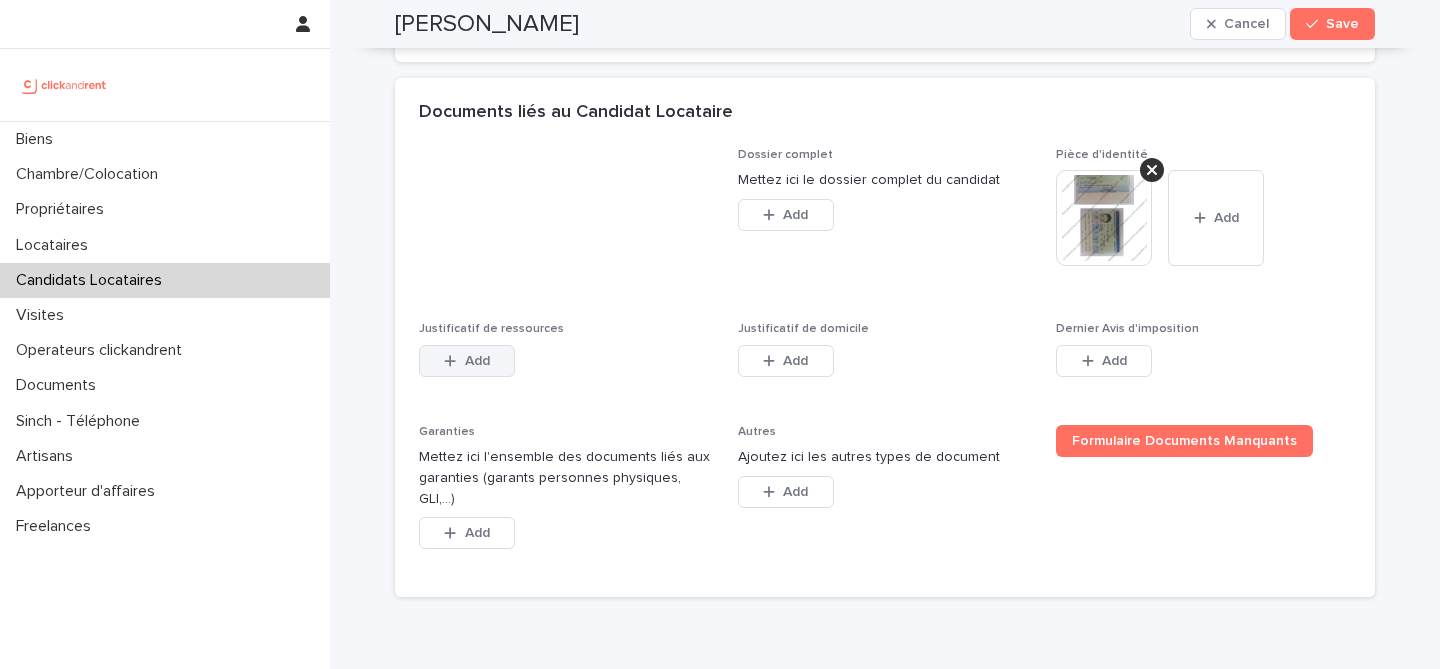 click on "Add" at bounding box center (477, 361) 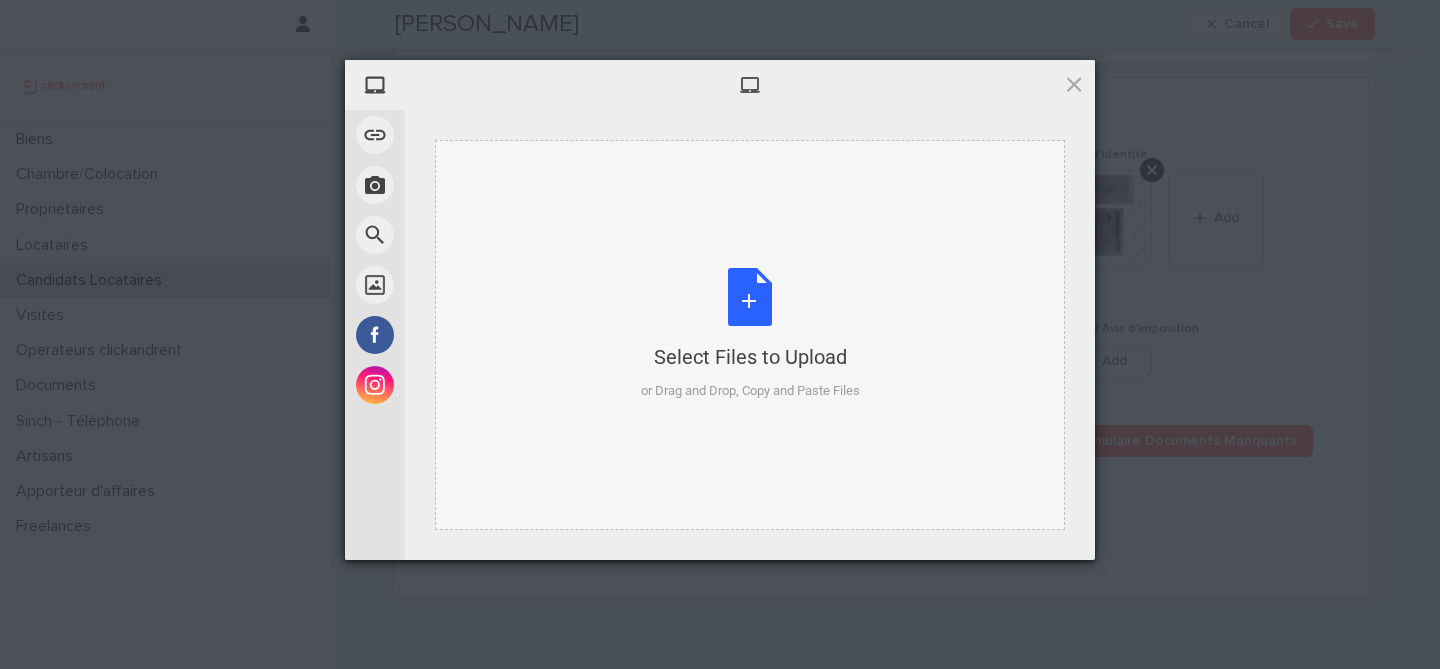 click on "Select Files to Upload
or Drag and Drop, Copy and Paste Files" at bounding box center (750, 334) 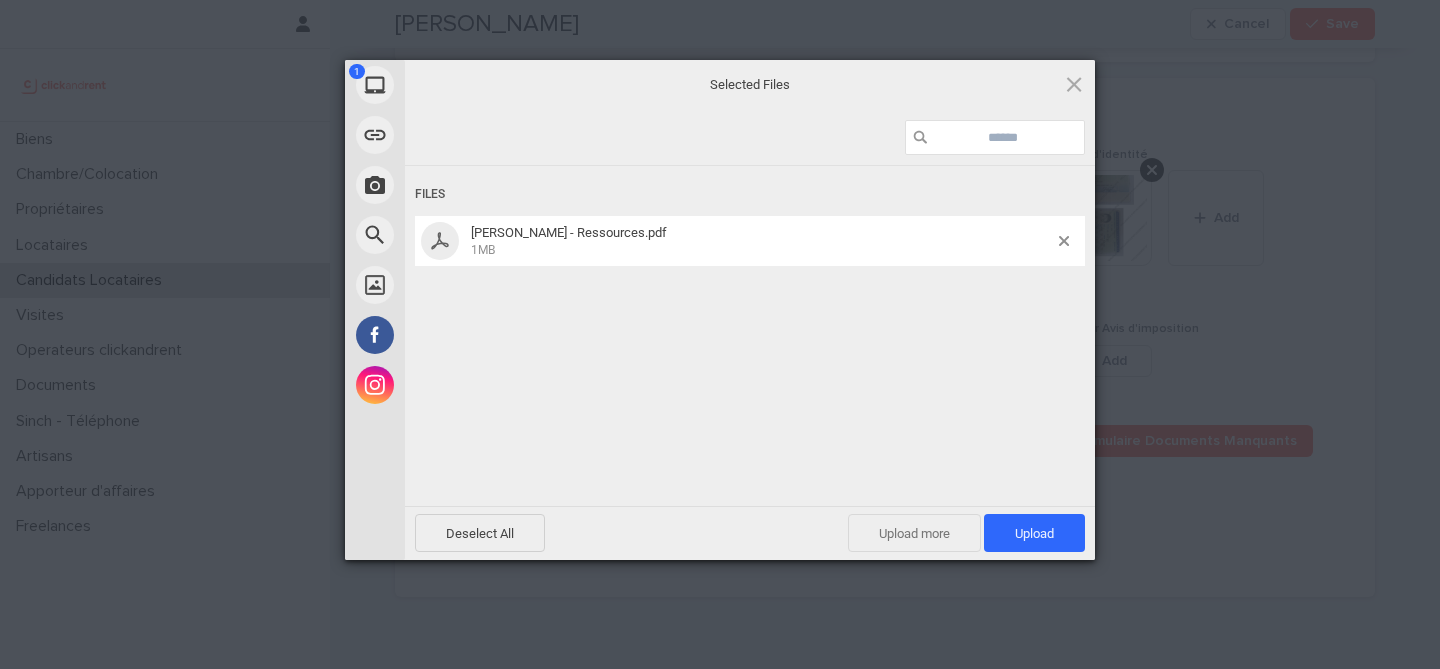 click on "Upload more" at bounding box center (914, 533) 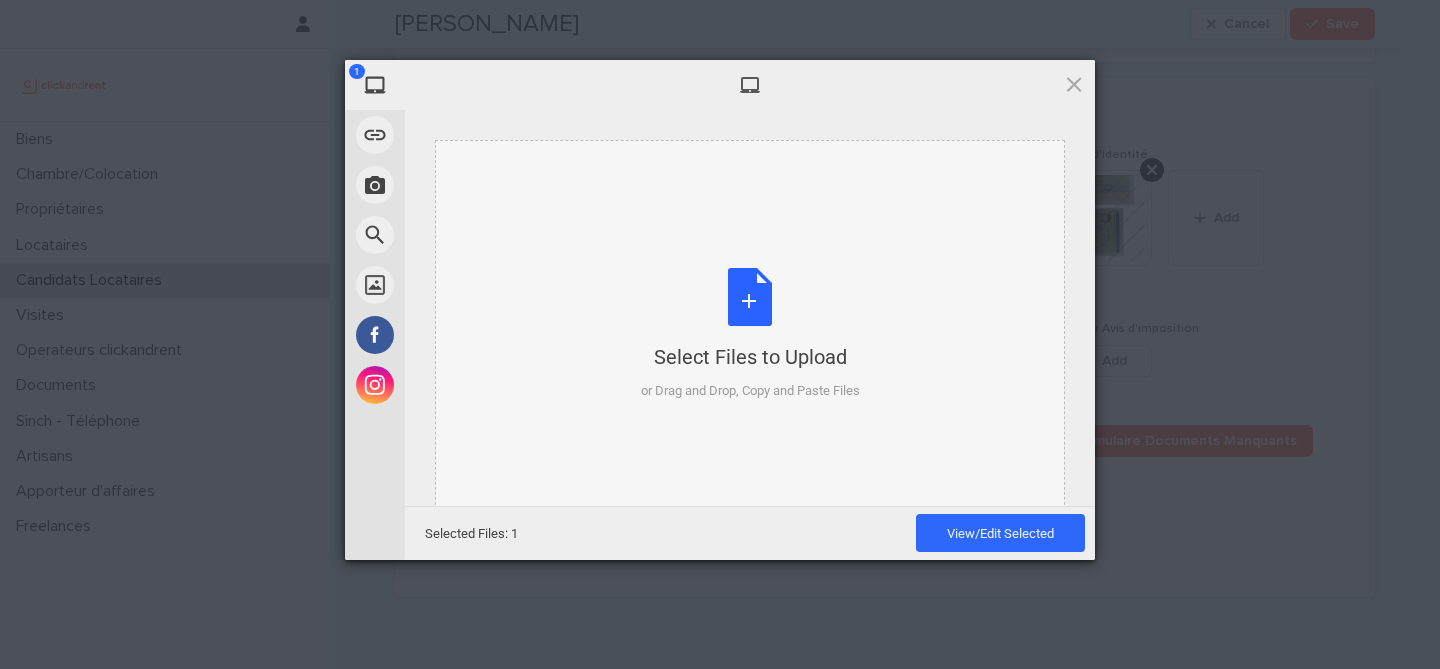 click on "Select Files to Upload
or Drag and Drop, Copy and Paste Files" at bounding box center (750, 334) 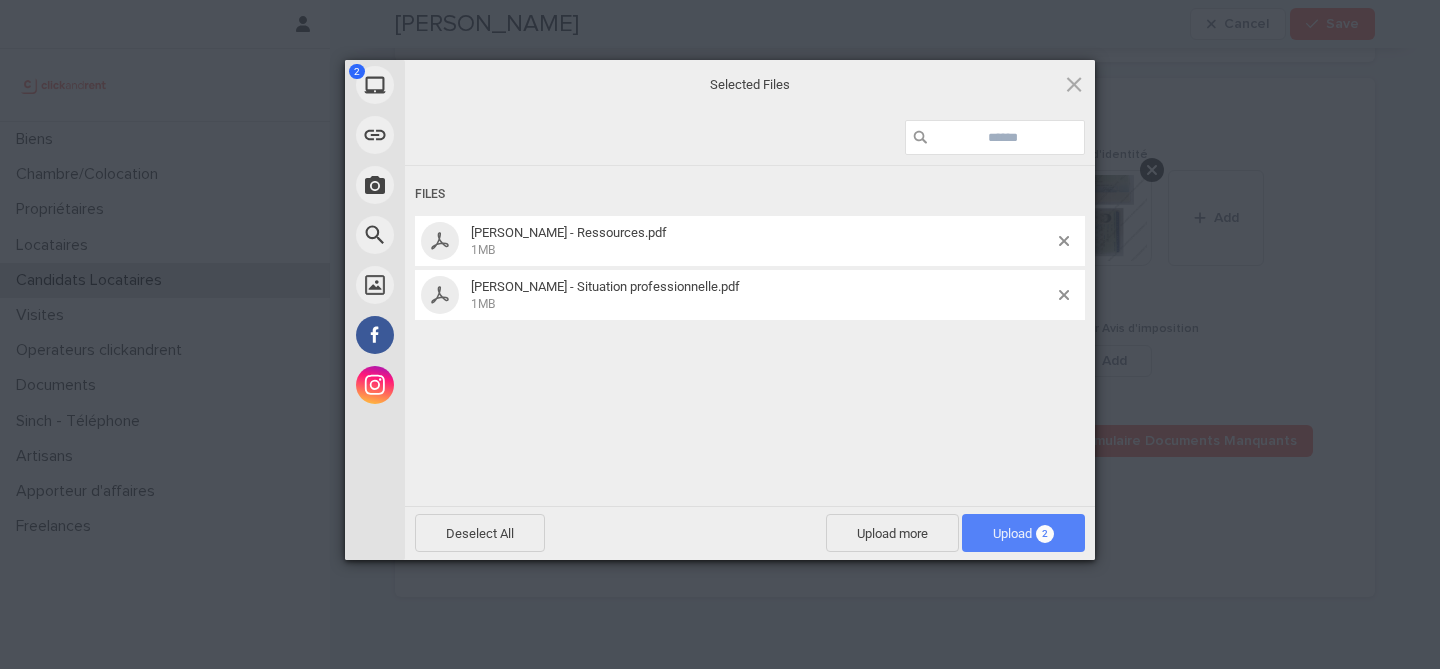 click on "Upload
2" at bounding box center (1023, 533) 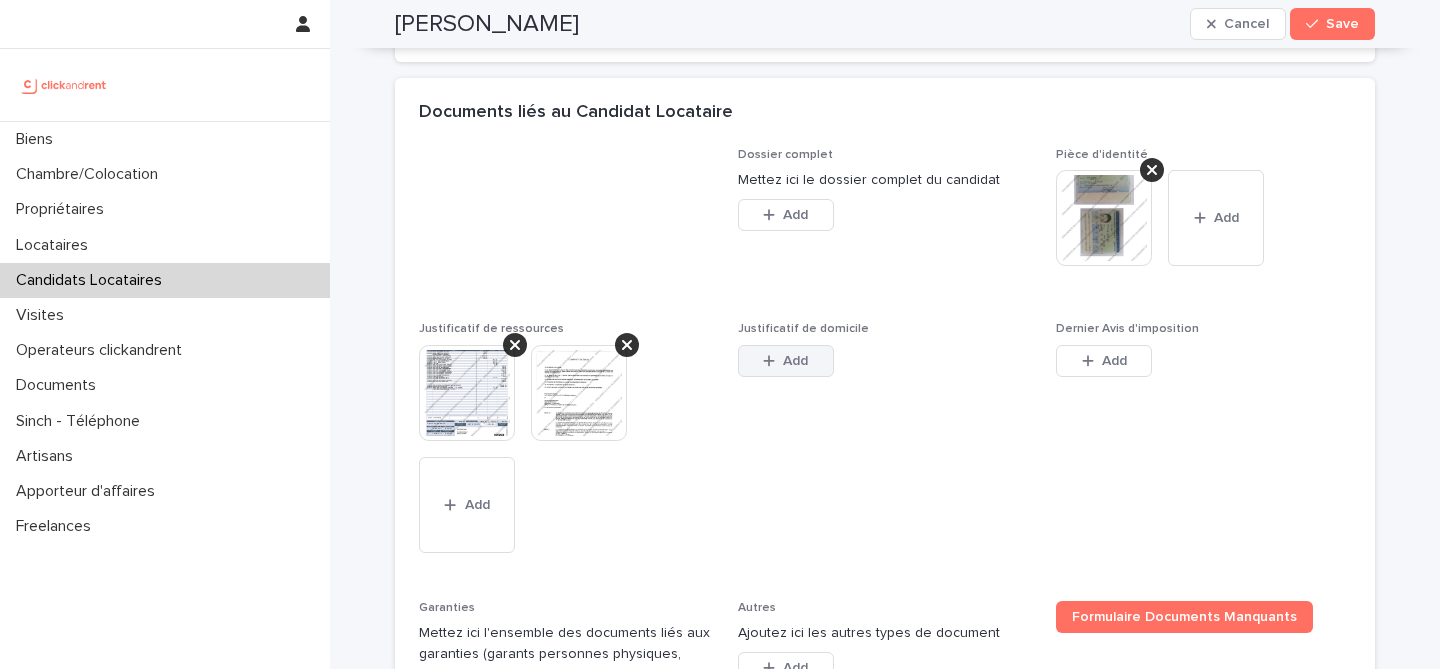 click on "Add" at bounding box center [786, 361] 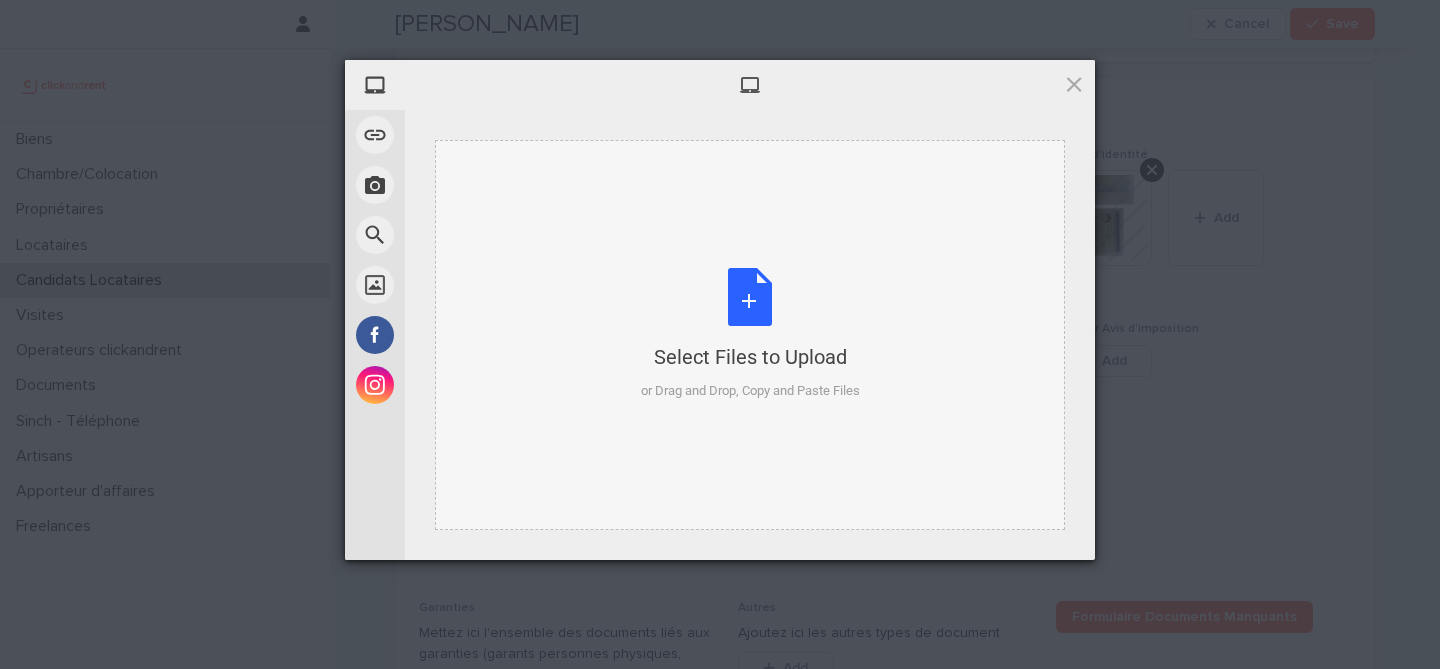 click on "Select Files to Upload
or Drag and Drop, Copy and Paste Files" at bounding box center [750, 334] 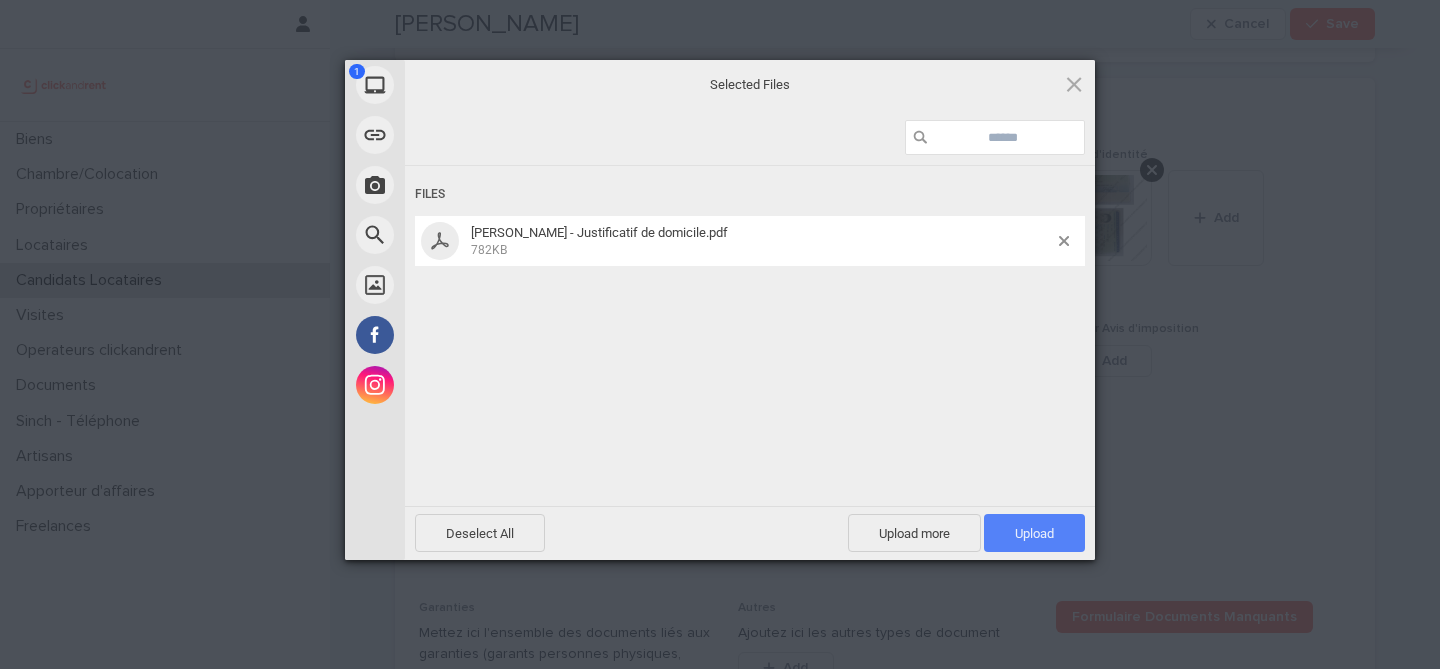 click on "Upload
1" at bounding box center (1034, 533) 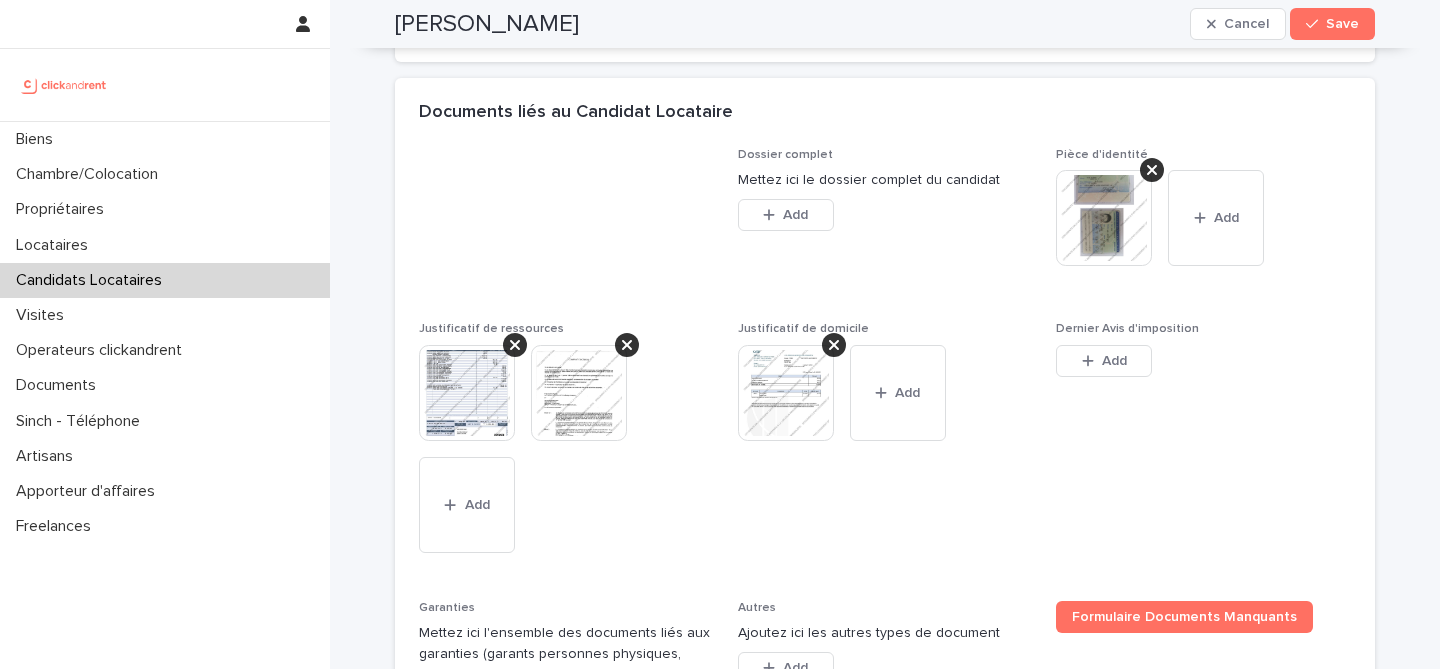 click on "Add" at bounding box center [1104, 361] 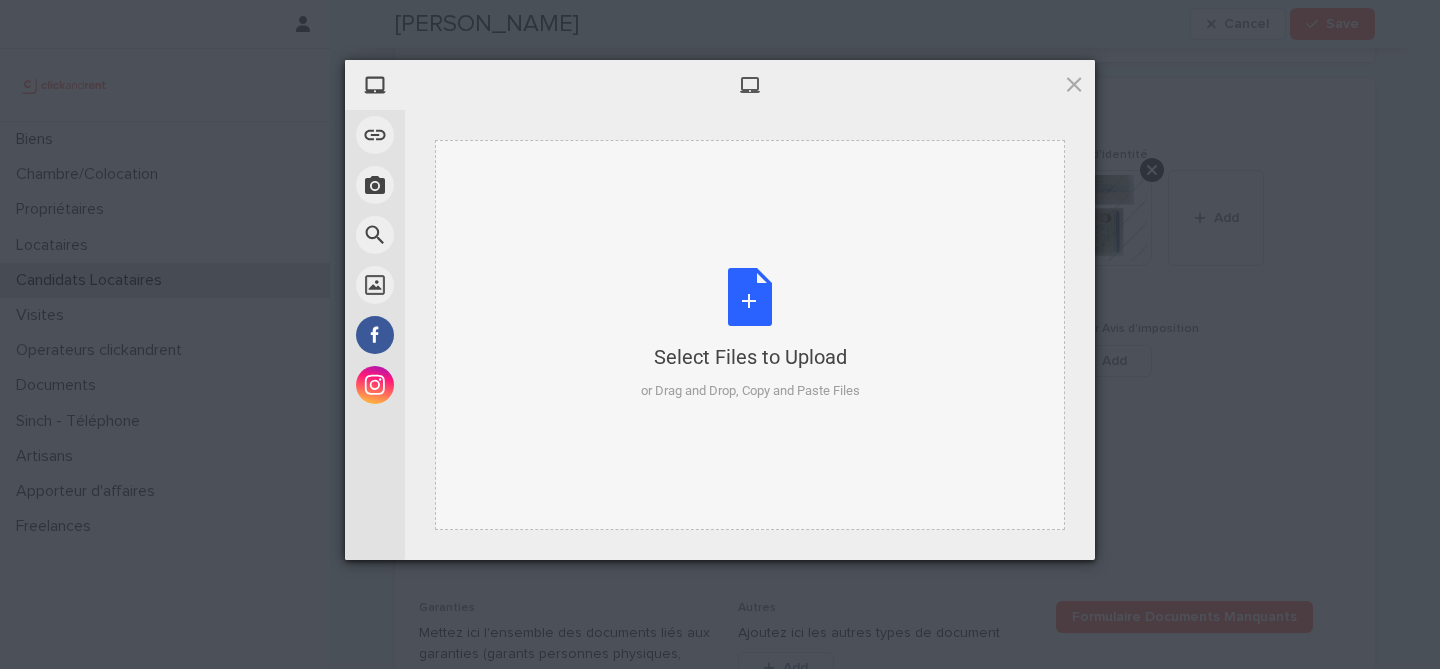 click on "Select Files to Upload
or Drag and Drop, Copy and Paste Files" at bounding box center (750, 334) 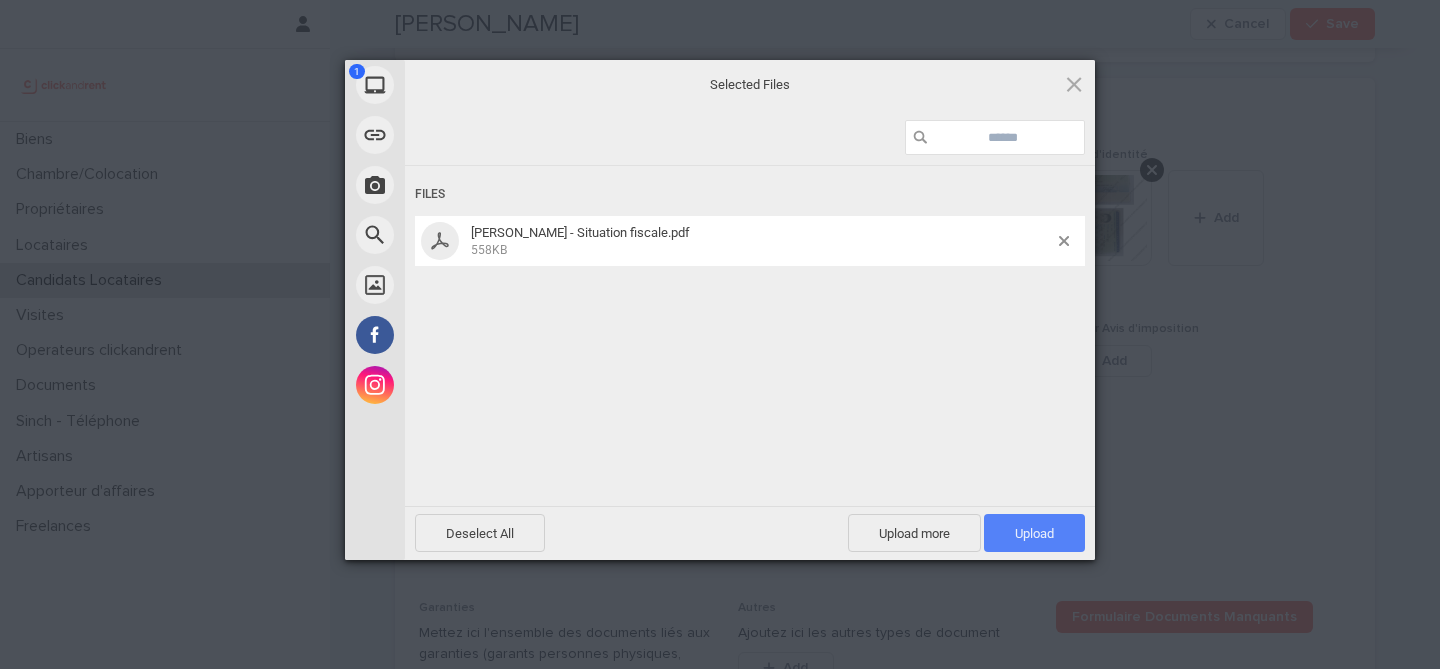 click on "Upload
1" at bounding box center (1034, 533) 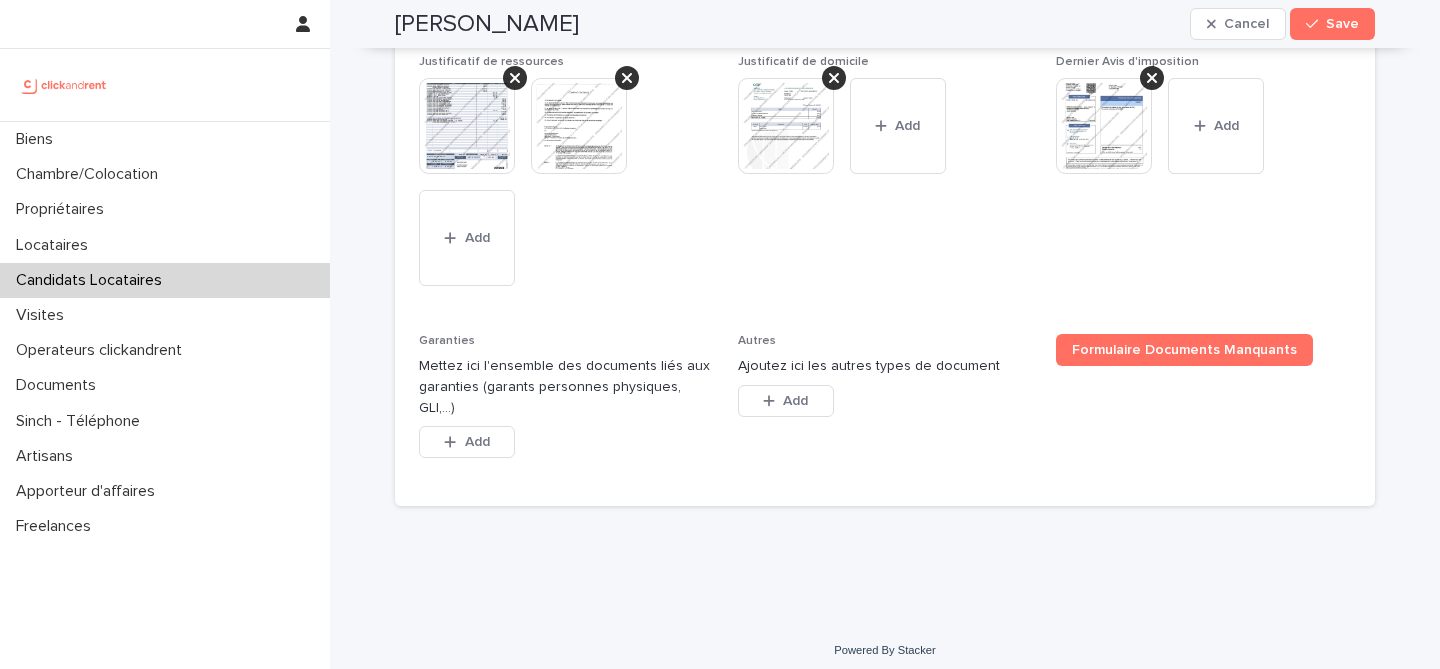 scroll, scrollTop: 1751, scrollLeft: 0, axis: vertical 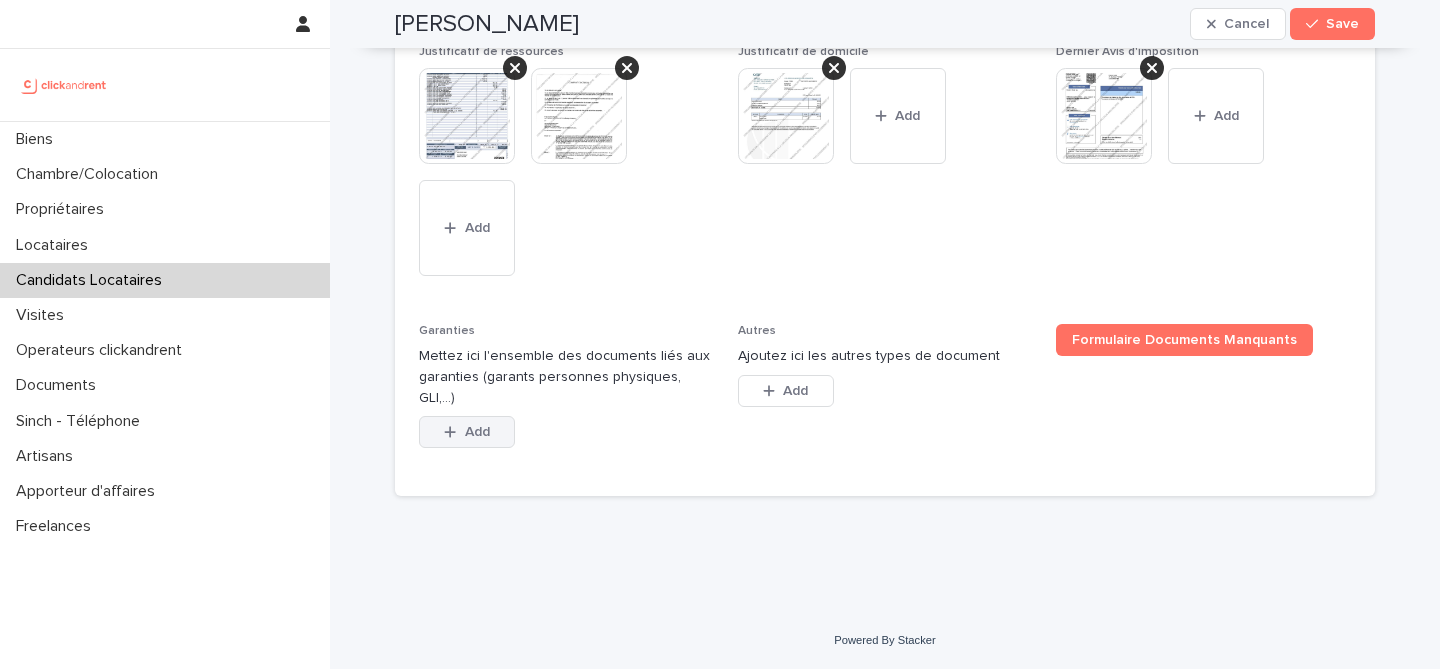 click on "Add" at bounding box center [477, 432] 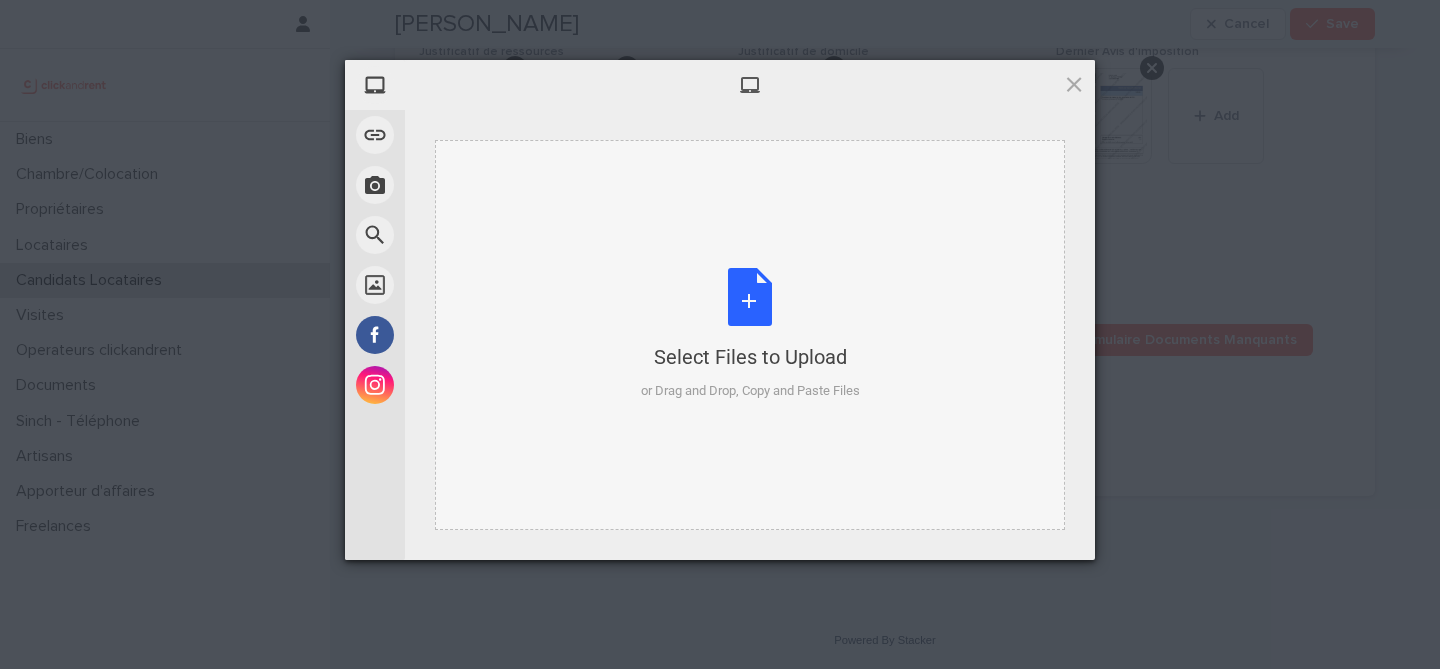 click on "Select Files to Upload
or Drag and Drop, Copy and Paste Files" at bounding box center (750, 334) 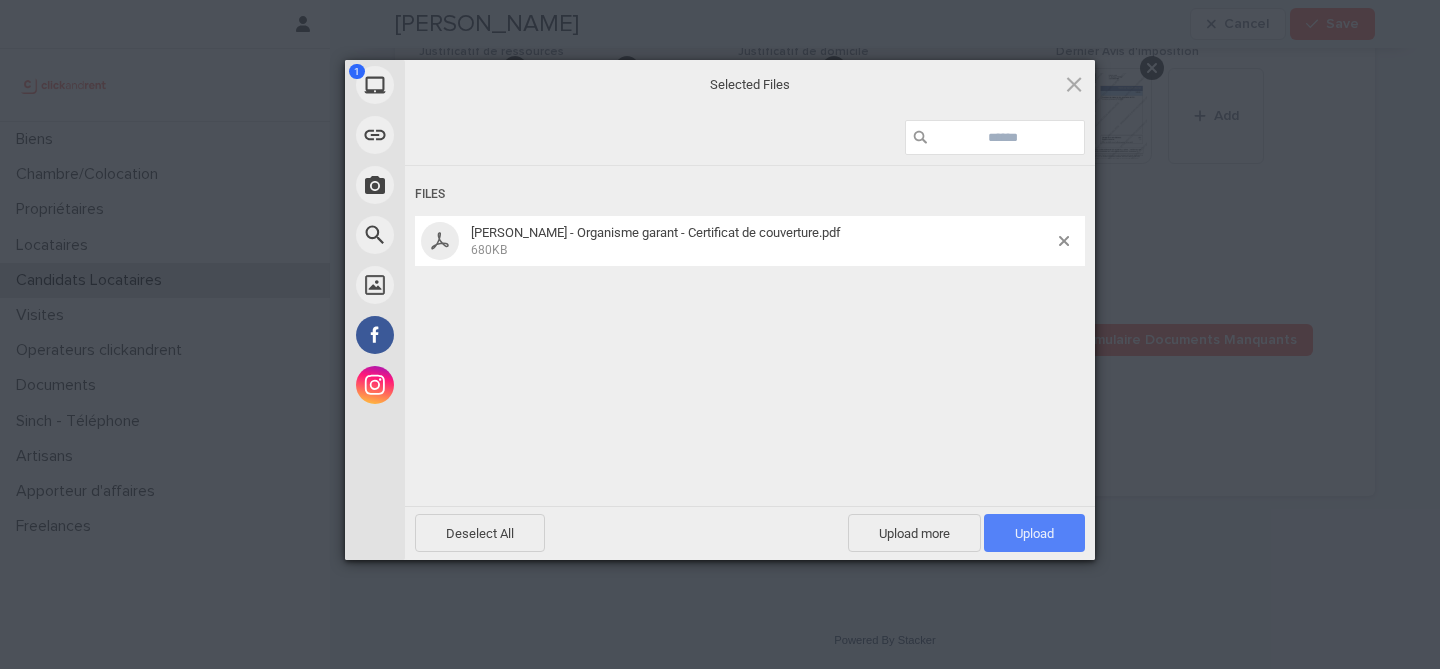click on "Upload
1" at bounding box center [1034, 533] 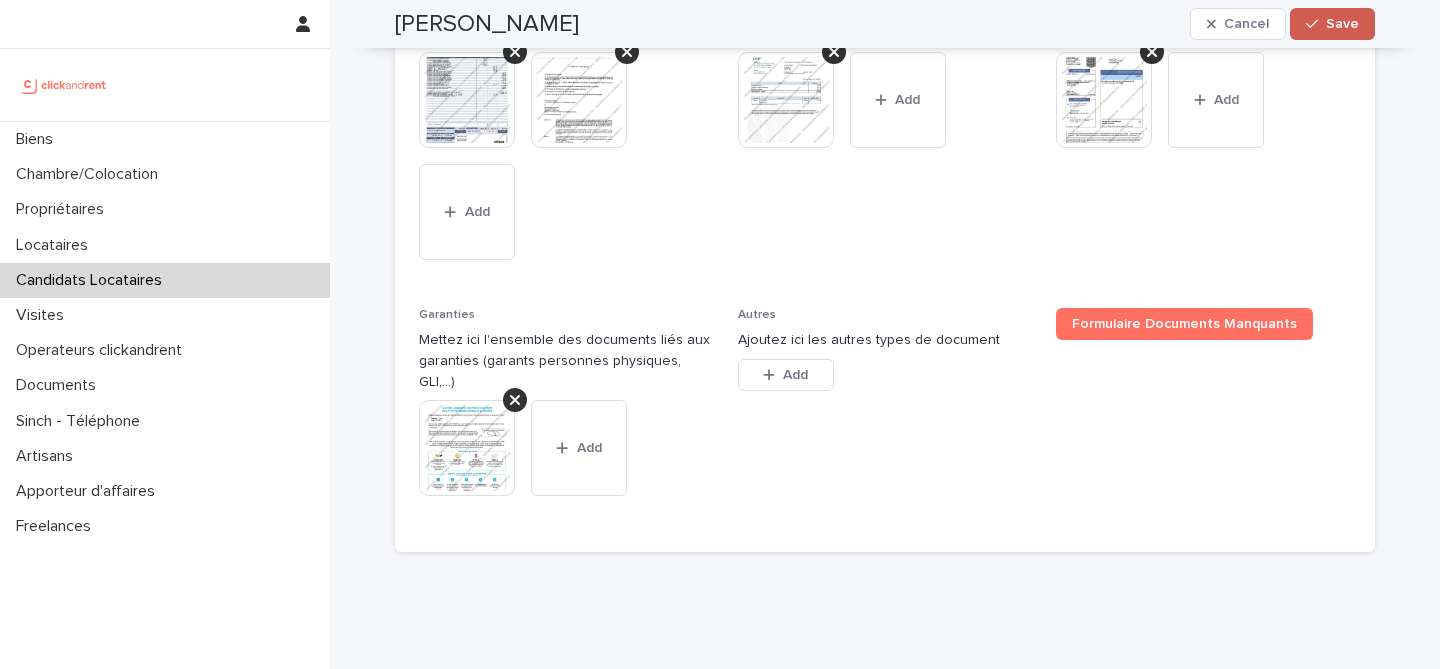 click on "Save" at bounding box center (1342, 24) 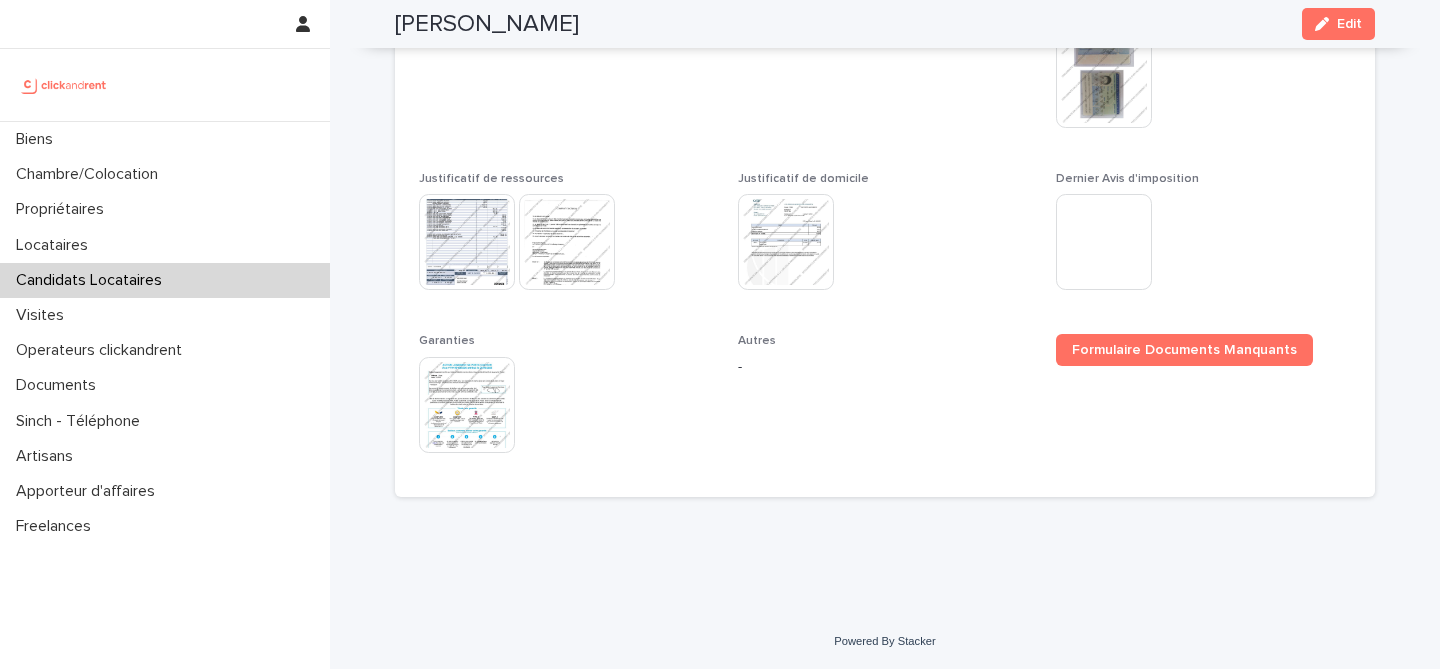 scroll, scrollTop: 1124, scrollLeft: 0, axis: vertical 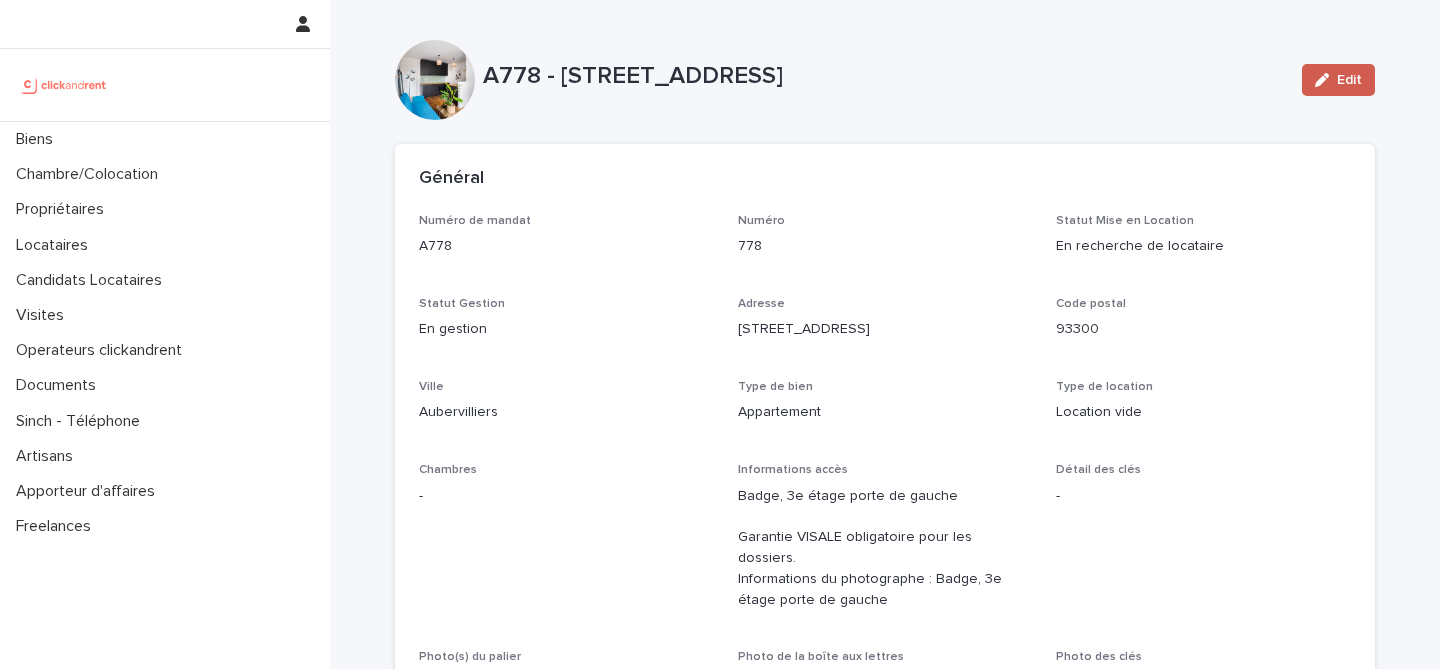 click 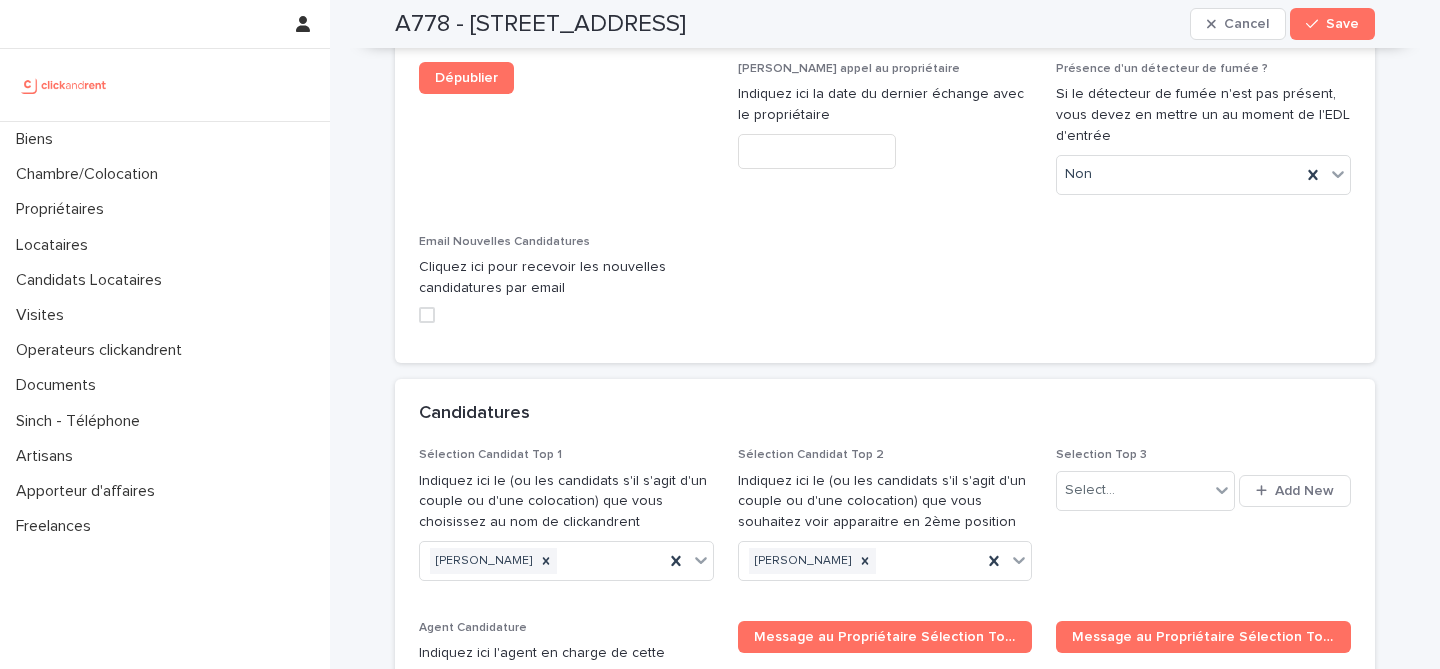 scroll, scrollTop: 9095, scrollLeft: 0, axis: vertical 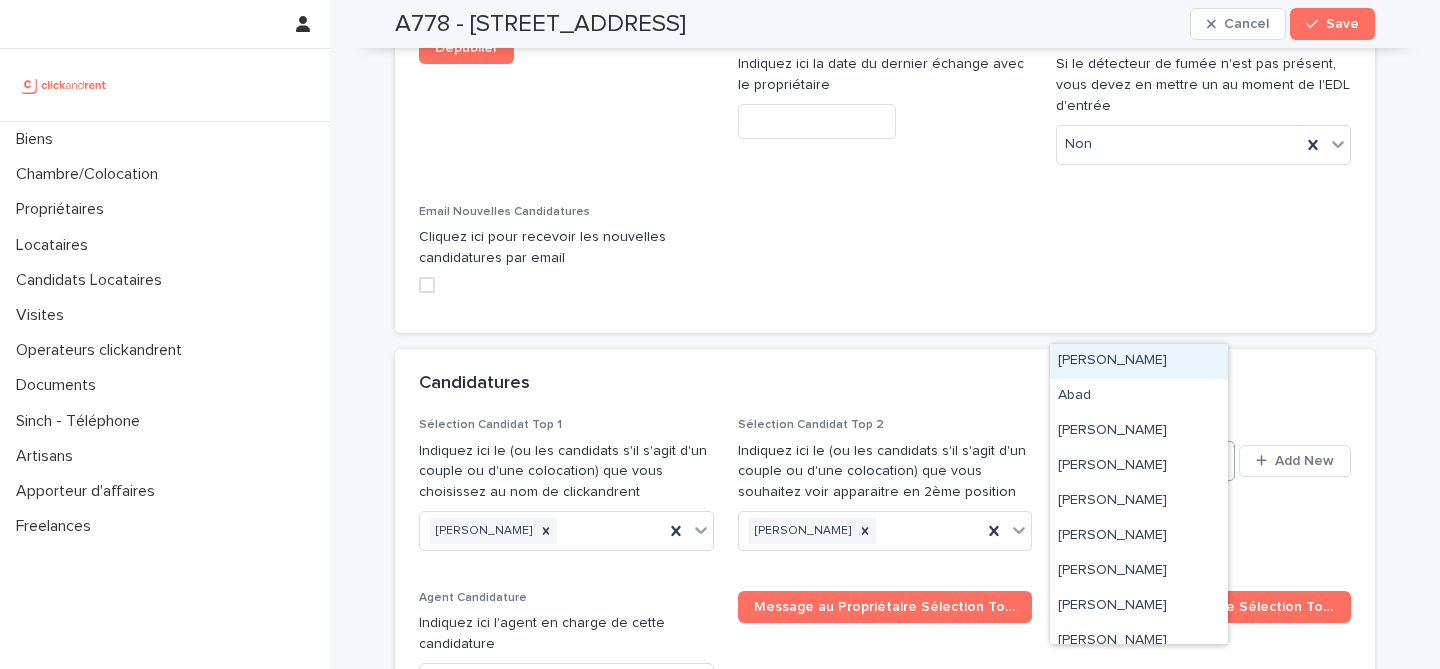click on "Select..." at bounding box center [1132, 460] 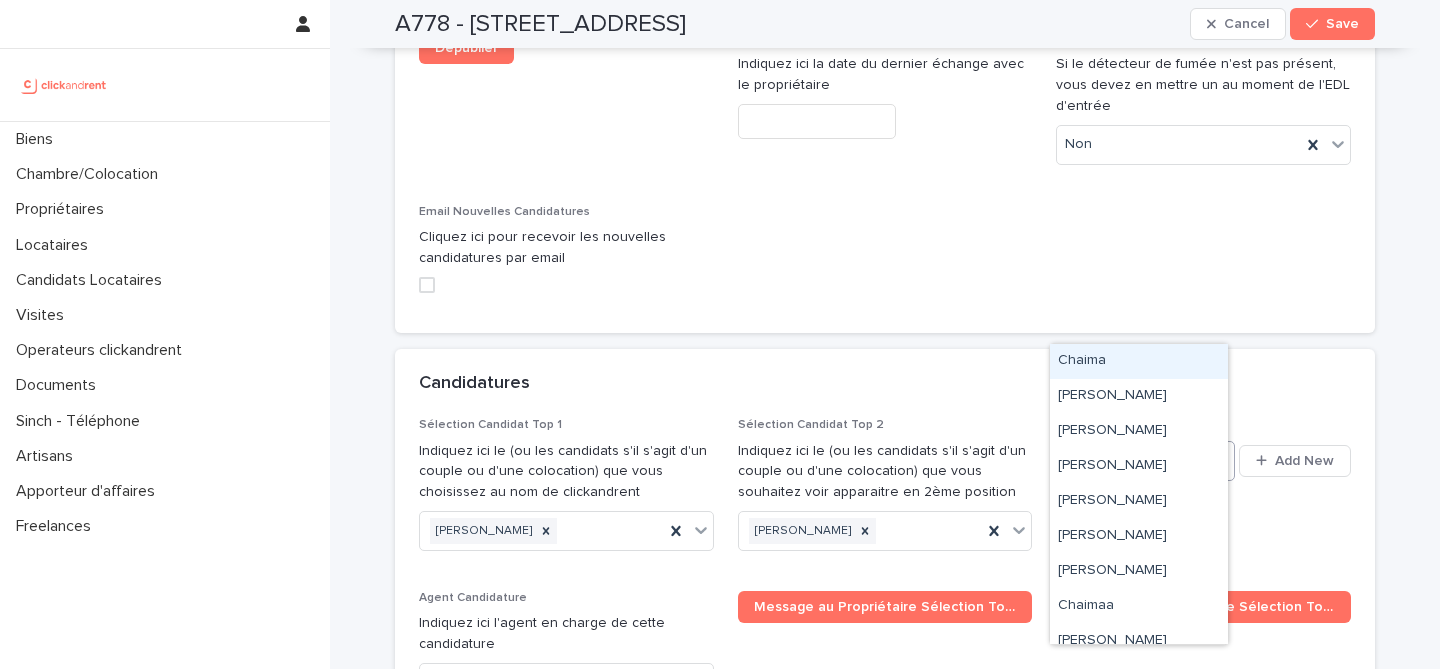type on "*******" 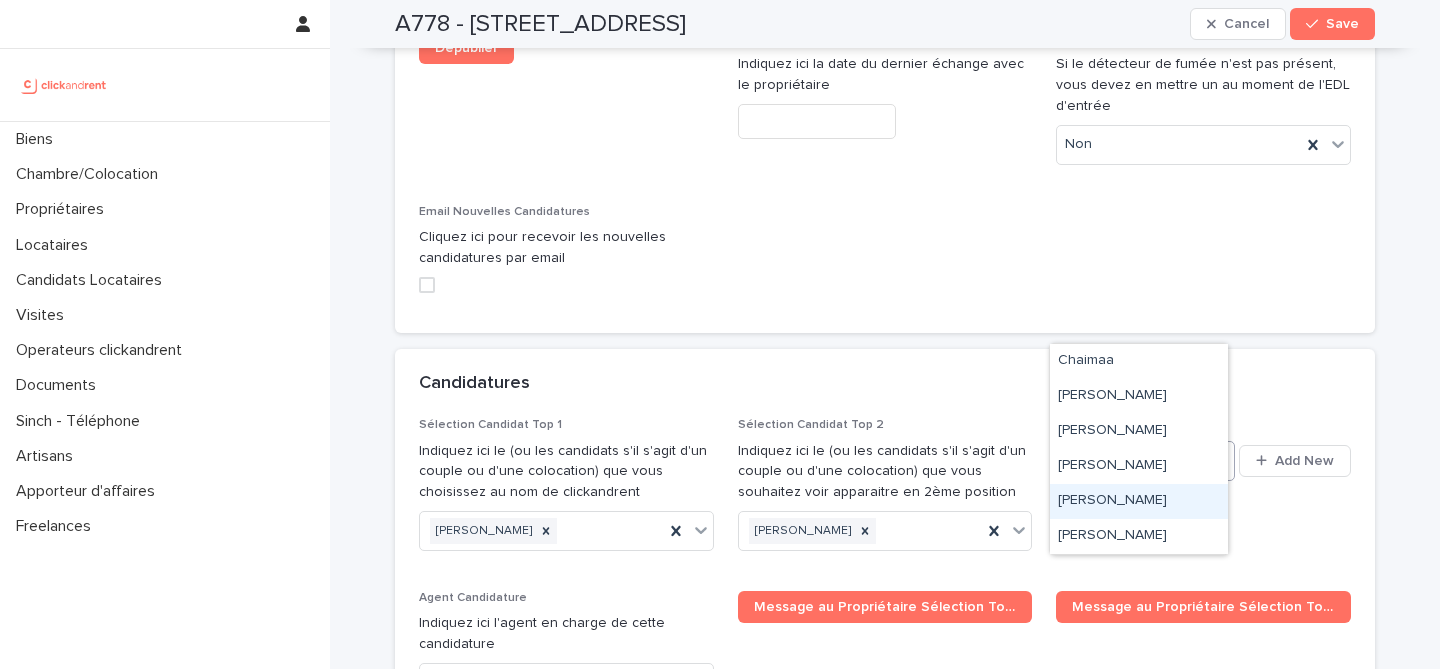 click on "Chaimaa Touchouni" at bounding box center [1139, 501] 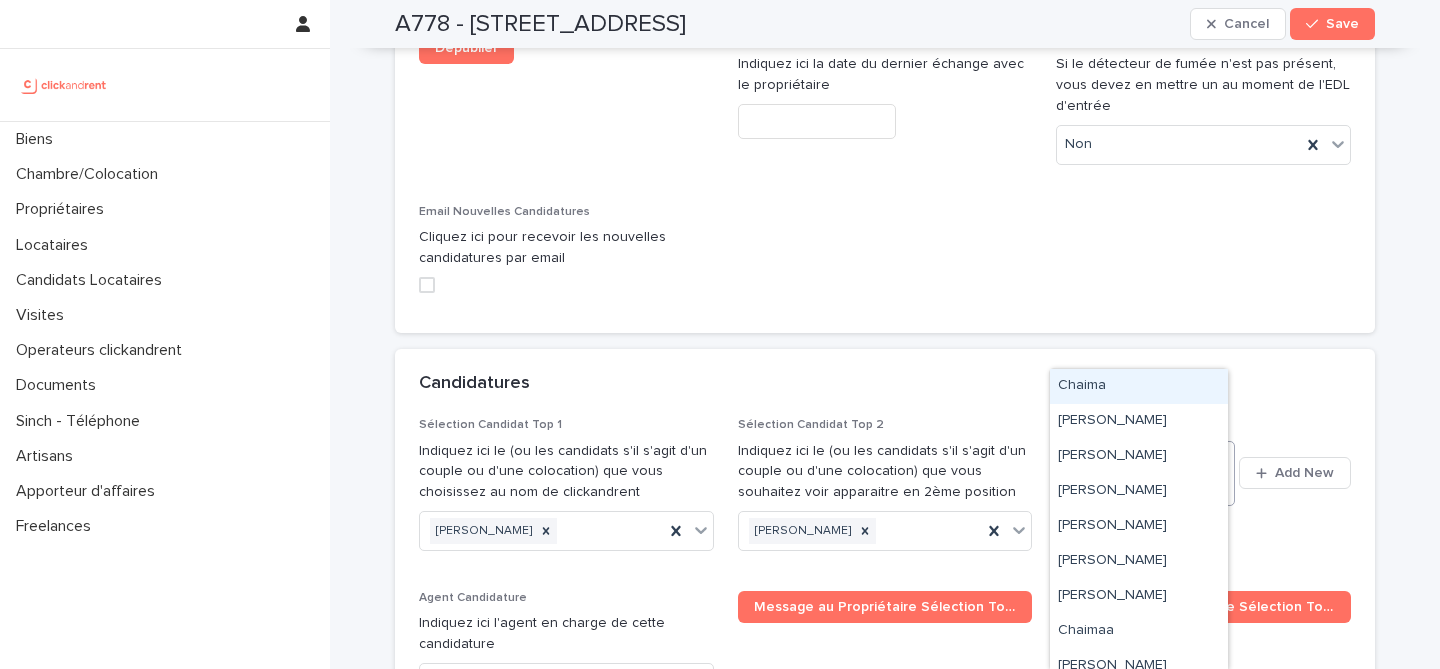 type on "*******" 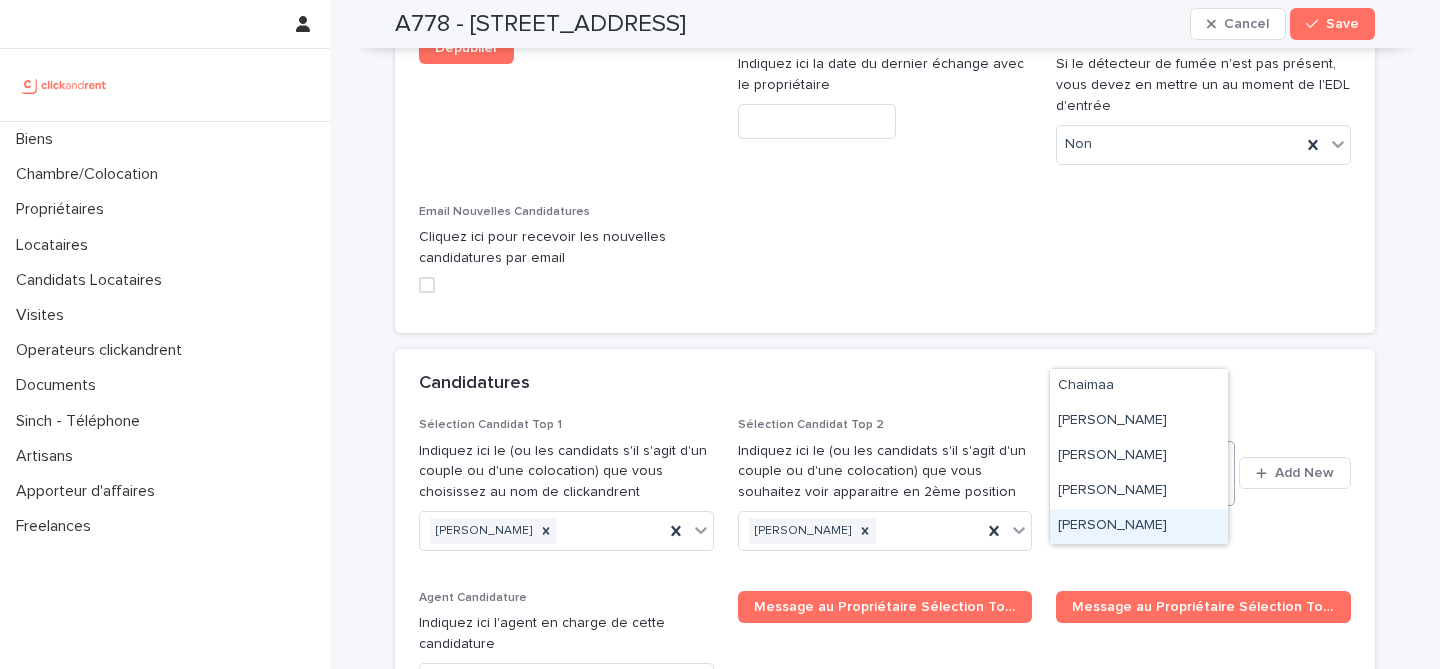 click on "Chaimaa Touchouni" at bounding box center (1139, 526) 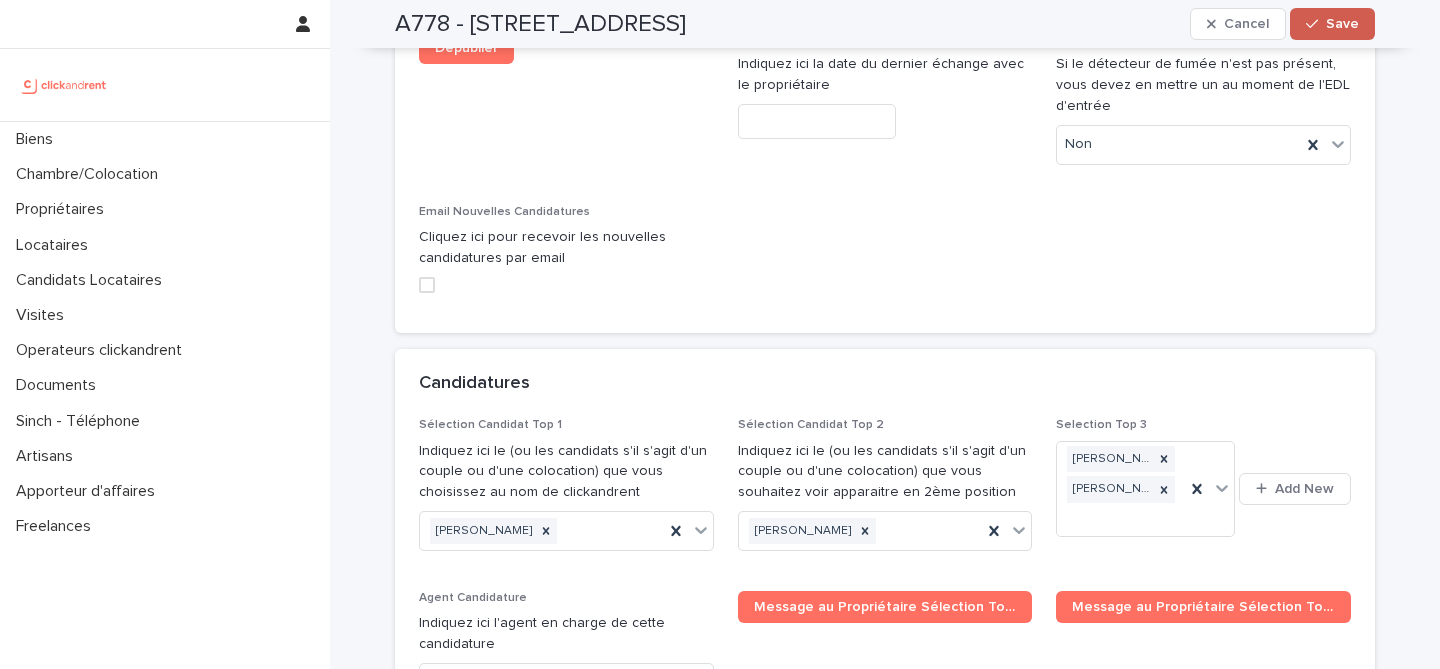 click on "Save" at bounding box center (1342, 24) 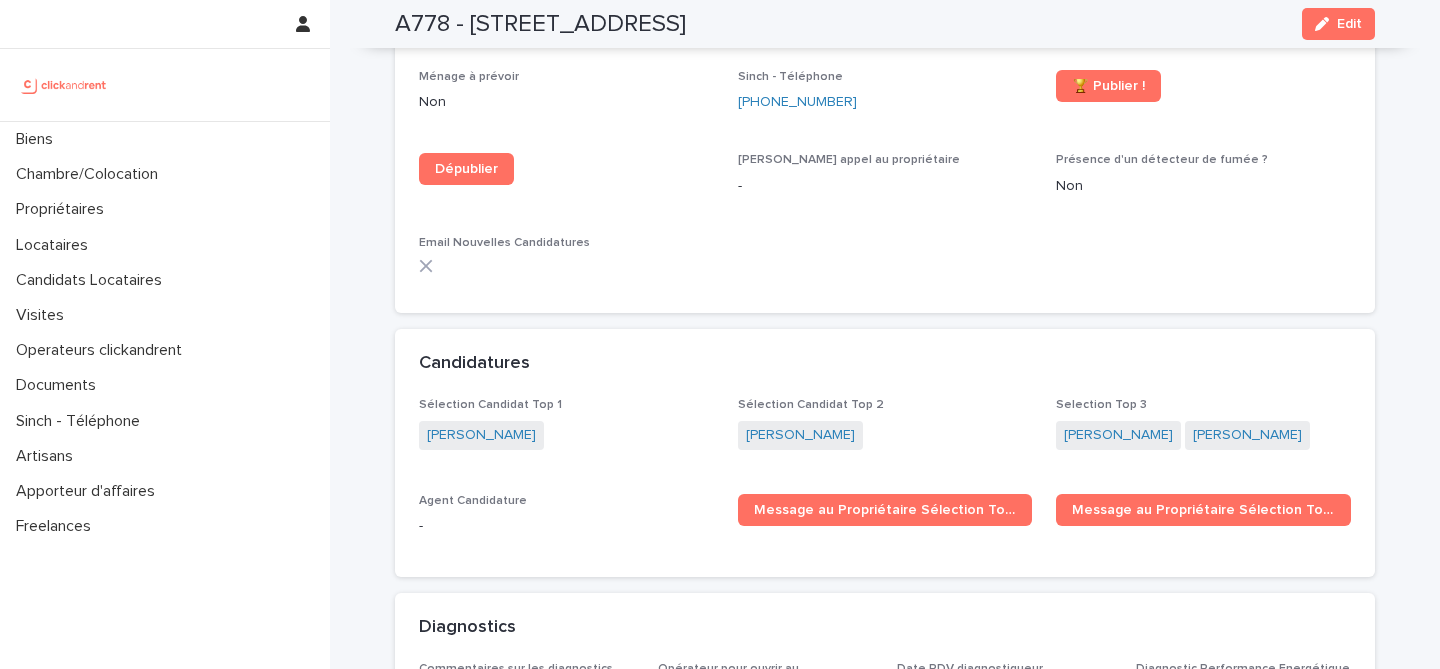 scroll, scrollTop: 5532, scrollLeft: 0, axis: vertical 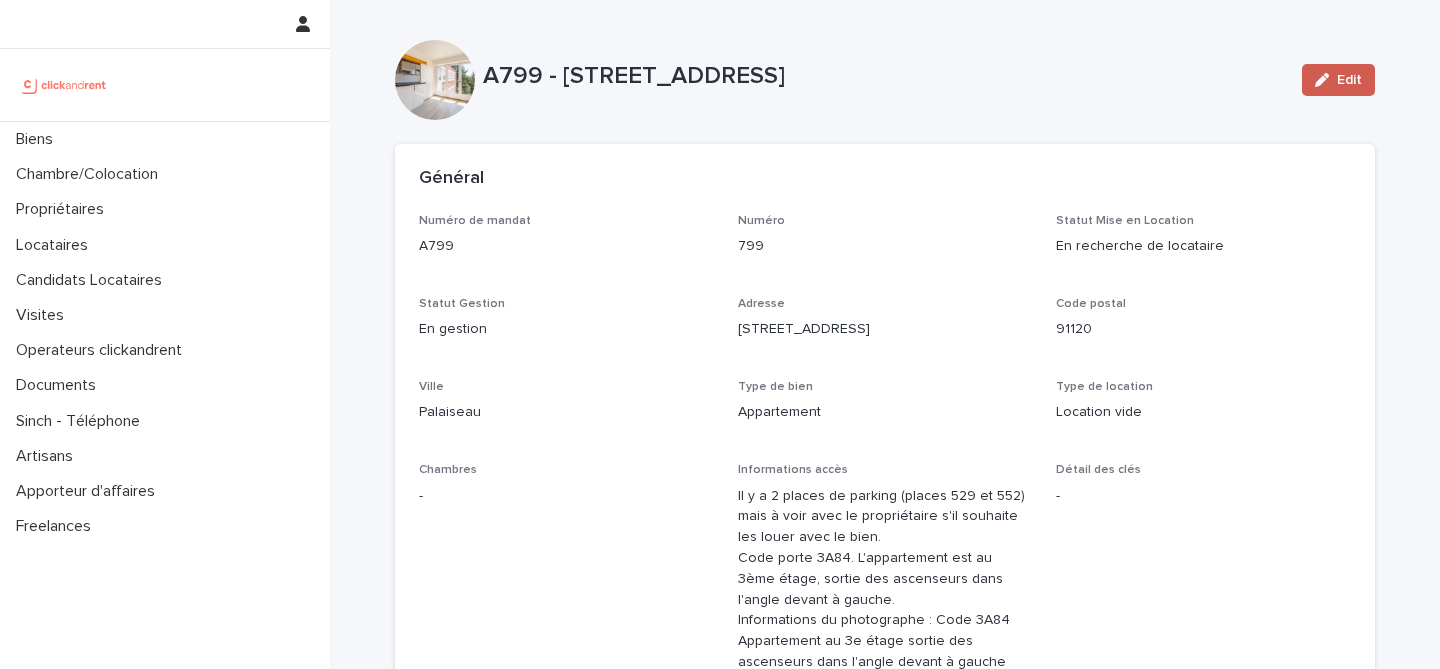 click on "Edit" at bounding box center (1338, 80) 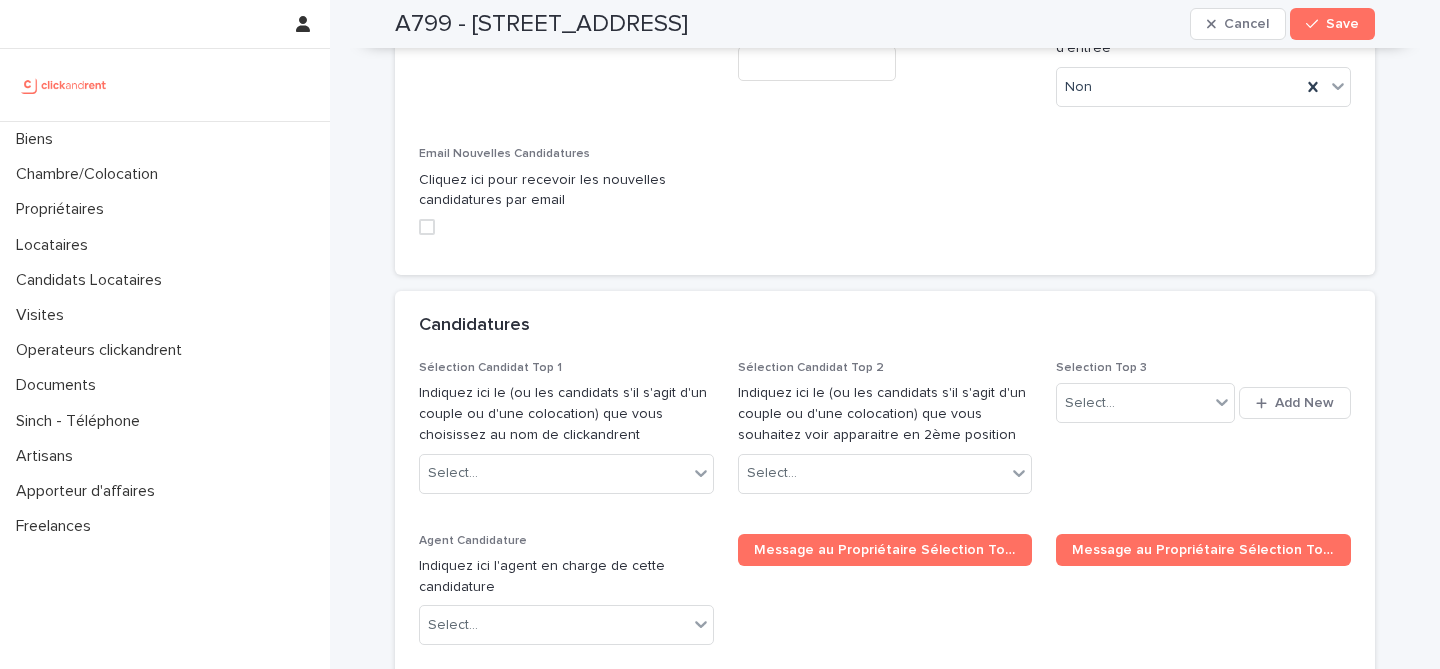 scroll, scrollTop: 9671, scrollLeft: 0, axis: vertical 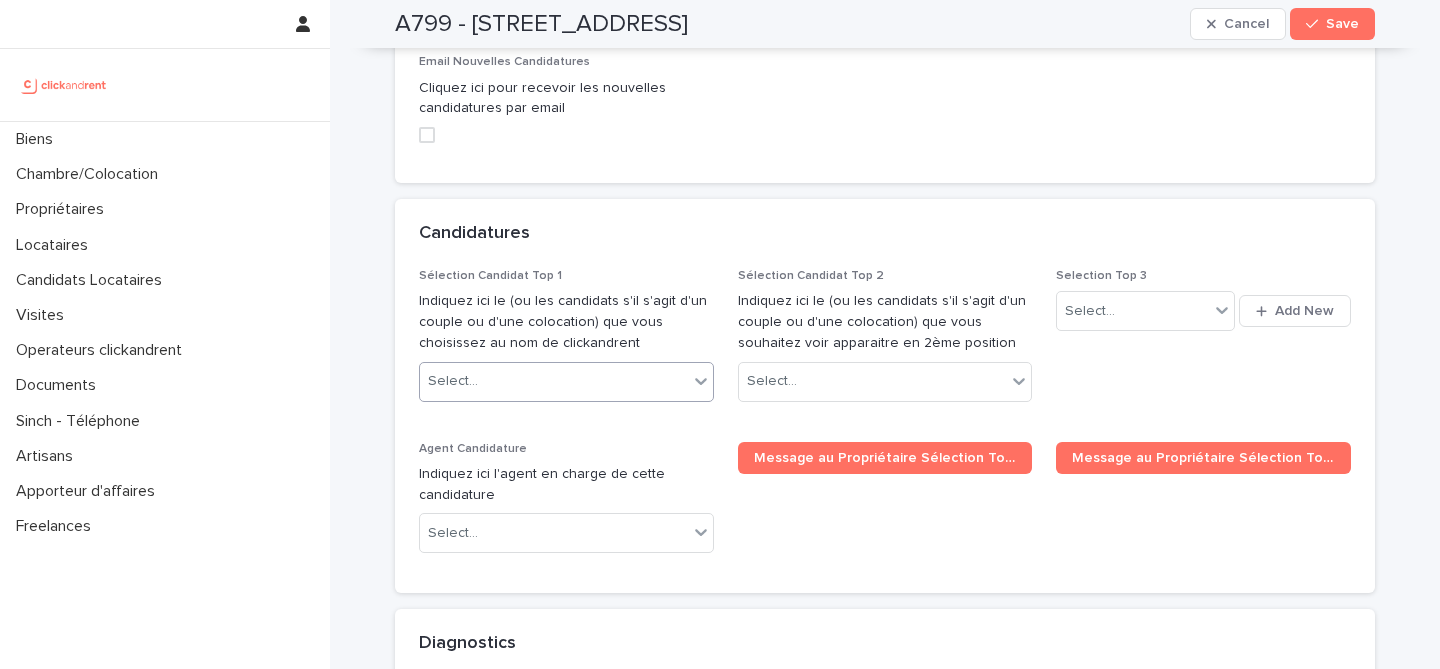 click on "Select..." at bounding box center [566, 382] 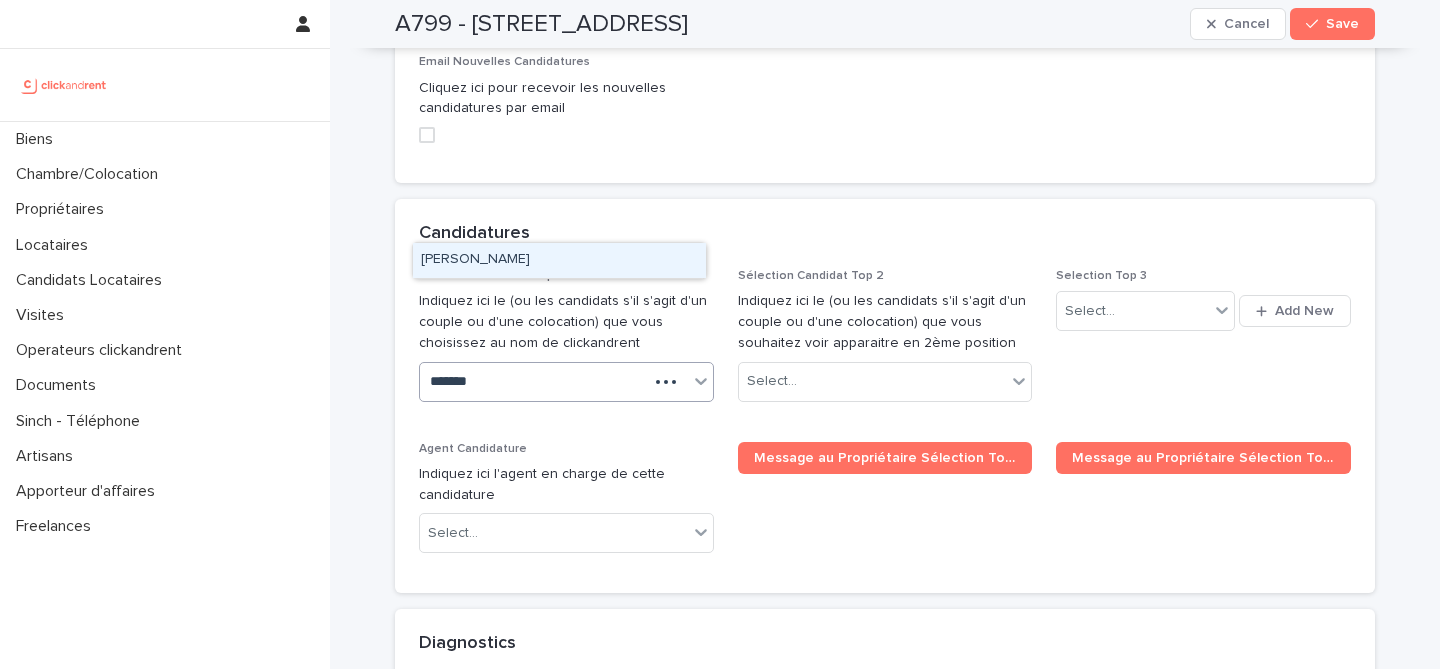 type on "********" 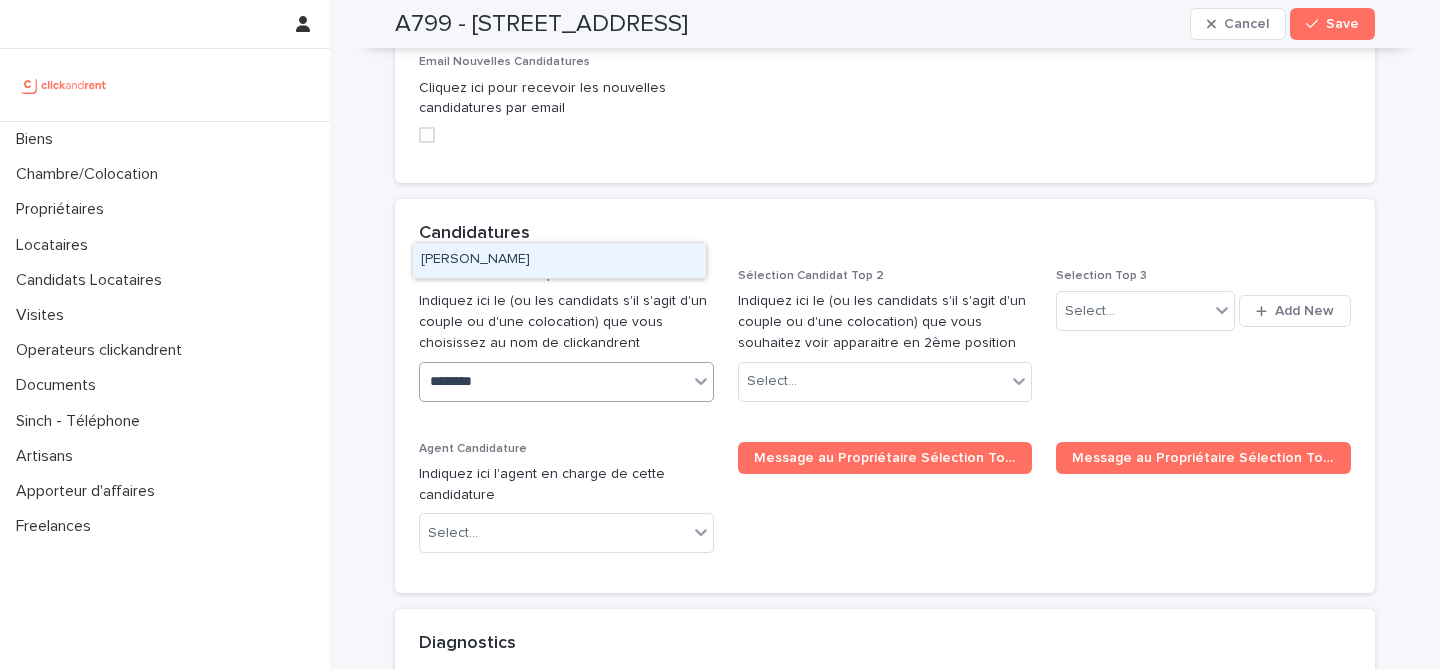 click on "Nina Stizi" at bounding box center (559, 260) 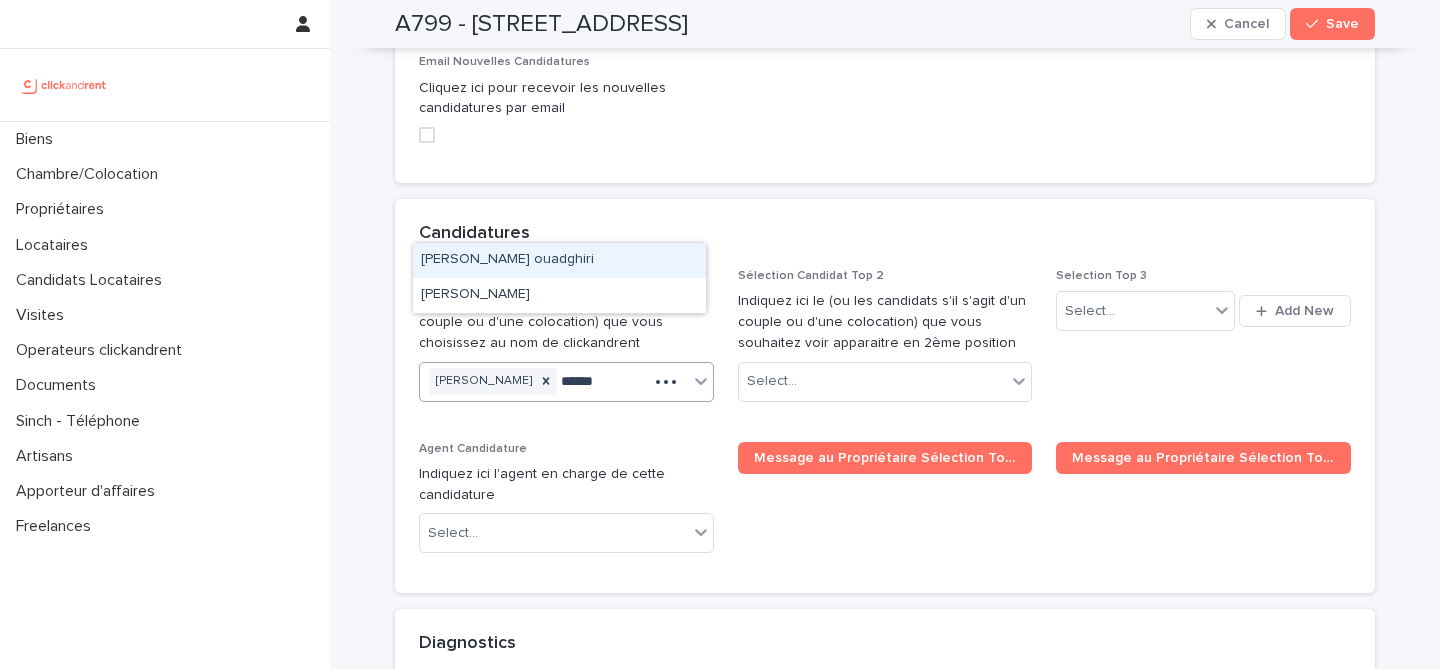 type on "*******" 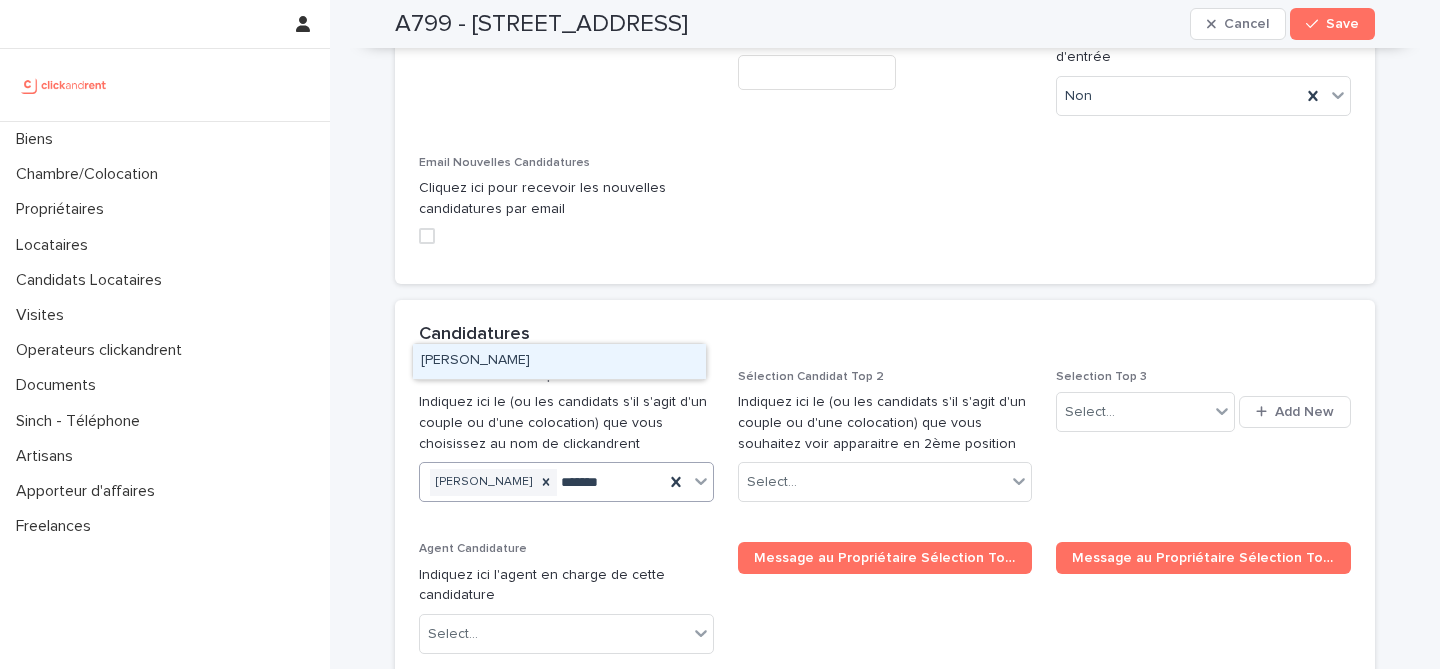 click on "Sami Essid" at bounding box center (559, 361) 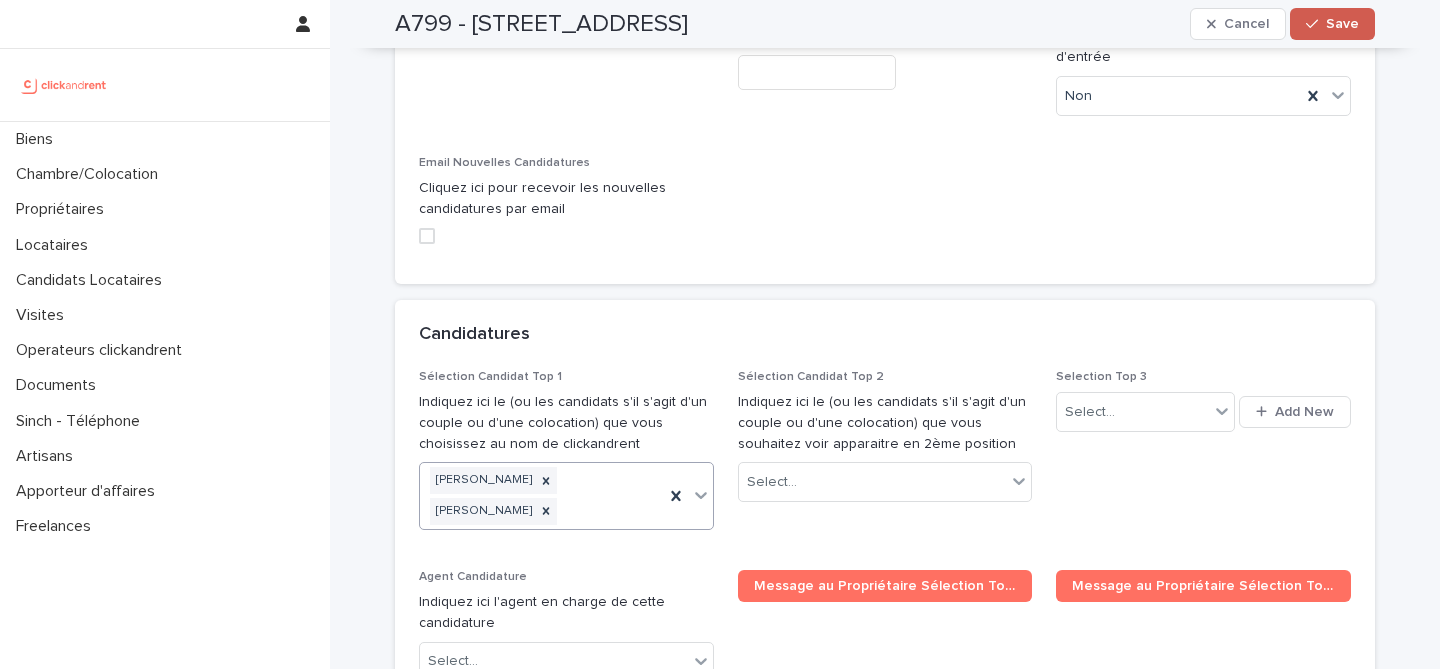 click on "Save" at bounding box center (1342, 24) 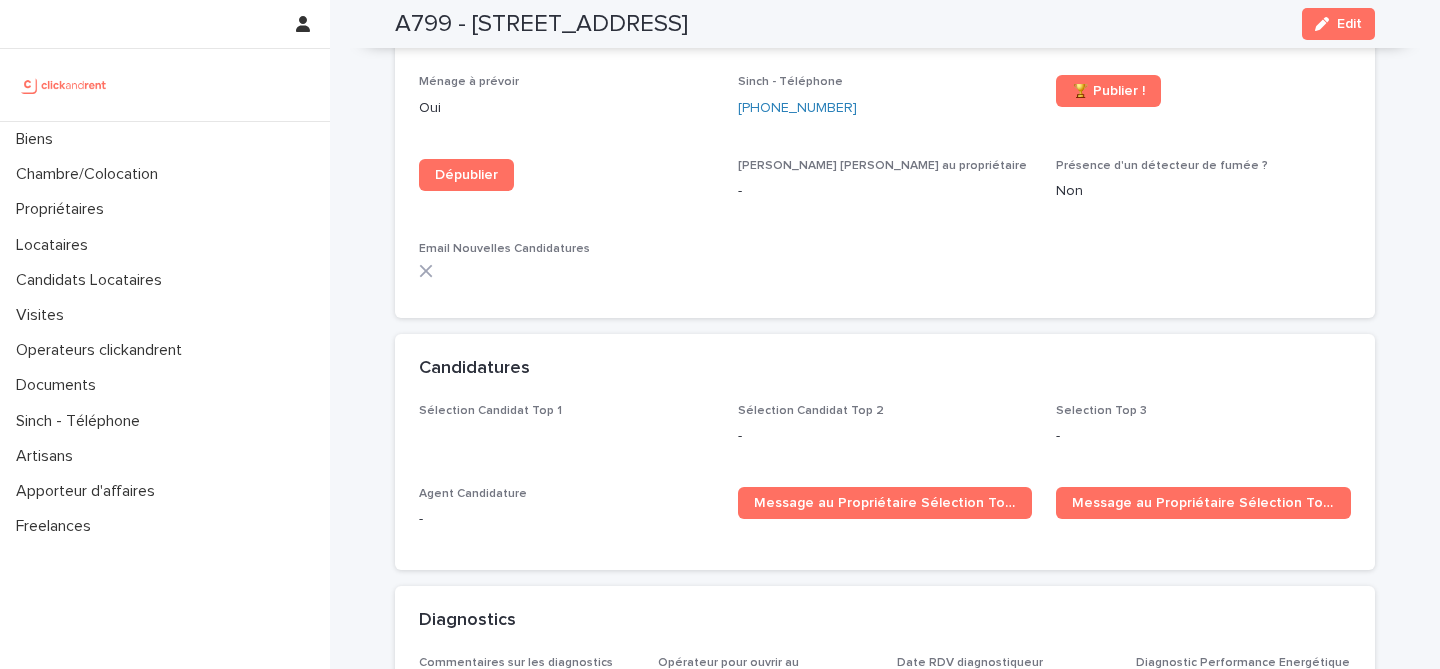 scroll, scrollTop: 5897, scrollLeft: 0, axis: vertical 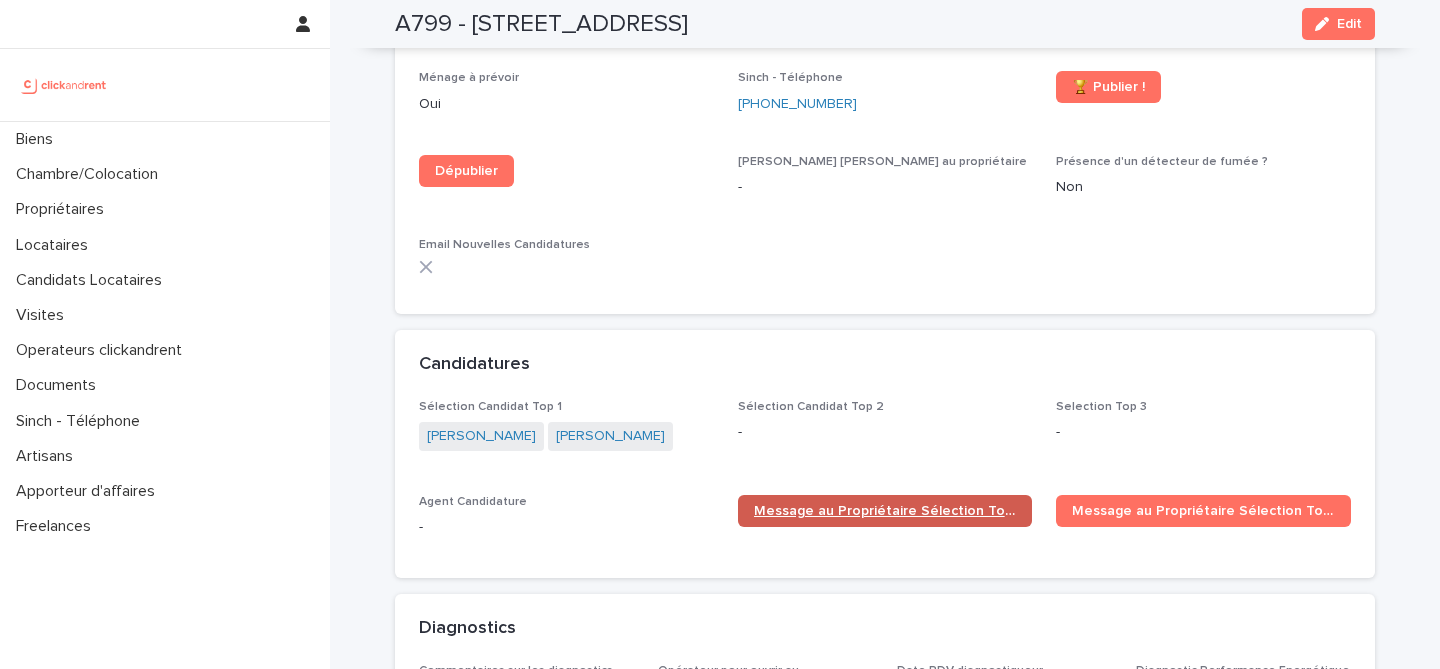 click on "Message au Propriétaire Sélection Top 1" at bounding box center (885, 511) 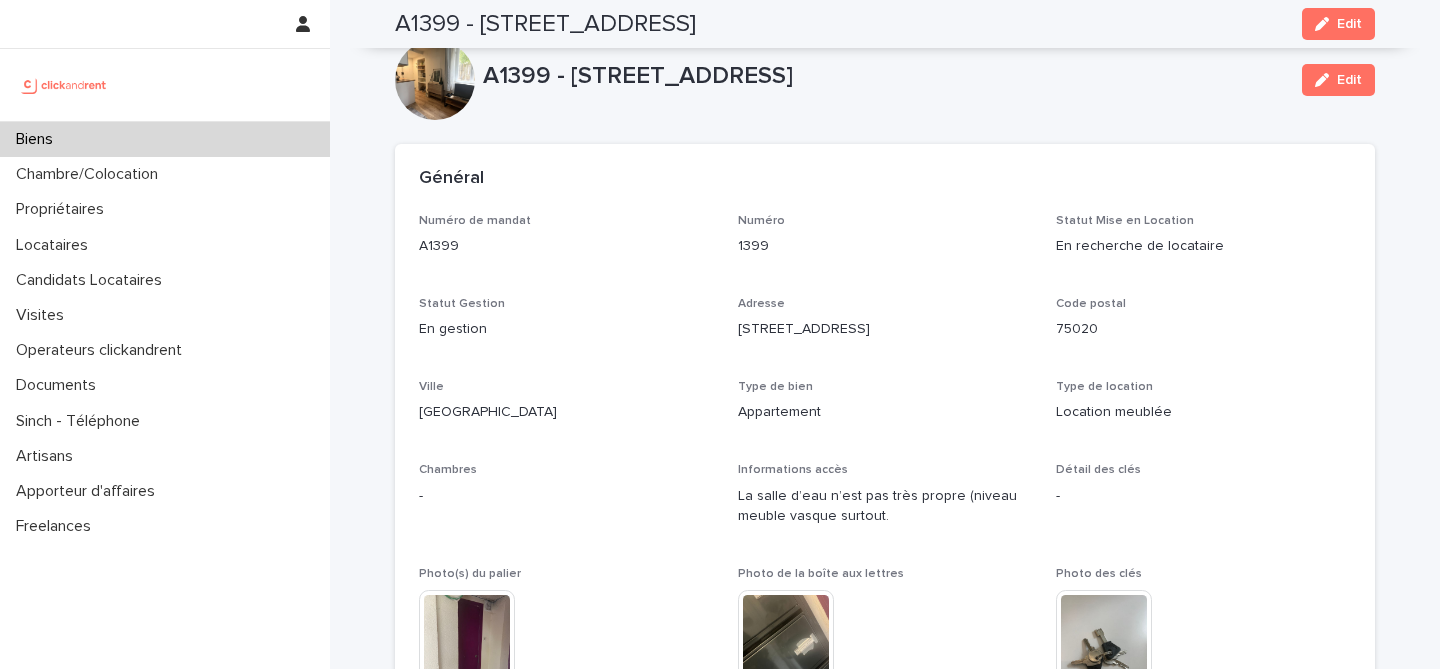 scroll, scrollTop: 0, scrollLeft: 0, axis: both 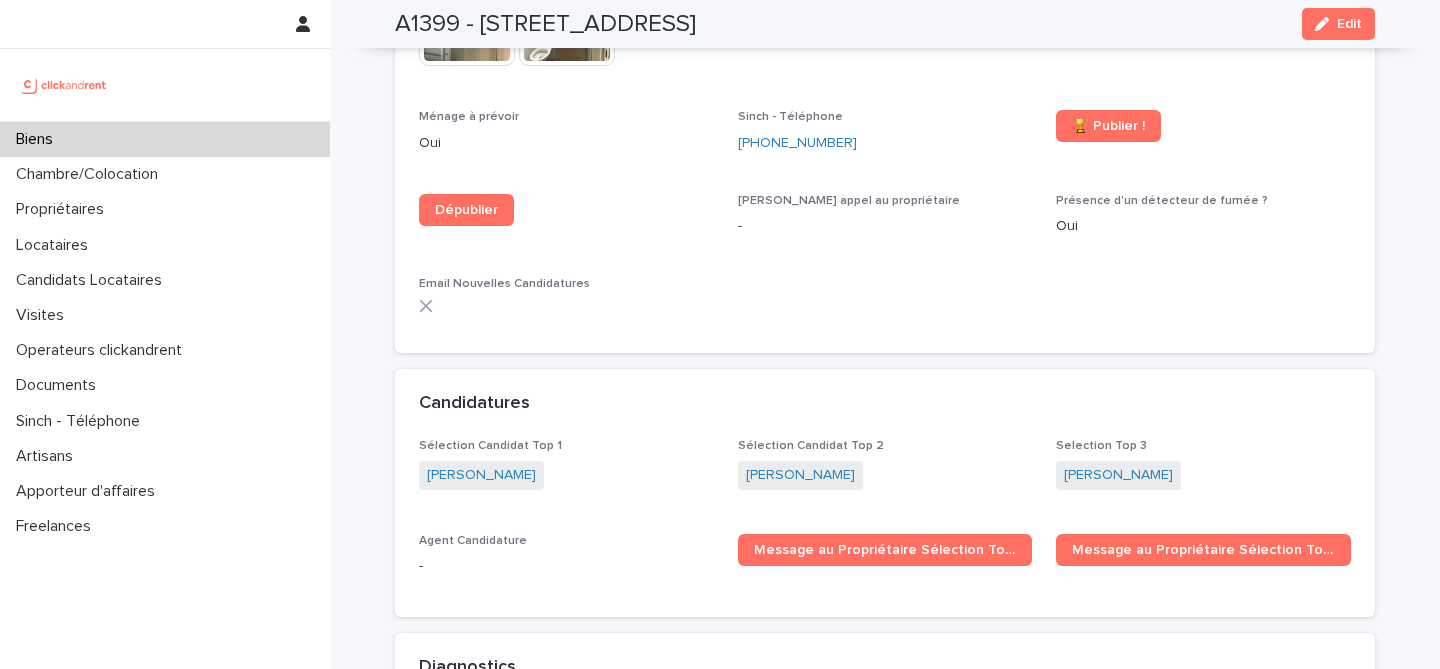 click on "Biens" at bounding box center (165, 139) 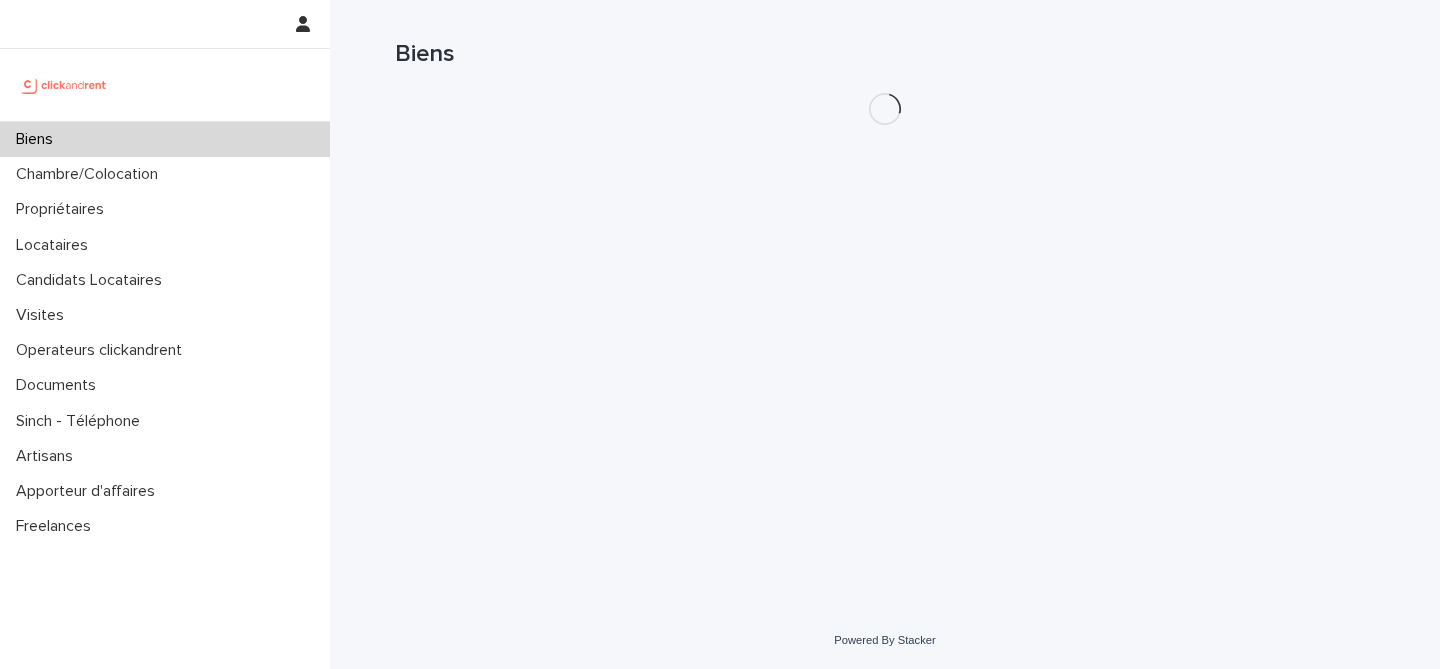 scroll, scrollTop: 0, scrollLeft: 0, axis: both 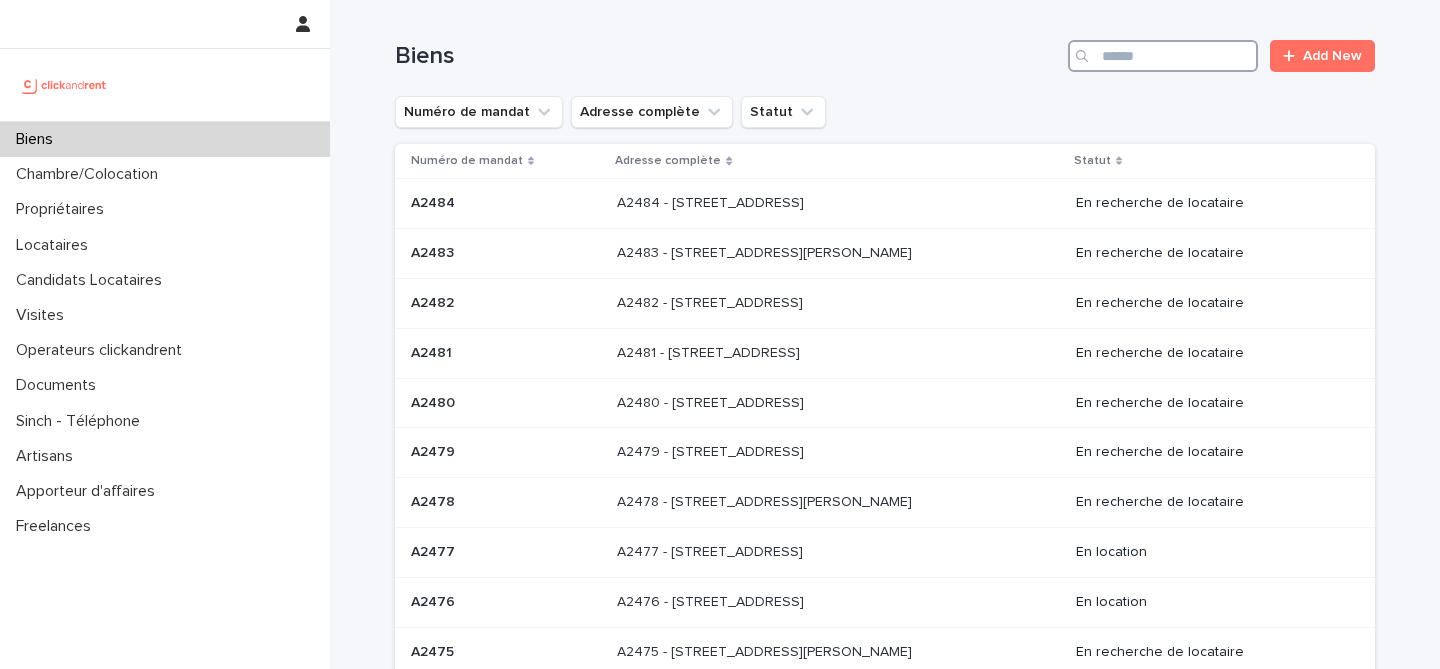 click at bounding box center [1163, 56] 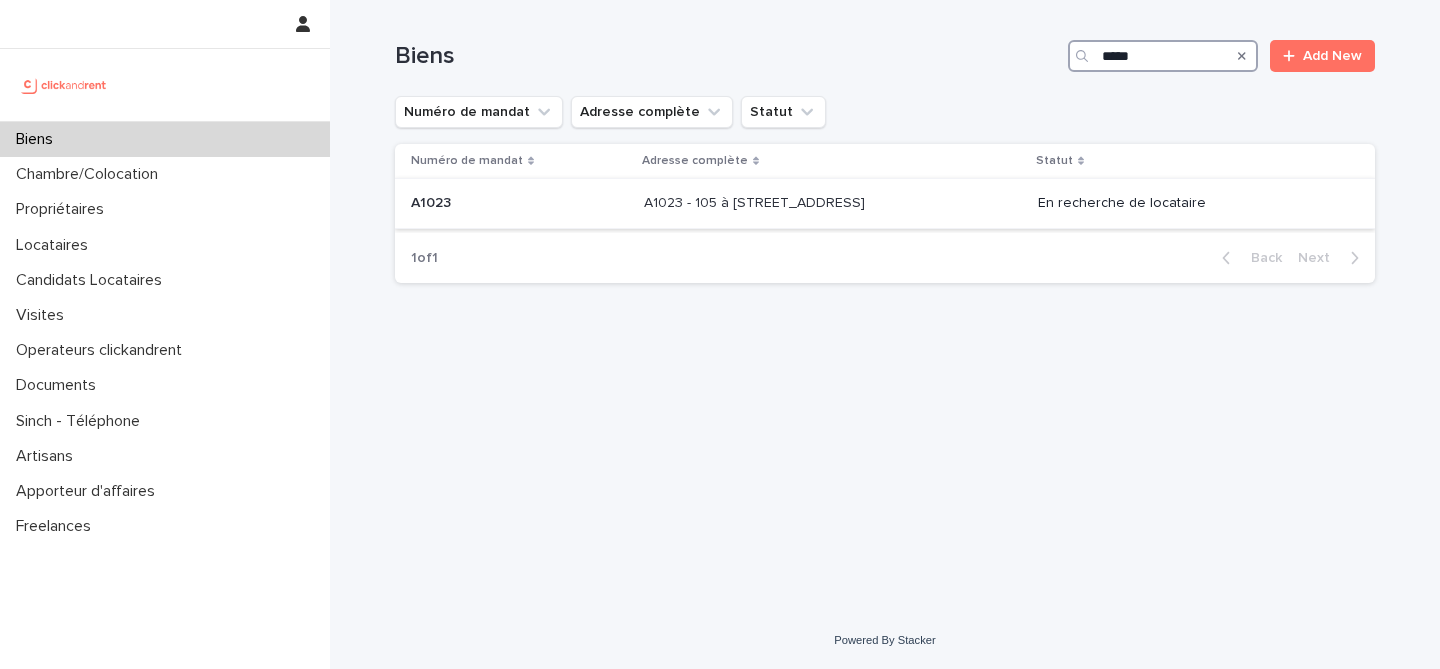 type on "*****" 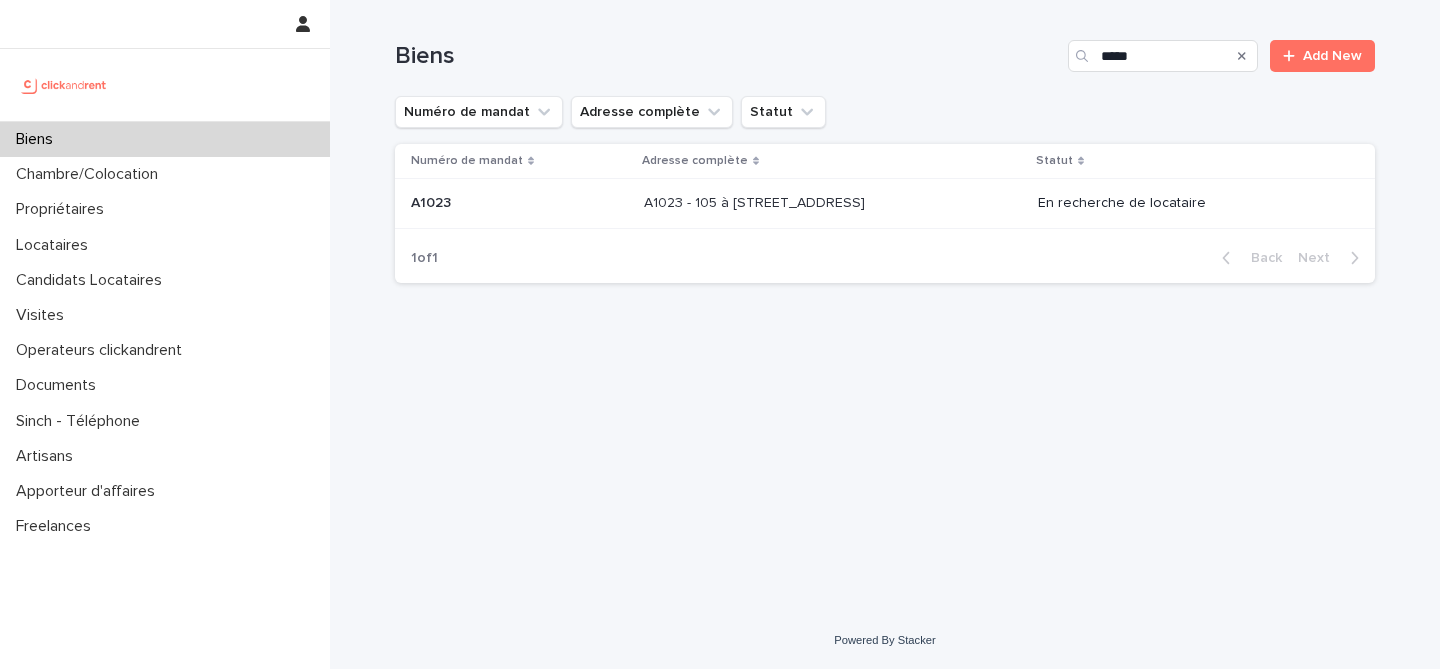 click on "A1023 - 105 à [STREET_ADDRESS] A1023 - 105 à [STREET_ADDRESS]" at bounding box center [832, 204] 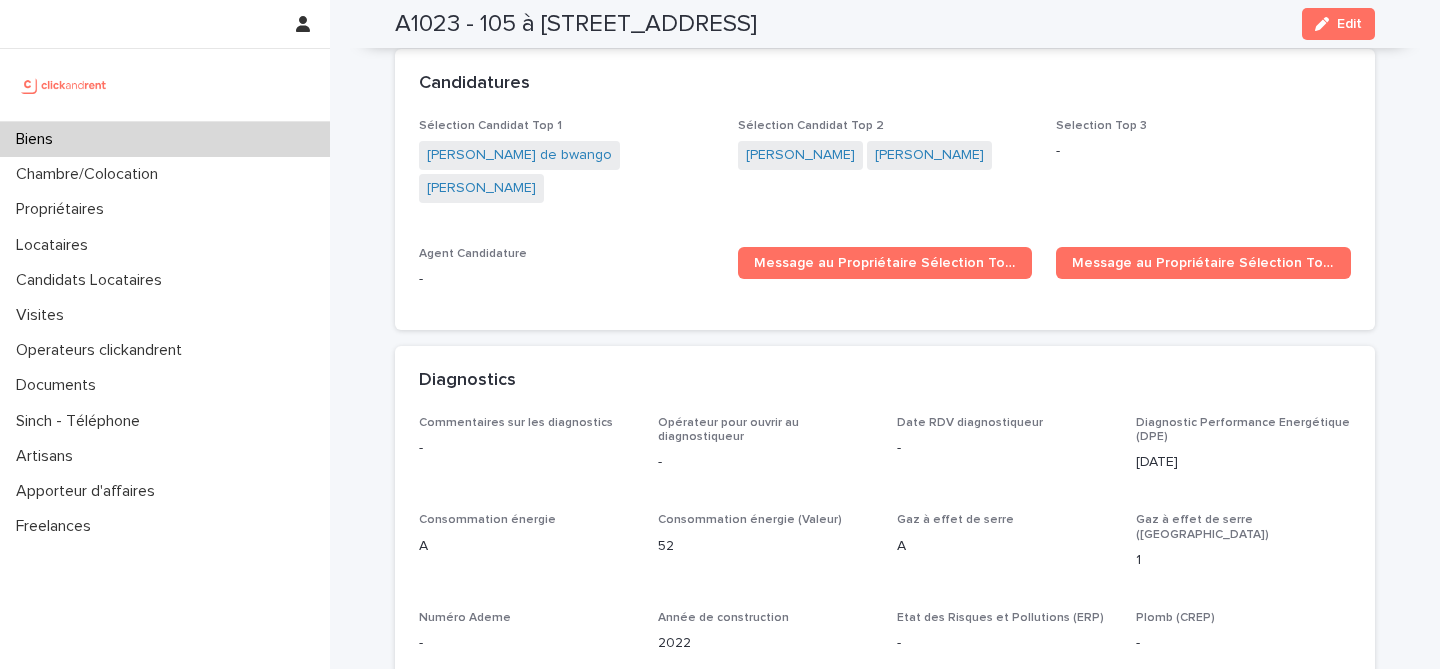 scroll, scrollTop: 6808, scrollLeft: 0, axis: vertical 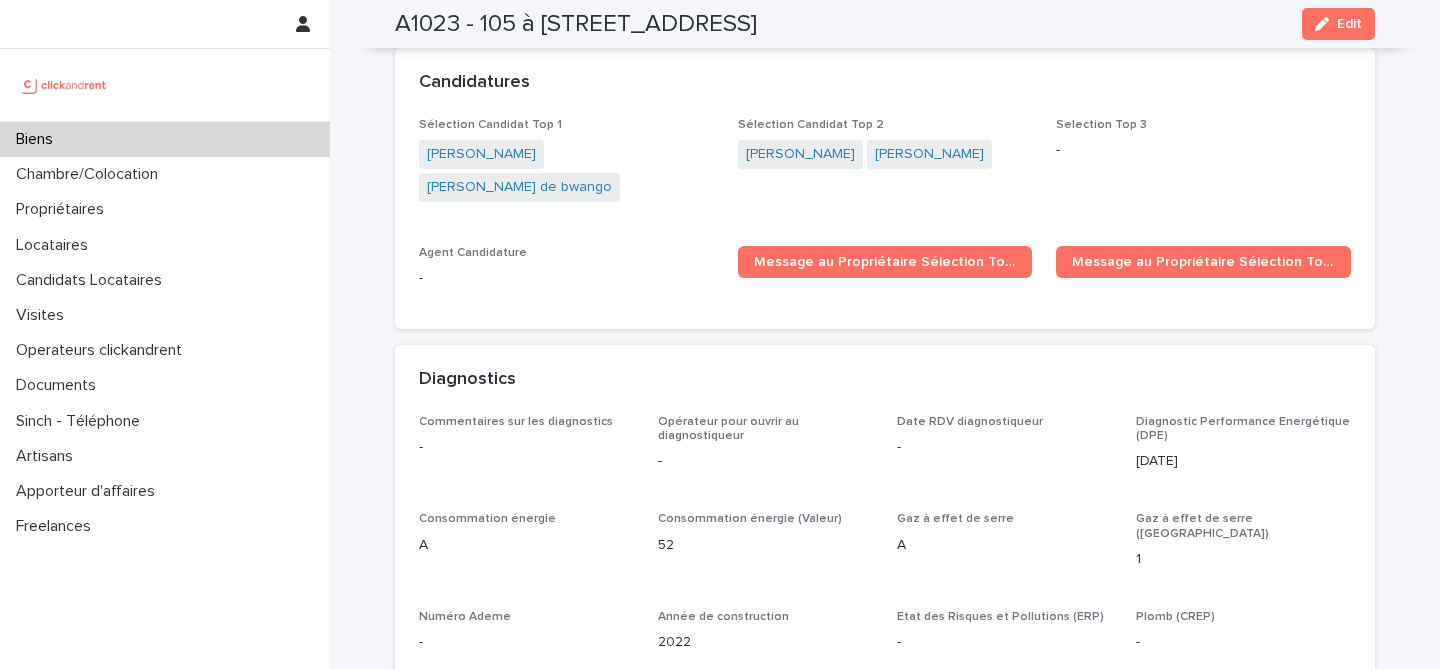 click on "Audrey marcelle Mbetnkoue   Wilfried Tankoua de bwango" at bounding box center [566, 173] 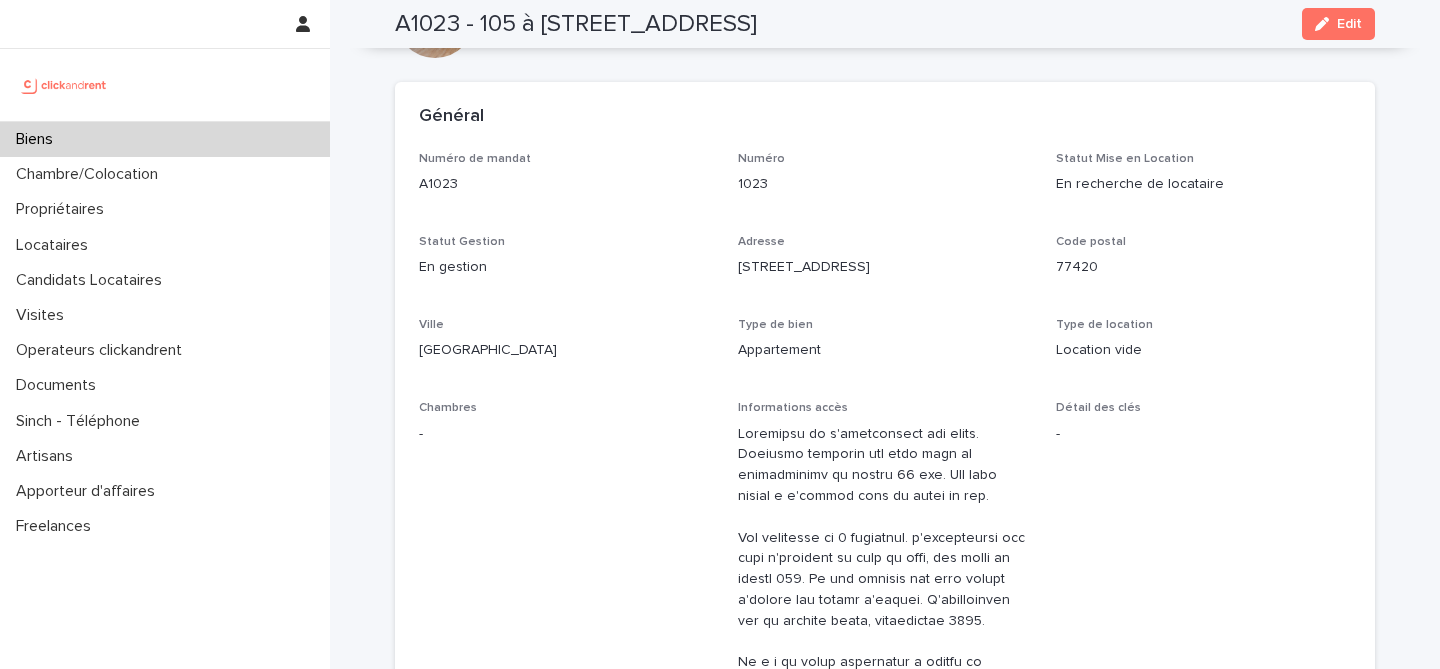 scroll, scrollTop: 0, scrollLeft: 0, axis: both 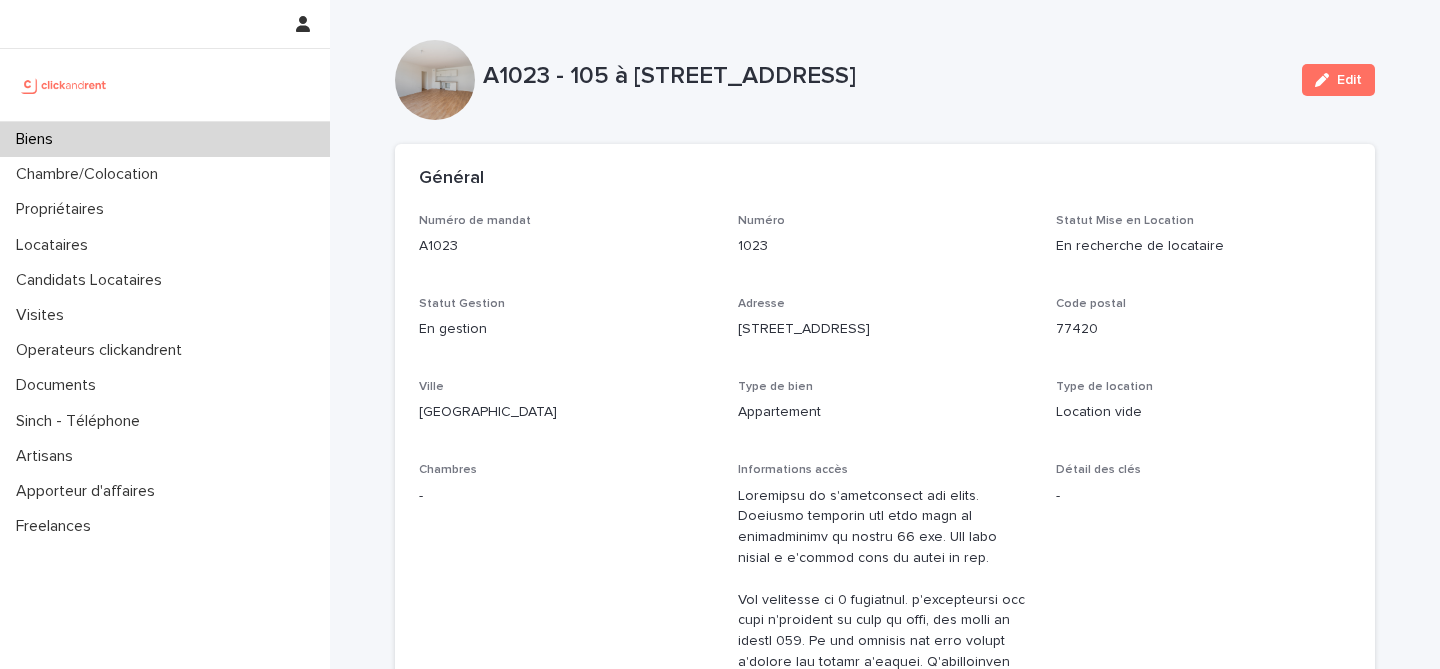 click on "Biens" at bounding box center (165, 139) 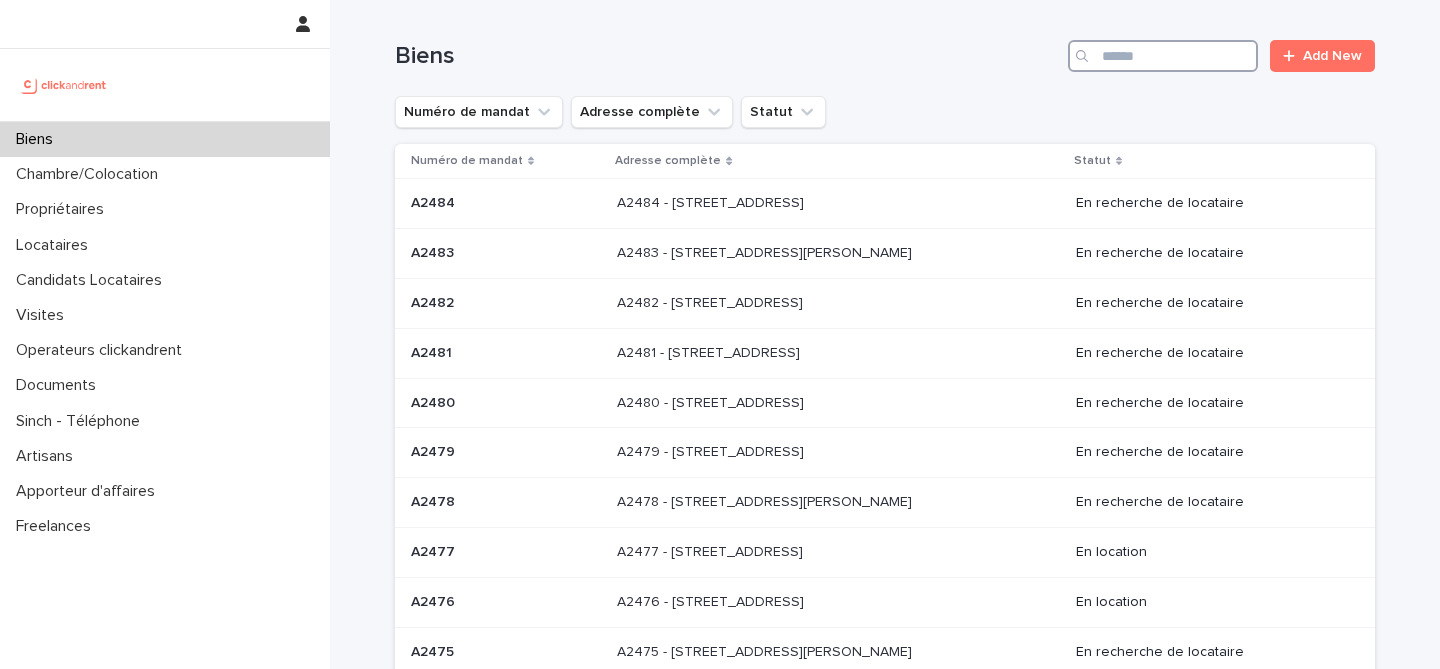 click at bounding box center [1163, 56] 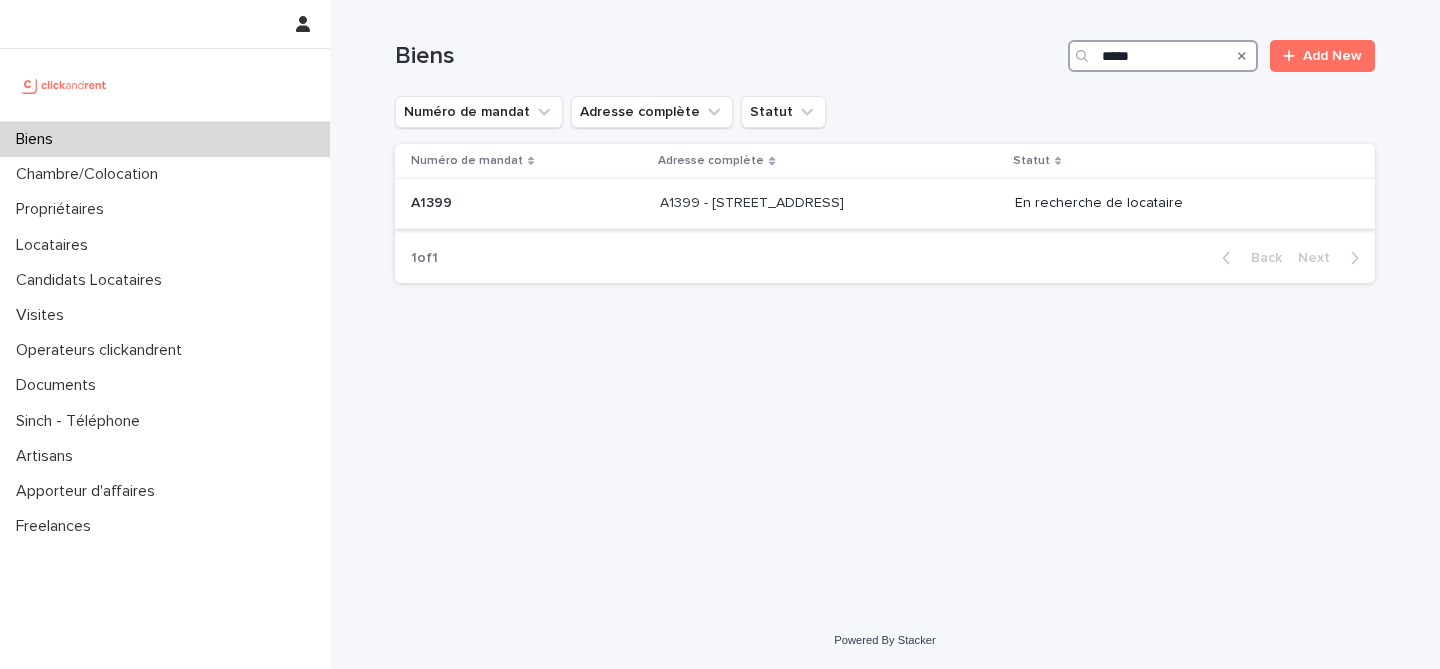 type on "*****" 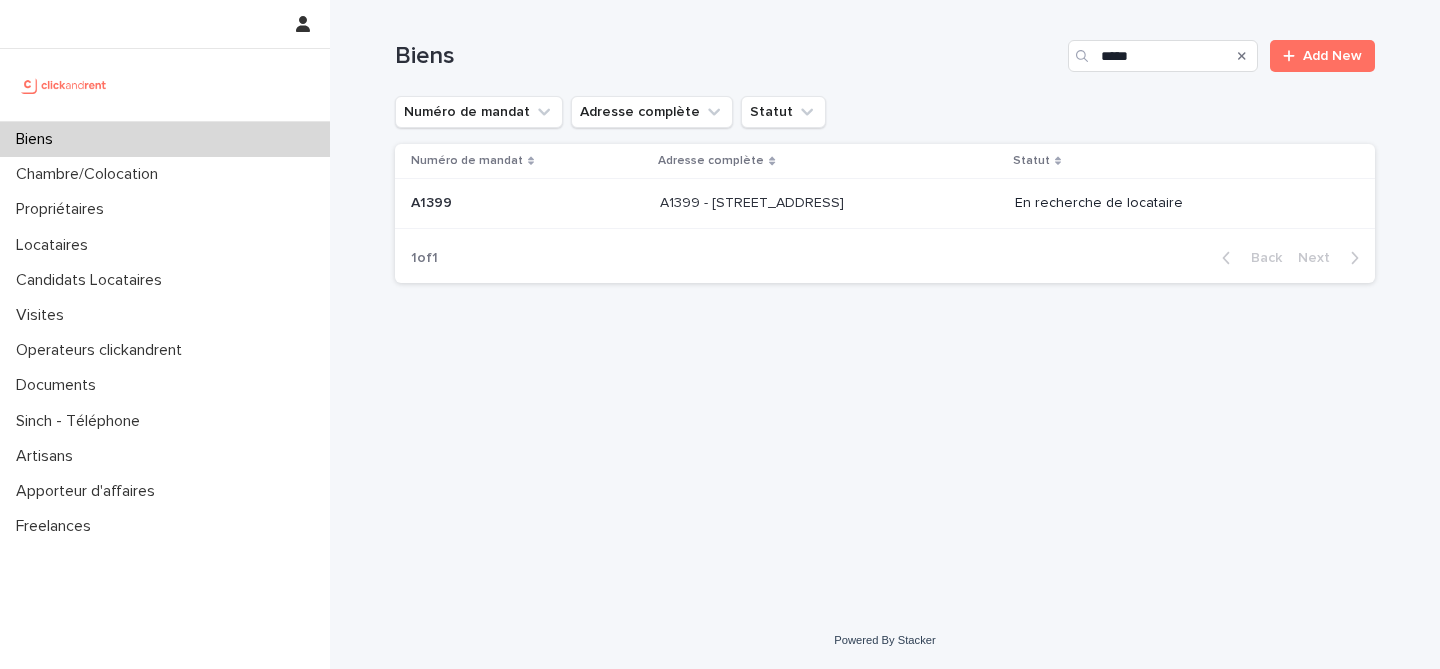 click on "A1399 - 27 Rue de la Duée,  Paris 75020 A1399 - 27 Rue de la Duée,  Paris 75020" at bounding box center [829, 203] 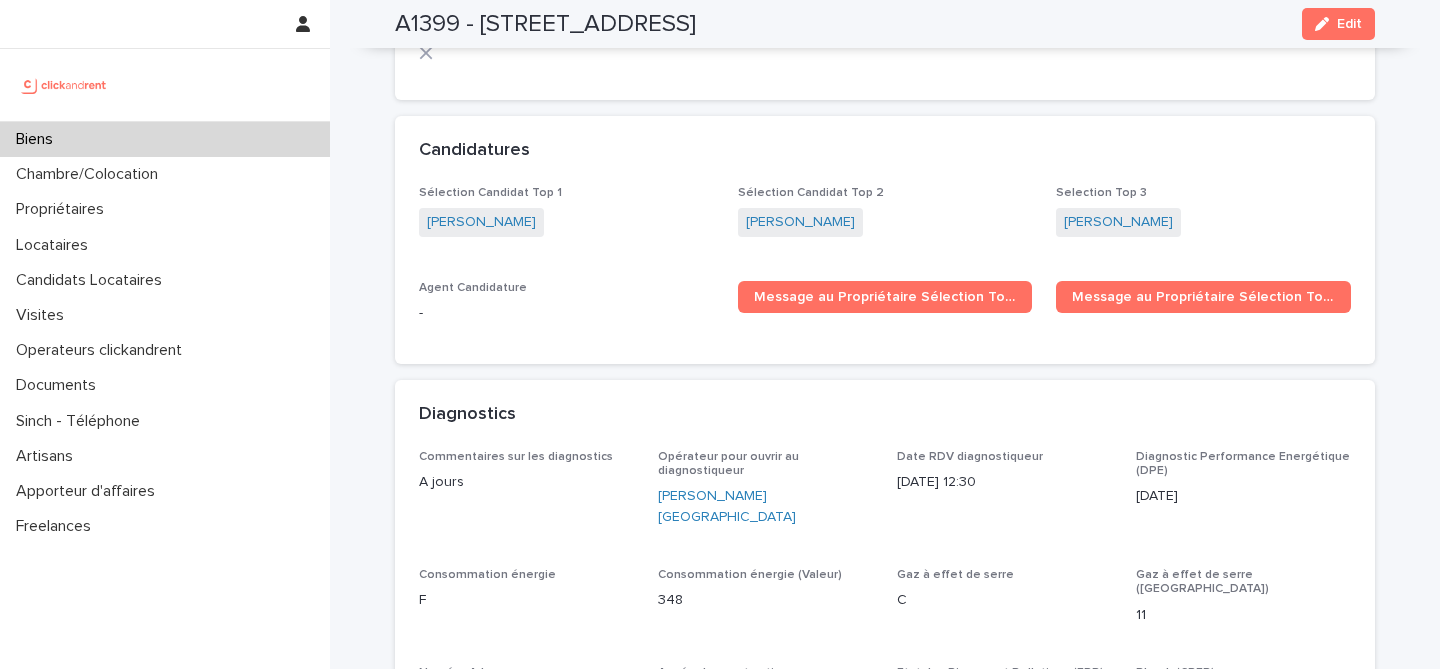 scroll, scrollTop: 5731, scrollLeft: 0, axis: vertical 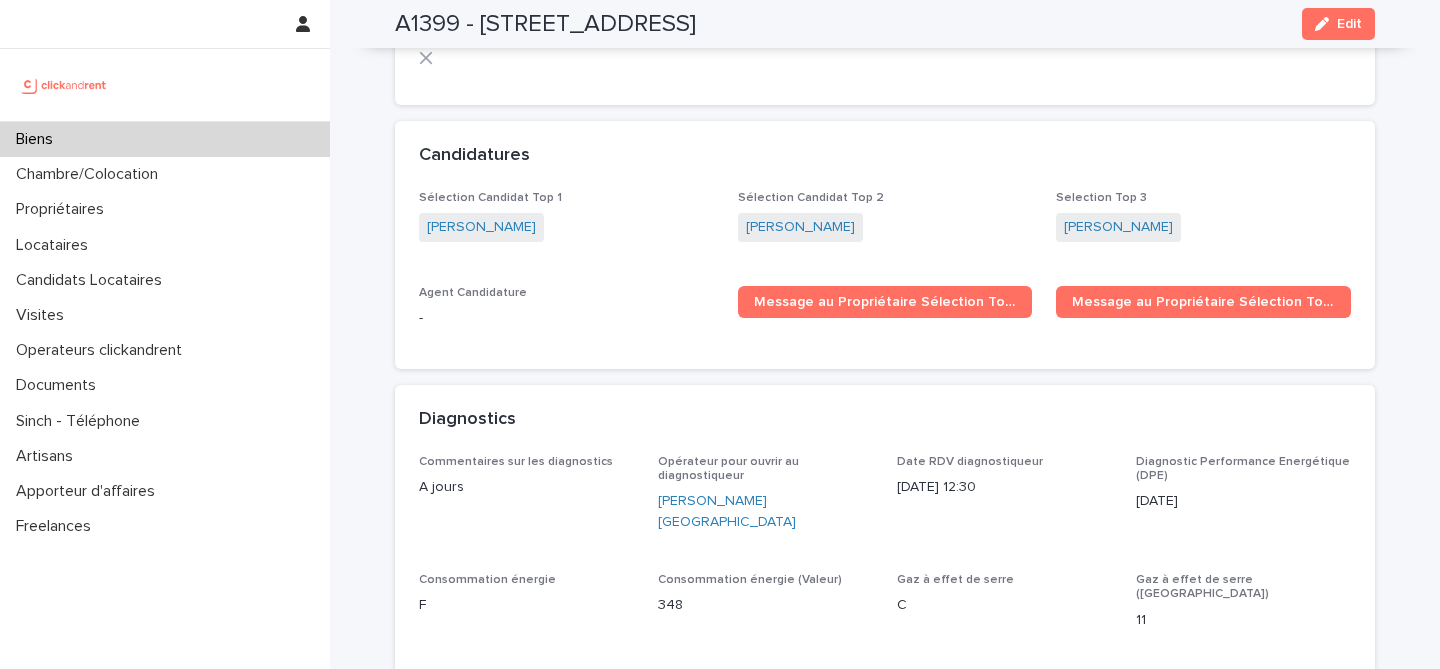click on "Biens" at bounding box center [165, 139] 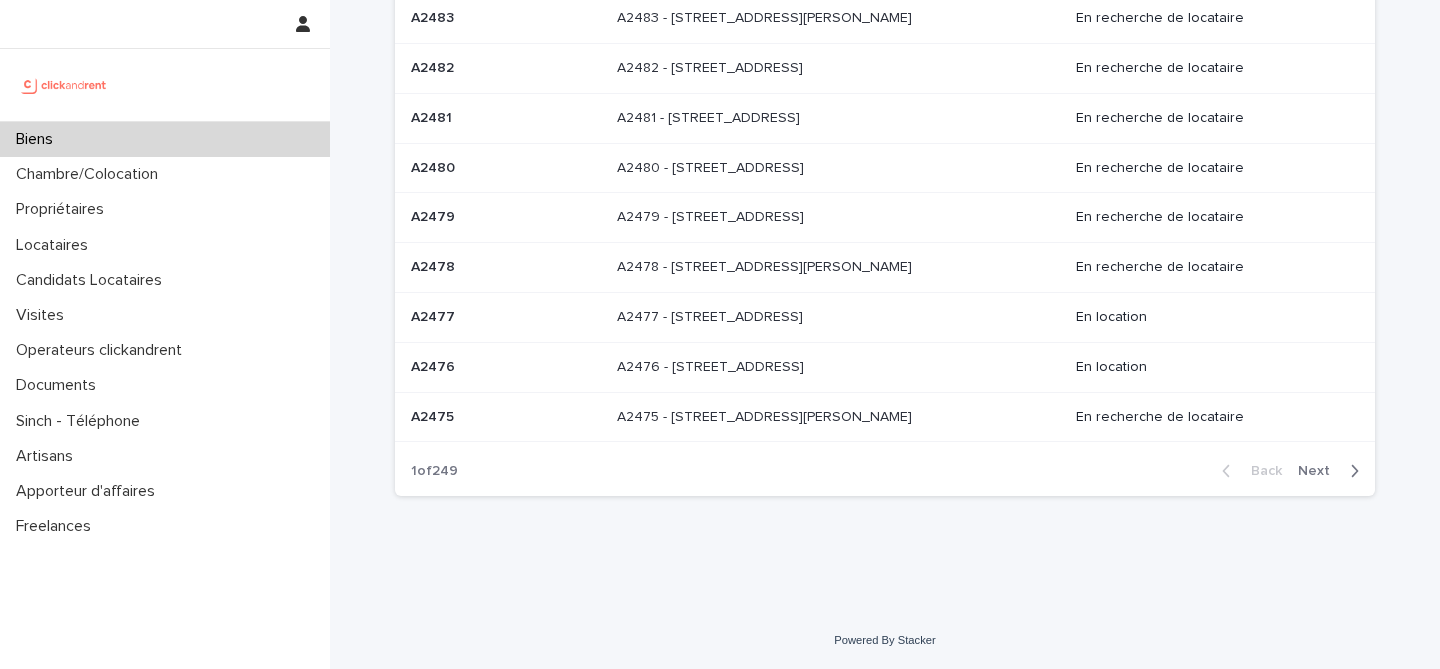 scroll, scrollTop: 0, scrollLeft: 0, axis: both 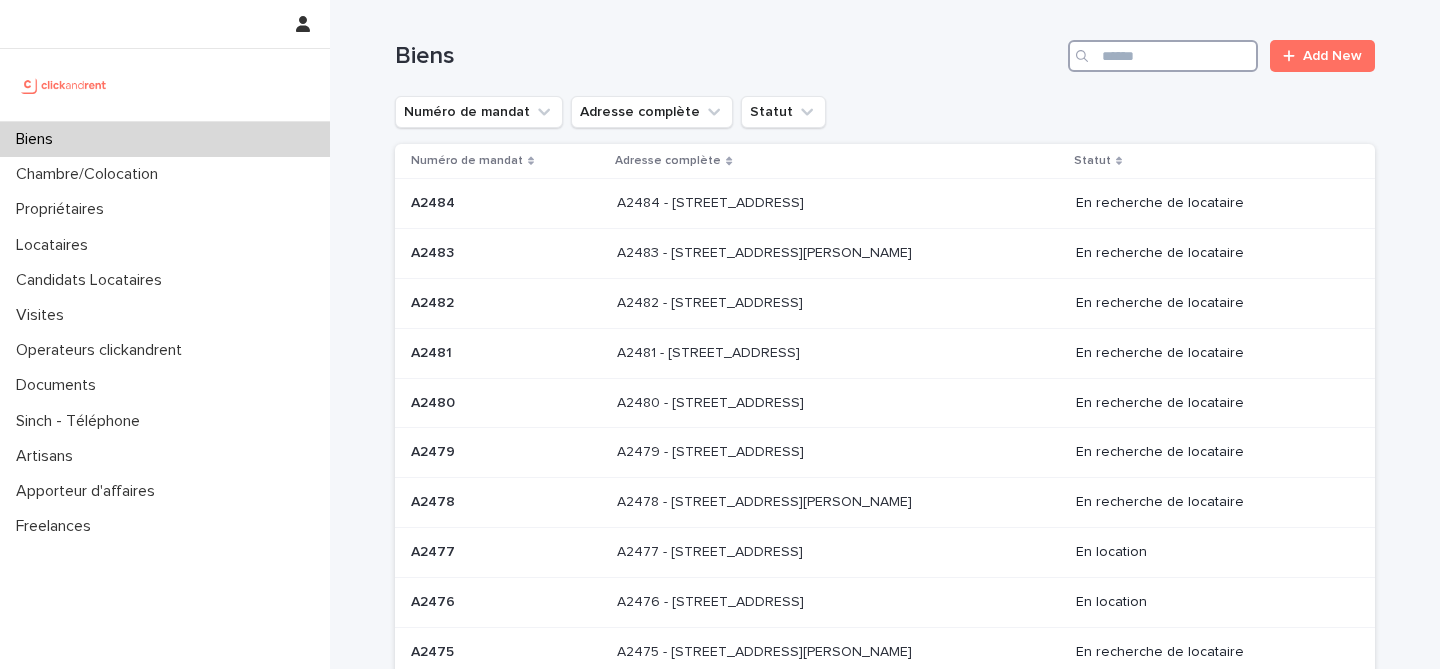 click at bounding box center (1163, 56) 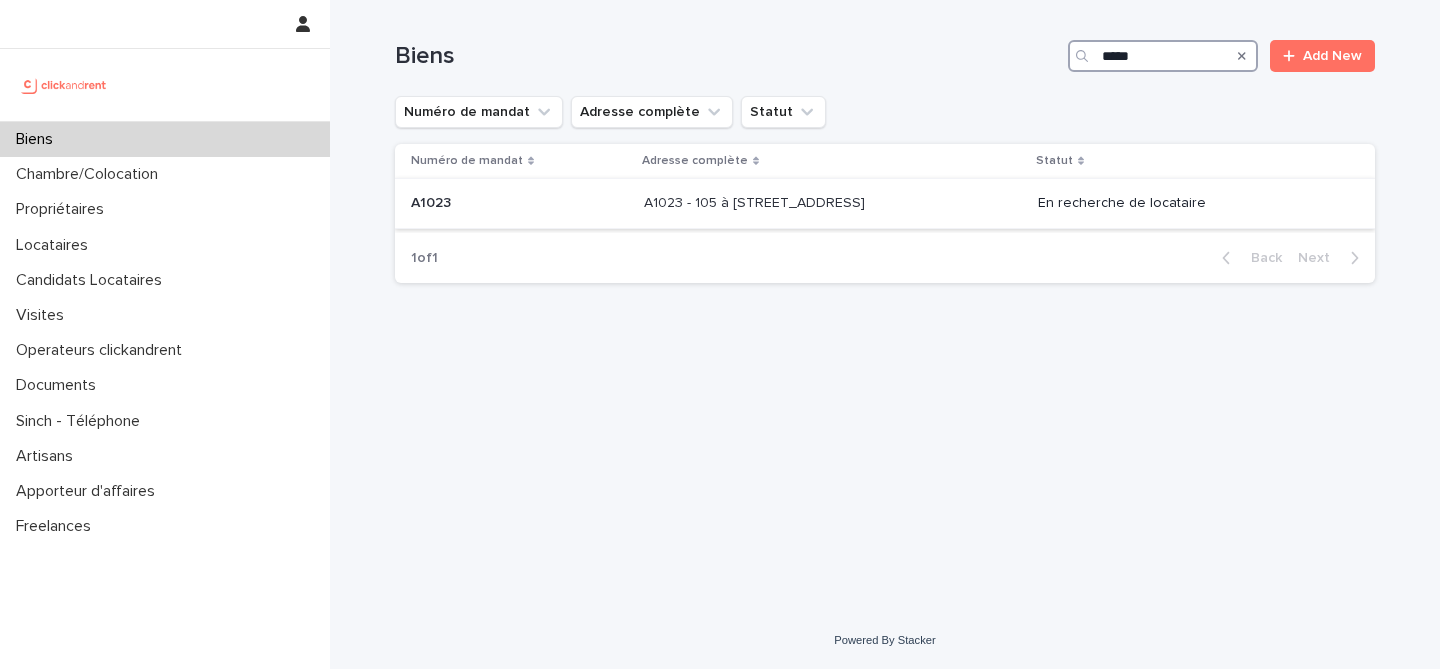 type on "*****" 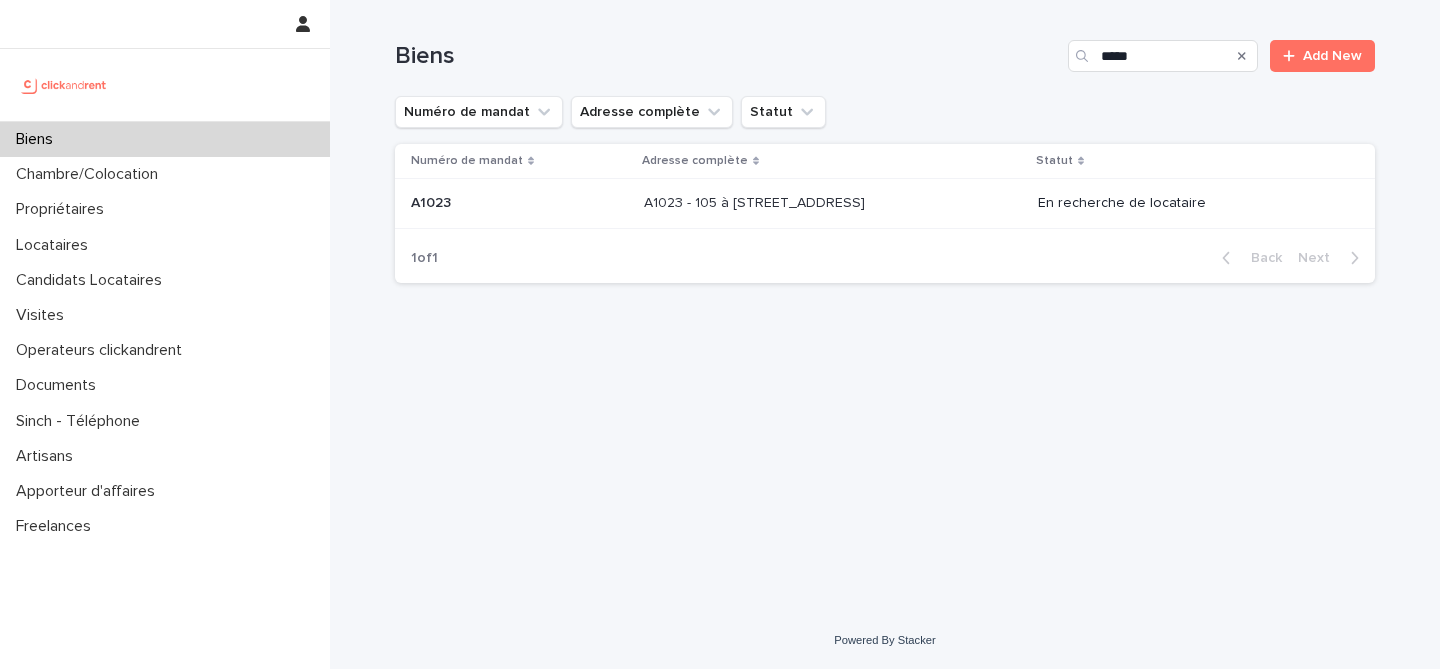 click at bounding box center (519, 203) 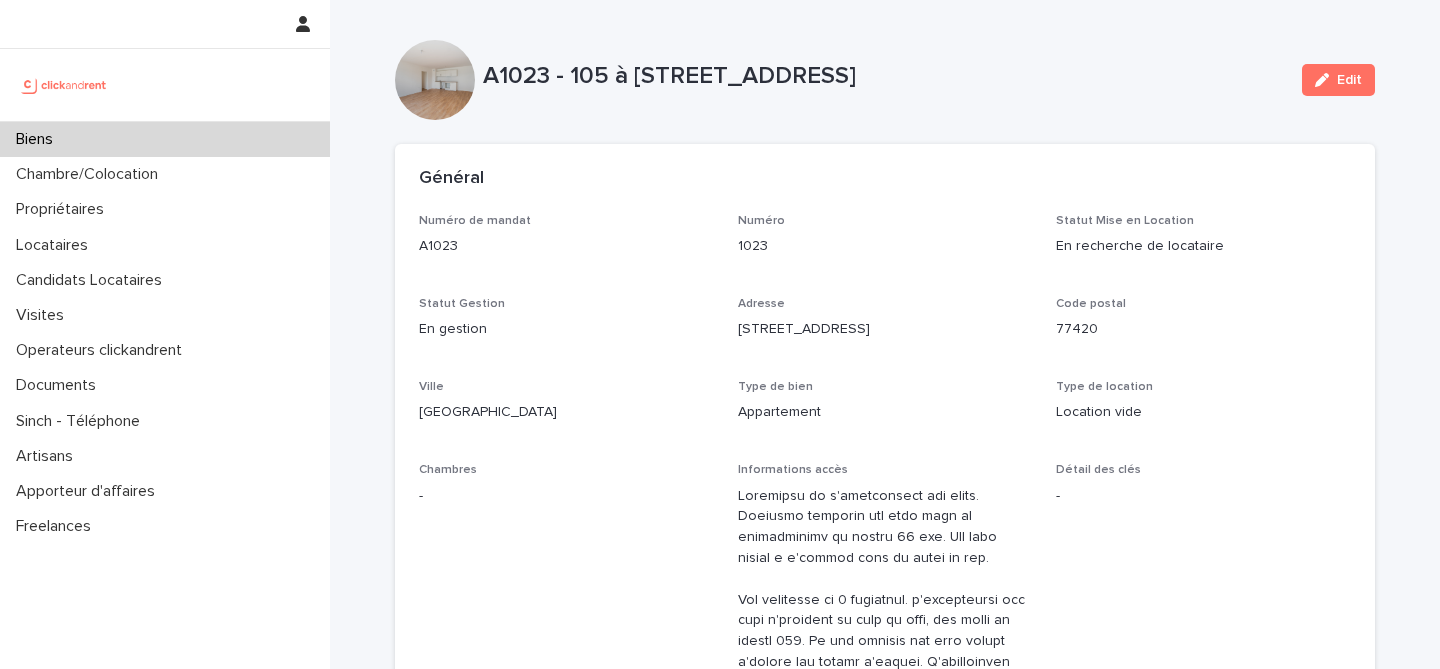 click on "Type de bien" at bounding box center [885, 387] 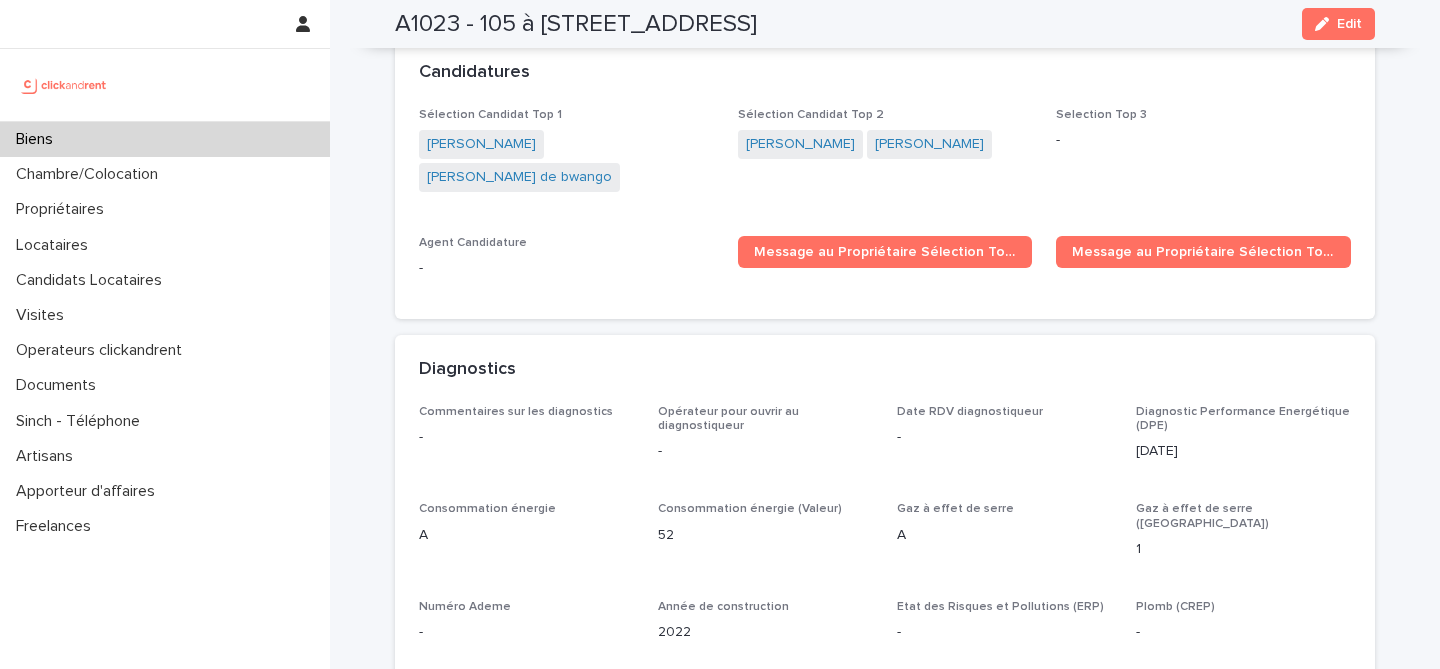 scroll, scrollTop: 6825, scrollLeft: 0, axis: vertical 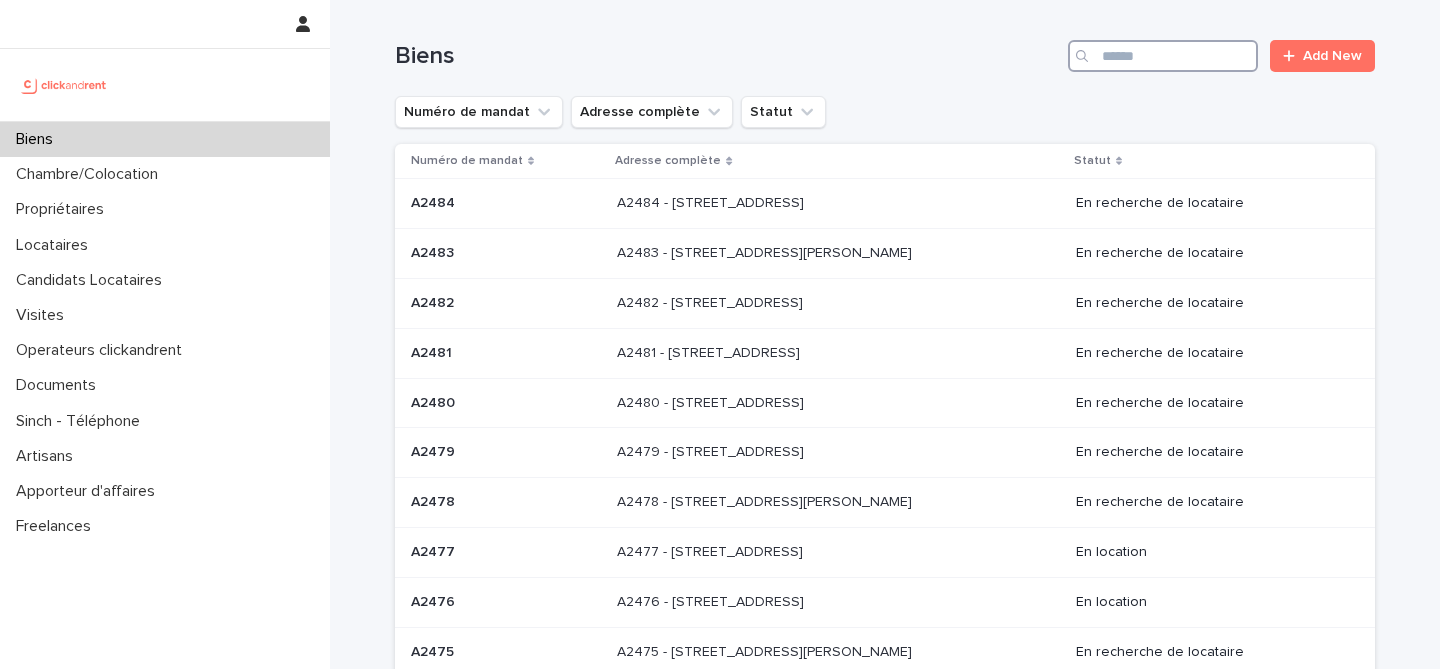 click at bounding box center [1163, 56] 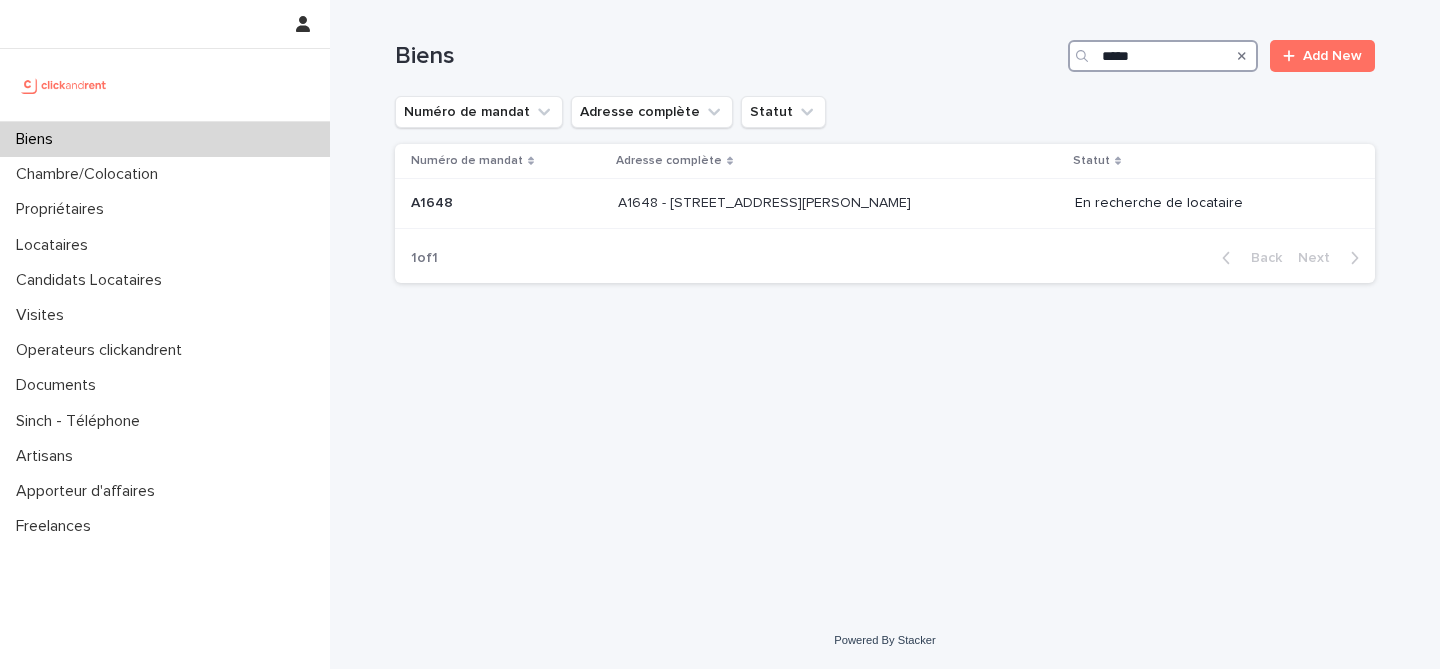 type on "*****" 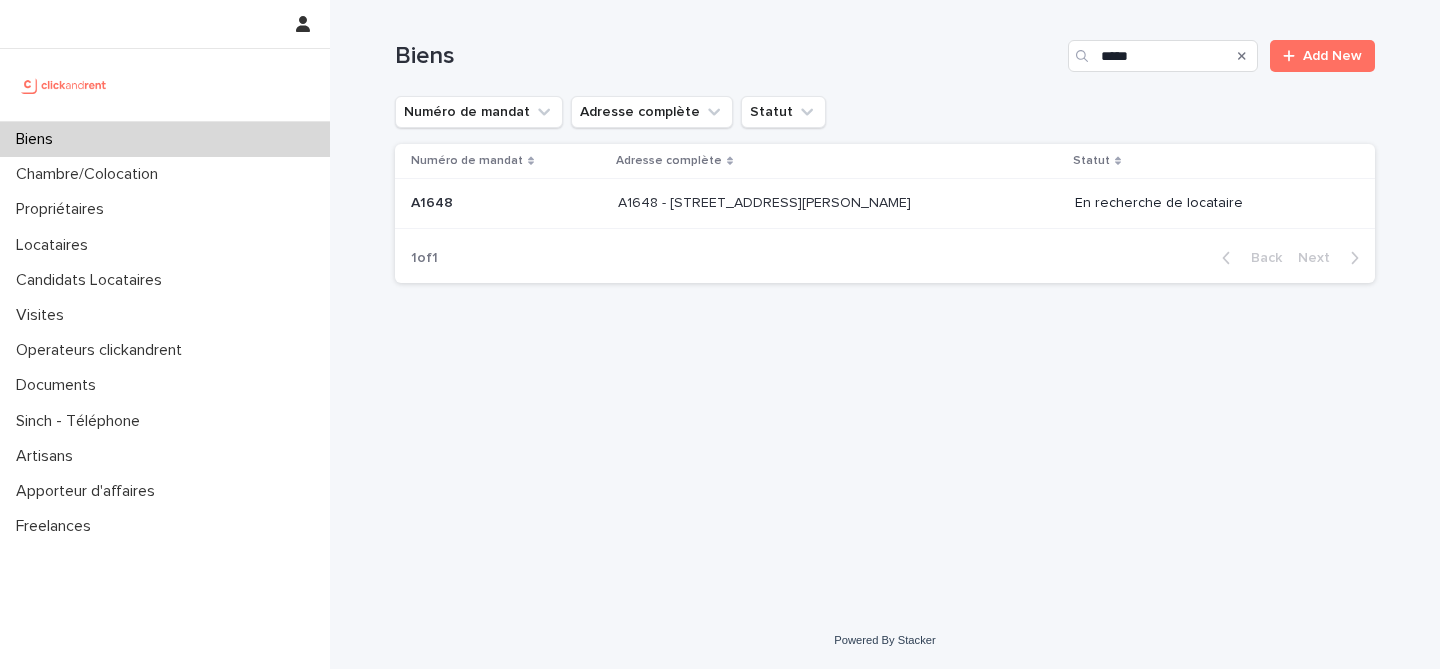 click on "A1648 - [STREET_ADDRESS][PERSON_NAME]" at bounding box center (766, 201) 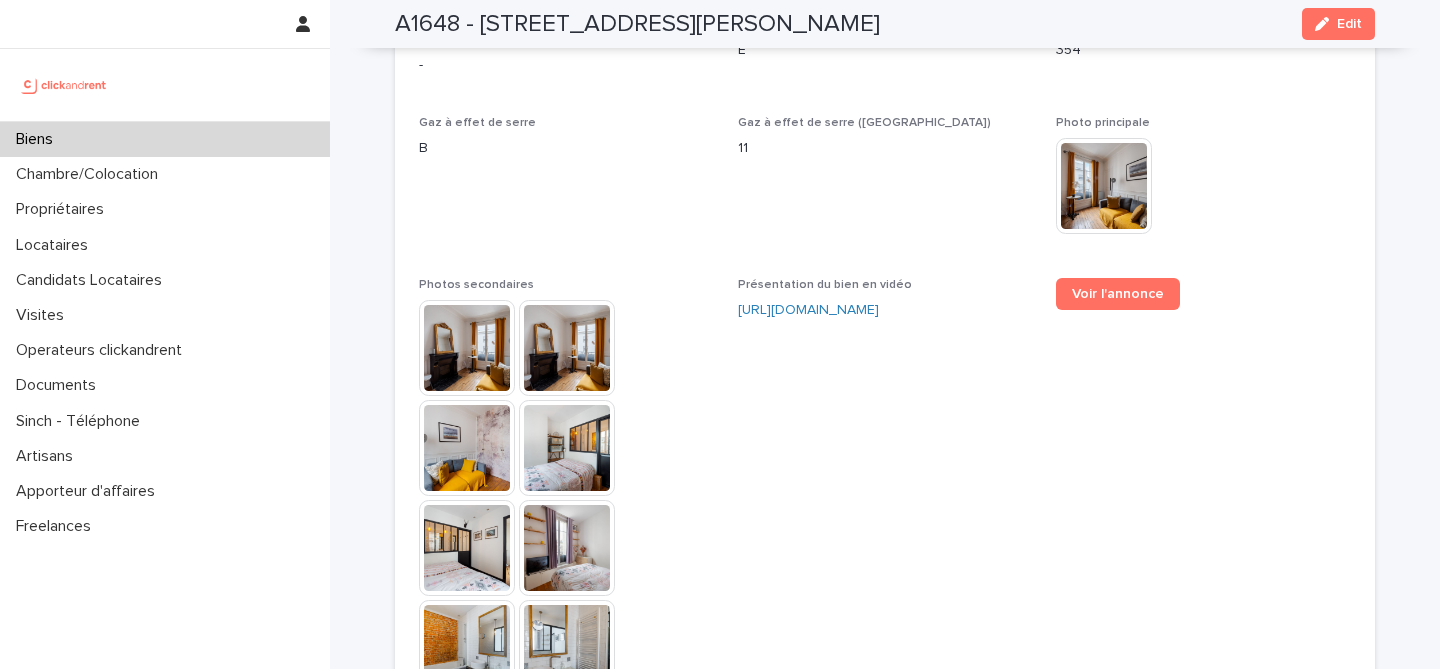 scroll, scrollTop: 5511, scrollLeft: 0, axis: vertical 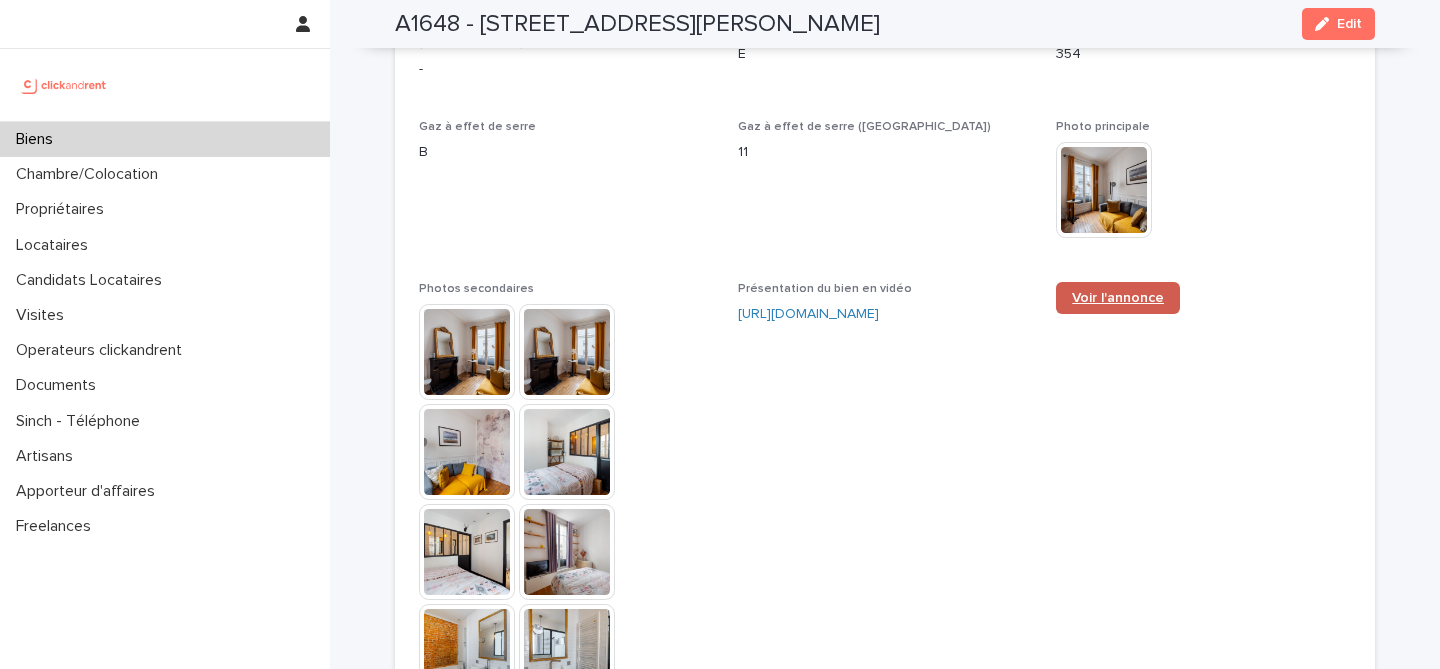 click on "Voir l'annonce" at bounding box center (1118, 298) 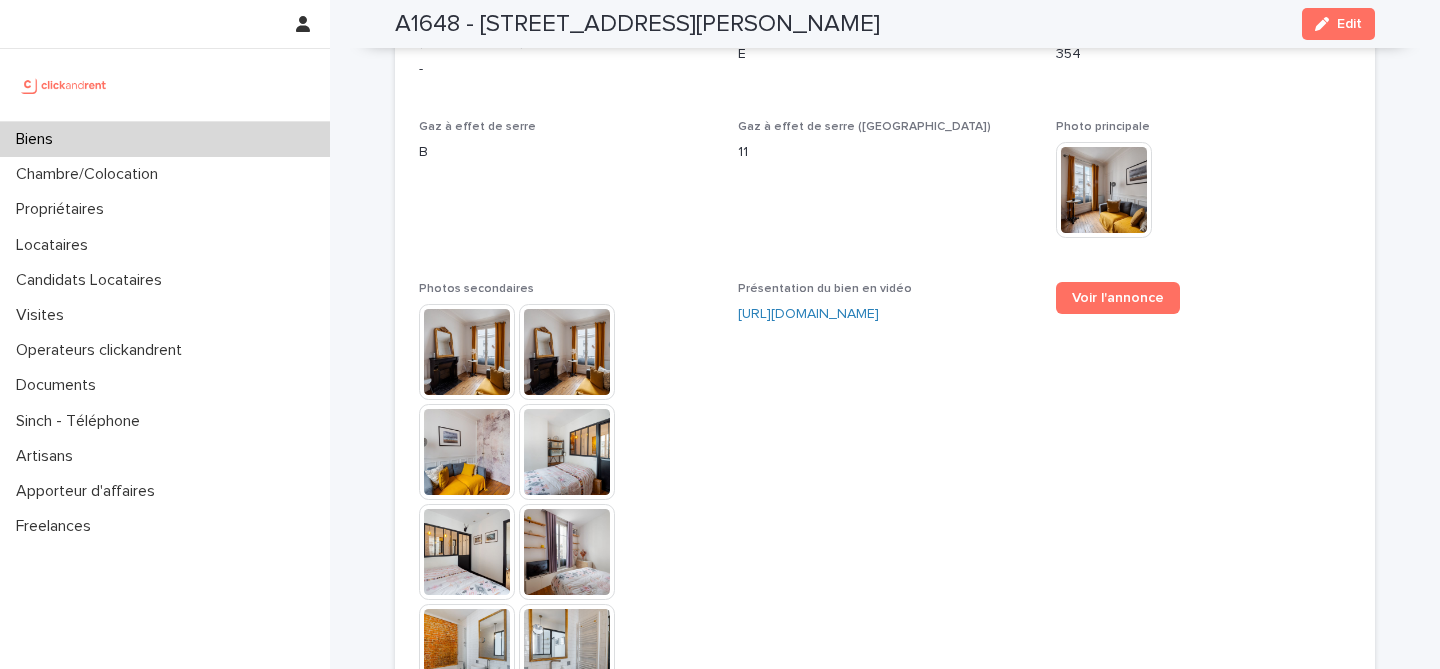 click on "Biens" at bounding box center (165, 139) 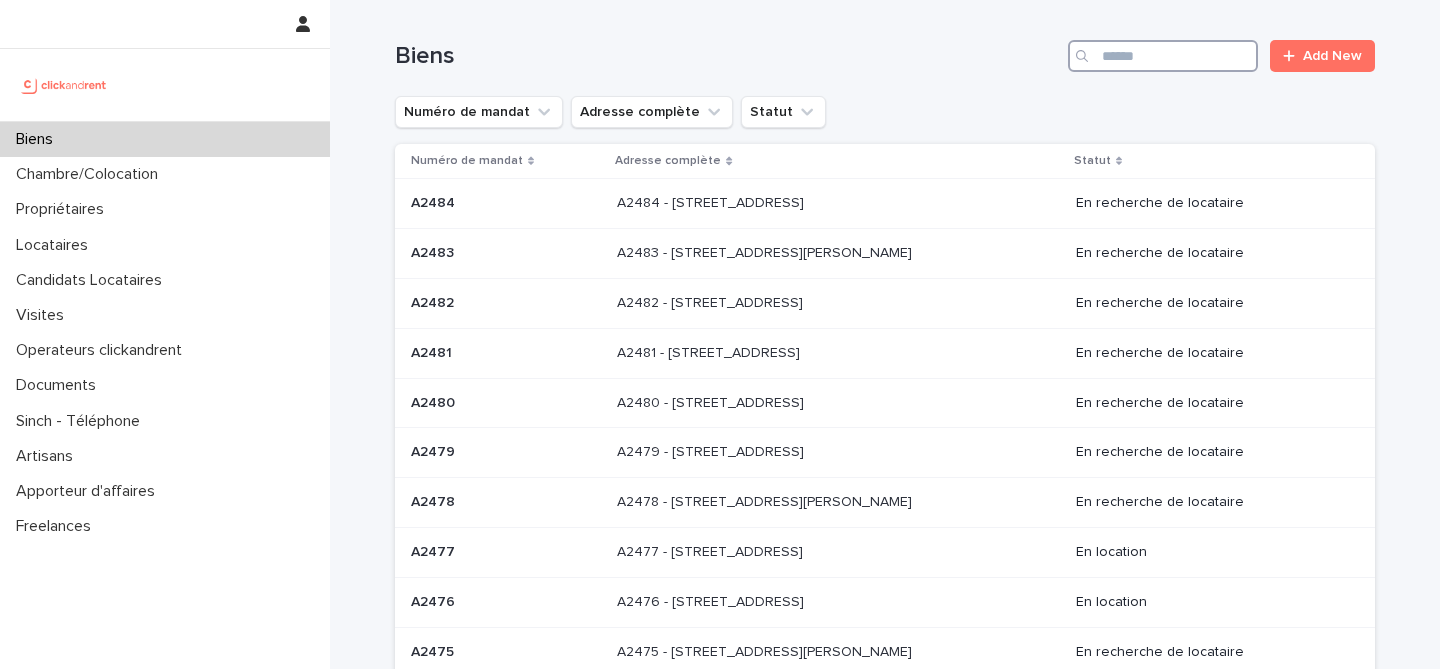click at bounding box center [1163, 56] 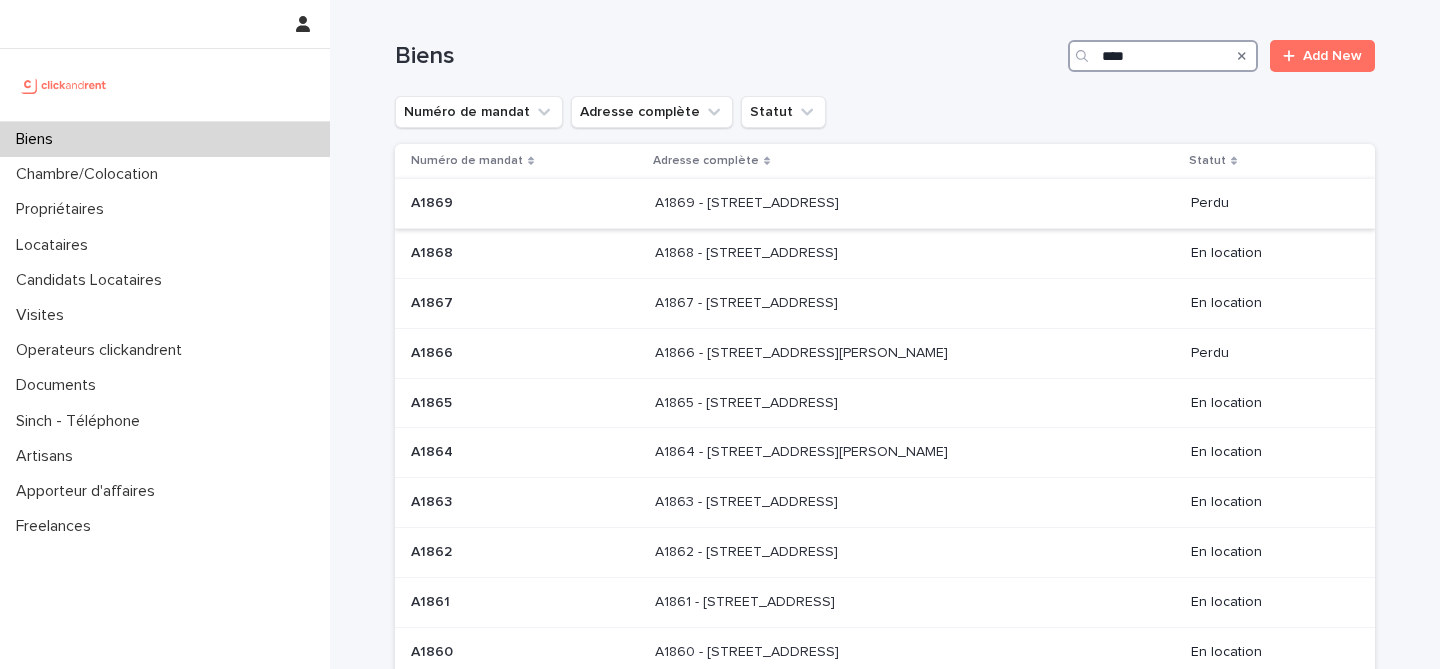type on "****" 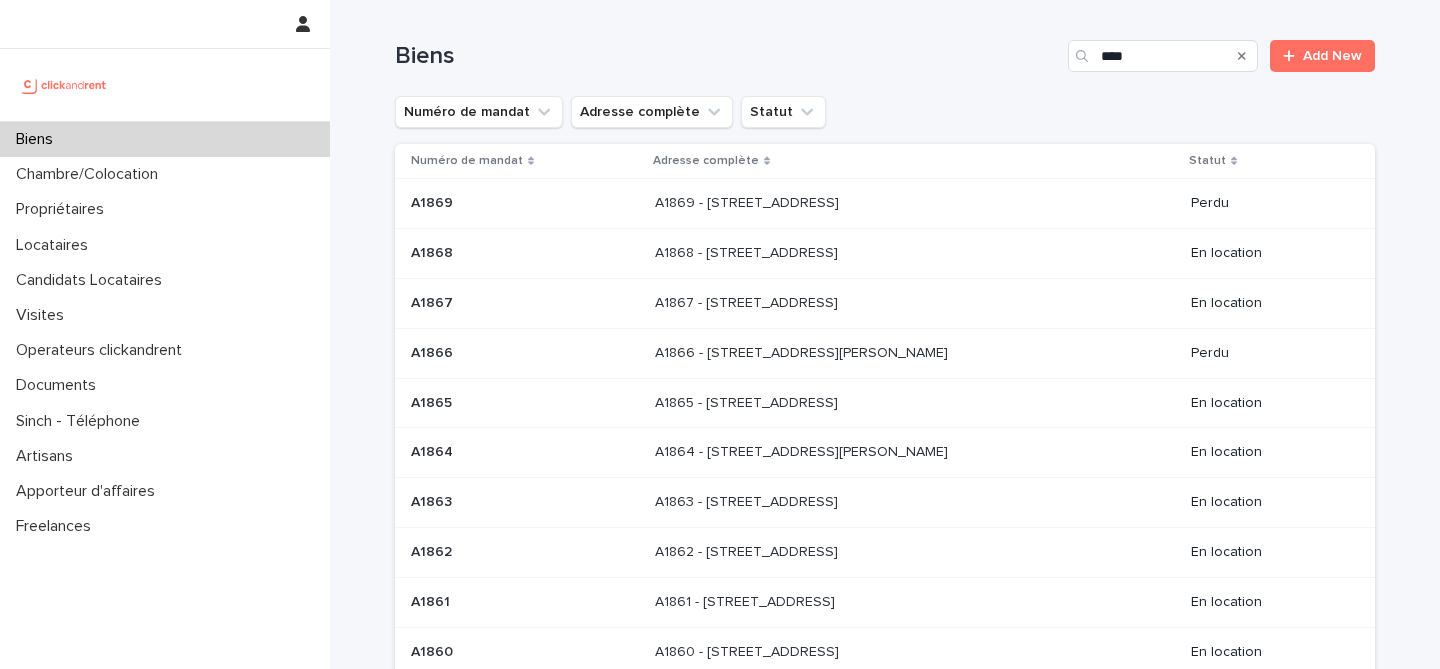 click on "A1869 A1869" at bounding box center [525, 203] 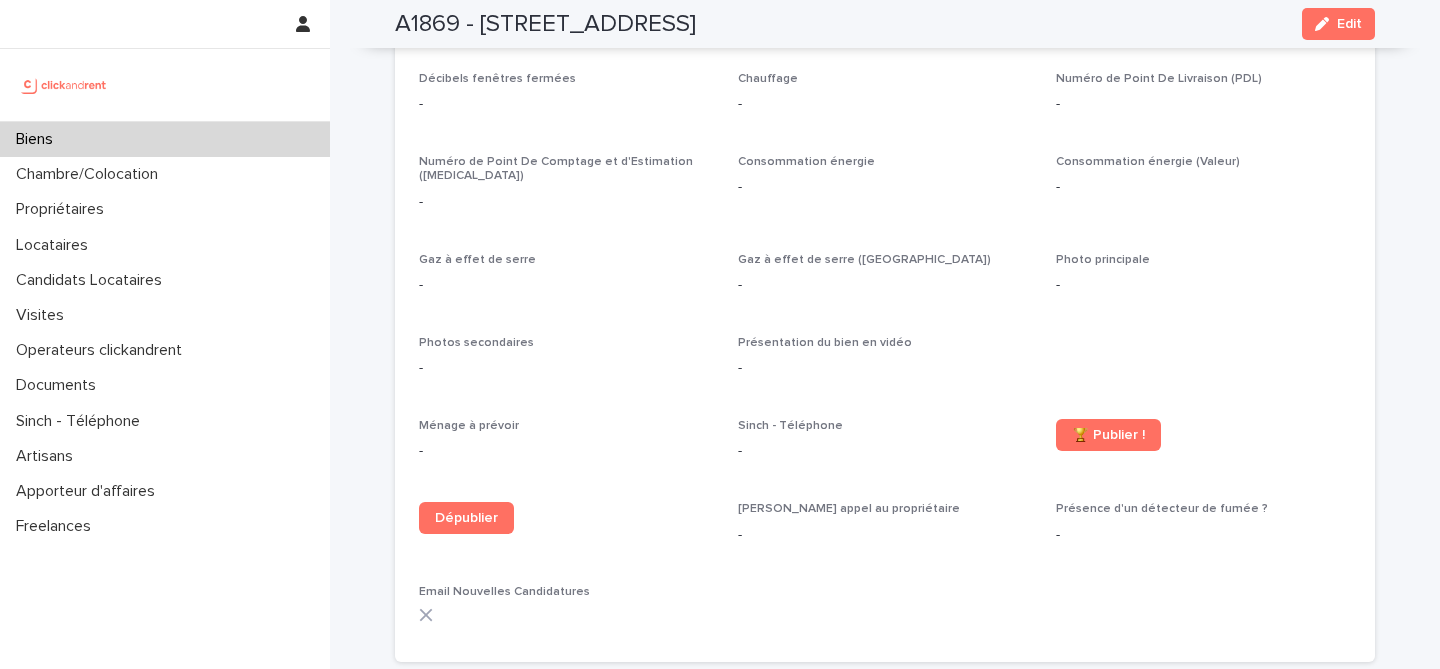 scroll, scrollTop: 3887, scrollLeft: 0, axis: vertical 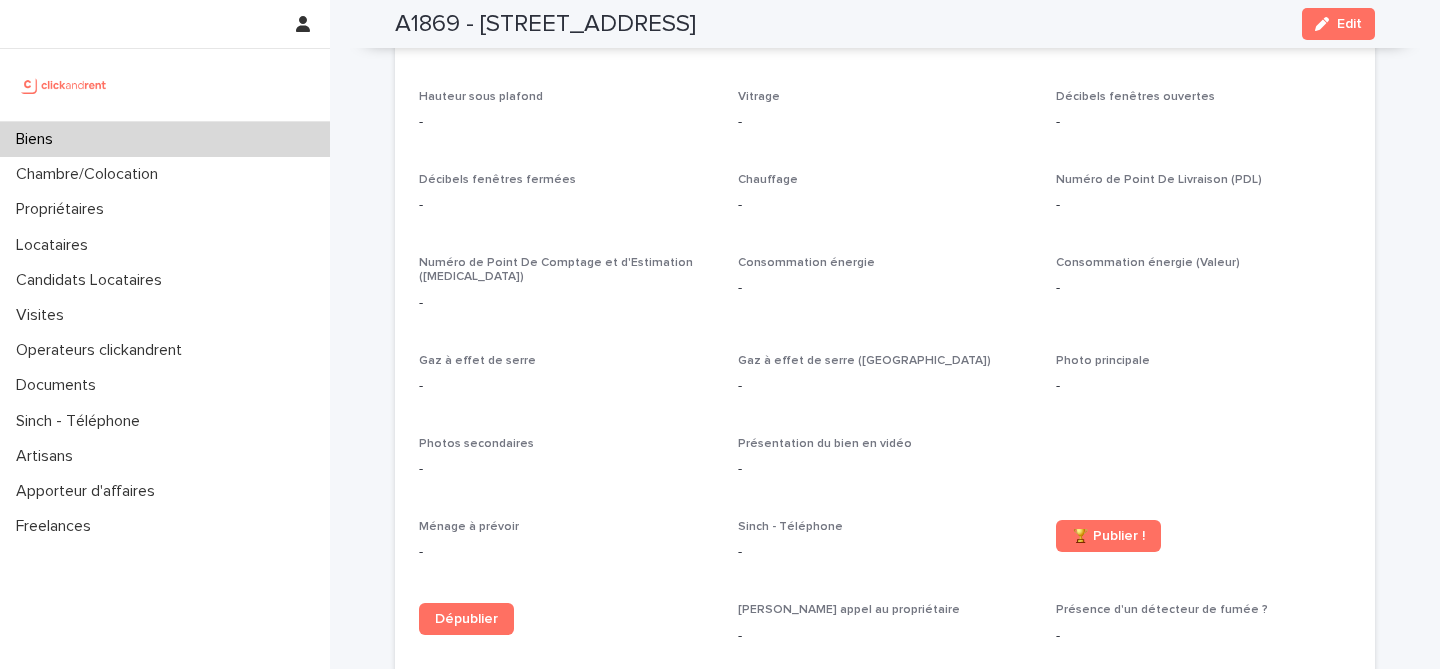 click on "Biens" at bounding box center (165, 139) 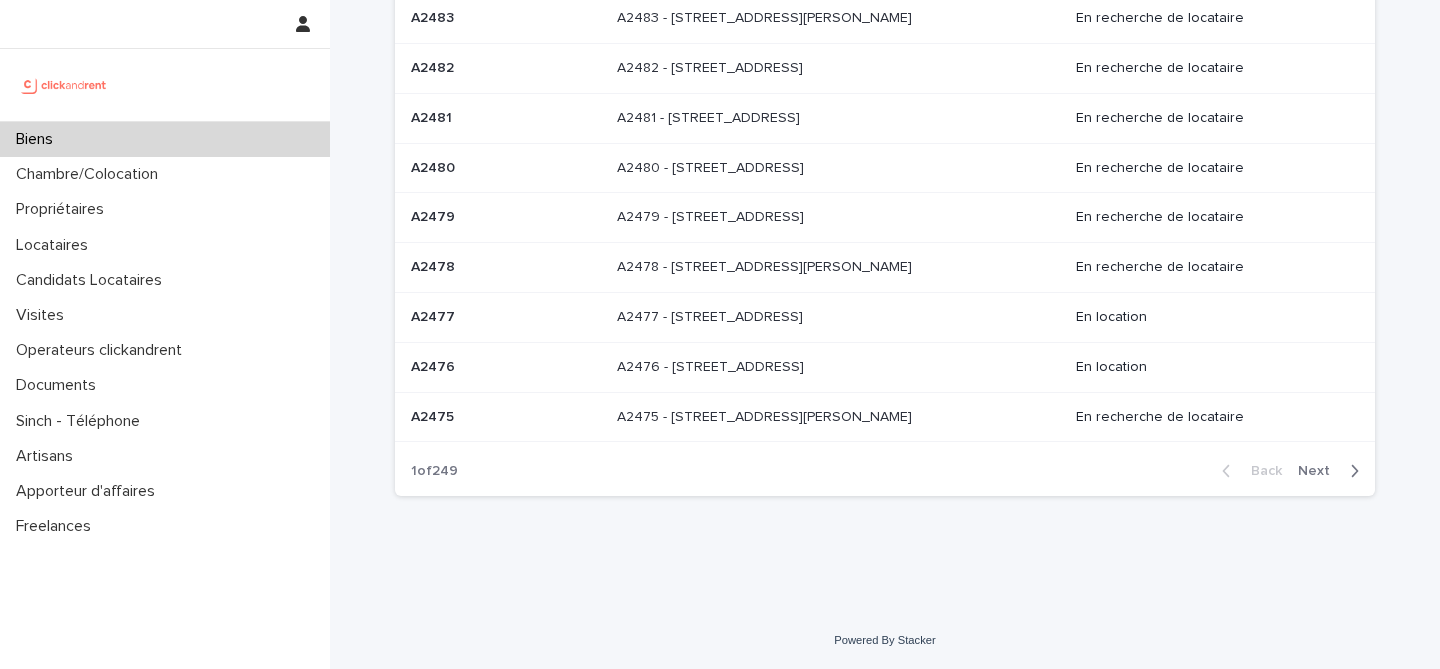 scroll, scrollTop: 0, scrollLeft: 0, axis: both 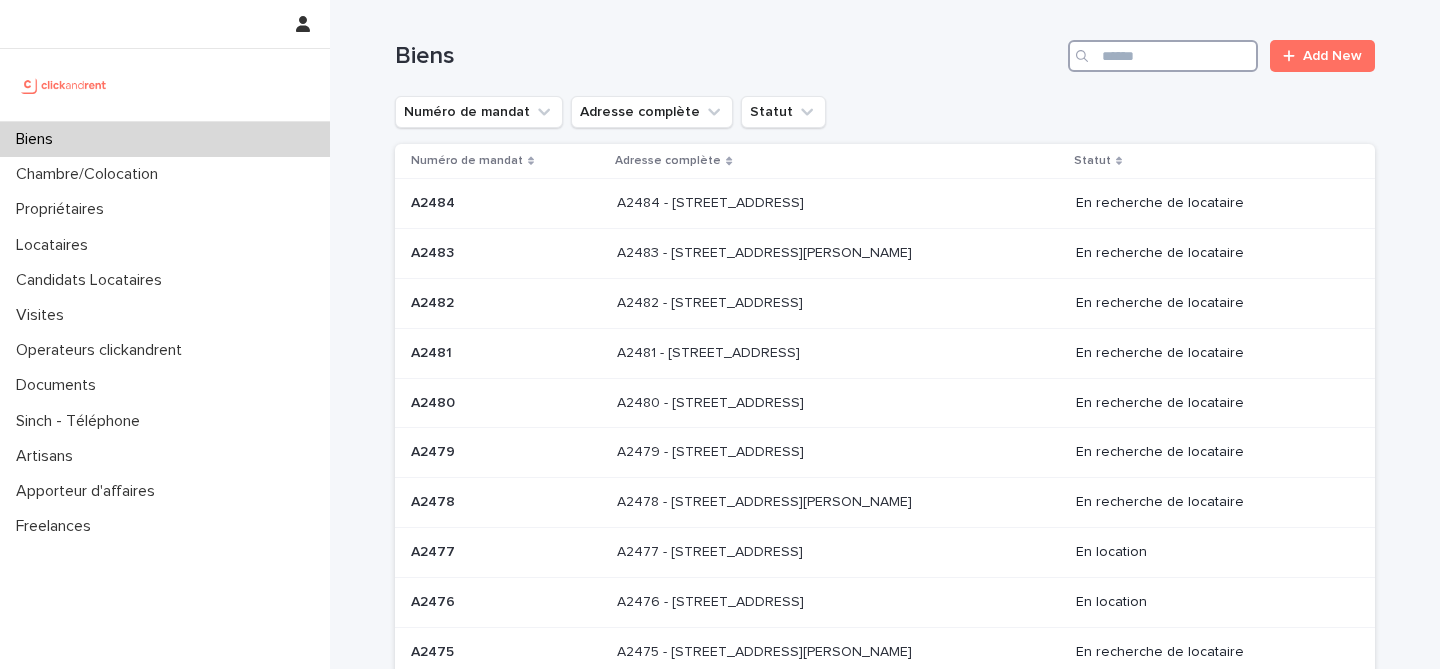 click at bounding box center (1163, 56) 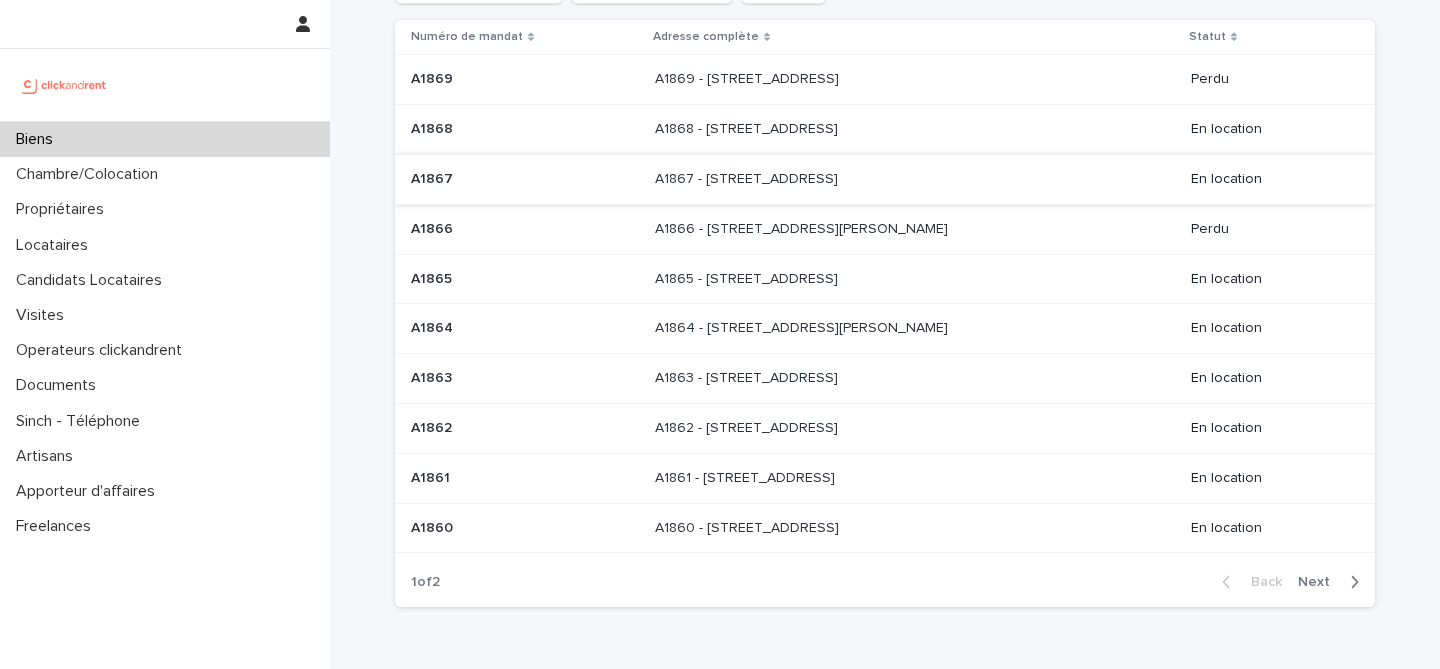 scroll, scrollTop: 236, scrollLeft: 0, axis: vertical 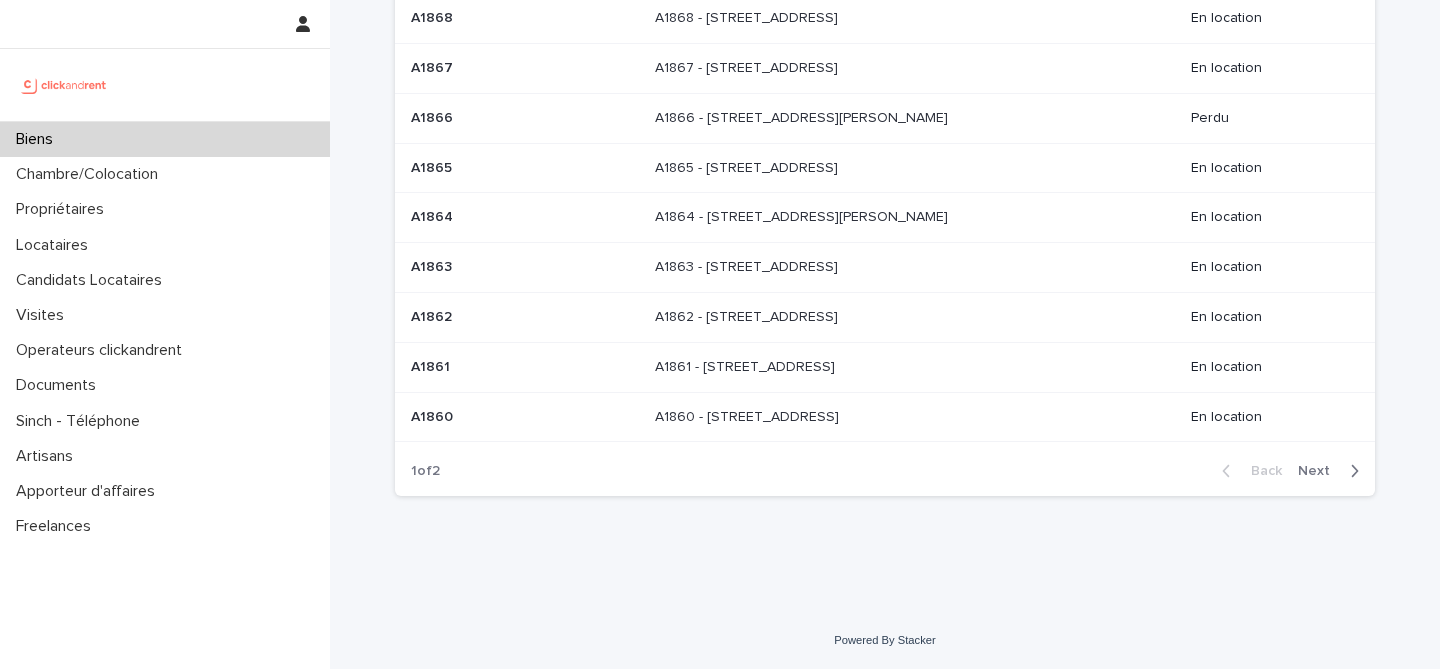 type on "****" 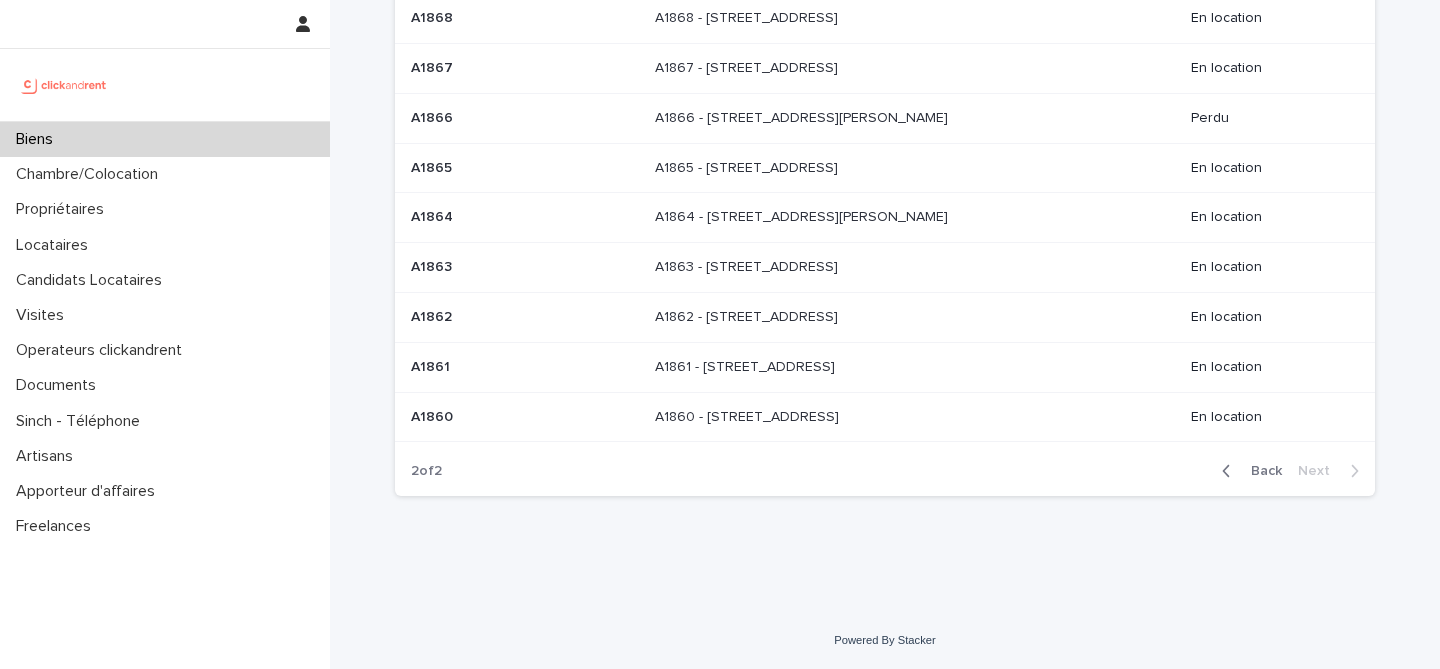 scroll, scrollTop: 0, scrollLeft: 0, axis: both 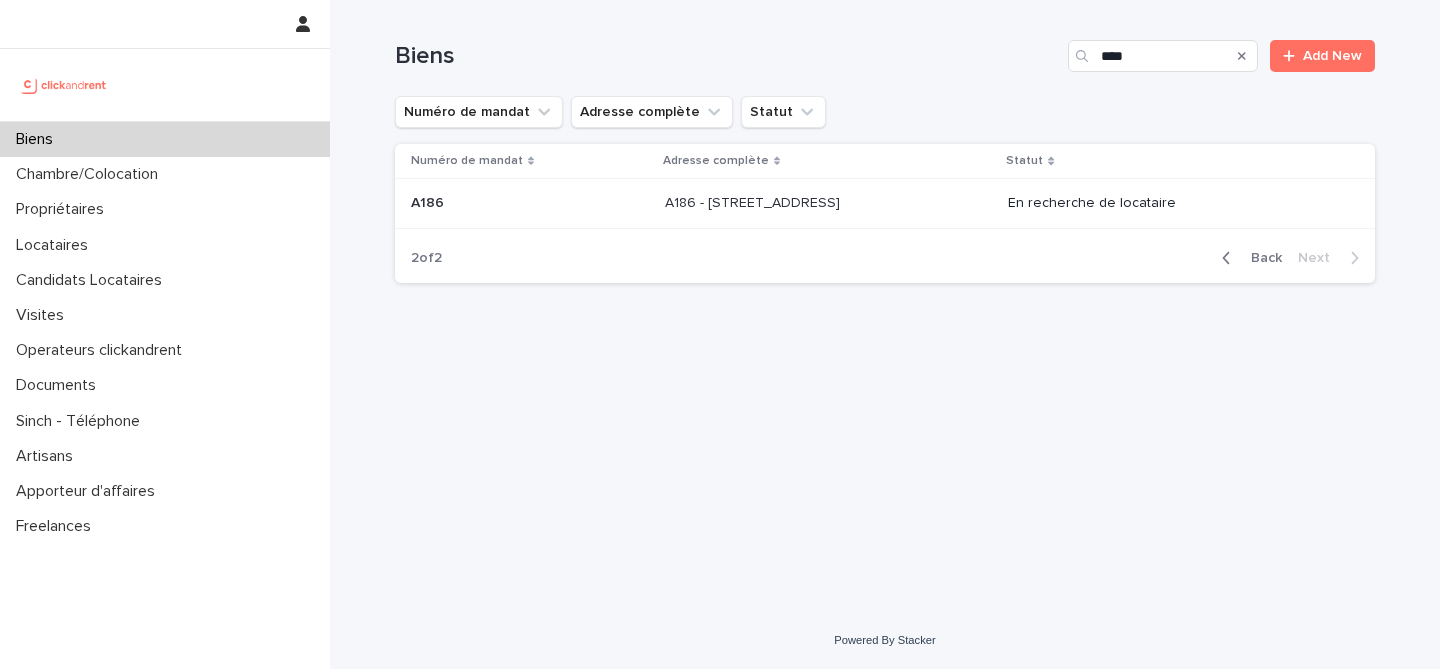 click at bounding box center [530, 203] 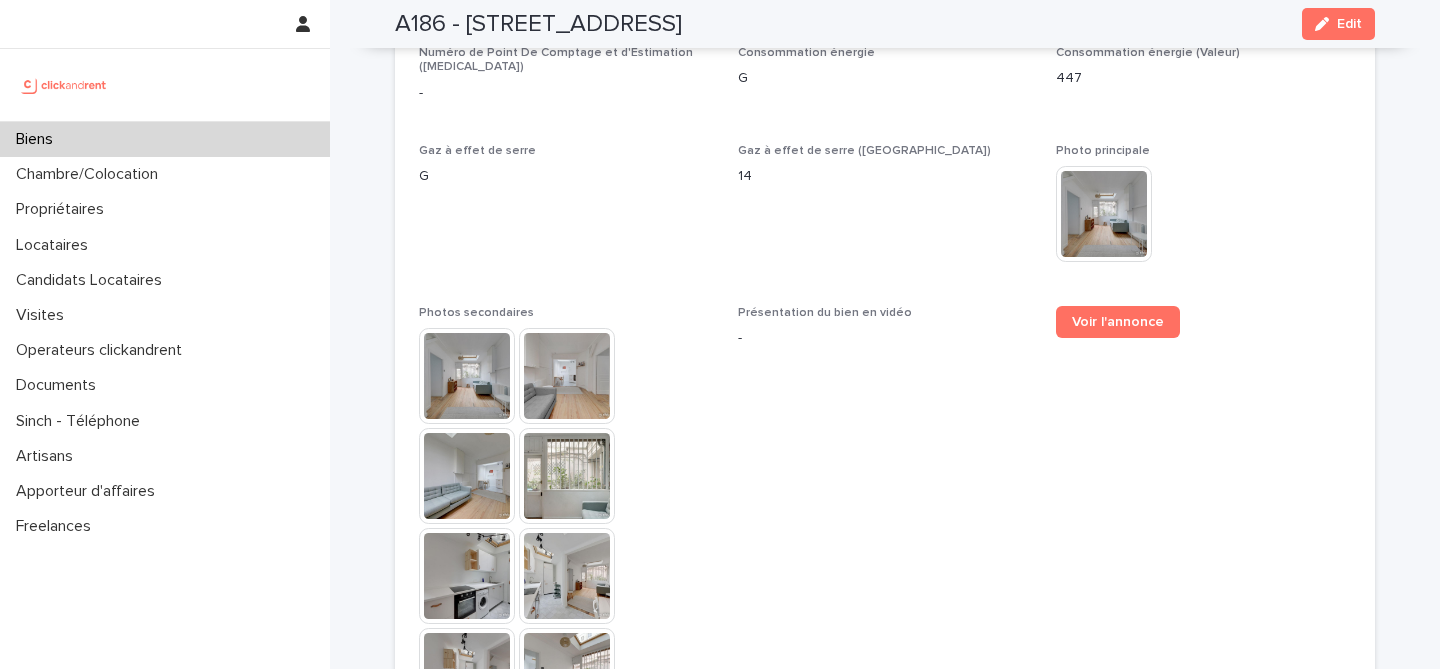 scroll, scrollTop: 5104, scrollLeft: 0, axis: vertical 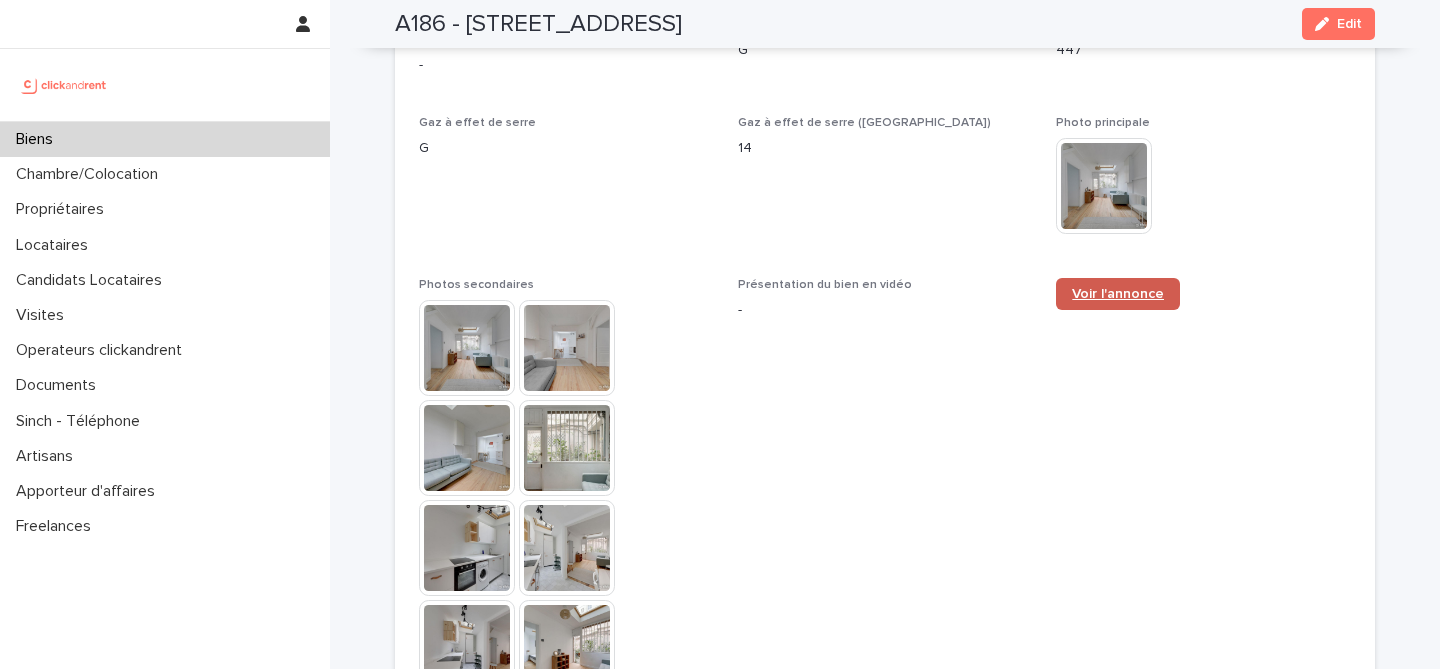 click on "Voir l'annonce" at bounding box center [1118, 294] 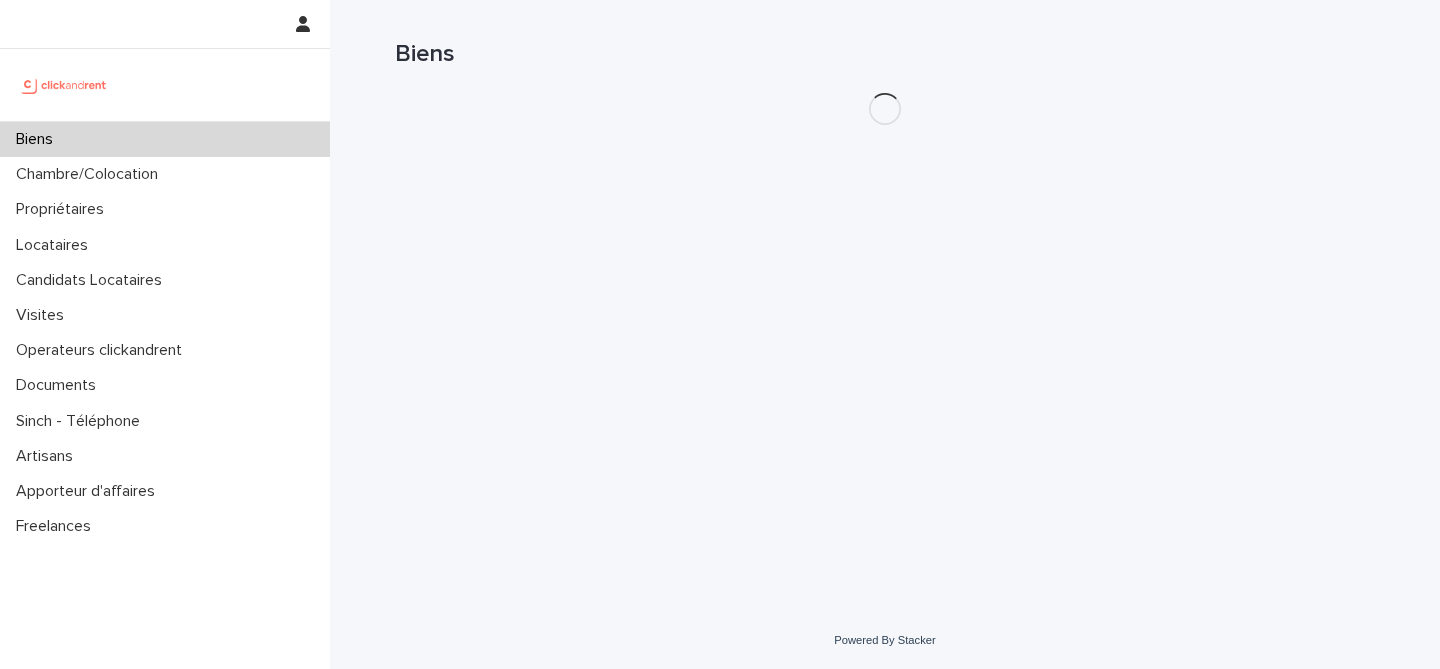 scroll, scrollTop: 0, scrollLeft: 0, axis: both 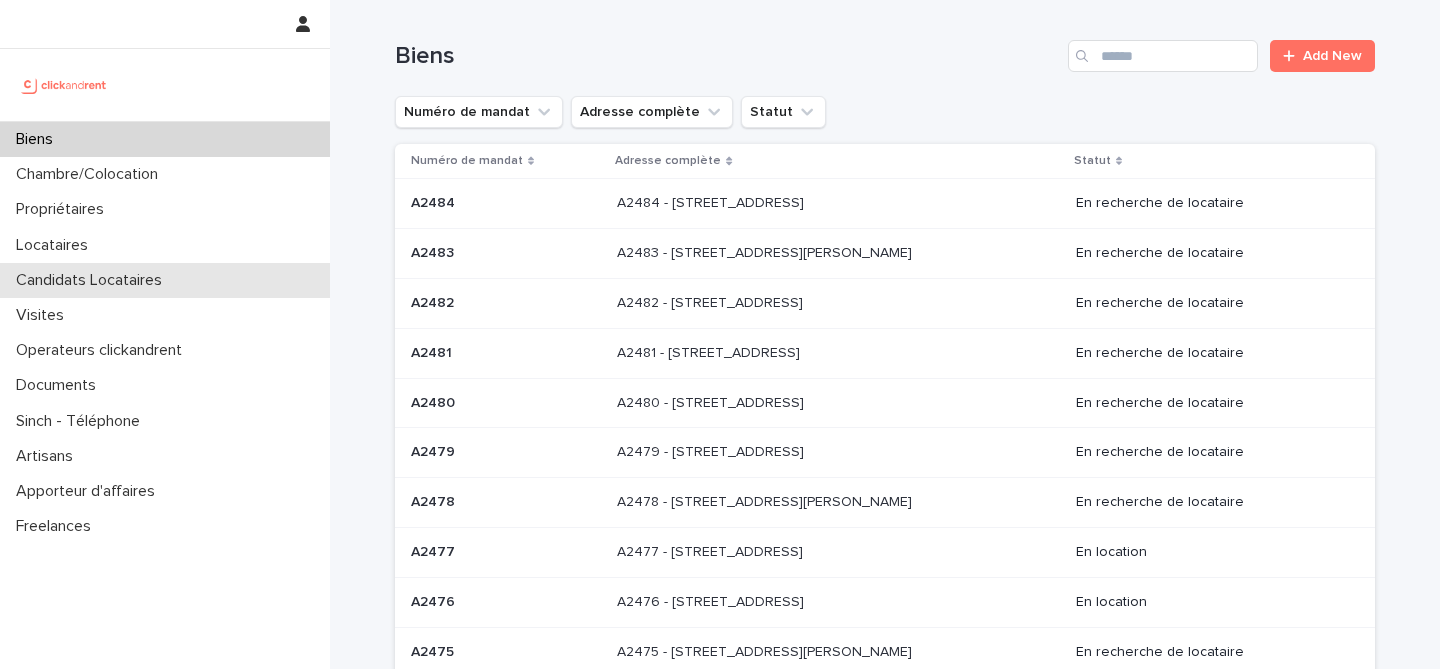 click on "Candidats Locataires" at bounding box center (165, 280) 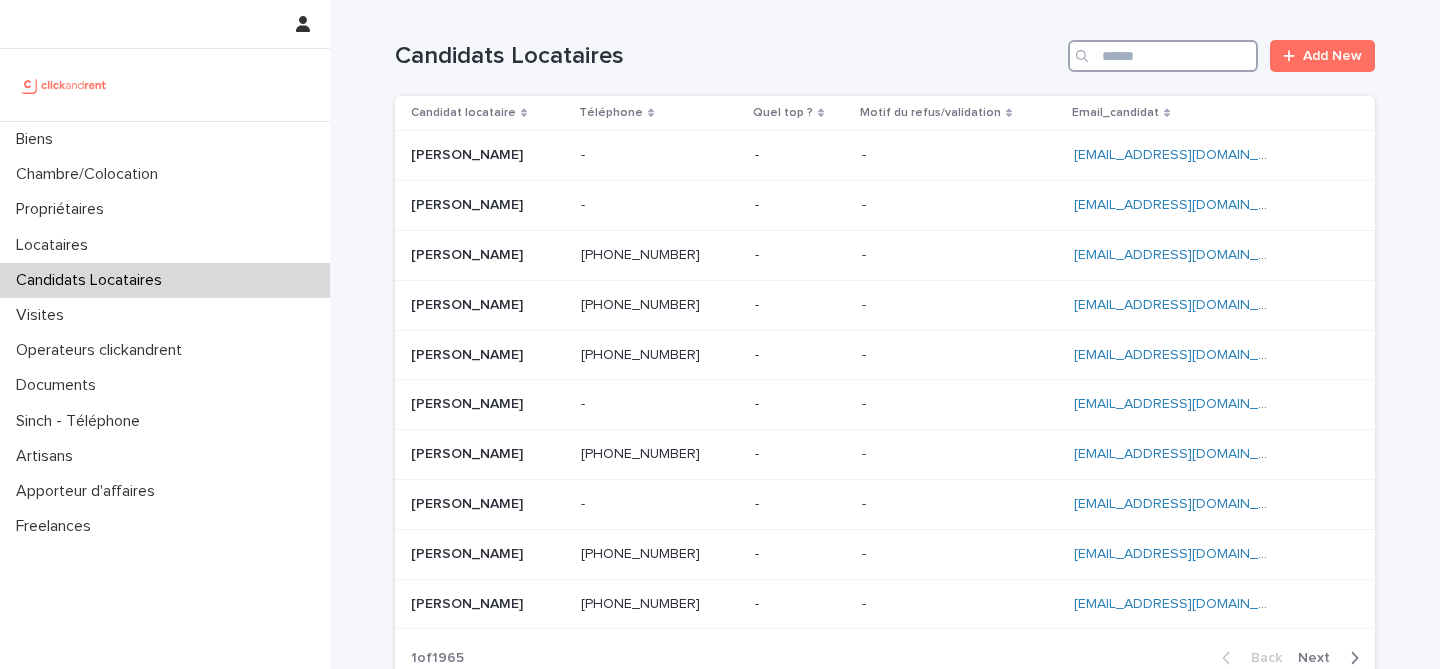 click at bounding box center [1163, 56] 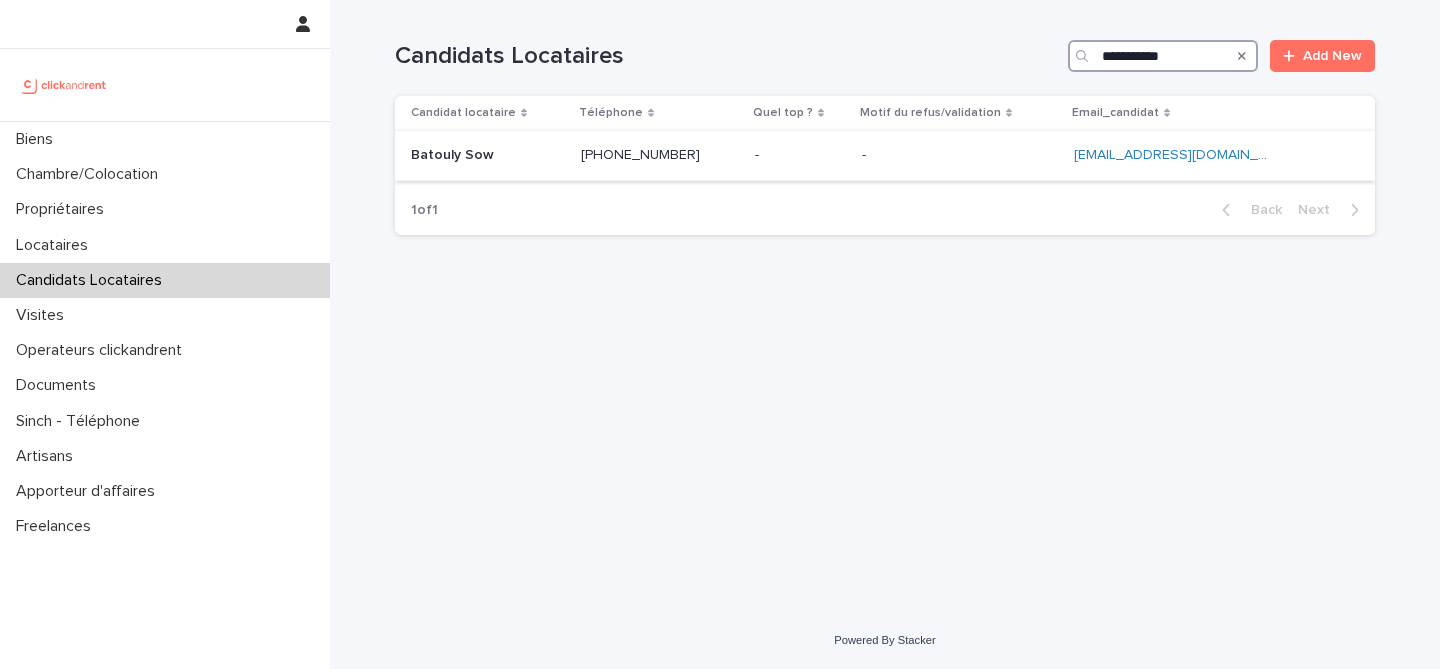 type on "**********" 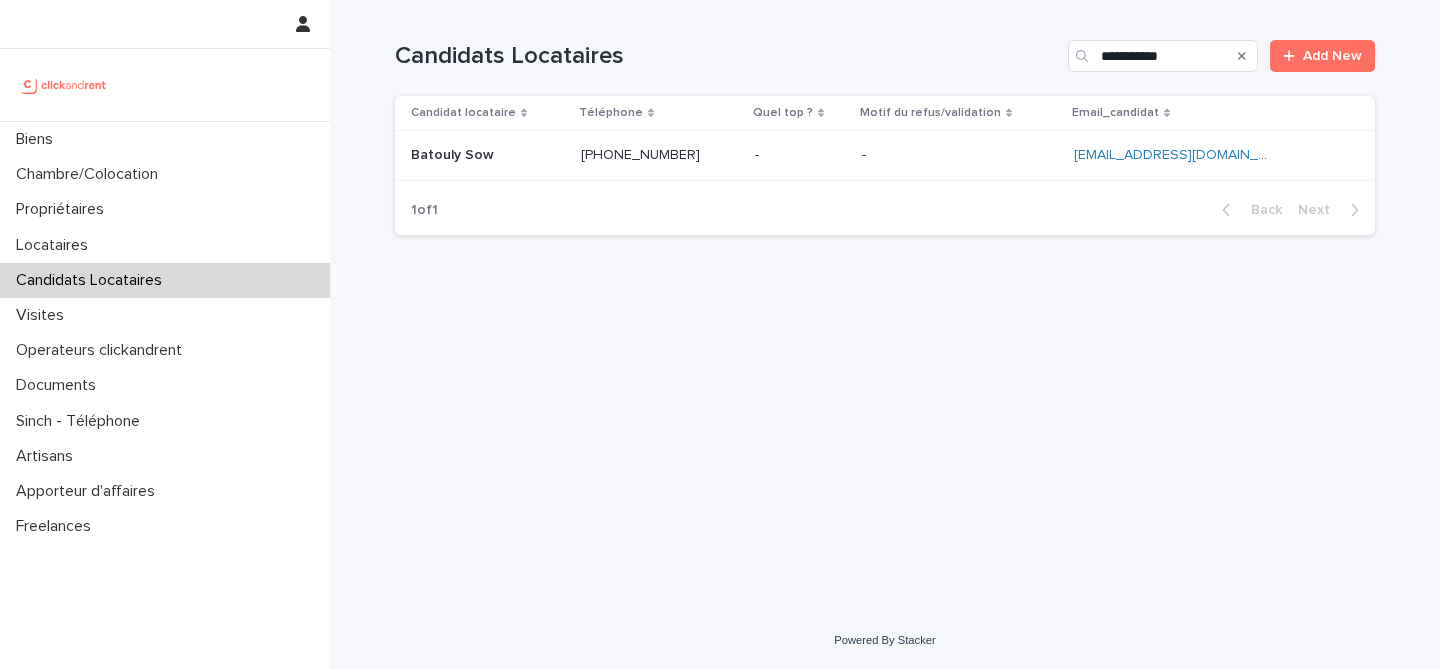 click at bounding box center (488, 155) 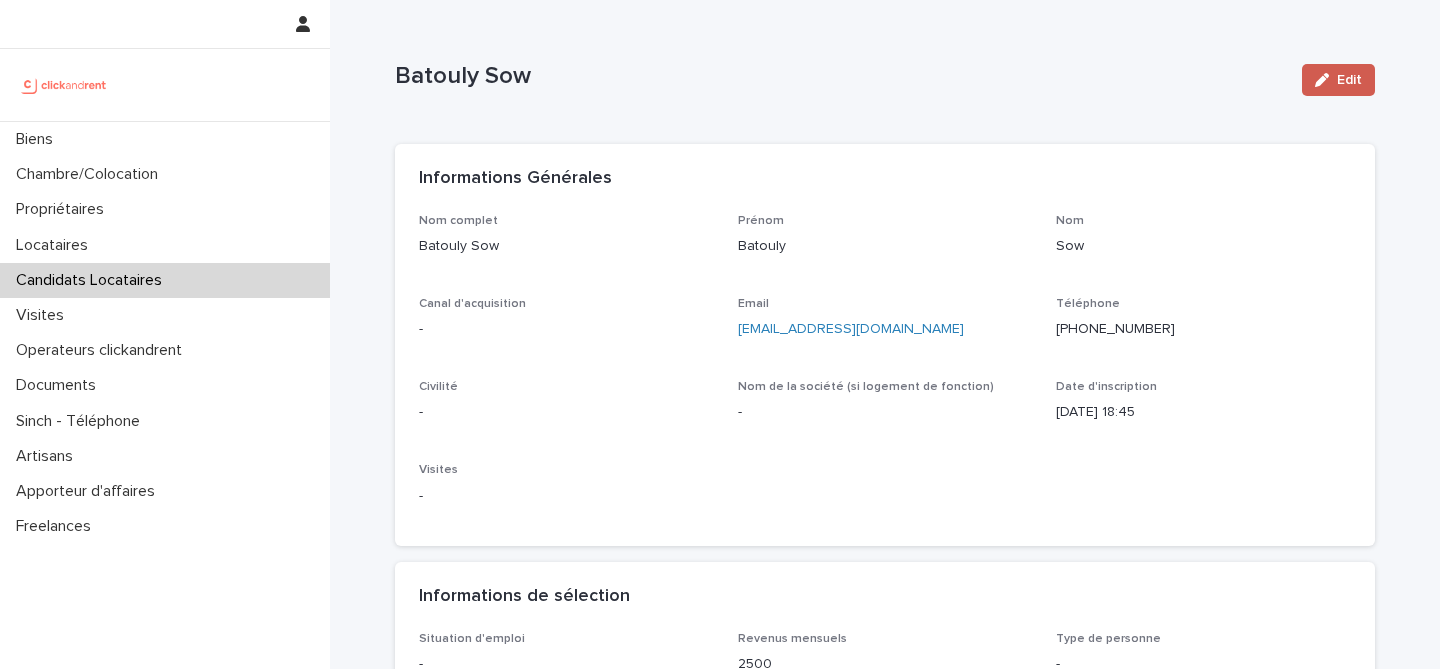 click on "Edit" at bounding box center (1338, 80) 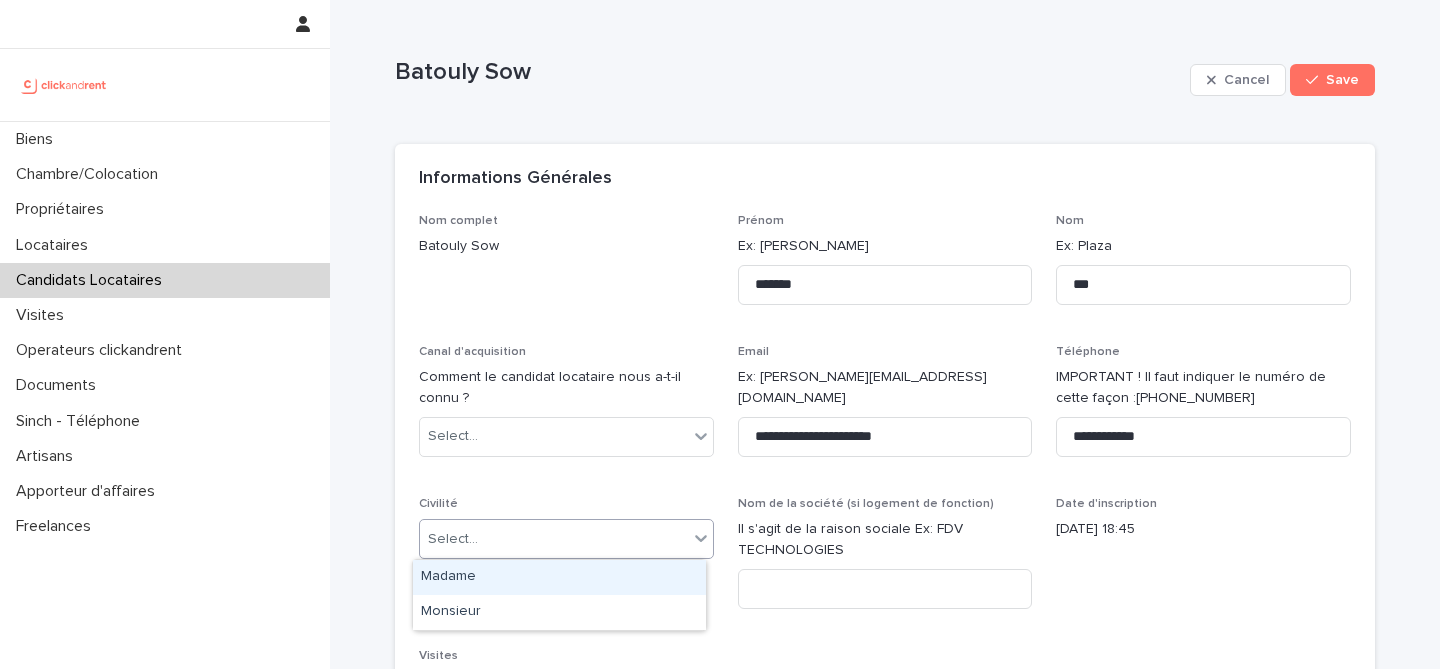 click on "Select..." at bounding box center [554, 539] 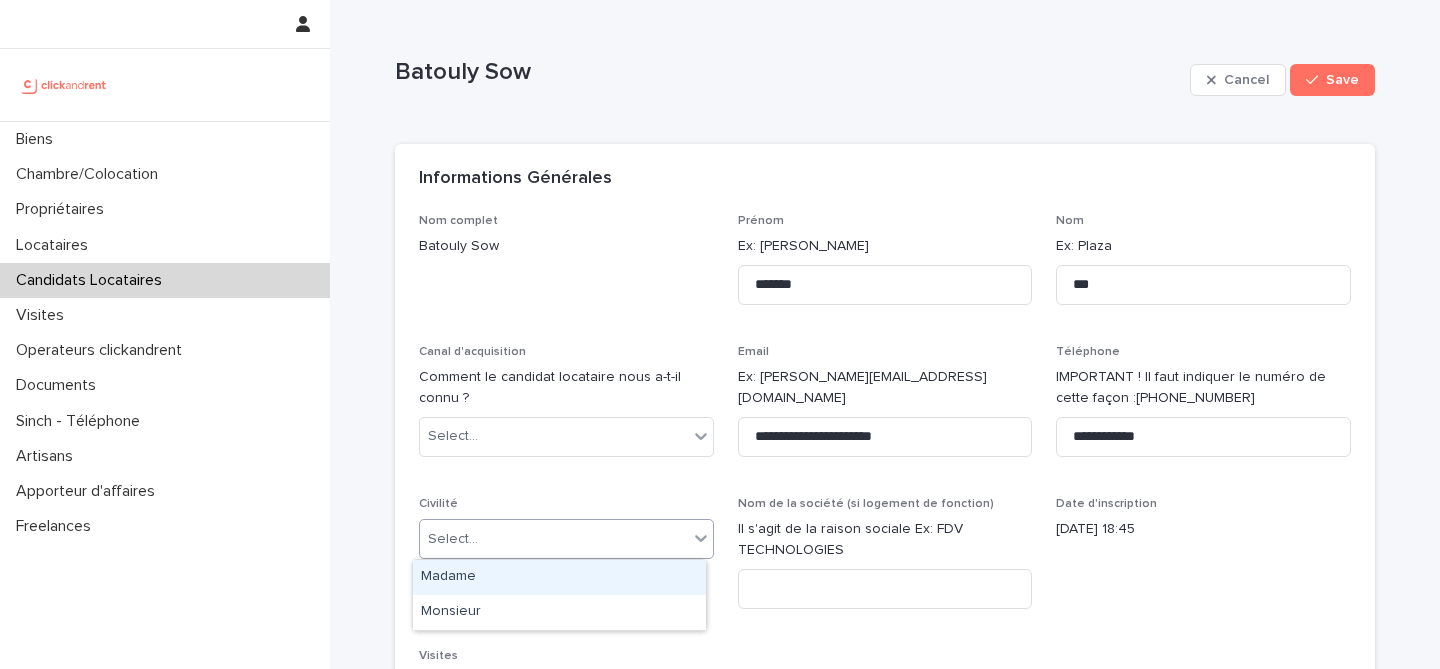 click on "Madame" at bounding box center (559, 577) 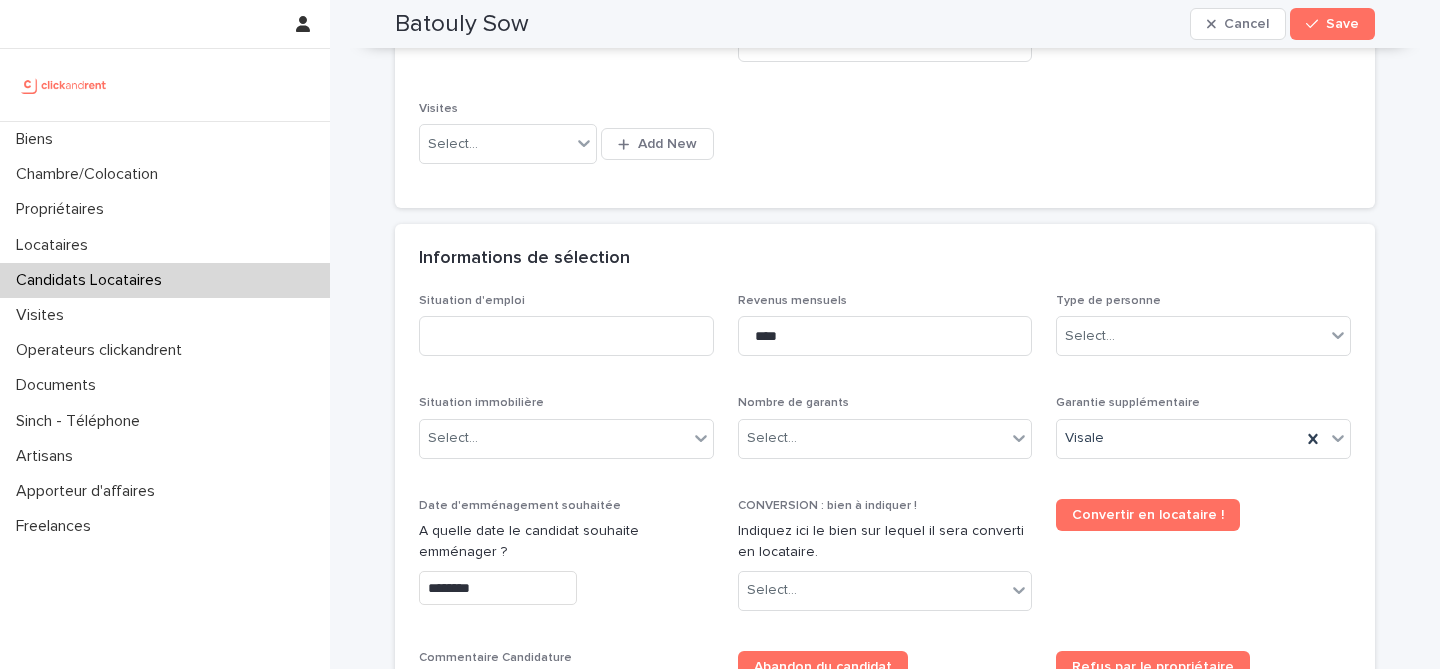 scroll, scrollTop: 558, scrollLeft: 0, axis: vertical 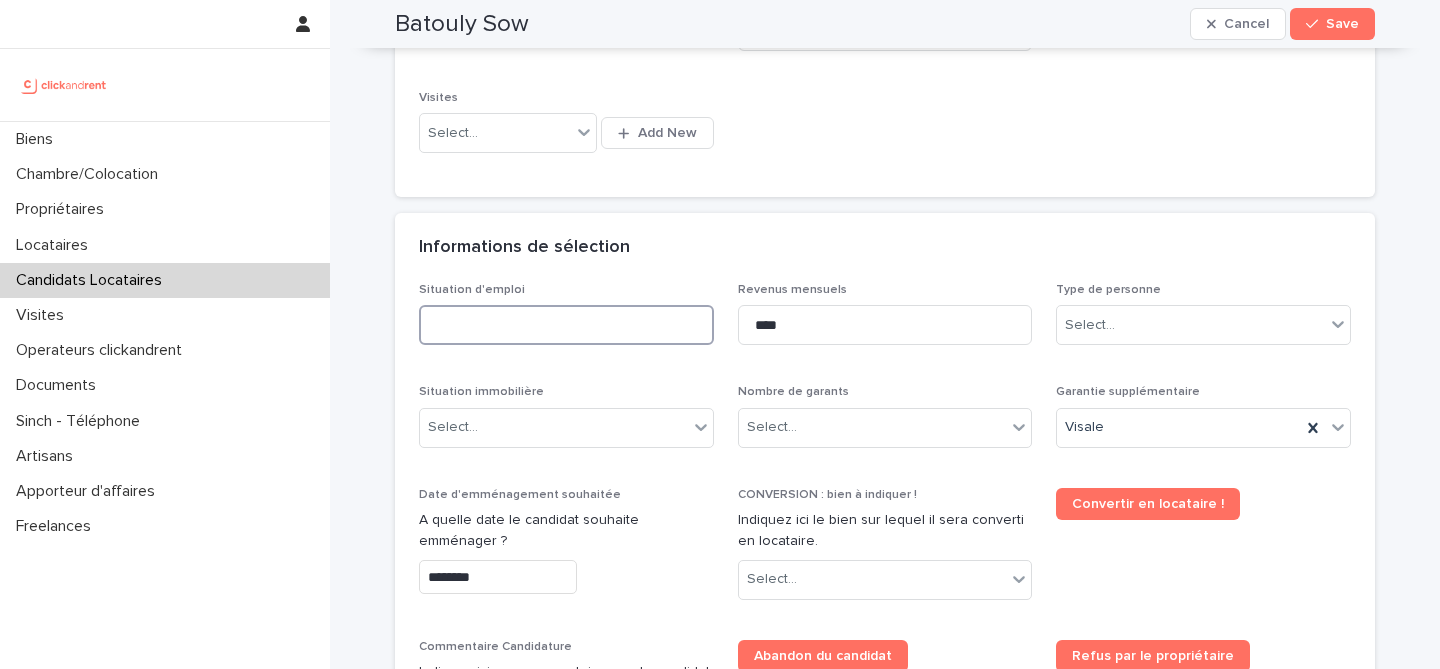 click at bounding box center [566, 325] 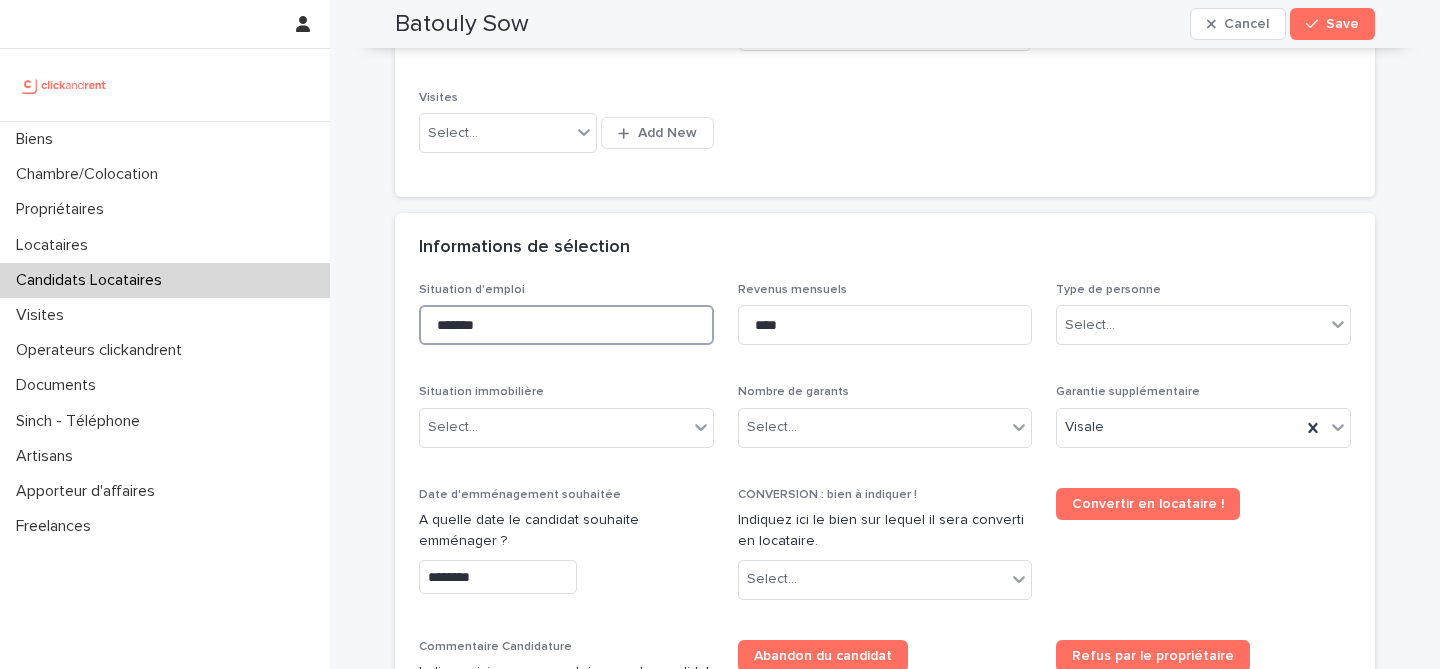 type on "*******" 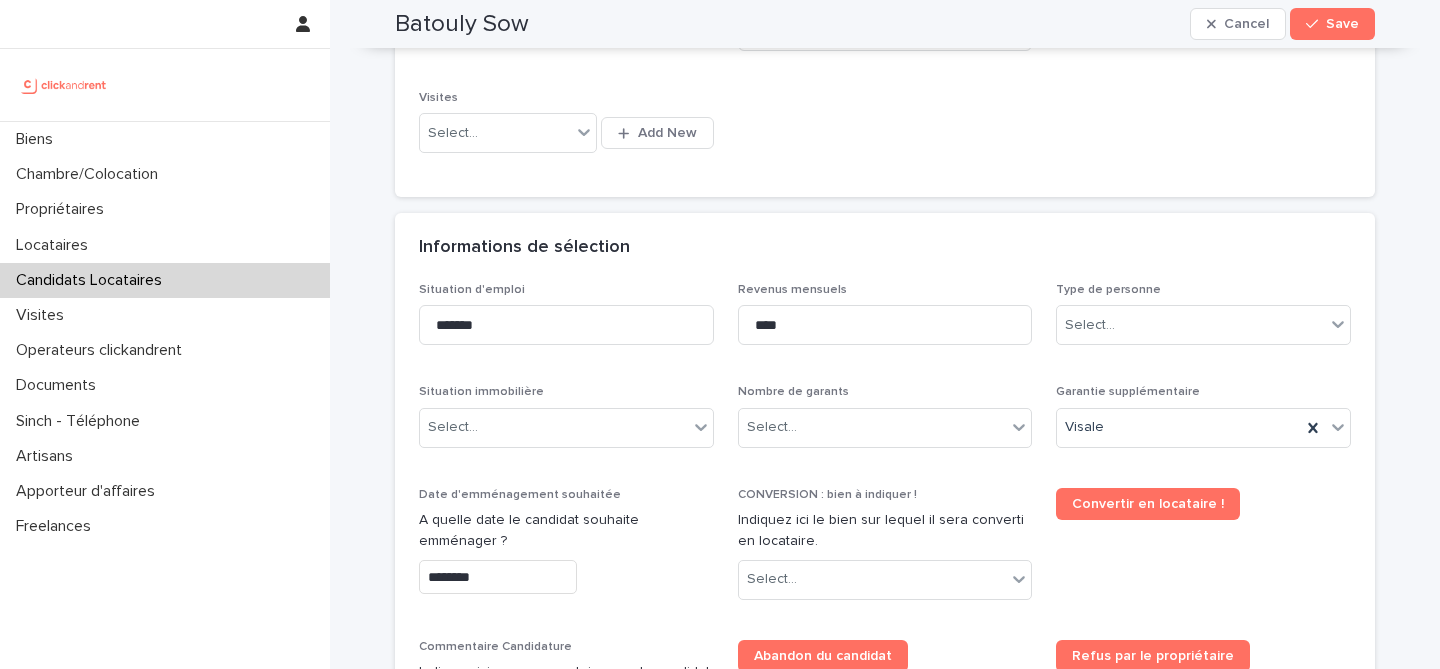 click on "Informations de sélection" at bounding box center (885, 248) 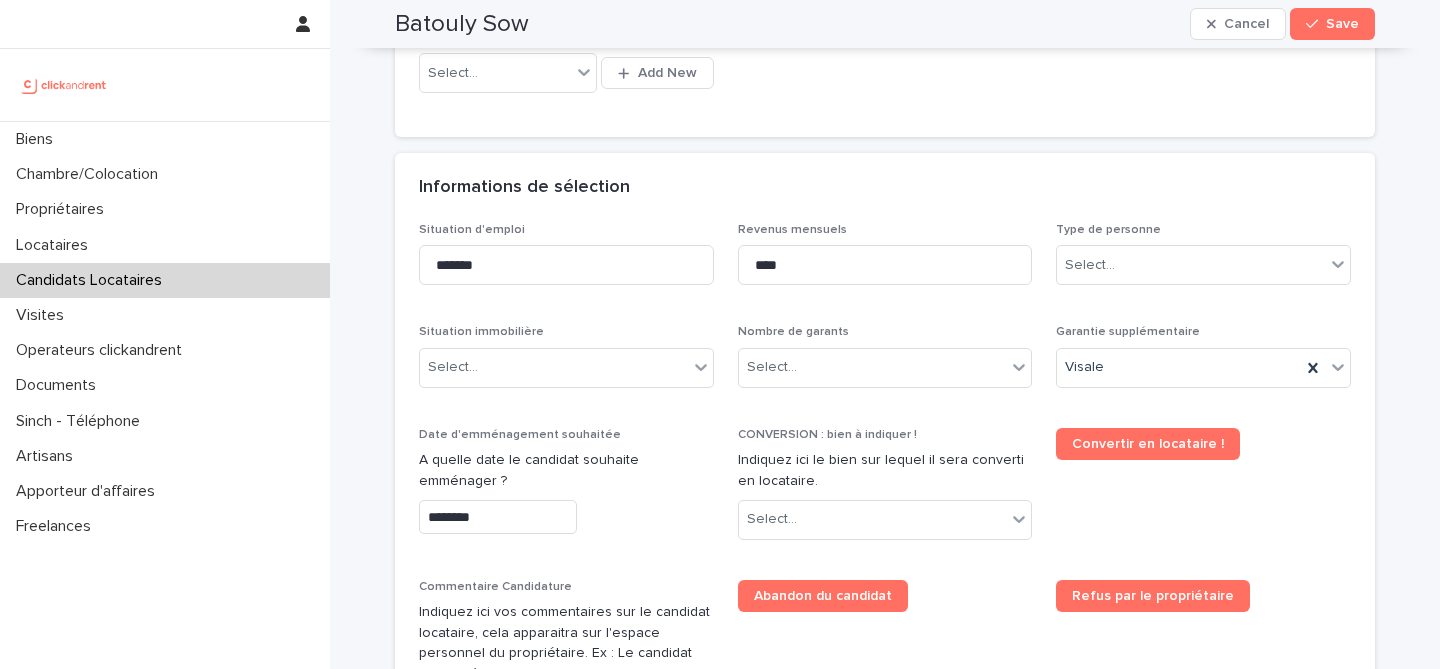 scroll, scrollTop: 633, scrollLeft: 0, axis: vertical 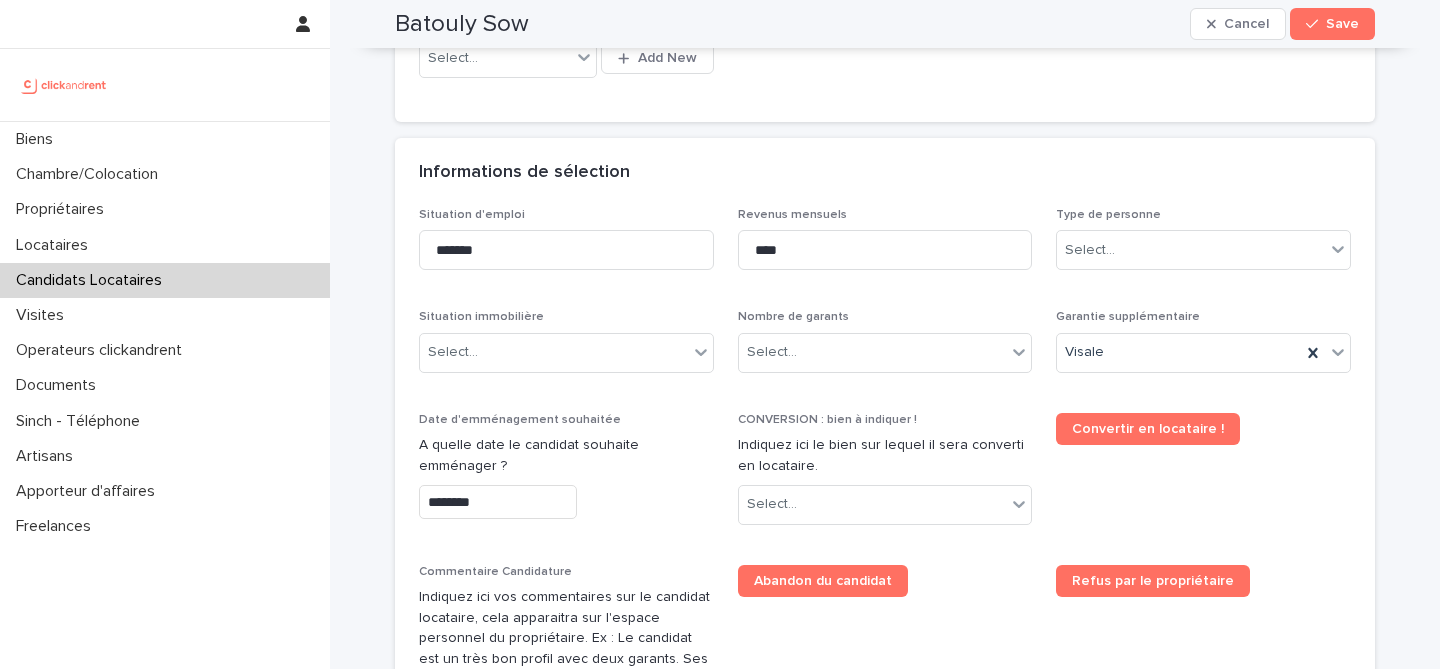 click on "Situation immobilière Select..." at bounding box center [566, 349] 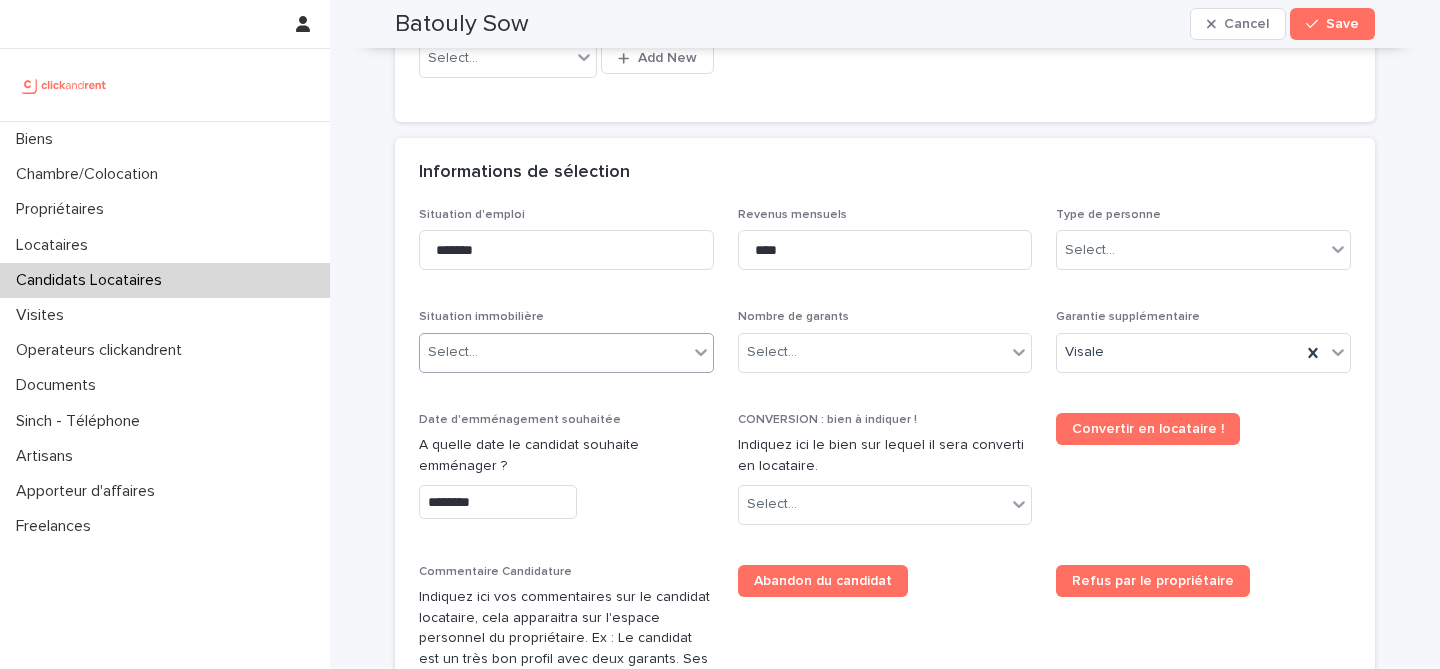 click on "Select..." at bounding box center (554, 352) 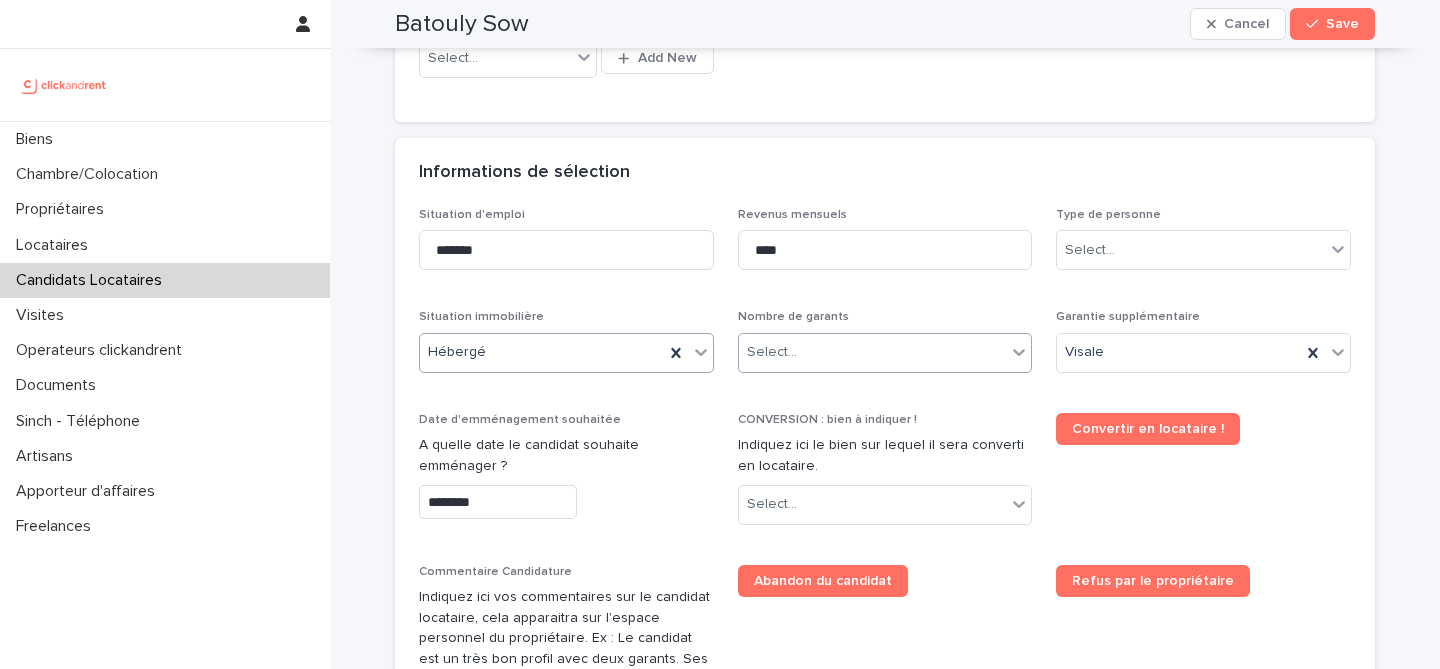 click on "Select..." at bounding box center (772, 352) 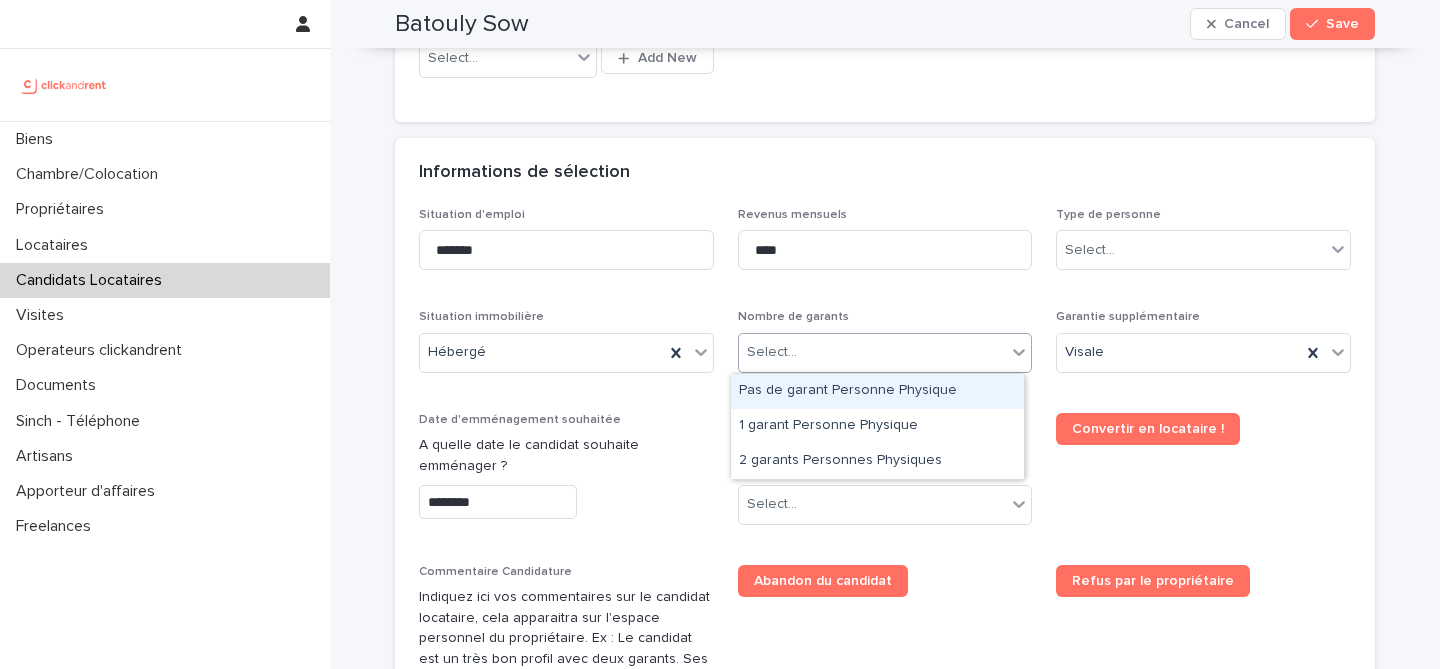 click on "Pas de garant Personne Physique" at bounding box center [877, 391] 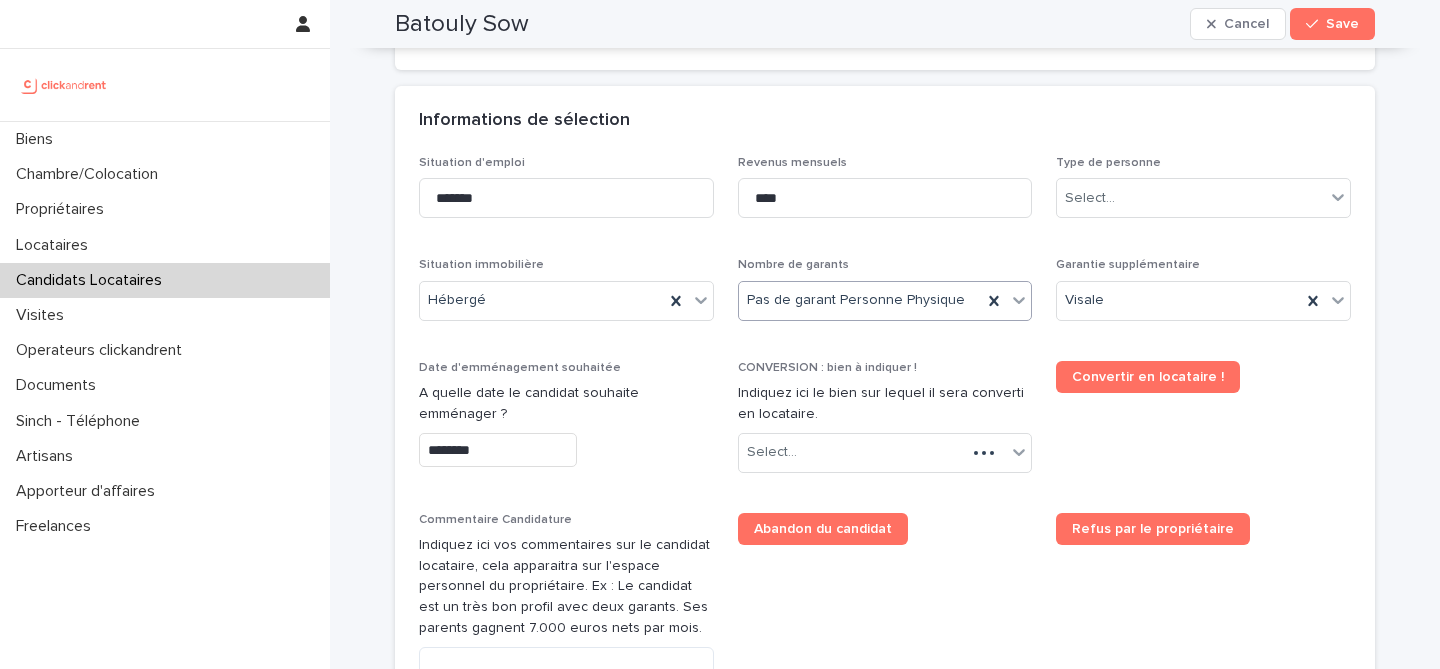 scroll, scrollTop: 706, scrollLeft: 0, axis: vertical 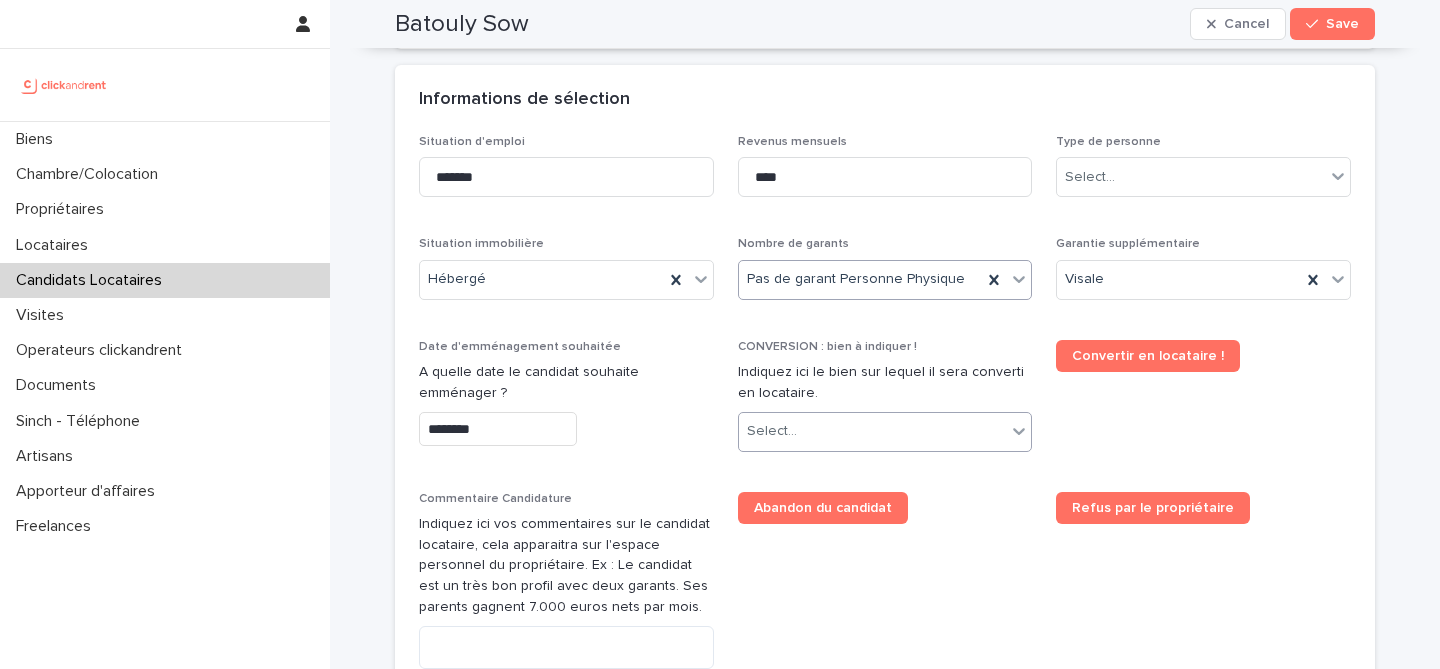 click on "Select..." at bounding box center (873, 431) 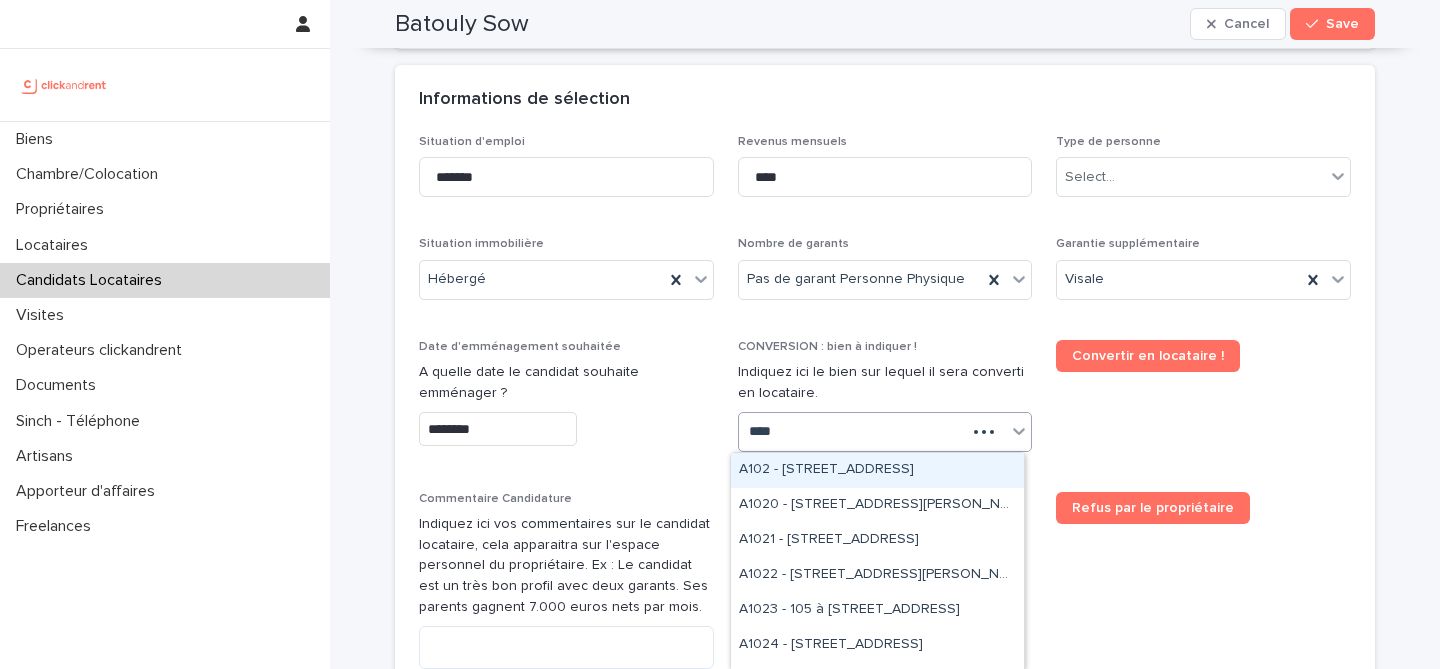 type on "*****" 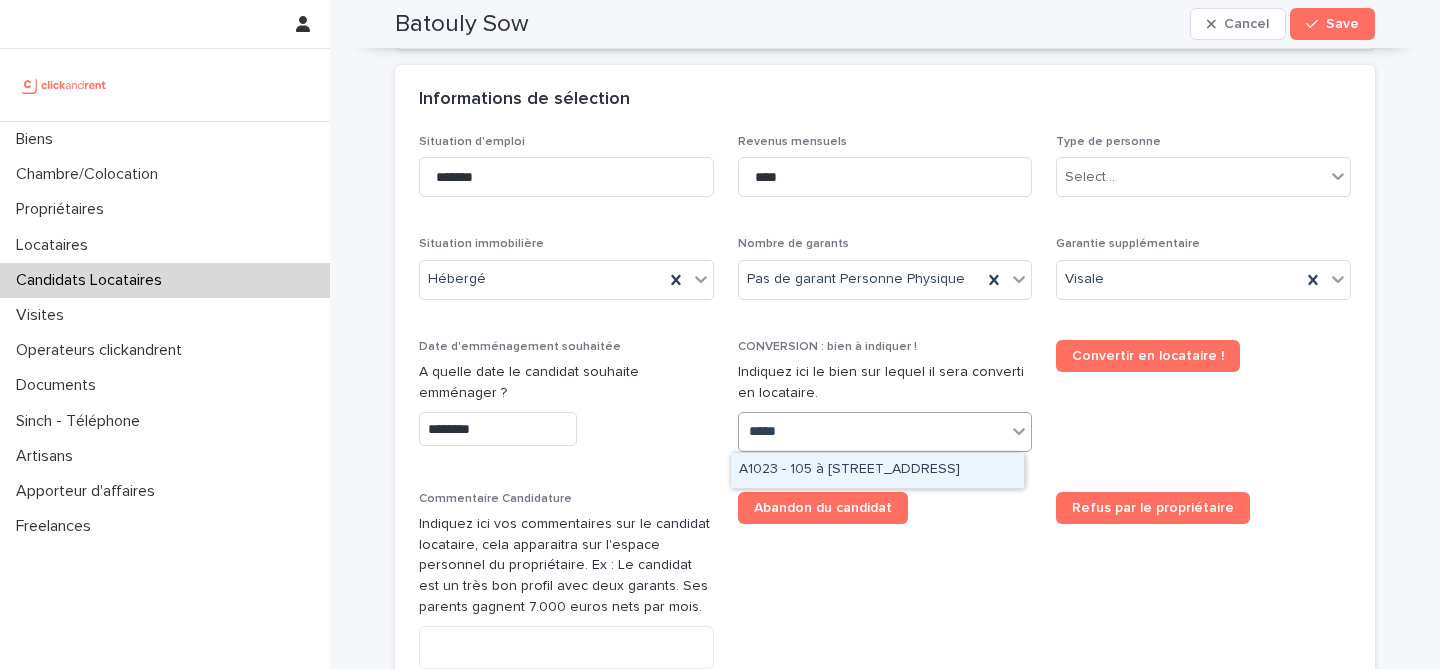 click on "A1023 - 105 à 109, Boulevard de la République,  Champs-sur-Marne 77420" at bounding box center [877, 470] 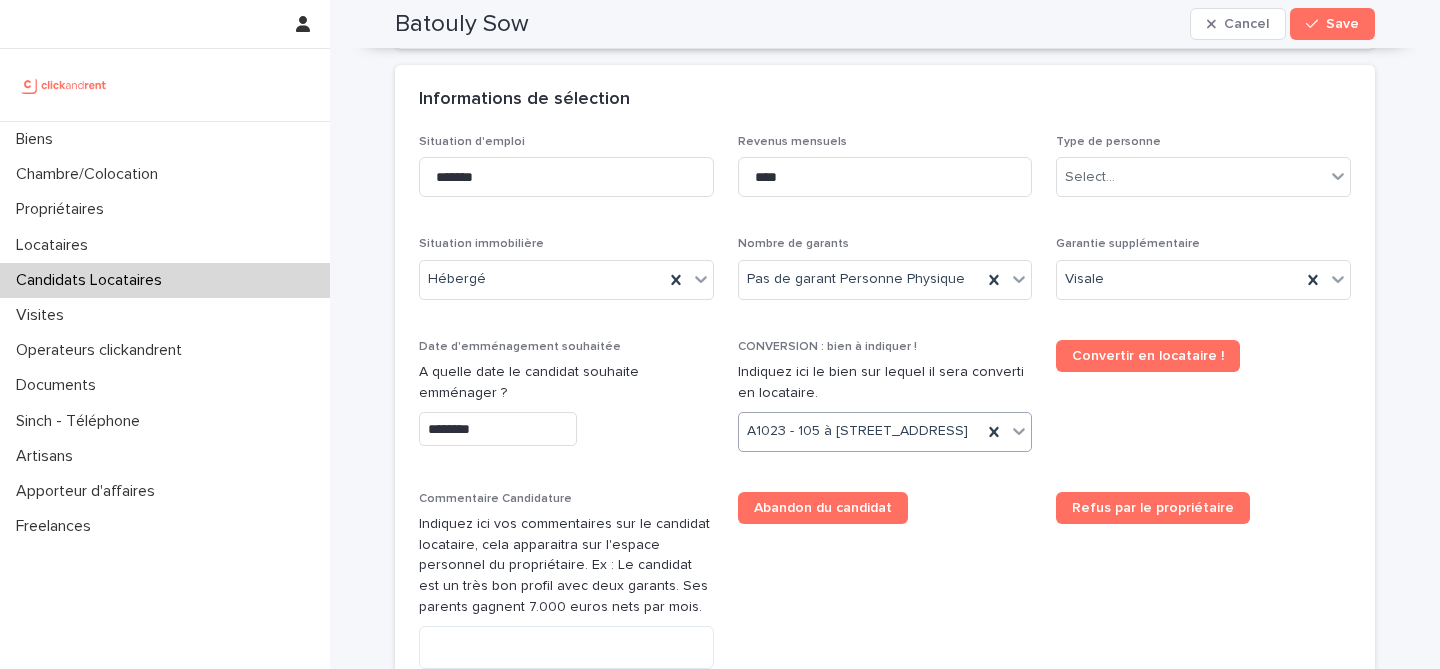 scroll, scrollTop: 734, scrollLeft: 0, axis: vertical 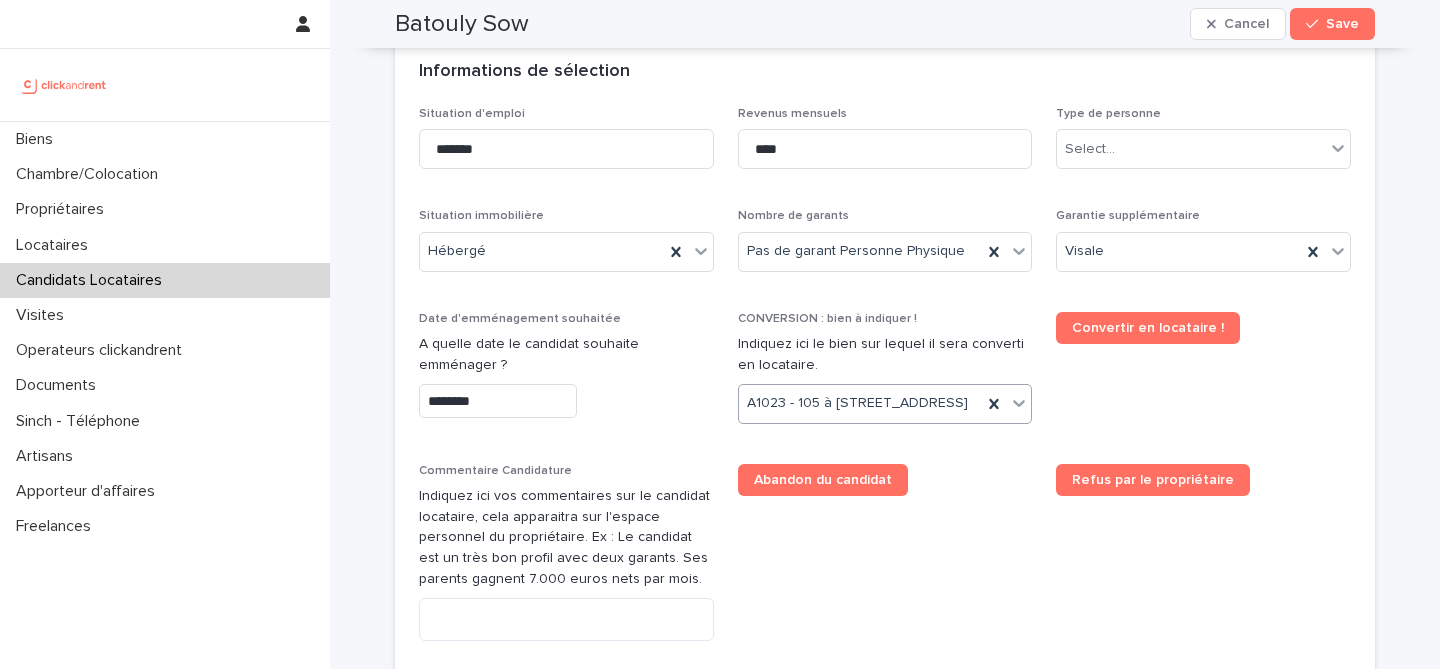 click on "Situation d'emploi ******* Revenus mensuels **** Type de personne Select... Situation immobilière Hébergé Nombre de garants Pas de garant Personne Physique Garantie supplémentaire Visale Date d'emménagement souhaitée A quelle date le candidat souhaite emménager ? ******** CONVERSION : bien à indiquer ! Indiquez ici le bien sur lequel il sera converti en locataire.   option A1023 - 105 à 109, Boulevard de la République,  Champs-sur-Marne 77420, selected.     0 results available. Select is focused ,type to refine list, press Down to open the menu,  A1023 - 105 à 109, Boulevard de la République,  Champs-sur-Marne 77420 Convertir en locataire ! Commentaire Candidature Indiquez ici vos commentaires sur le candidat locataire, cela apparaitra sur l'espace personnel du propriétaire.
Ex : Le candidat est un très bon profil avec deux garants. Ses parents gagnent 7.000 euros nets par mois. Abandon du candidat Refus par le propriétaire Bien - Historique Top Select... Type de Top Validation / Refus" at bounding box center (885, 435) 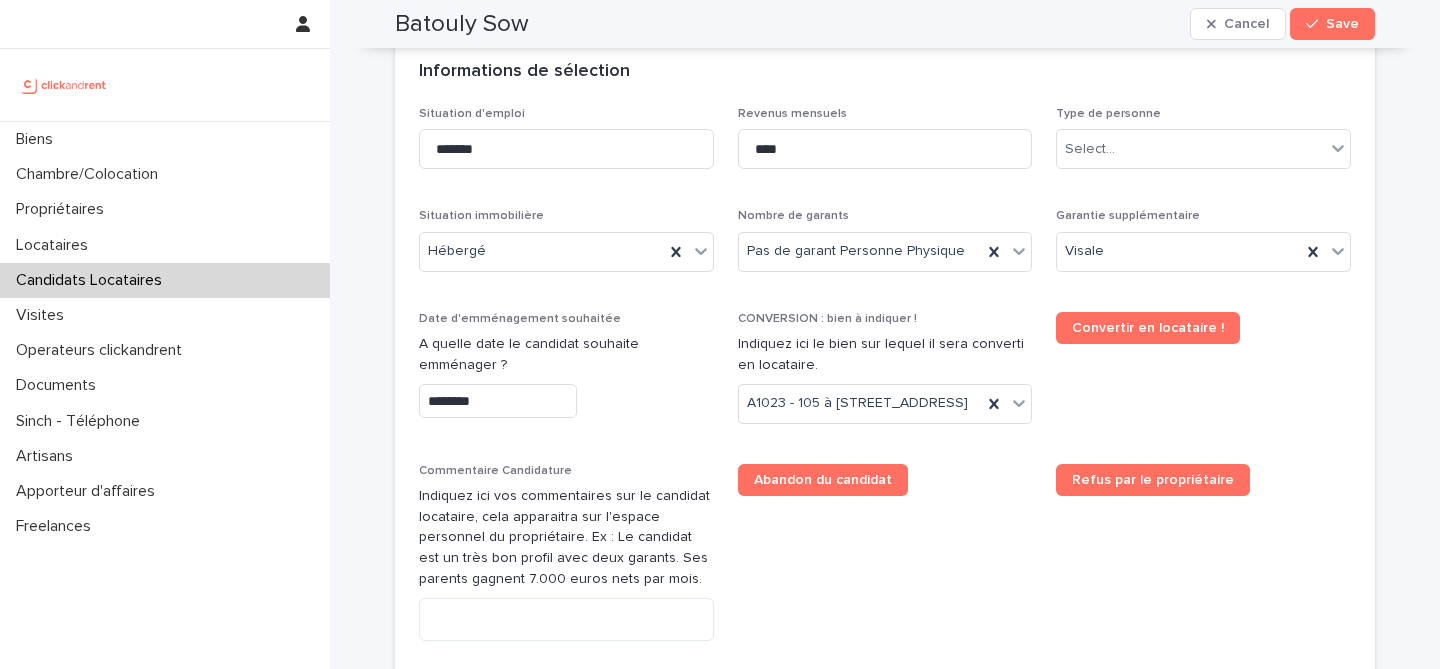 click on "********" at bounding box center [498, 401] 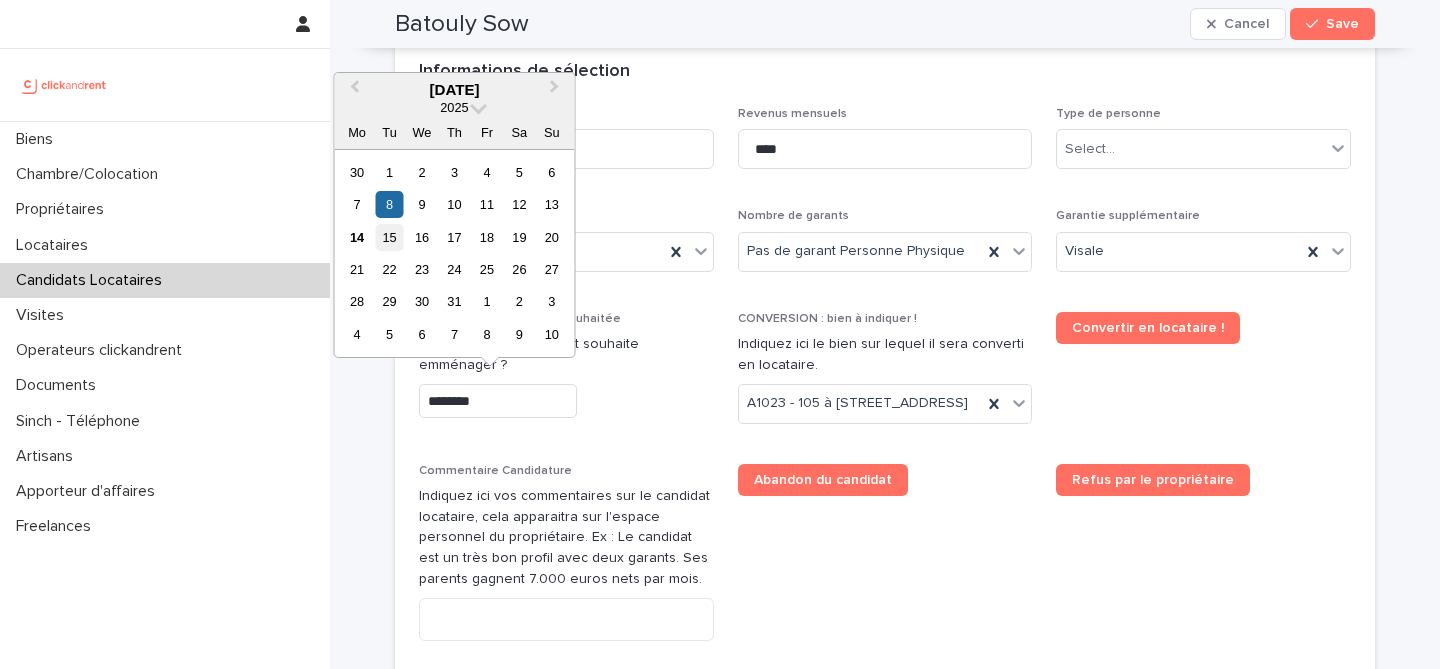 click on "15" at bounding box center [389, 237] 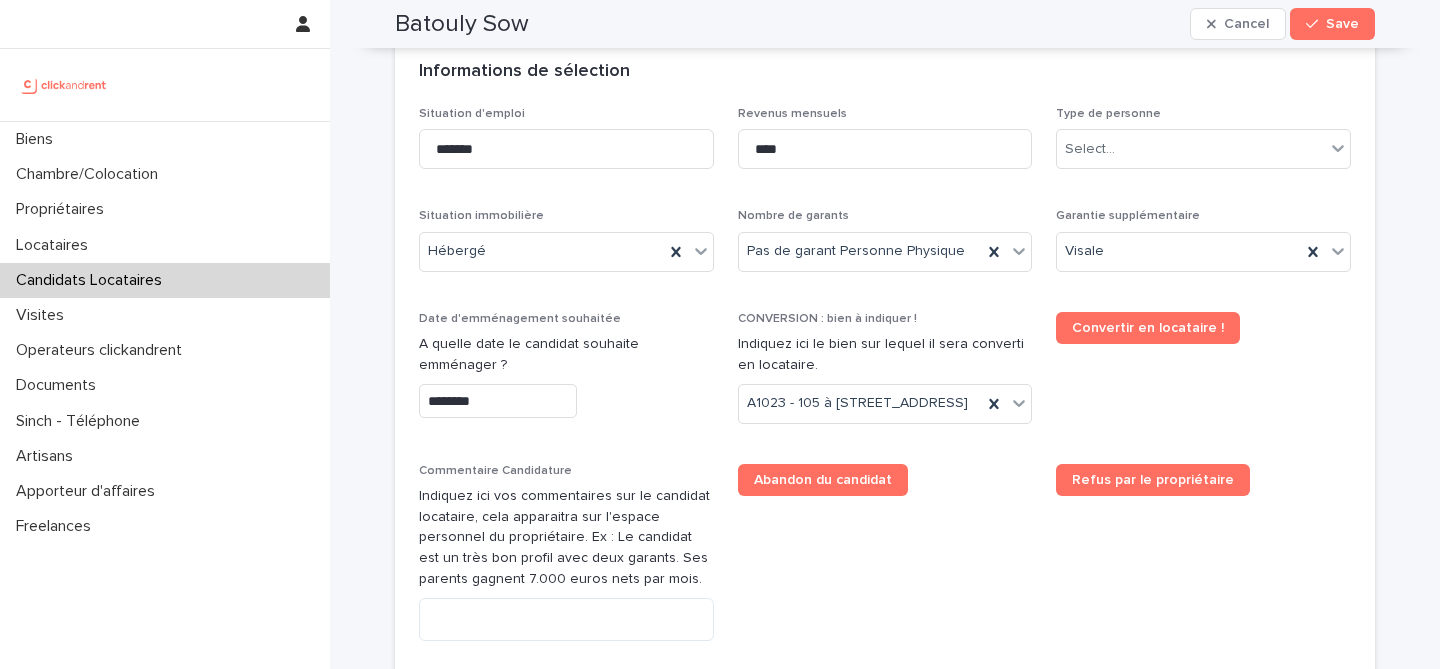 type on "*********" 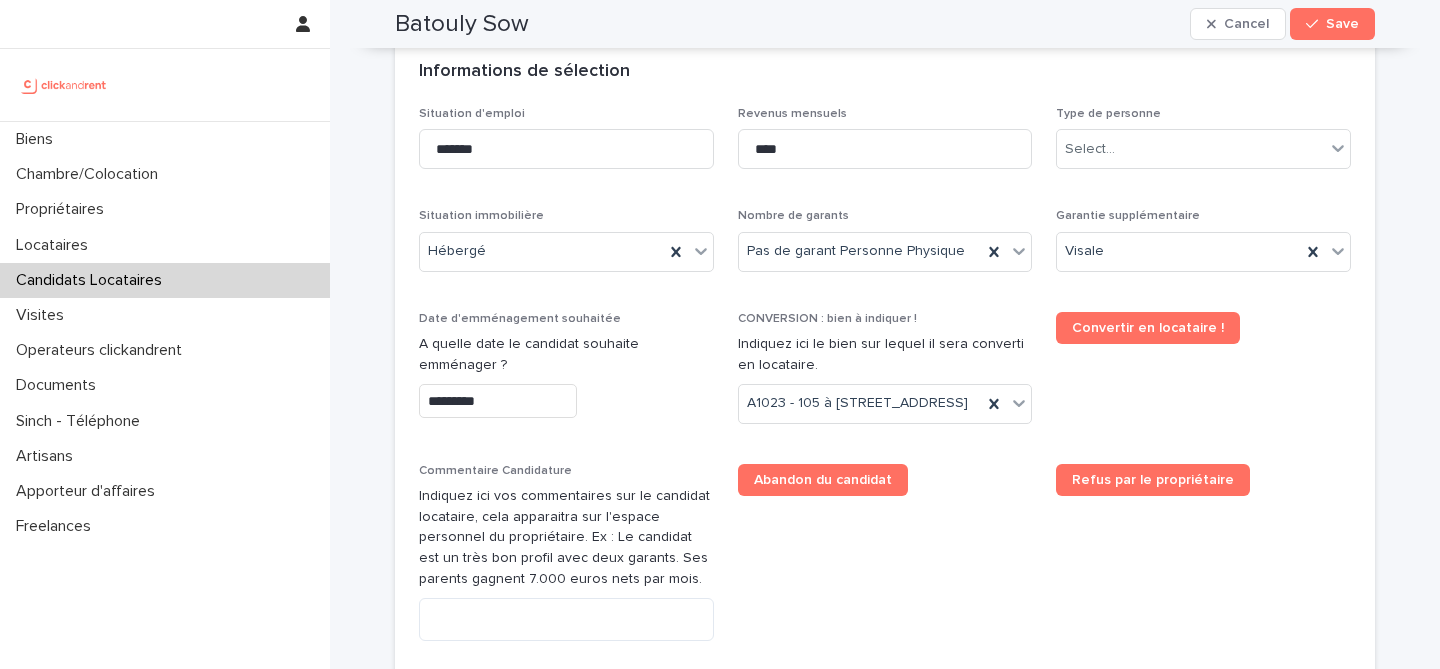 click on "Date d'emménagement souhaitée A quelle date le candidat souhaite emménager ? *********" at bounding box center (566, 373) 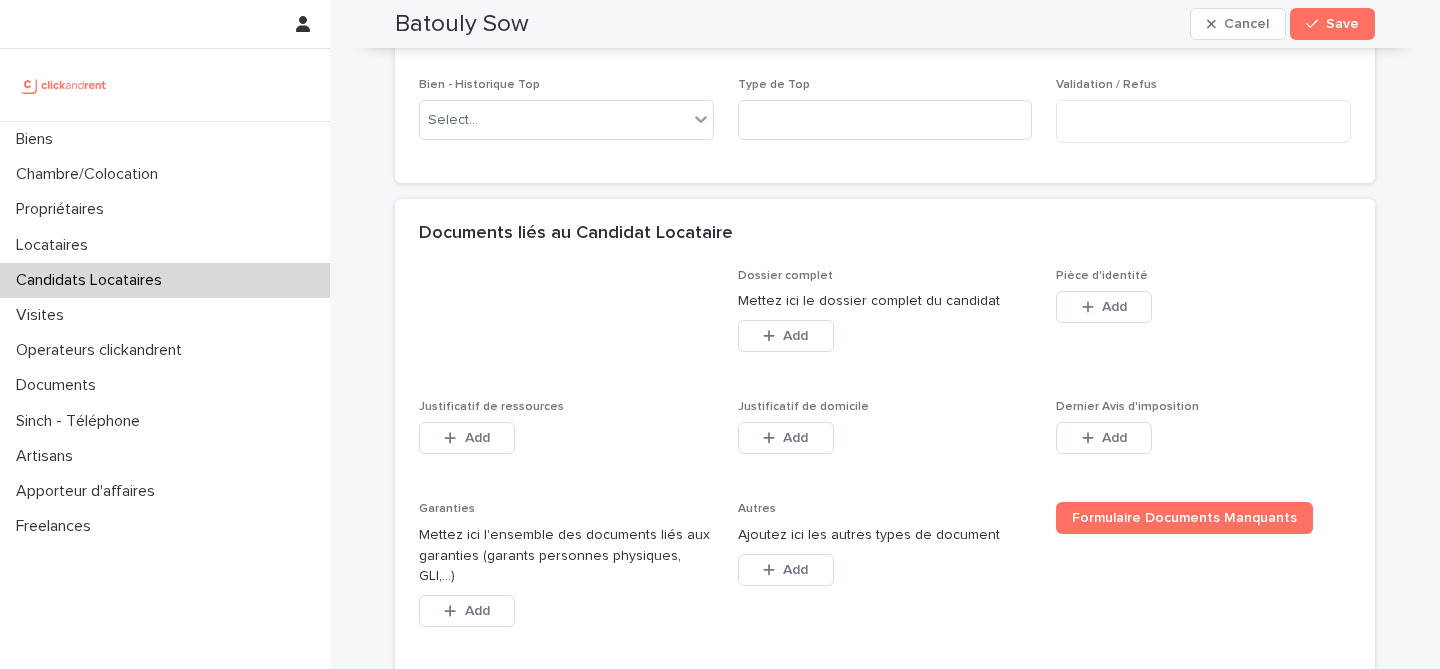 scroll, scrollTop: 1341, scrollLeft: 0, axis: vertical 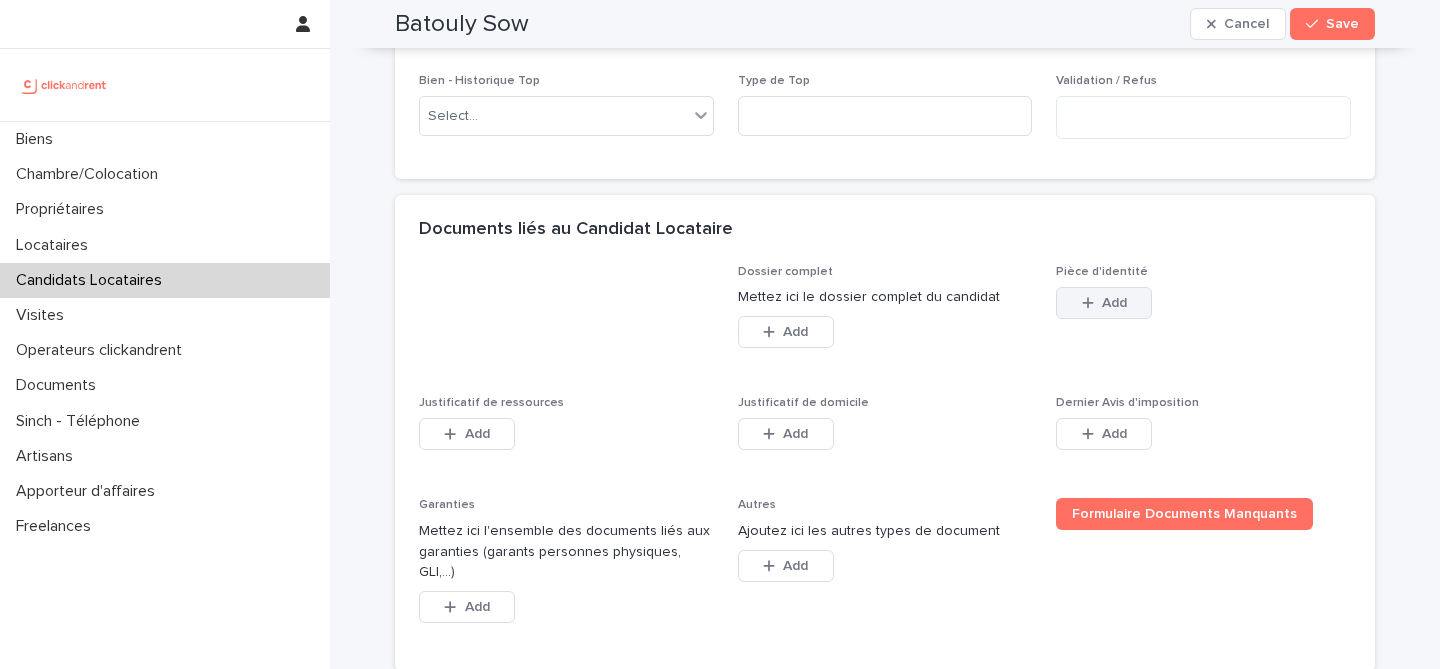click at bounding box center [1092, 303] 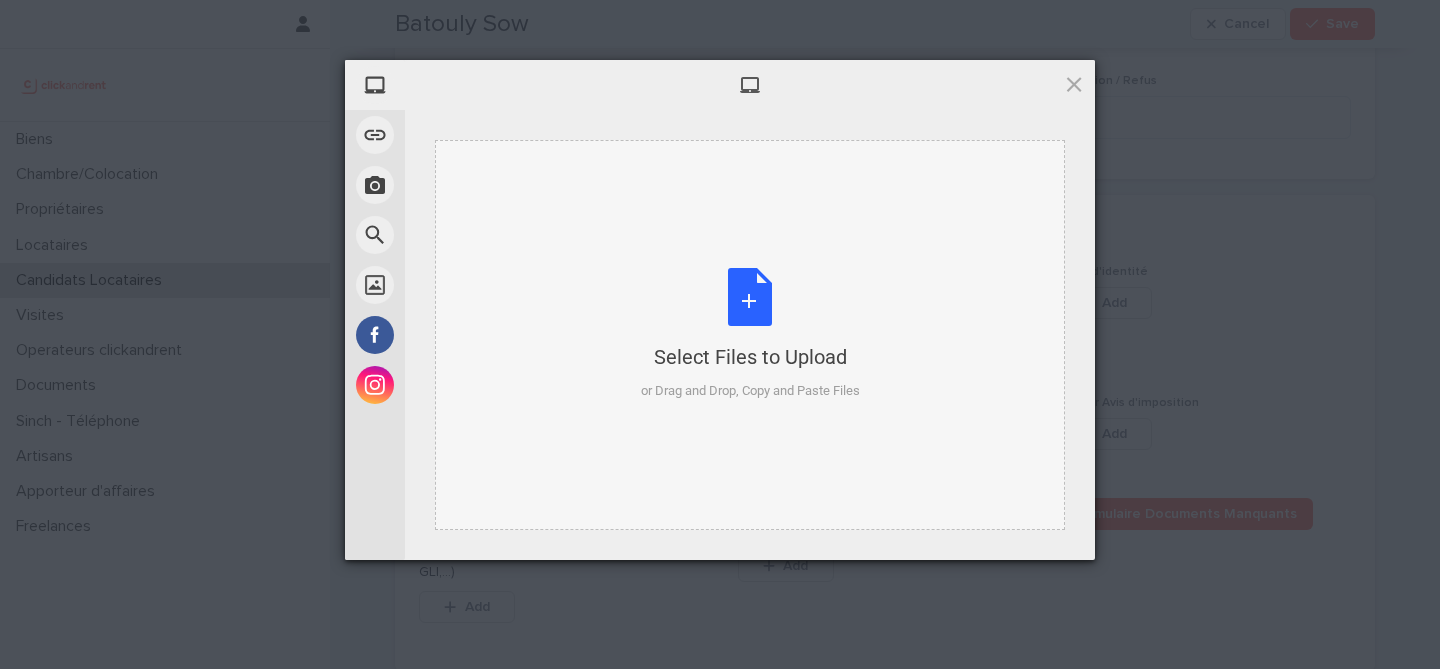 click on "Select Files to Upload
or Drag and Drop, Copy and Paste Files" at bounding box center [750, 335] 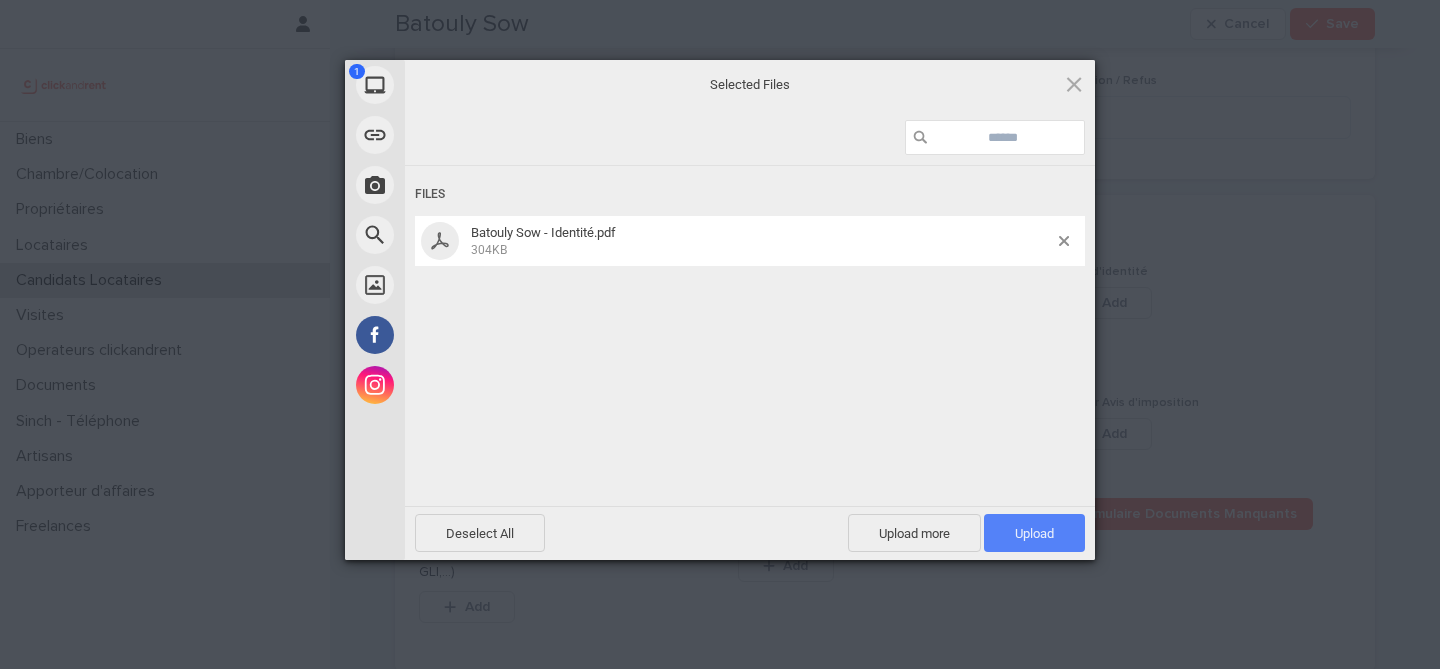 click on "Upload
1" at bounding box center (1034, 533) 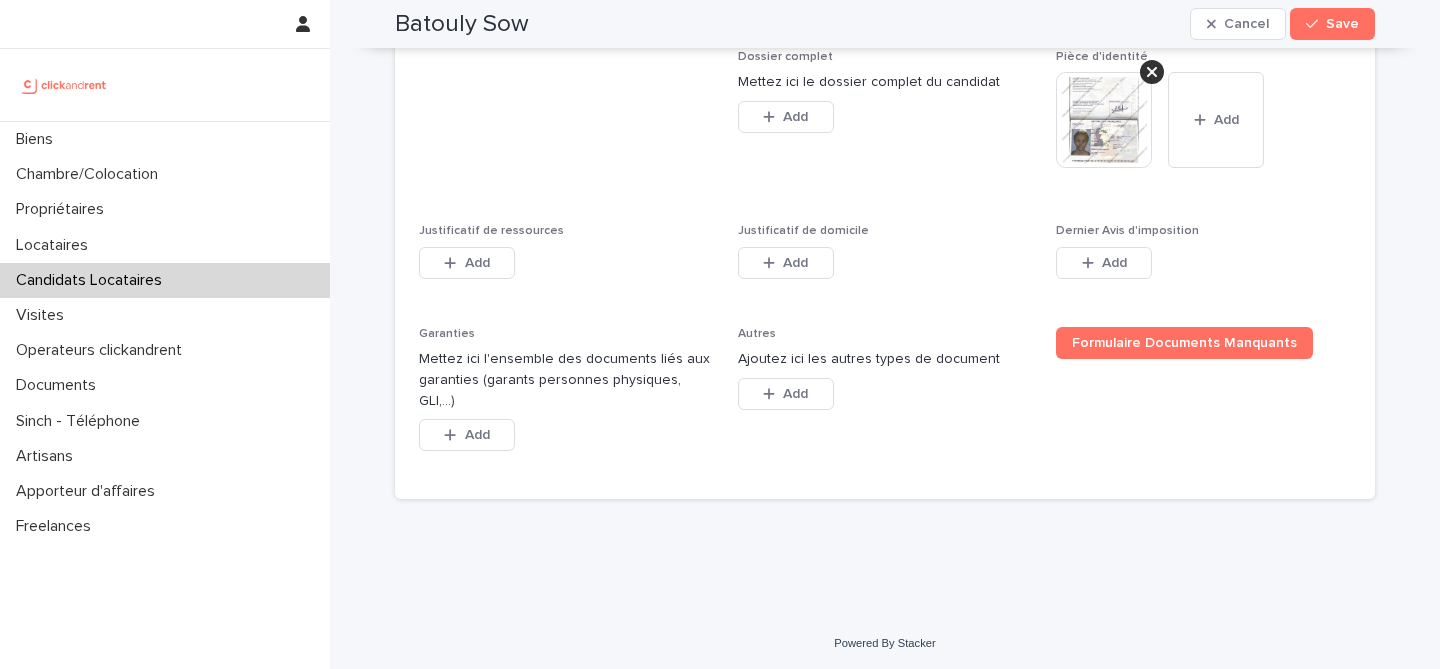 scroll, scrollTop: 1595, scrollLeft: 0, axis: vertical 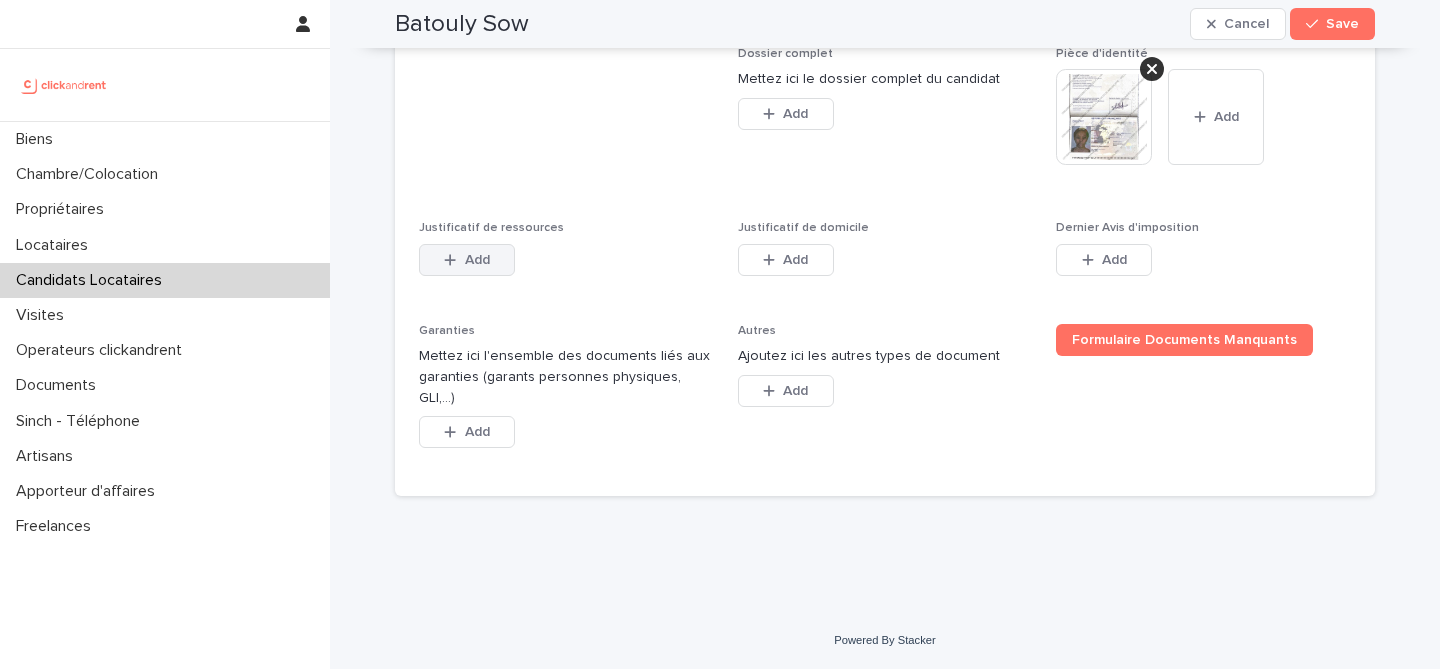 click on "Add" at bounding box center (477, 260) 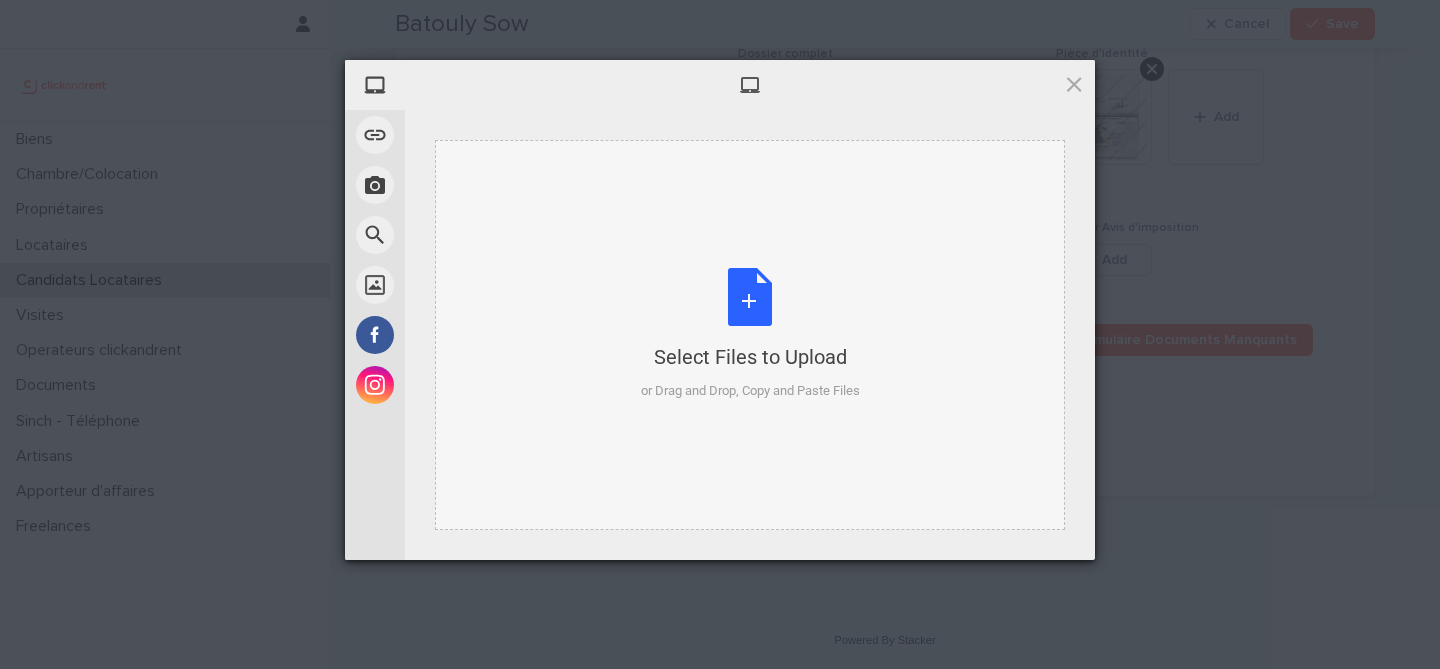 click on "Select Files to Upload
or Drag and Drop, Copy and Paste Files" at bounding box center [750, 334] 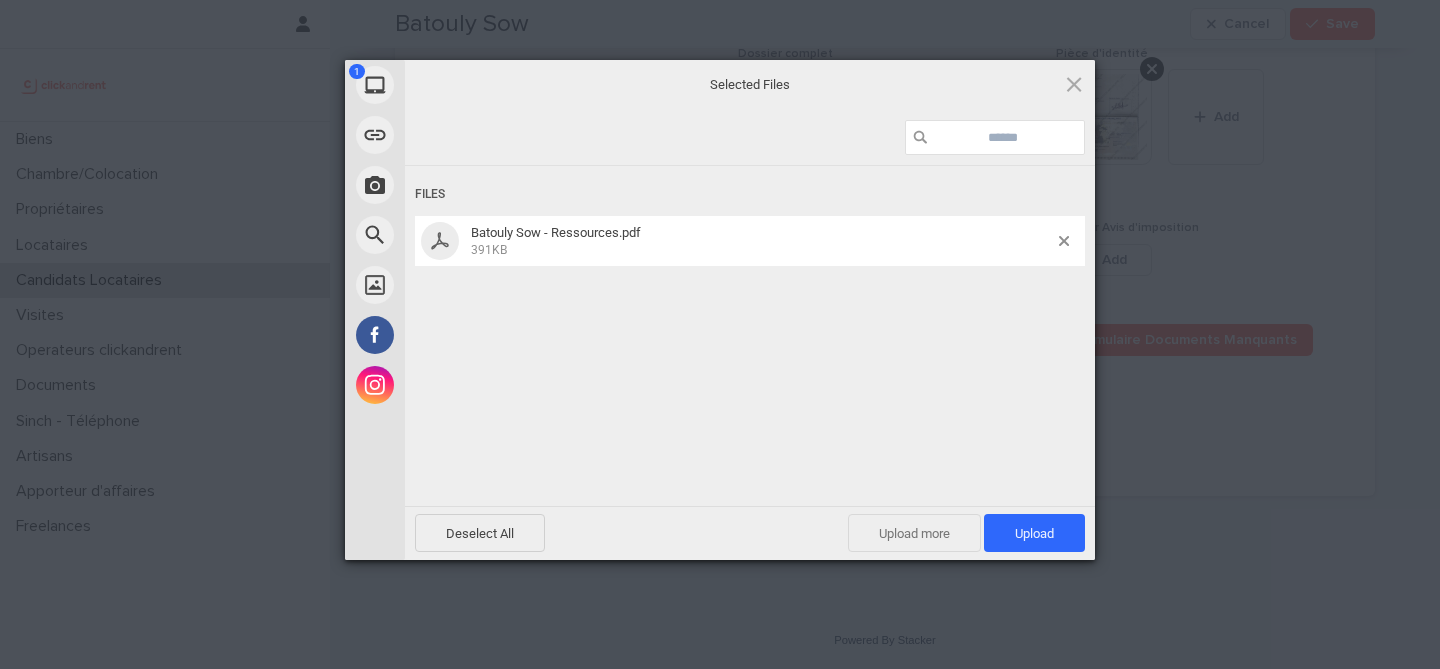 click on "Upload more" at bounding box center (914, 533) 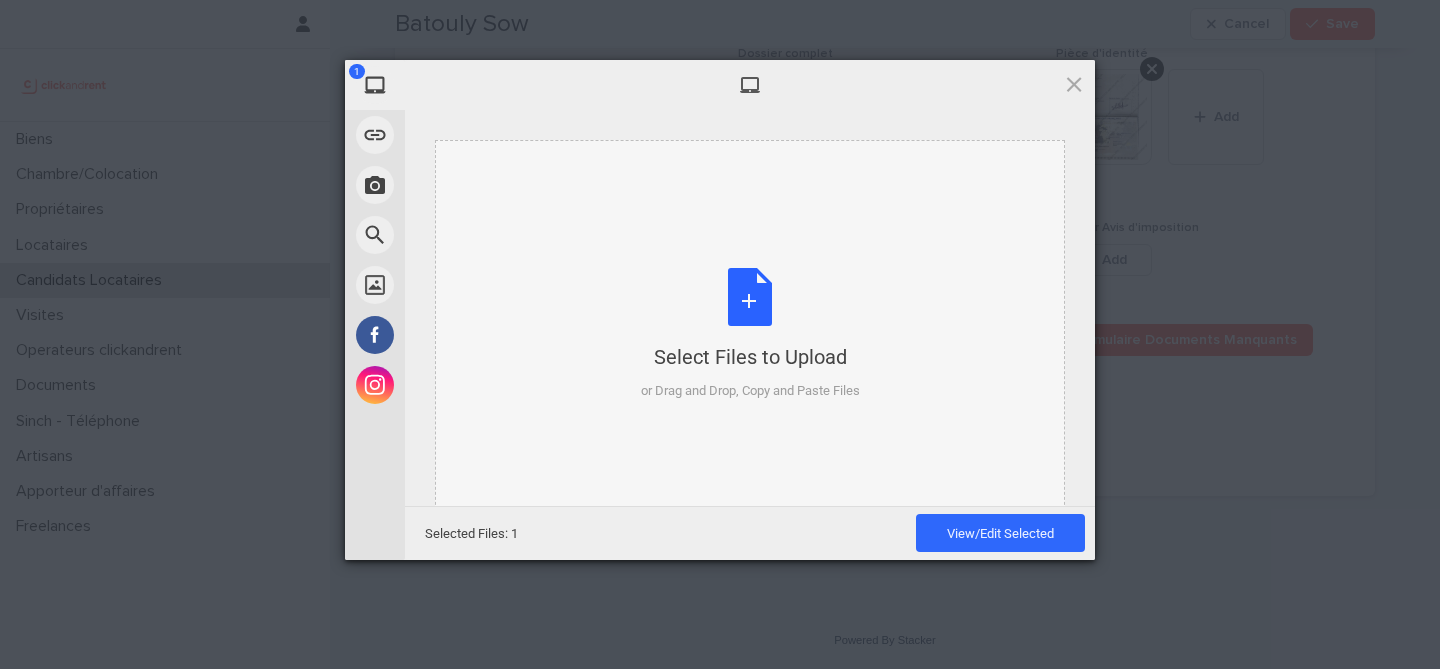 click on "Select Files to Upload
or Drag and Drop, Copy and Paste Files" at bounding box center [750, 334] 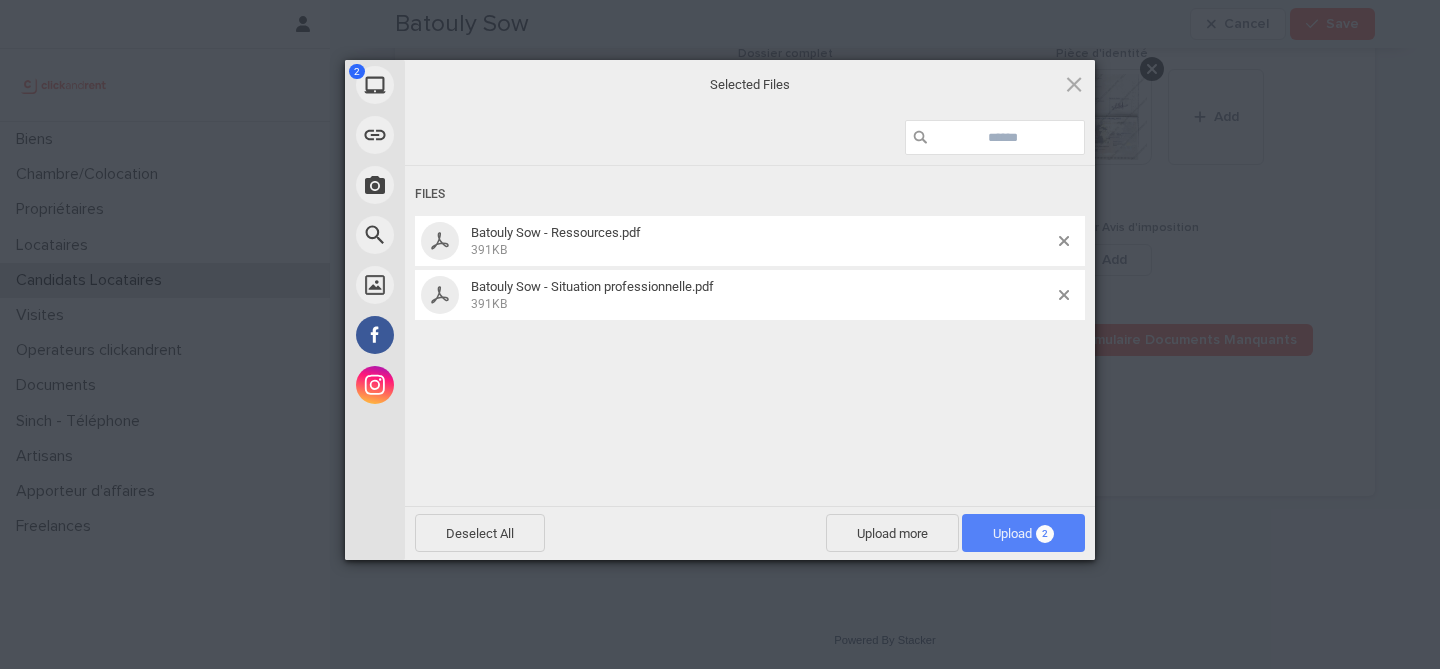 click on "Upload
2" at bounding box center [1023, 533] 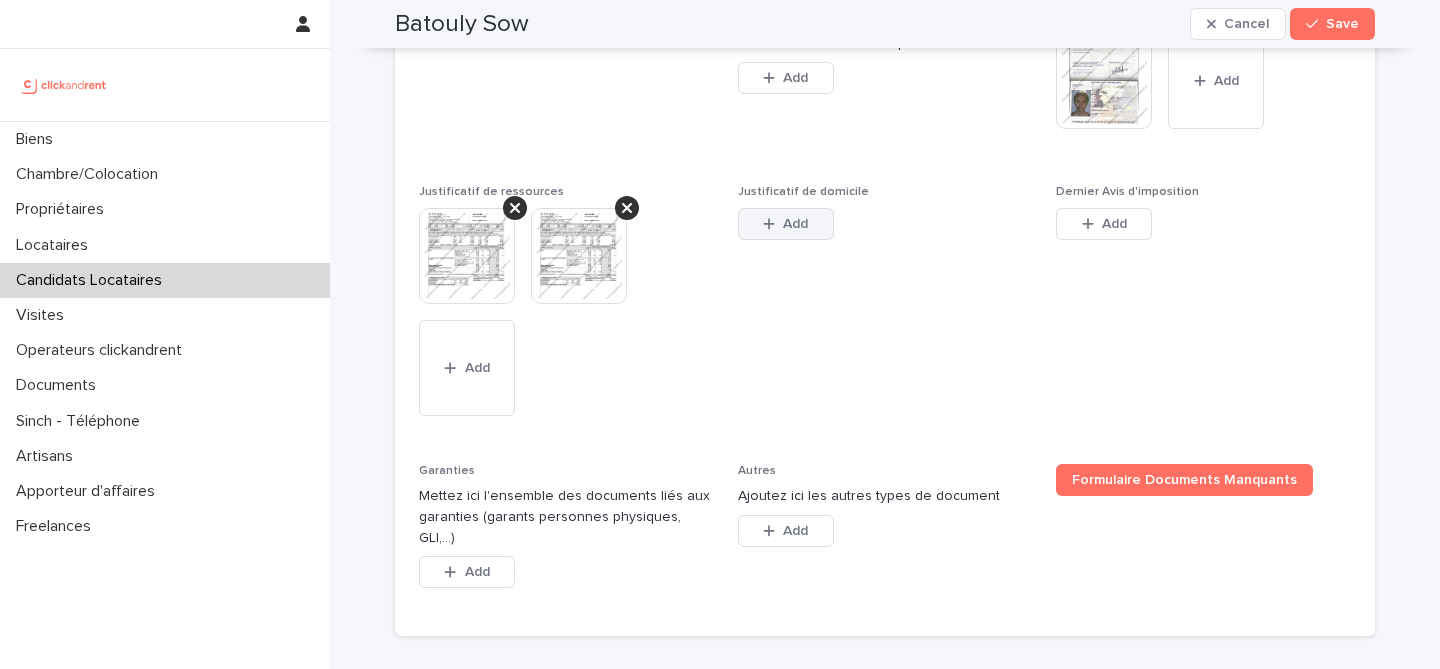 click on "Add" at bounding box center [795, 224] 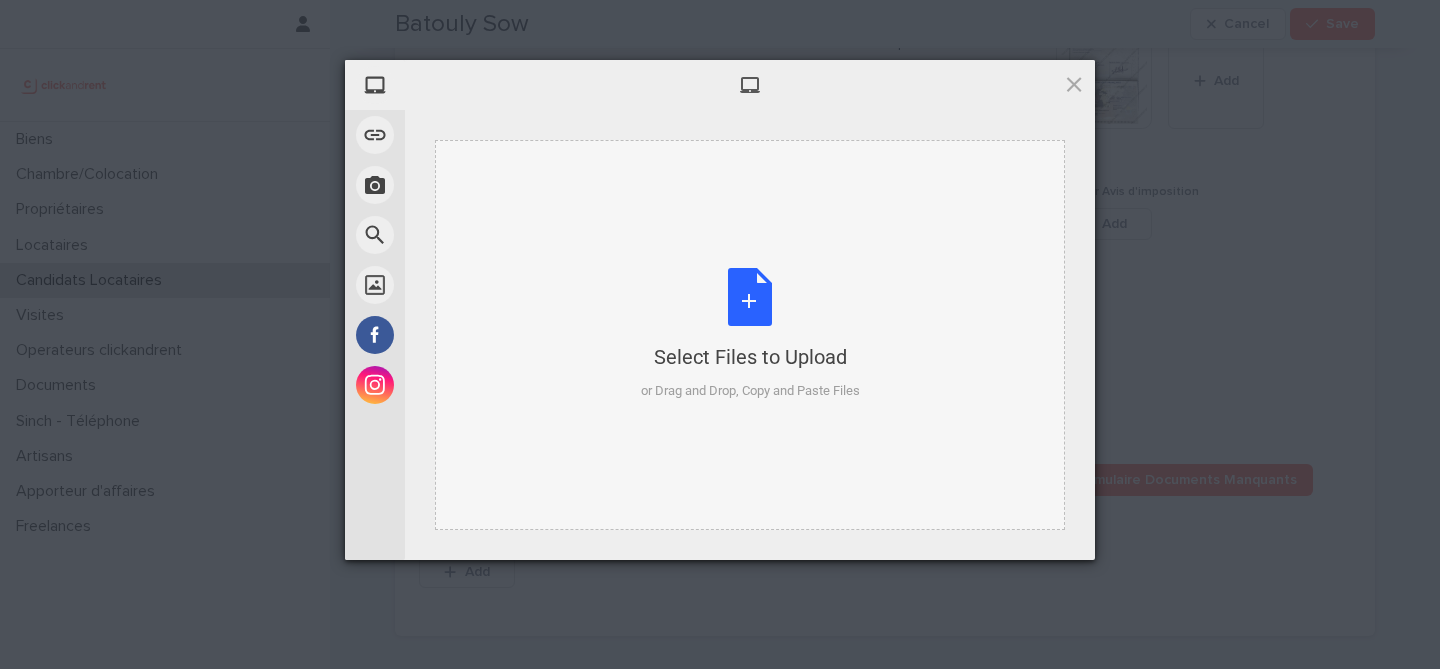 click on "Select Files to Upload
or Drag and Drop, Copy and Paste Files" at bounding box center (750, 334) 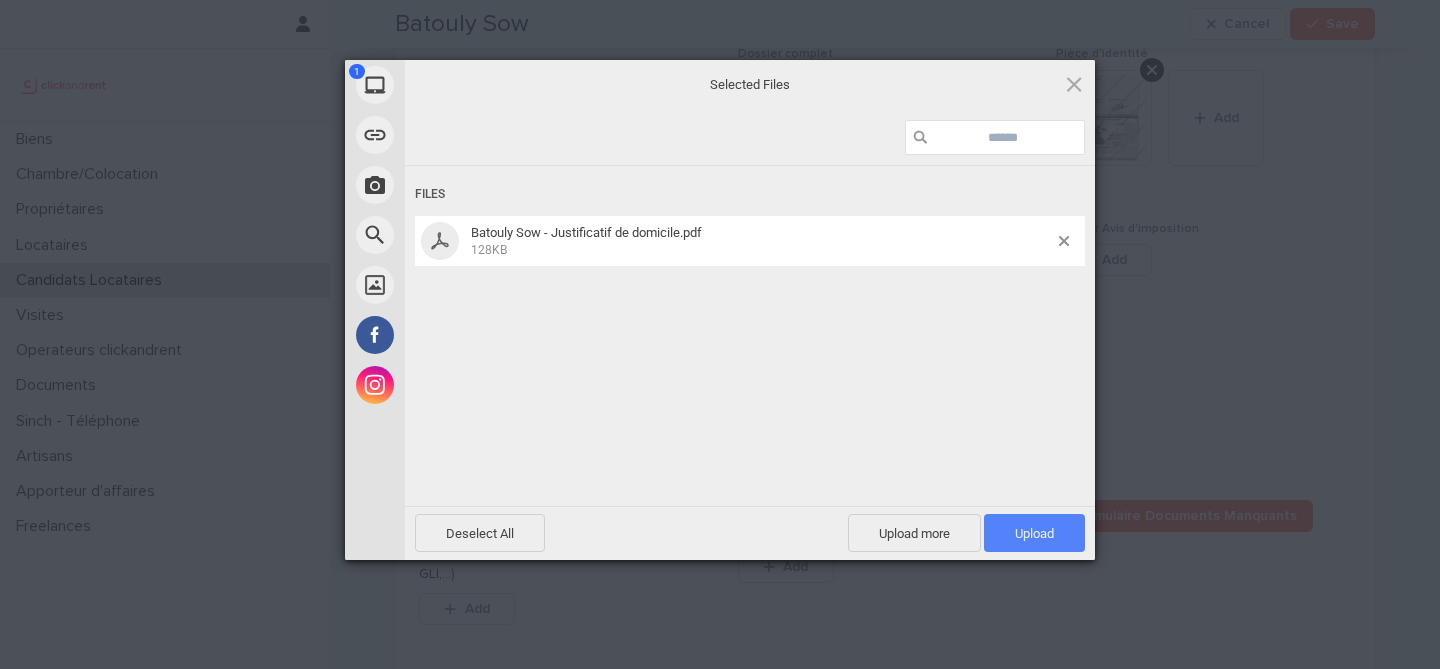 click on "Upload
1" at bounding box center [1034, 533] 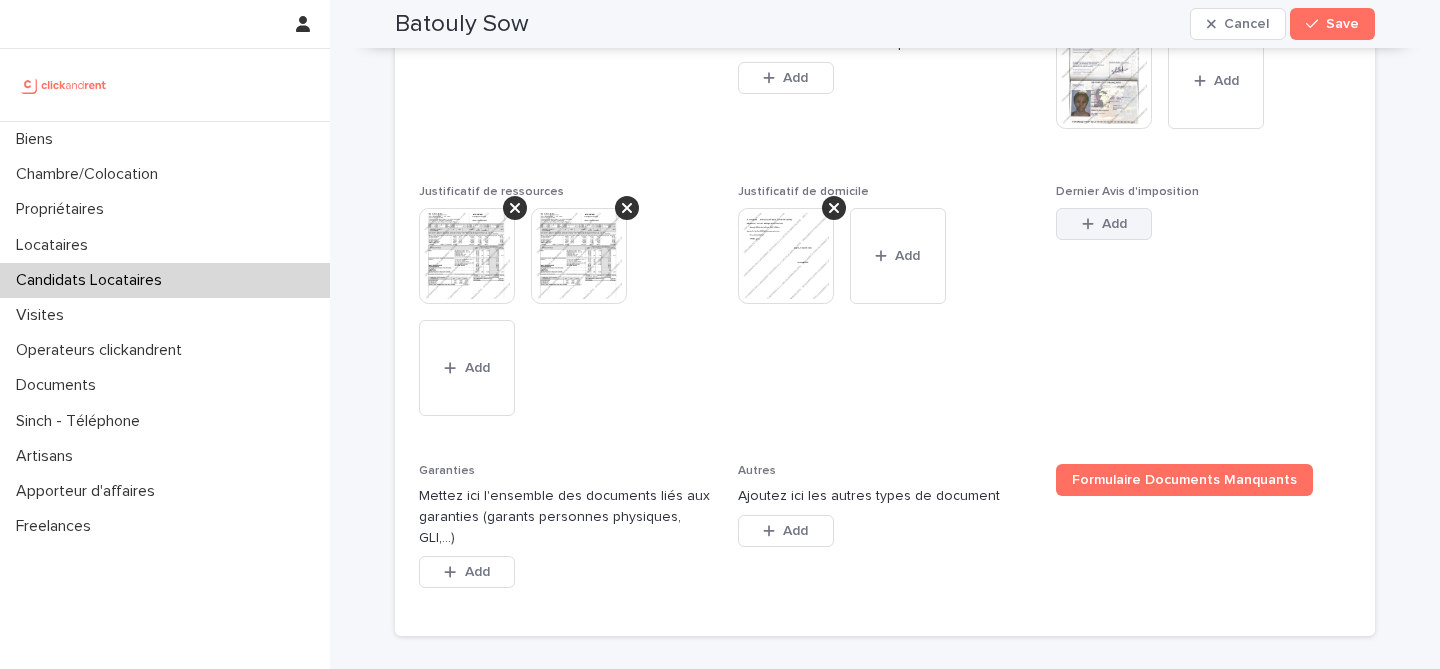 click on "Add" at bounding box center [1104, 224] 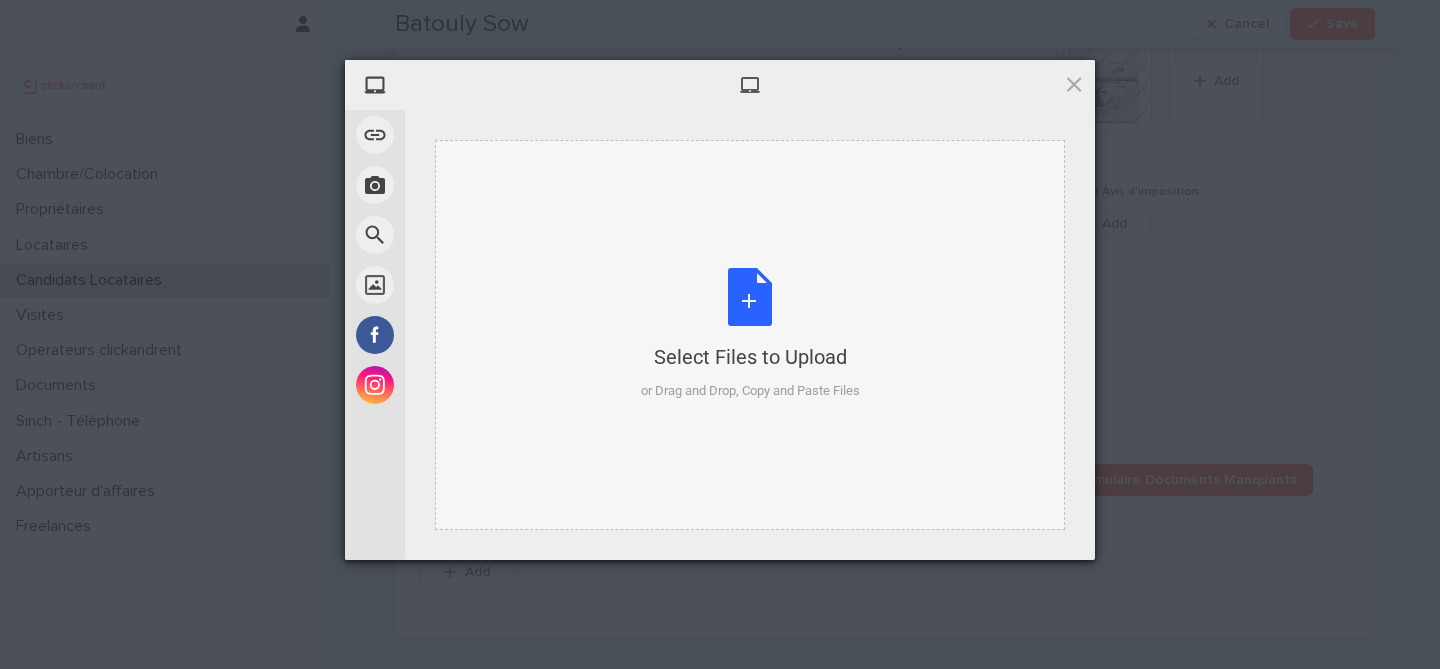 click on "Select Files to Upload
or Drag and Drop, Copy and Paste Files" at bounding box center (750, 334) 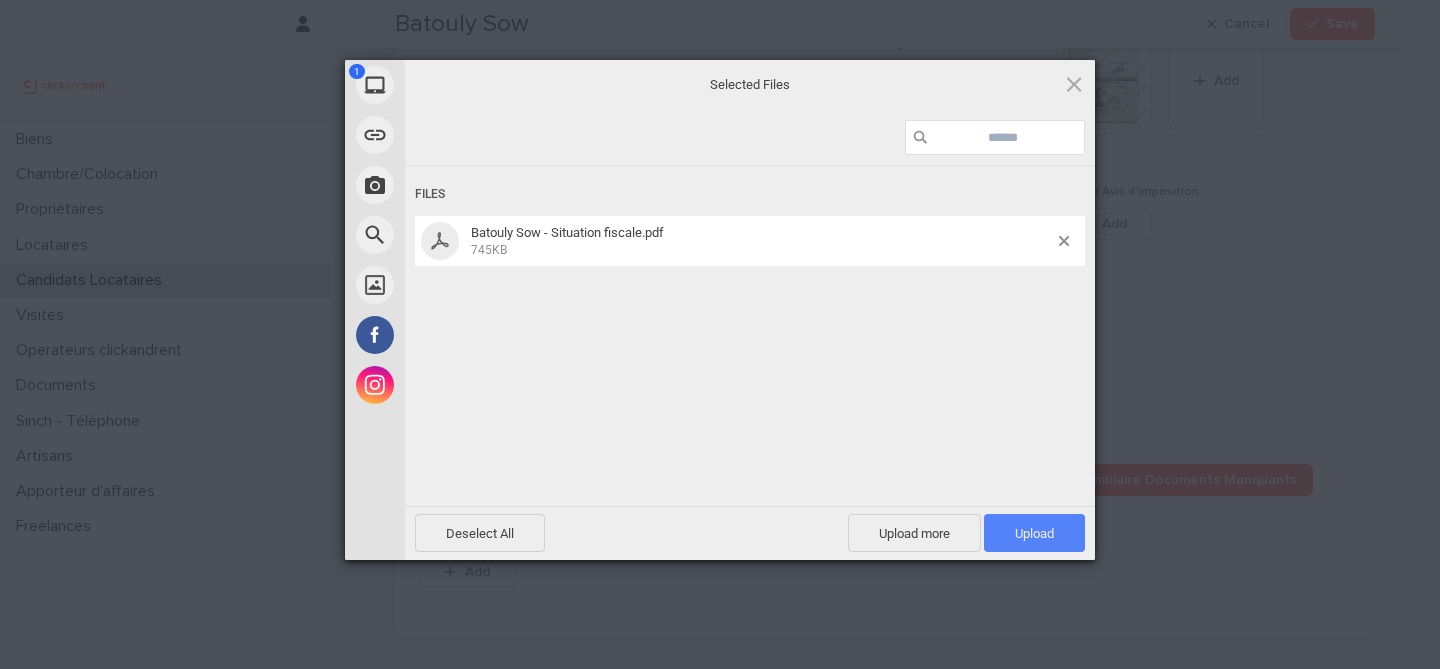 click on "Upload
1" at bounding box center [1034, 533] 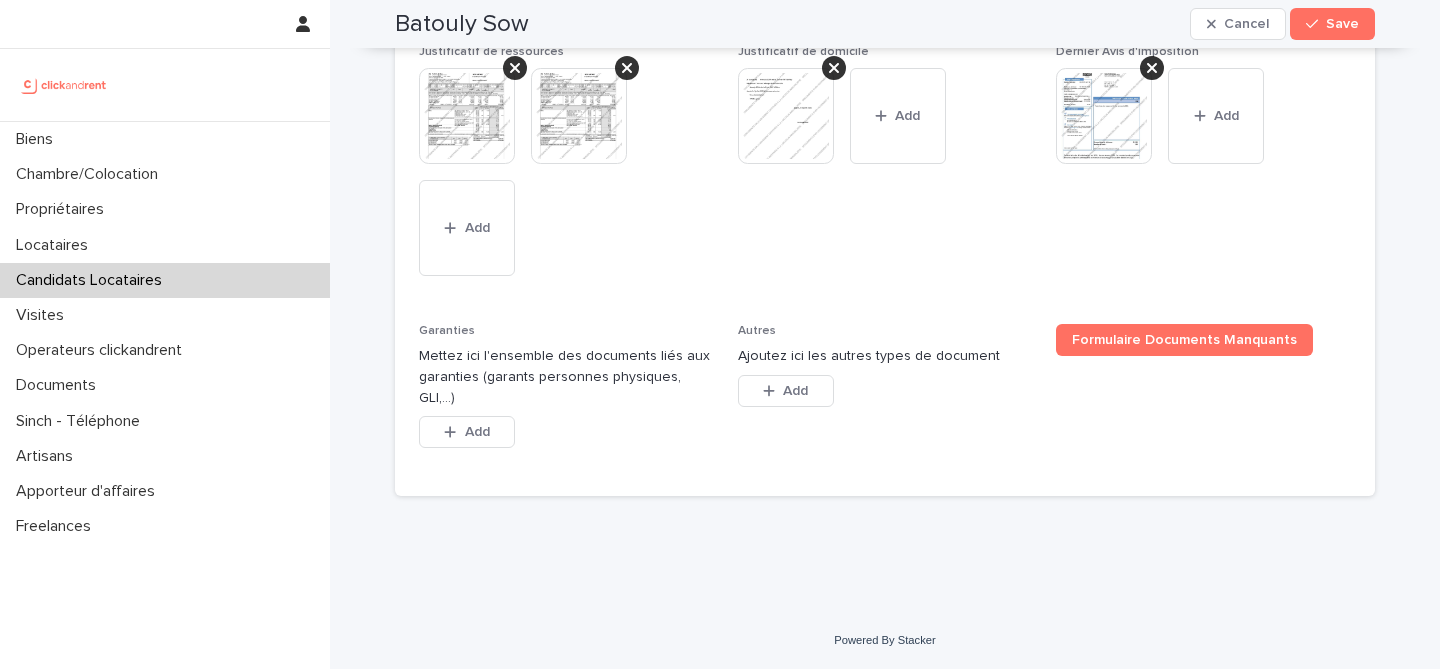 scroll, scrollTop: 1771, scrollLeft: 0, axis: vertical 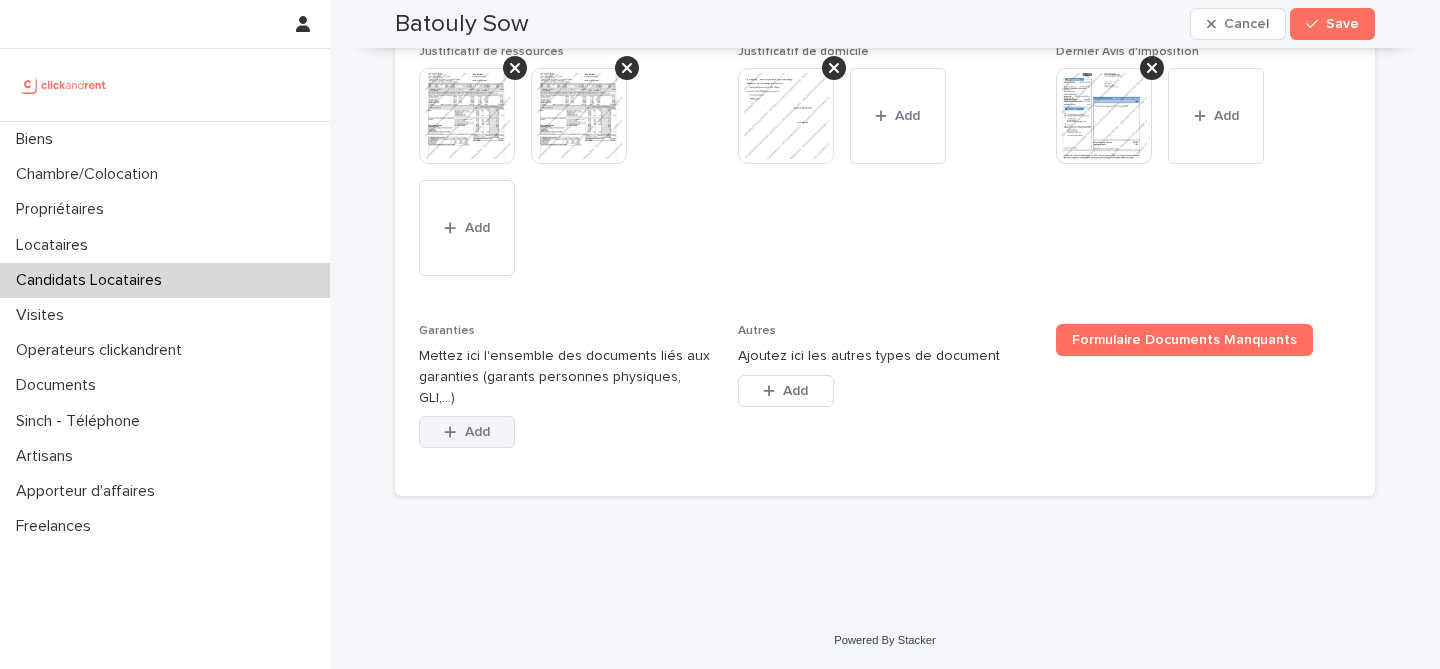click on "Add" at bounding box center (477, 432) 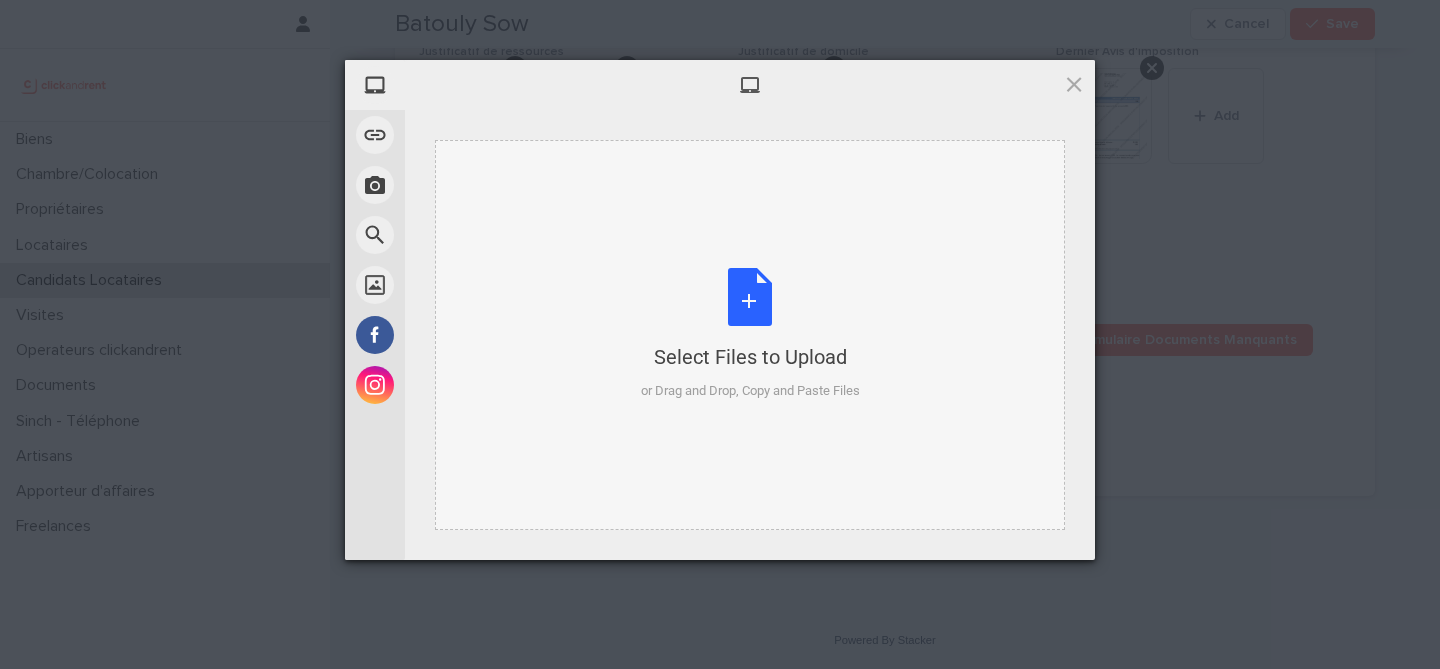 click on "Select Files to Upload
or Drag and Drop, Copy and Paste Files" at bounding box center [750, 334] 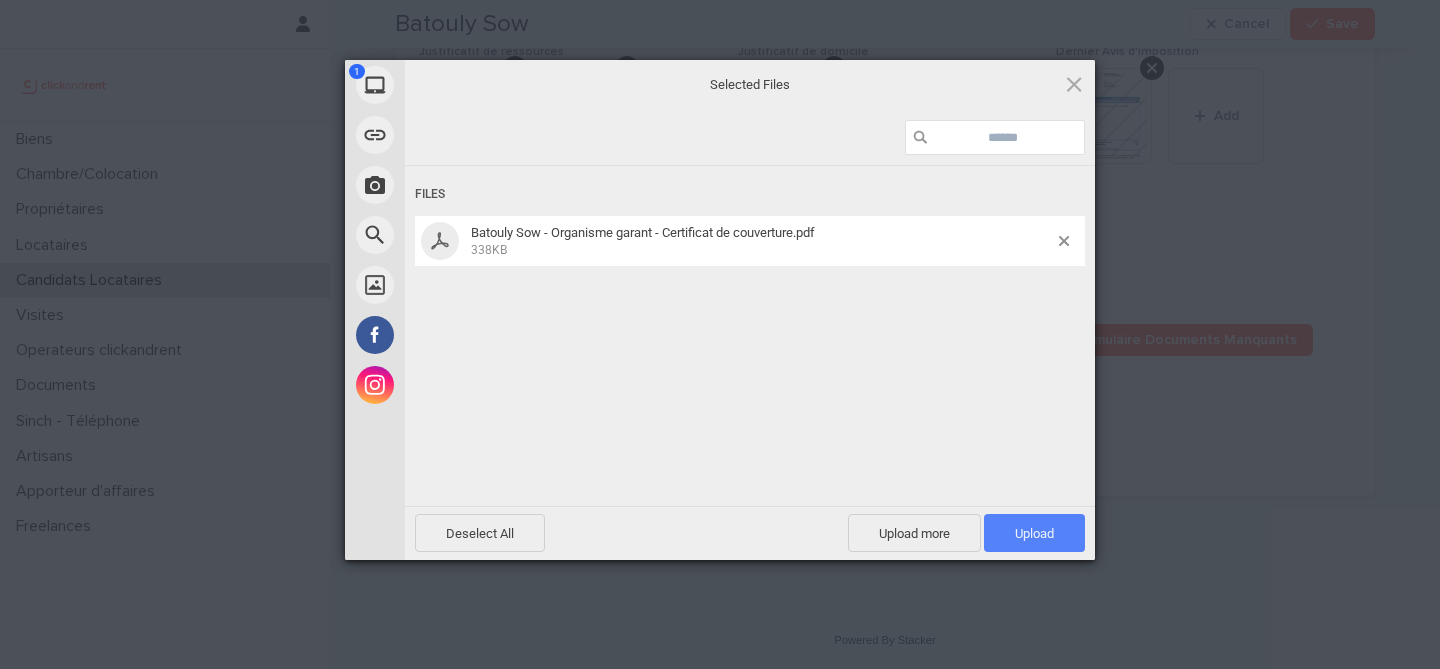 click on "Upload
1" at bounding box center (1034, 533) 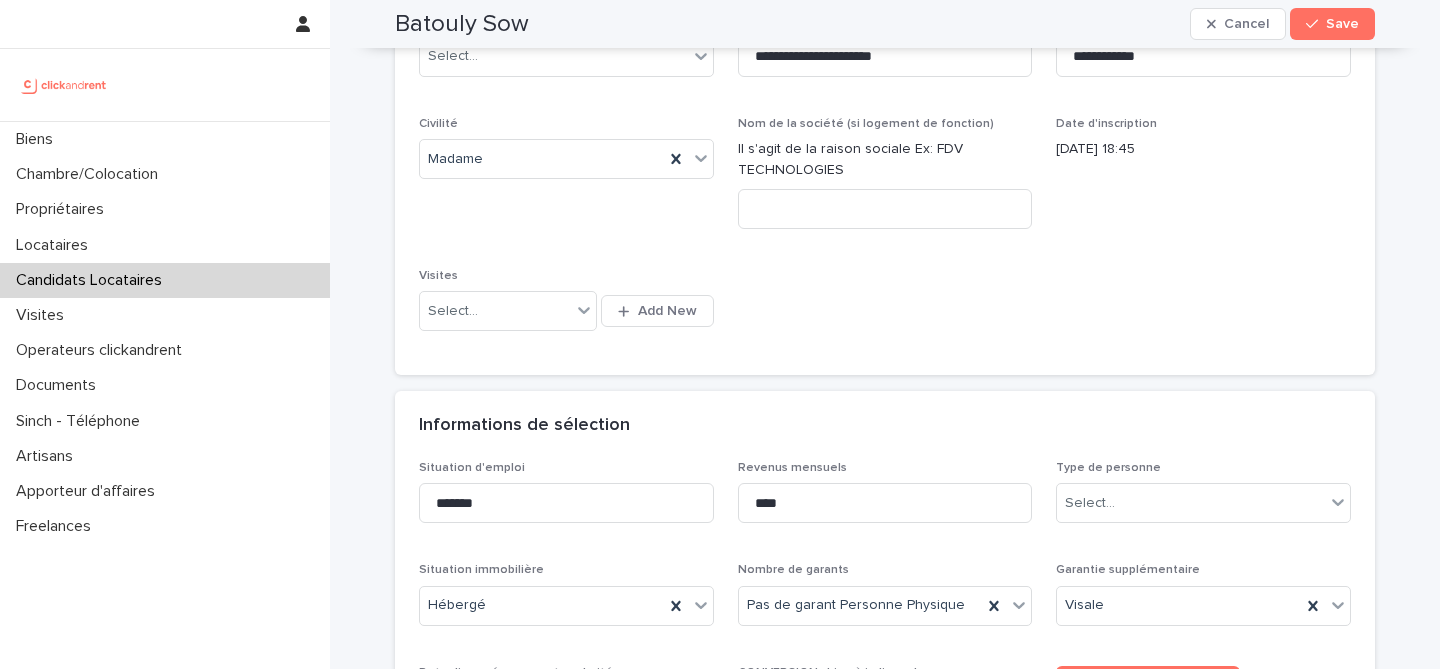 scroll, scrollTop: 0, scrollLeft: 0, axis: both 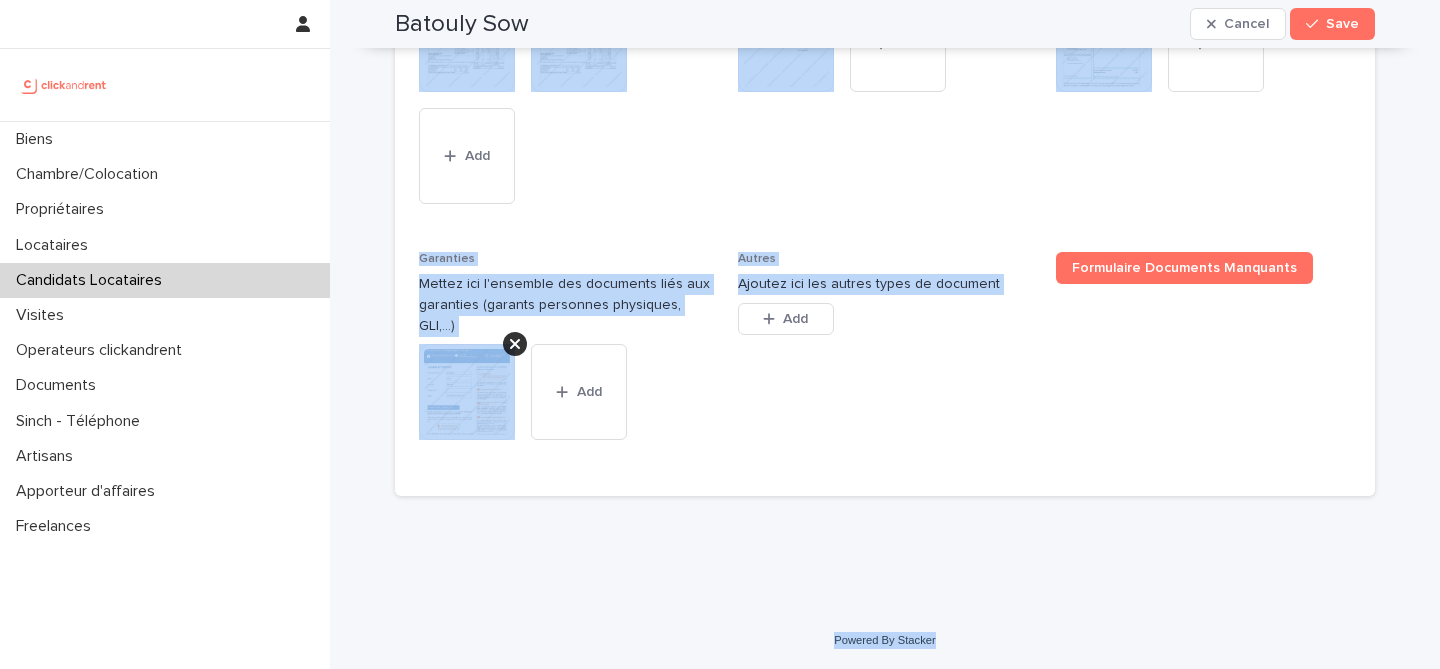 drag, startPoint x: 387, startPoint y: 66, endPoint x: 966, endPoint y: 639, distance: 814.5981 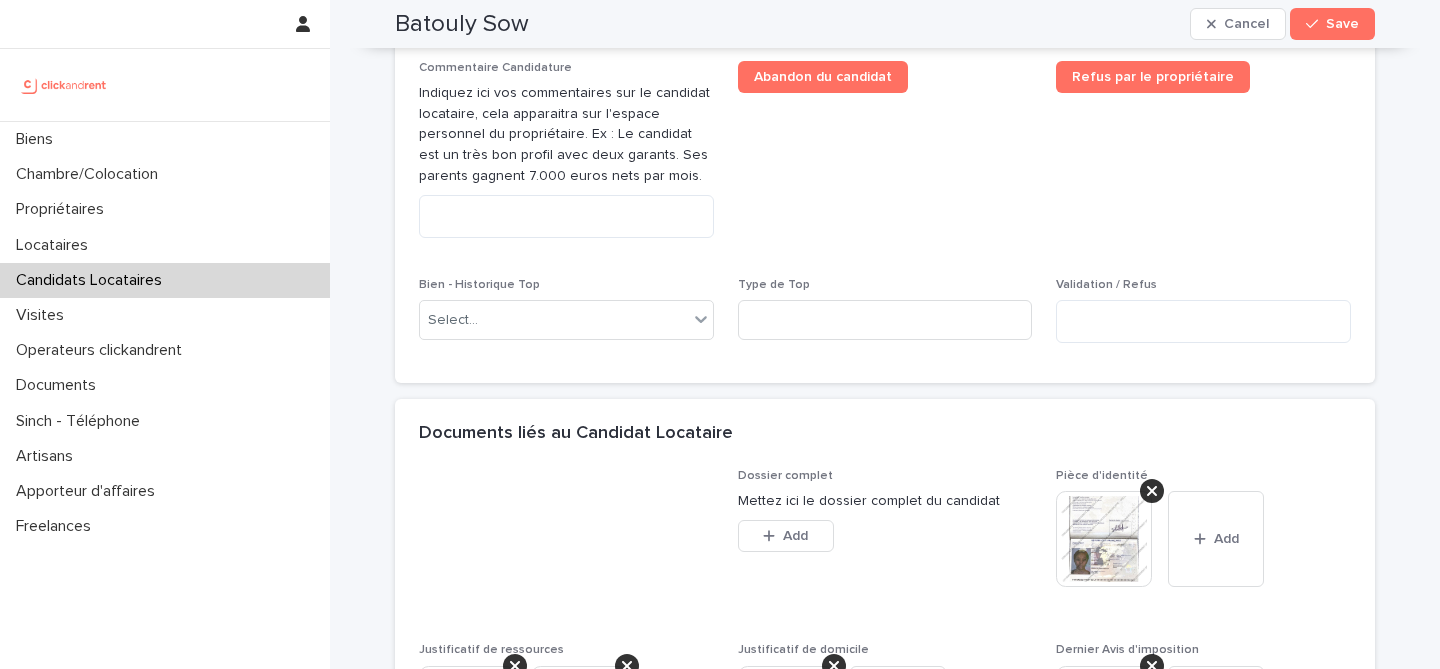 scroll, scrollTop: 1128, scrollLeft: 0, axis: vertical 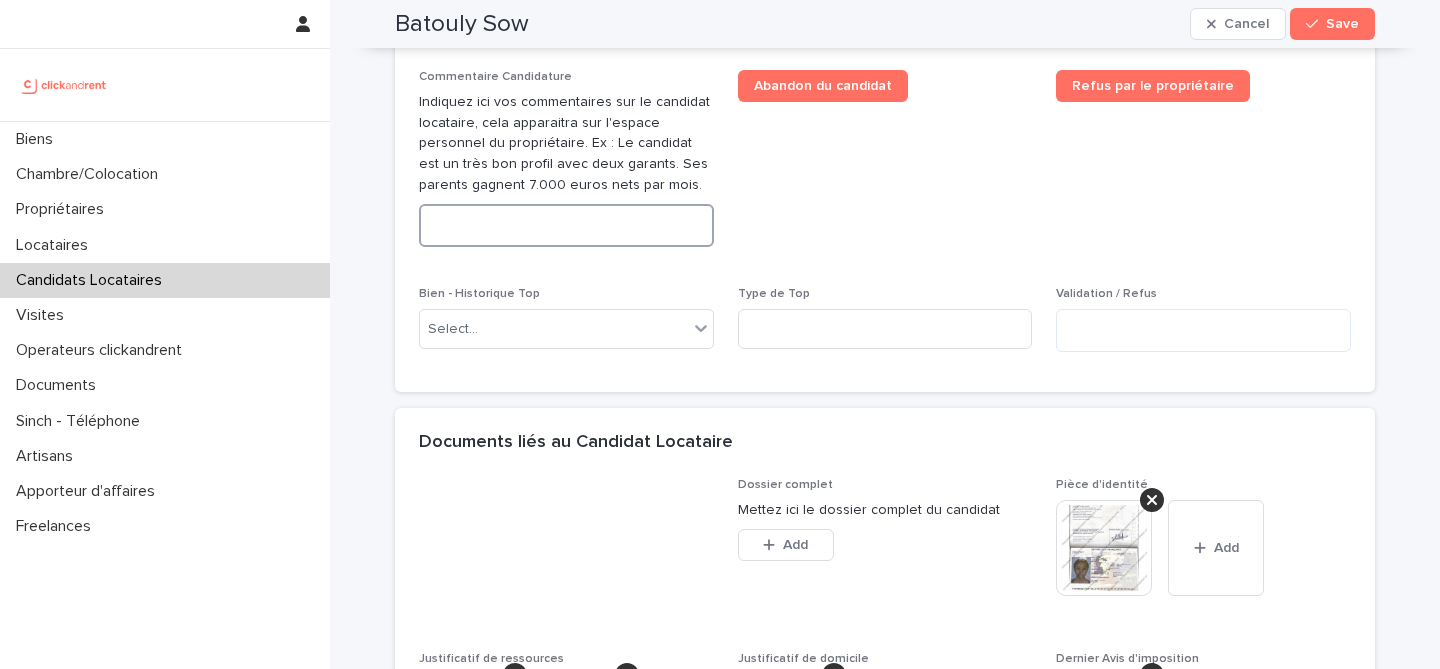 click at bounding box center (566, 225) 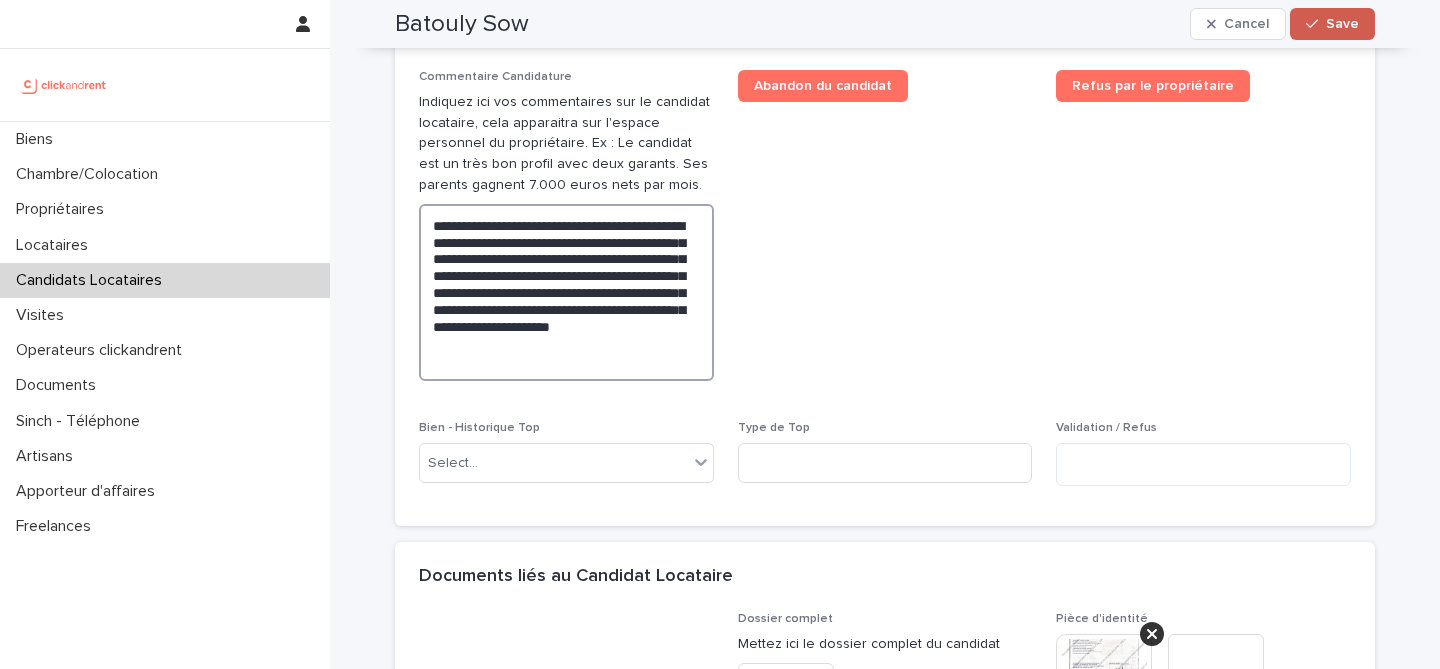 type on "**********" 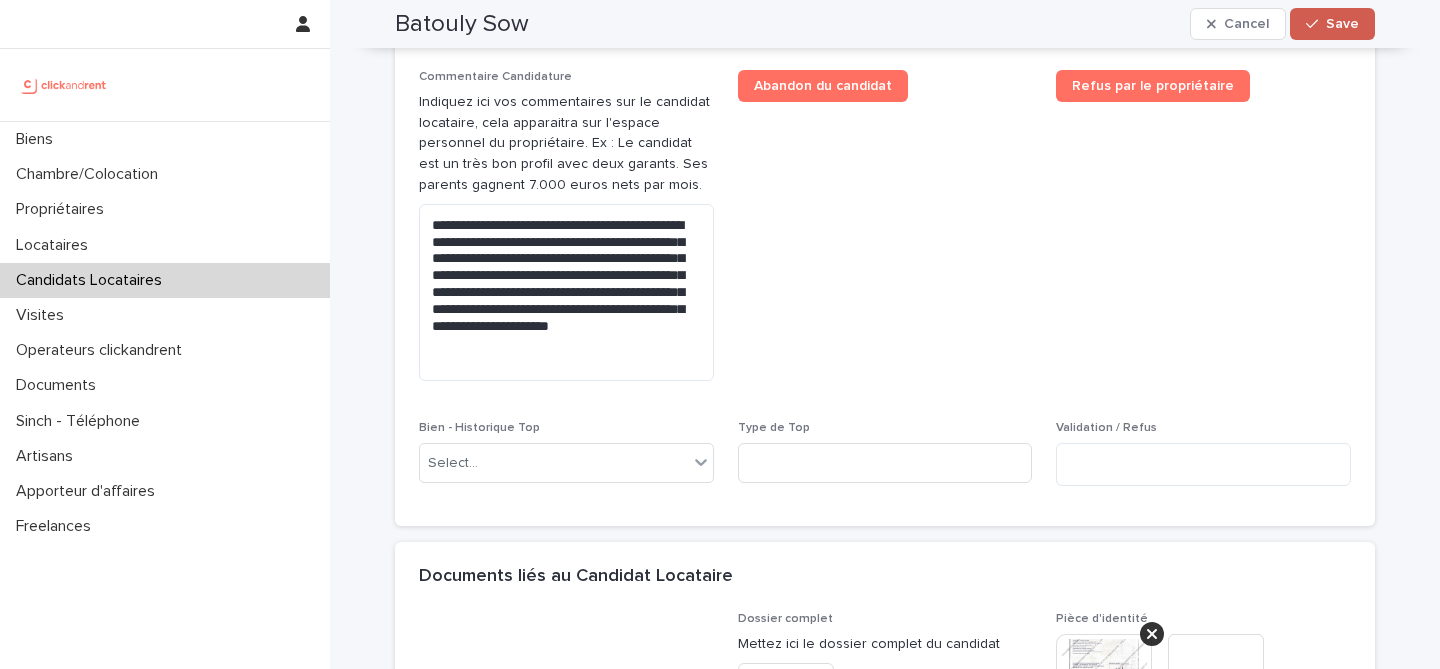 click on "Save" at bounding box center [1342, 24] 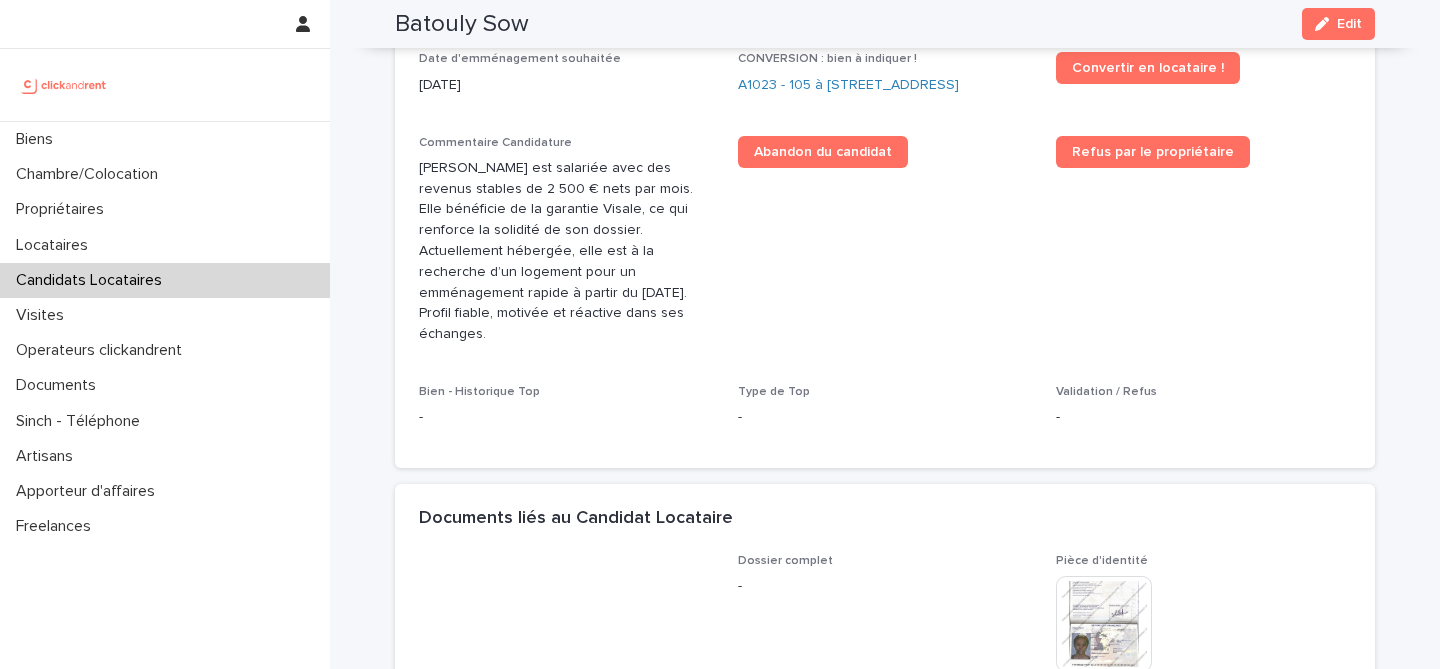 scroll, scrollTop: 741, scrollLeft: 0, axis: vertical 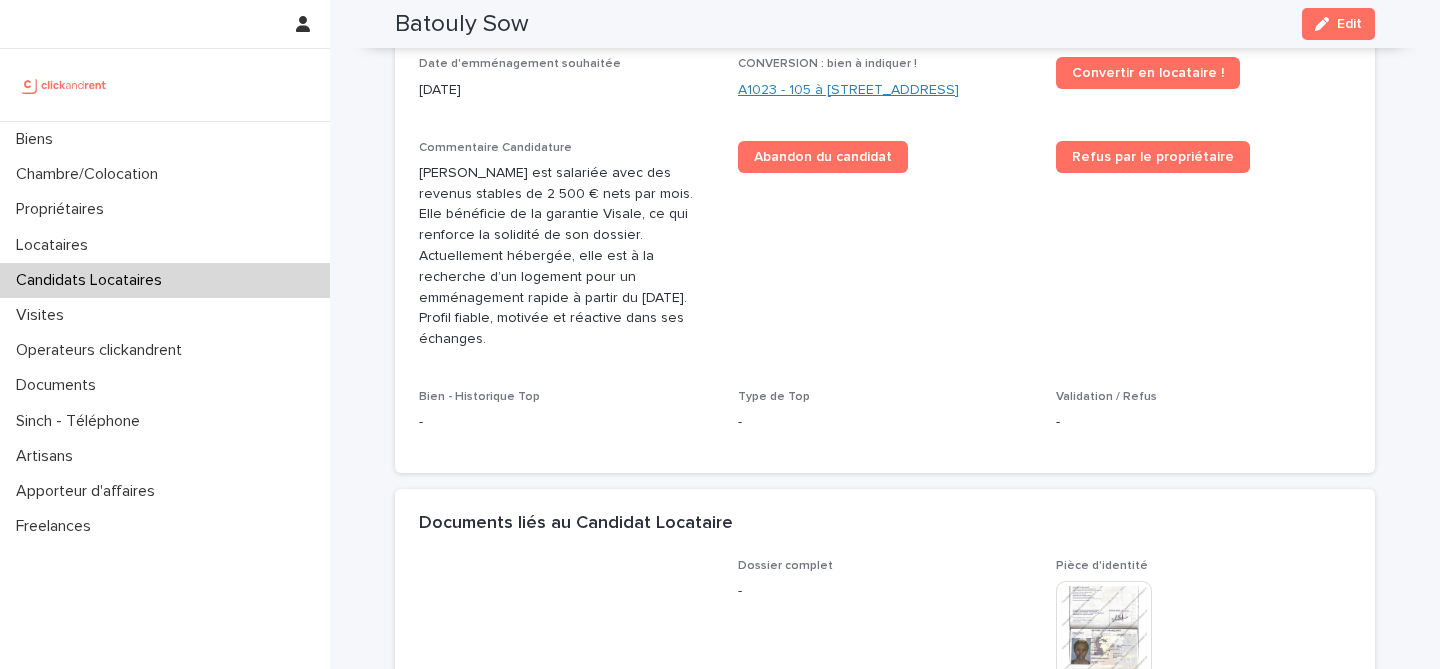 click on "A1023 - 105 à 109, Boulevard de la République,  Champs-sur-Marne 77420" at bounding box center (848, 90) 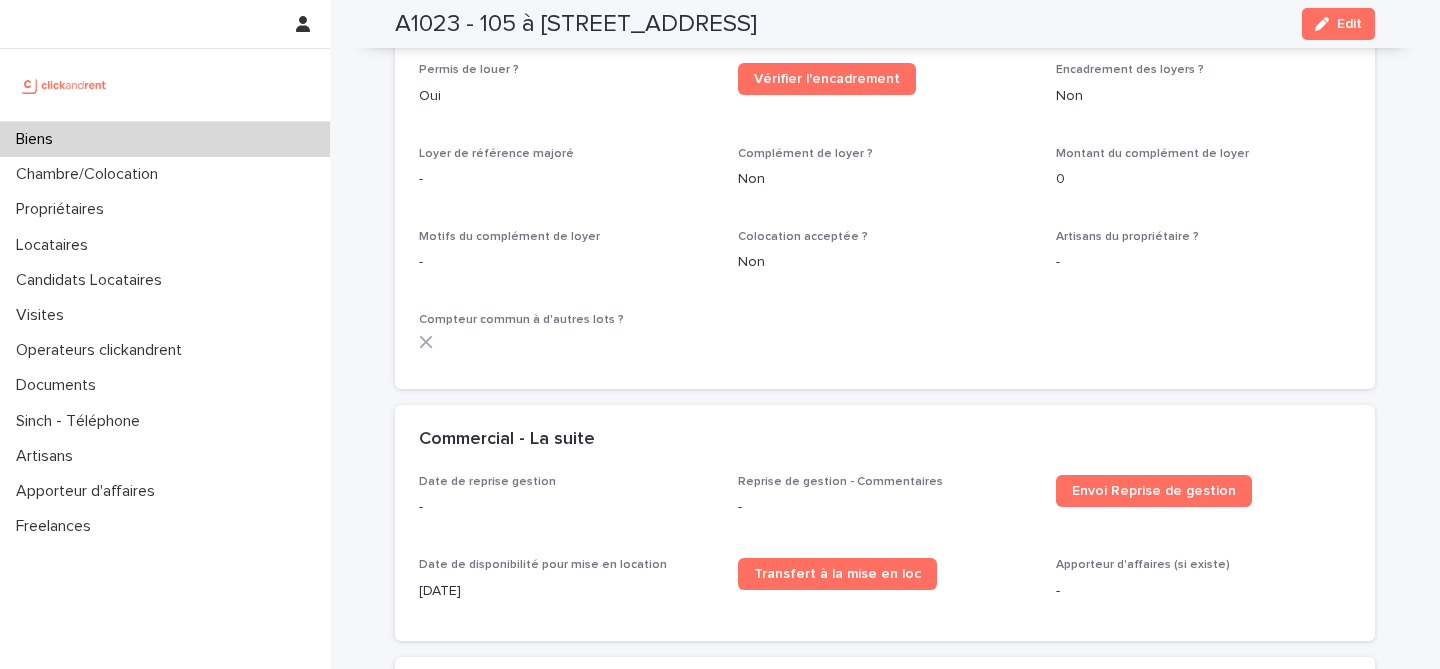 scroll, scrollTop: 3616, scrollLeft: 0, axis: vertical 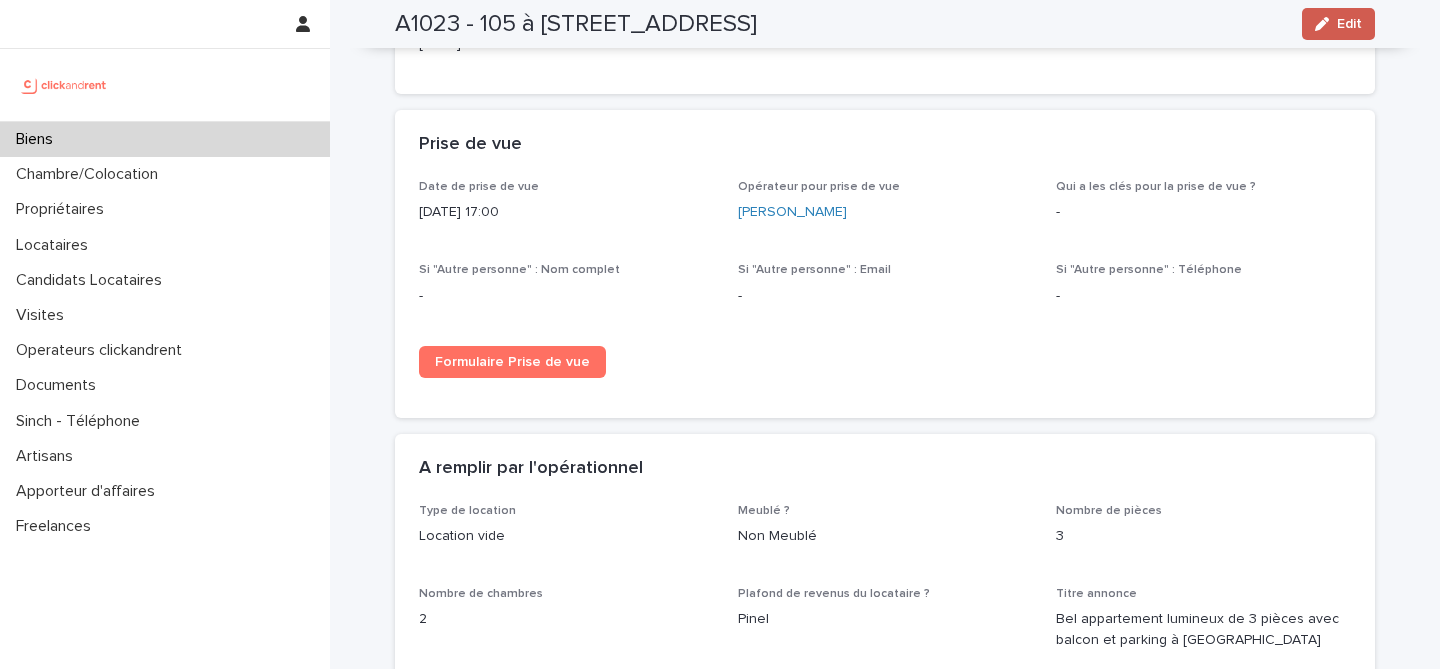 click on "Edit" at bounding box center [1349, 24] 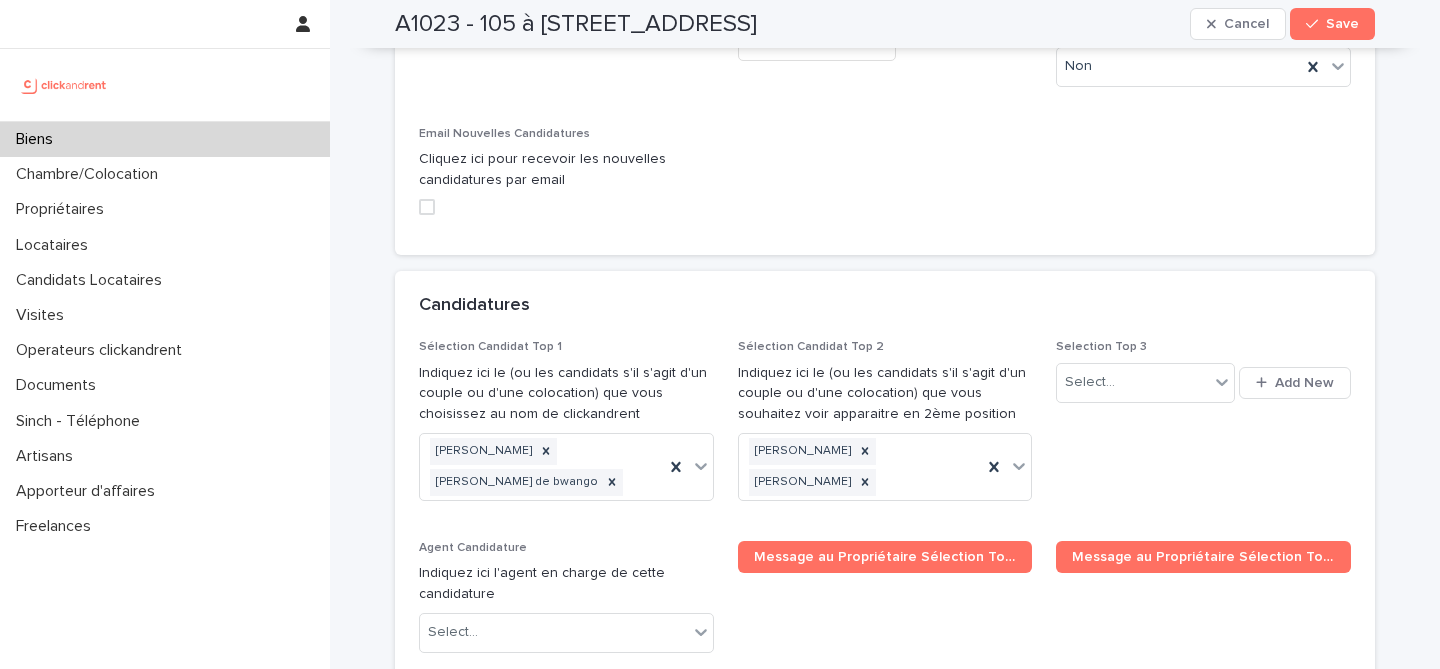 scroll, scrollTop: 10048, scrollLeft: 0, axis: vertical 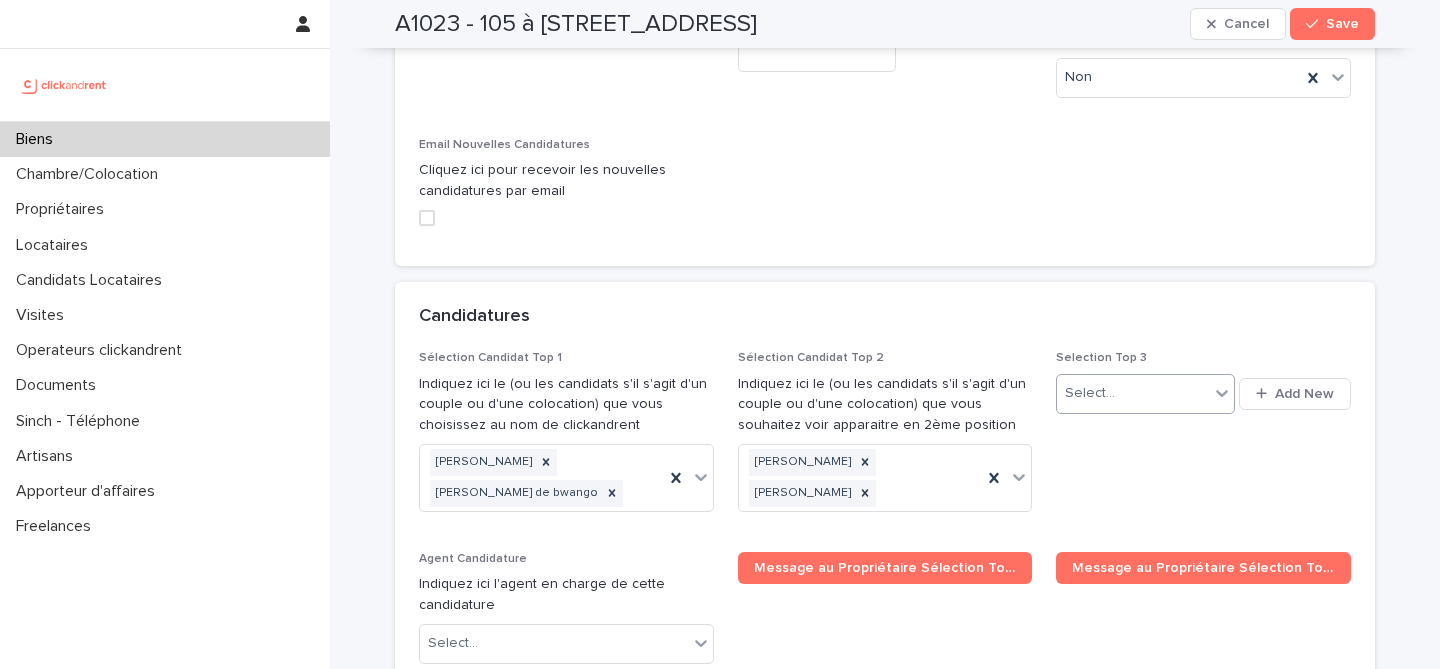 click on "Select..." at bounding box center [1132, 393] 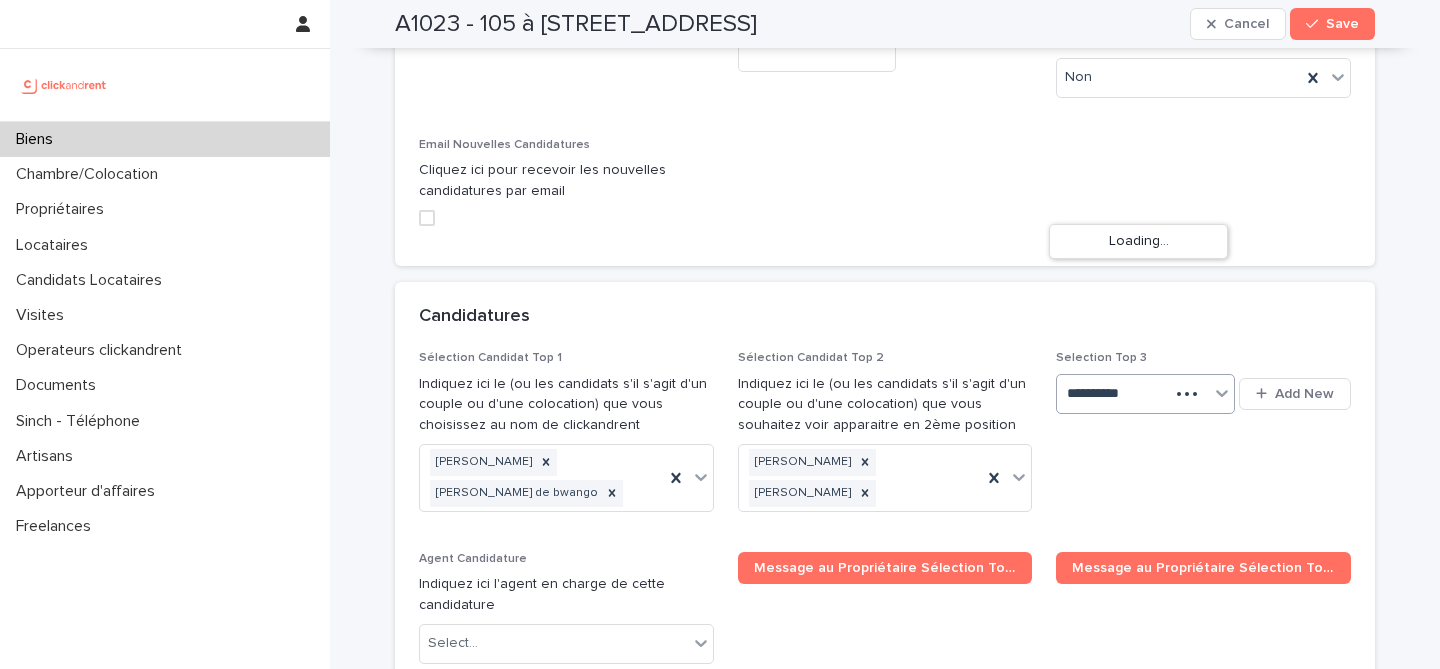type on "**********" 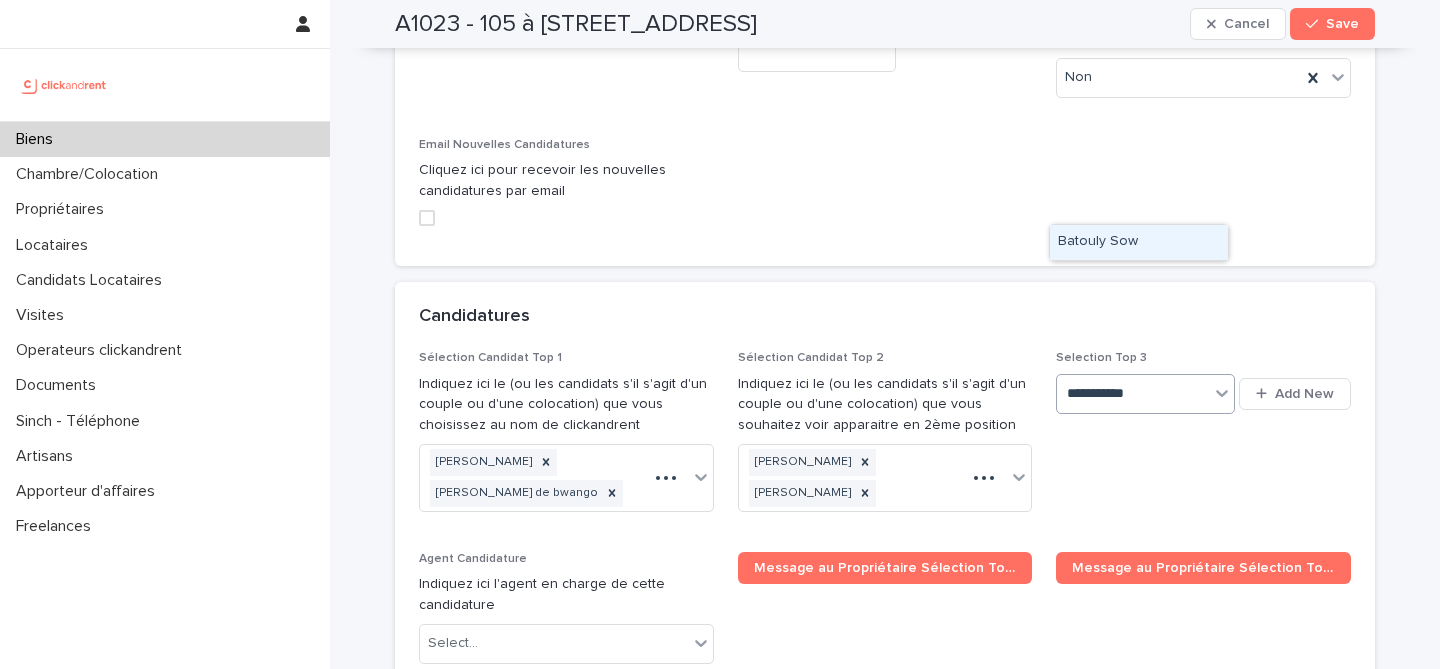 click on "Batouly Sow" at bounding box center (1139, 242) 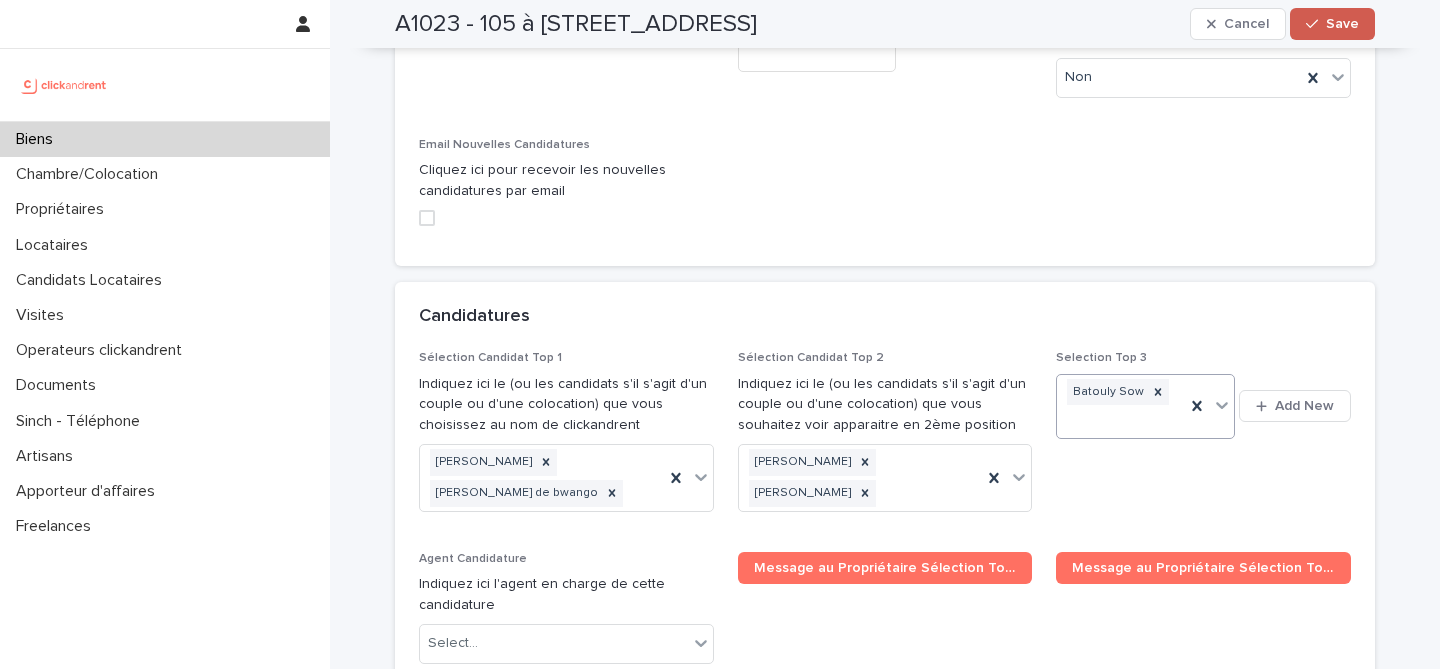 click on "Save" at bounding box center [1342, 24] 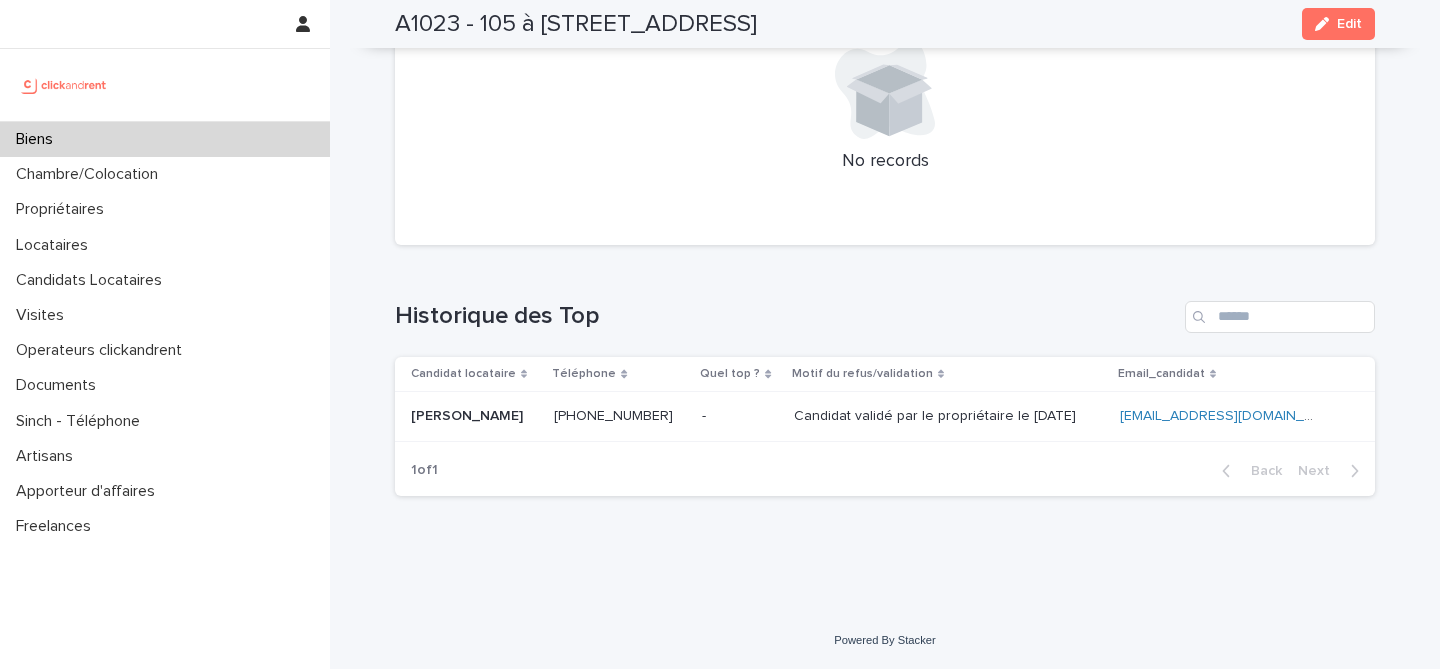 scroll, scrollTop: 8525, scrollLeft: 0, axis: vertical 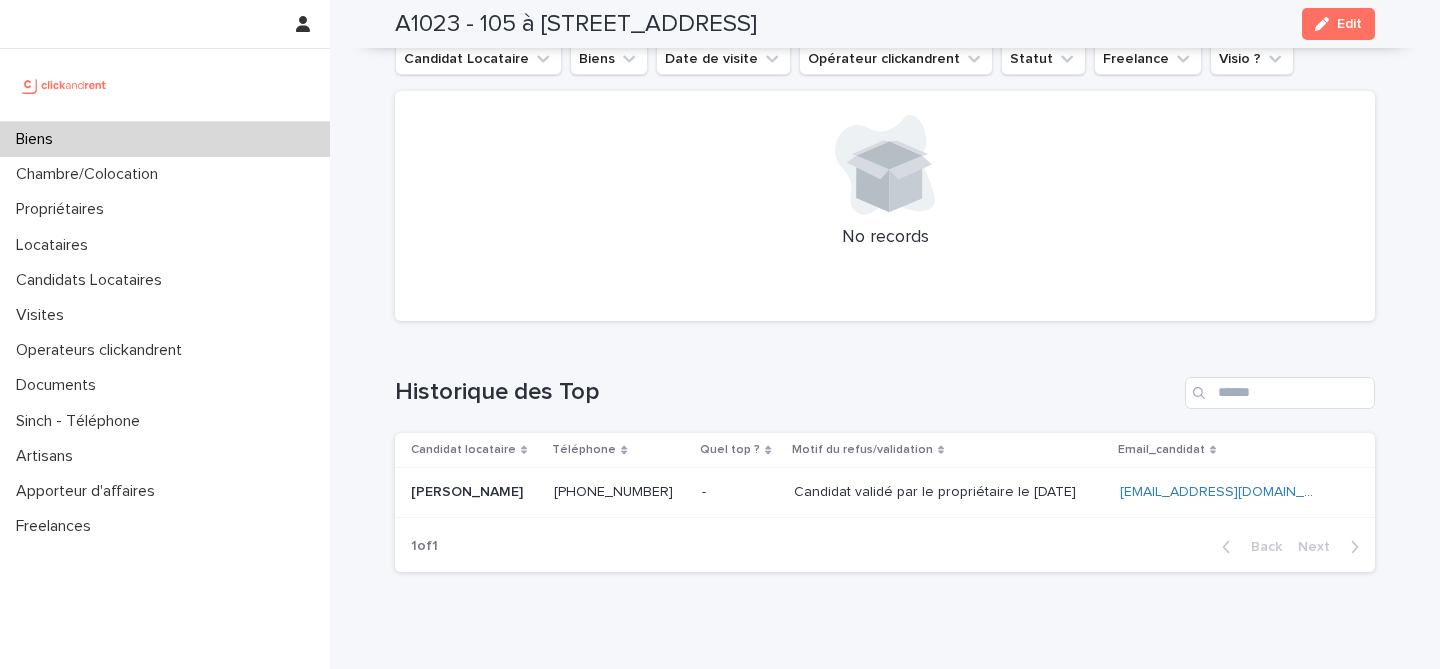 click on "Biens" at bounding box center (165, 139) 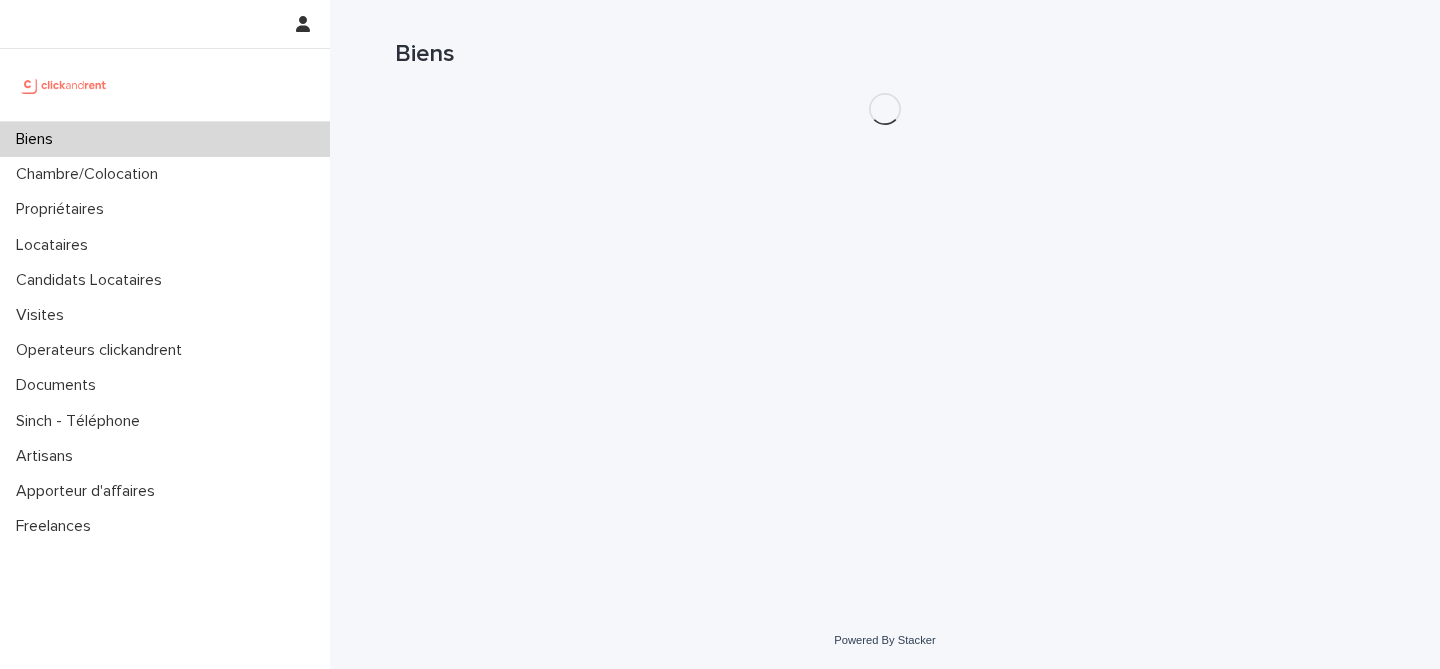 scroll, scrollTop: 0, scrollLeft: 0, axis: both 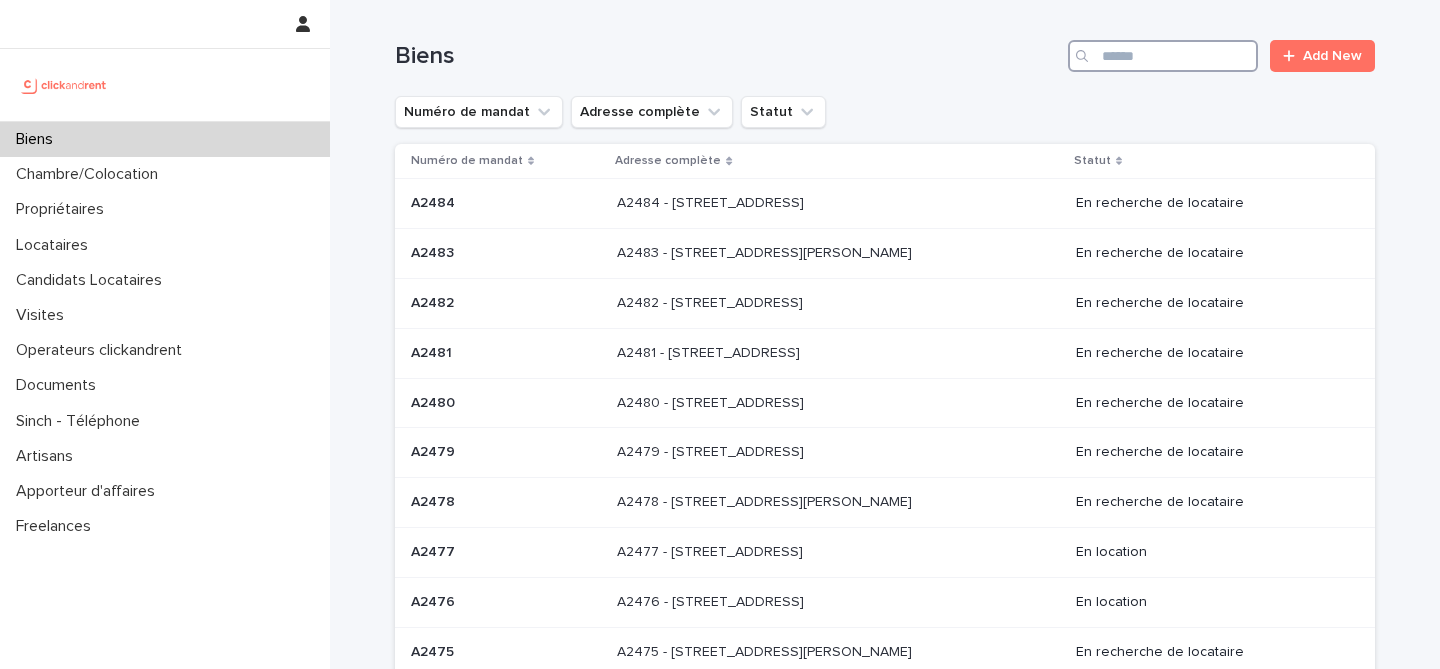 click at bounding box center [1163, 56] 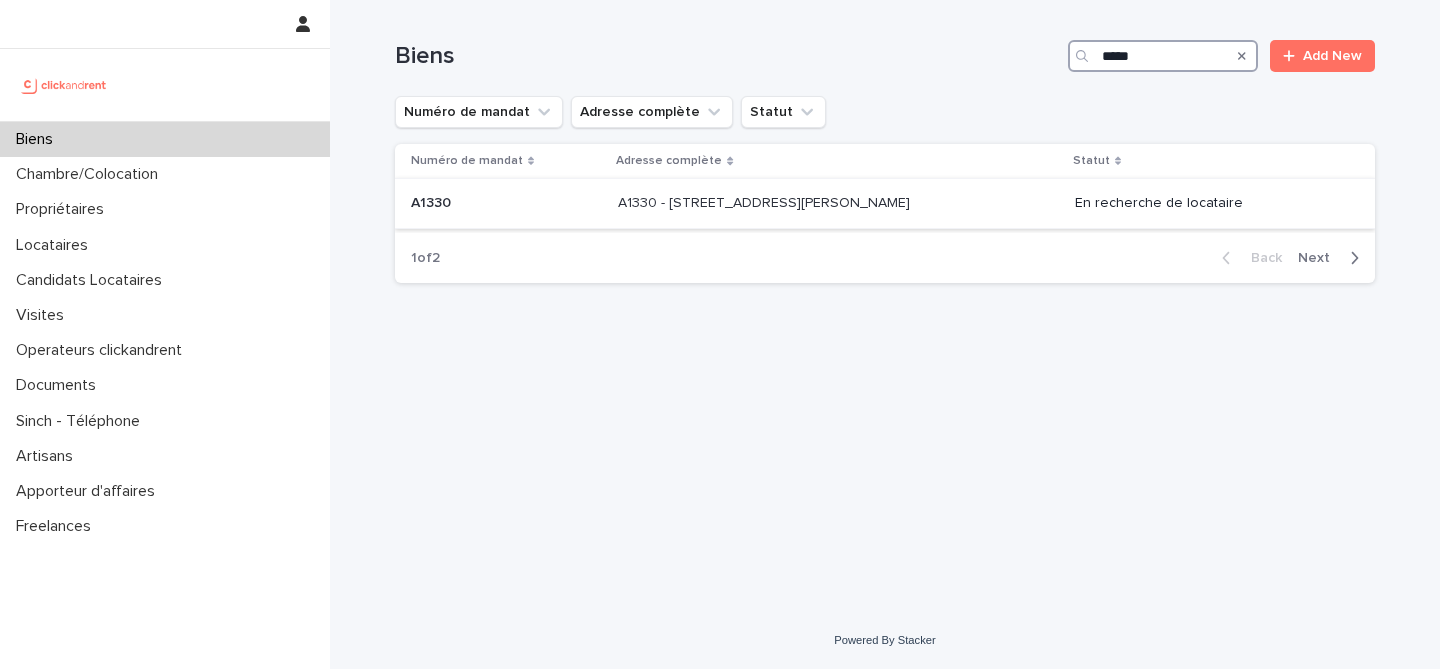 type on "*****" 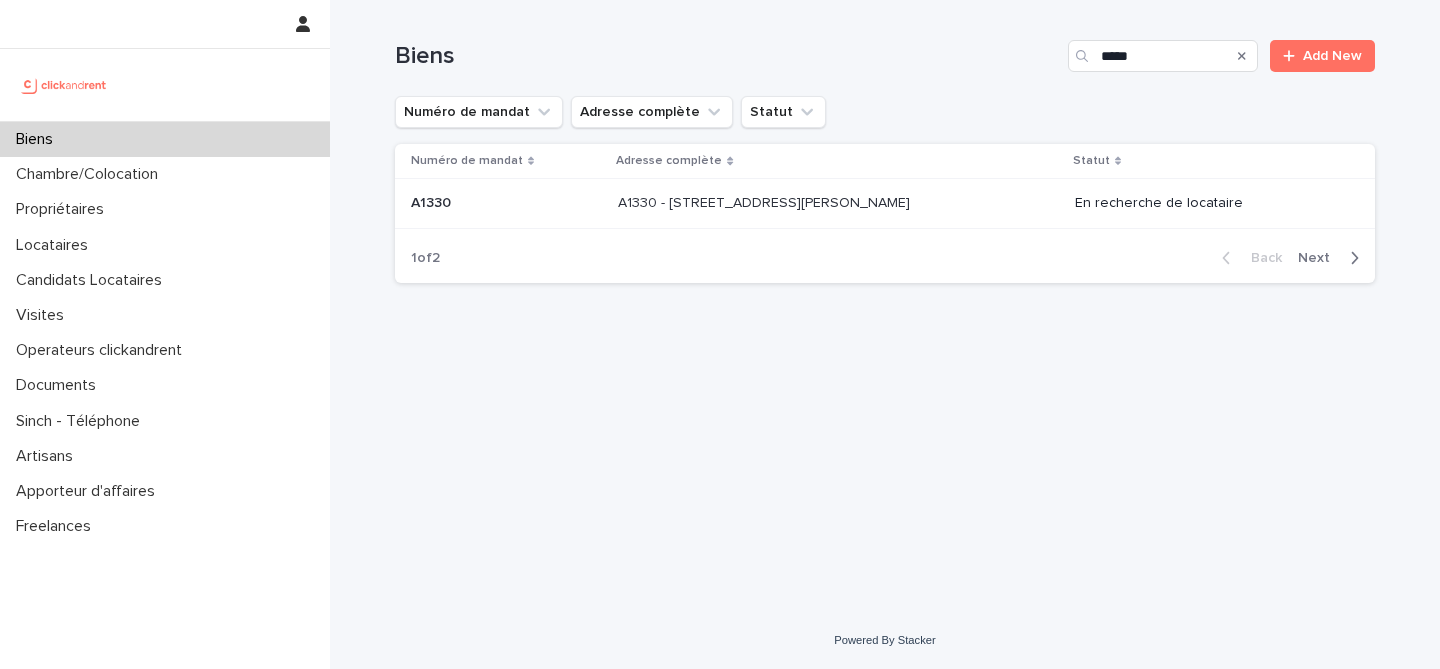 click on "A1330 - 29 Rue Joséphine Baker,  La Norville 91290 A1330 - 29 Rue Joséphine Baker,  La Norville 91290" at bounding box center (838, 203) 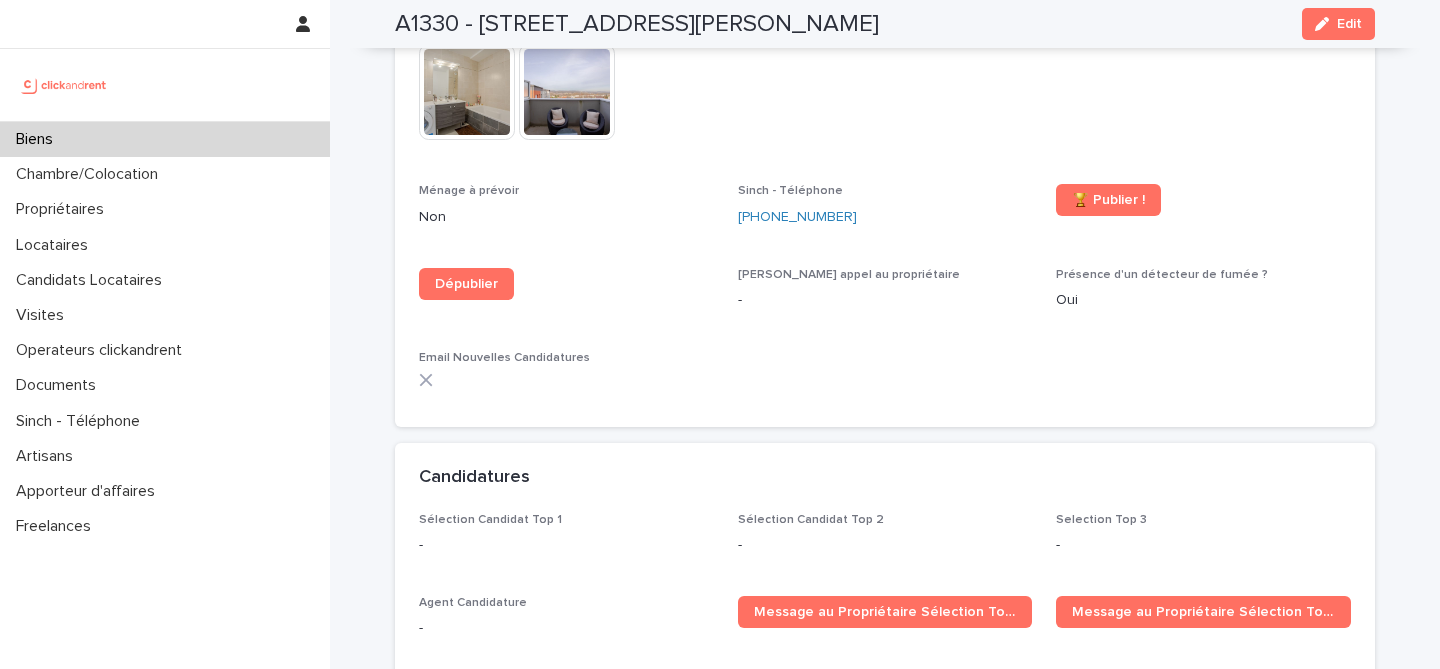 scroll, scrollTop: 6251, scrollLeft: 0, axis: vertical 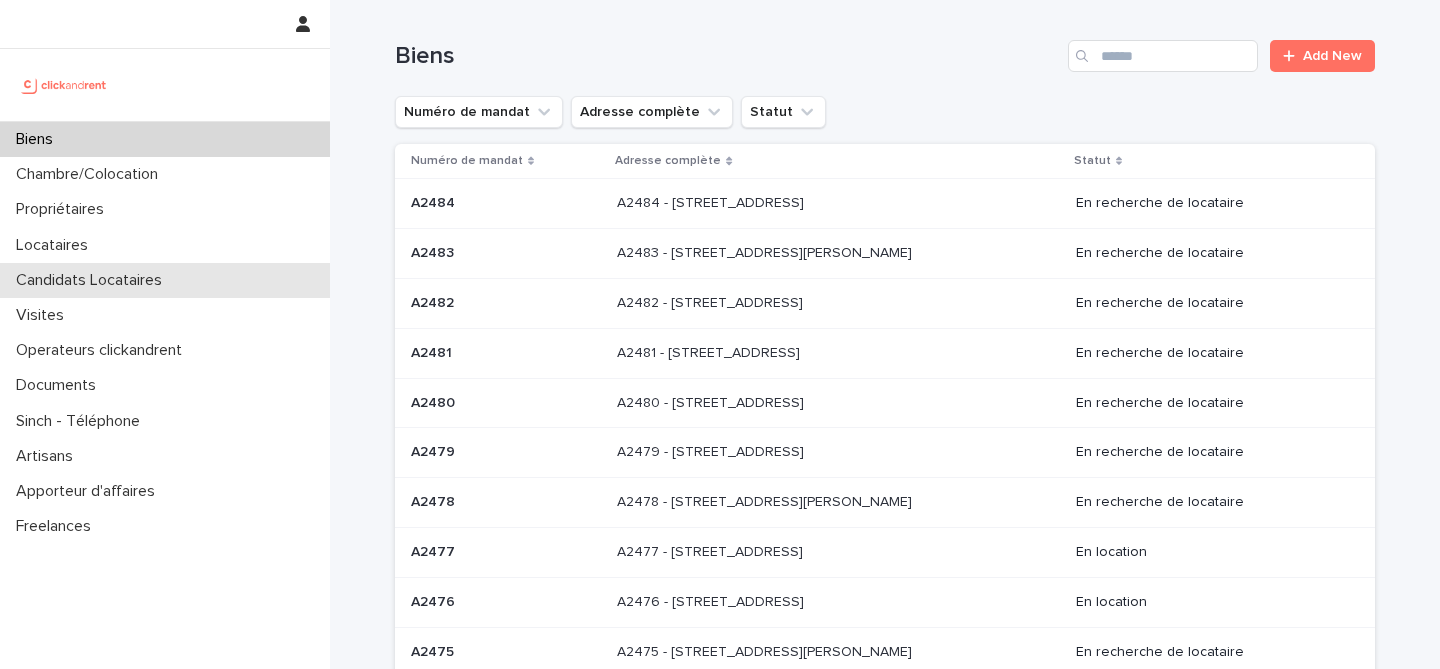 click on "Candidats Locataires" at bounding box center (93, 280) 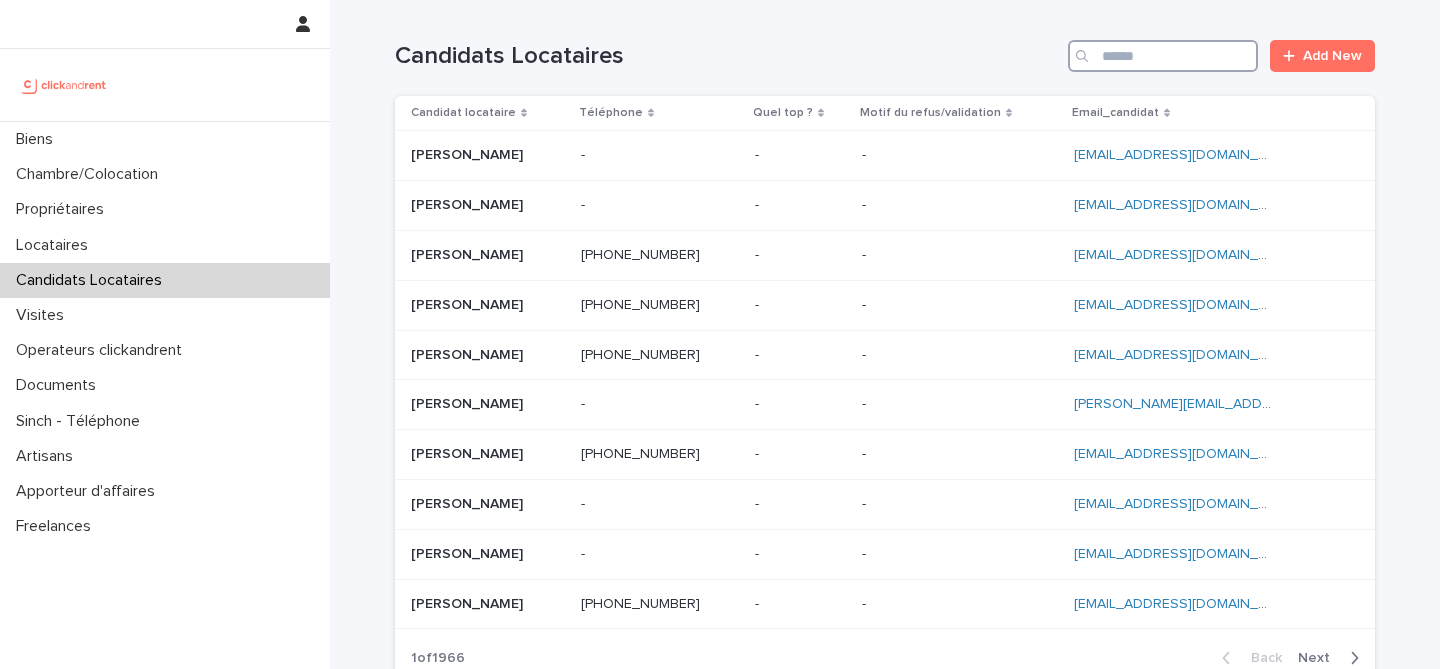 click at bounding box center (1163, 56) 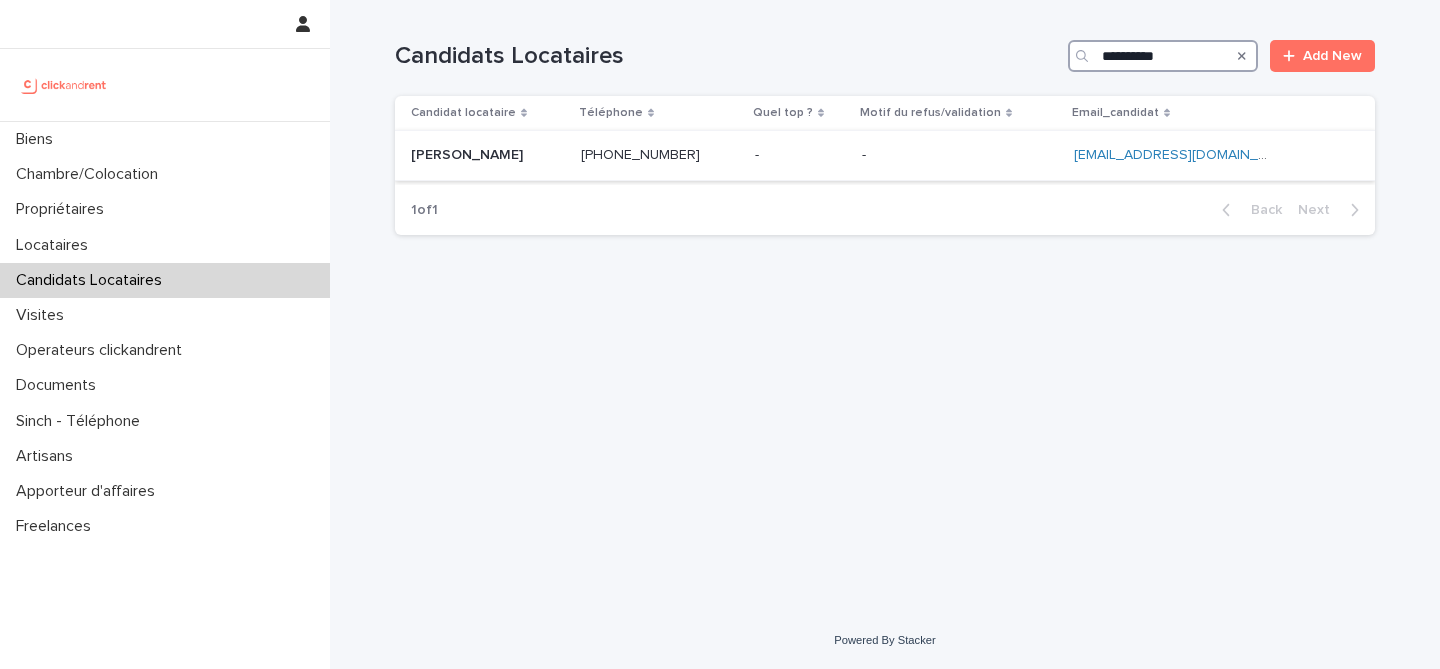 type on "**********" 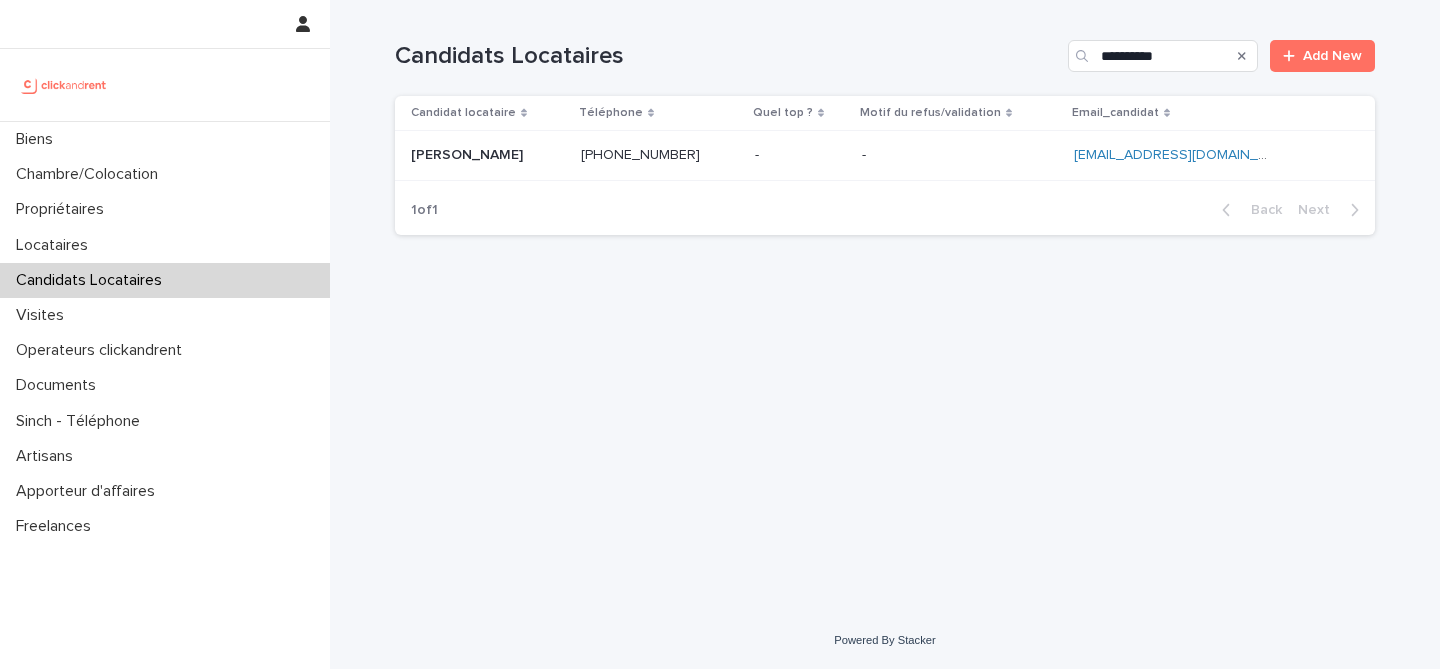 click on "Barry Yaya Barry Yaya" at bounding box center (484, 156) 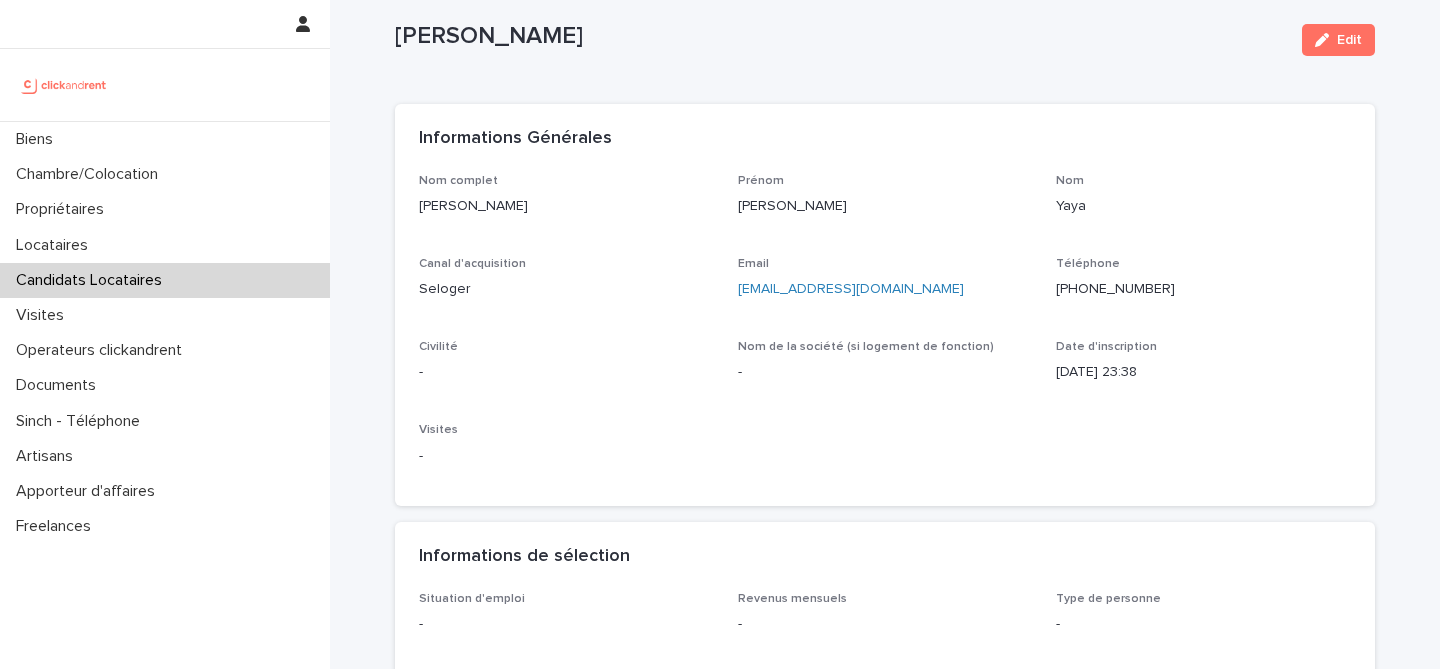 scroll, scrollTop: 42, scrollLeft: 0, axis: vertical 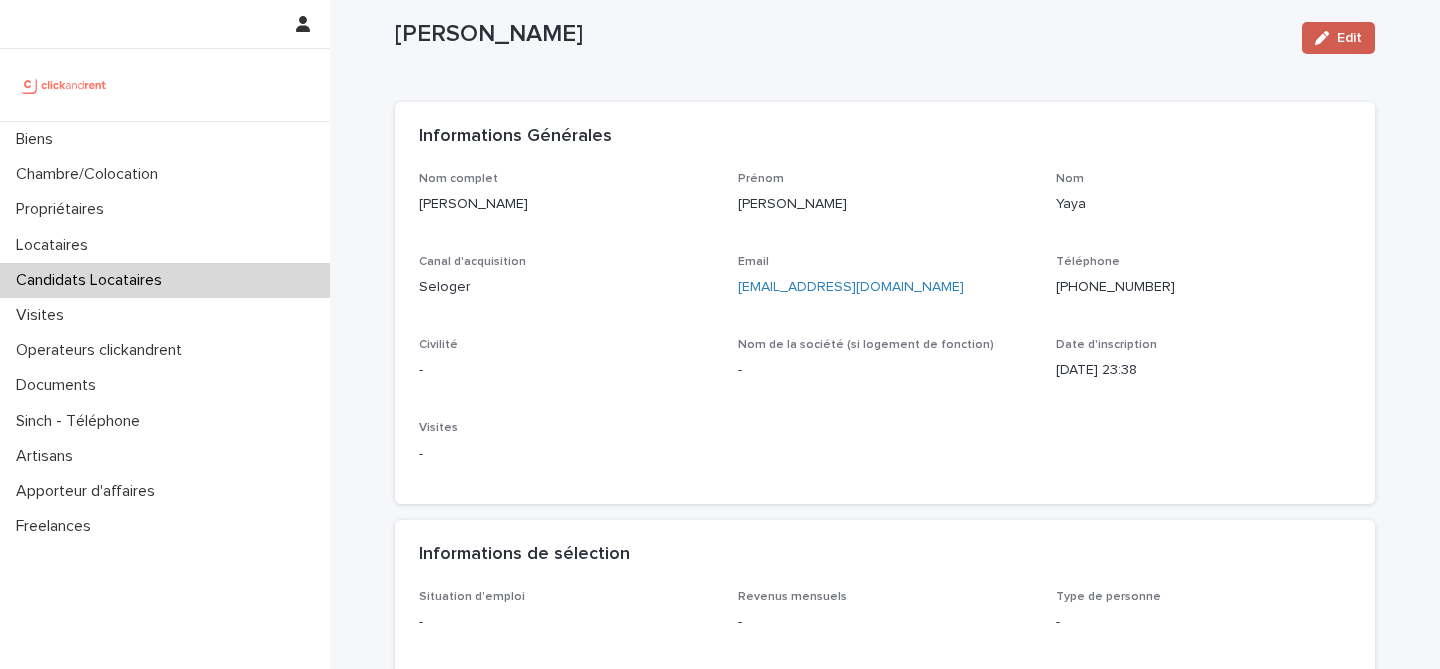 click on "Edit" at bounding box center (1338, 38) 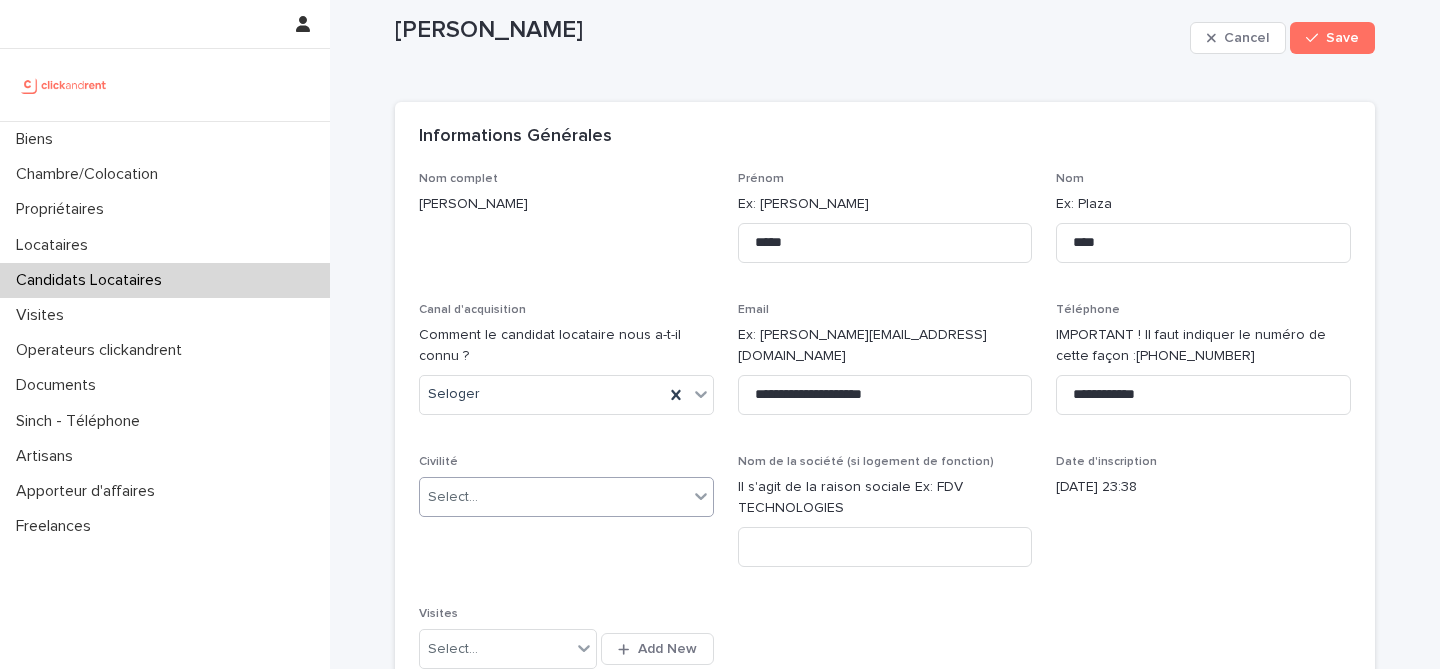 click on "Select..." at bounding box center (554, 497) 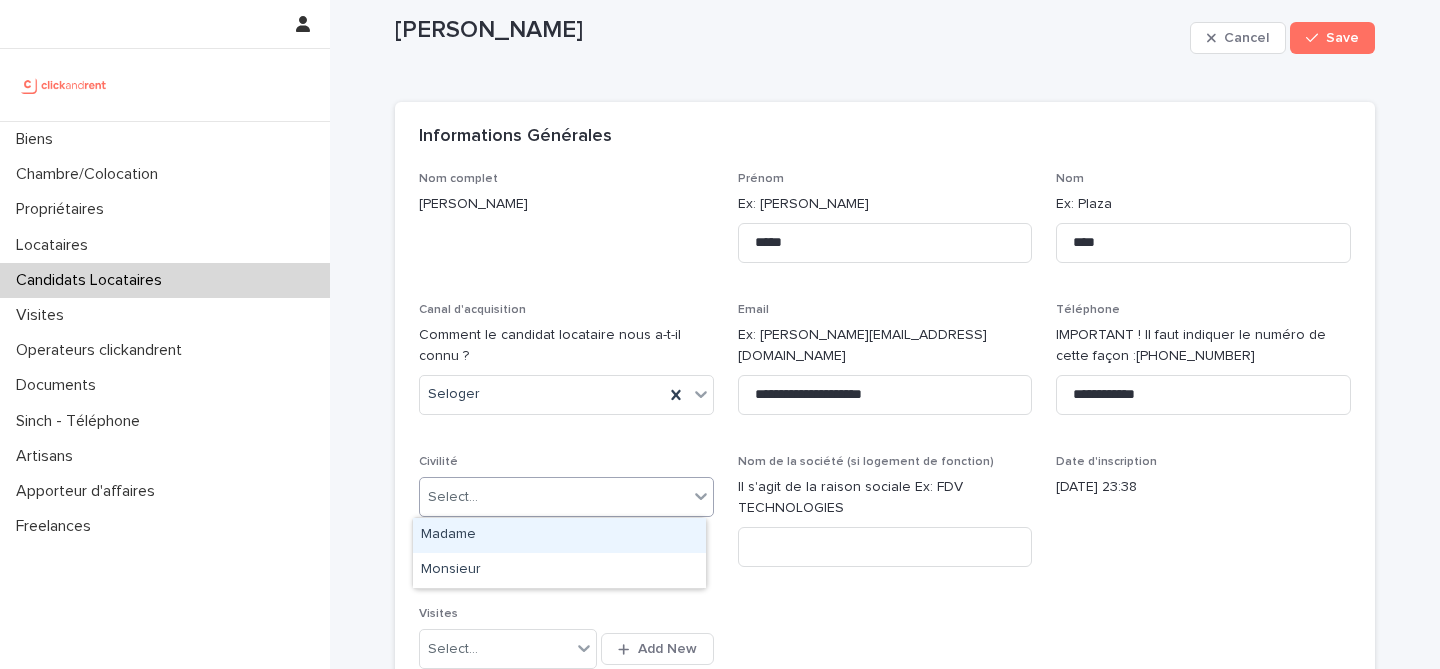 click on "Madame" at bounding box center (559, 535) 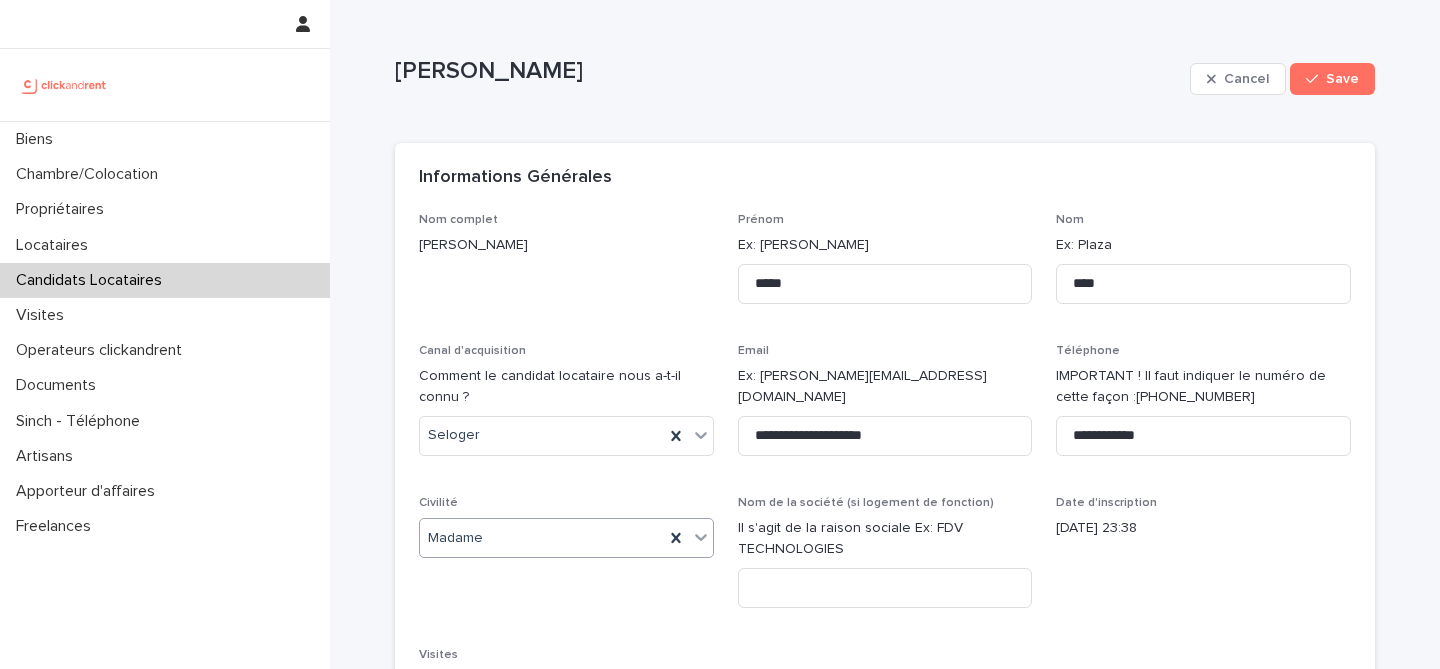 scroll, scrollTop: 0, scrollLeft: 0, axis: both 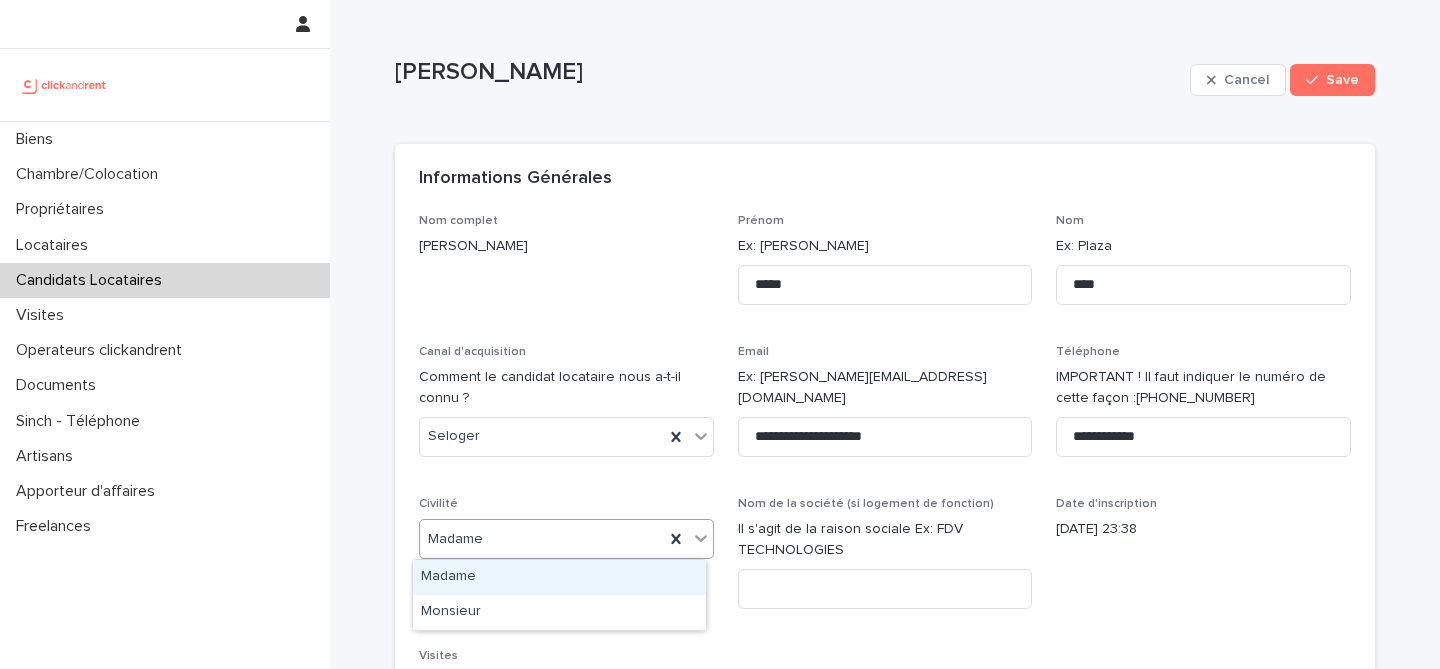 click on "Madame" at bounding box center [566, 539] 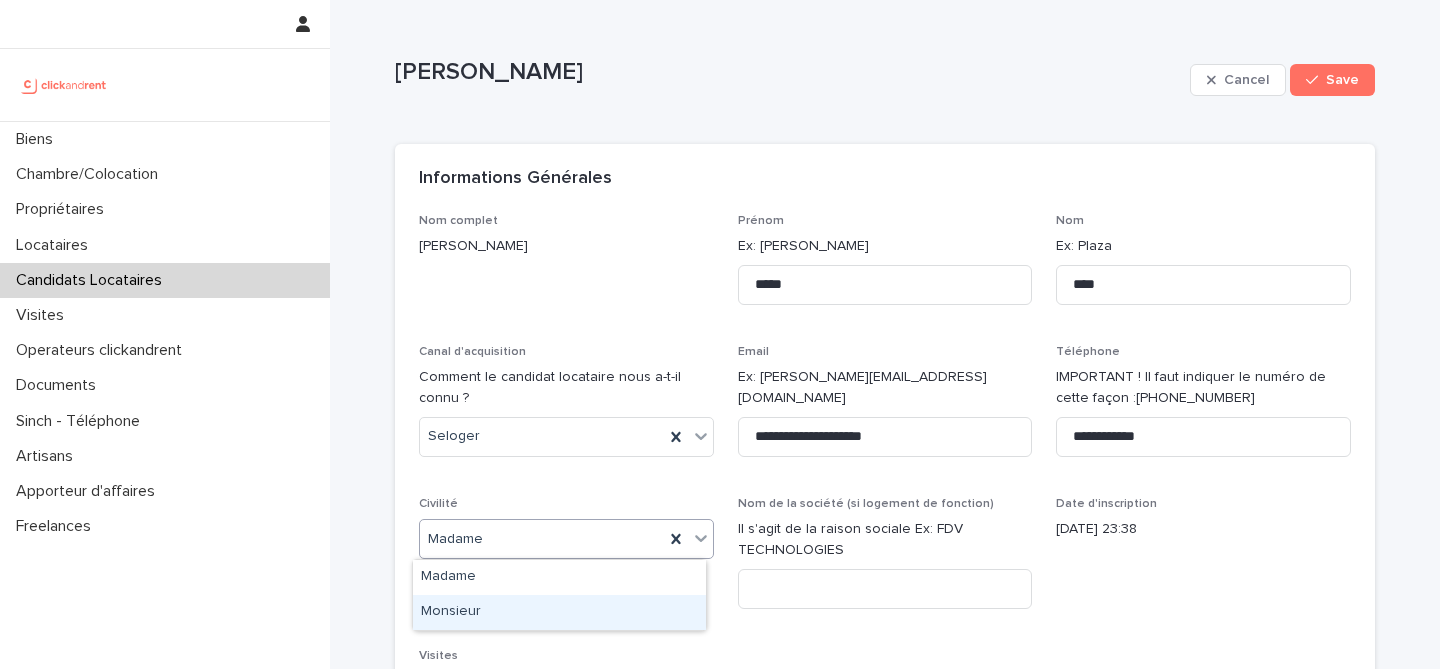 click on "Monsieur" at bounding box center [559, 612] 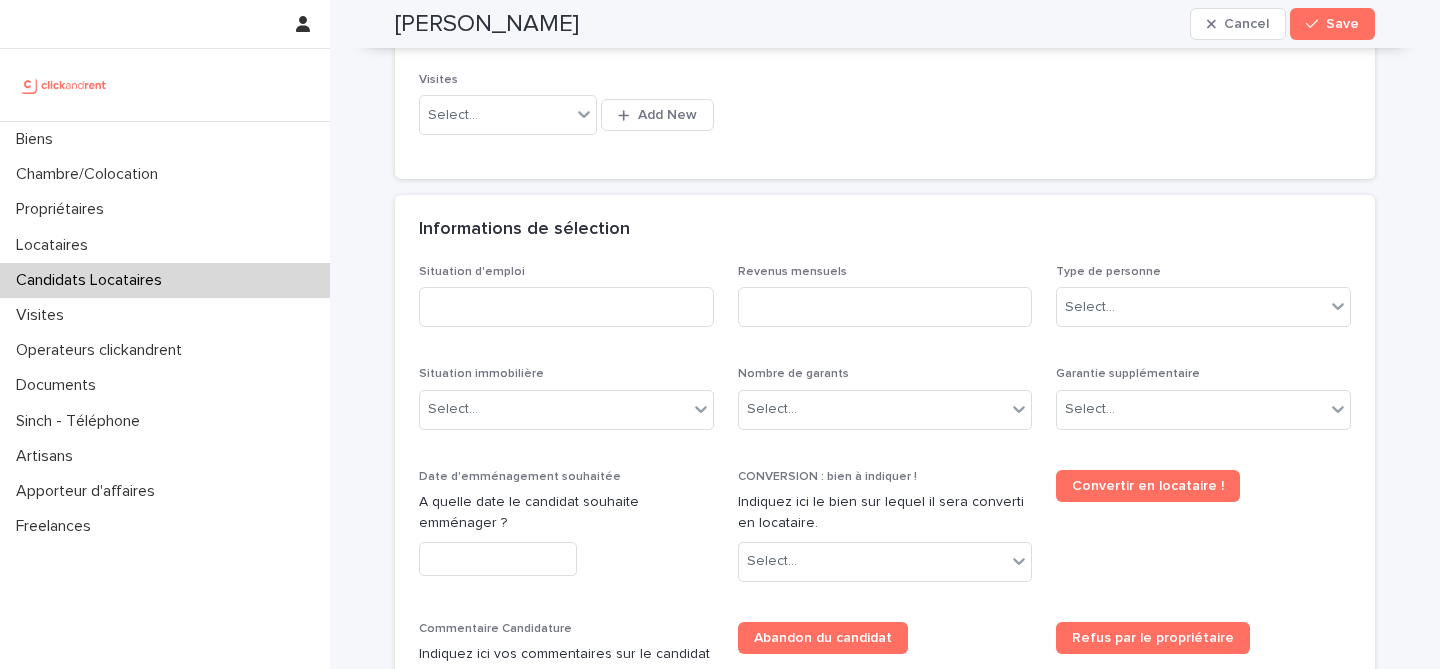 scroll, scrollTop: 557, scrollLeft: 0, axis: vertical 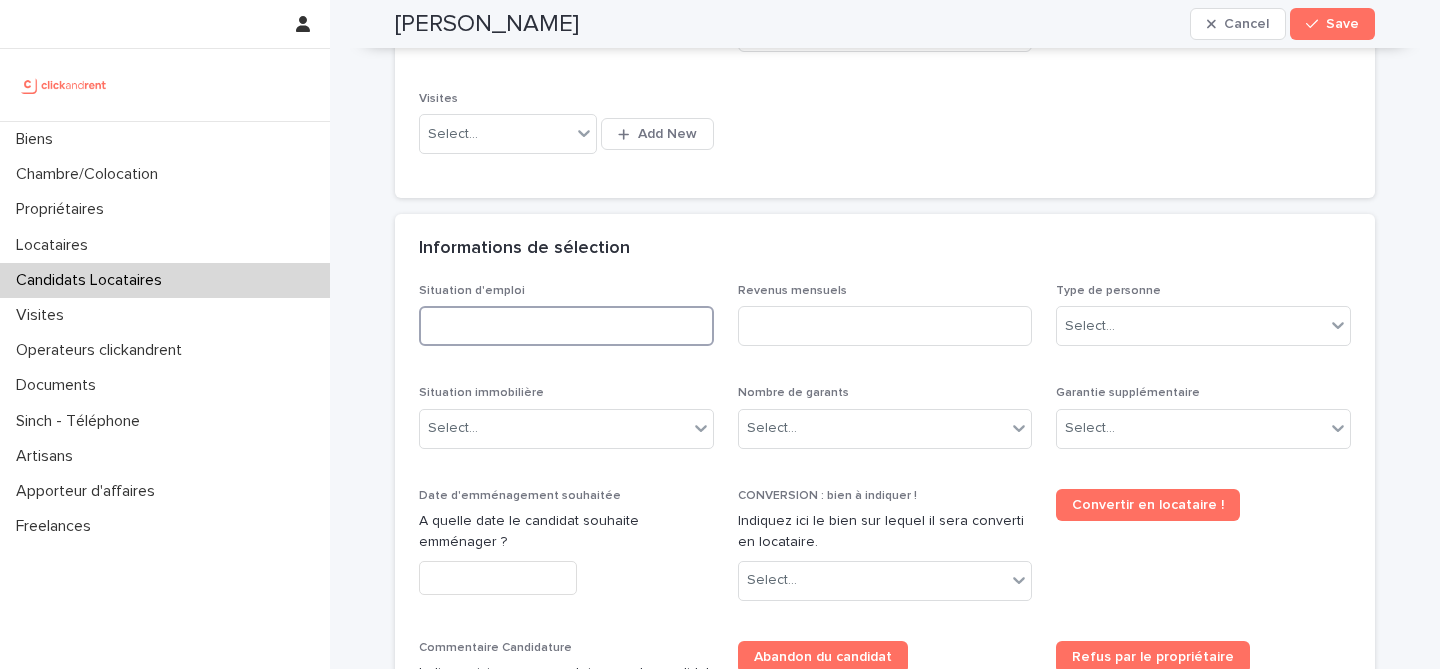 click at bounding box center (566, 326) 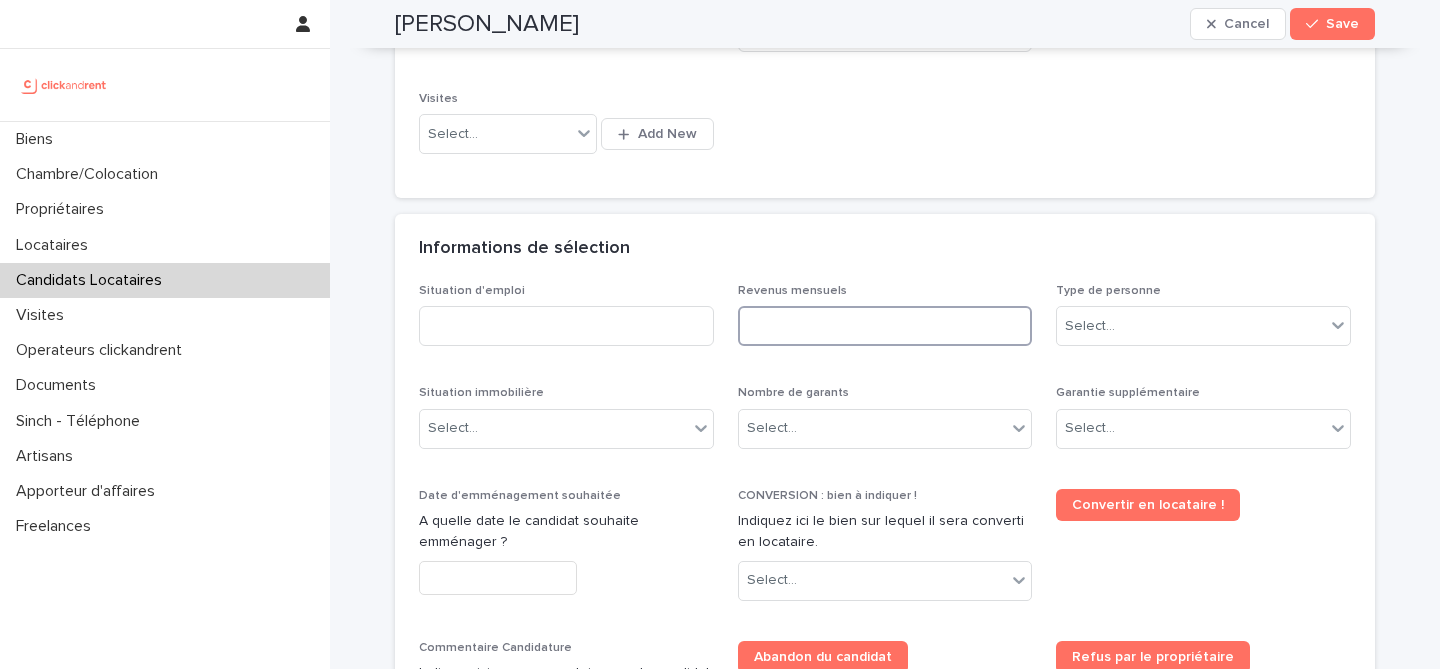 click at bounding box center [885, 326] 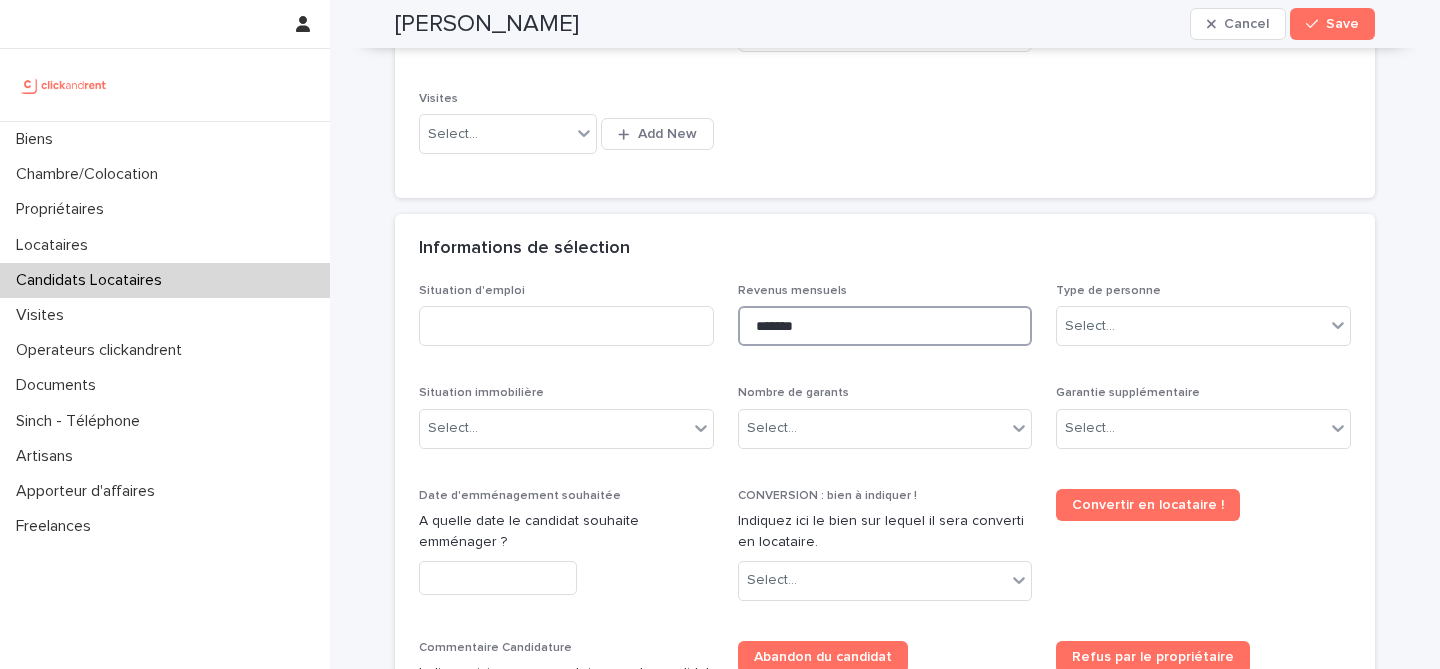type on "*******" 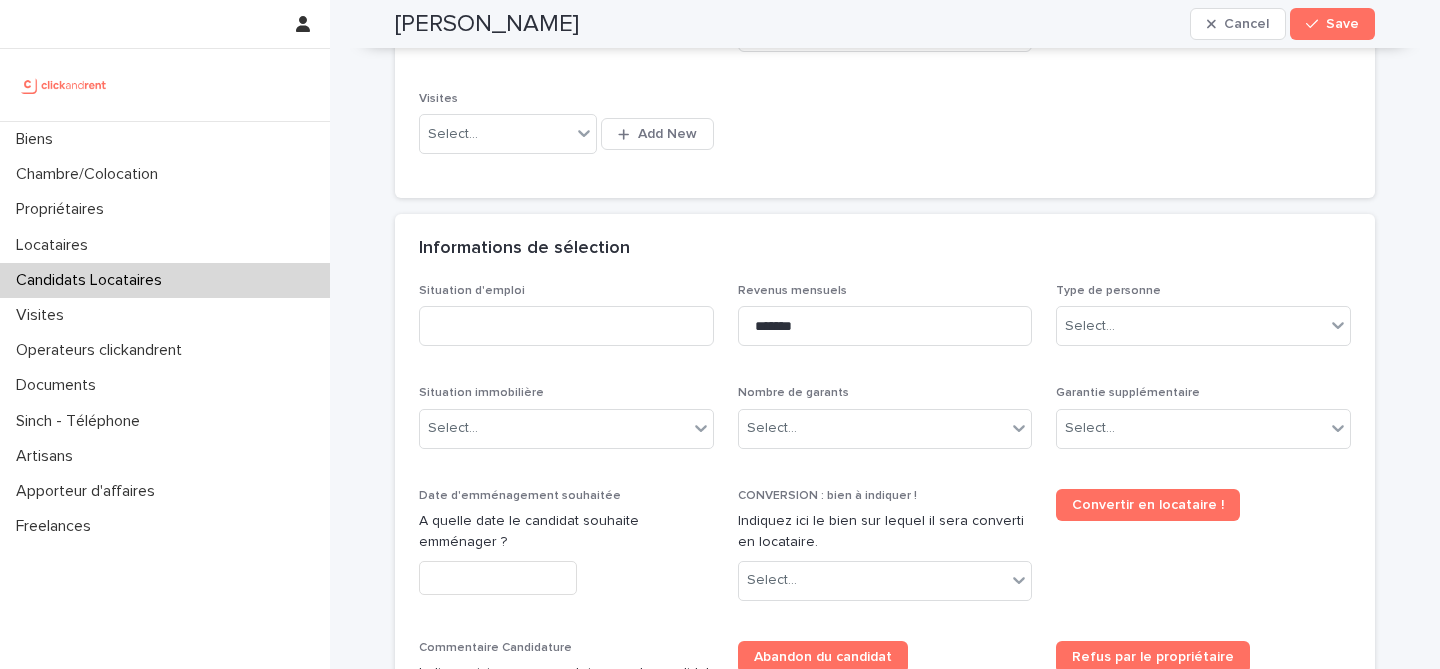 click on "Informations de sélection" at bounding box center [885, 249] 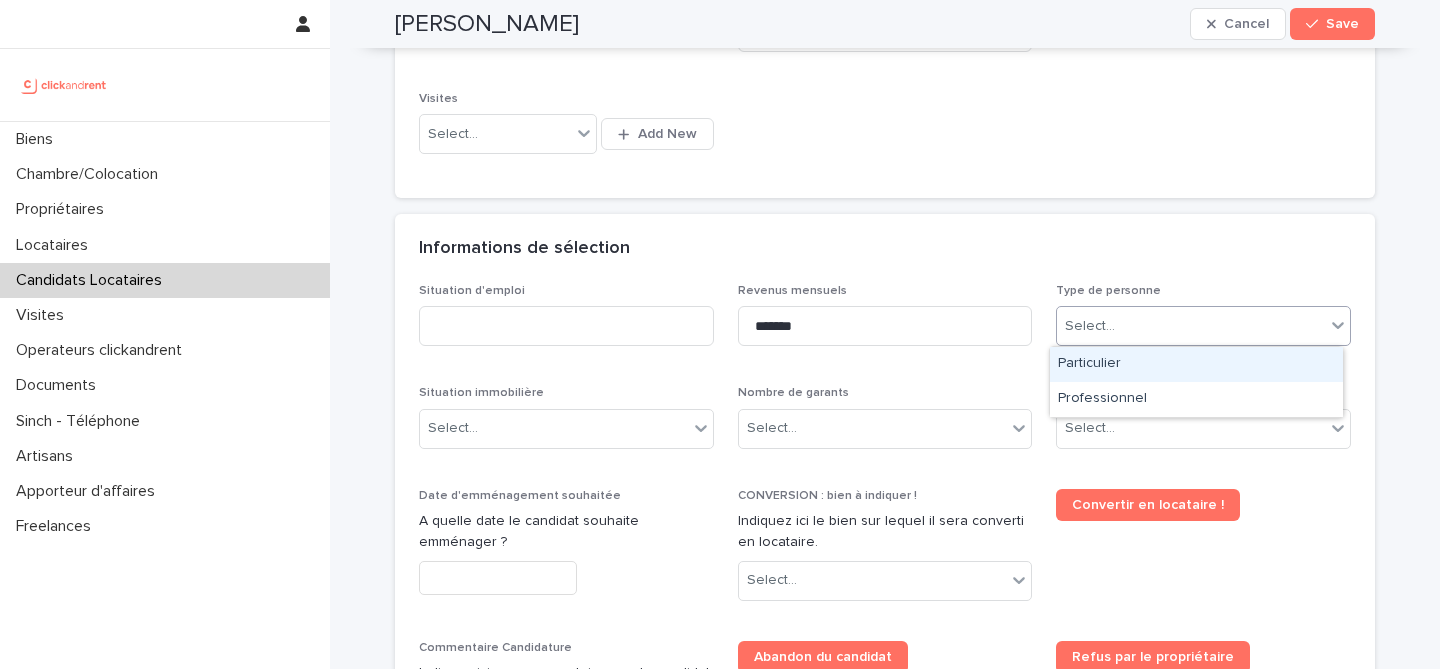 click on "Select..." at bounding box center (1191, 326) 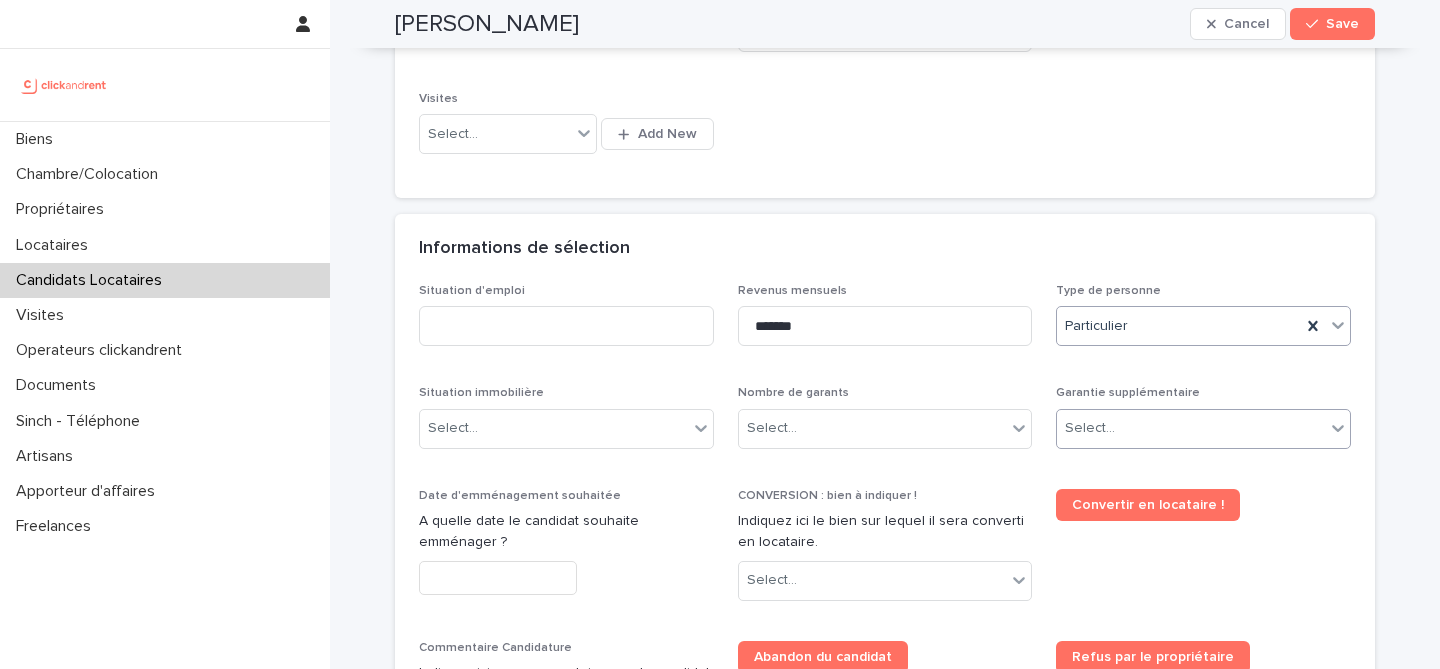 click on "Select..." at bounding box center (1191, 428) 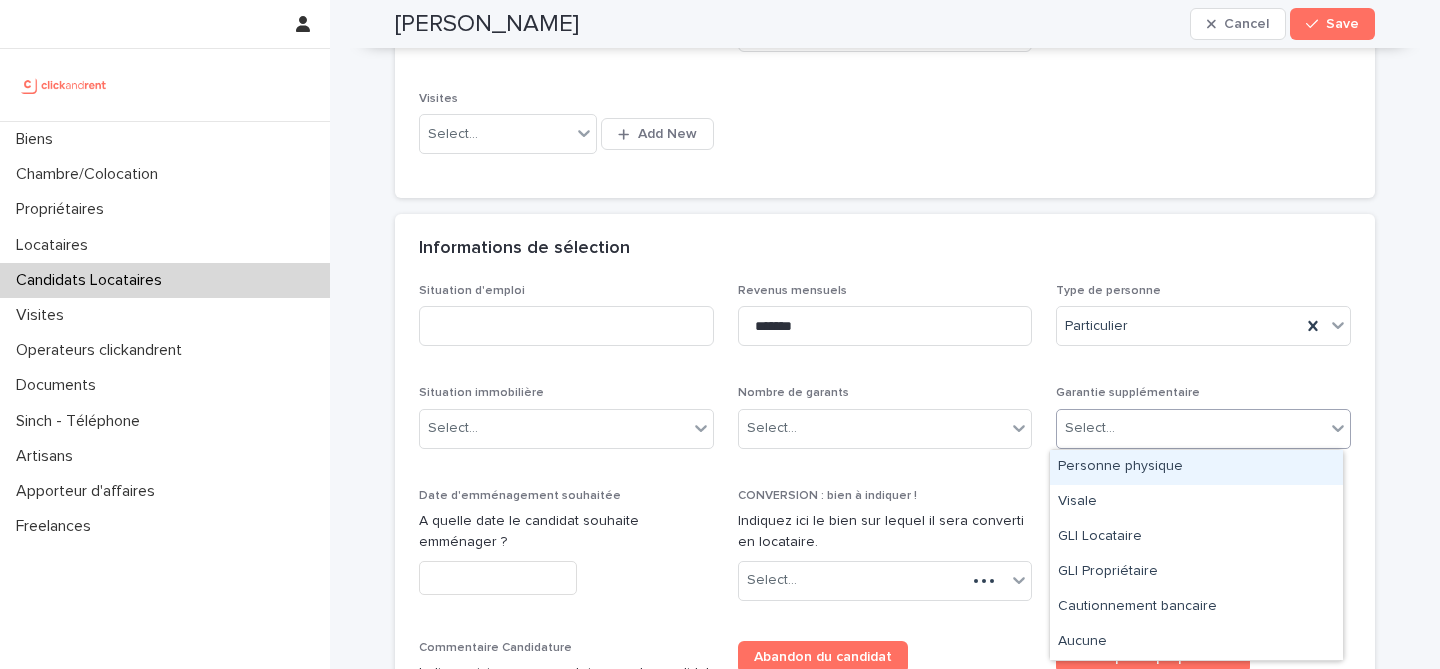 click on "Select..." at bounding box center (1191, 428) 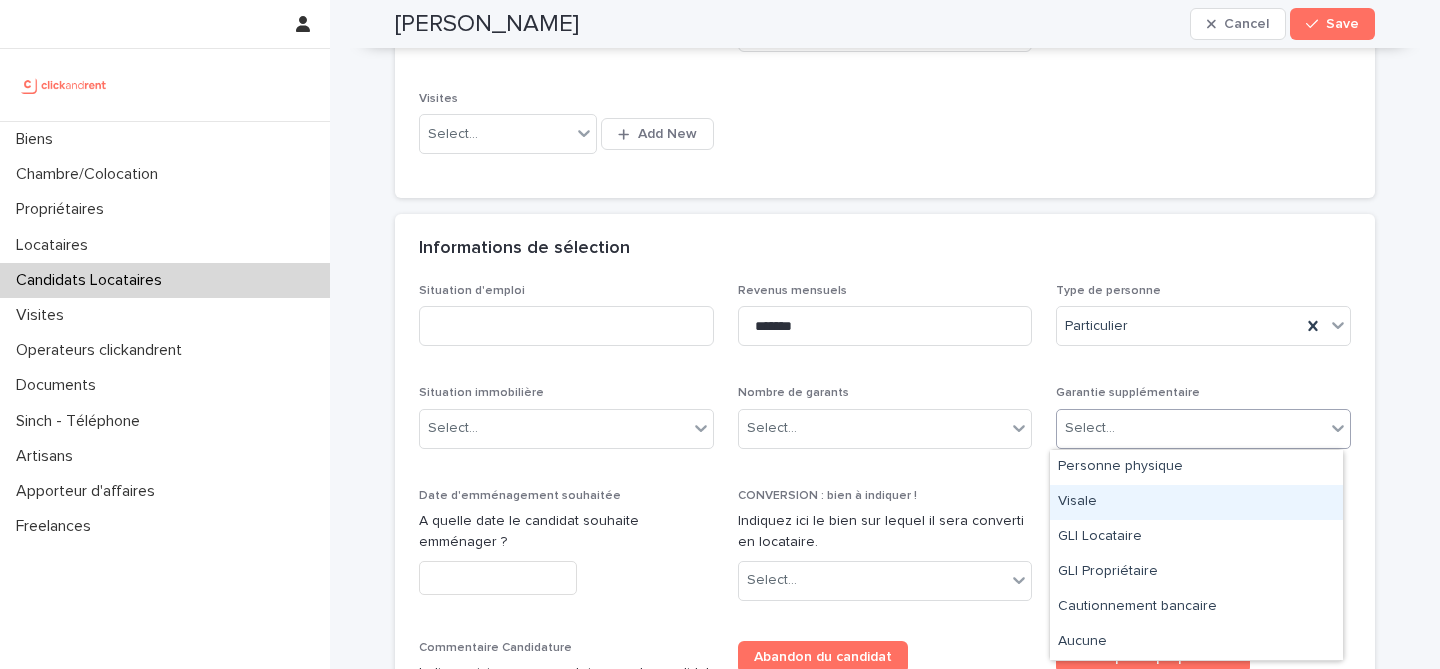 click on "Visale" at bounding box center [1196, 502] 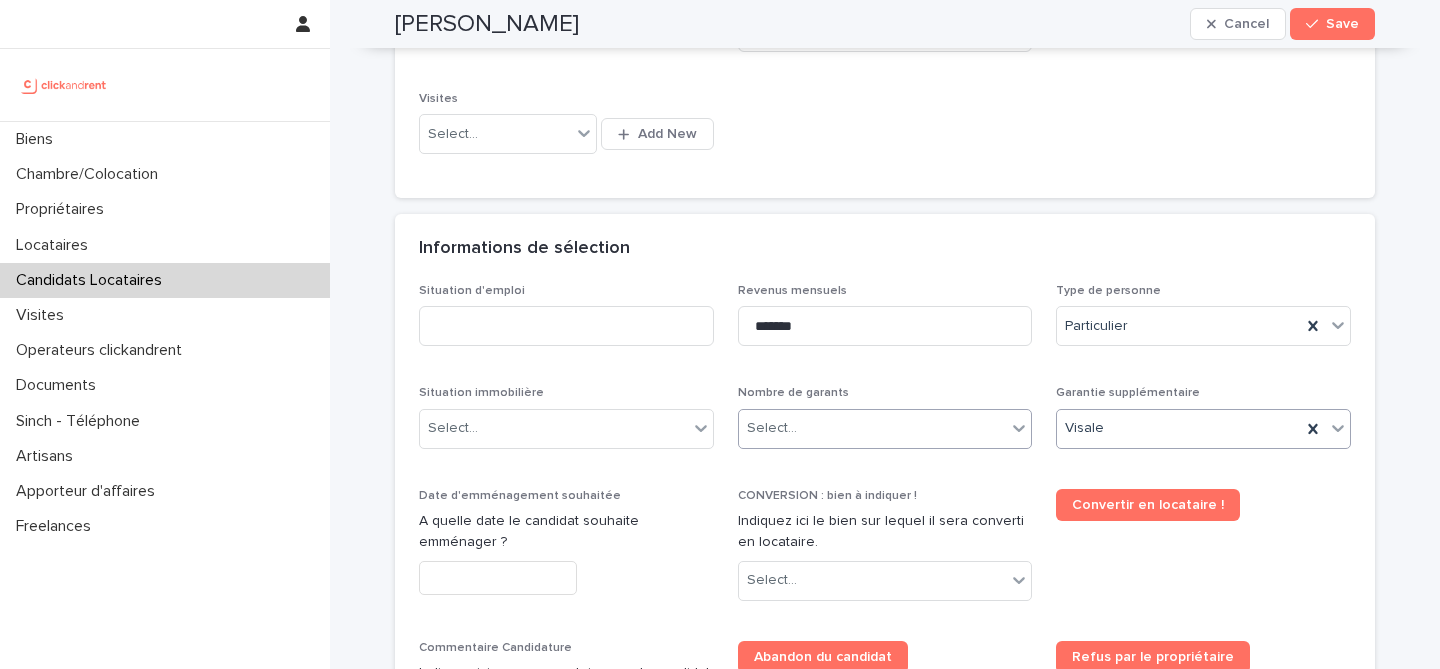 click on "Select..." at bounding box center [873, 428] 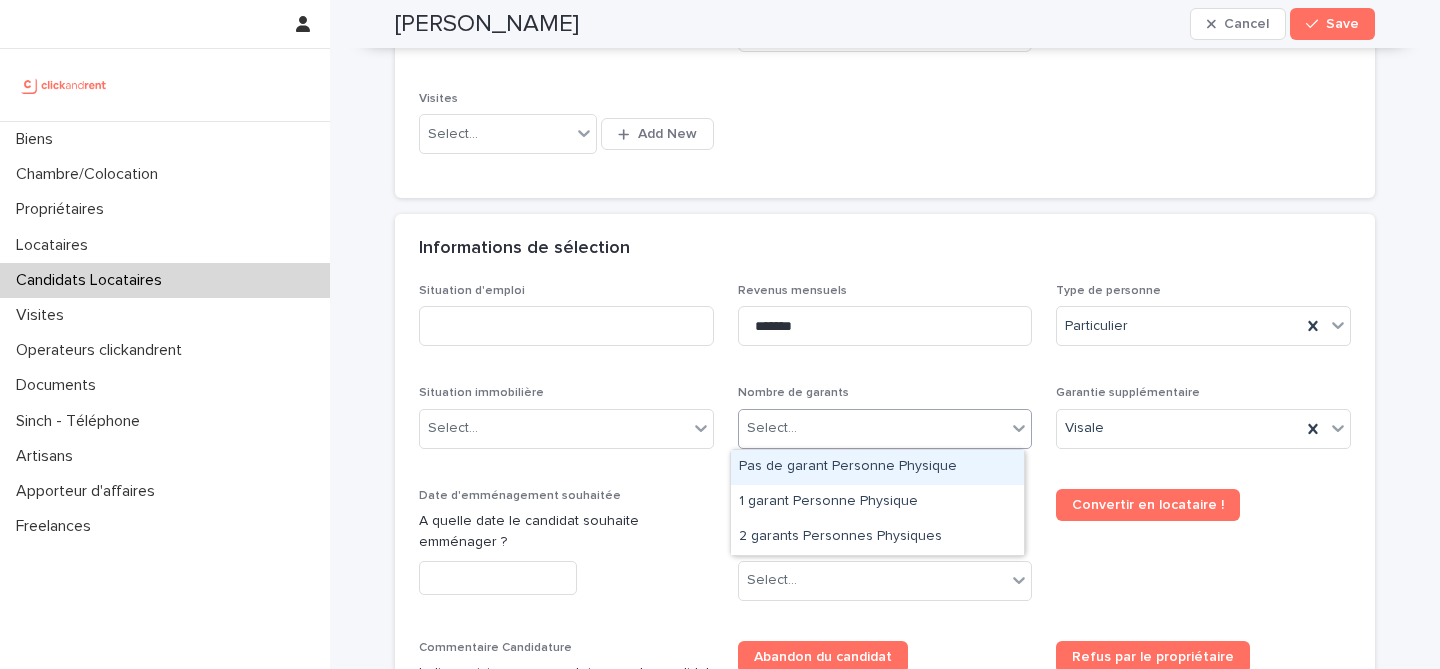click on "Pas de garant Personne Physique" at bounding box center [877, 467] 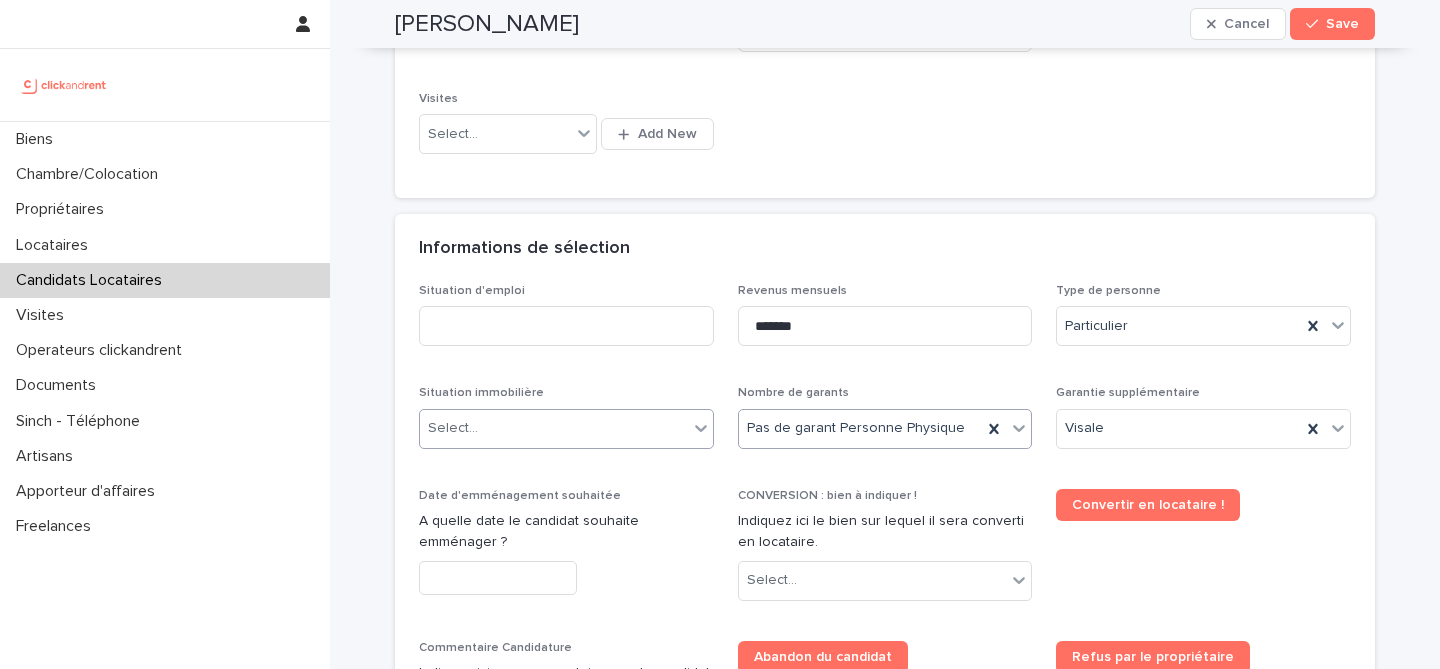 click on "Select..." at bounding box center [566, 429] 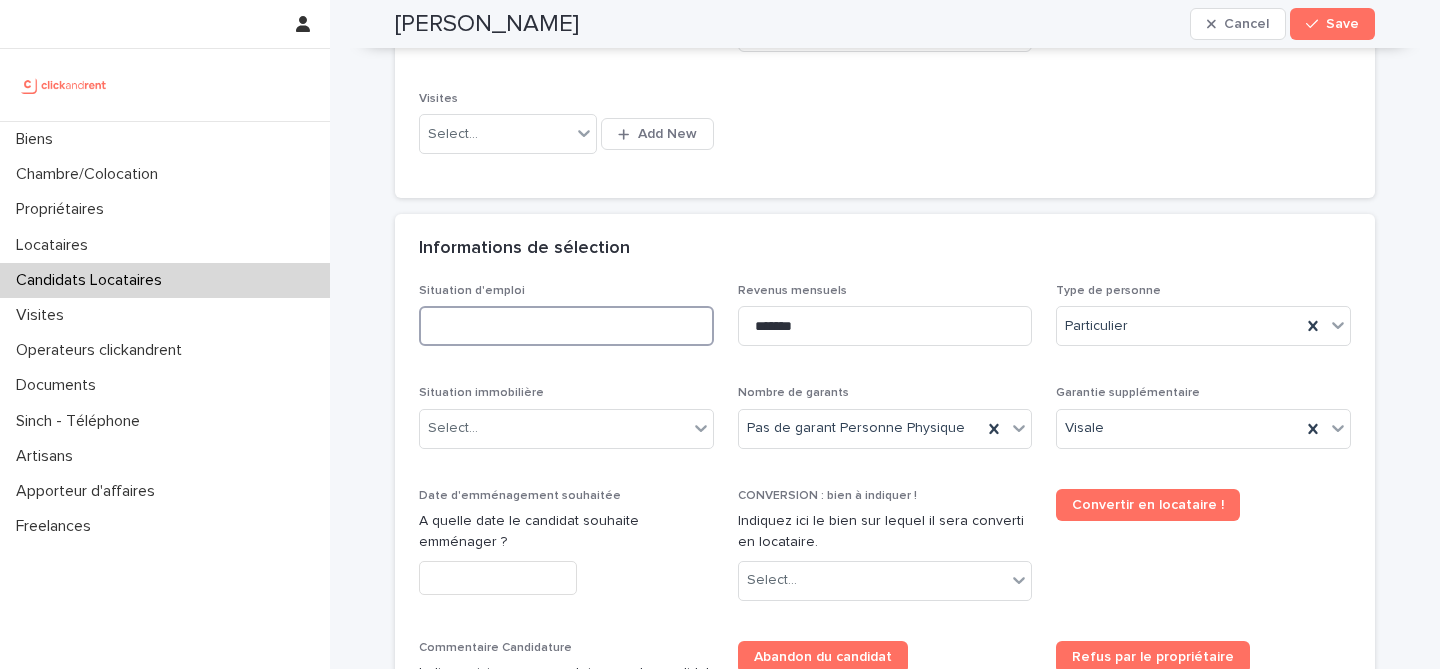 click at bounding box center (566, 326) 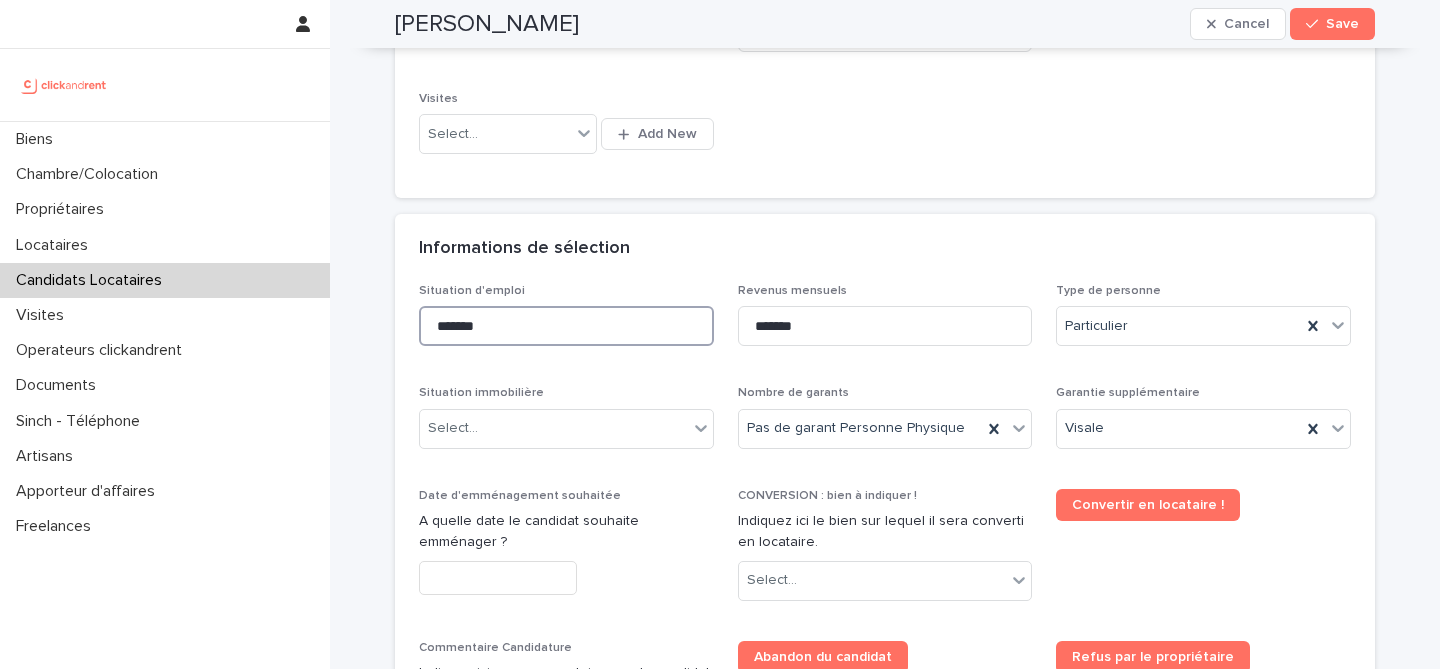 type on "*******" 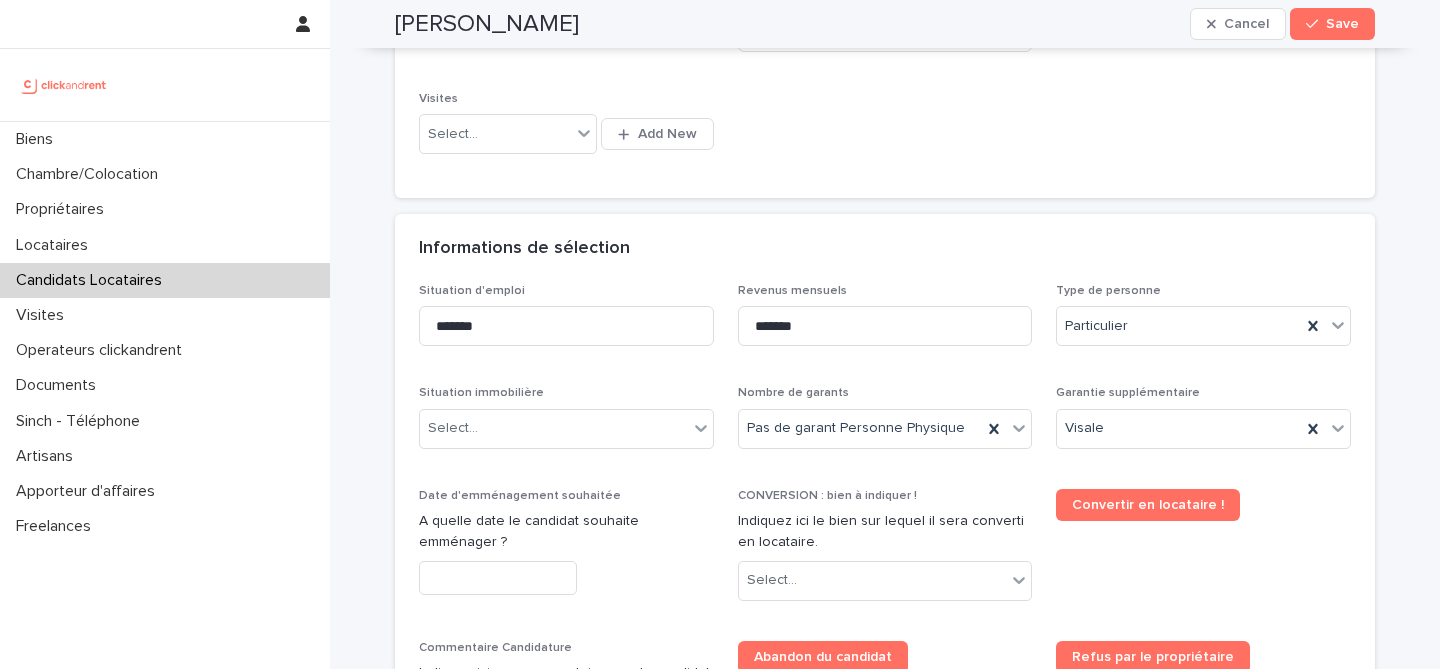click on "Situation d'emploi" at bounding box center [566, 291] 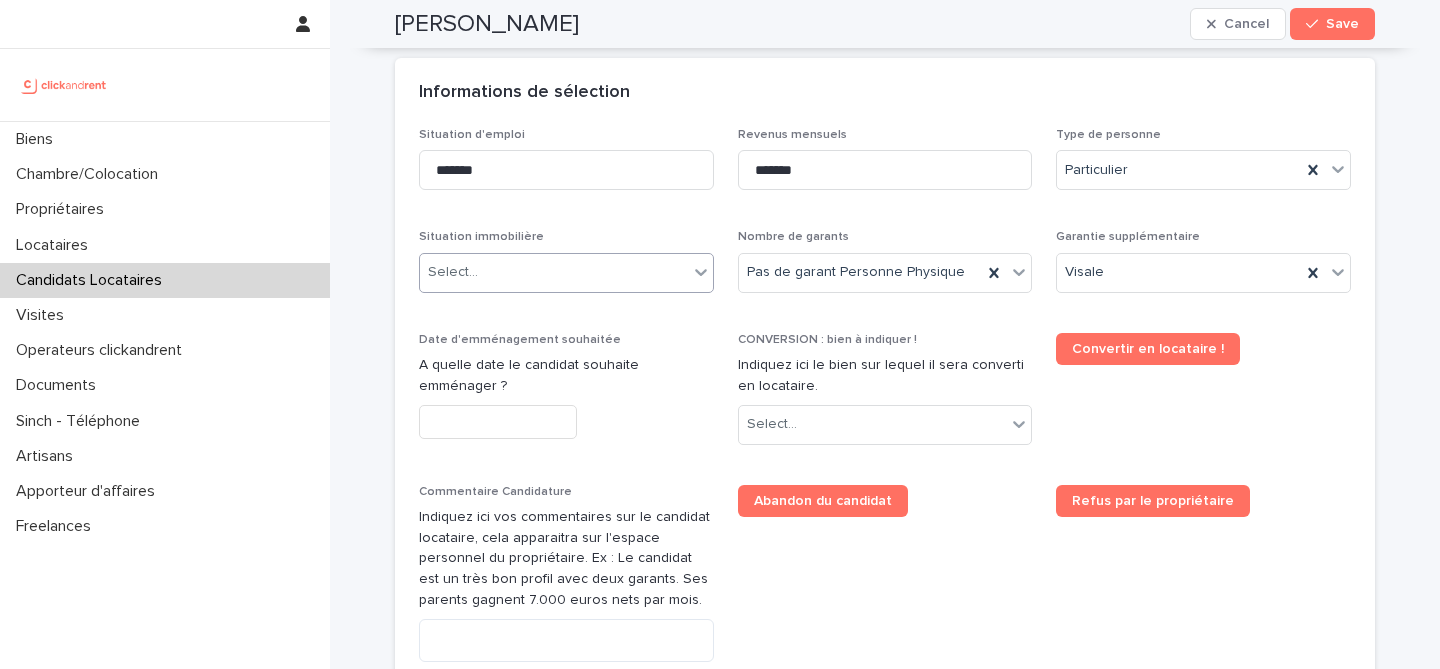 scroll, scrollTop: 715, scrollLeft: 0, axis: vertical 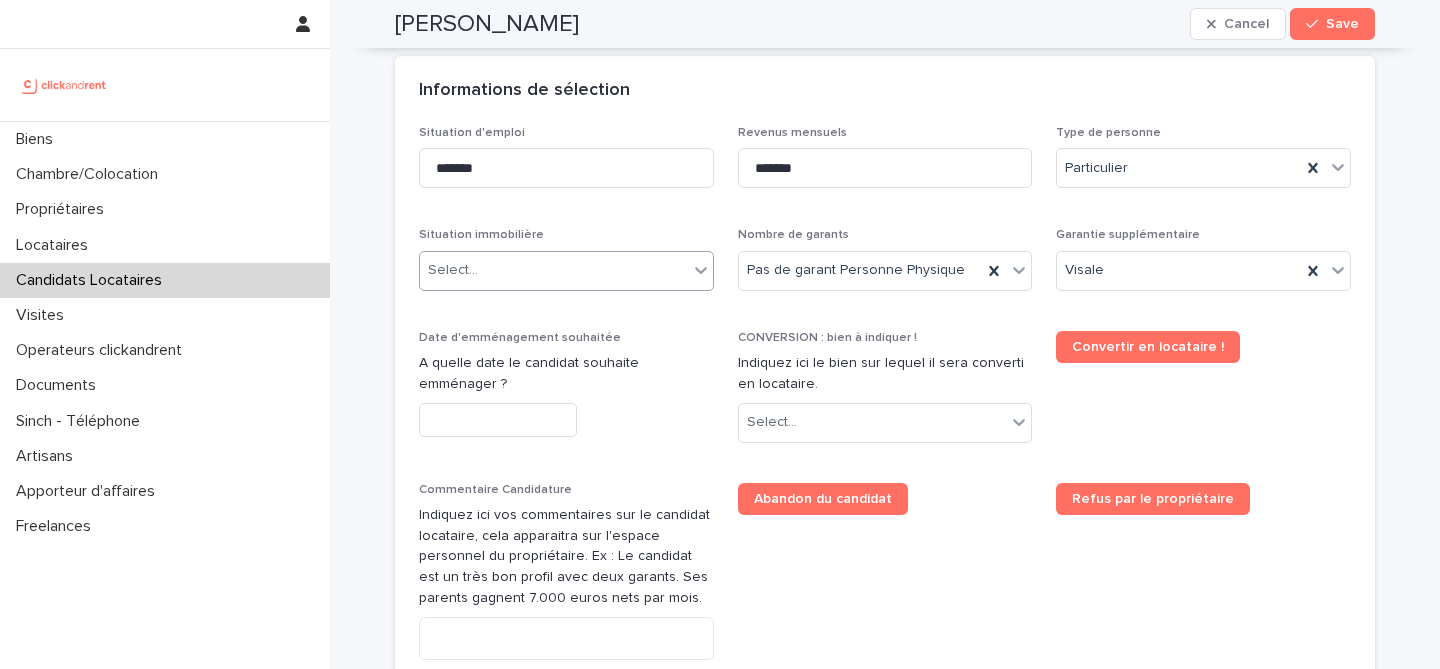 click on "Select..." at bounding box center (554, 270) 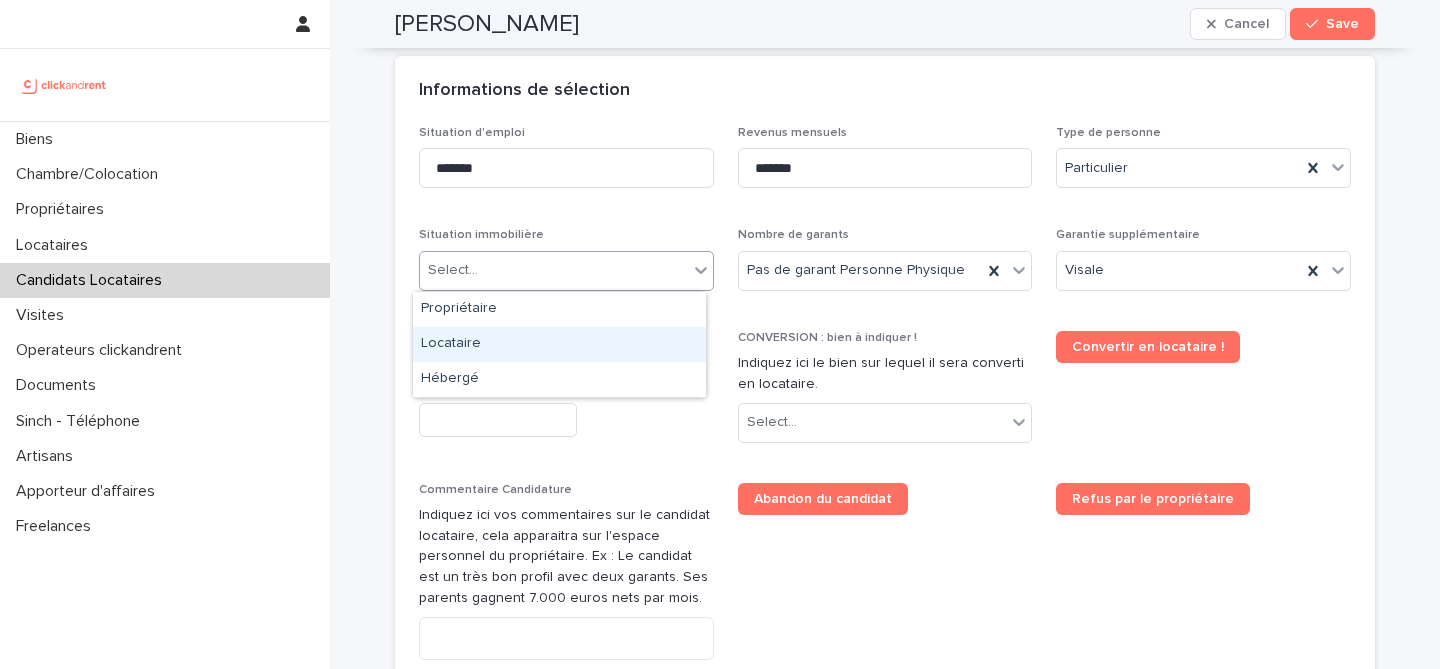 click on "Locataire" at bounding box center [559, 344] 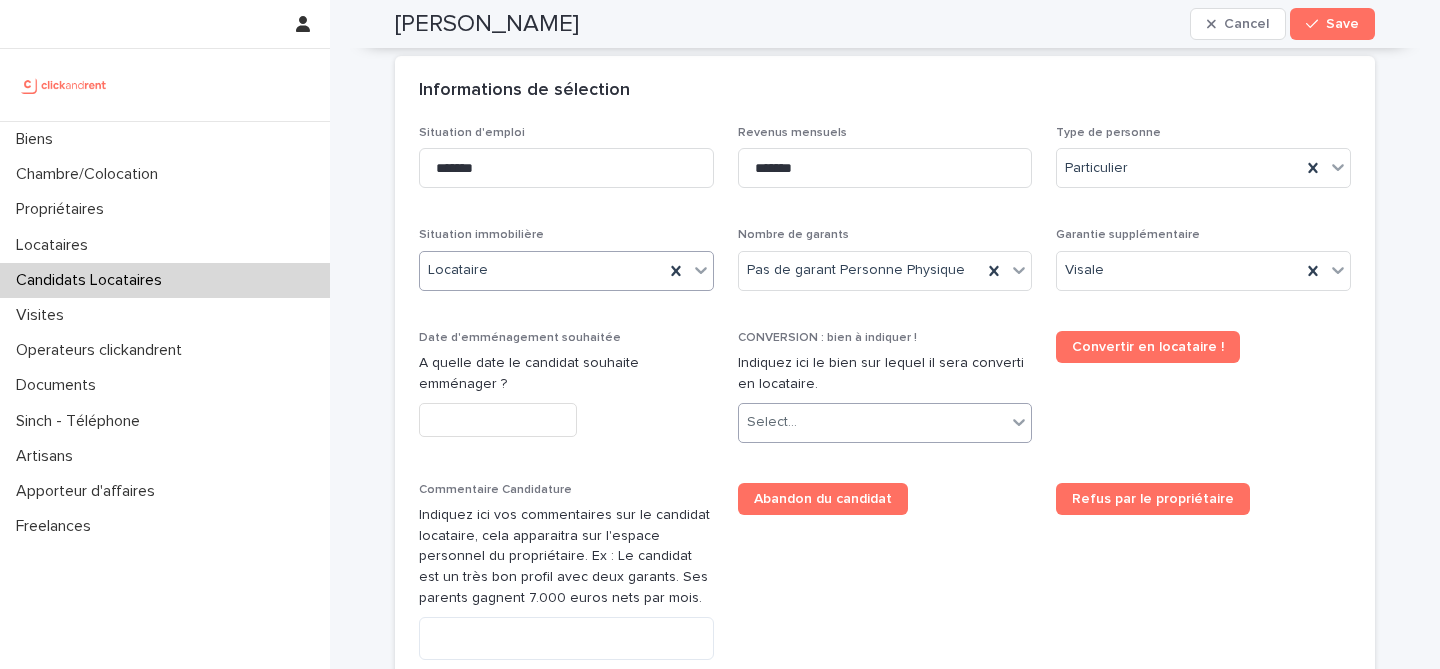 click on "Select..." at bounding box center [873, 422] 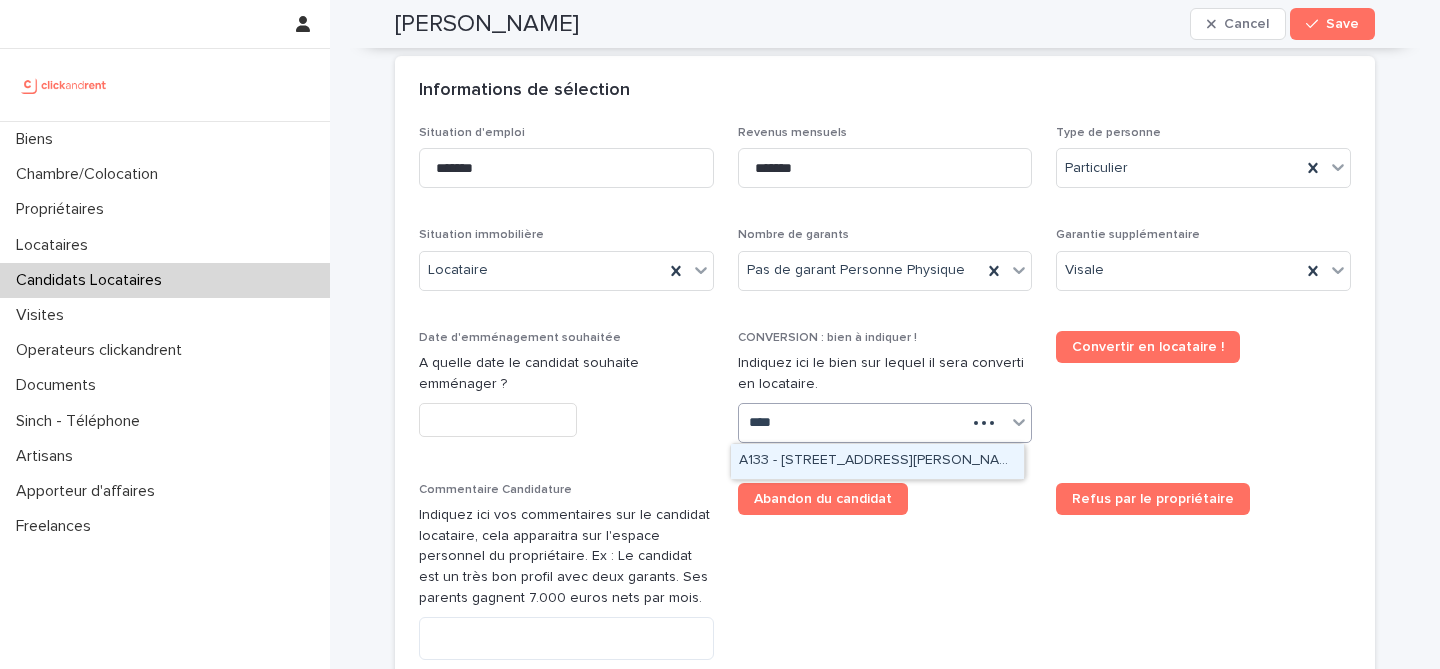 type on "*****" 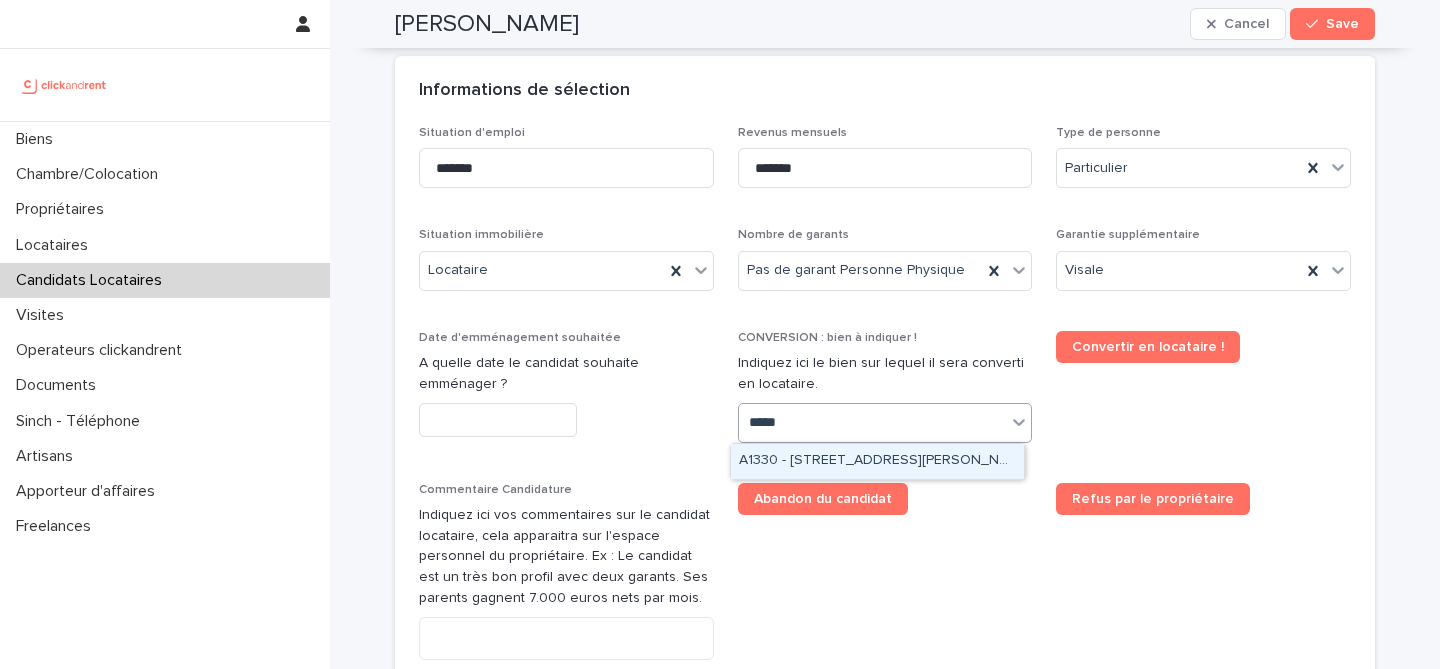 click on "A1330 - 29 Rue Joséphine Baker,  La Norville 91290" at bounding box center (877, 461) 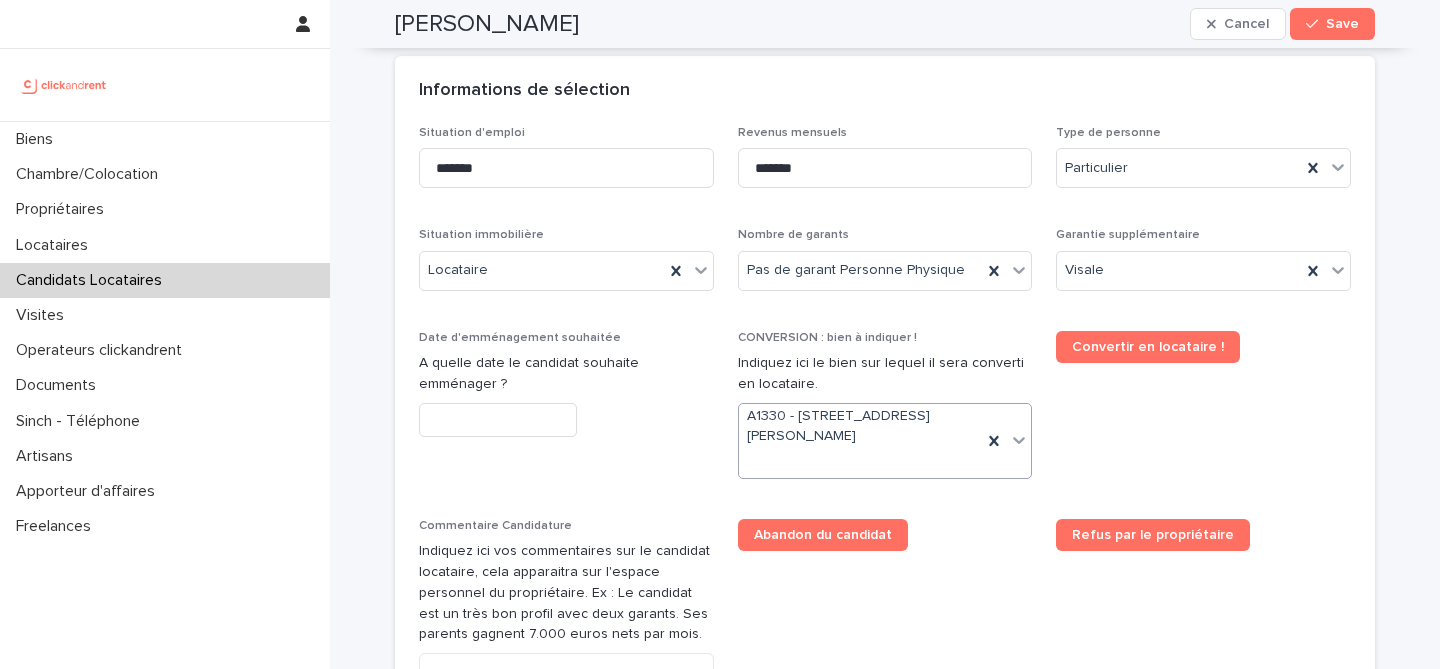 scroll, scrollTop: 733, scrollLeft: 0, axis: vertical 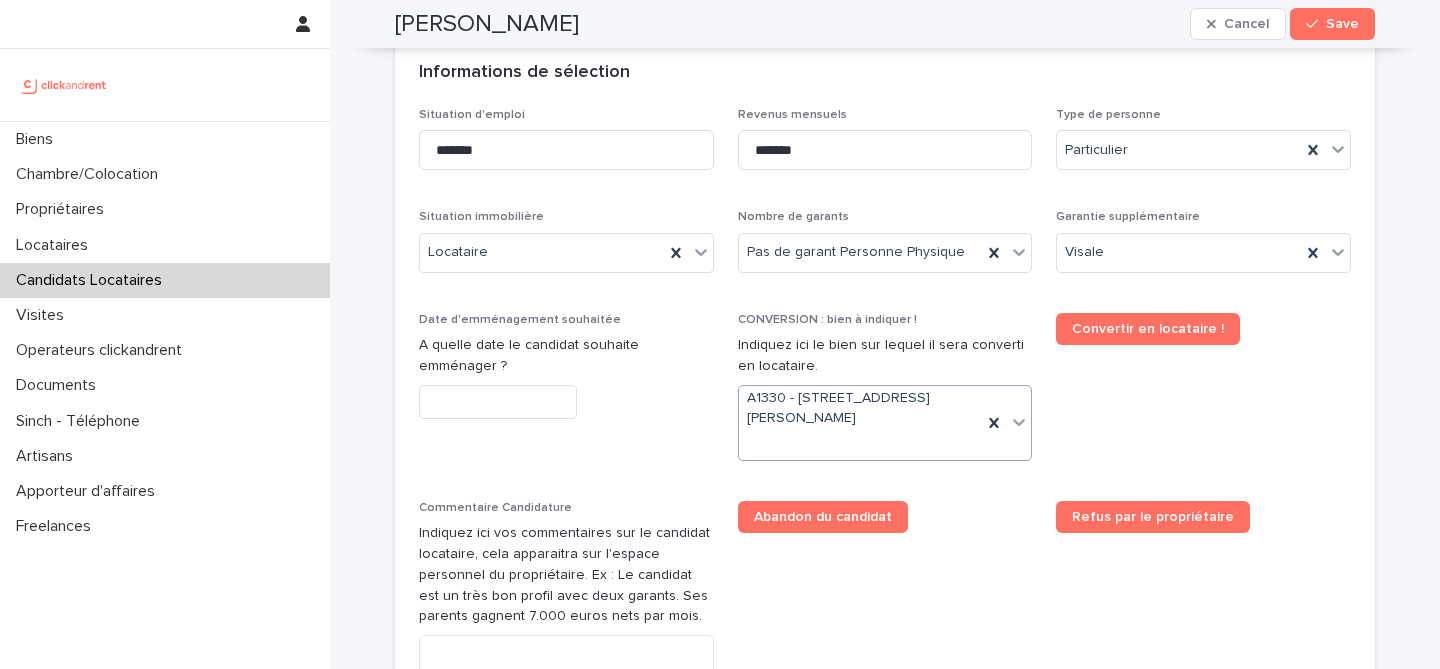 click at bounding box center [498, 402] 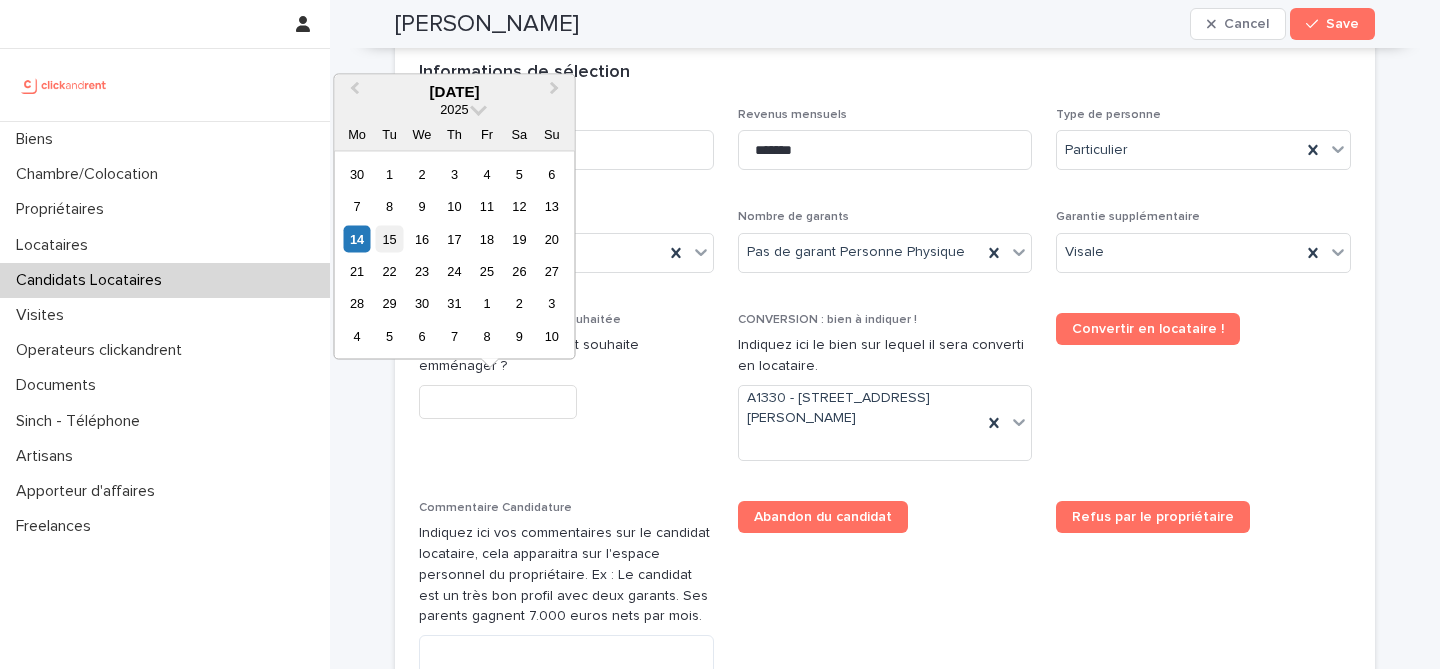 click on "15" at bounding box center (389, 238) 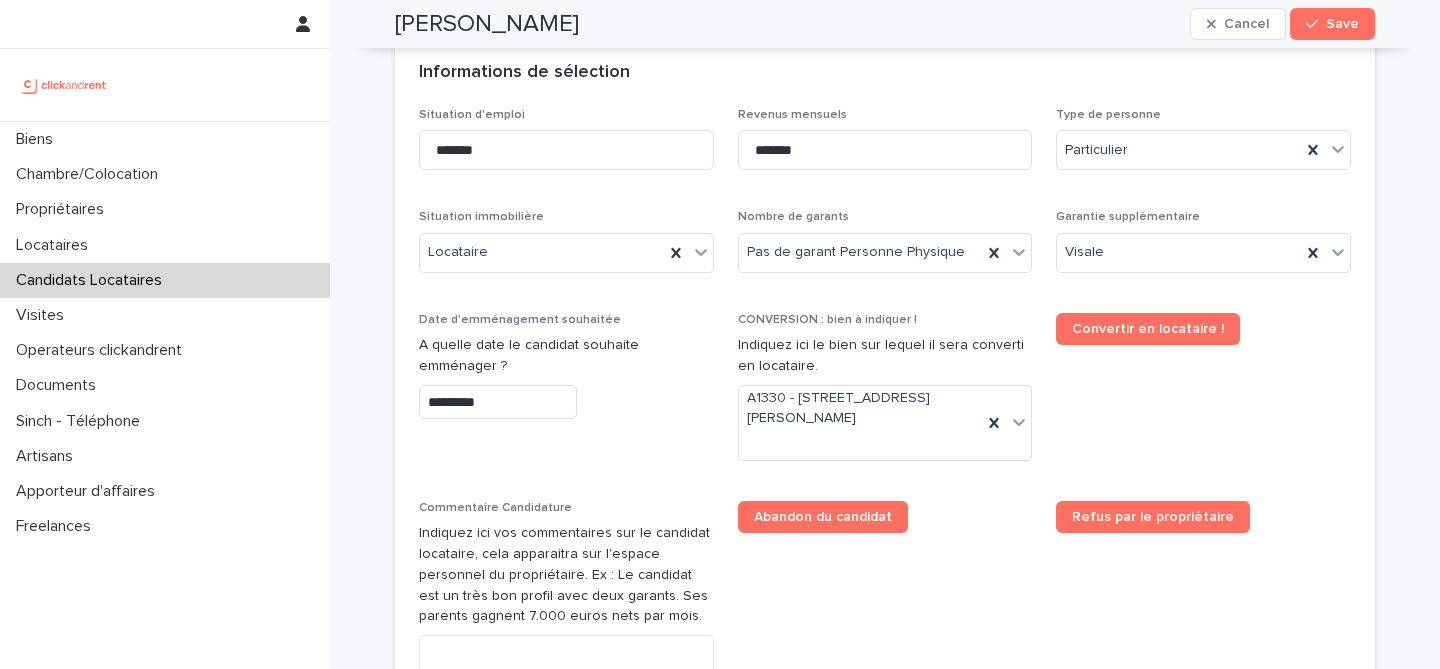 click on "Date d'emménagement souhaitée A quelle date le candidat souhaite emménager ? *********" at bounding box center [566, 374] 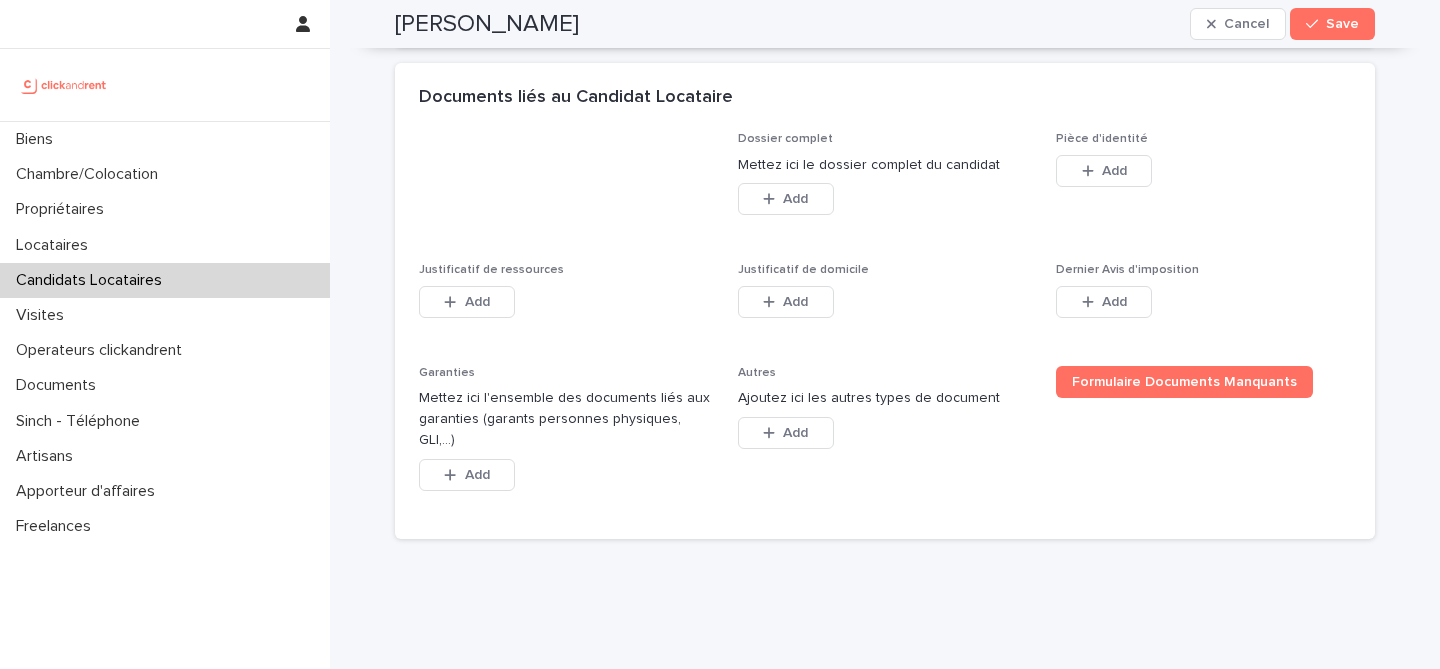 scroll, scrollTop: 1512, scrollLeft: 0, axis: vertical 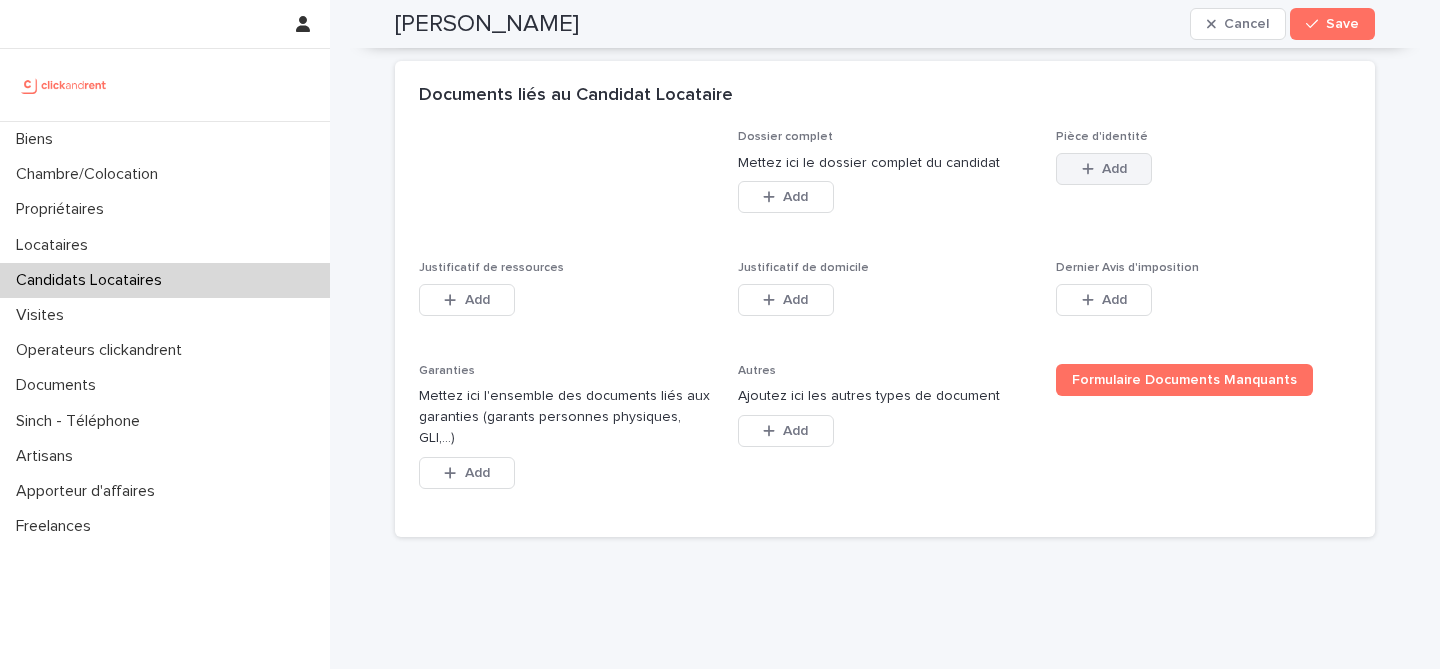 click on "Add" at bounding box center (1114, 169) 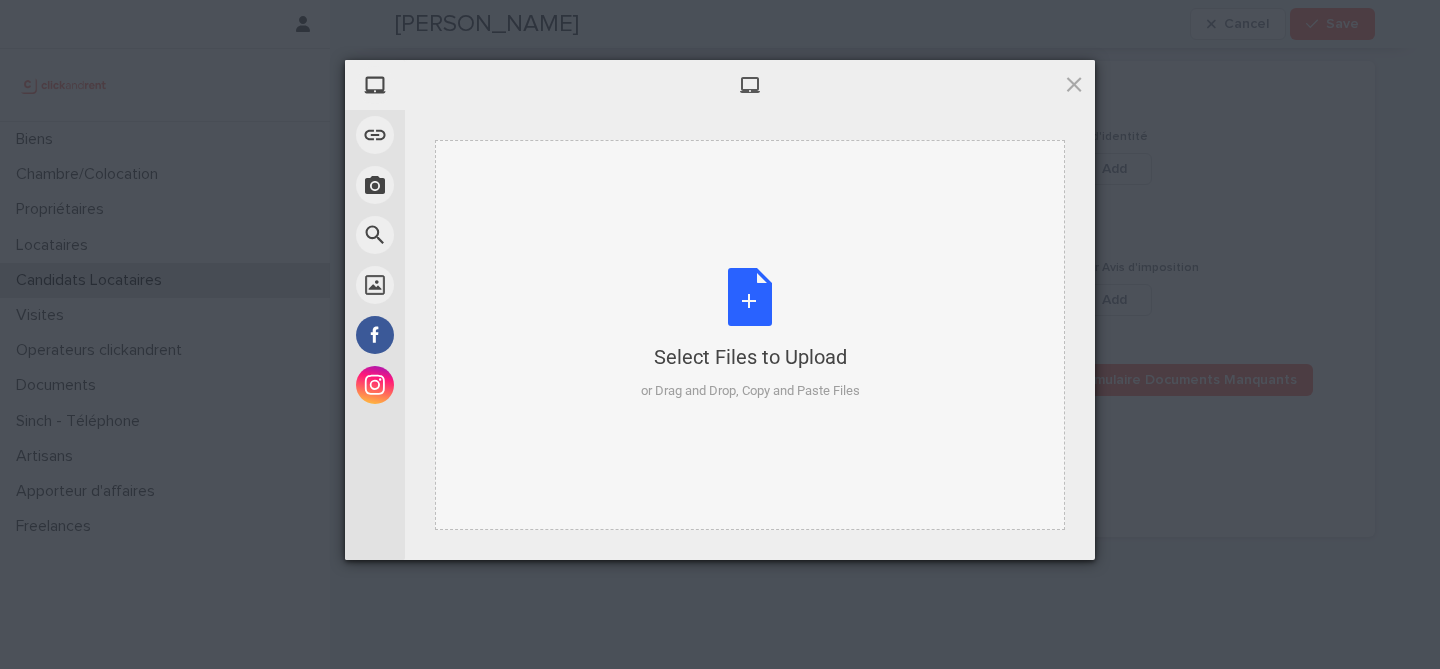 click on "Select Files to Upload
or Drag and Drop, Copy and Paste Files" at bounding box center [750, 334] 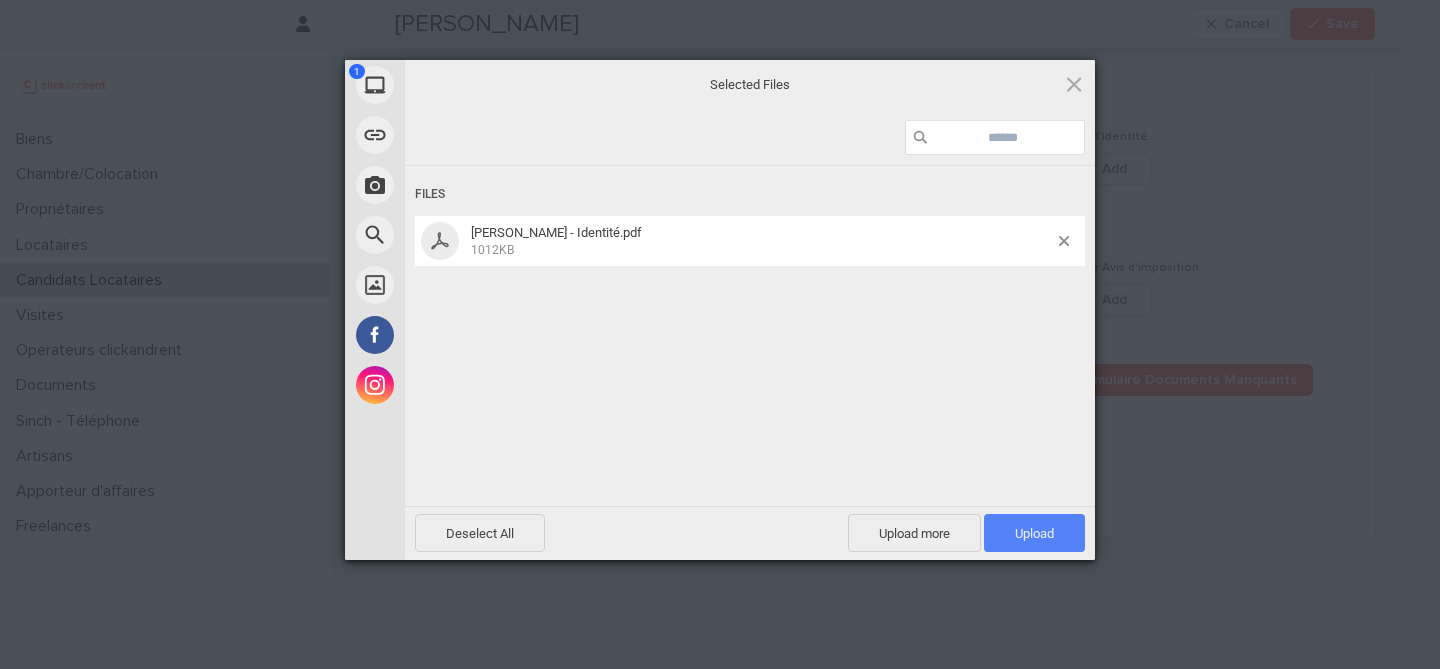 click on "Upload
1" at bounding box center [1034, 533] 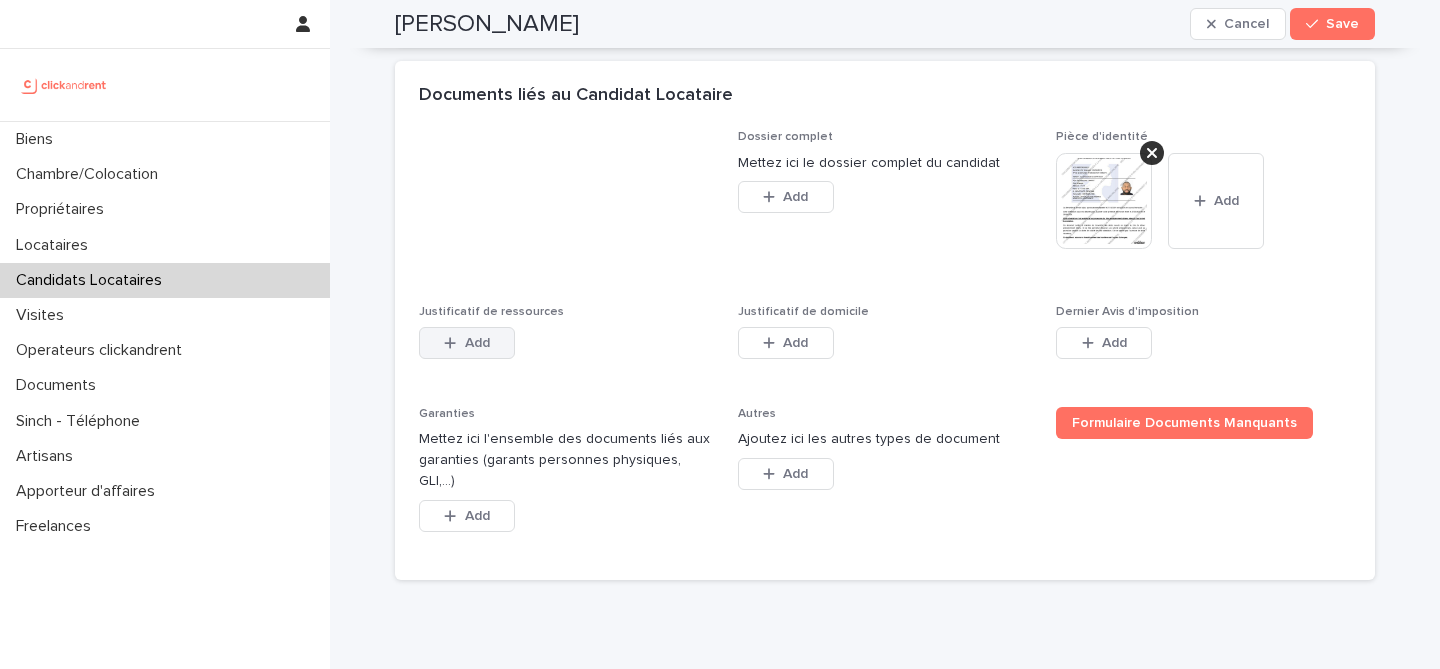 click on "Add" at bounding box center (477, 343) 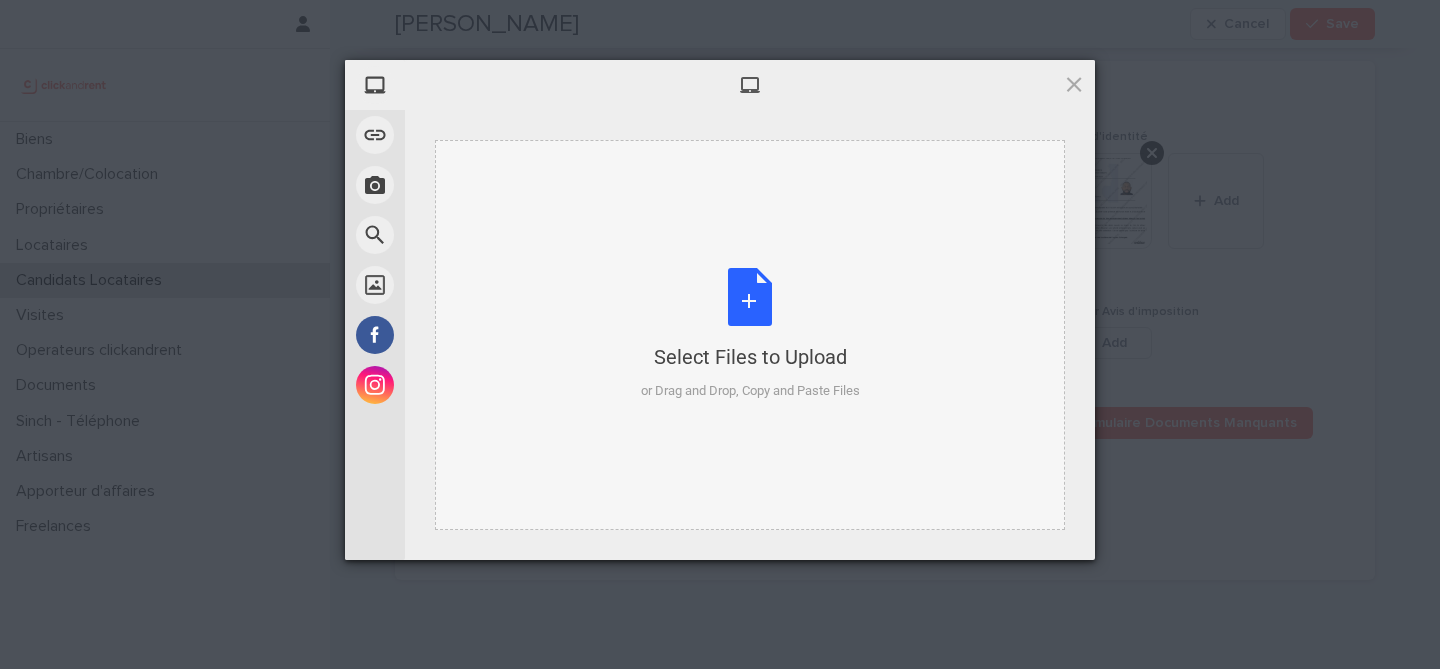 click on "Select Files to Upload
or Drag and Drop, Copy and Paste Files" at bounding box center [750, 334] 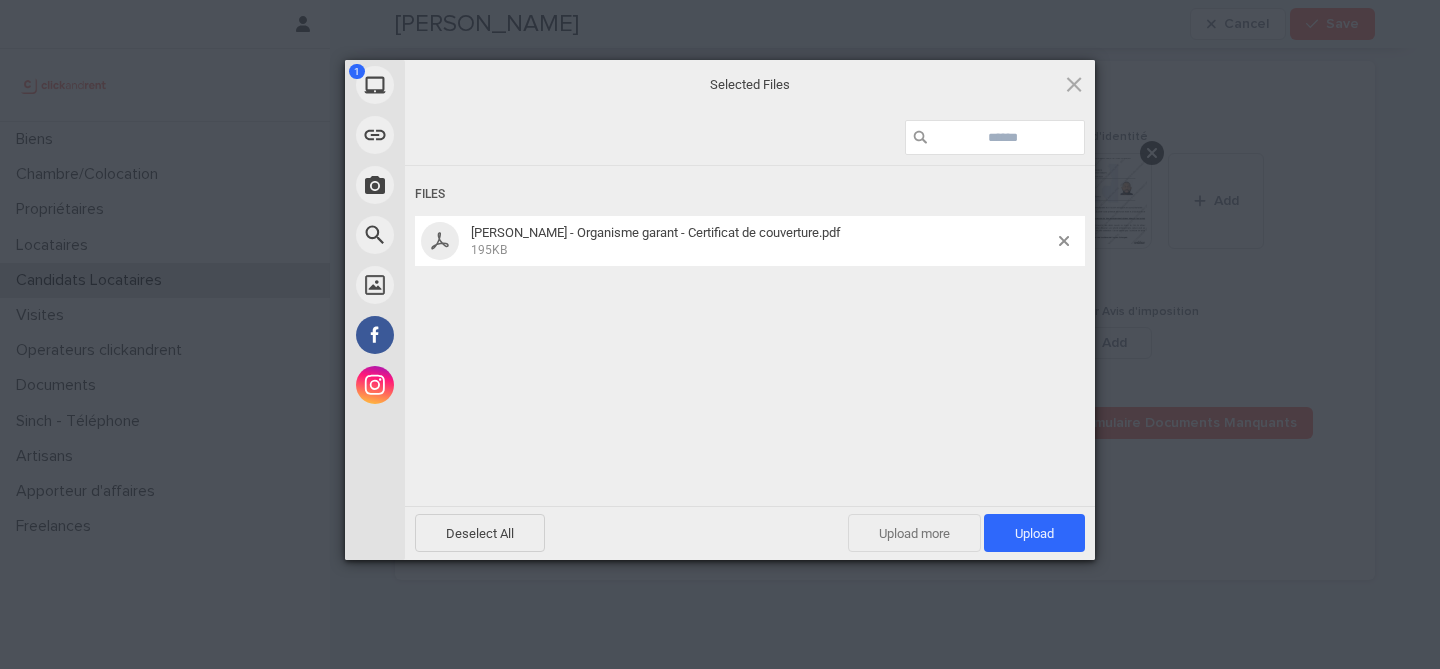 click on "Upload more" at bounding box center (914, 533) 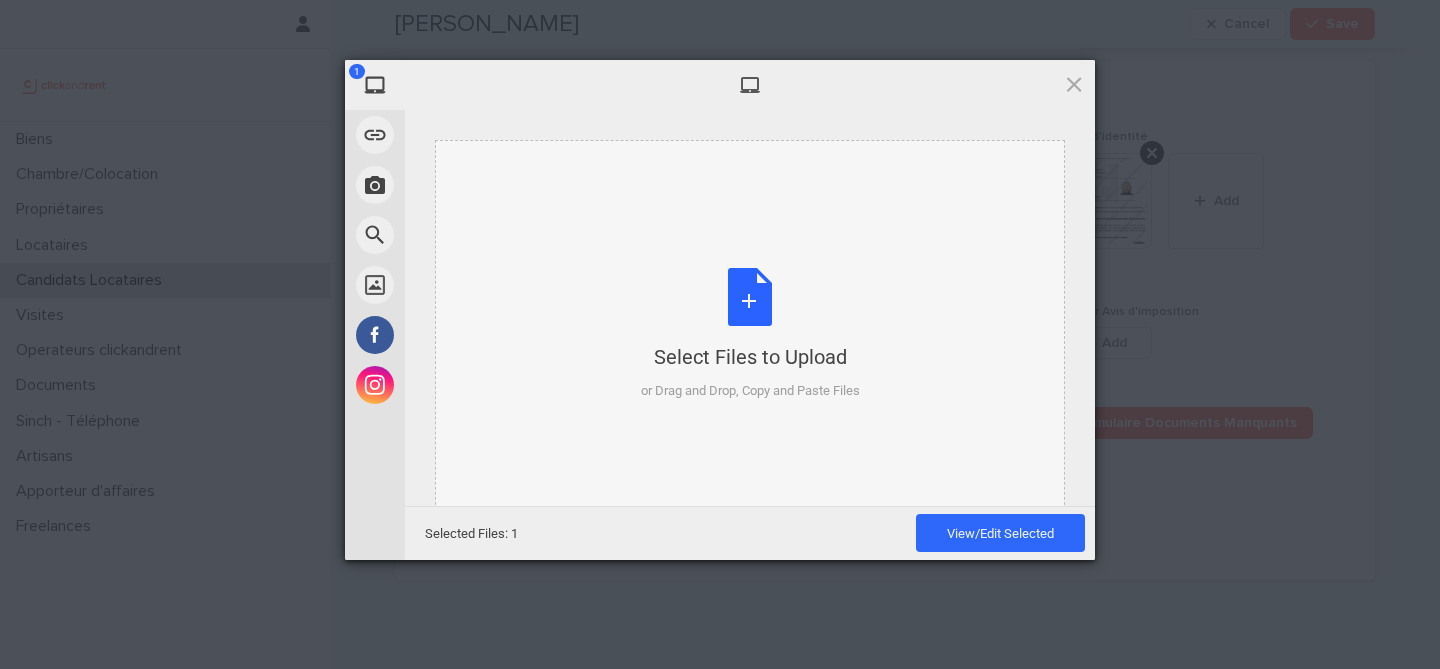 click on "Select Files to Upload
or Drag and Drop, Copy and Paste Files" at bounding box center (750, 334) 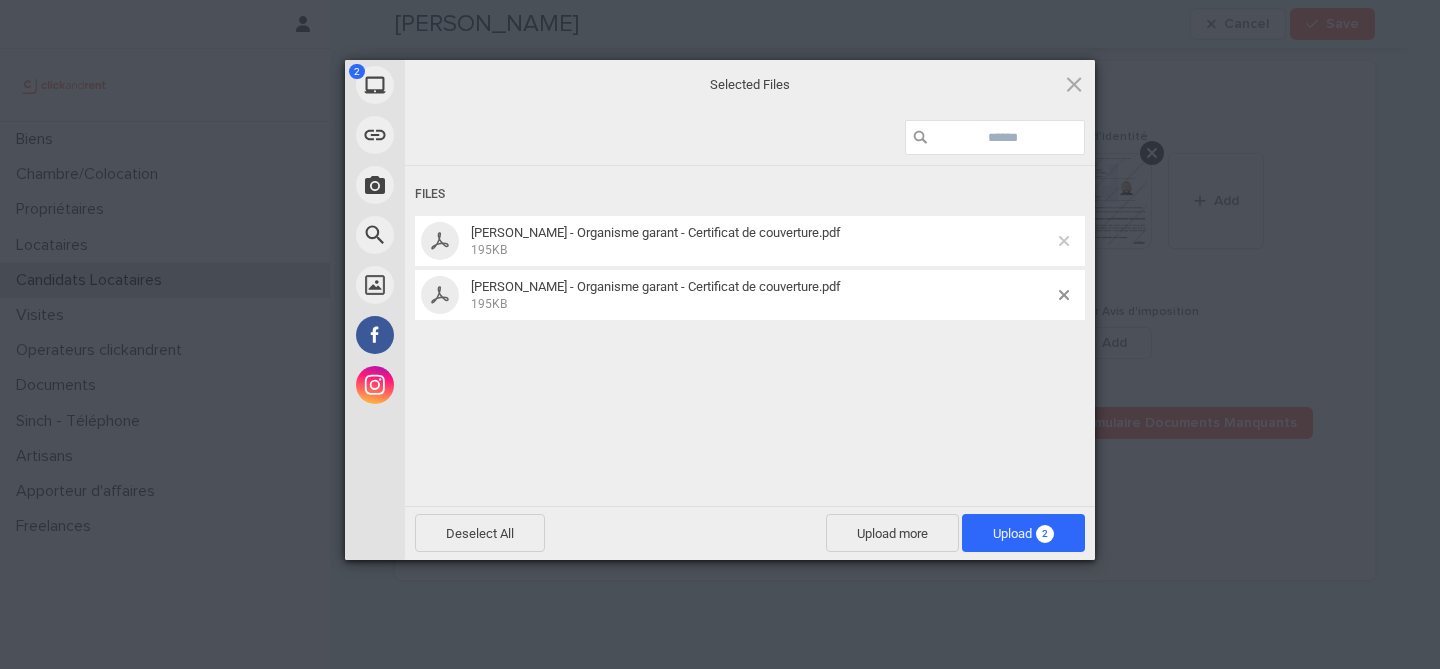 click at bounding box center [1064, 241] 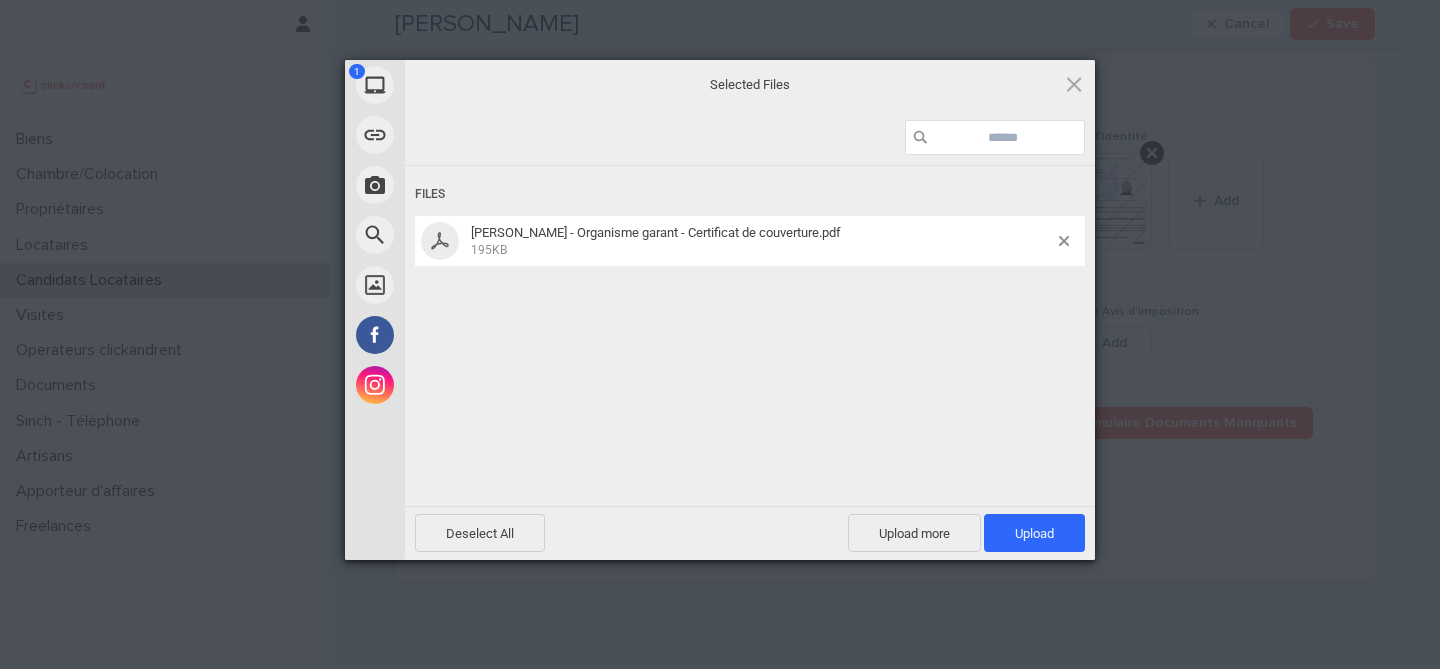 click at bounding box center (1064, 241) 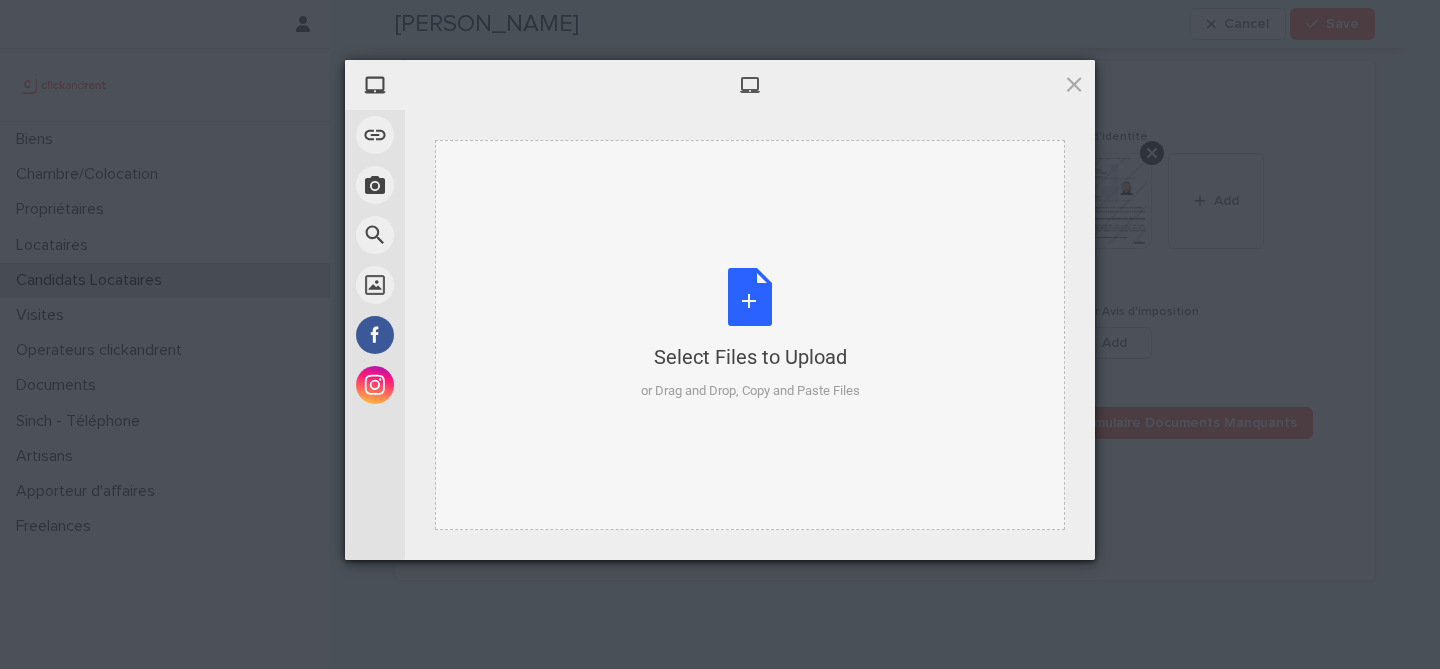 click on "Select Files to Upload
or Drag and Drop, Copy and Paste Files" at bounding box center (750, 334) 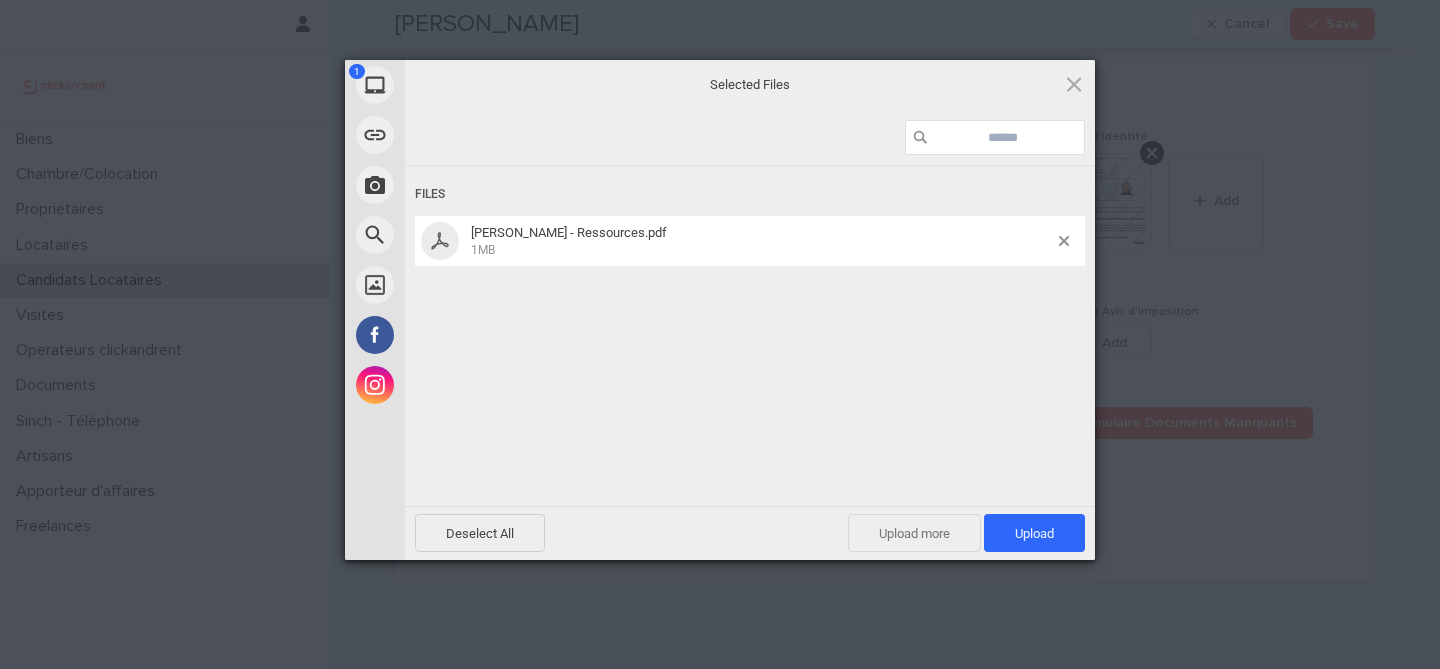 click on "Upload more" at bounding box center [914, 533] 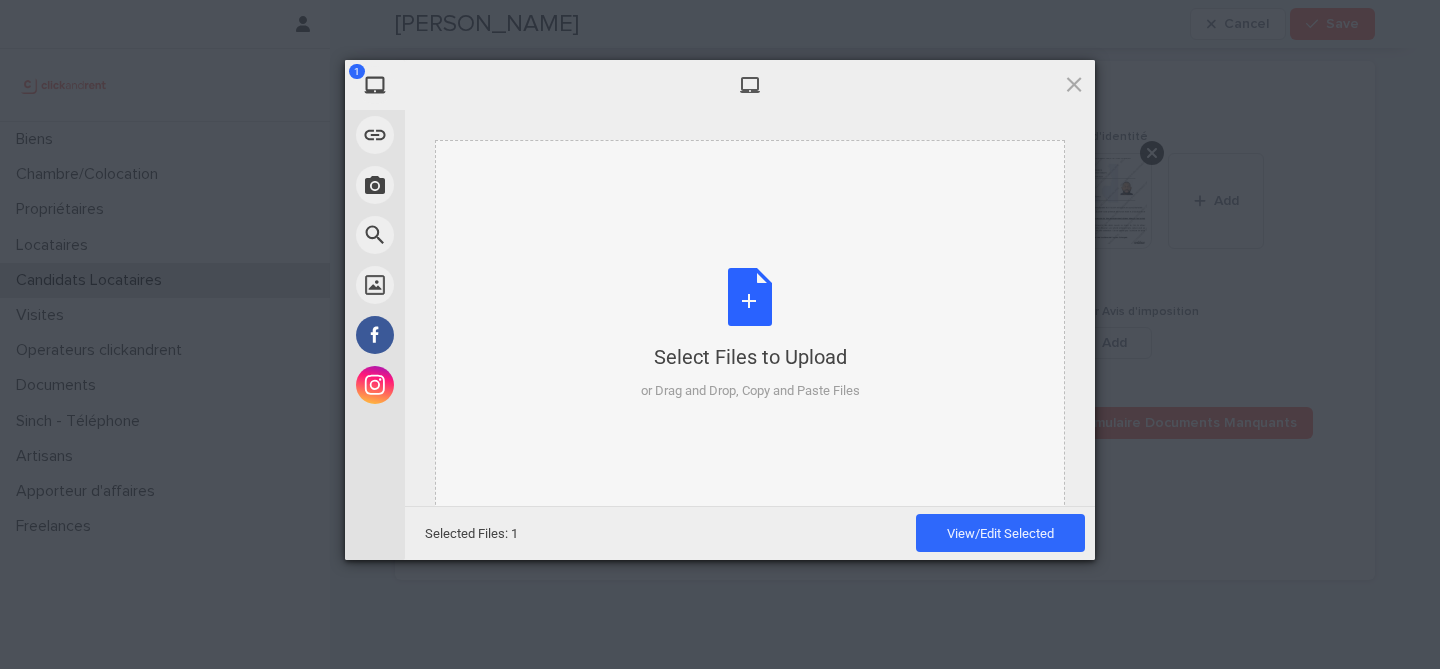 click on "Select Files to Upload
or Drag and Drop, Copy and Paste Files" at bounding box center (750, 334) 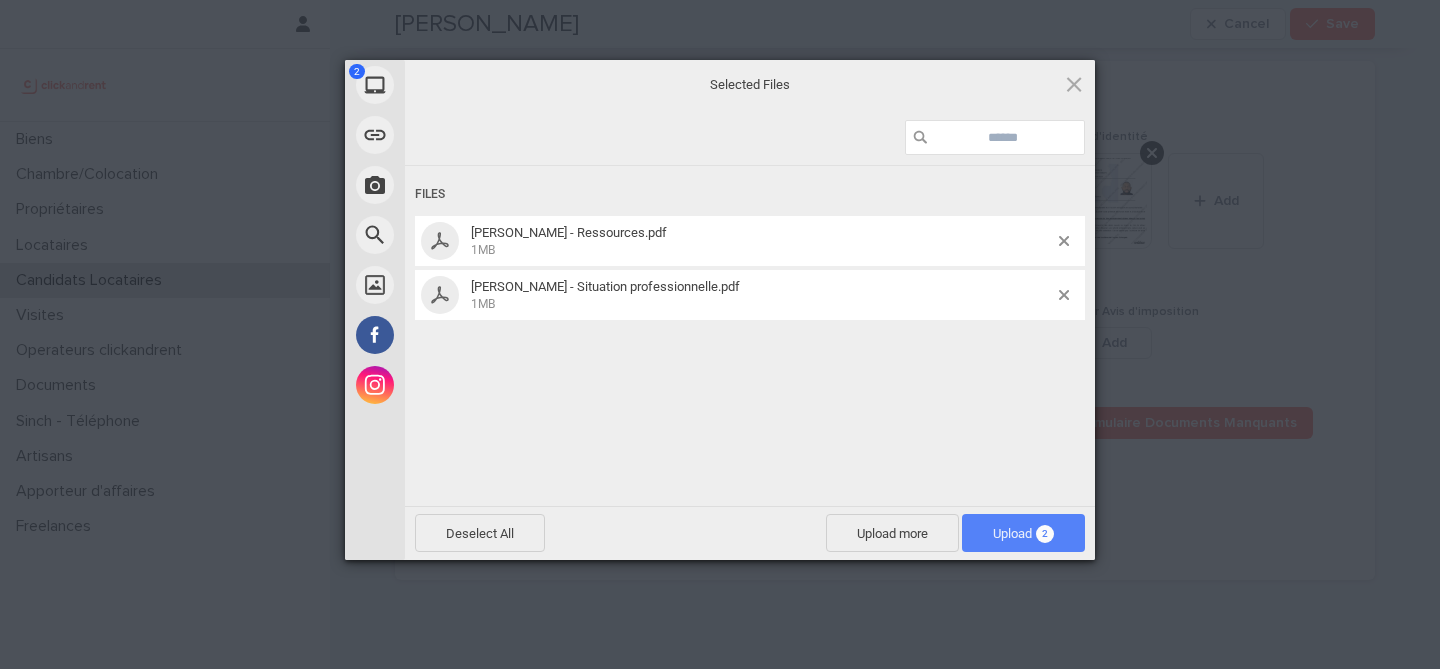 click on "Upload
2" at bounding box center [1023, 533] 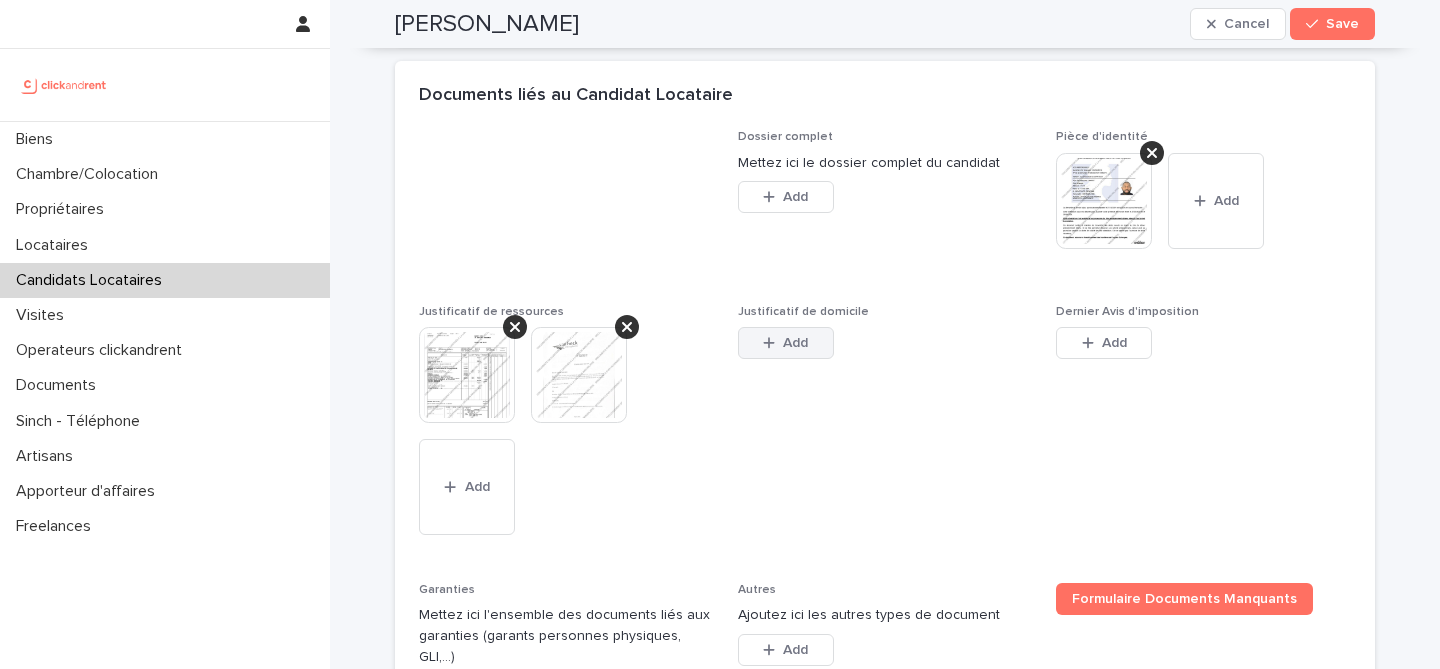 click on "Add" at bounding box center [795, 343] 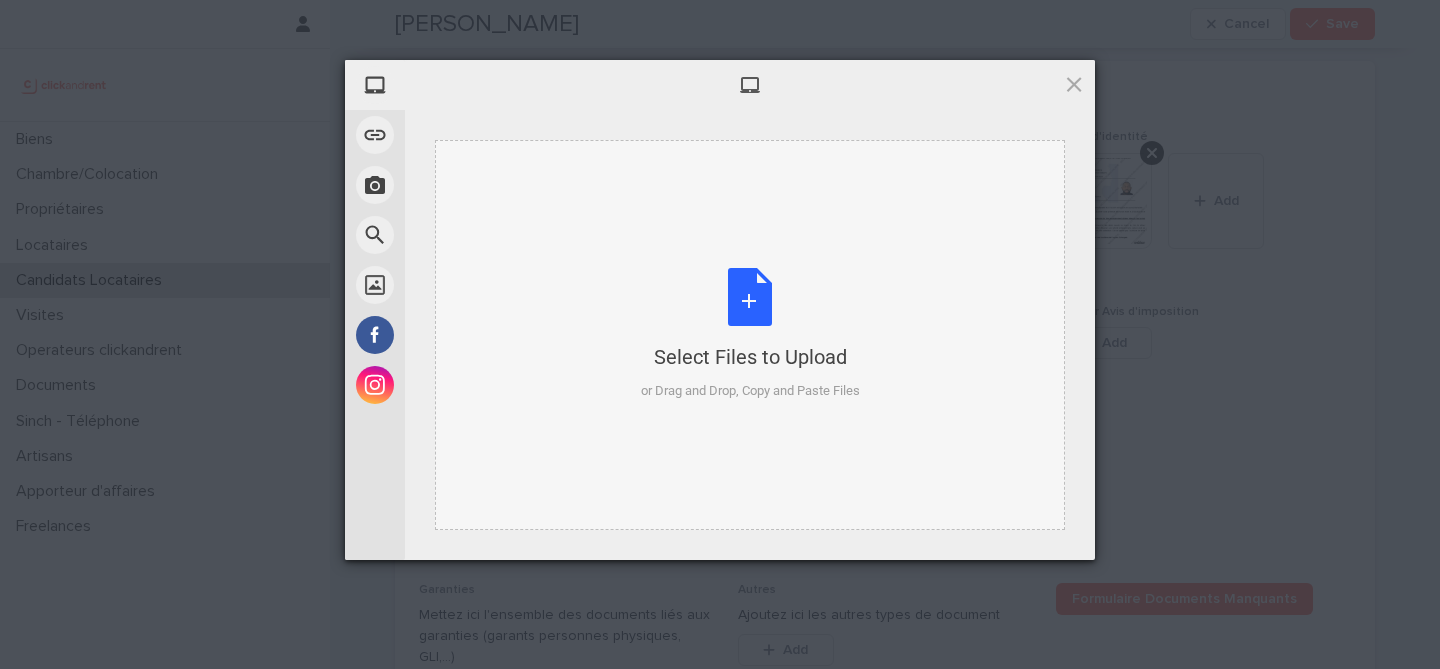 click on "Select Files to Upload
or Drag and Drop, Copy and Paste Files" at bounding box center (750, 334) 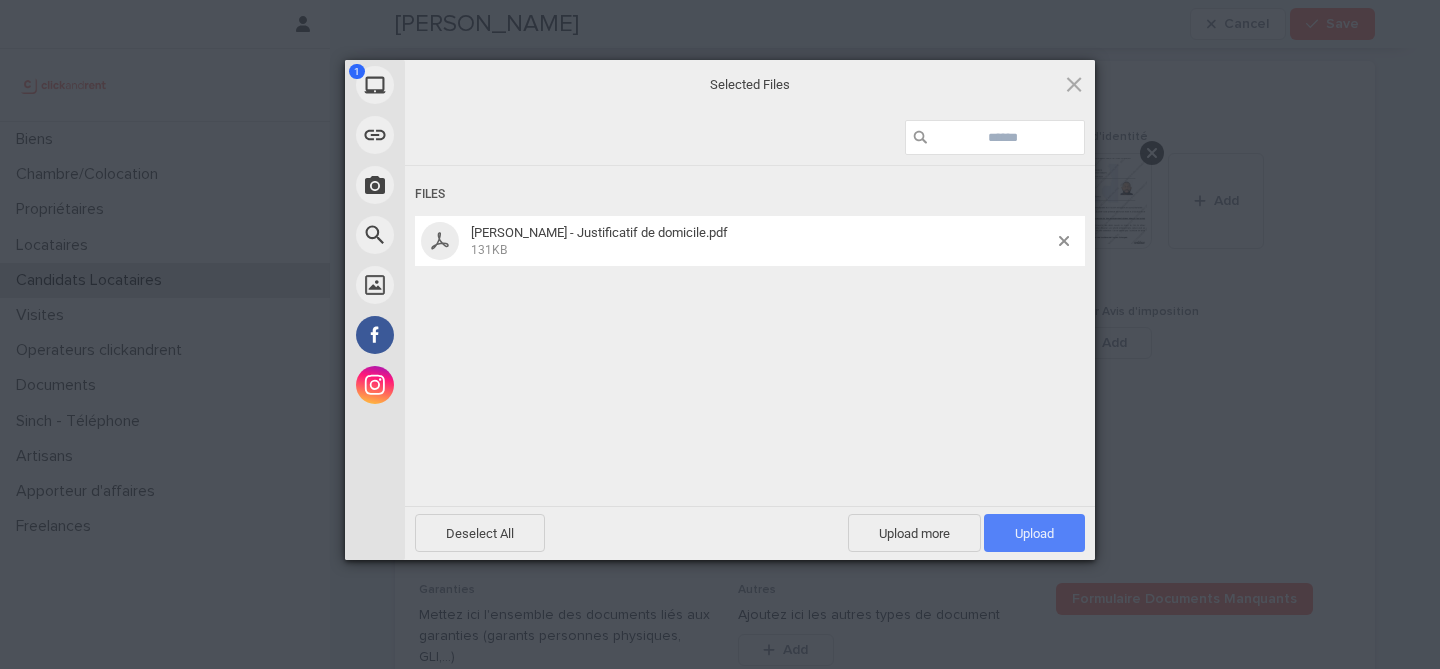 click on "Upload
1" at bounding box center [1034, 533] 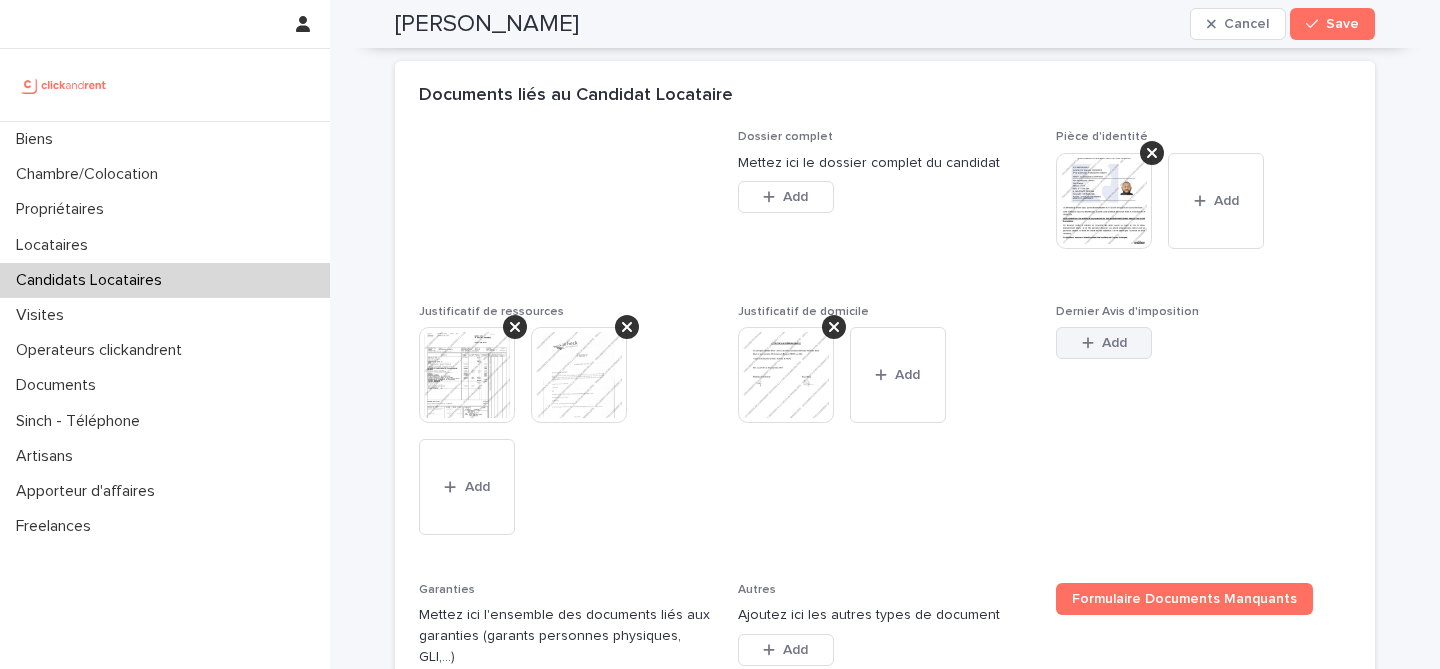 click on "Add" at bounding box center [1104, 343] 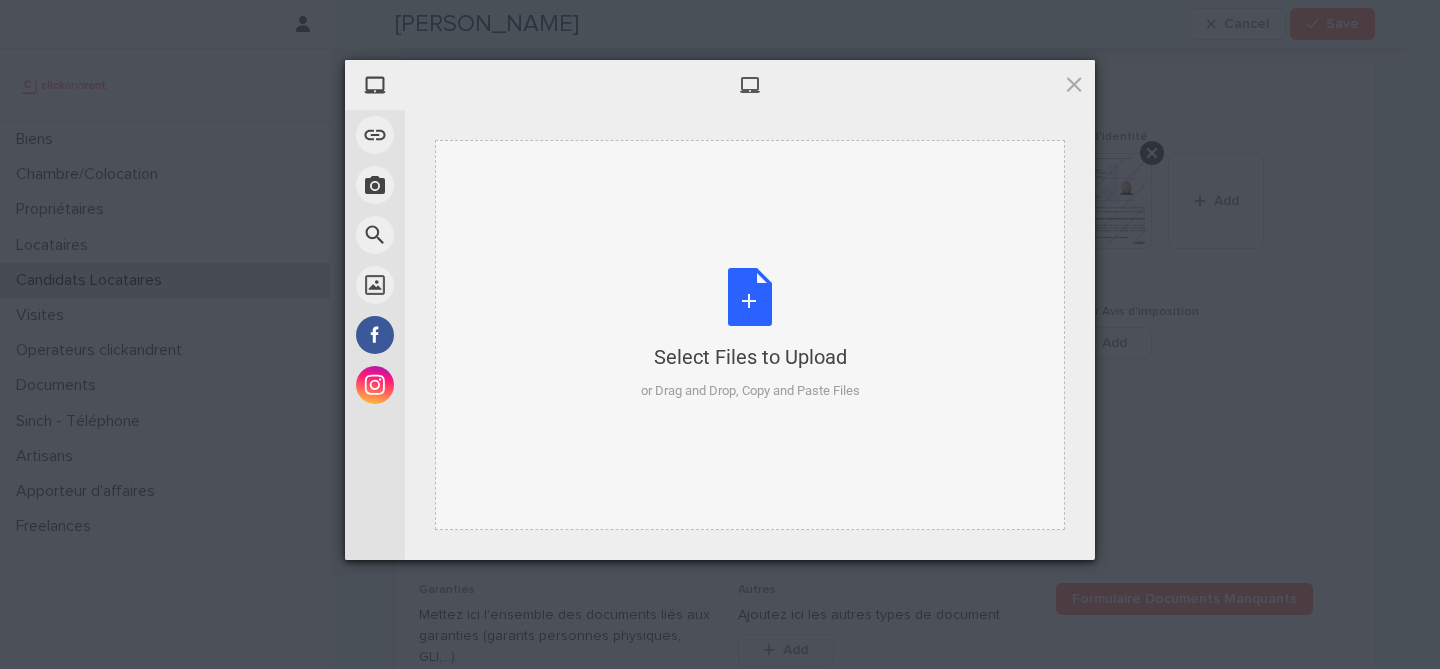 click on "Select Files to Upload
or Drag and Drop, Copy and Paste Files" at bounding box center (750, 334) 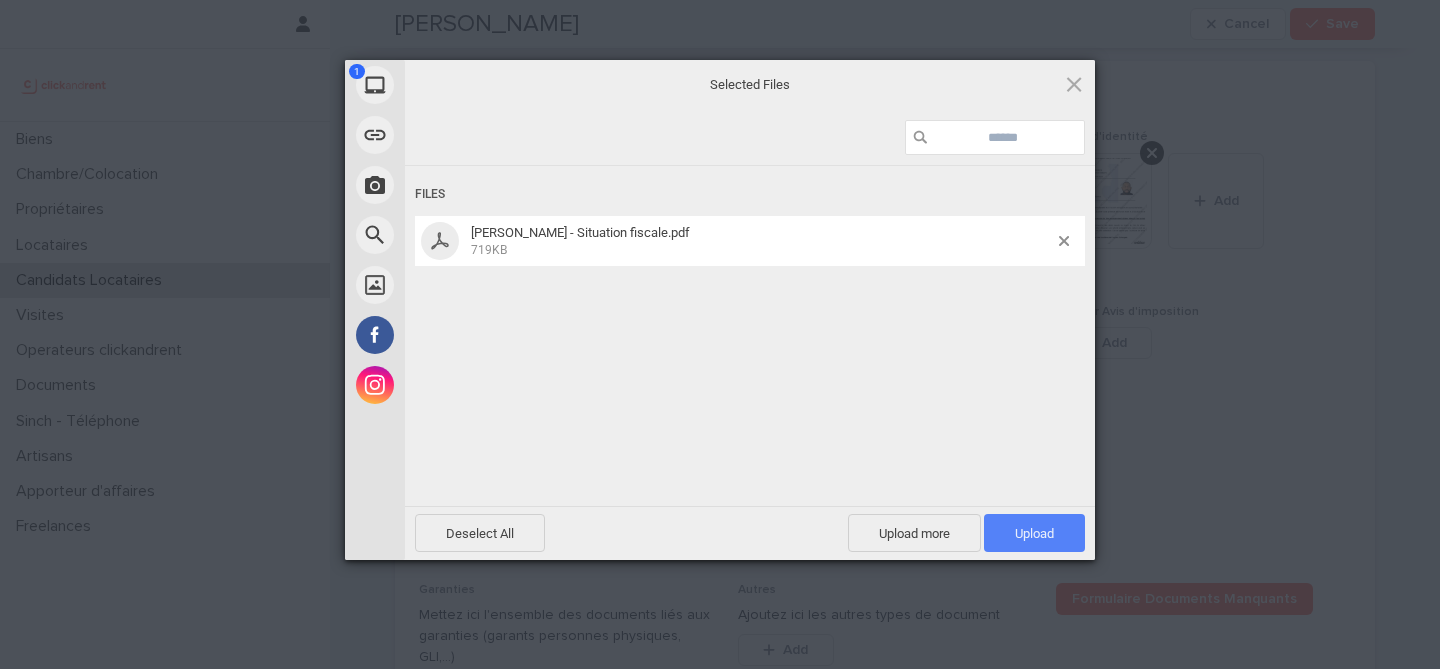 click on "Upload
1" at bounding box center [1034, 533] 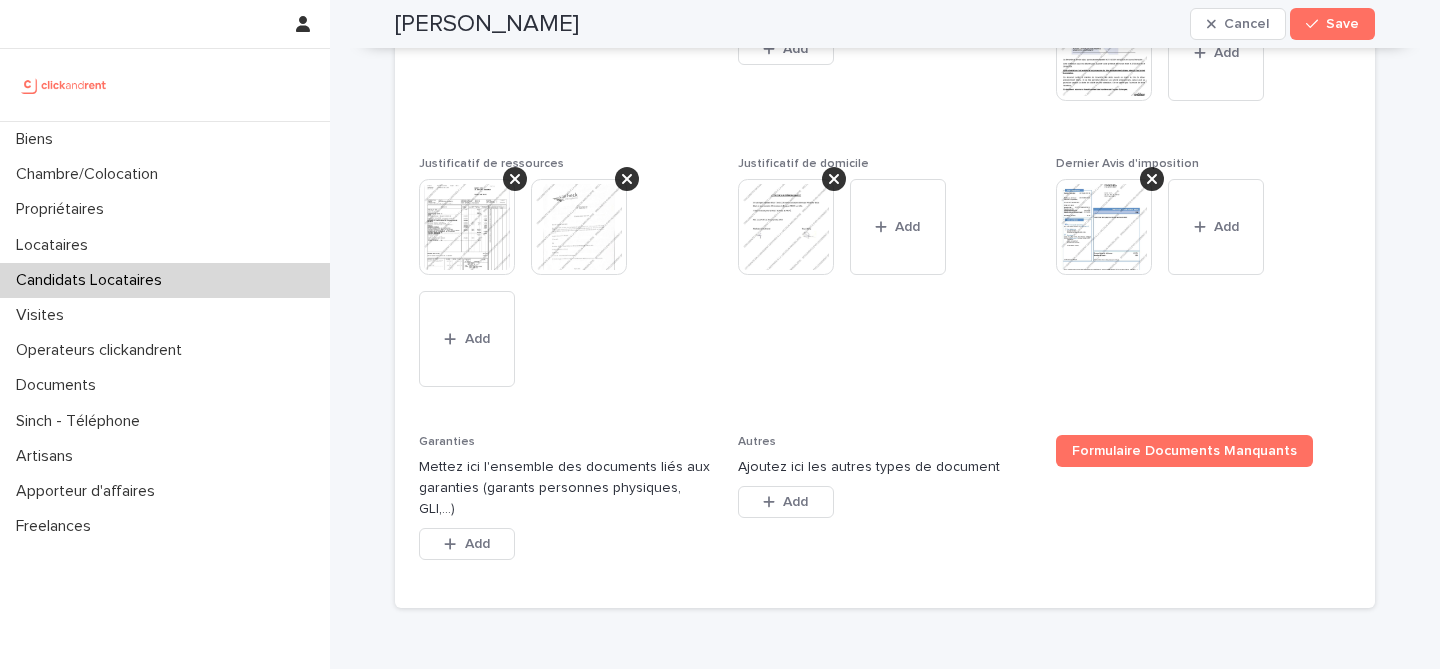 scroll, scrollTop: 1751, scrollLeft: 0, axis: vertical 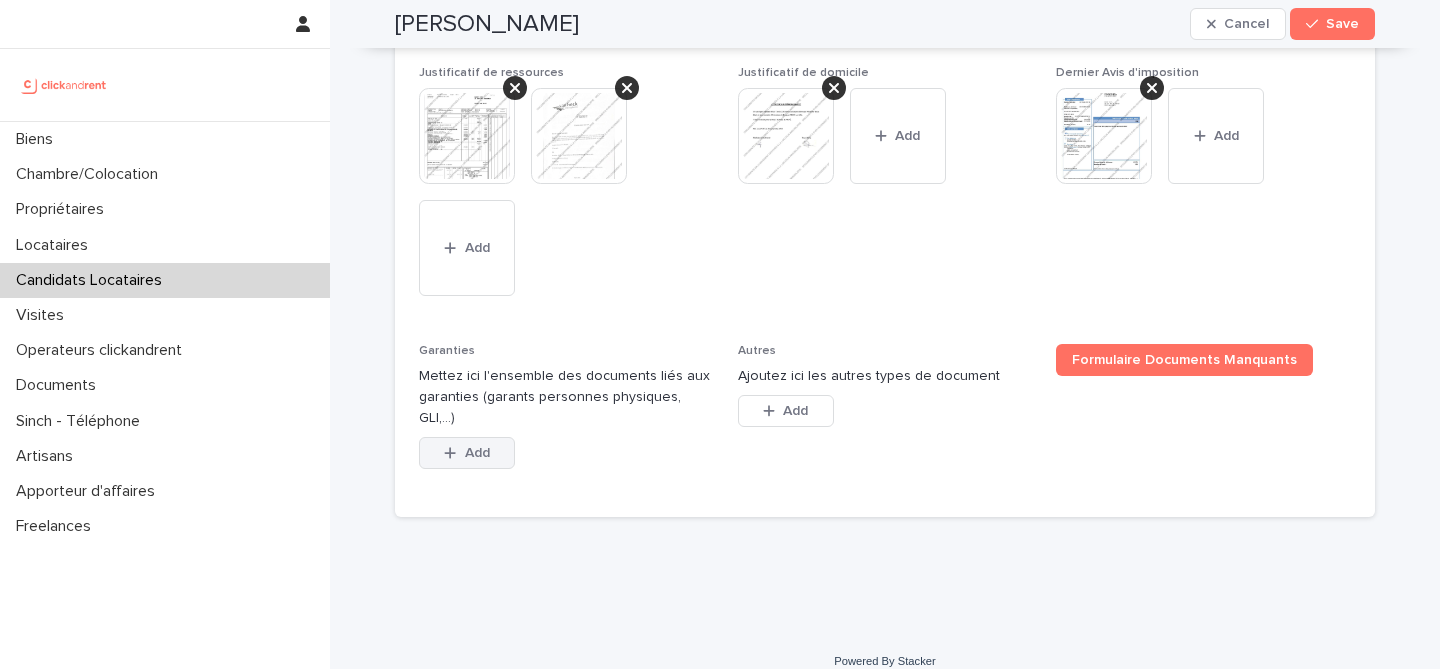 click on "Add" at bounding box center [467, 453] 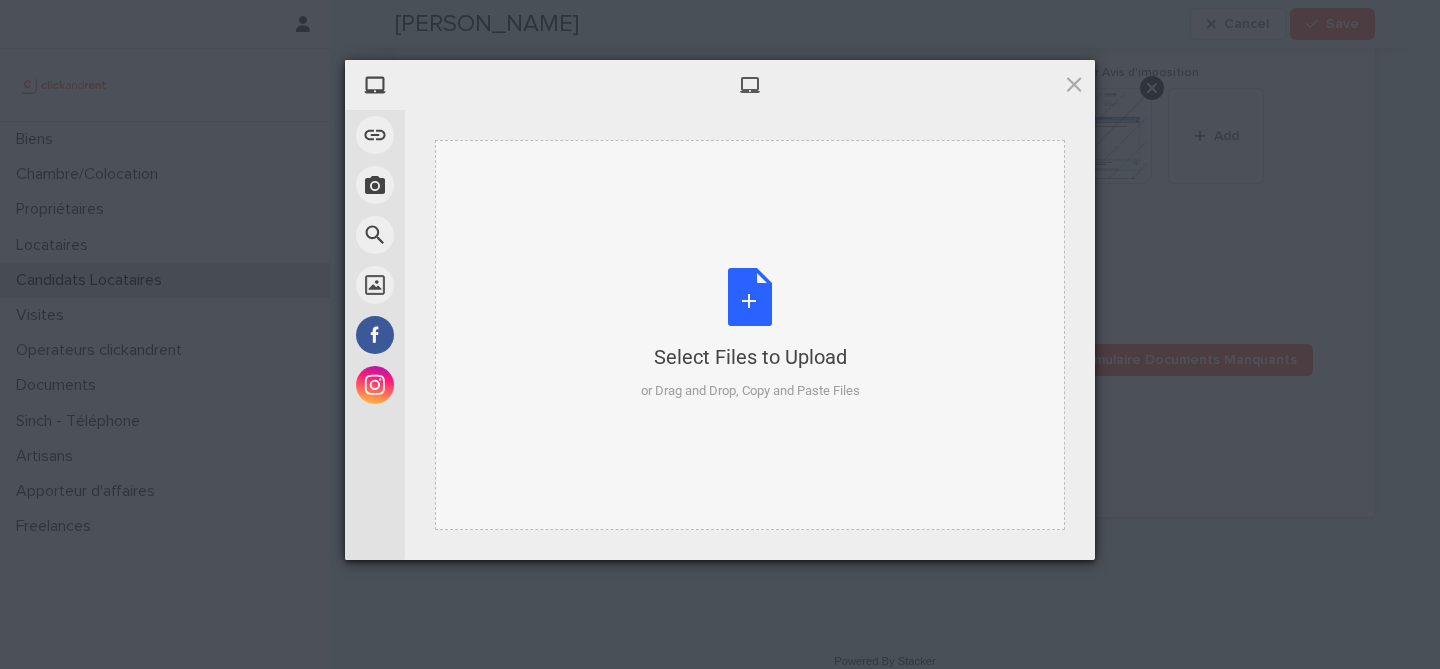 click on "Select Files to Upload
or Drag and Drop, Copy and Paste Files" at bounding box center (750, 334) 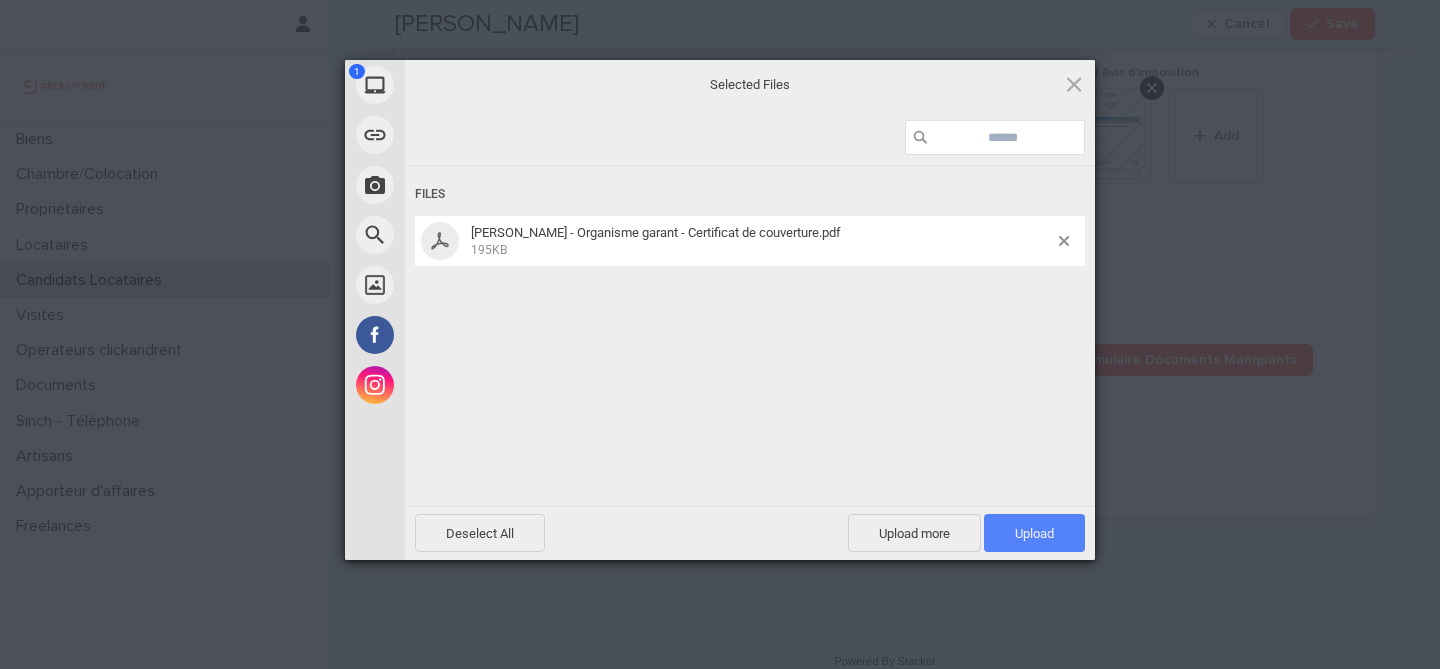 click on "Upload
1" at bounding box center [1034, 533] 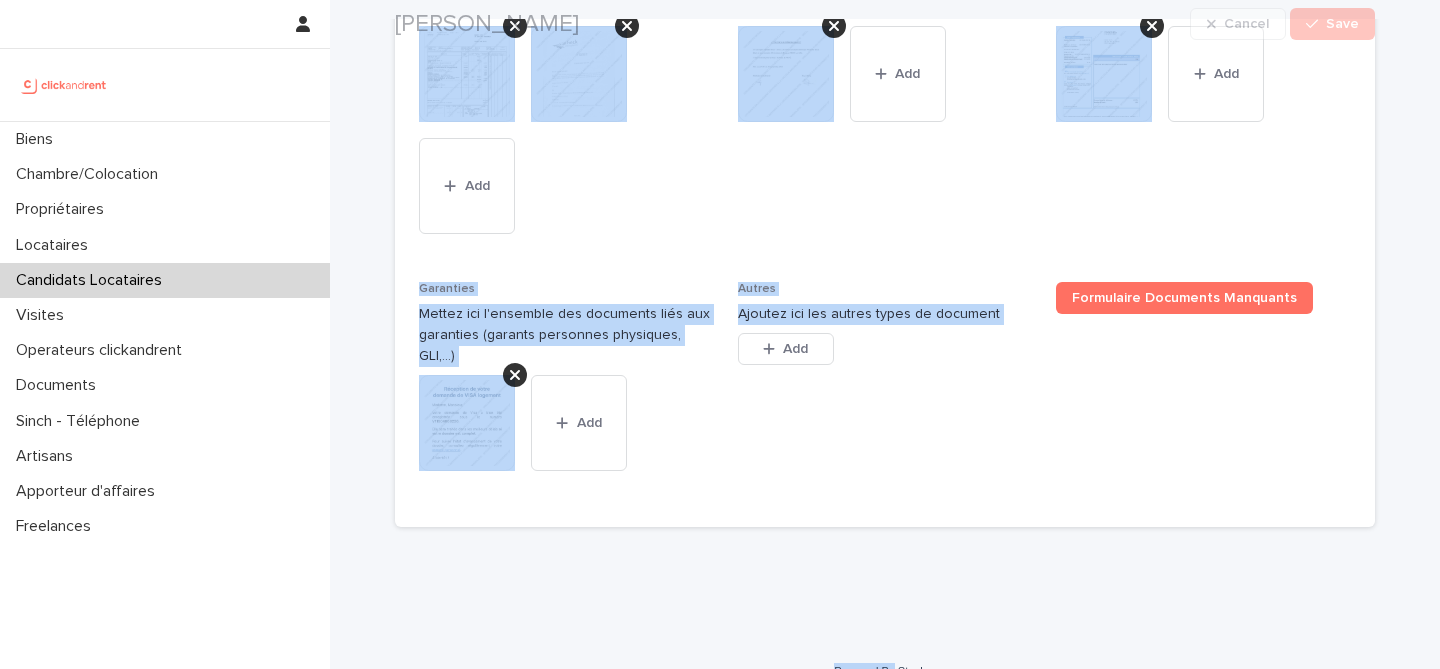 scroll, scrollTop: 1823, scrollLeft: 0, axis: vertical 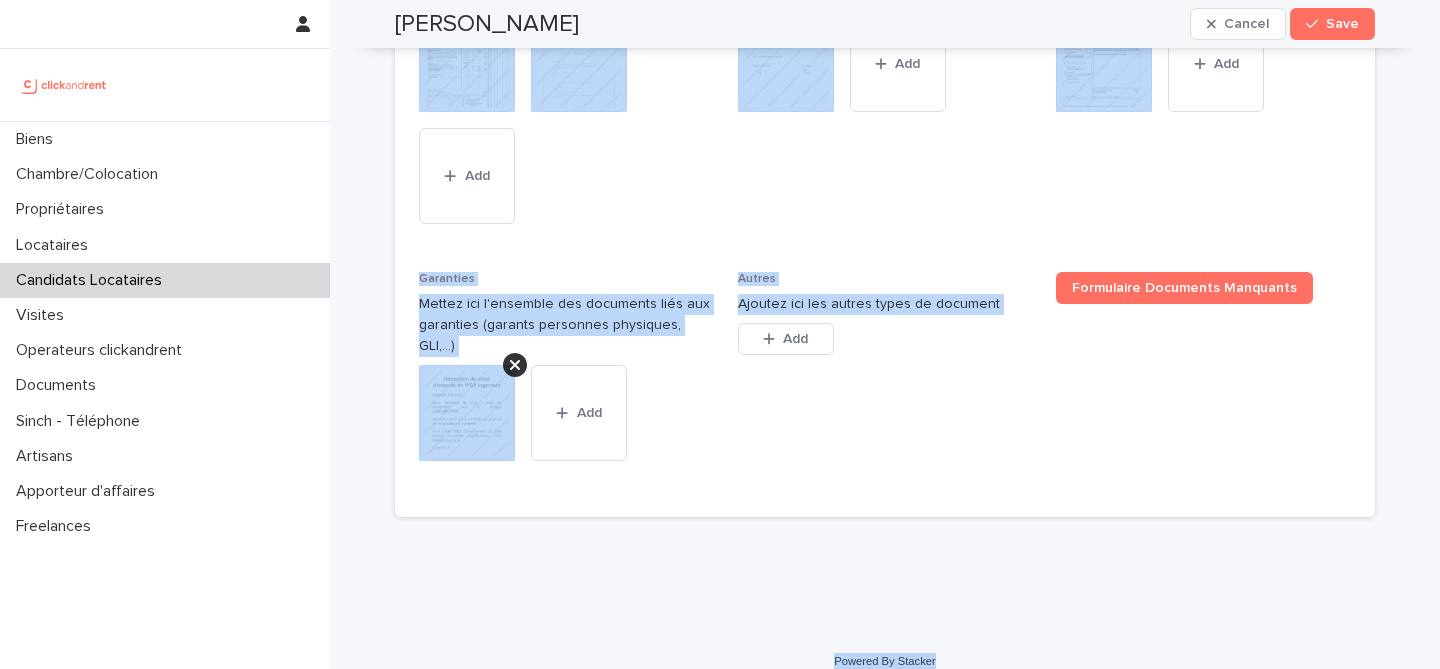 drag, startPoint x: 382, startPoint y: 59, endPoint x: 990, endPoint y: 653, distance: 850 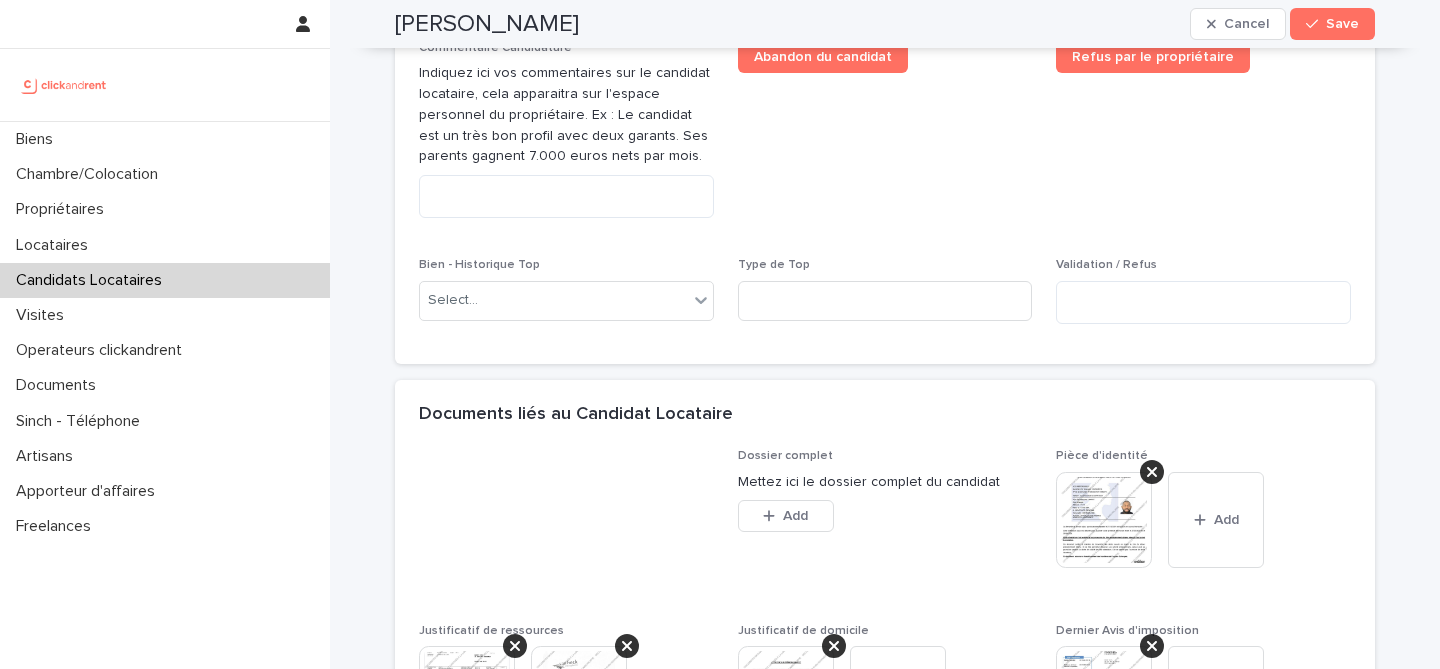 scroll, scrollTop: 1188, scrollLeft: 0, axis: vertical 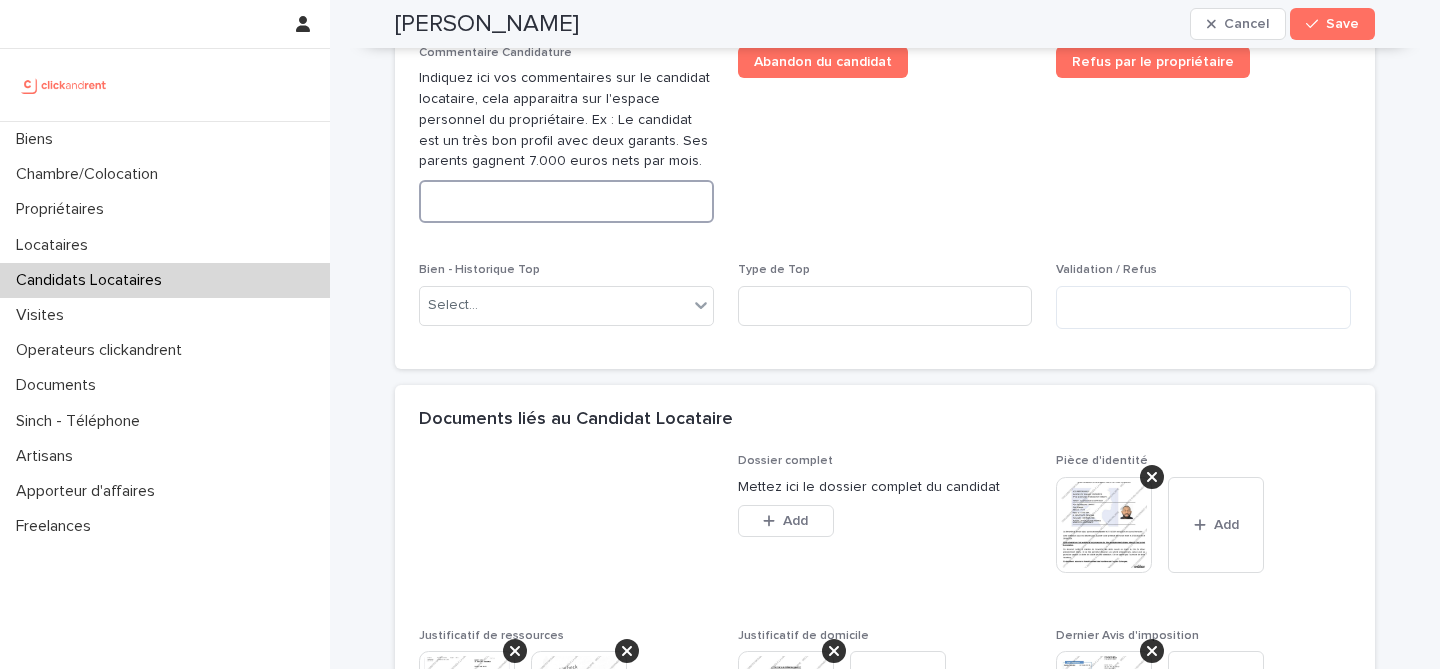 click at bounding box center (566, 201) 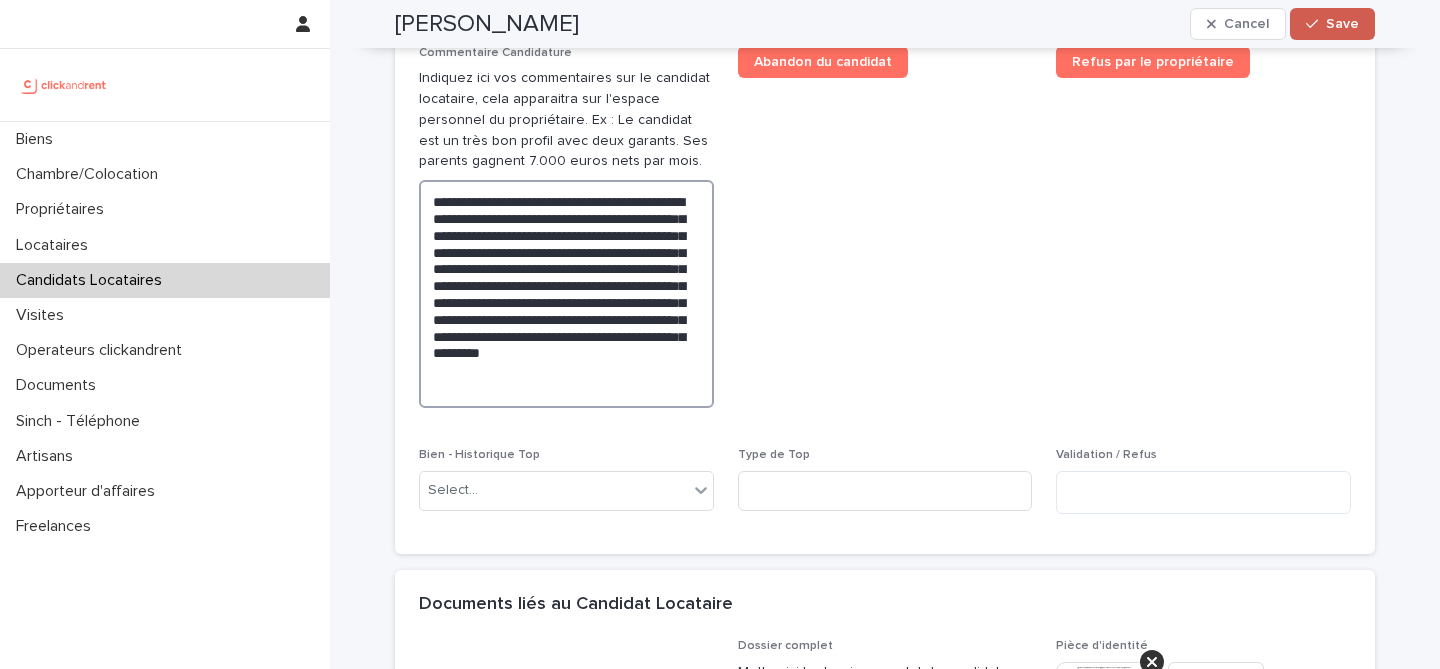 type on "**********" 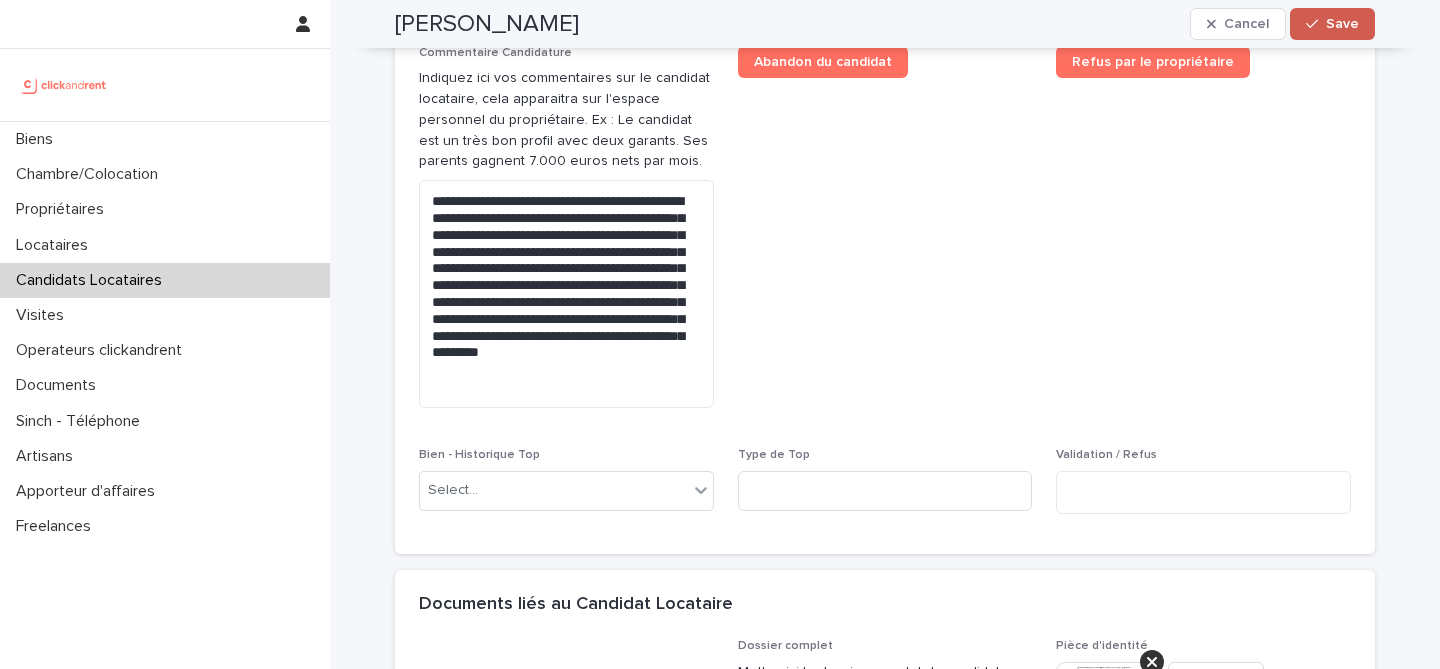 click on "Save" at bounding box center [1332, 24] 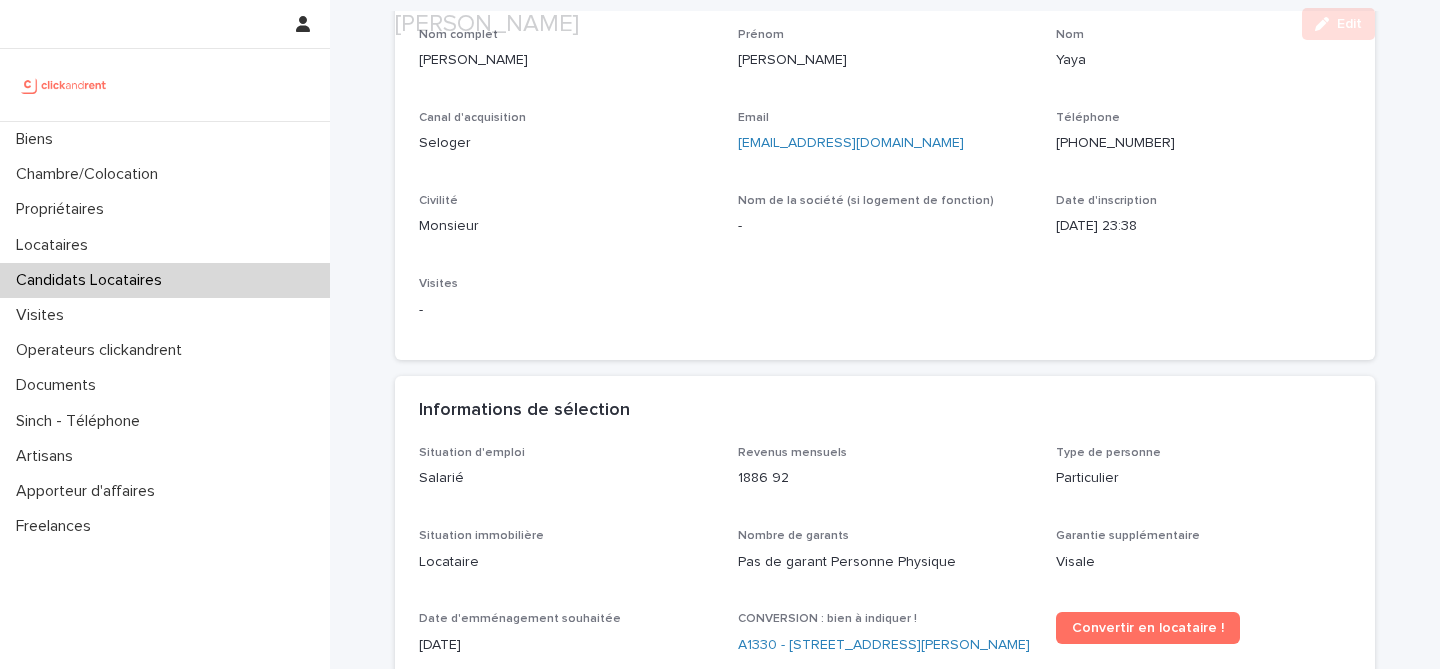 scroll, scrollTop: 402, scrollLeft: 0, axis: vertical 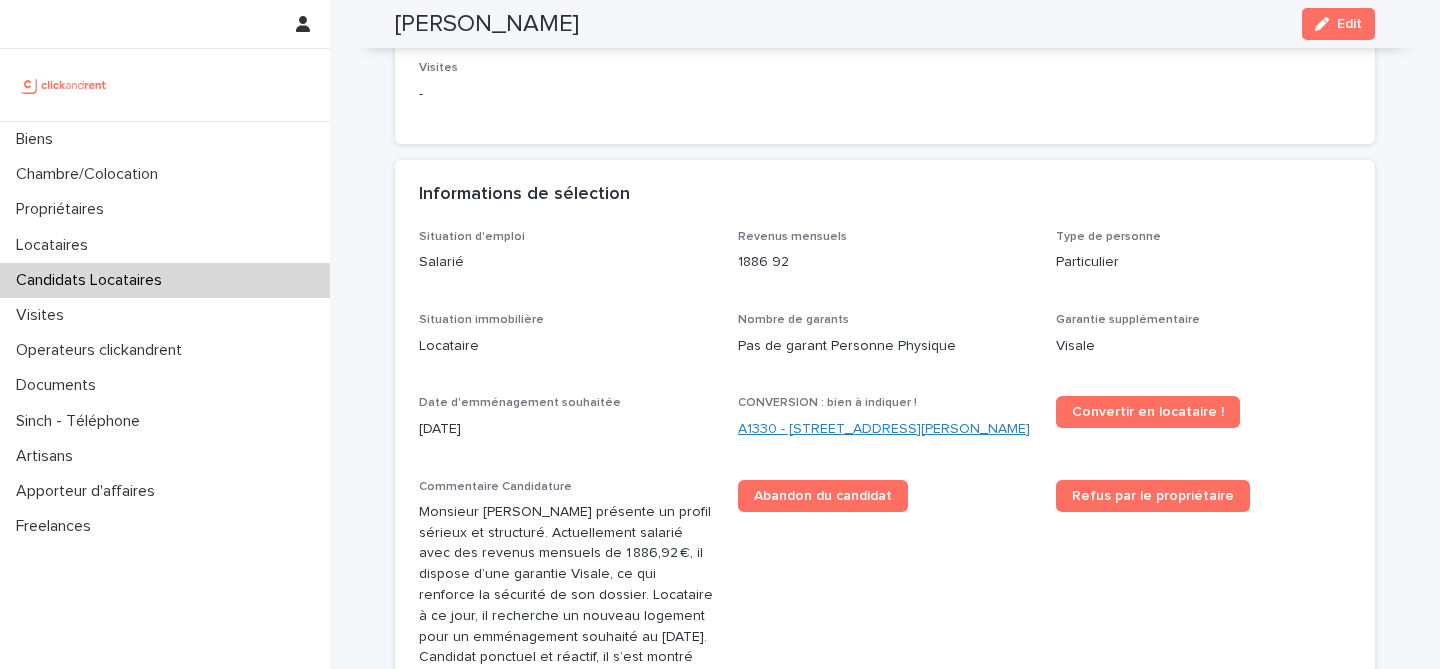 click on "A1330 - 29 Rue Joséphine Baker,  La Norville 91290" at bounding box center (884, 429) 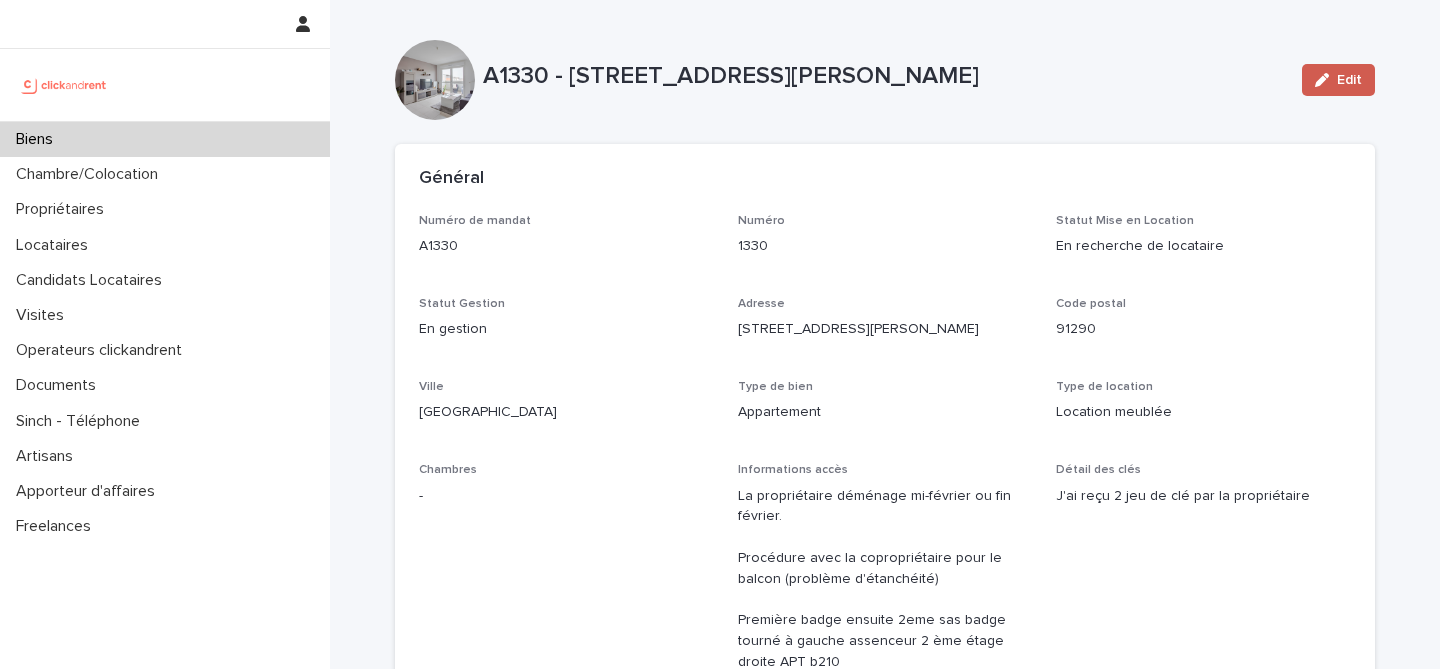 click on "Edit" at bounding box center (1338, 80) 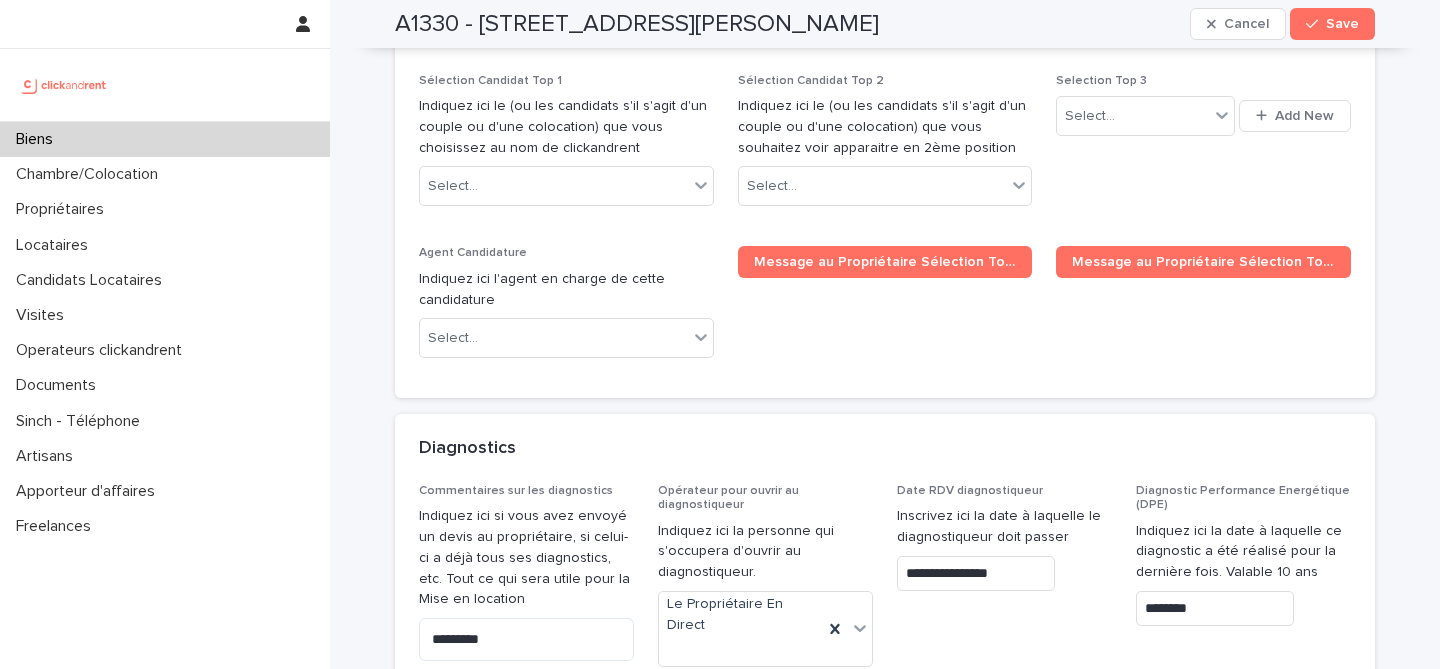 scroll, scrollTop: 10011, scrollLeft: 0, axis: vertical 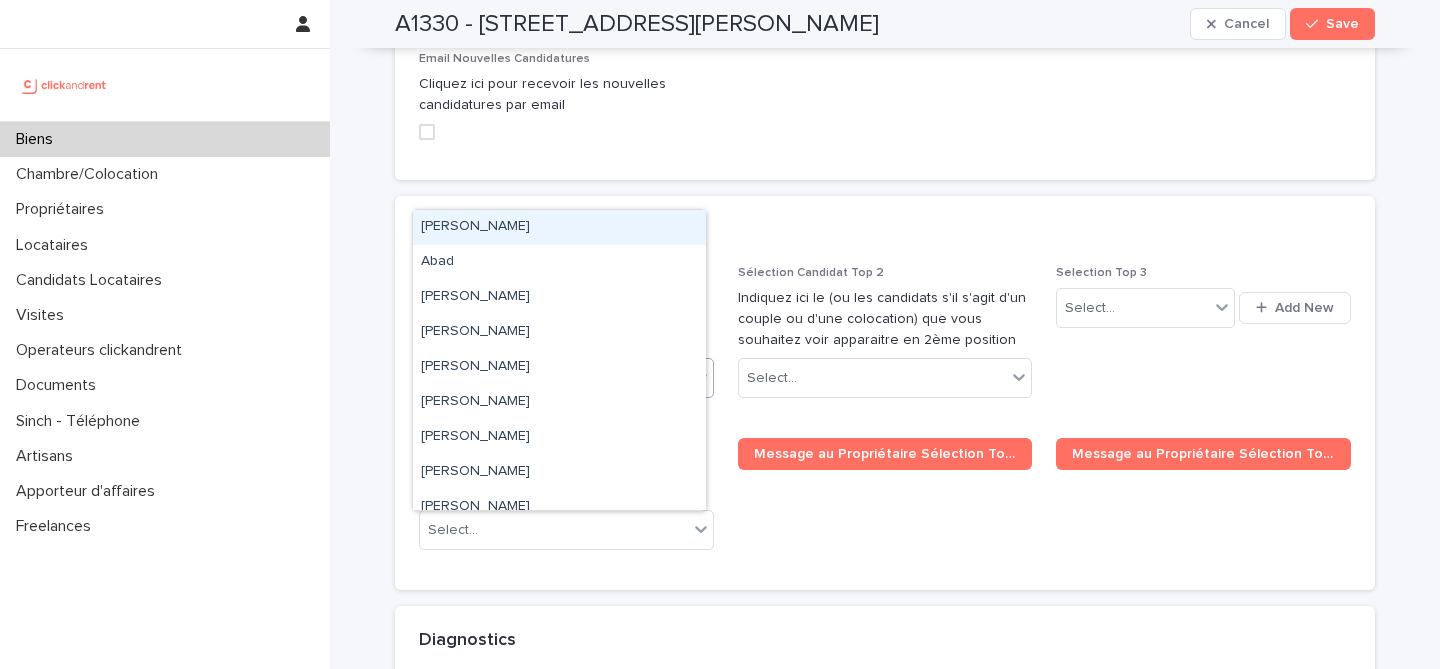 click on "Select..." at bounding box center (554, 378) 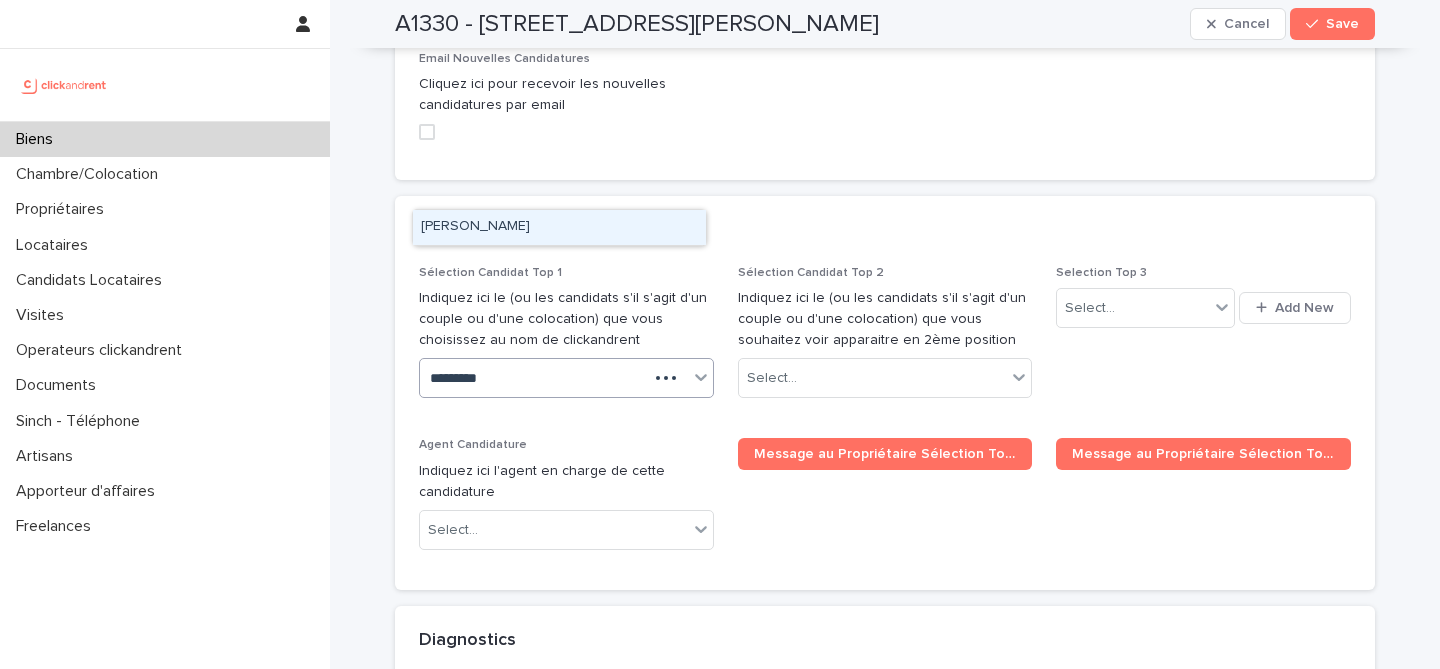 type on "**********" 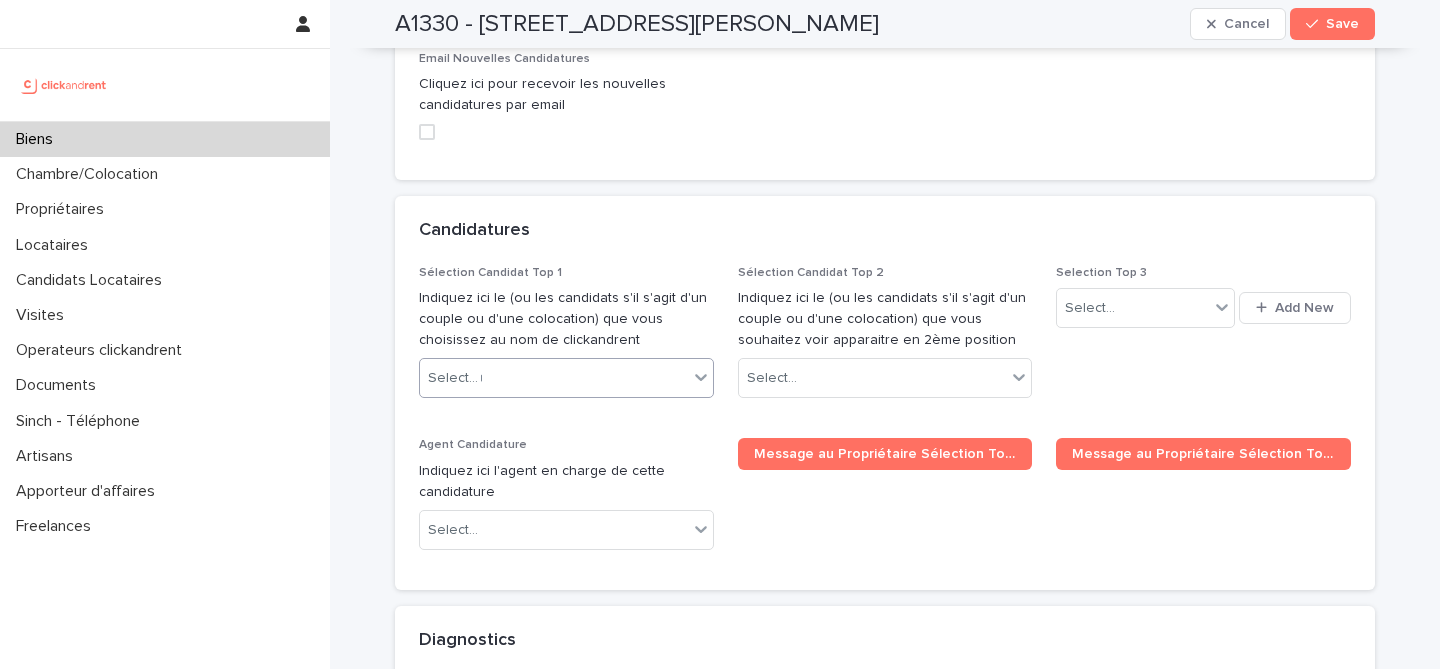 type 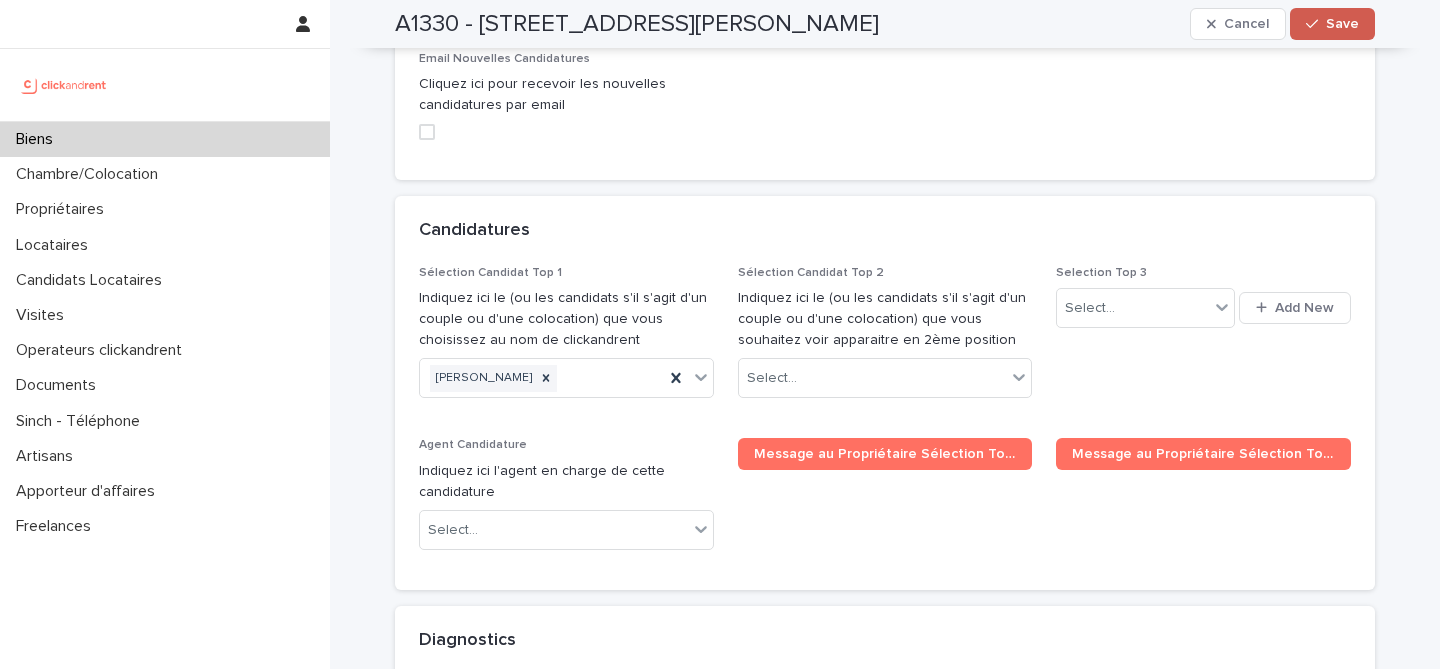 click on "Save" at bounding box center (1332, 24) 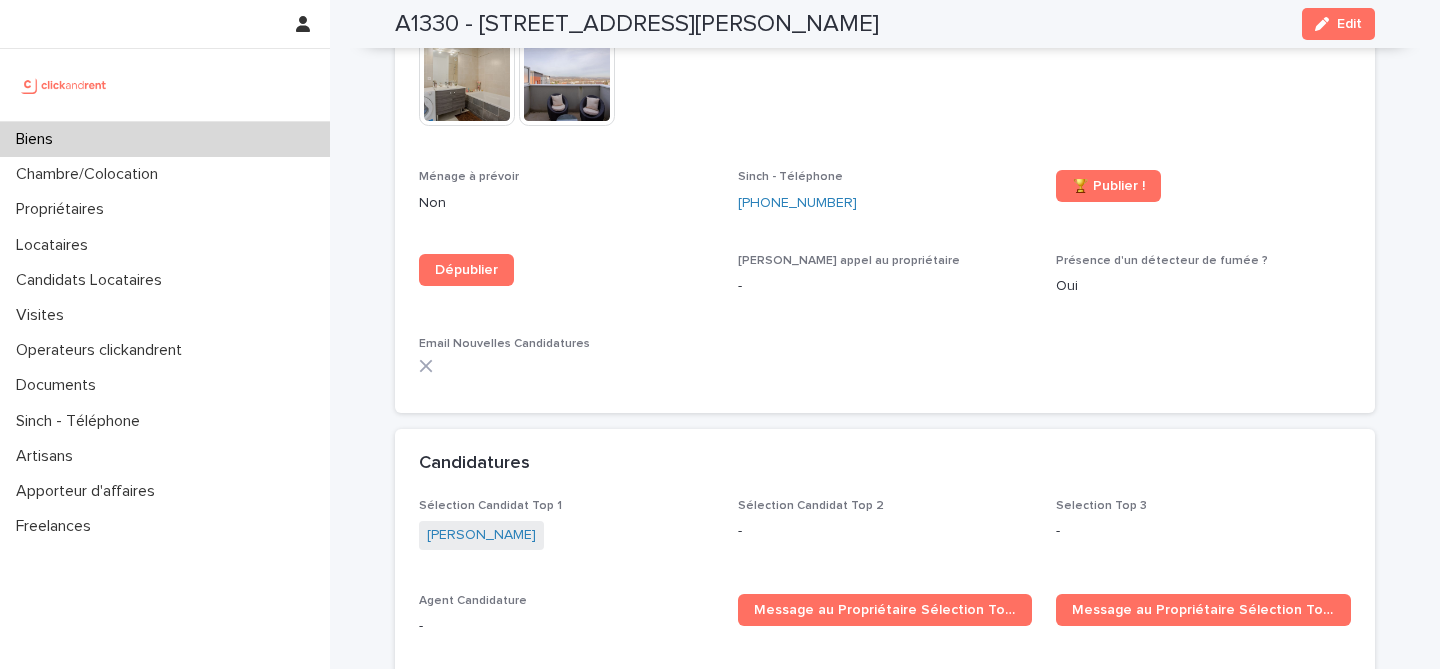 scroll, scrollTop: 6320, scrollLeft: 0, axis: vertical 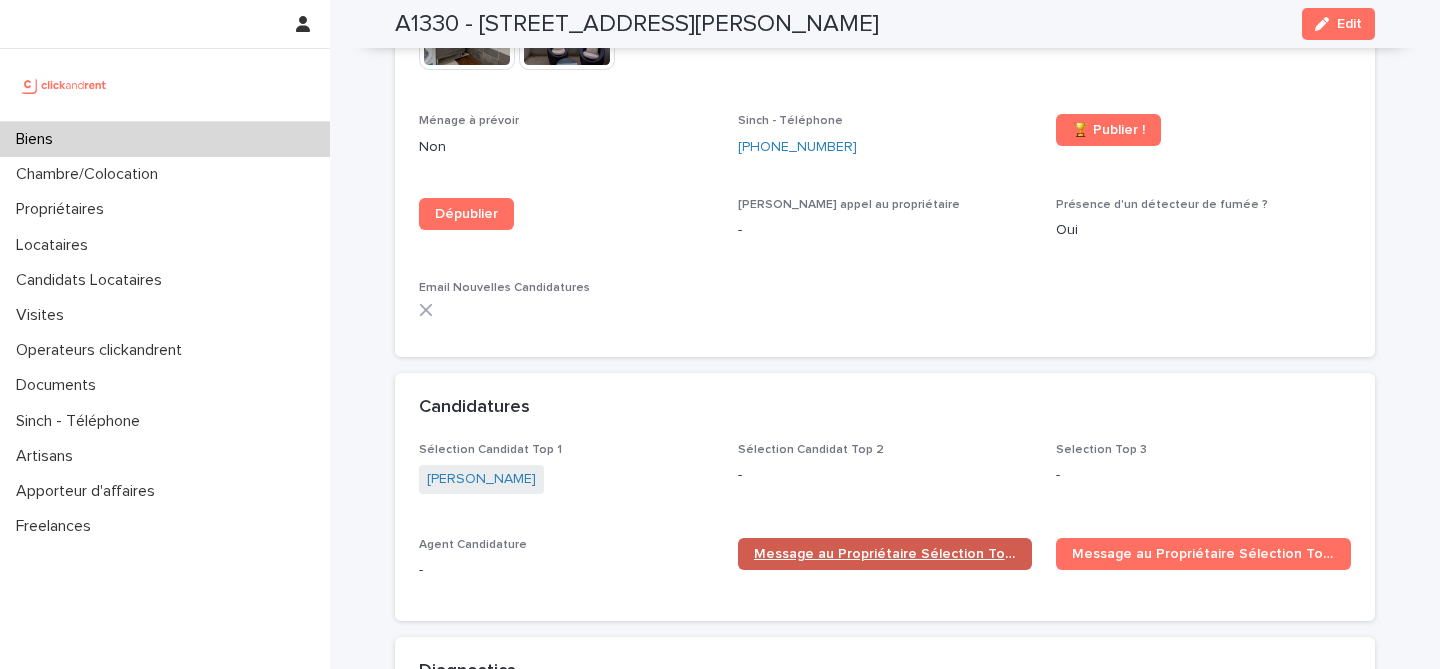 click on "Message au Propriétaire Sélection Top 1" at bounding box center (885, 554) 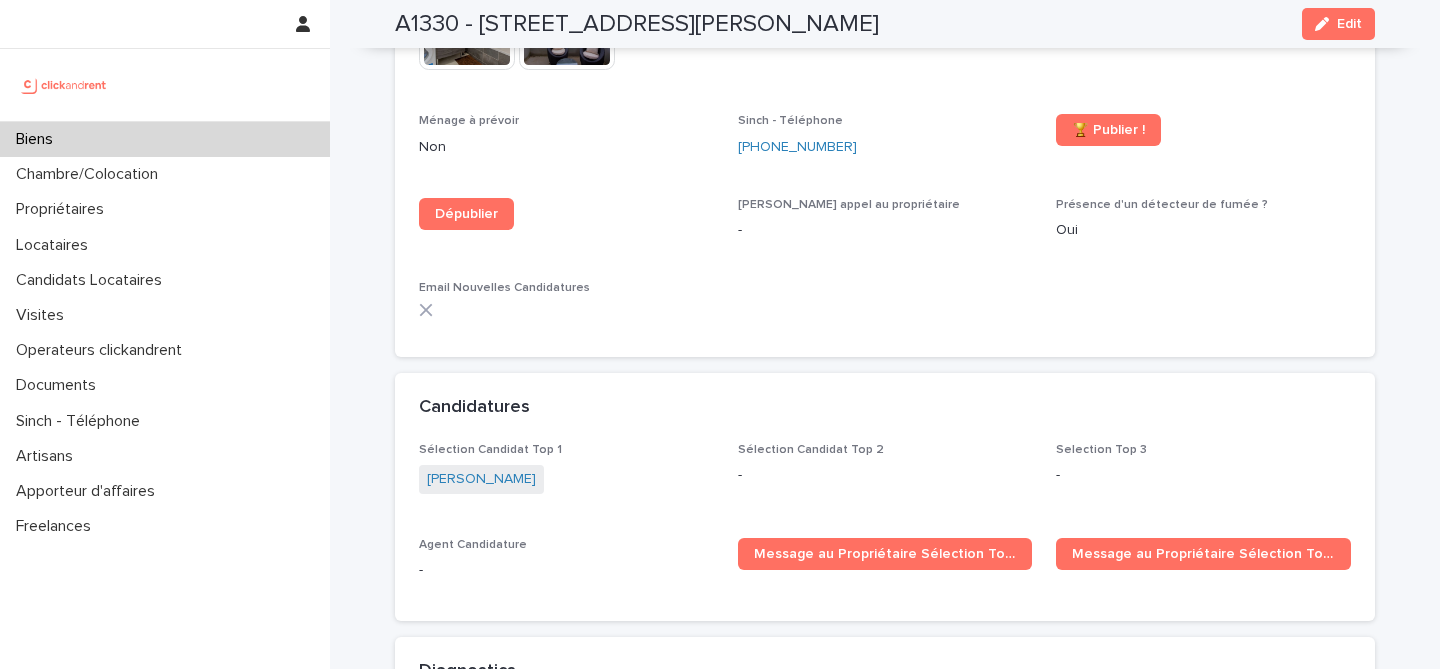 click on "Biens" at bounding box center (165, 139) 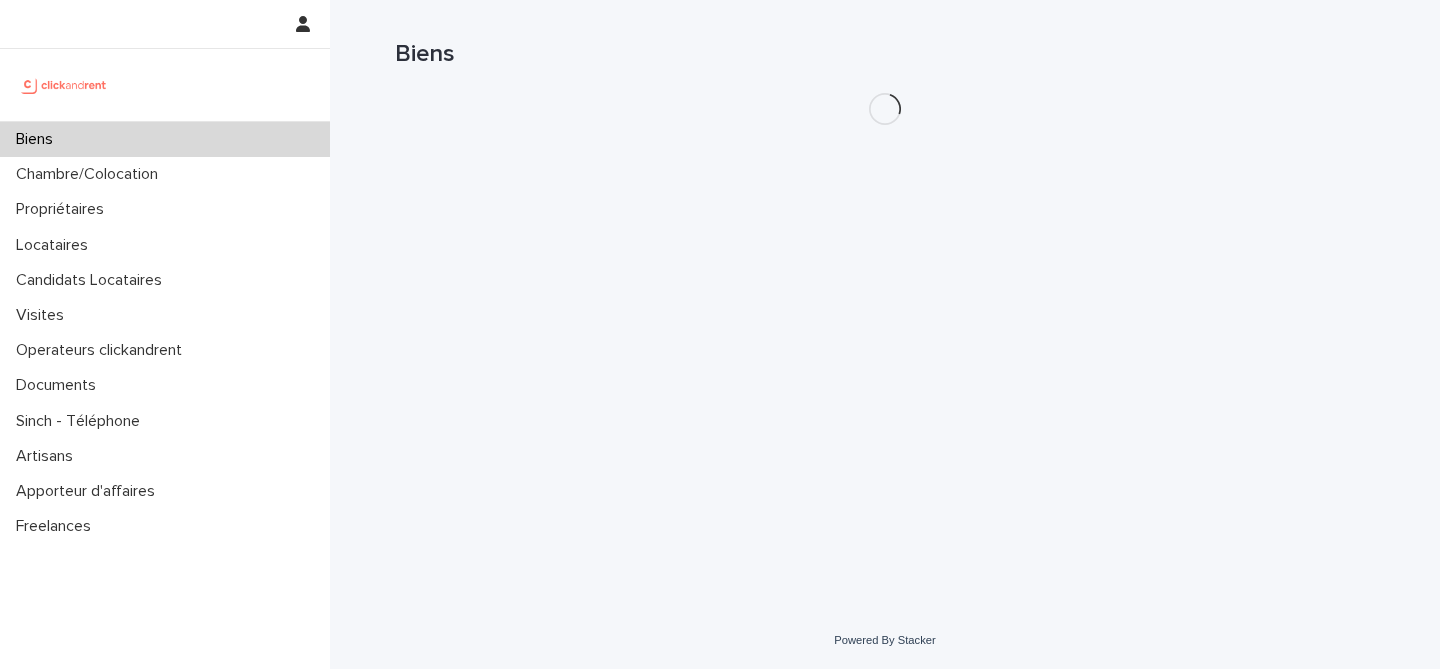 scroll, scrollTop: 0, scrollLeft: 0, axis: both 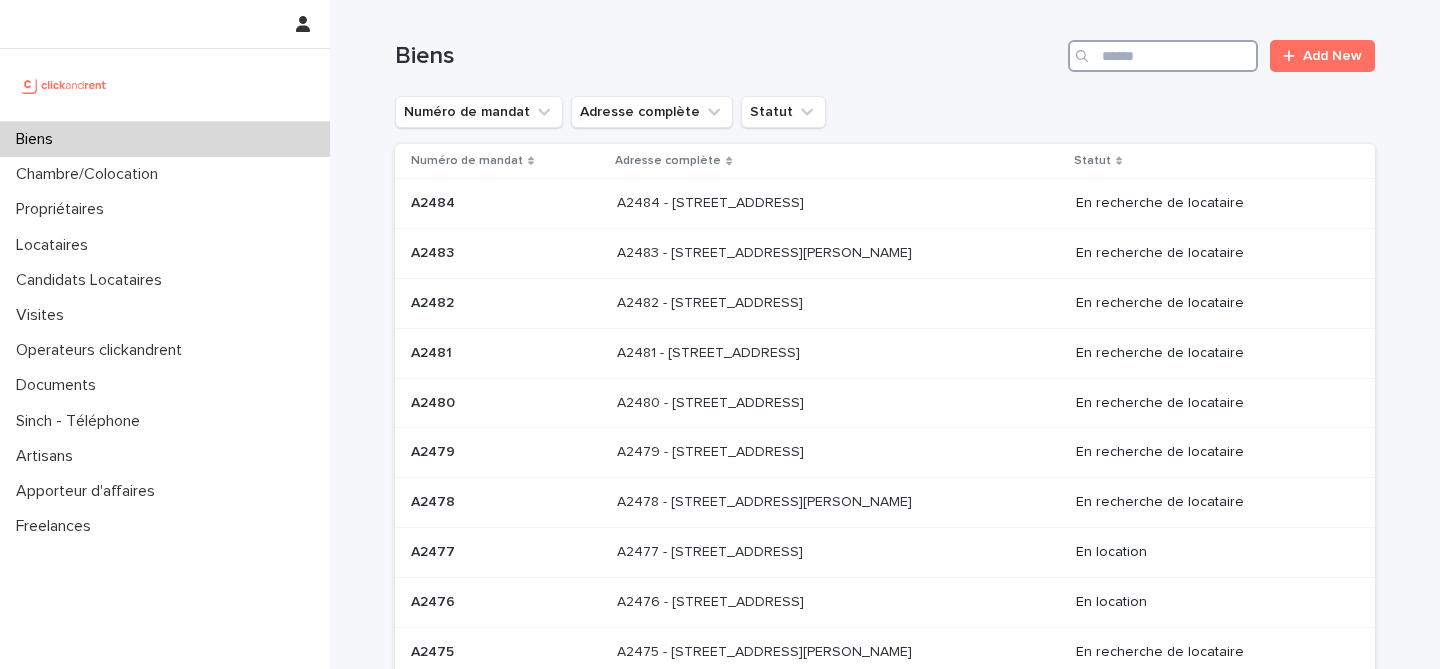 click at bounding box center [1163, 56] 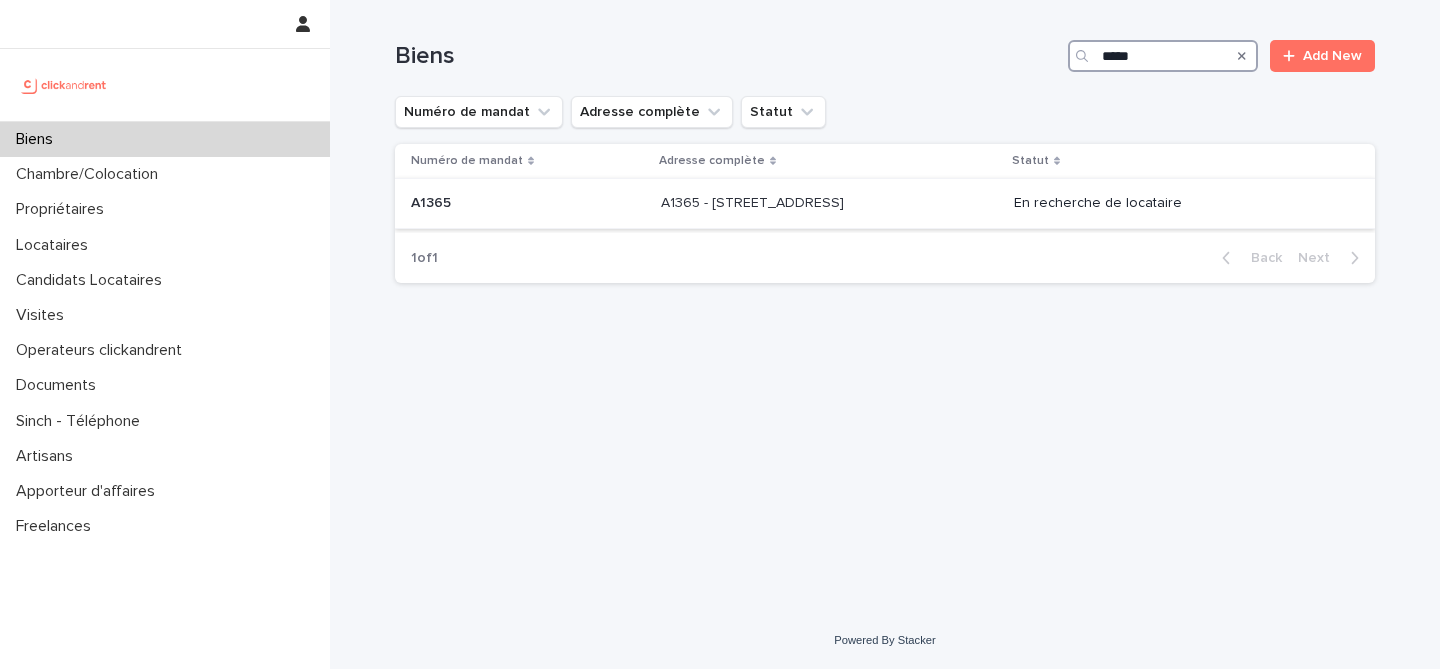 type on "*****" 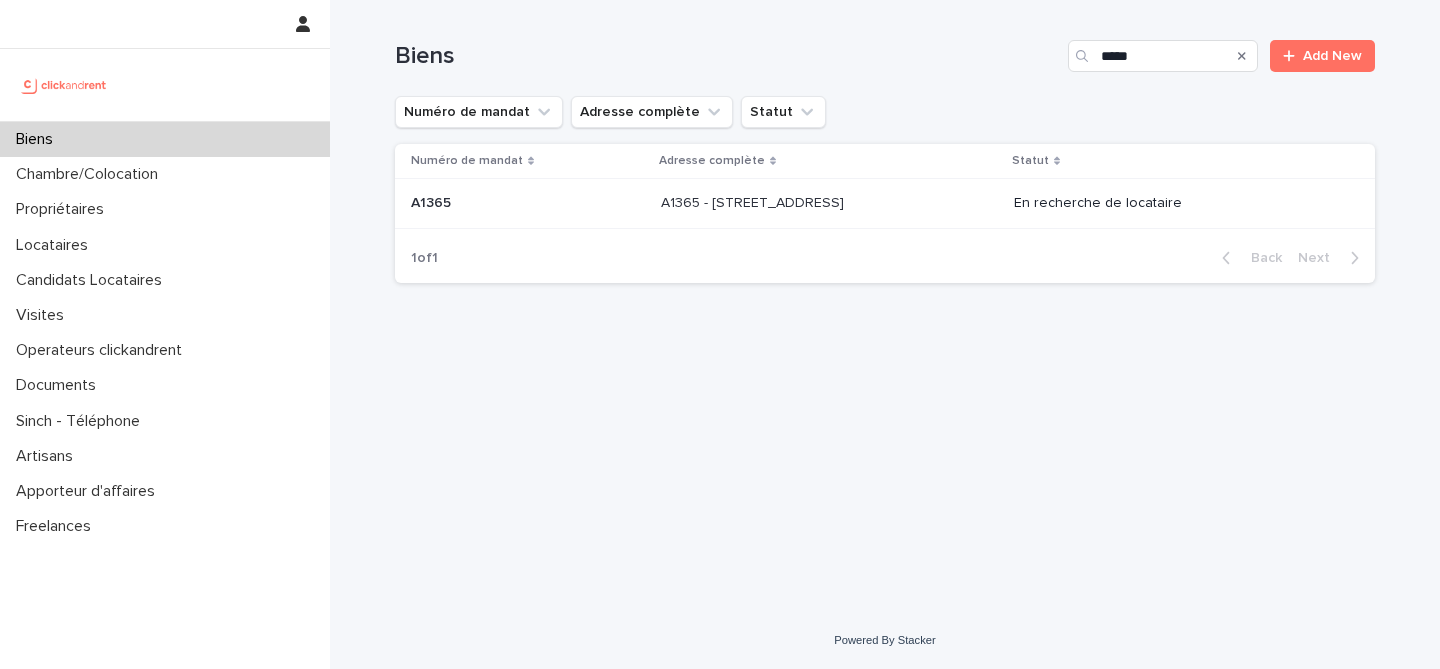 click on "A1365 - 8 rue Gauthey,  Paris 75017 A1365 - 8 rue Gauthey,  Paris 75017" at bounding box center (829, 204) 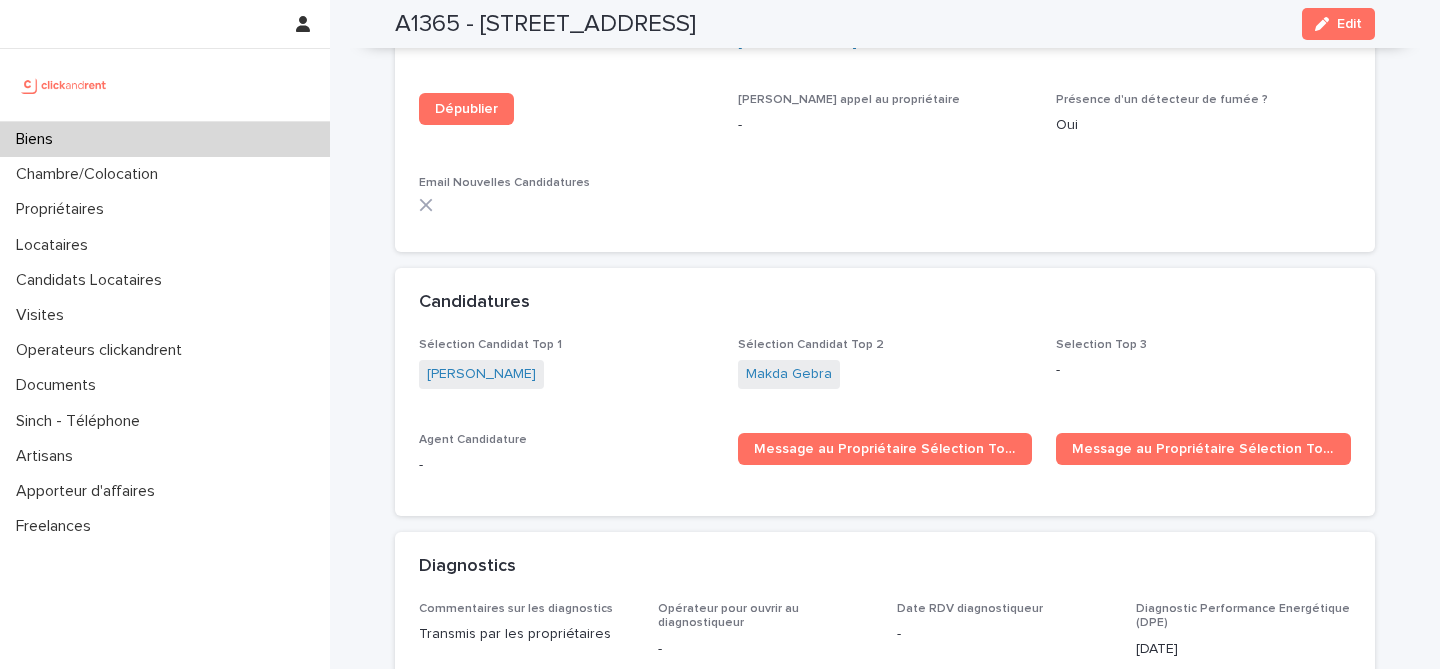 scroll, scrollTop: 6076, scrollLeft: 0, axis: vertical 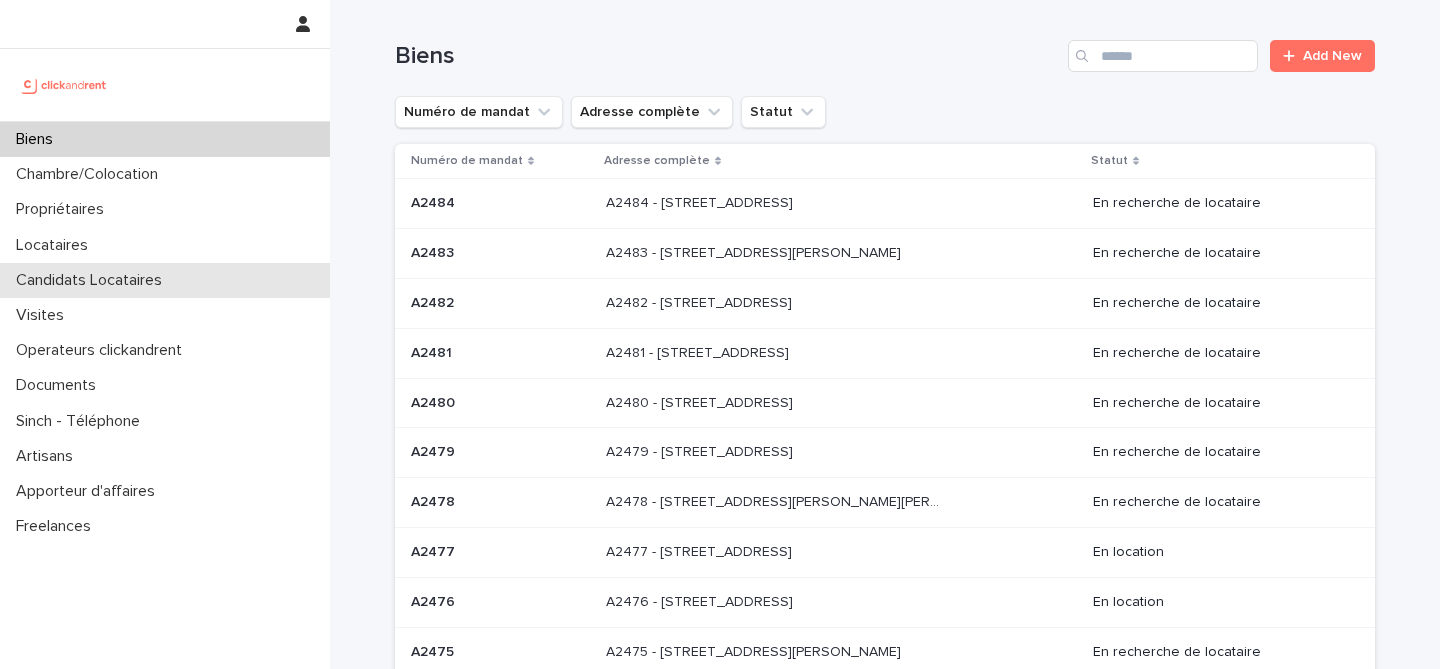 click on "Candidats Locataires" at bounding box center [165, 280] 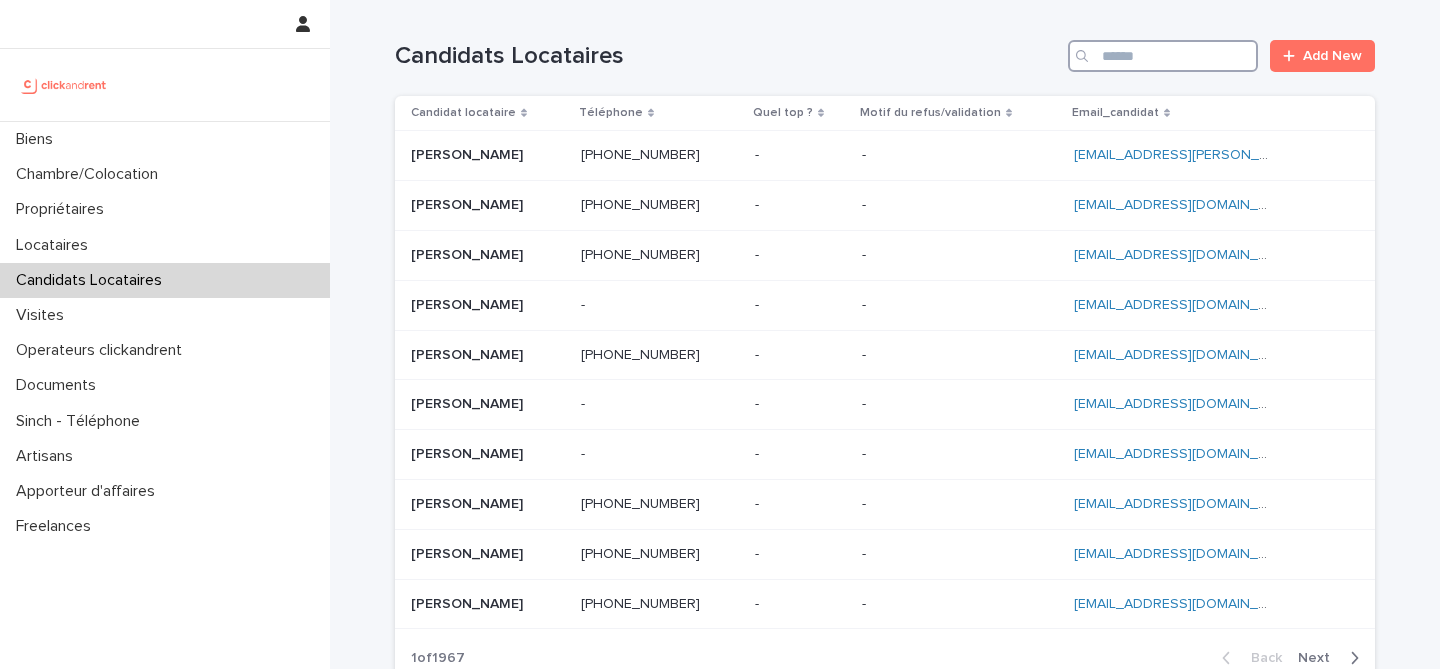 click at bounding box center [1163, 56] 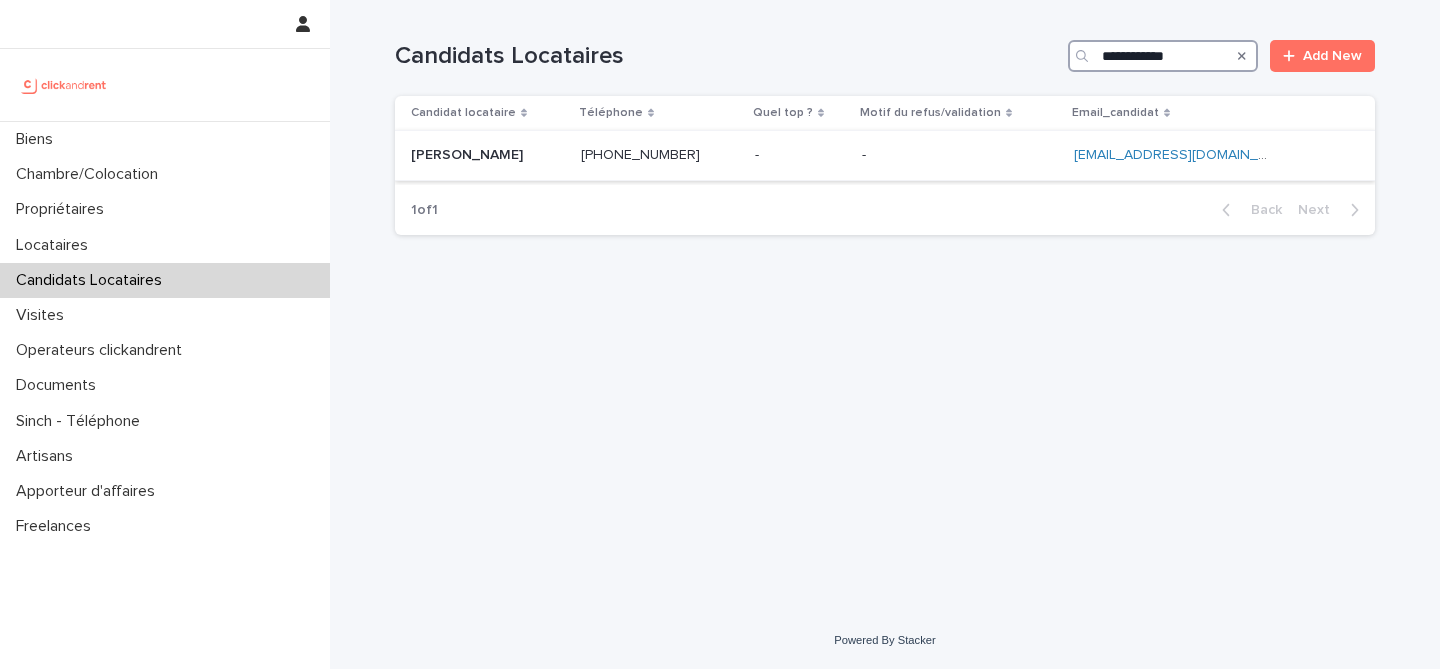 type on "**********" 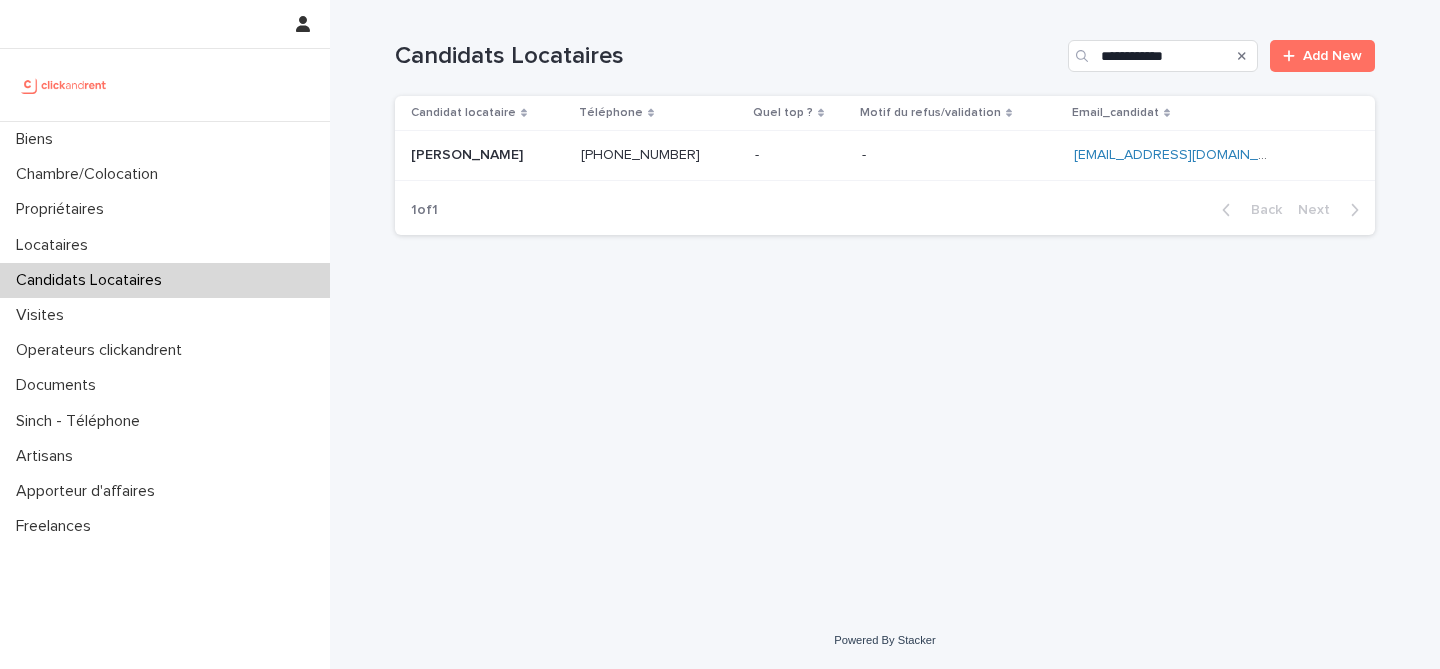click on "[PERSON_NAME] [PERSON_NAME]" at bounding box center (488, 155) 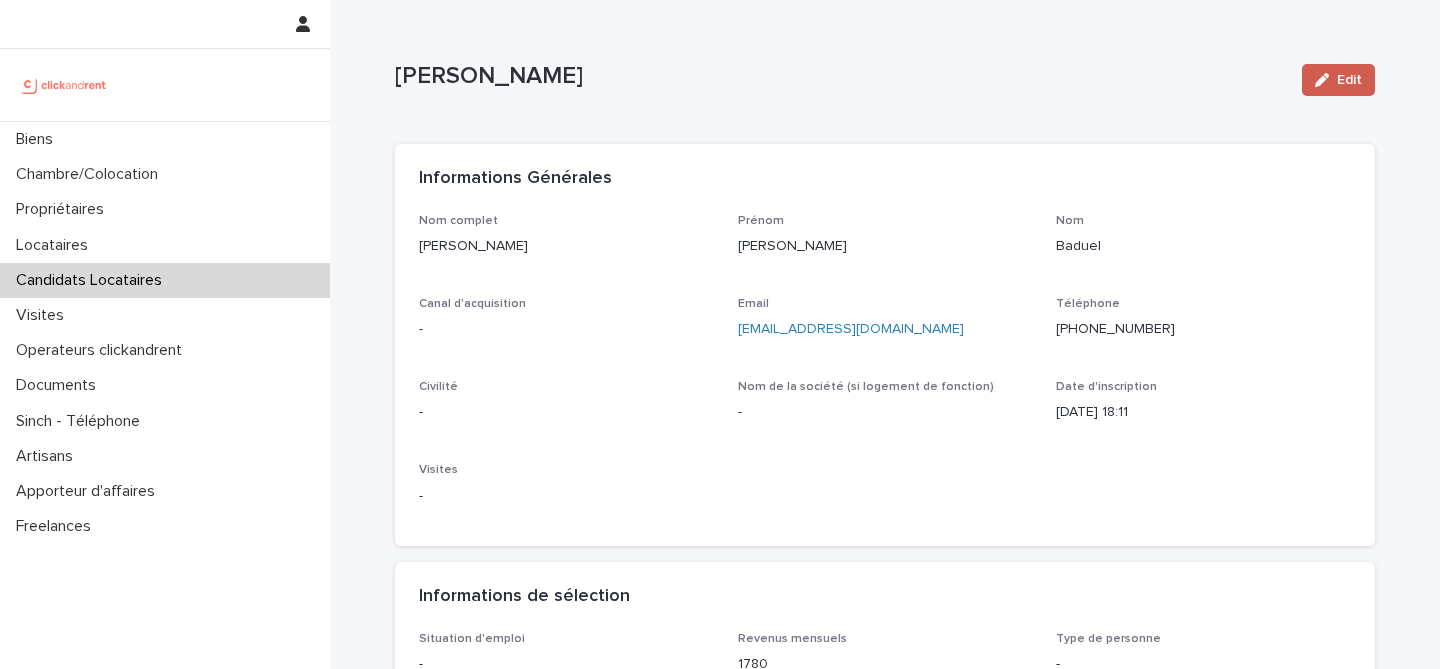 click on "Edit" at bounding box center [1349, 80] 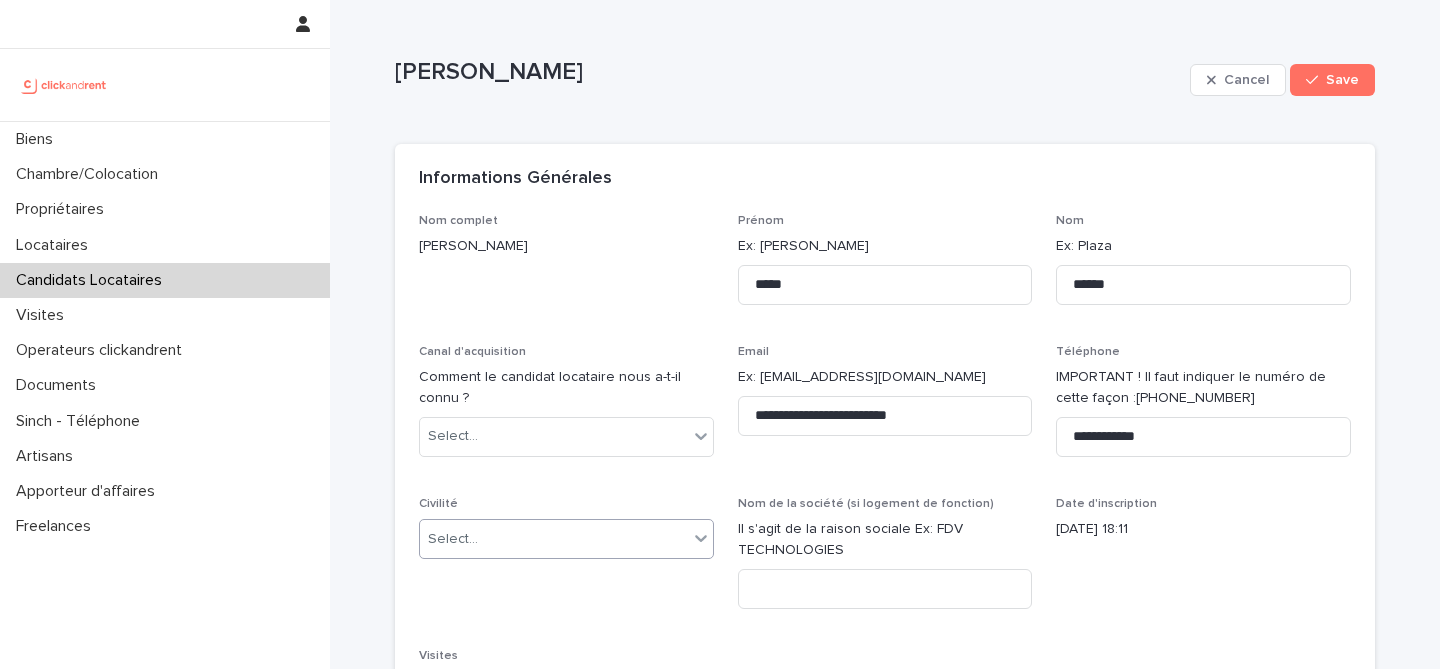 click on "Select..." at bounding box center (554, 539) 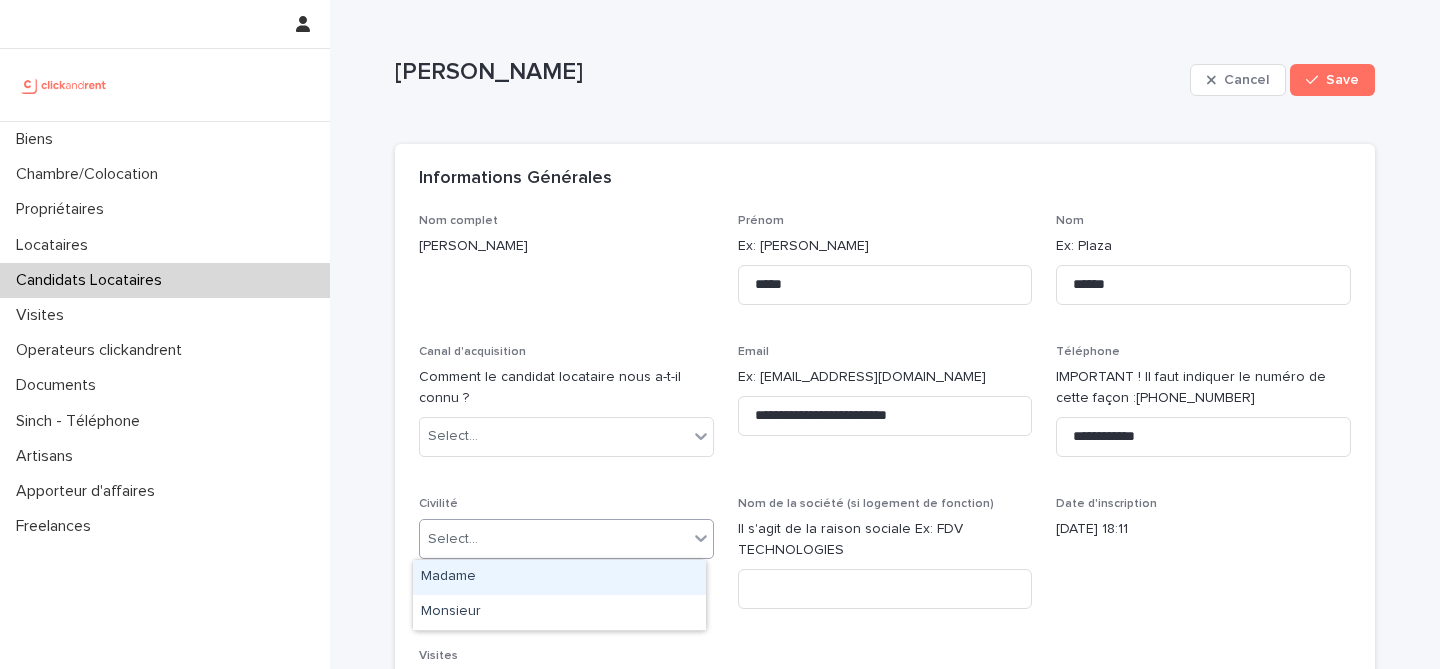 click on "Madame" at bounding box center [559, 577] 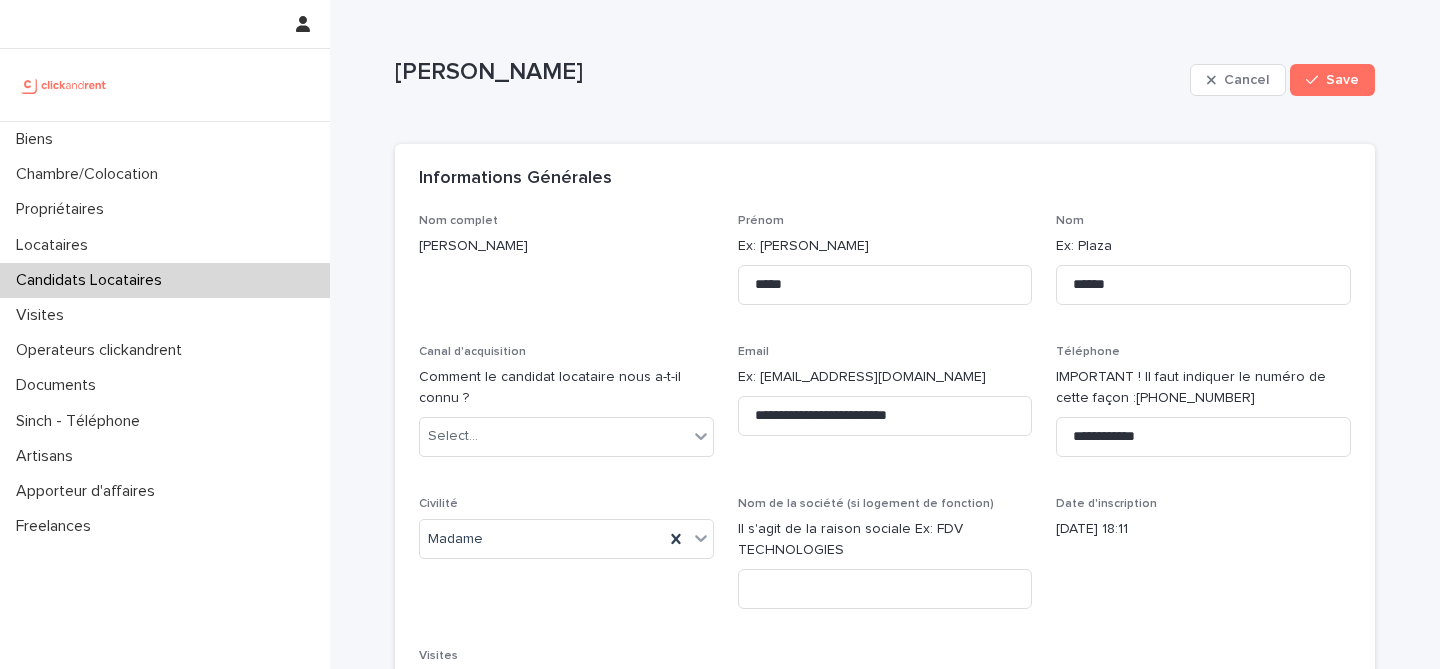 click on "Canal d'acquisition Comment le candidat locataire nous a-t-il connu ? Select..." at bounding box center (566, 409) 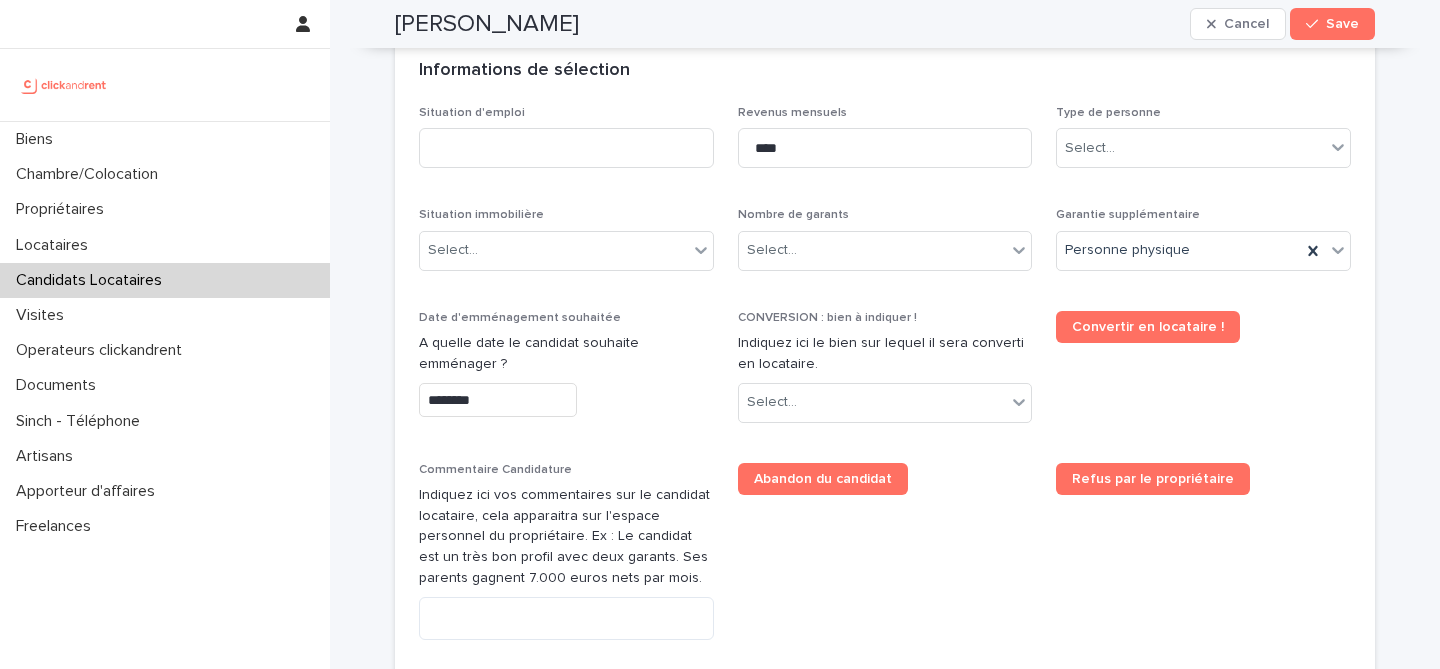 scroll, scrollTop: 731, scrollLeft: 0, axis: vertical 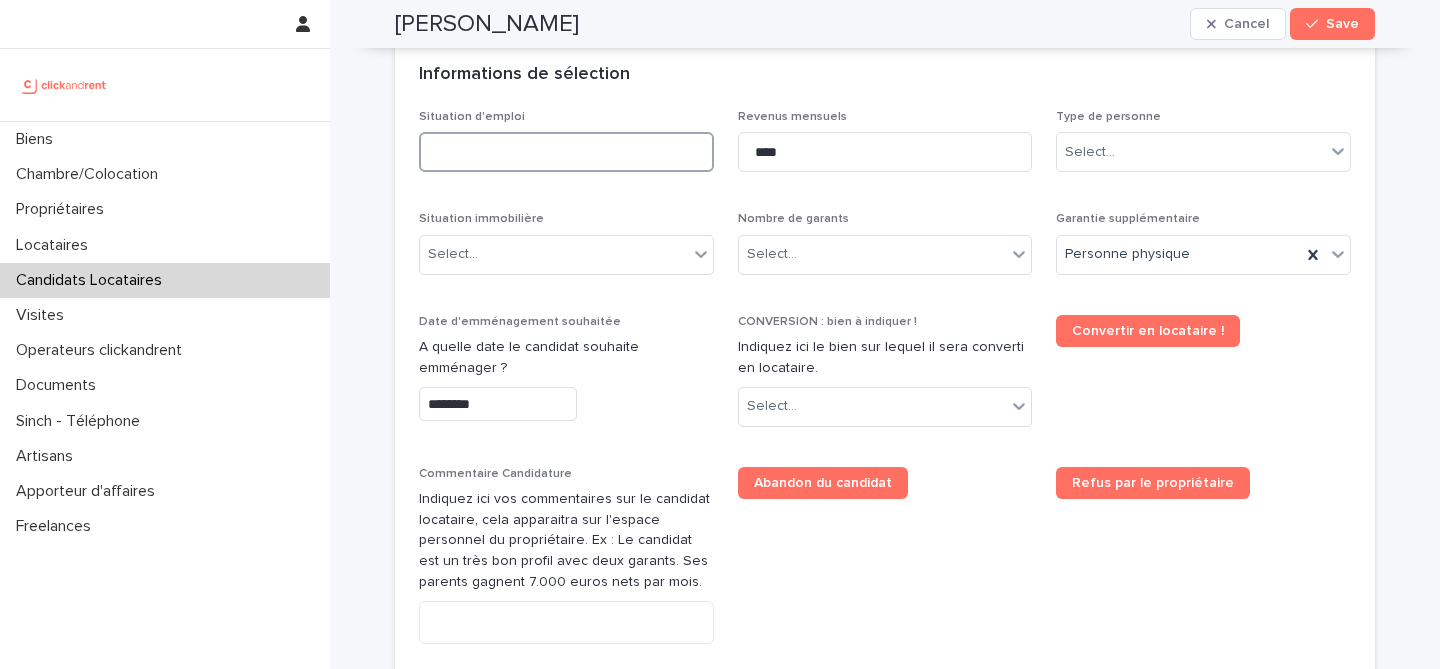 click at bounding box center (566, 152) 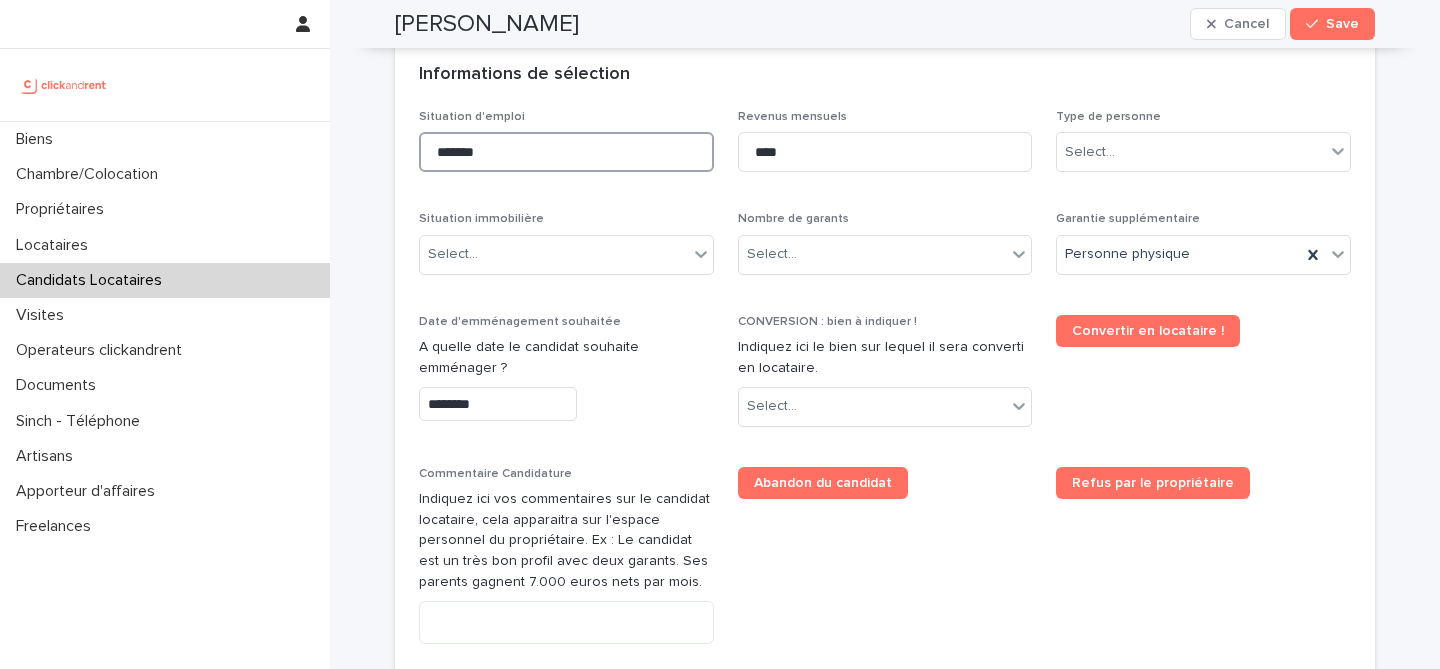 type on "*******" 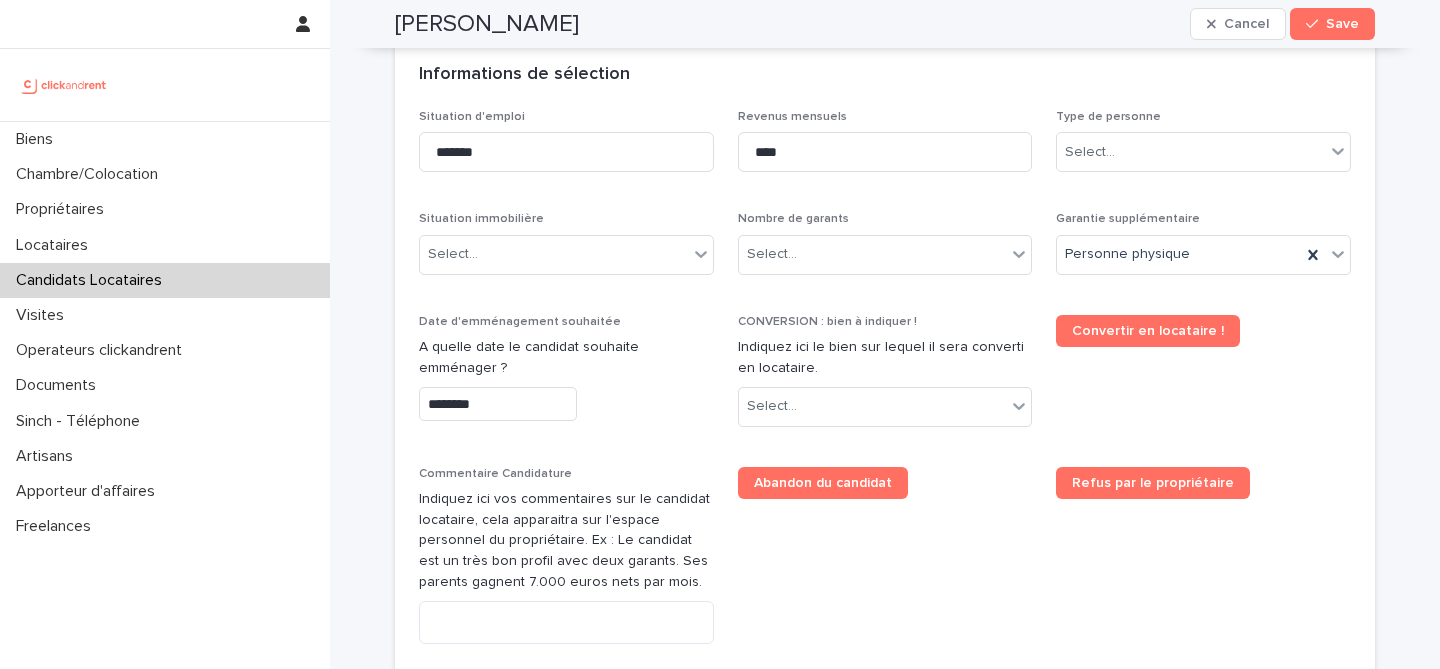 click on "Situation d'emploi ******* Revenus mensuels **** Type de personne Select... Situation immobilière Select... Nombre de garants Select... Garantie supplémentaire Personne physique Date d'emménagement souhaitée A quelle date le candidat souhaite emménager ? ******** CONVERSION : bien à indiquer ! Indiquez ici le bien sur lequel il sera converti en locataire. Select... Convertir en locataire ! Commentaire Candidature Indiquez ici vos commentaires sur le candidat locataire, cela apparaitra sur l'espace personnel du propriétaire.
Ex : Le candidat est un très bon profil avec deux garants. Ses parents gagnent 7.000 euros nets par mois. Abandon du candidat Refus par le propriétaire Bien - Historique Top Select... Type de Top Validation / Refus" at bounding box center [885, 438] 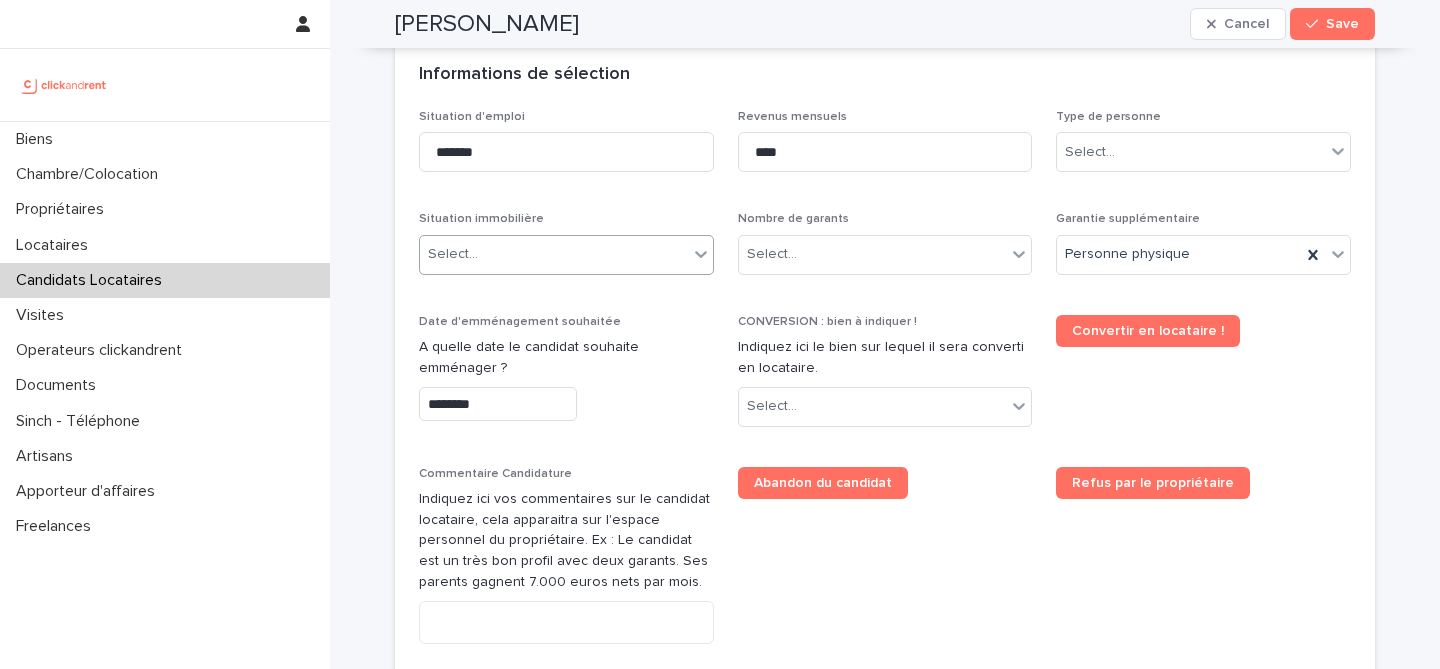 click on "Select..." at bounding box center (566, 255) 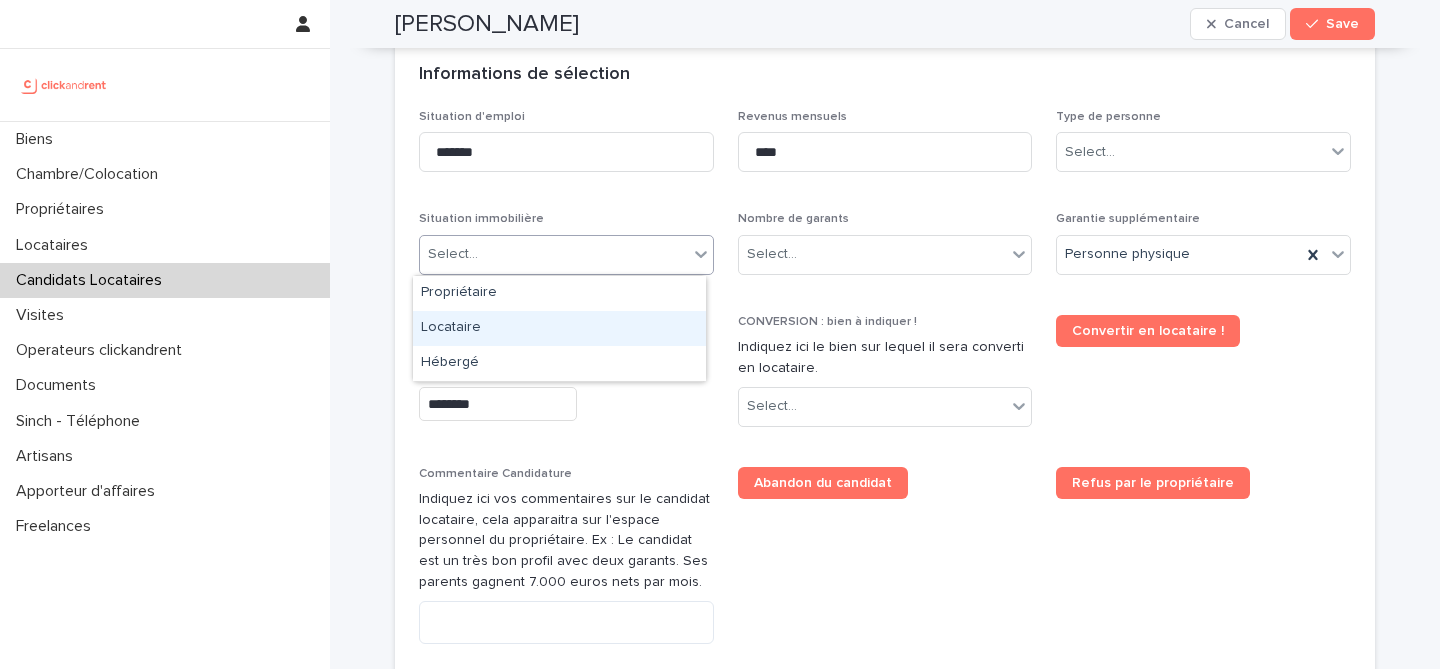 click on "Locataire" at bounding box center (559, 328) 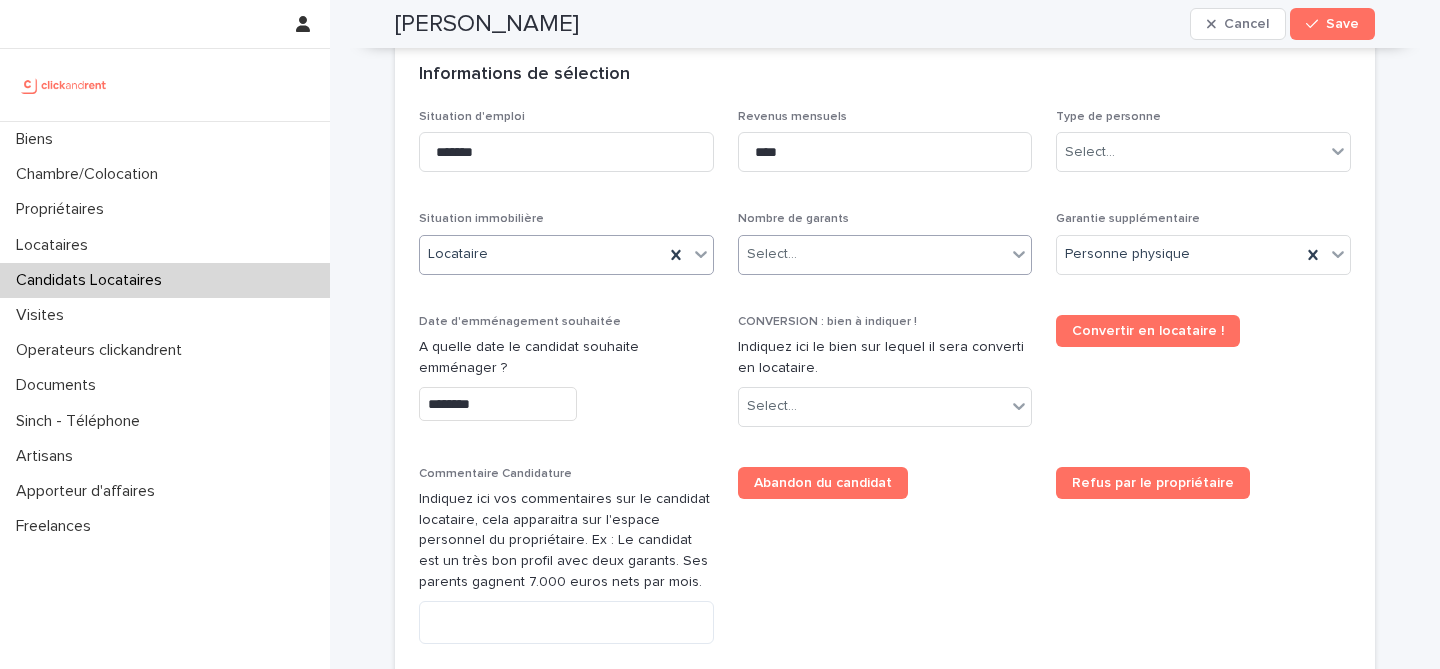 click on "Select..." at bounding box center [873, 254] 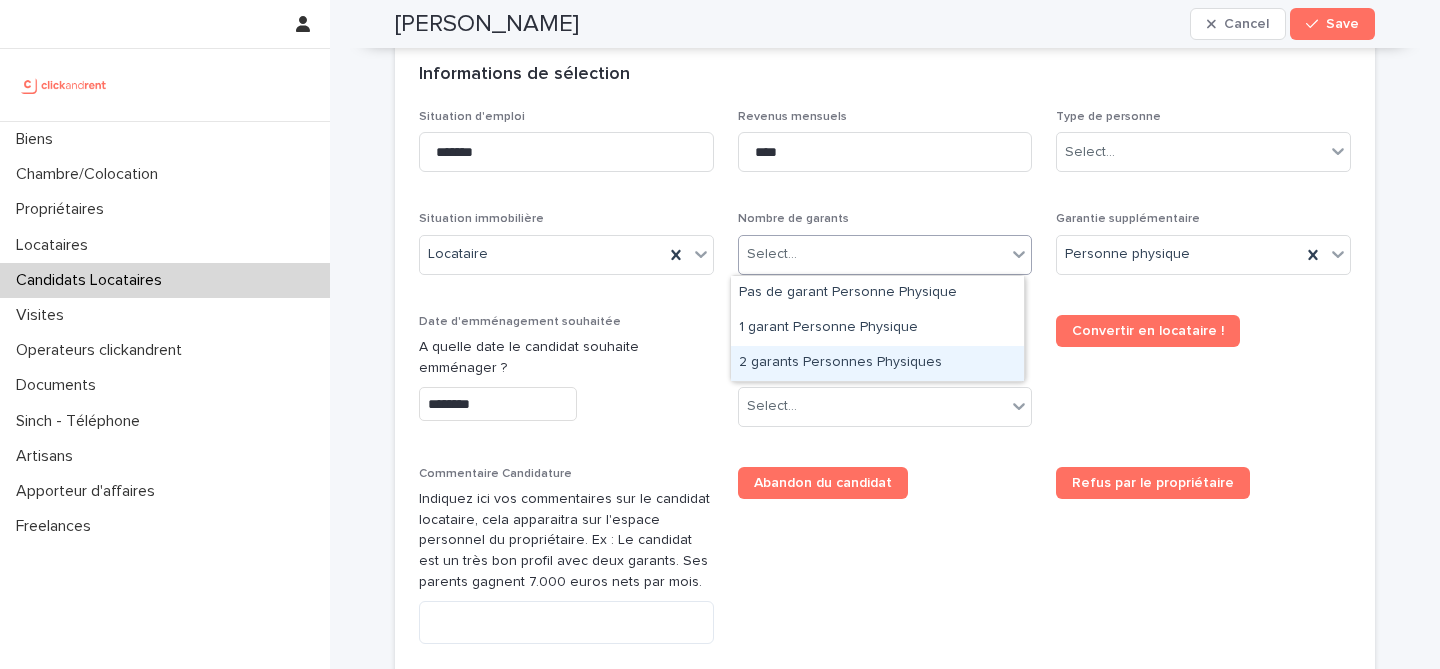 click on "2 garants Personnes Physiques" at bounding box center [877, 363] 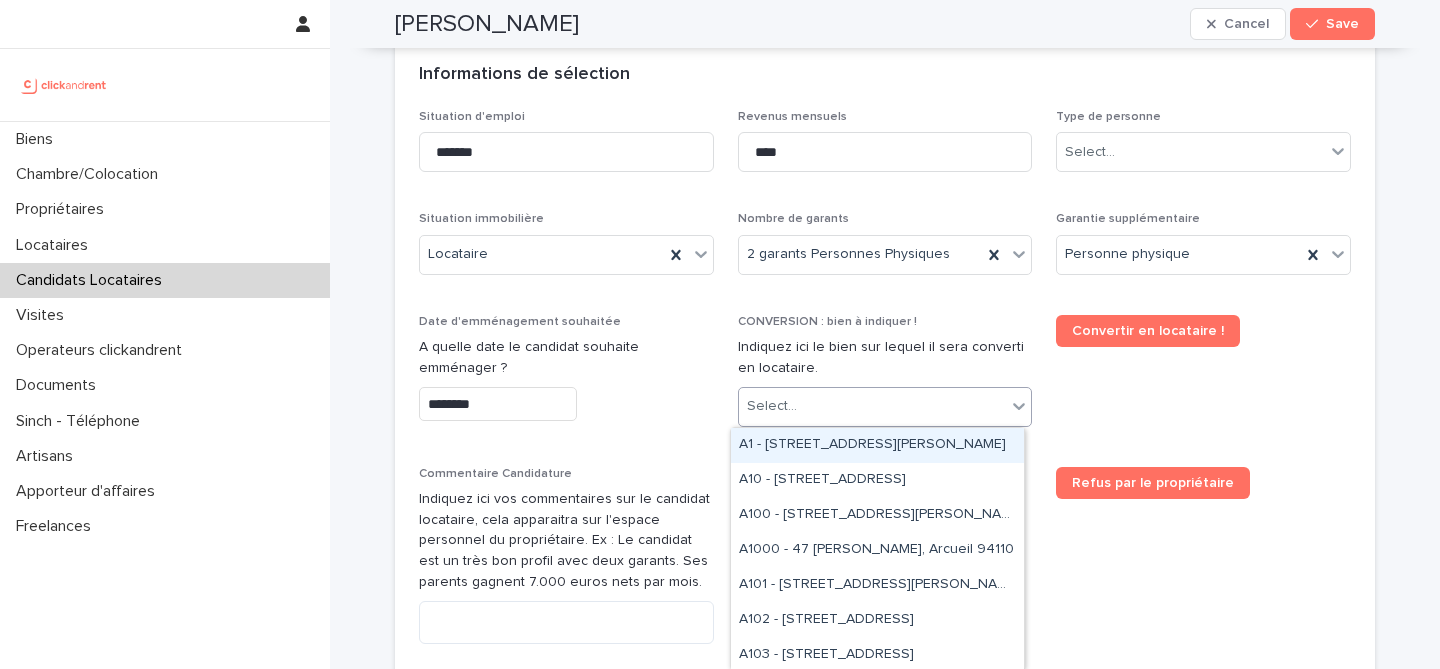click on "Select..." at bounding box center (873, 406) 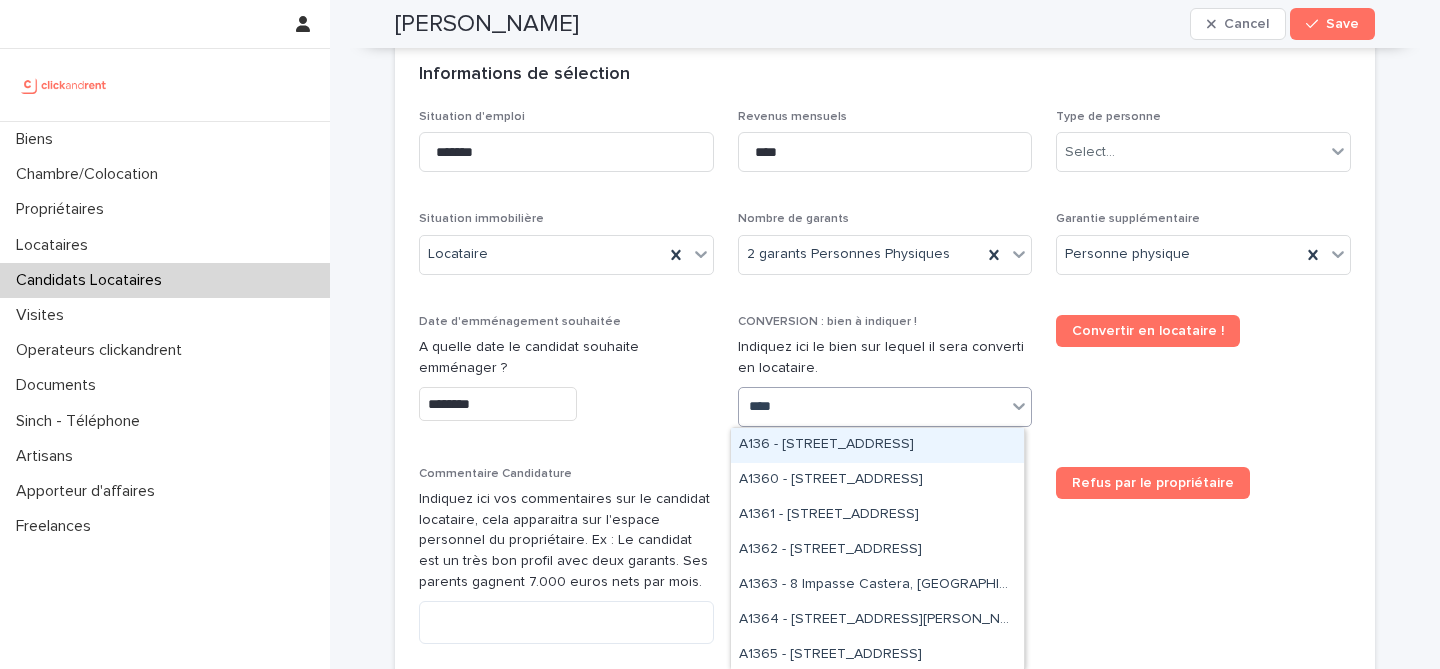 type on "*****" 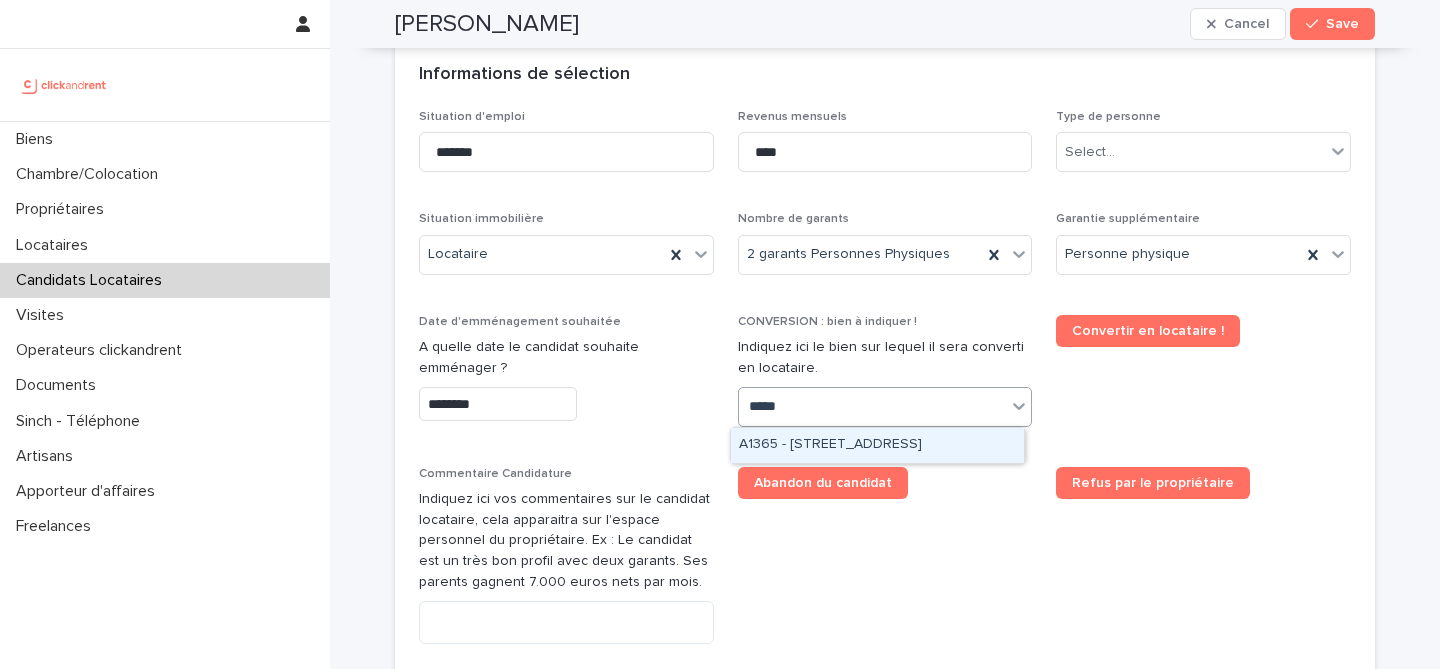 click on "A1365 - [STREET_ADDRESS]" at bounding box center (877, 445) 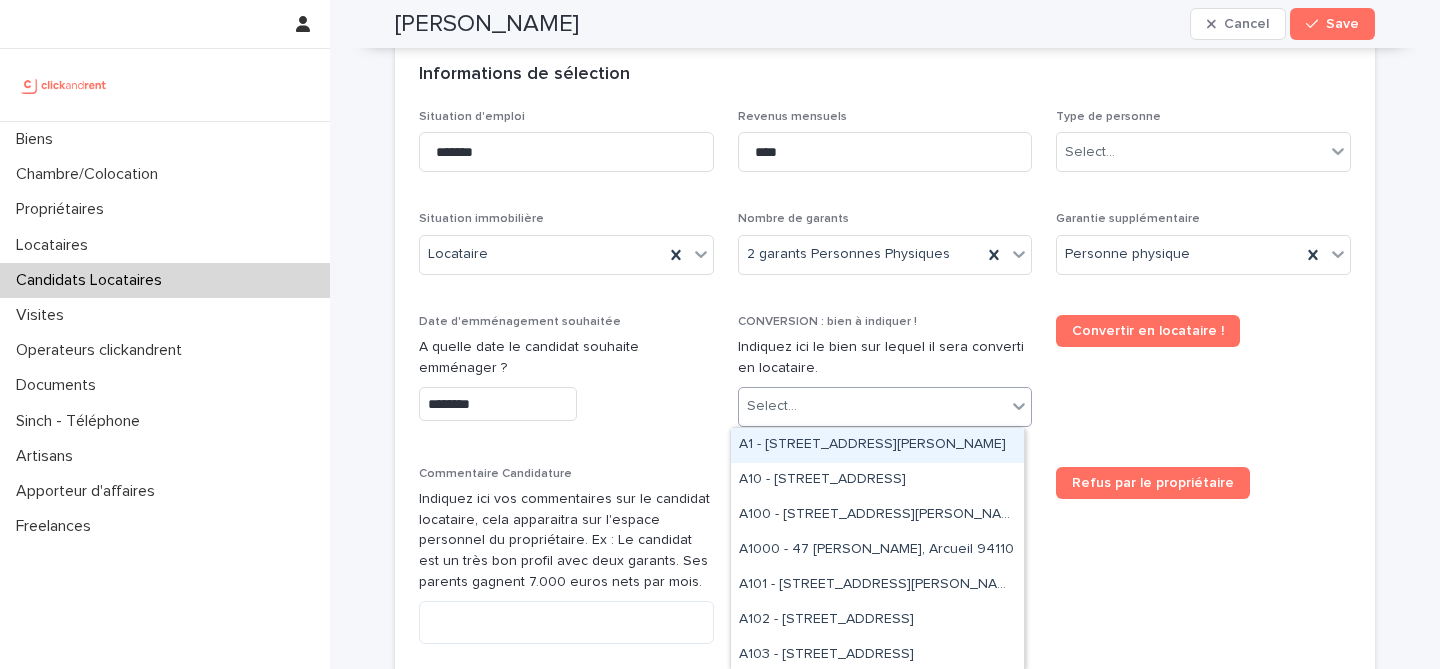 click on "Select..." at bounding box center (873, 406) 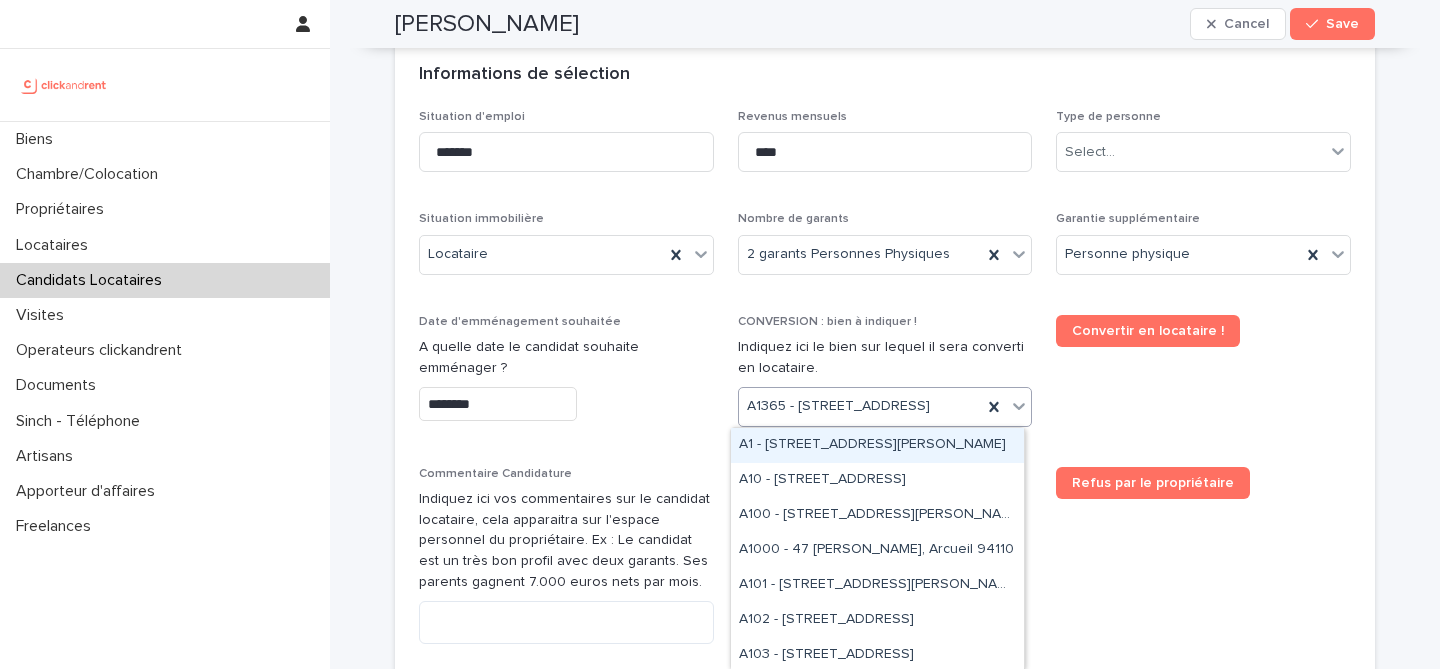 click on "Convertir en locataire !" at bounding box center [1203, 379] 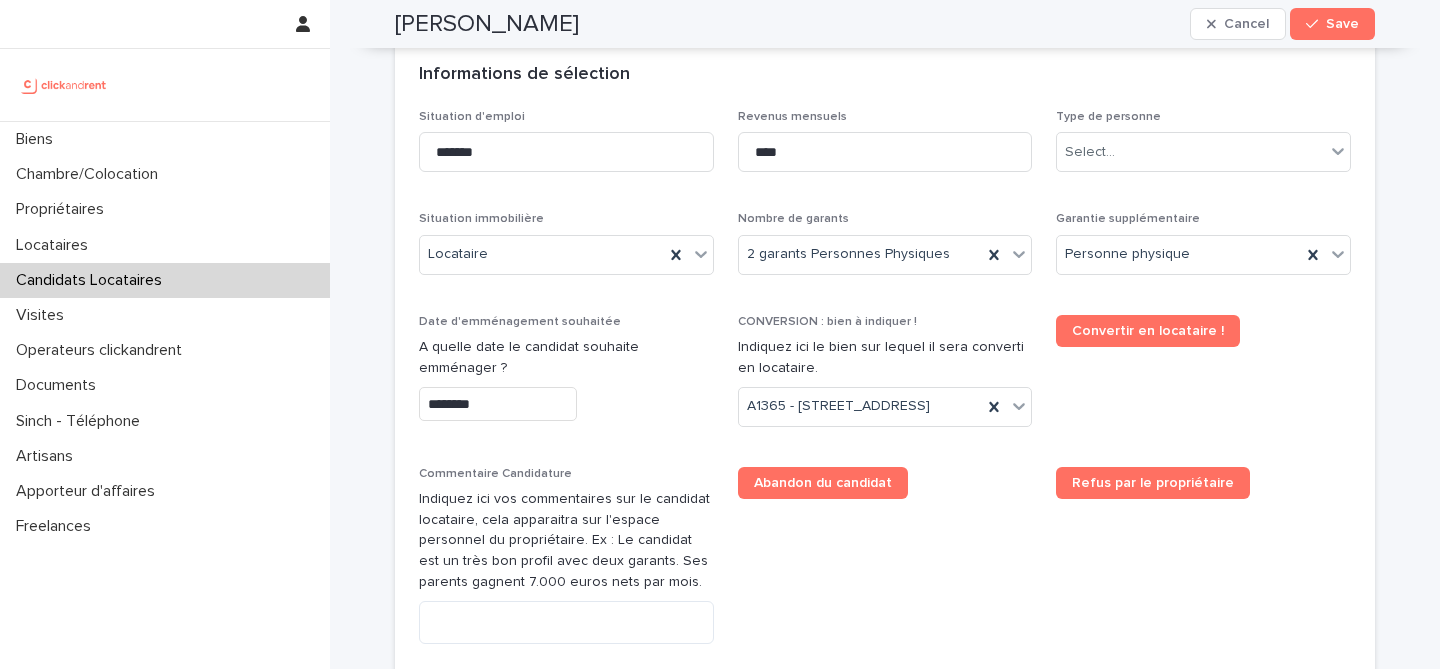 click on "********" at bounding box center [498, 404] 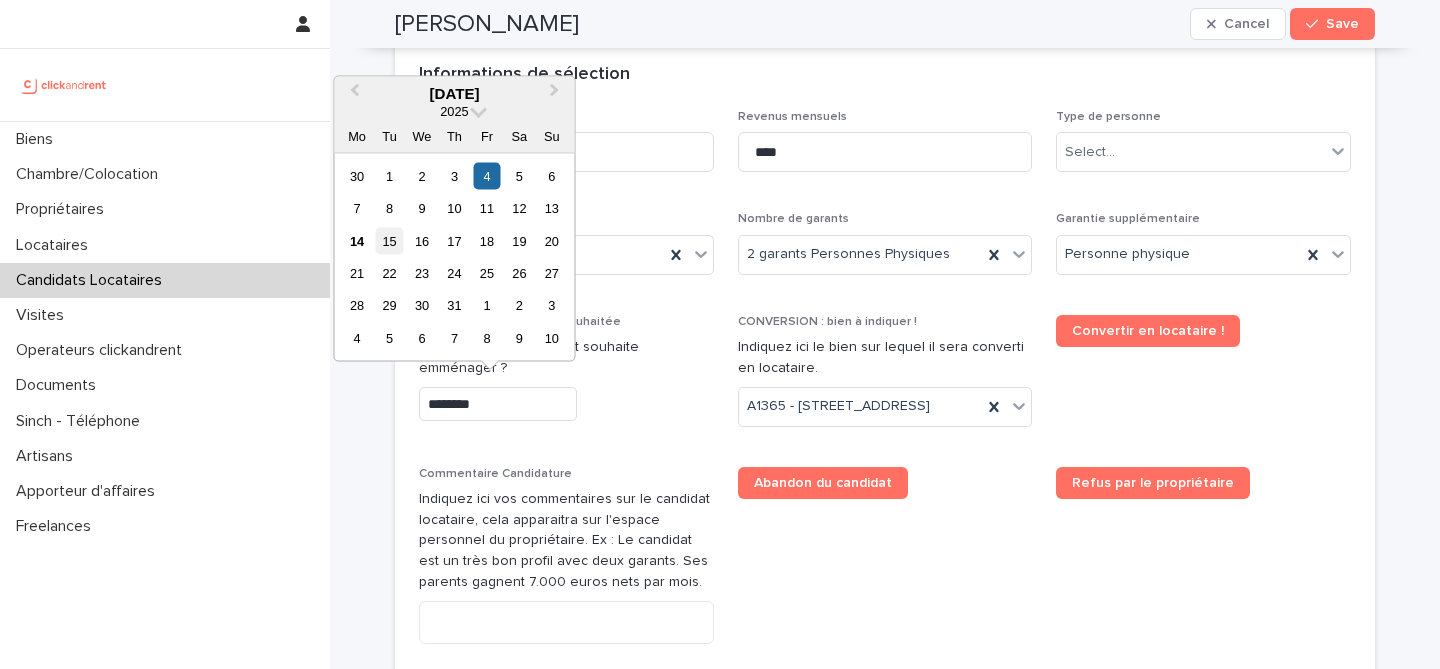 click on "15" at bounding box center [389, 240] 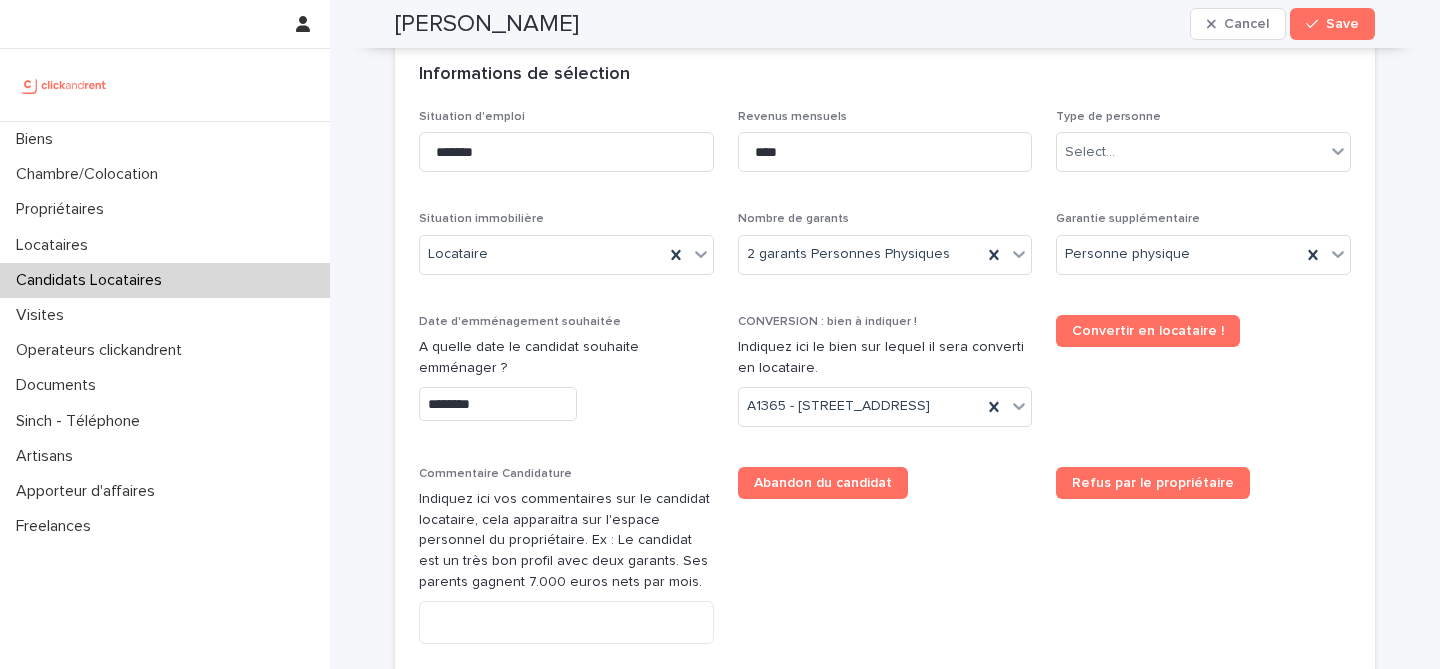 type on "*********" 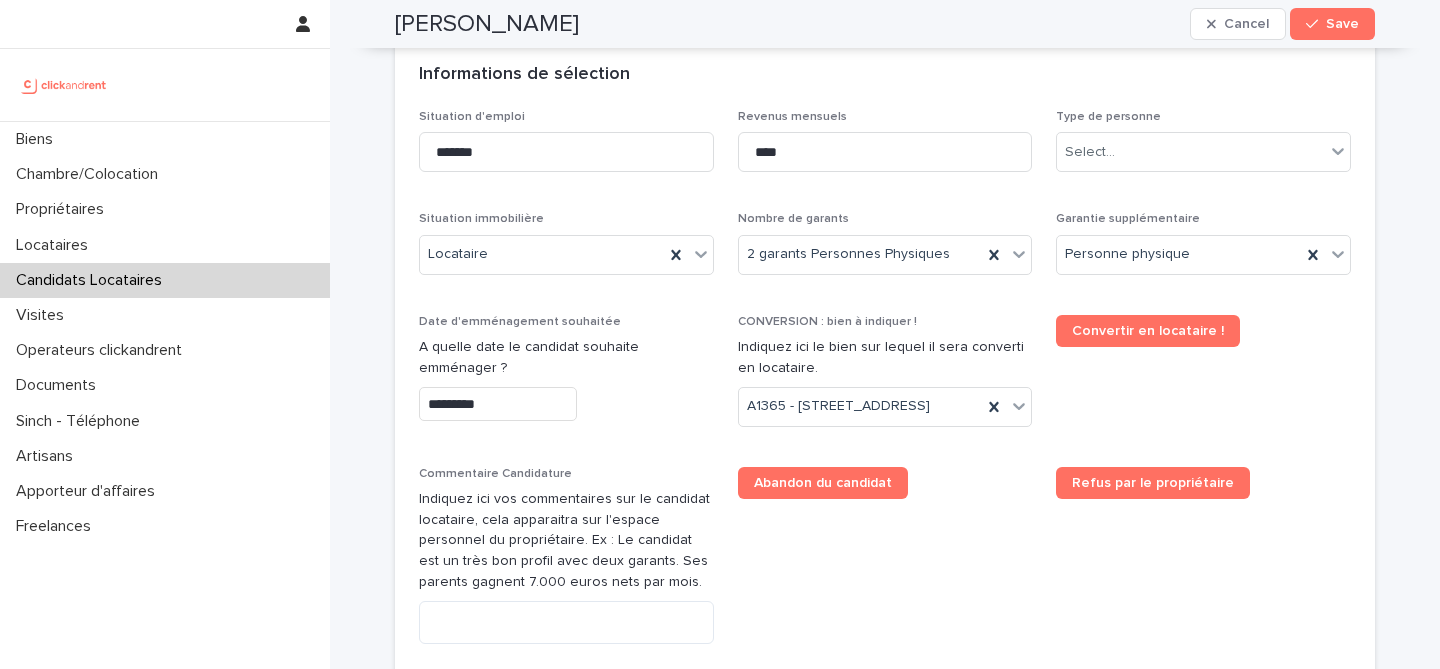 click on "*********" at bounding box center [566, 404] 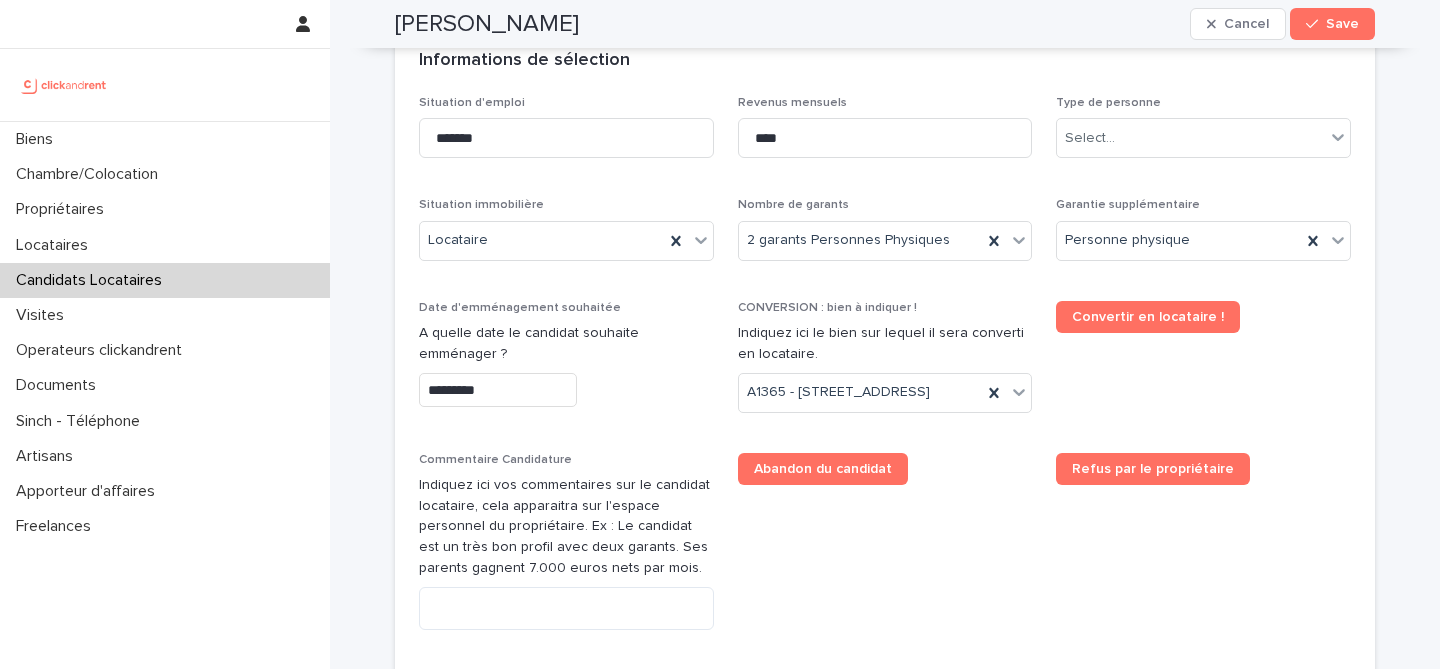 scroll, scrollTop: 750, scrollLeft: 0, axis: vertical 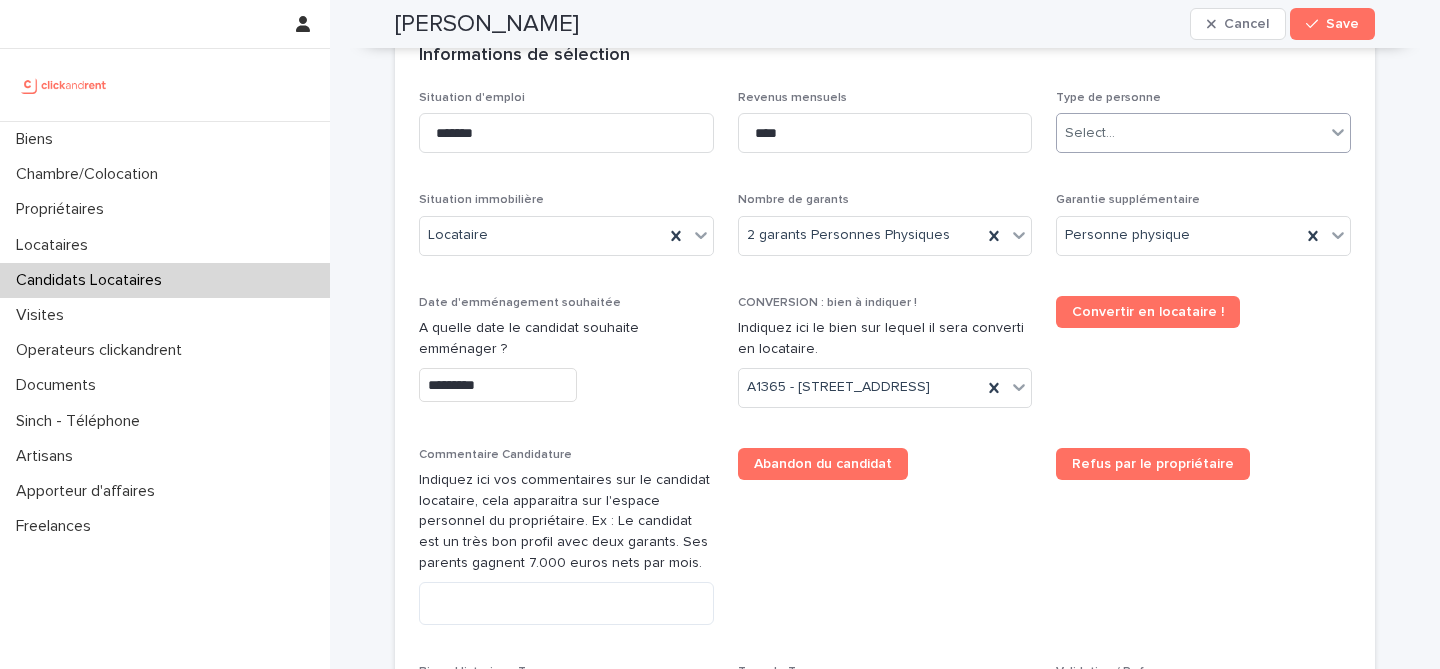 click on "Select..." at bounding box center [1191, 133] 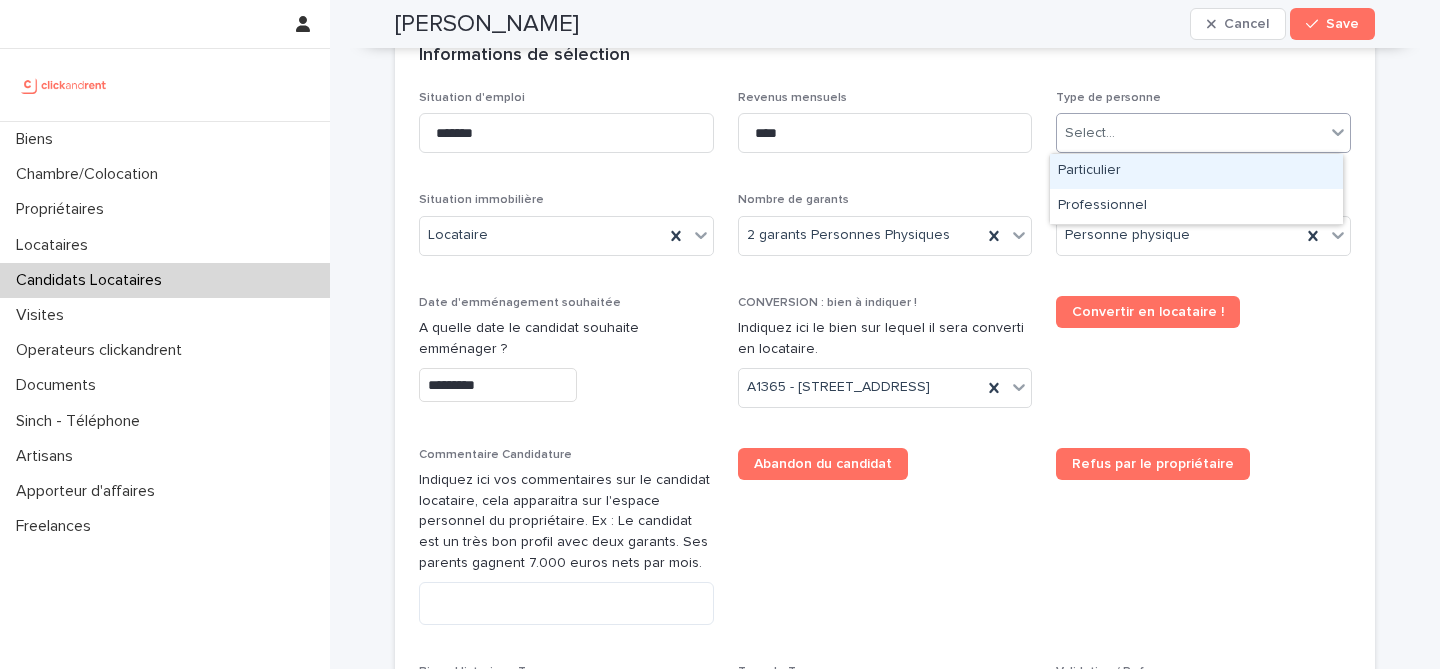 click on "Particulier" at bounding box center [1196, 171] 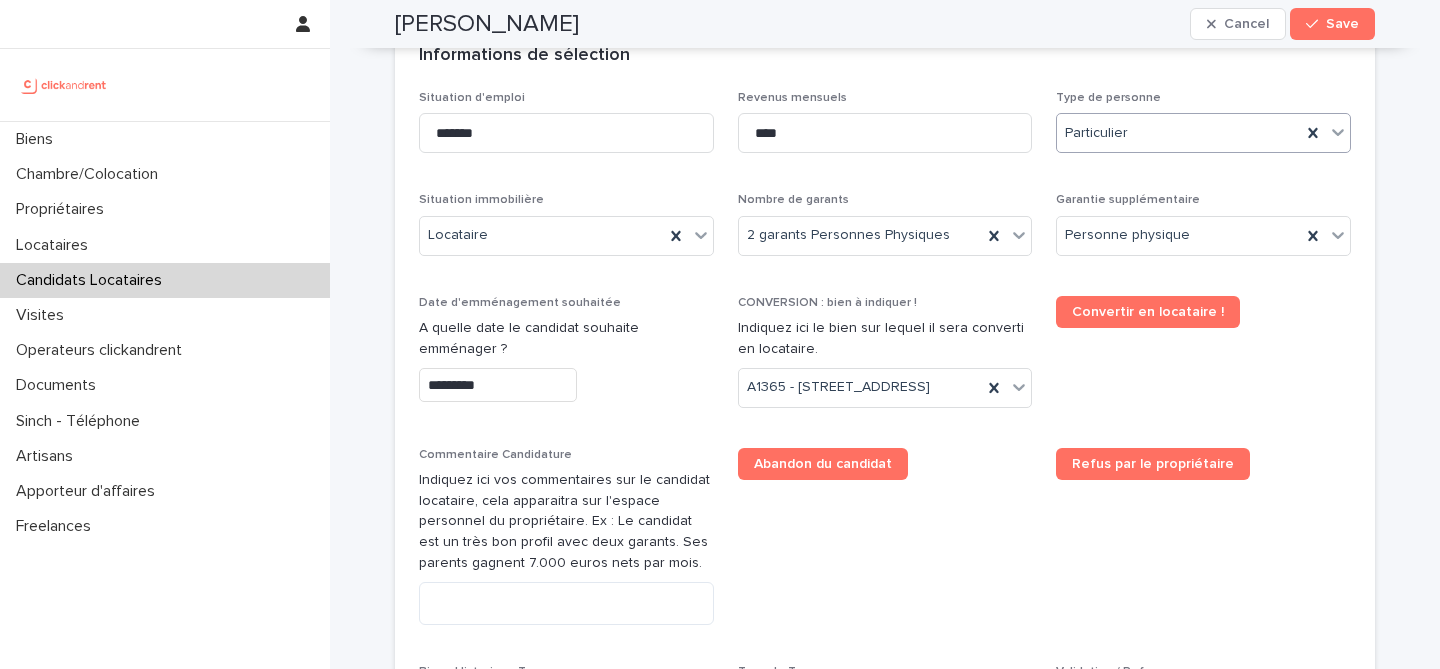 click on "Situation d'emploi ******* Revenus mensuels **** Type de personne   option Particulier, selected.     0 results available. Select is focused ,type to refine list, press Down to open the menu,  Particulier Situation immobilière Locataire Nombre de garants 2 garants Personnes Physiques Garantie supplémentaire Personne physique Date d'emménagement souhaitée A quelle date le candidat souhaite emménager ? ********* CONVERSION : bien à indiquer ! Indiquez ici le bien sur lequel il sera converti en locataire. A1365 - [STREET_ADDRESS] Convertir en locataire ! Commentaire Candidature Indiquez ici vos commentaires sur le candidat locataire, cela apparaitra sur l'espace personnel du propriétaire.
Ex : Le candidat est un très bon profil avec deux garants. Ses parents gagnent 7.000 euros nets par mois. Abandon du candidat Refus par le propriétaire Bien - Historique Top Select... Type de Top Validation / Refus" at bounding box center (885, 419) 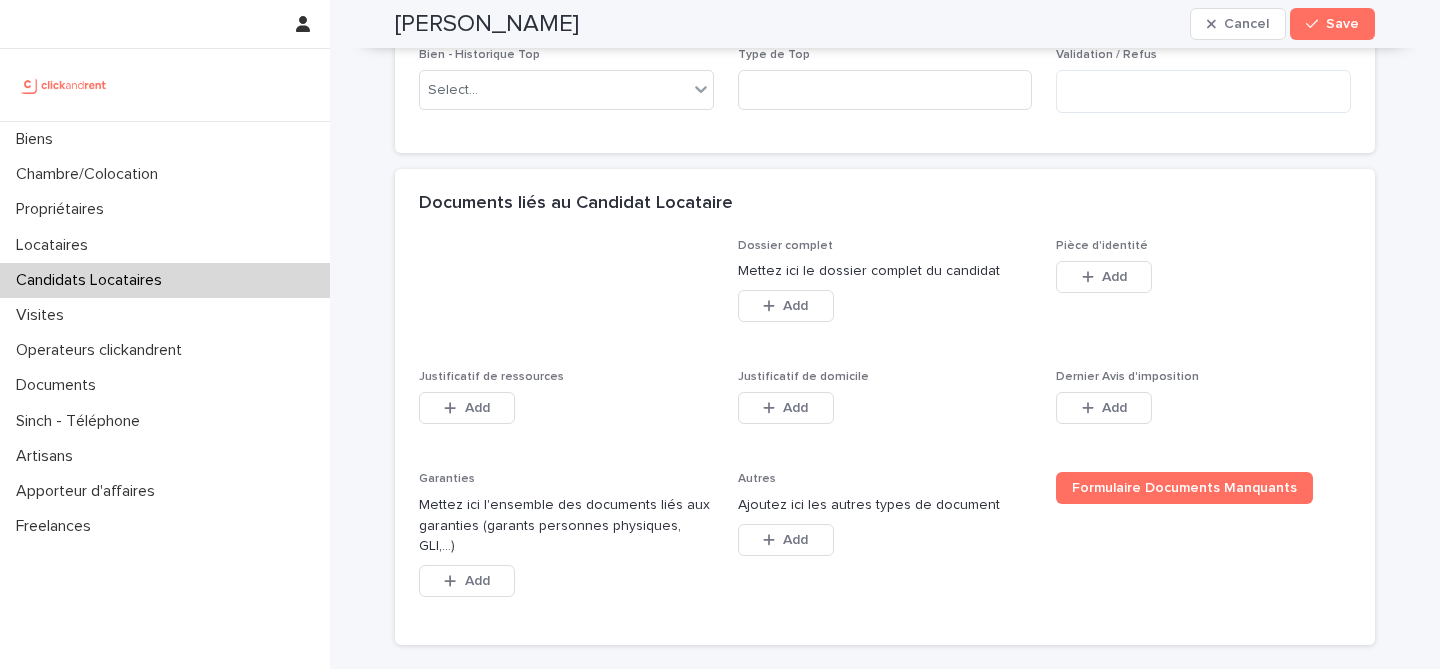 scroll, scrollTop: 1382, scrollLeft: 0, axis: vertical 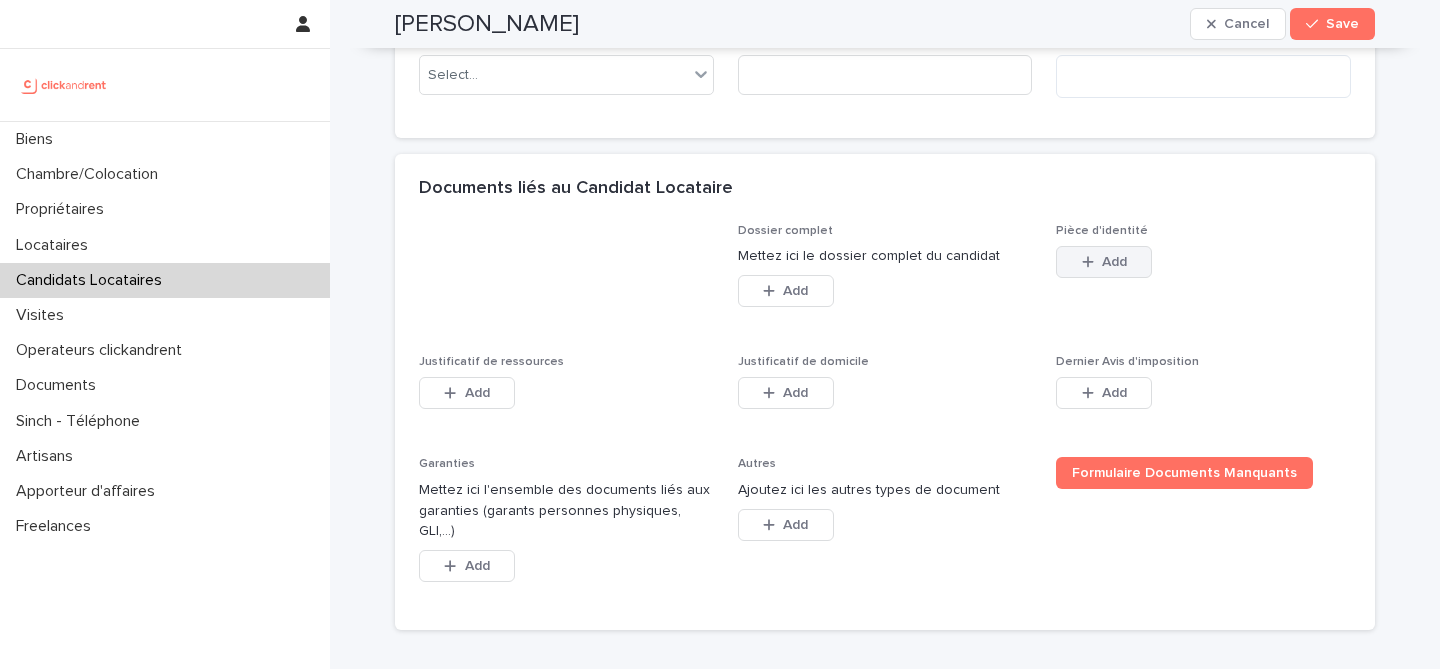 click on "Add" at bounding box center (1104, 262) 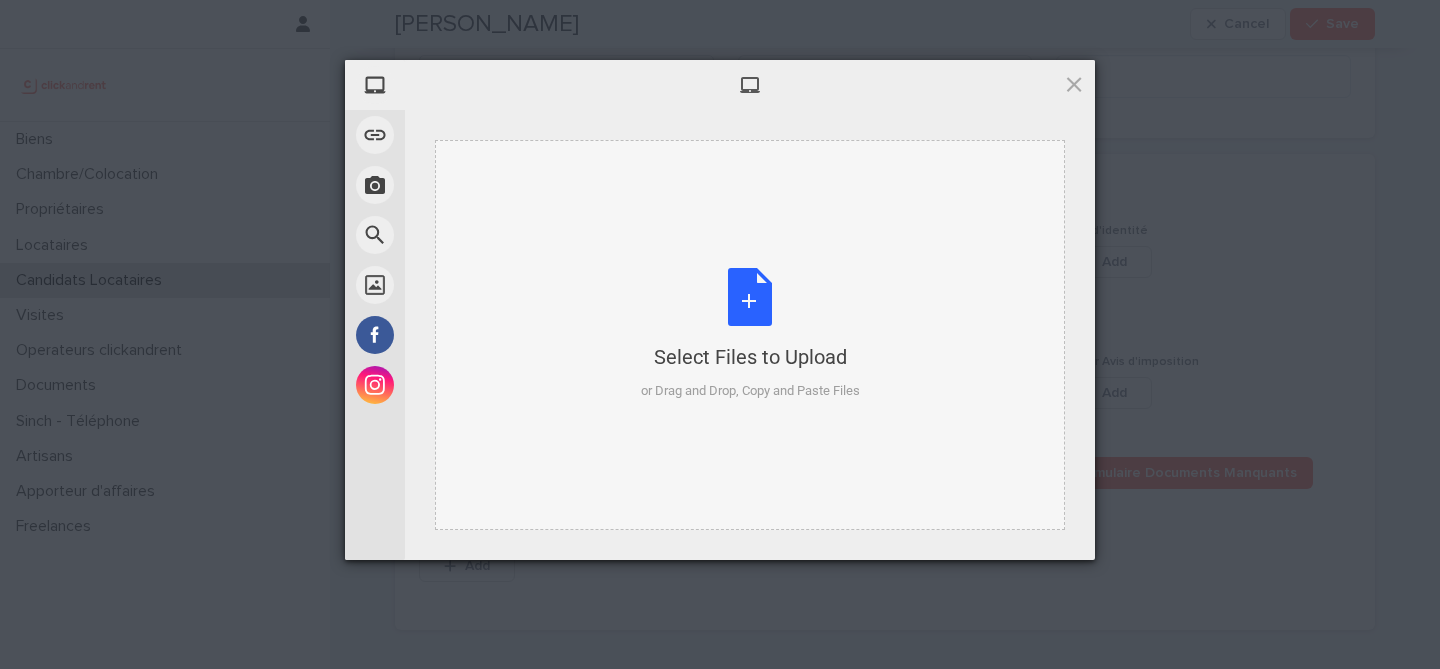 click on "Select Files to Upload
or Drag and Drop, Copy and Paste Files" at bounding box center (750, 334) 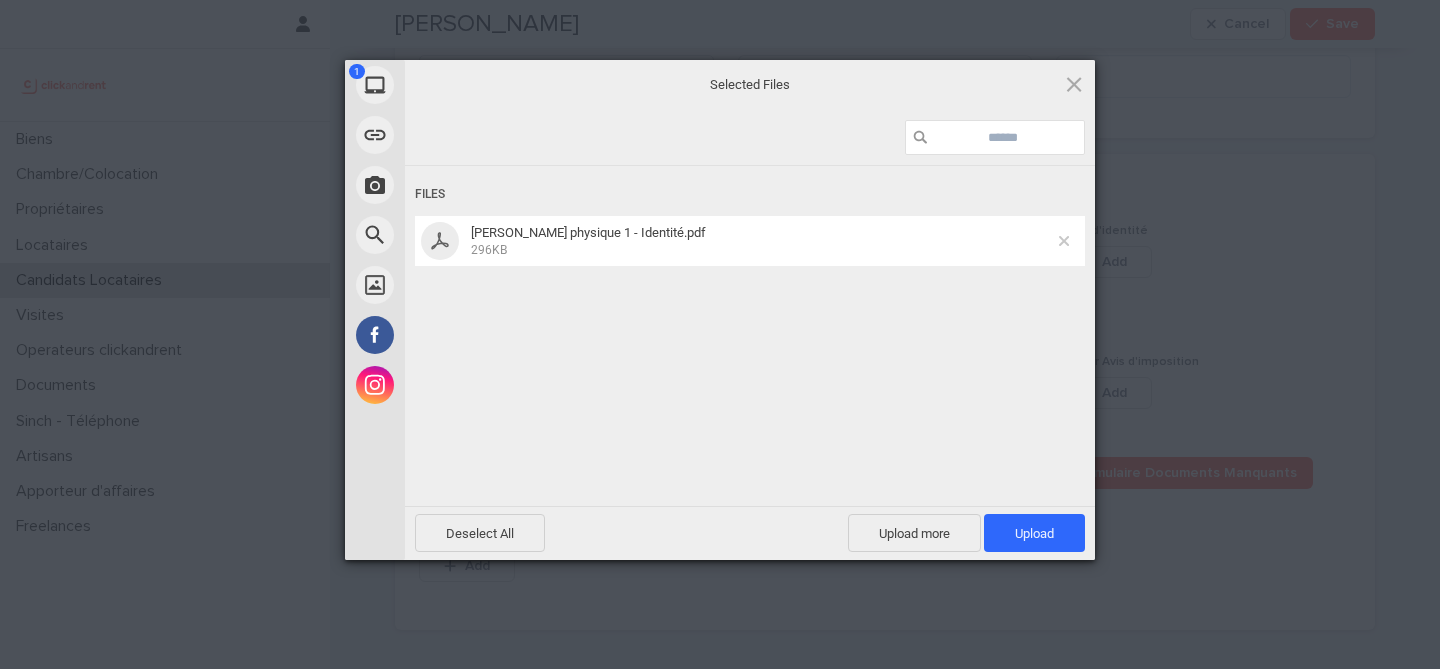 click at bounding box center (1064, 241) 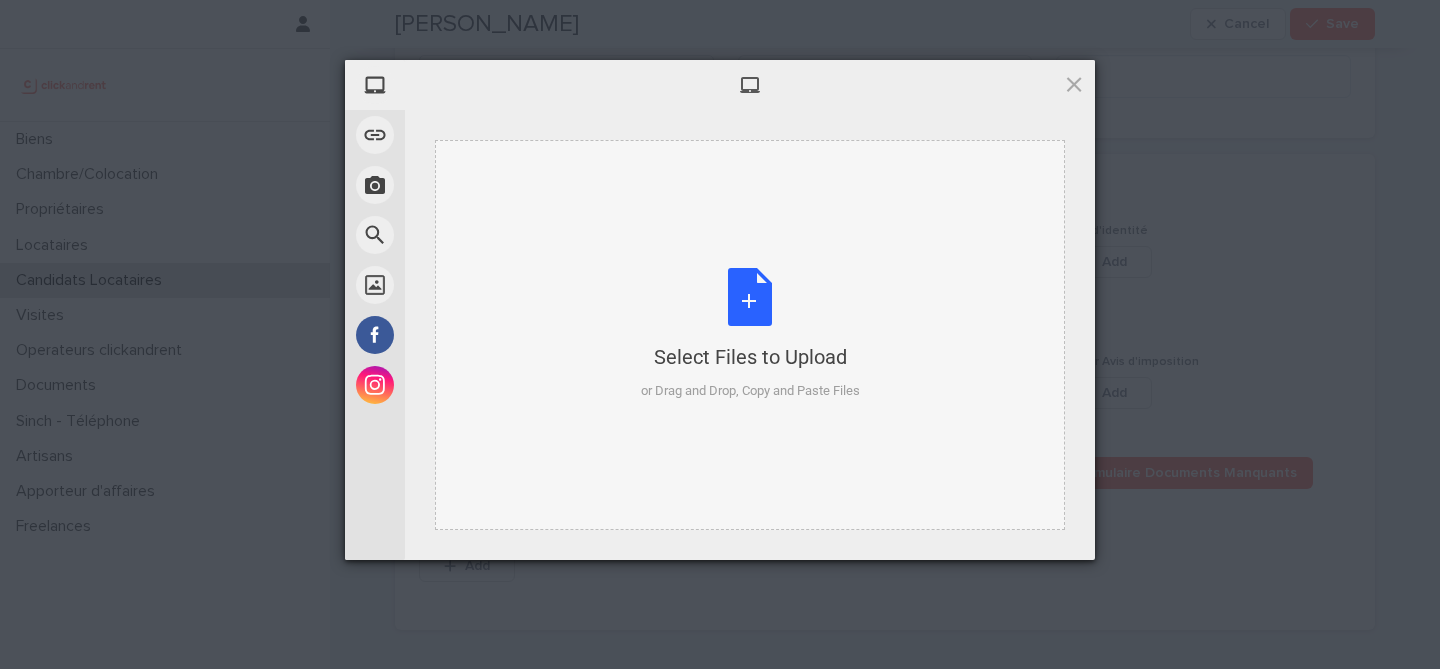 click on "Select Files to Upload
or Drag and Drop, Copy and Paste Files" at bounding box center [750, 334] 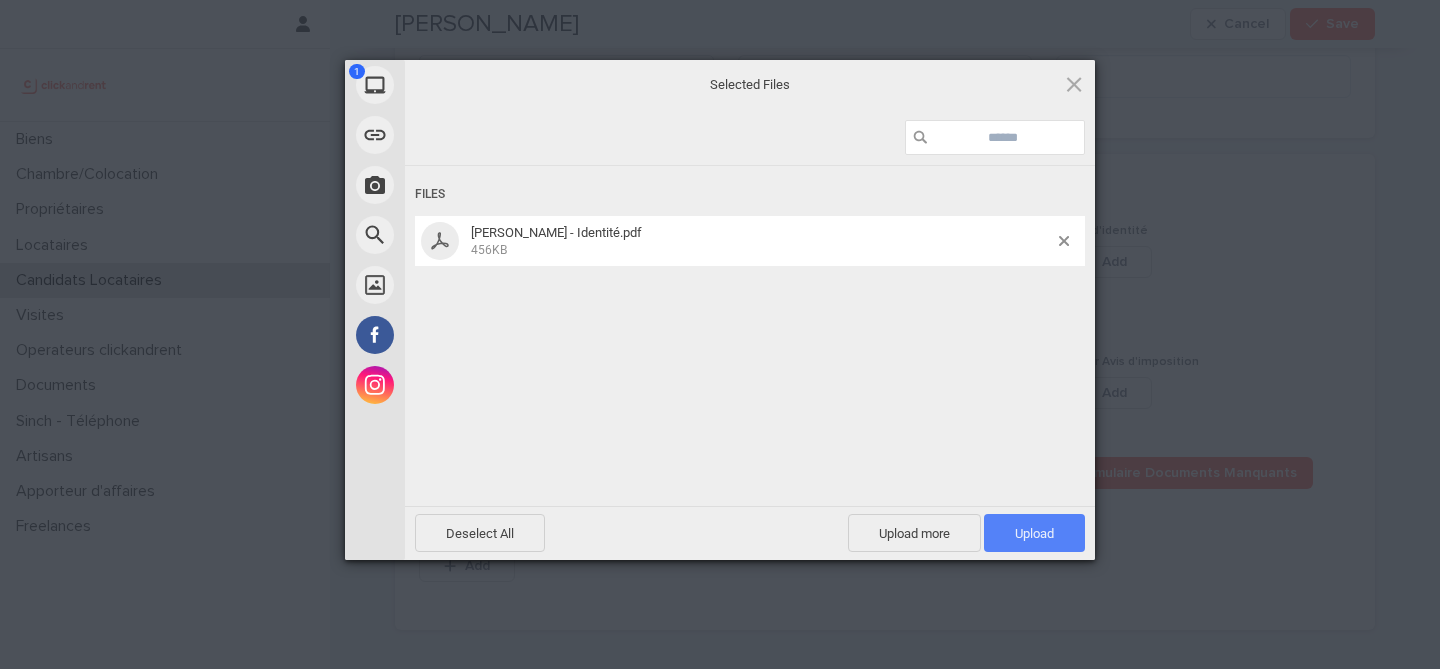 click on "Upload
1" at bounding box center (1034, 533) 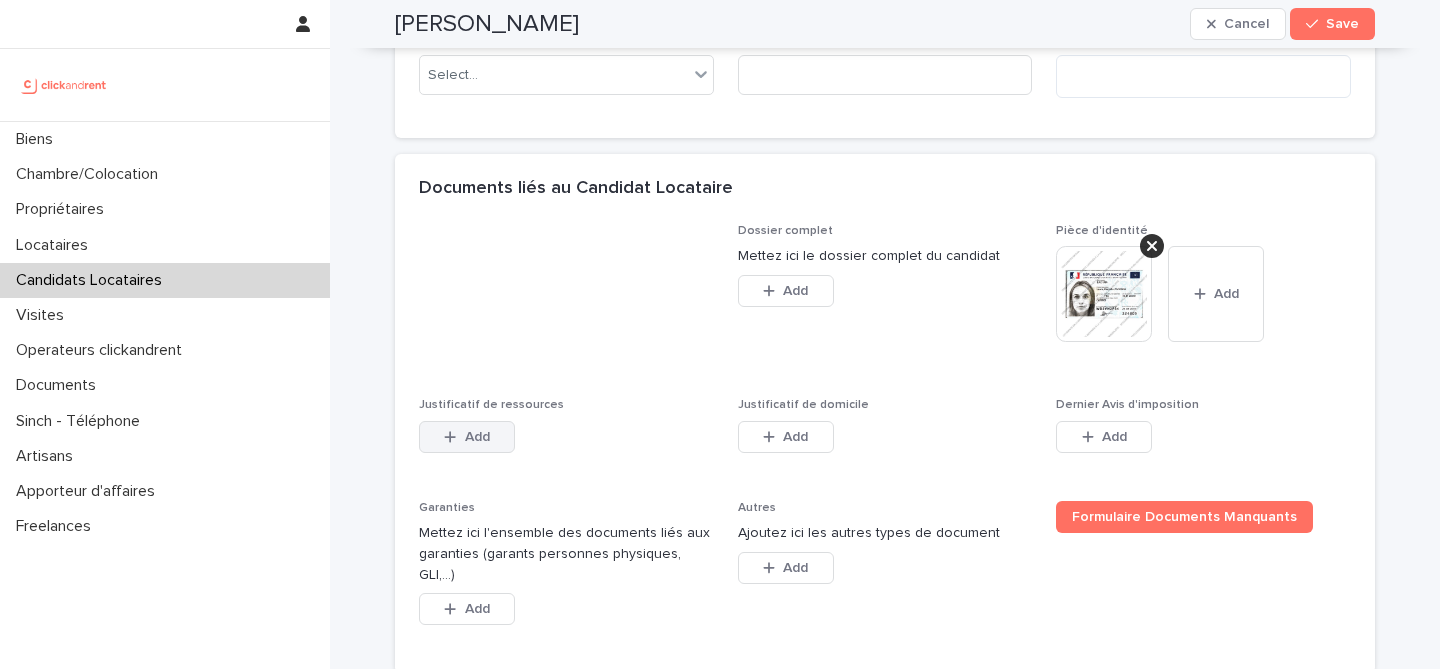 click on "Add" at bounding box center (467, 437) 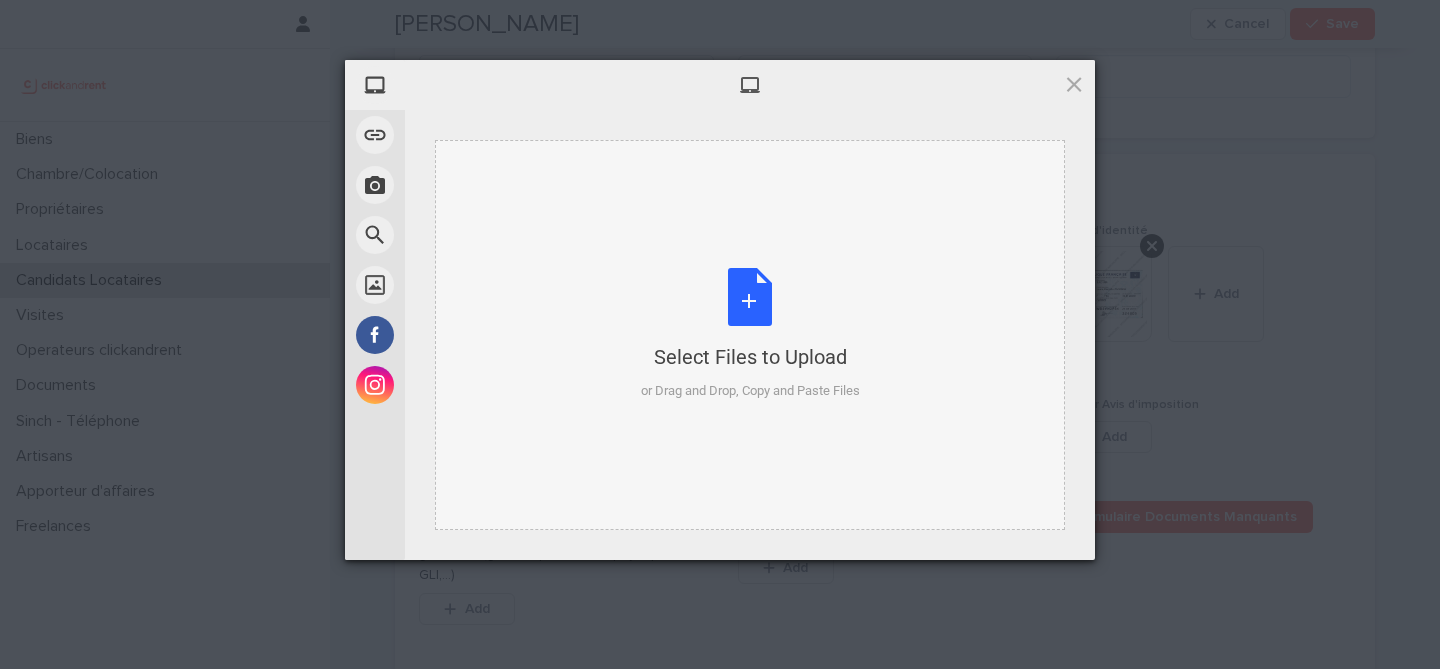click on "Select Files to Upload
or Drag and Drop, Copy and Paste Files" at bounding box center (750, 334) 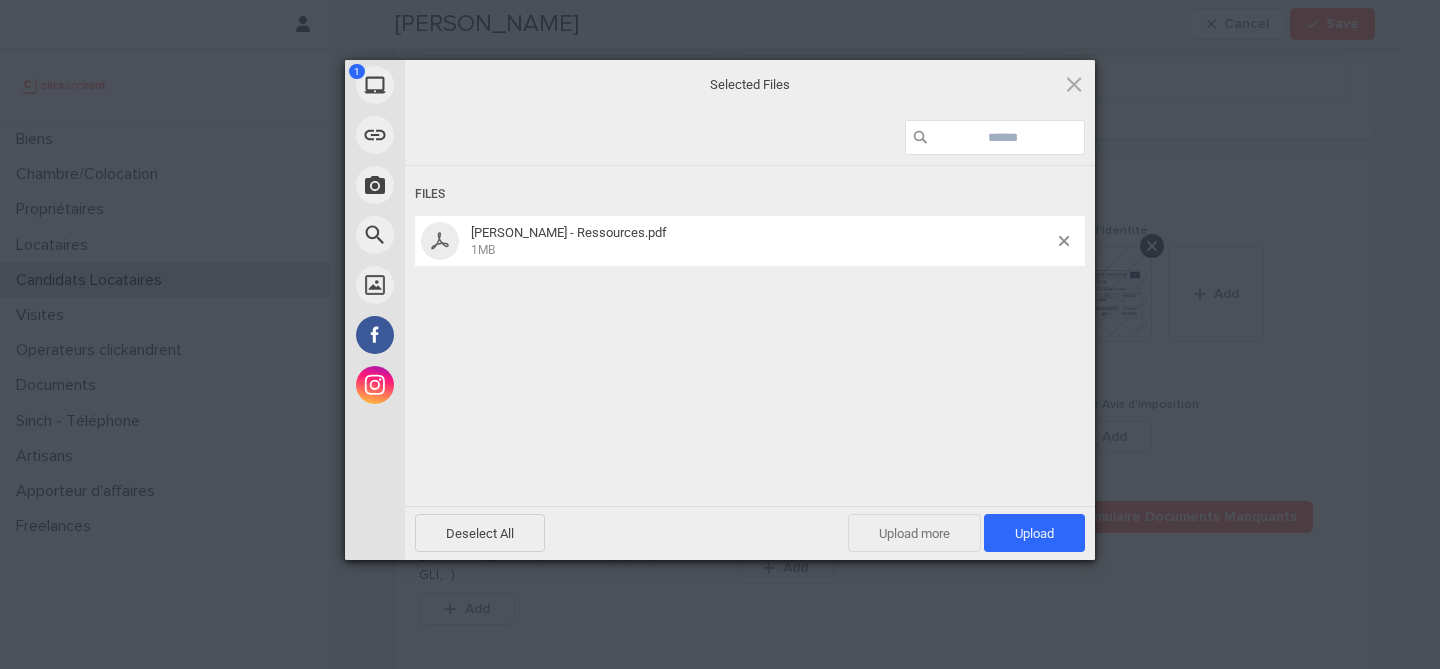 click on "Upload more" at bounding box center (914, 533) 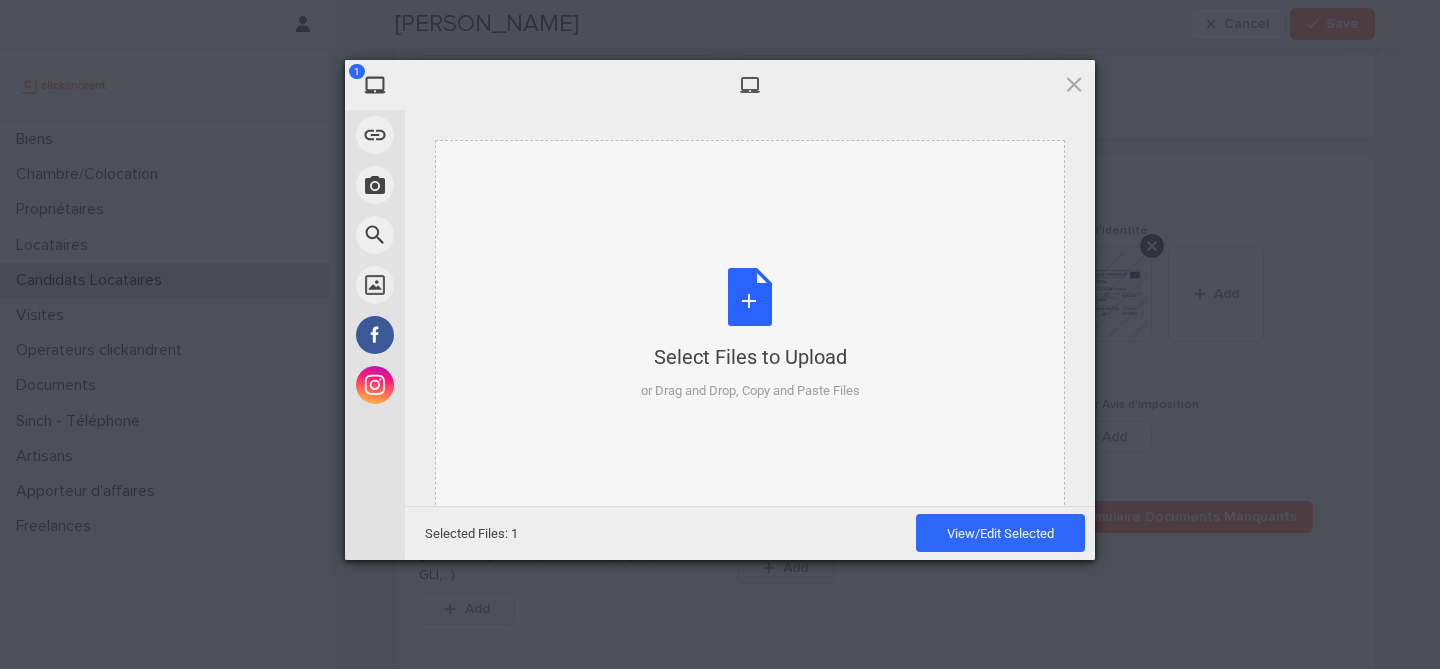 click on "Select Files to Upload
or Drag and Drop, Copy and Paste Files" at bounding box center (750, 334) 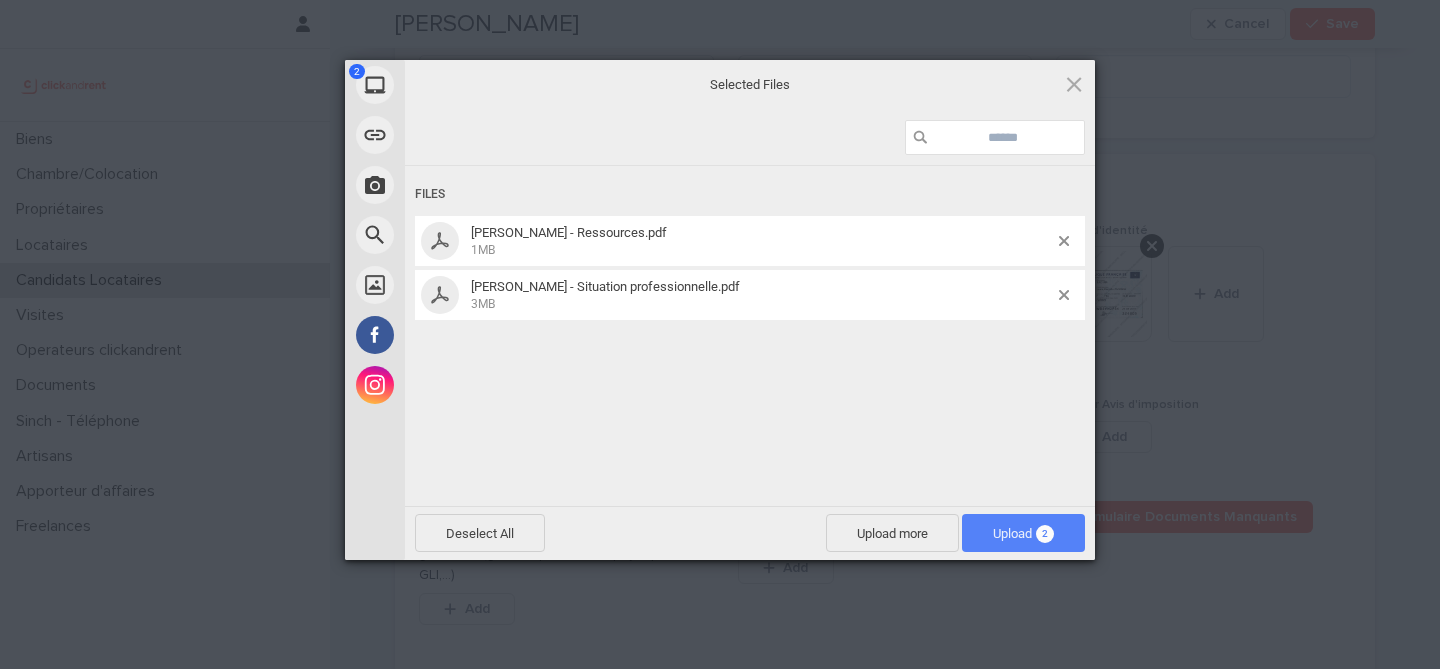 click on "Upload
2" at bounding box center [1023, 533] 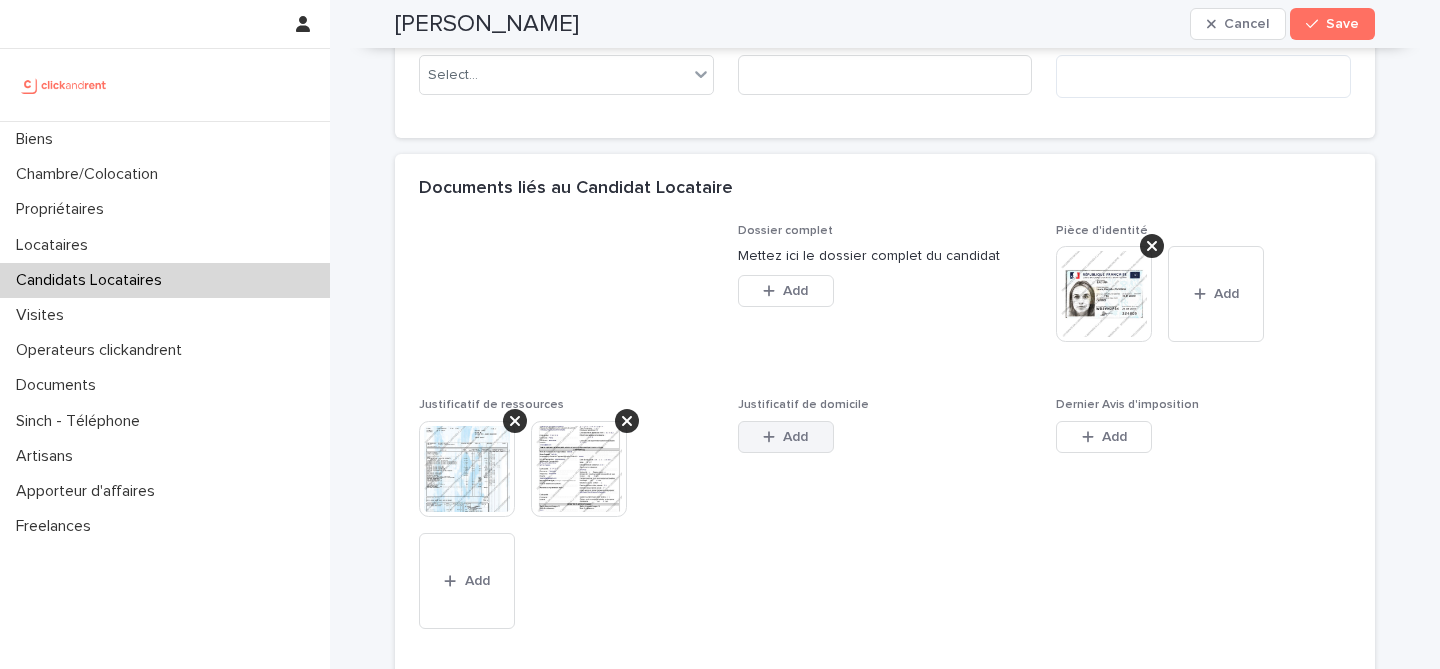 click on "Add" at bounding box center (795, 437) 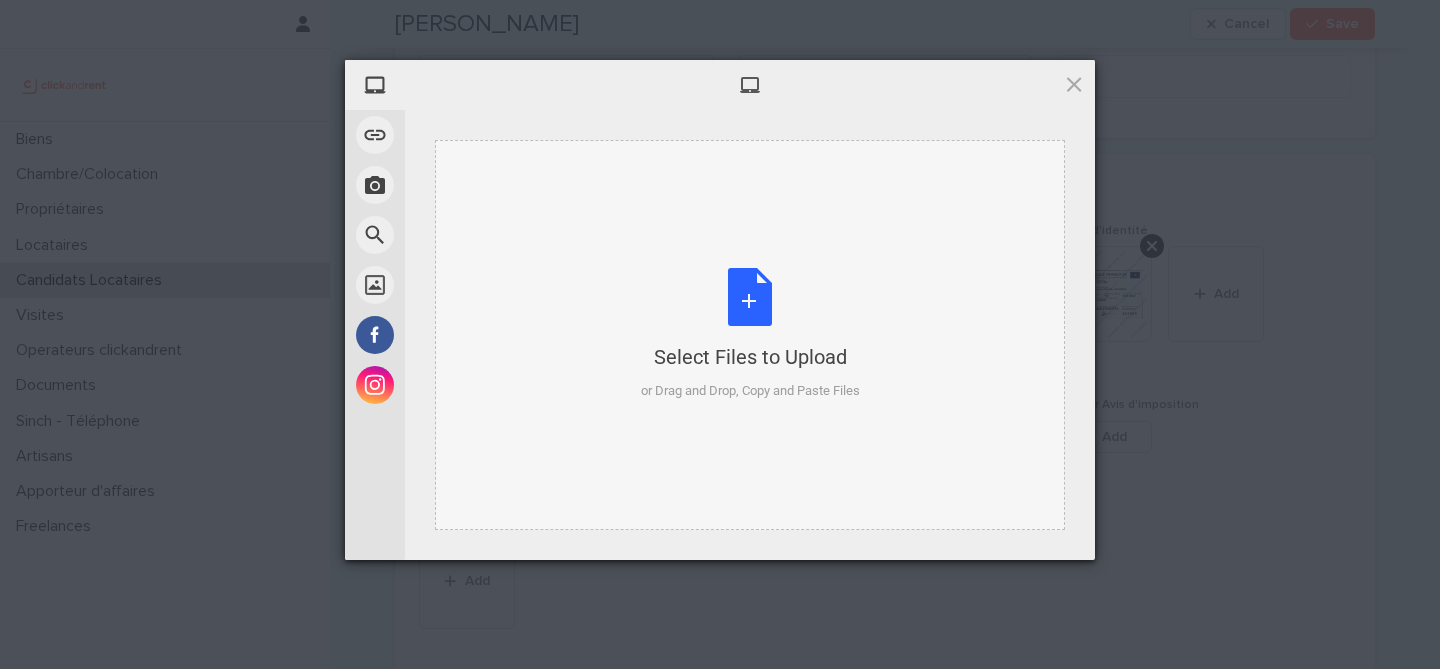 click on "Select Files to Upload
or Drag and Drop, Copy and Paste Files" at bounding box center [750, 334] 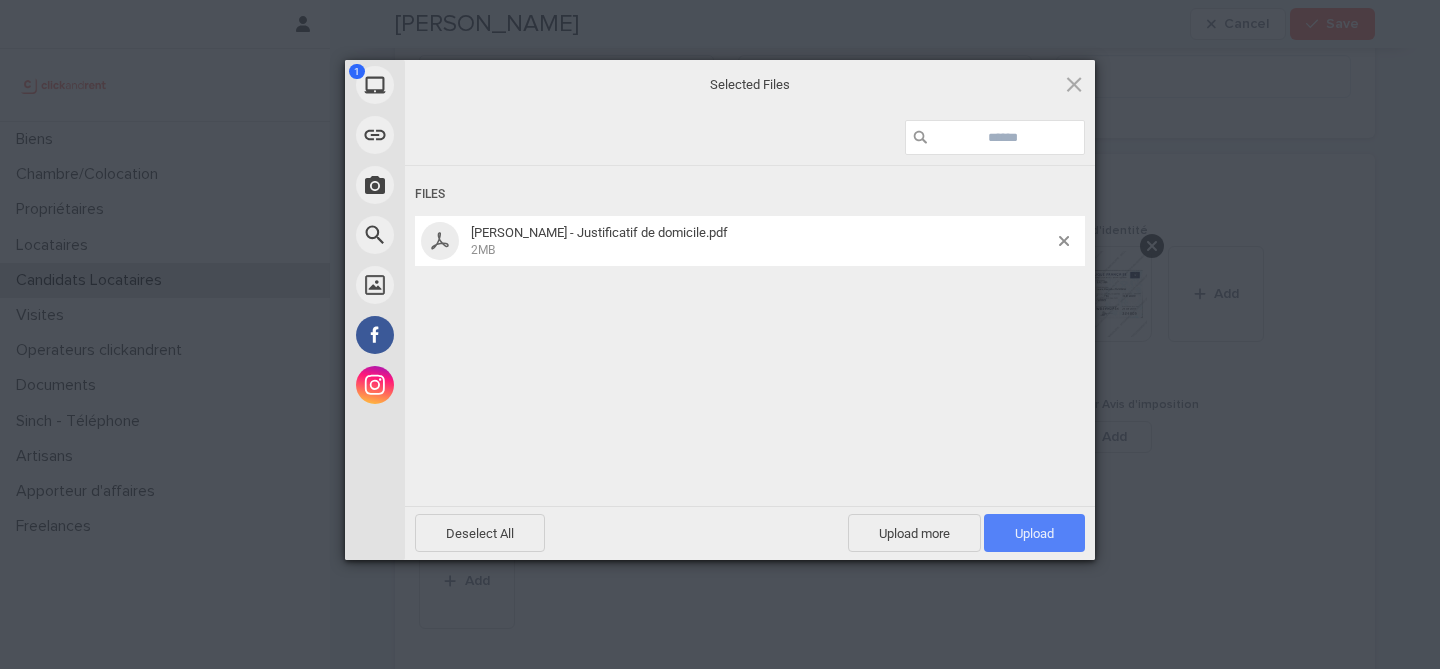 click on "Upload
1" at bounding box center (1034, 533) 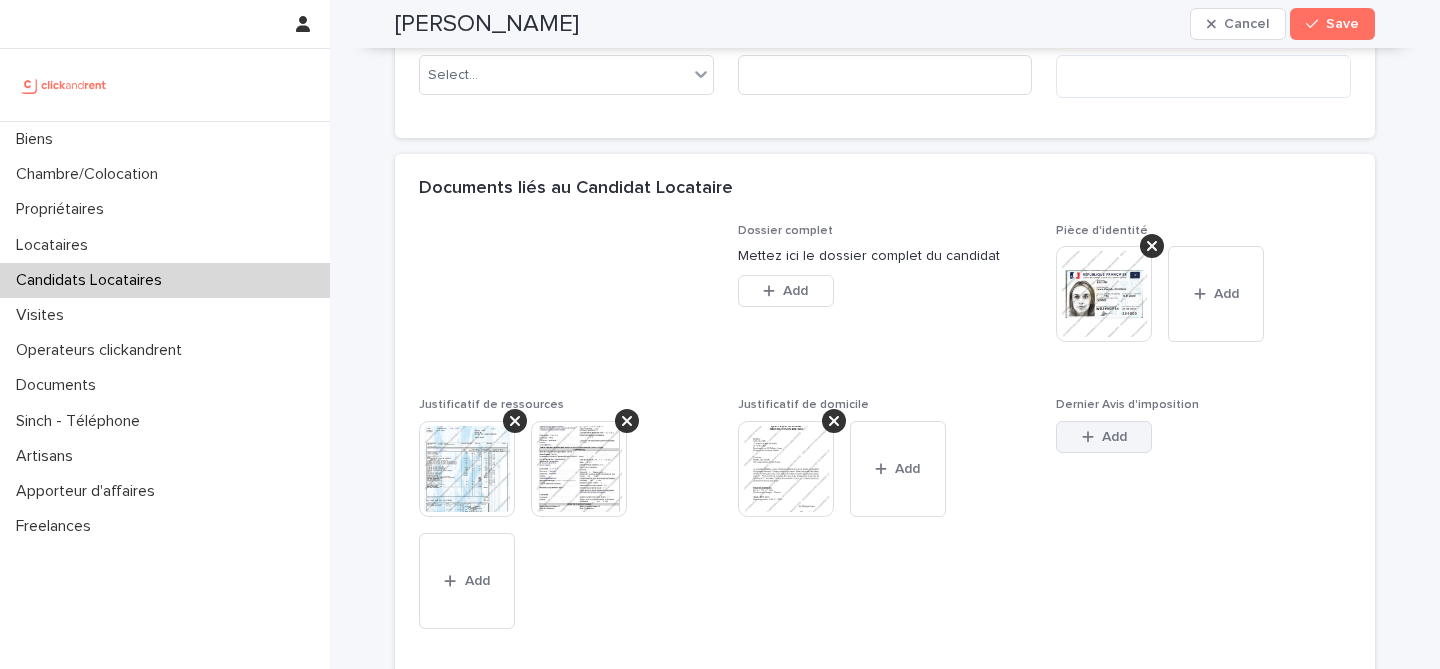 click on "Add" at bounding box center [1114, 437] 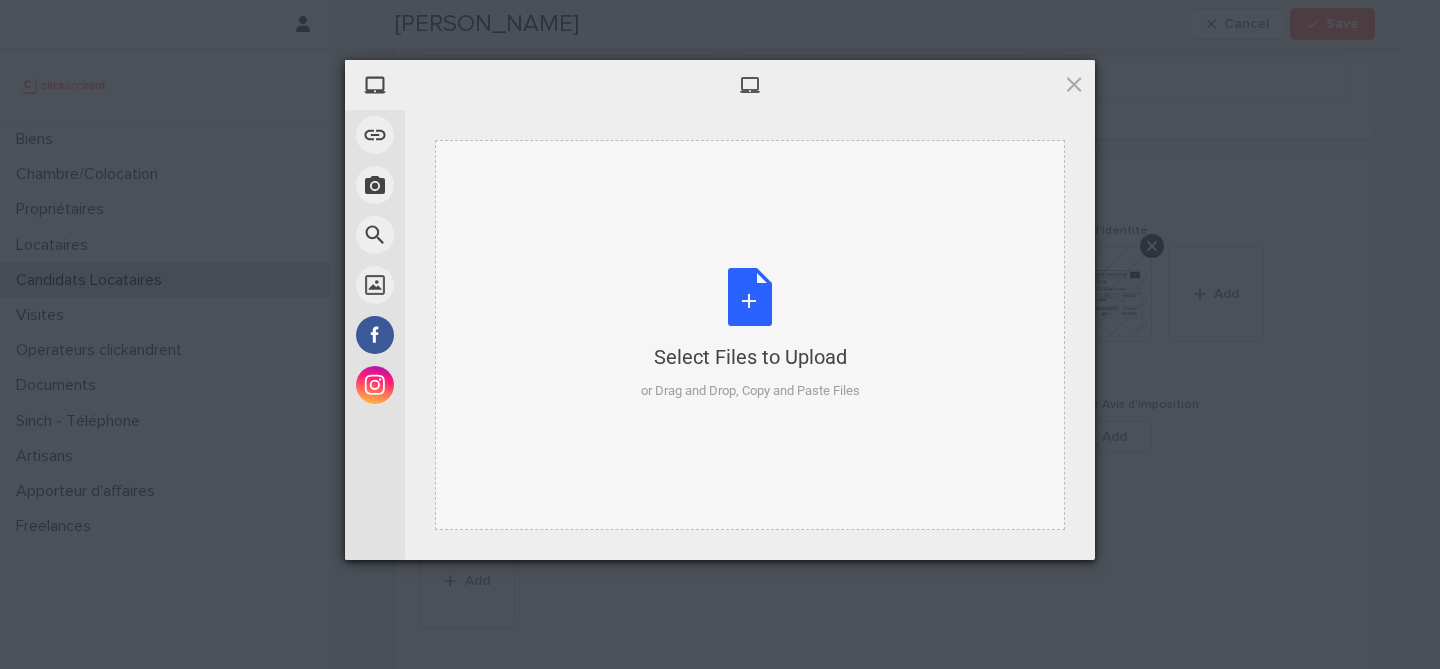 click on "Select Files to Upload
or Drag and Drop, Copy and Paste Files" at bounding box center (750, 334) 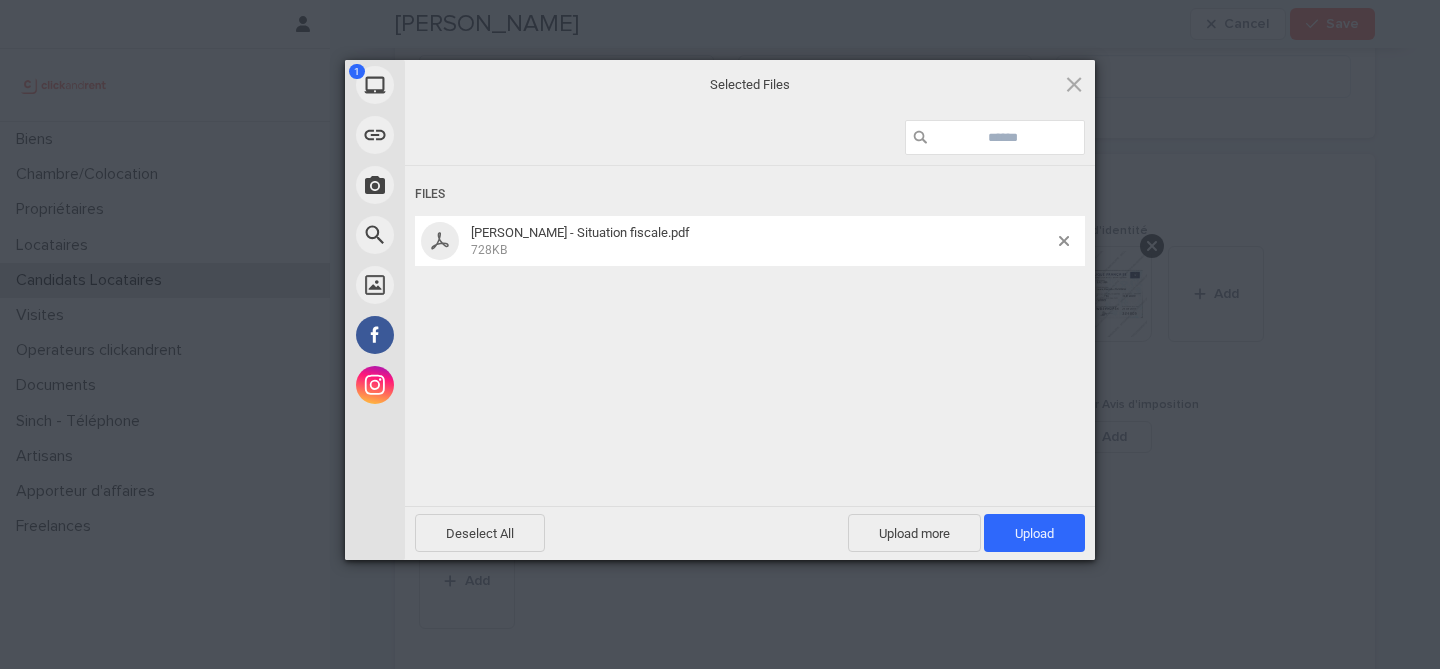 click on "Deselect All
Upload more
Upload
1" at bounding box center [750, 533] 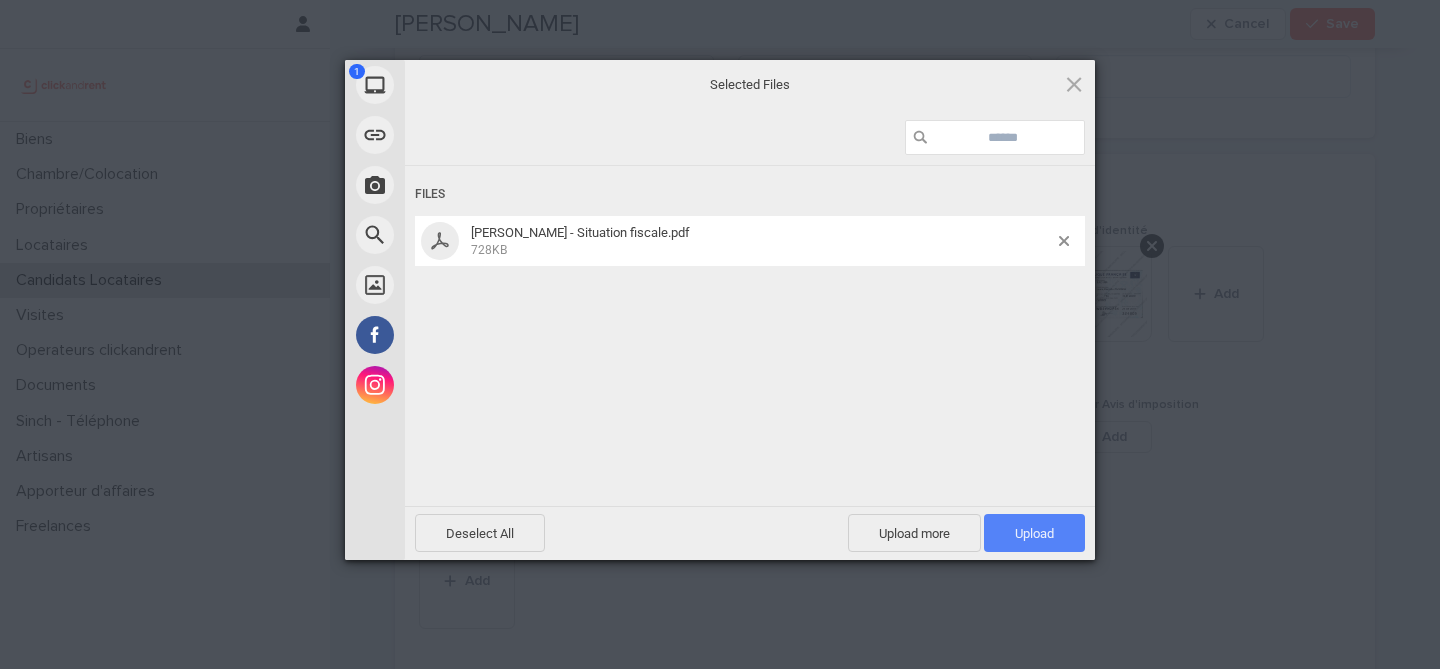click on "Upload
1" at bounding box center (1034, 533) 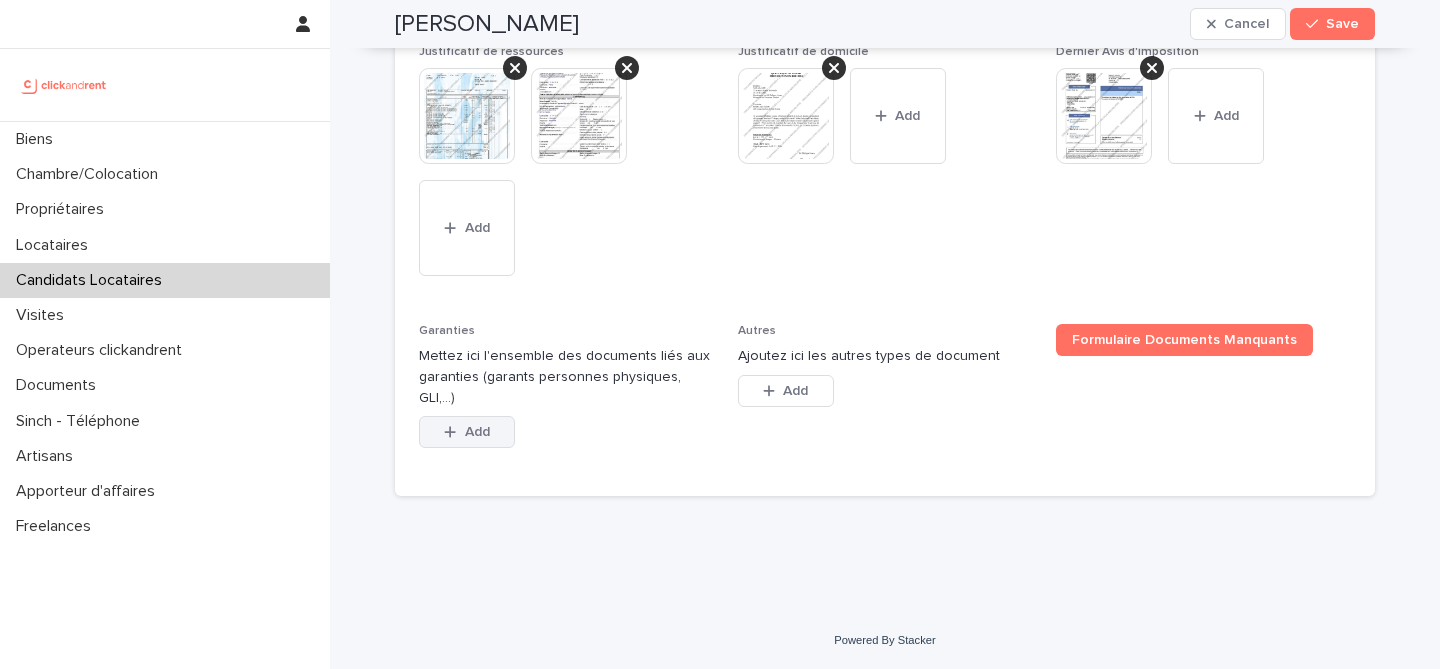 scroll, scrollTop: 1714, scrollLeft: 0, axis: vertical 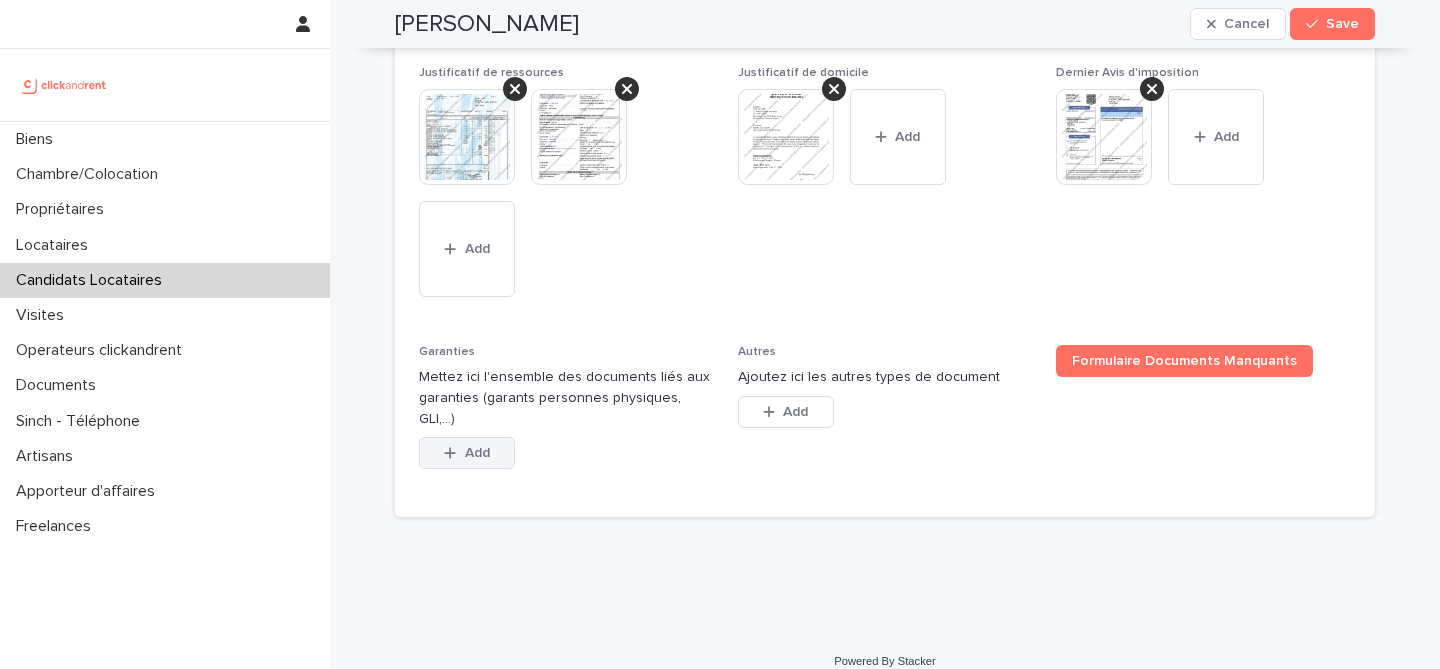 click on "Add" at bounding box center (467, 453) 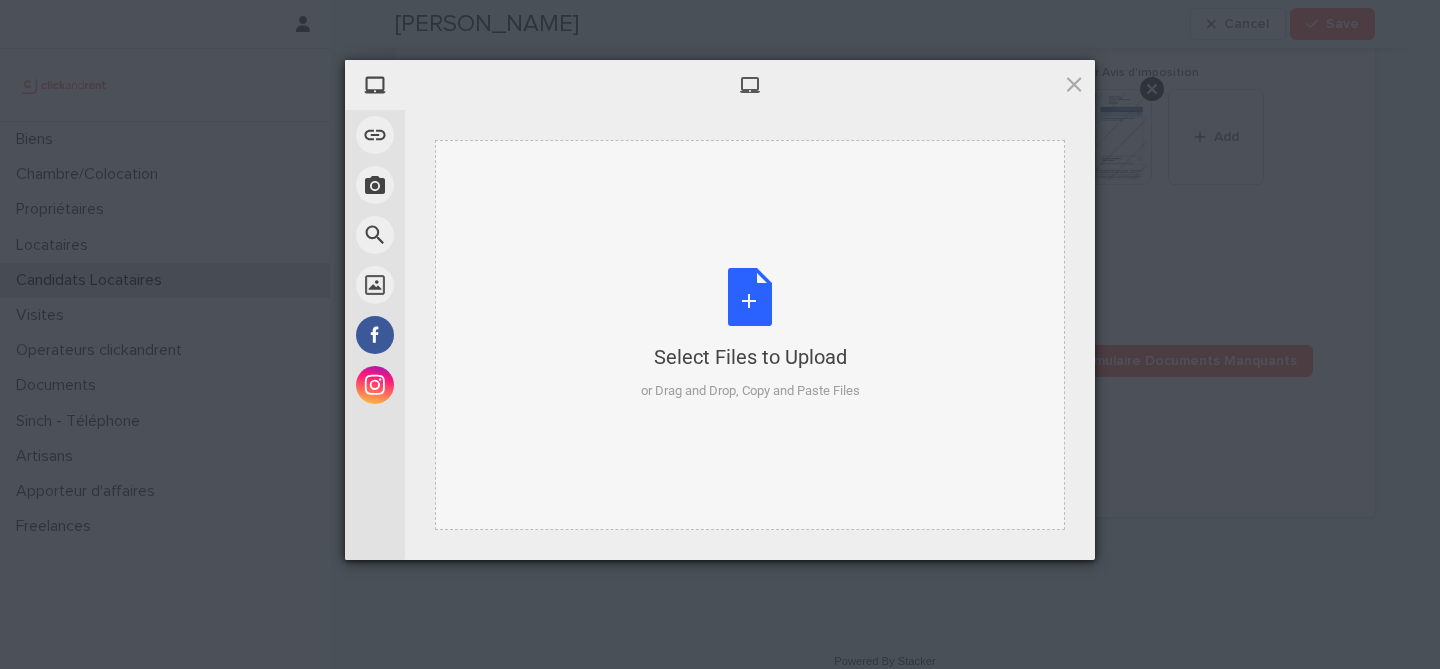 click on "Select Files to Upload
or Drag and Drop, Copy and Paste Files" at bounding box center [750, 334] 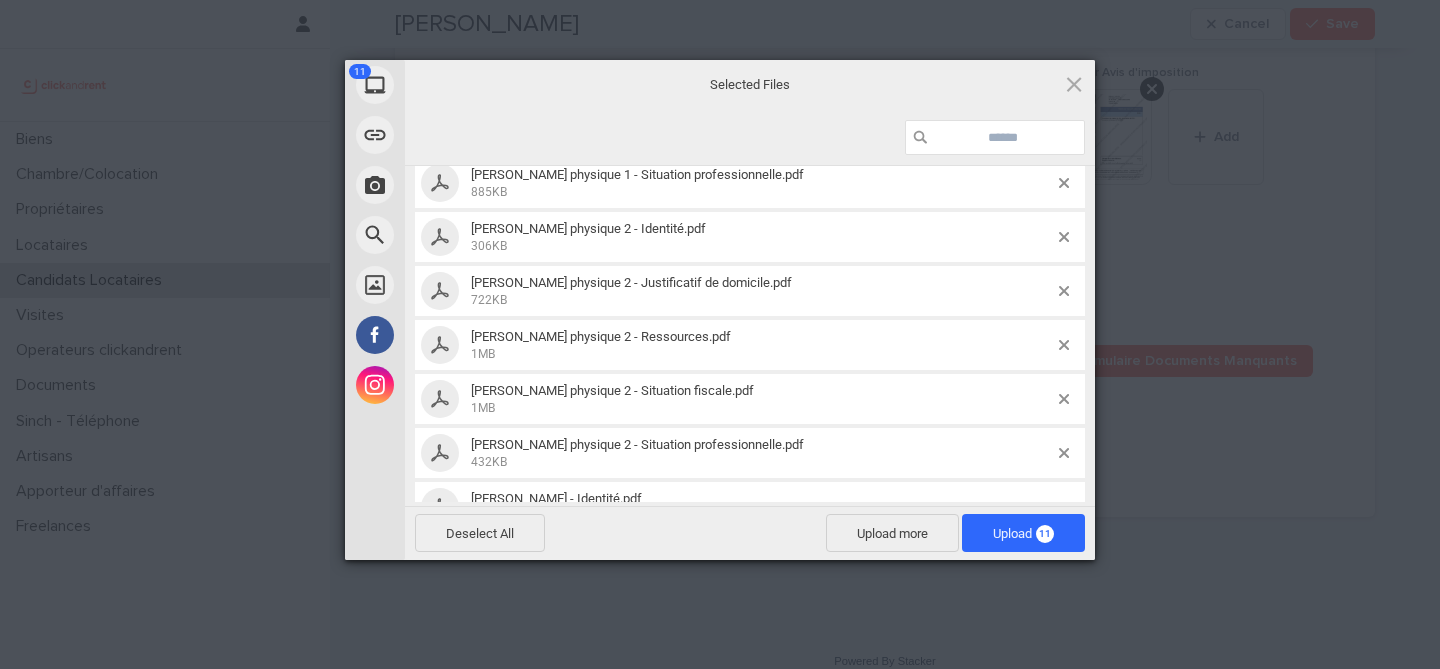 scroll, scrollTop: 319, scrollLeft: 0, axis: vertical 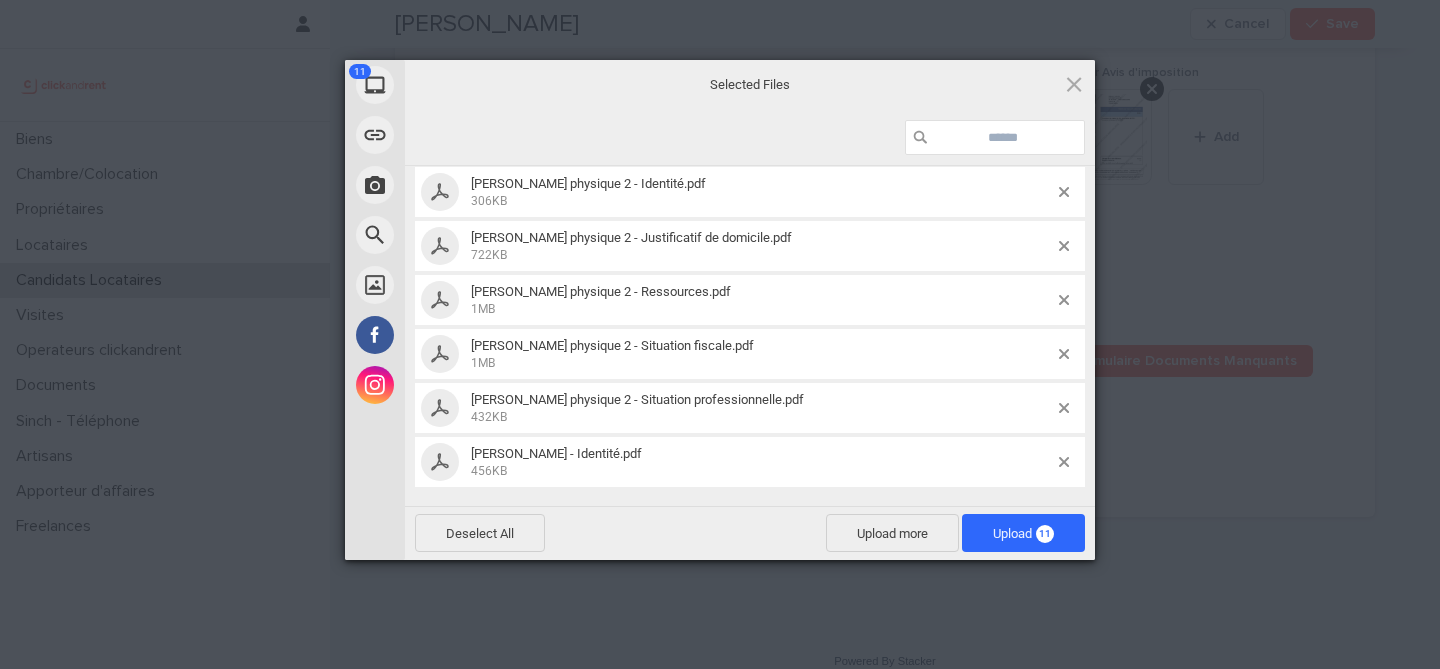 click at bounding box center (1072, 462) 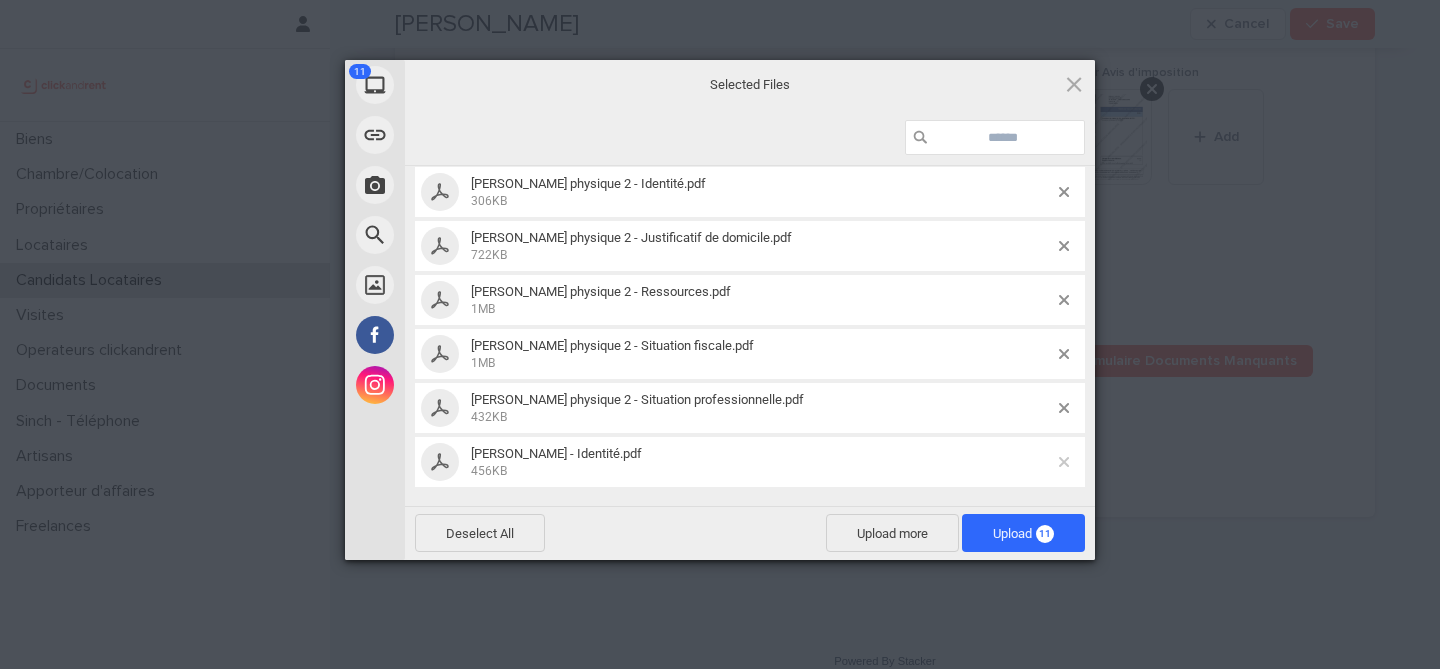 click at bounding box center (1064, 462) 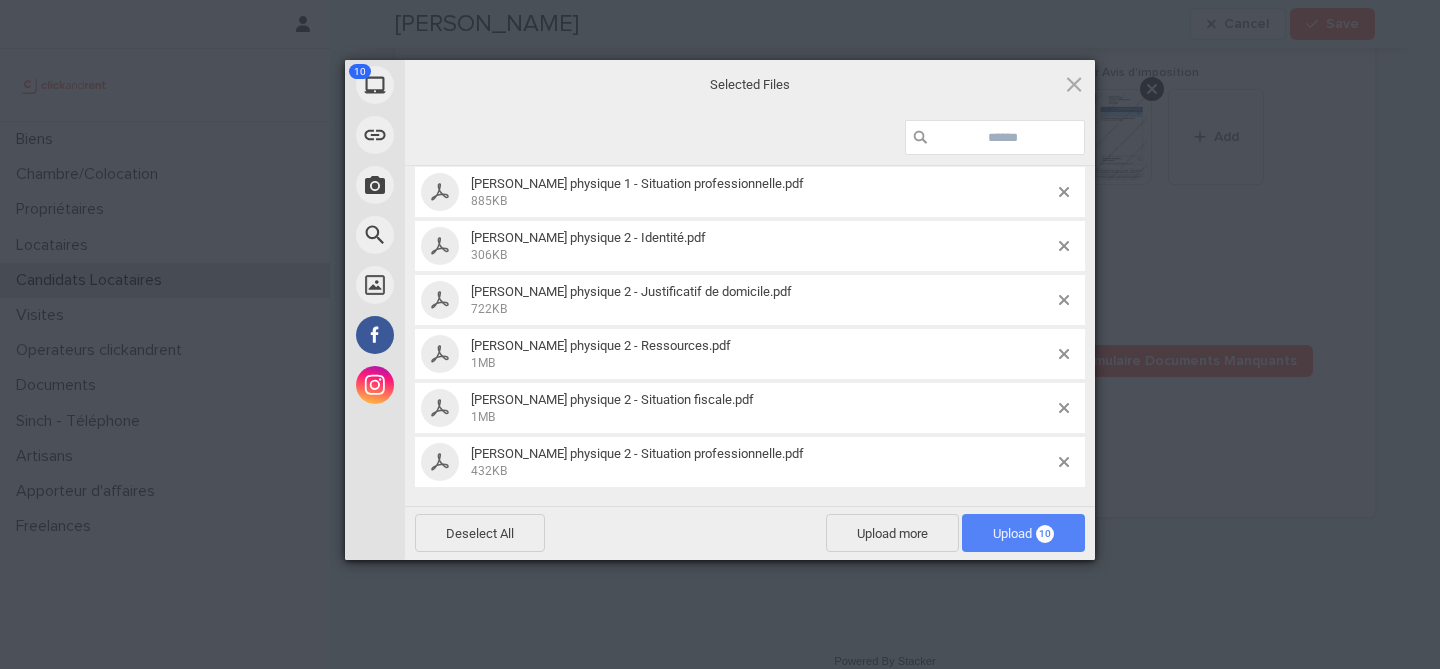 click on "10" at bounding box center [1045, 534] 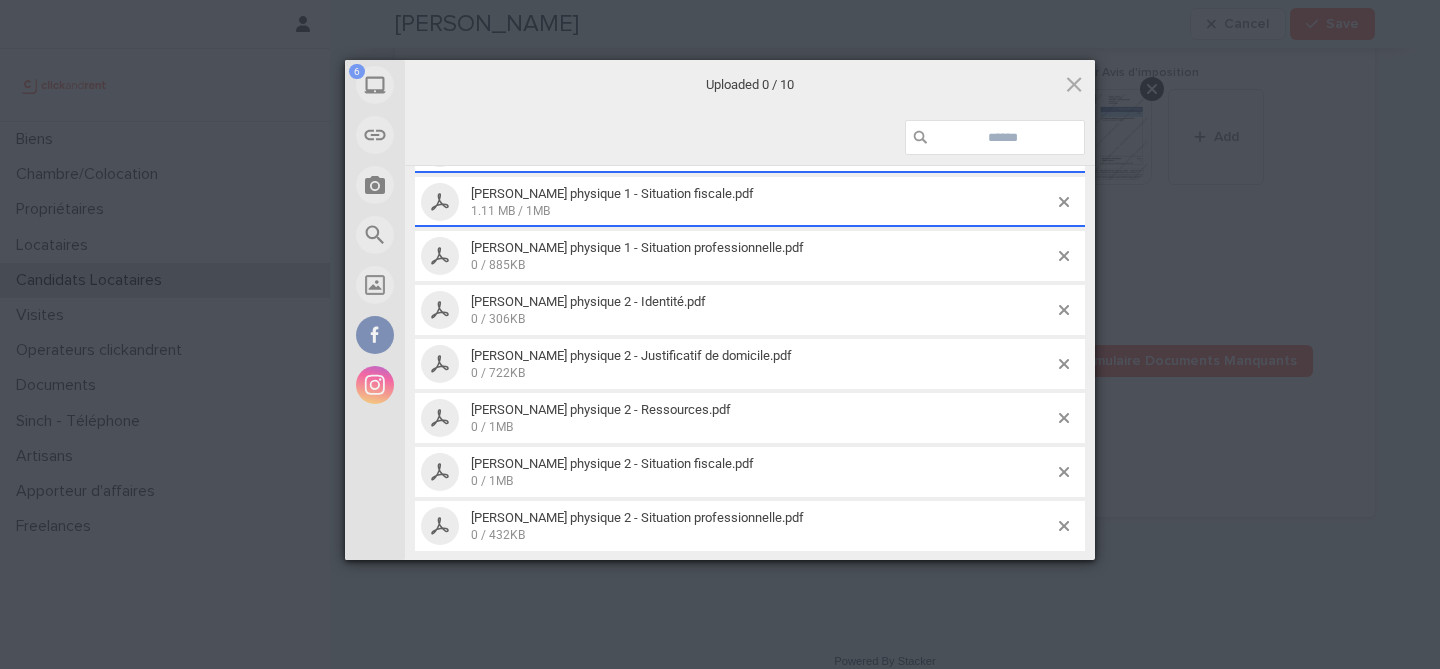 scroll, scrollTop: 241, scrollLeft: 0, axis: vertical 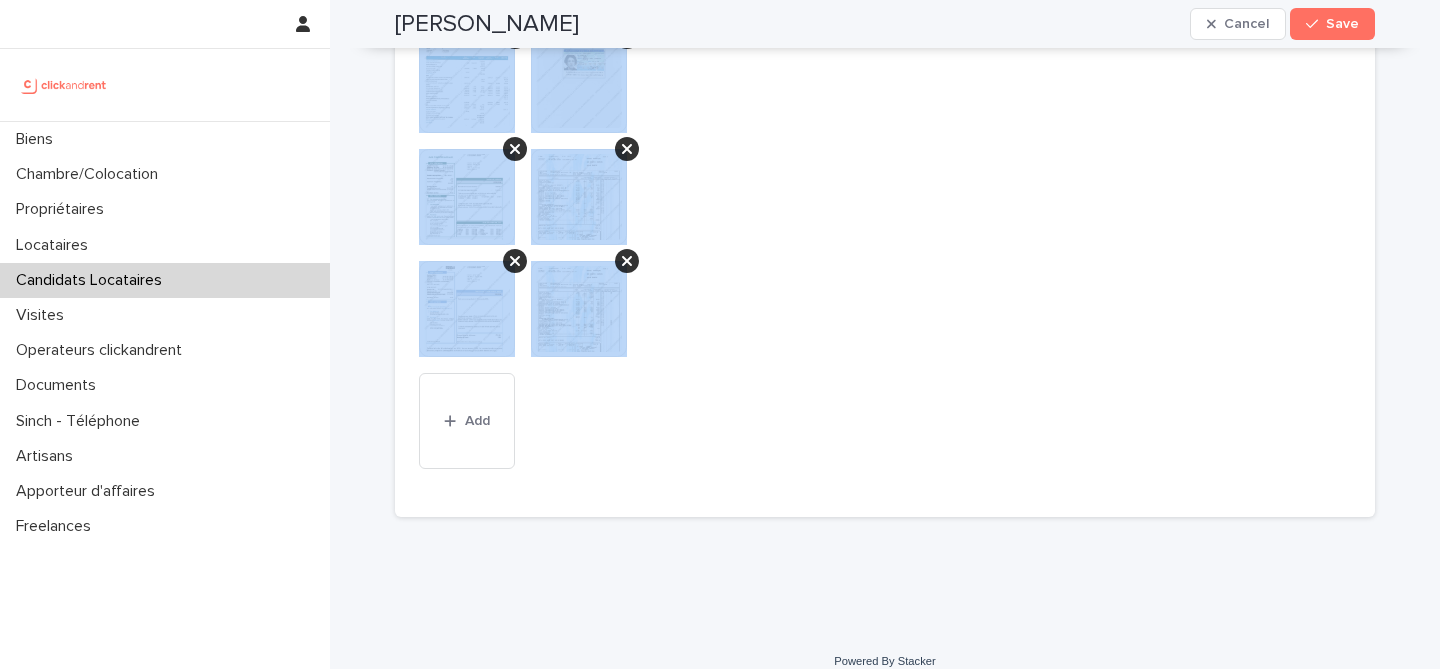 drag, startPoint x: 381, startPoint y: 70, endPoint x: 945, endPoint y: 630, distance: 794.793 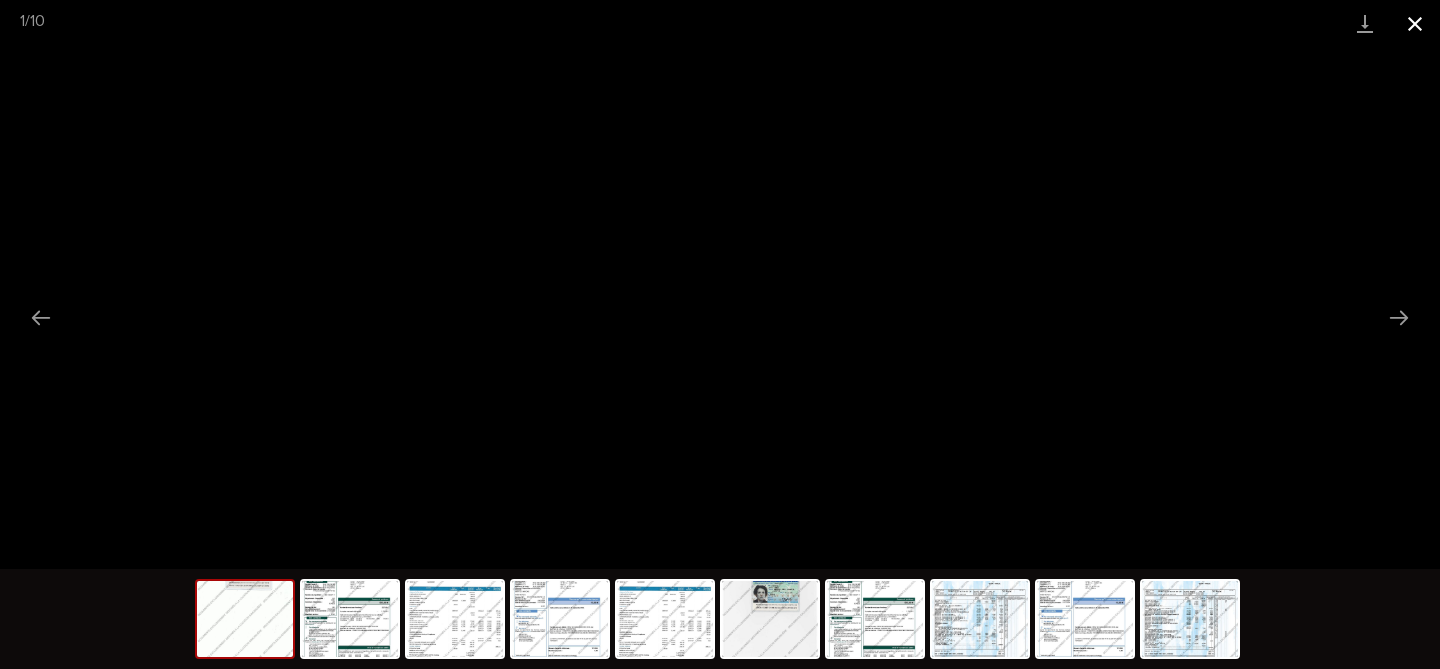 click at bounding box center (1415, 23) 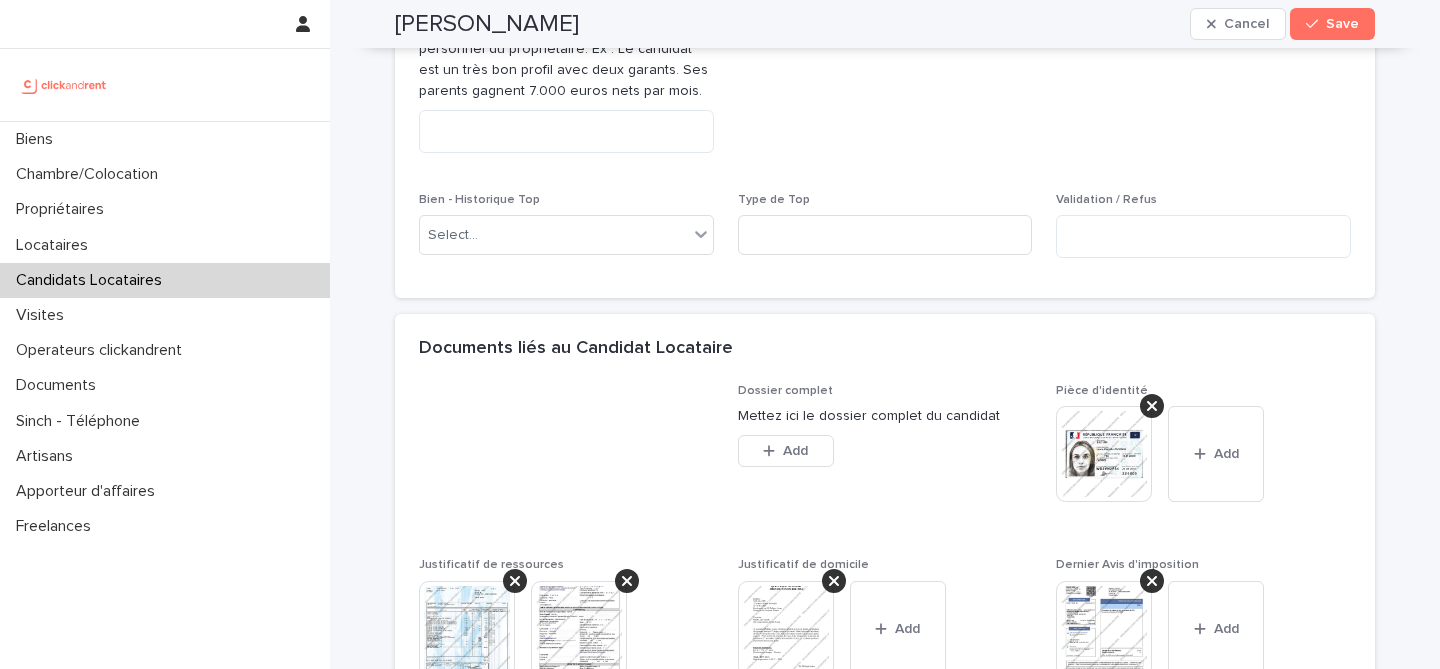 scroll, scrollTop: 1204, scrollLeft: 0, axis: vertical 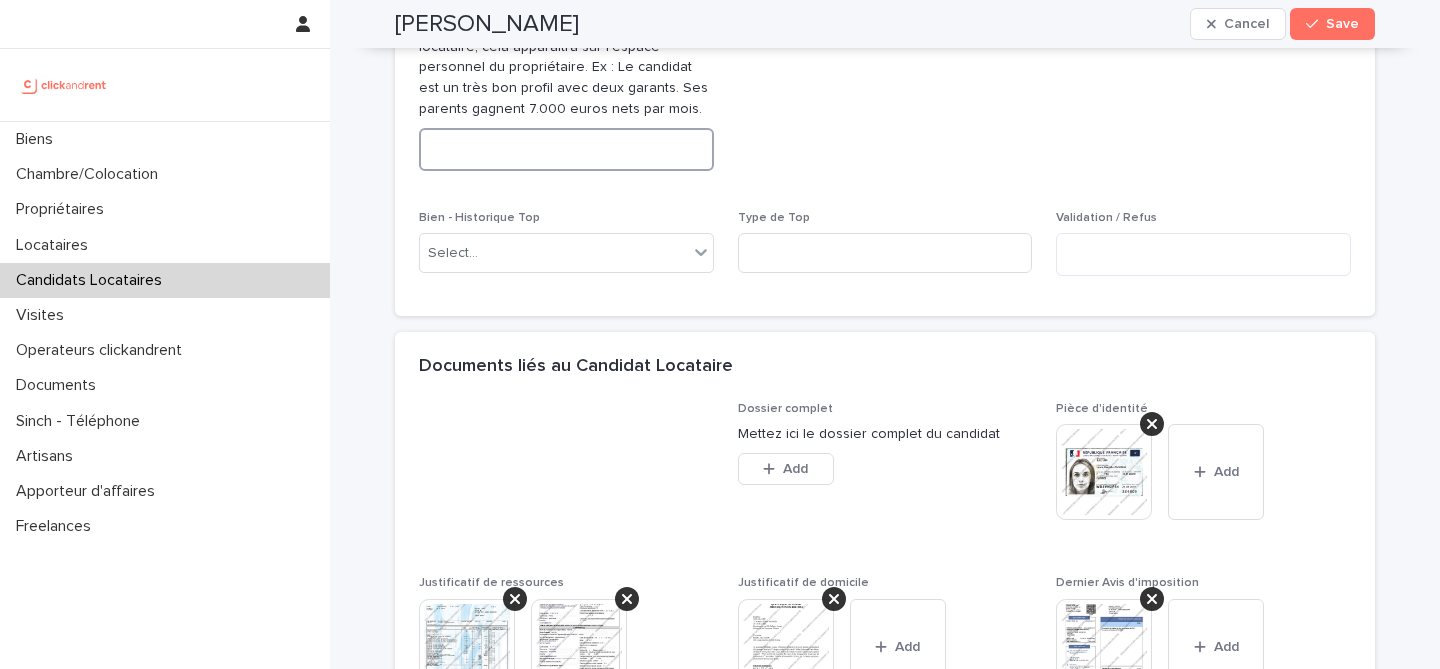 click at bounding box center (566, 149) 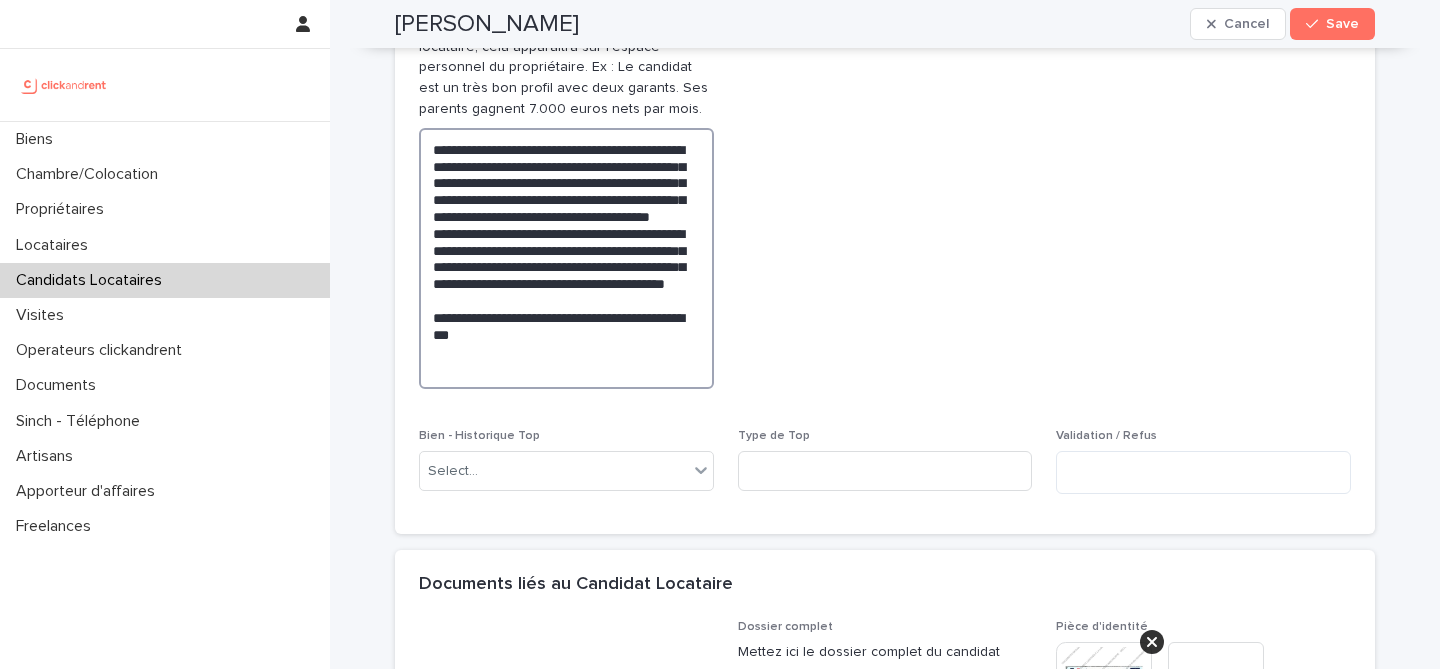 type on "**********" 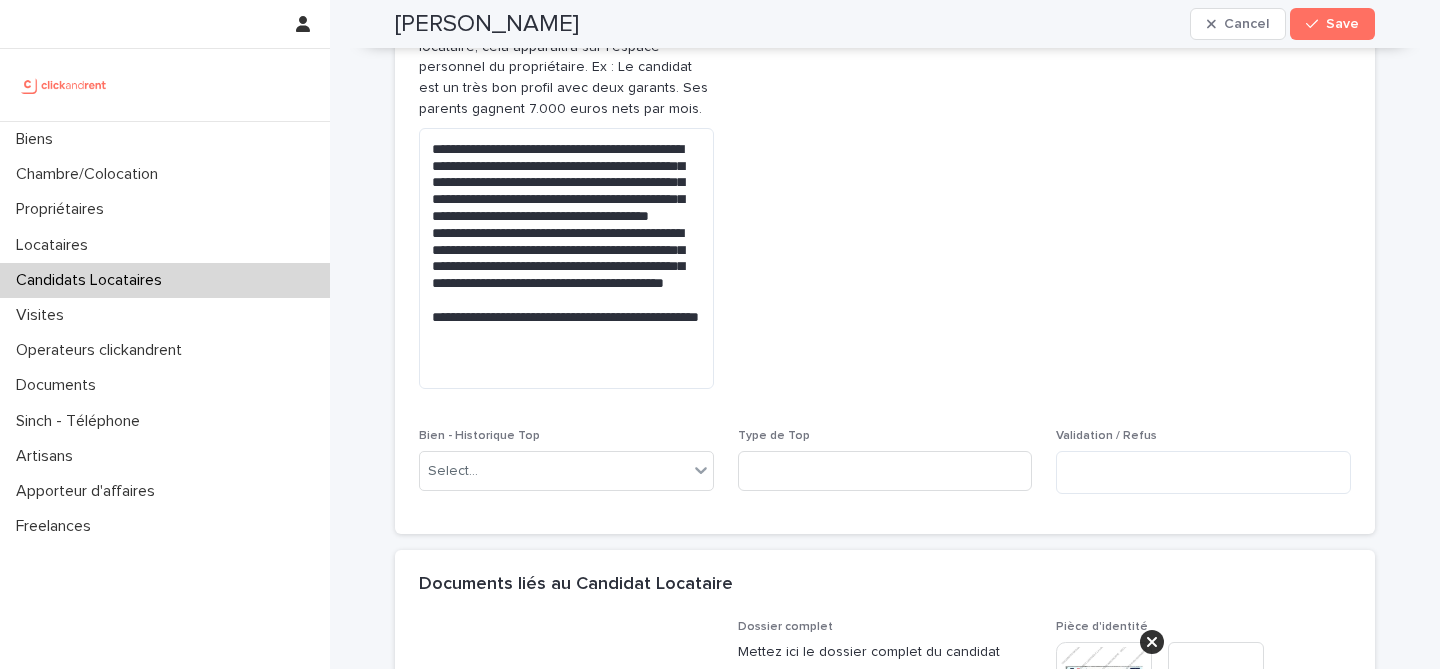 click on "Abandon du candidat" at bounding box center (885, 199) 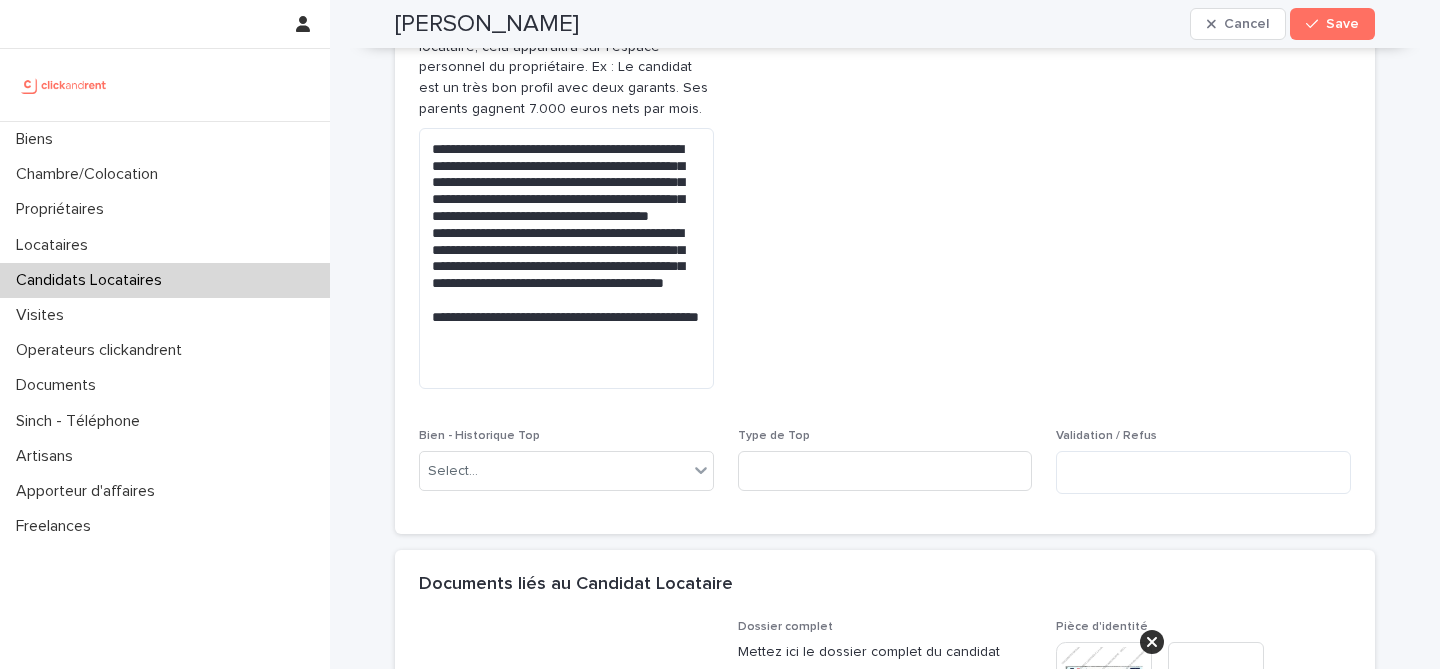 click on "[PERSON_NAME] Cancel Save" at bounding box center (885, 24) 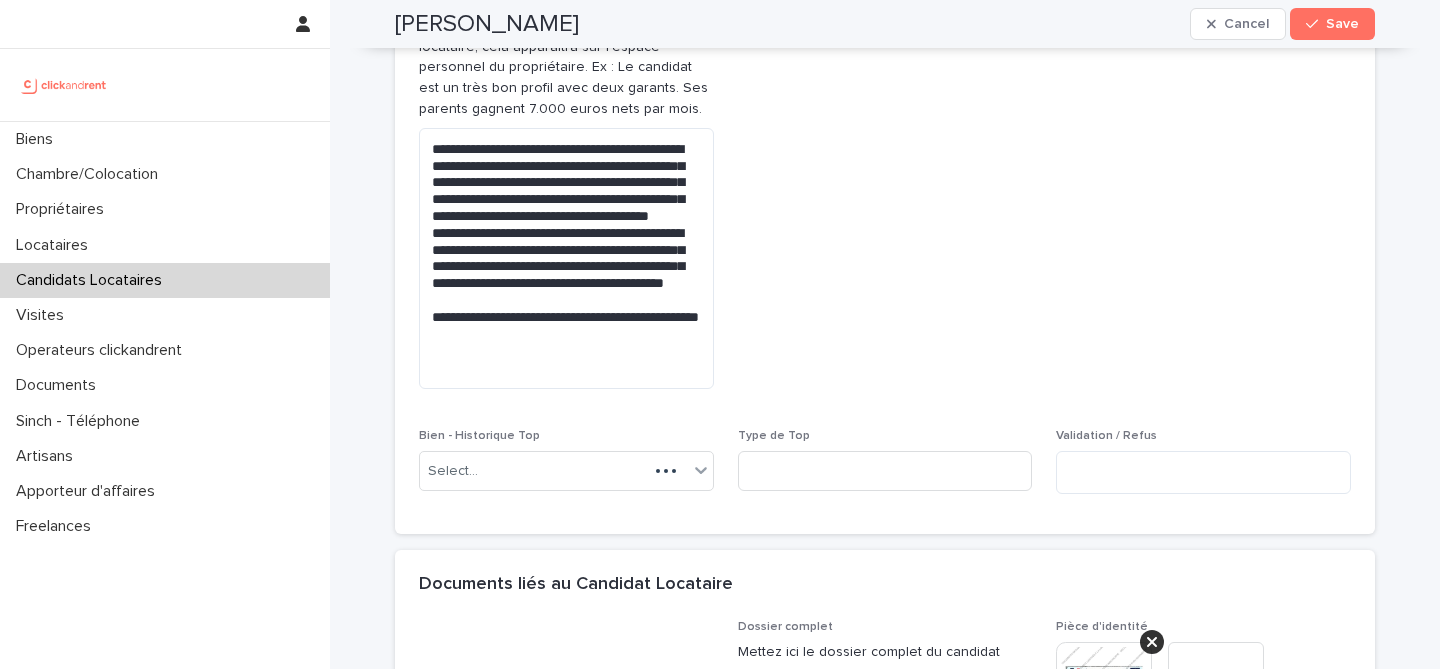 scroll, scrollTop: 1222, scrollLeft: 0, axis: vertical 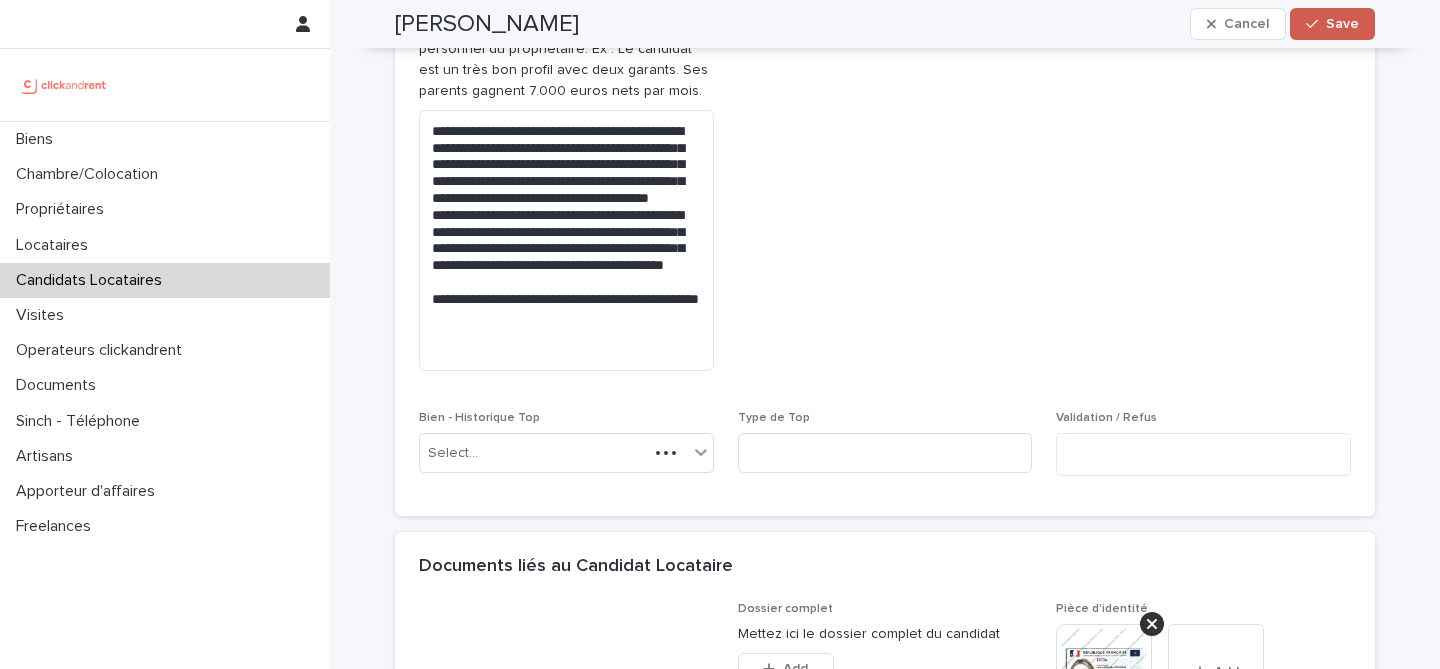 click on "Save" at bounding box center [1332, 24] 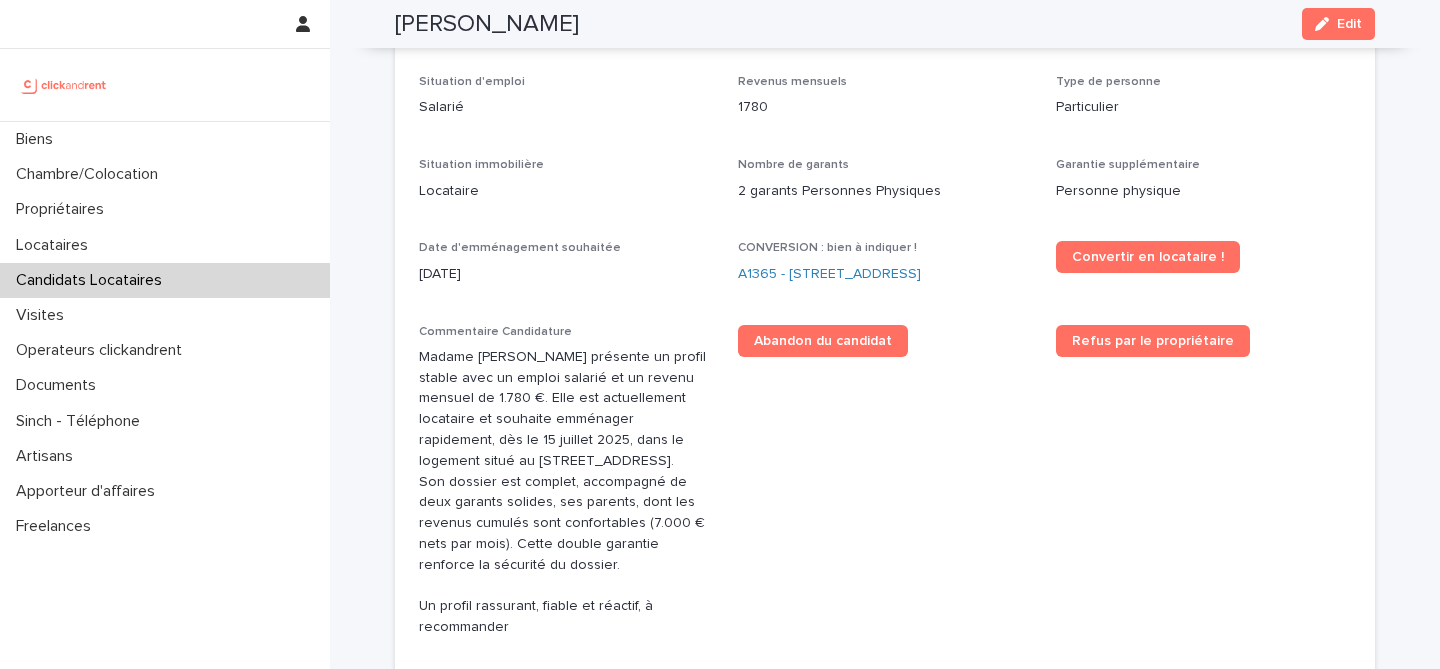 scroll, scrollTop: 552, scrollLeft: 0, axis: vertical 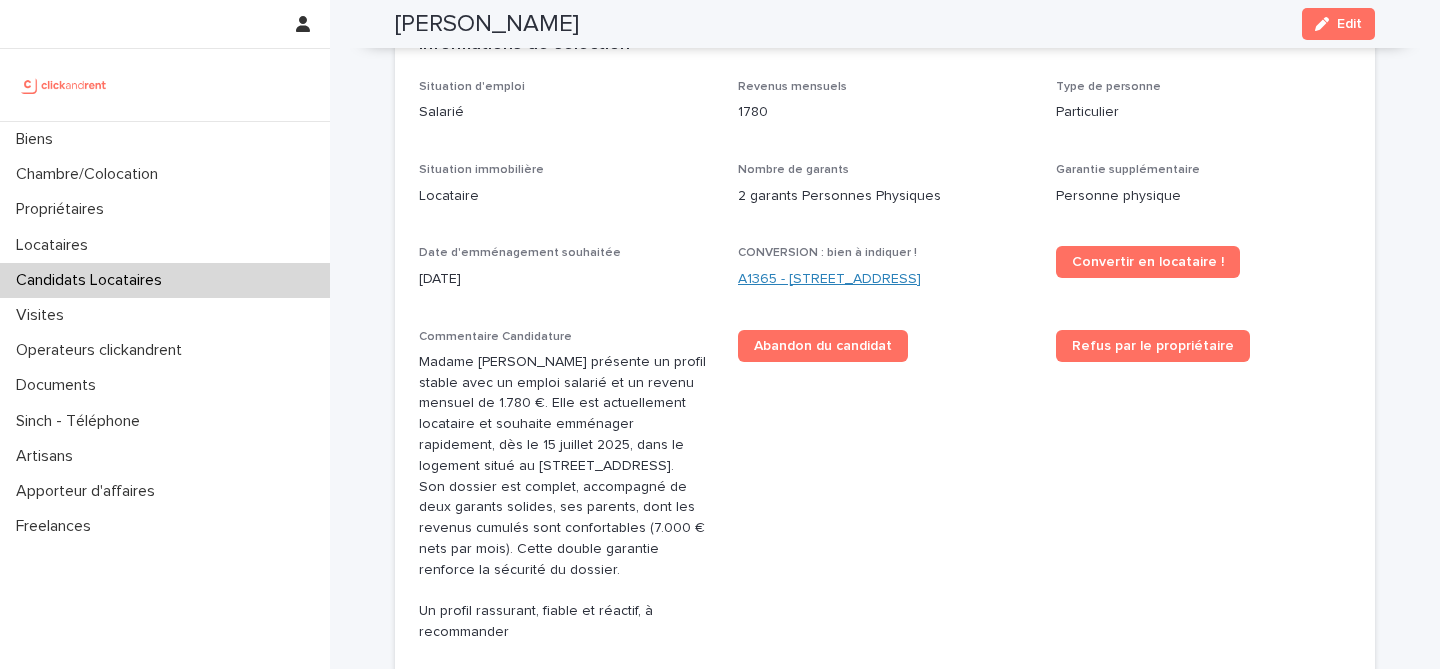 click on "A1365 - [STREET_ADDRESS]" at bounding box center [829, 279] 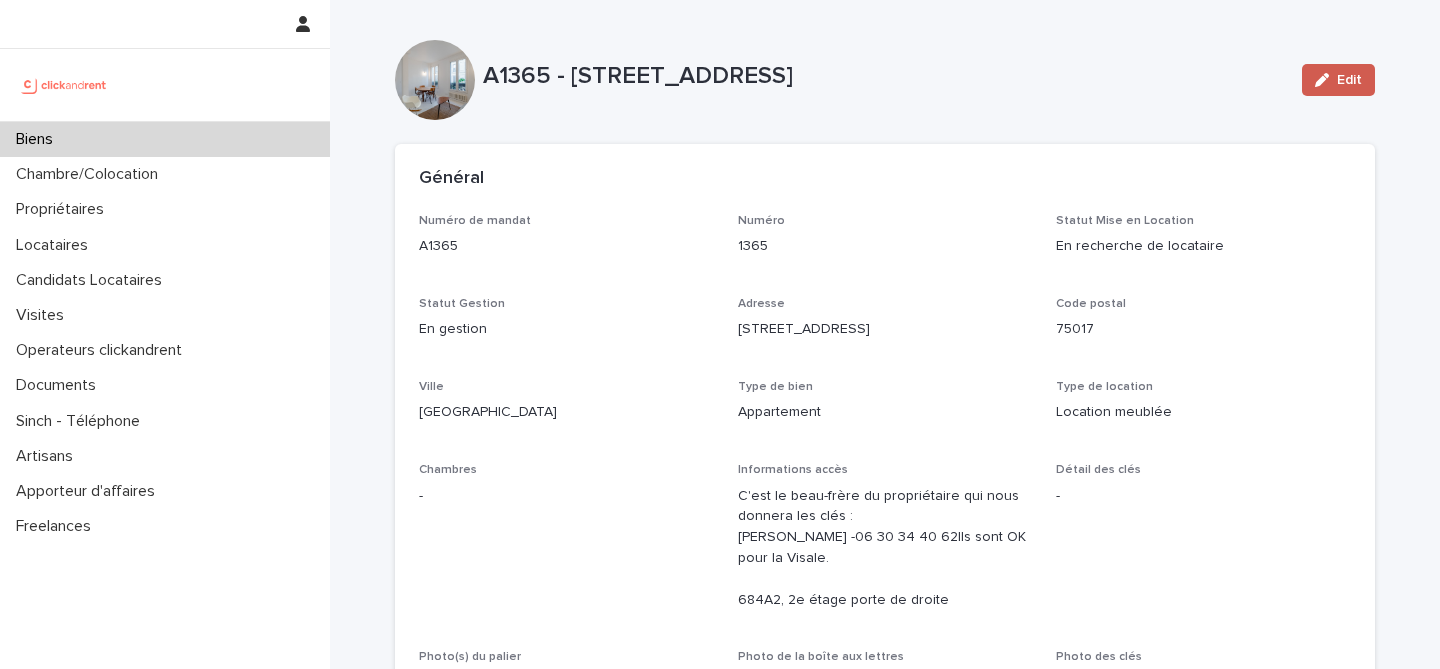 click on "Edit" at bounding box center [1349, 80] 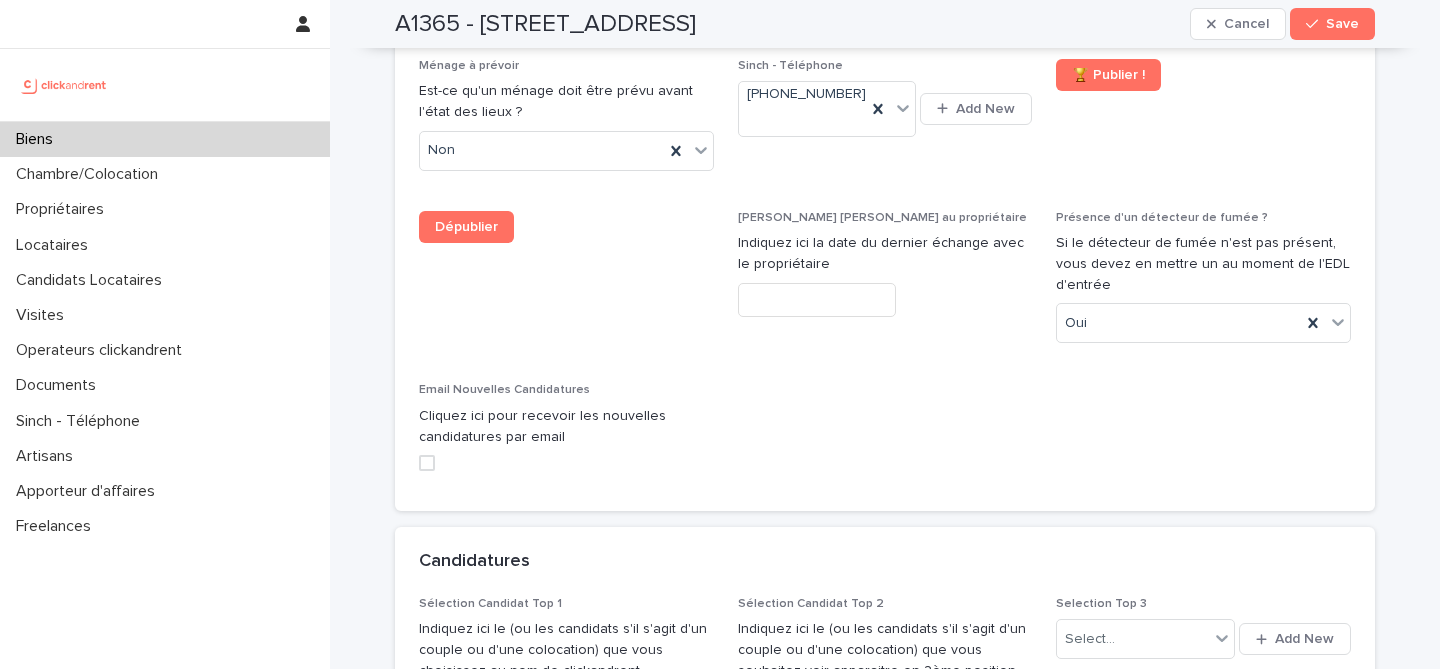 scroll, scrollTop: 9531, scrollLeft: 0, axis: vertical 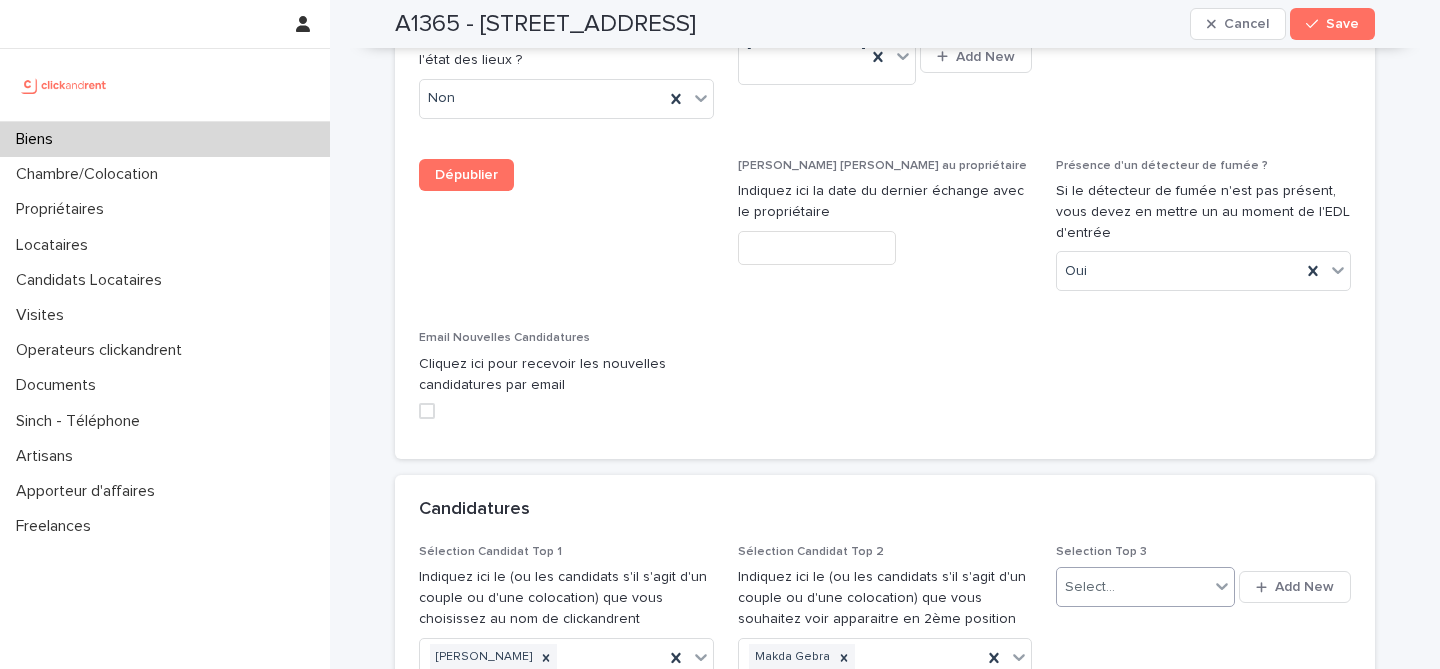click on "Select..." at bounding box center (1132, 587) 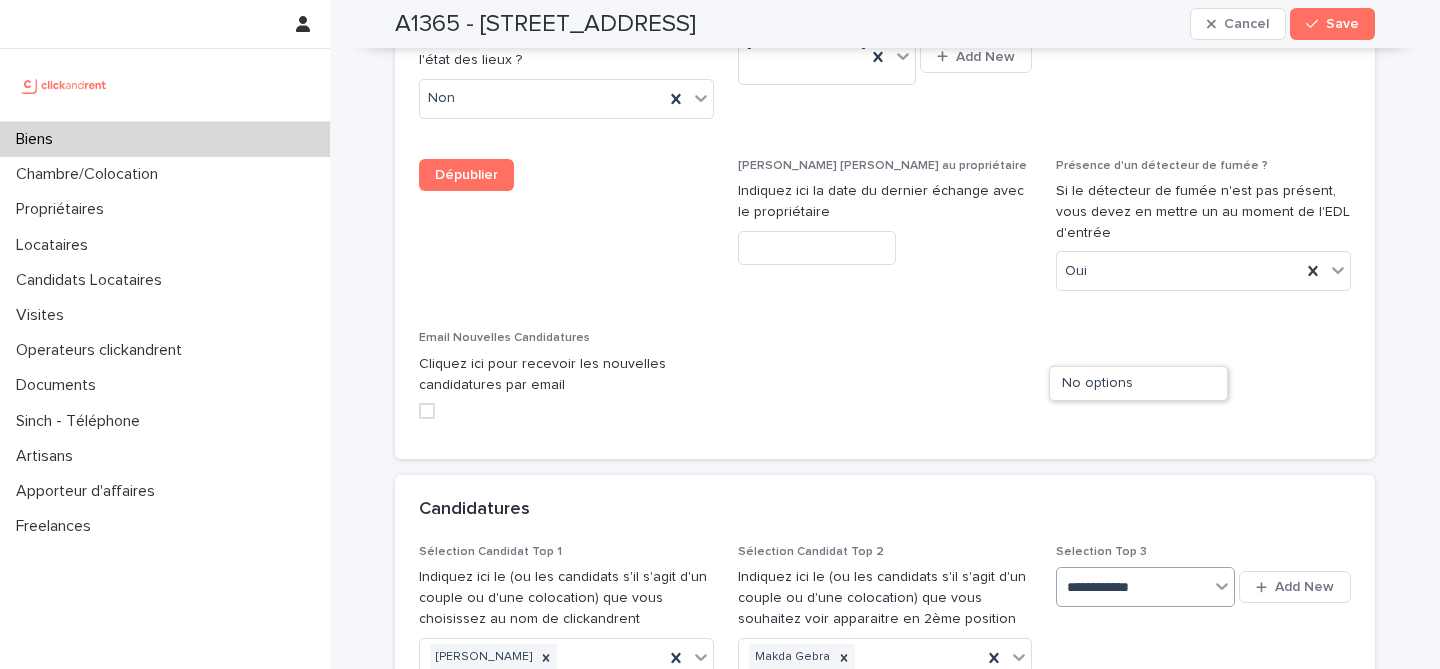 click on "No options" at bounding box center (1139, 383) 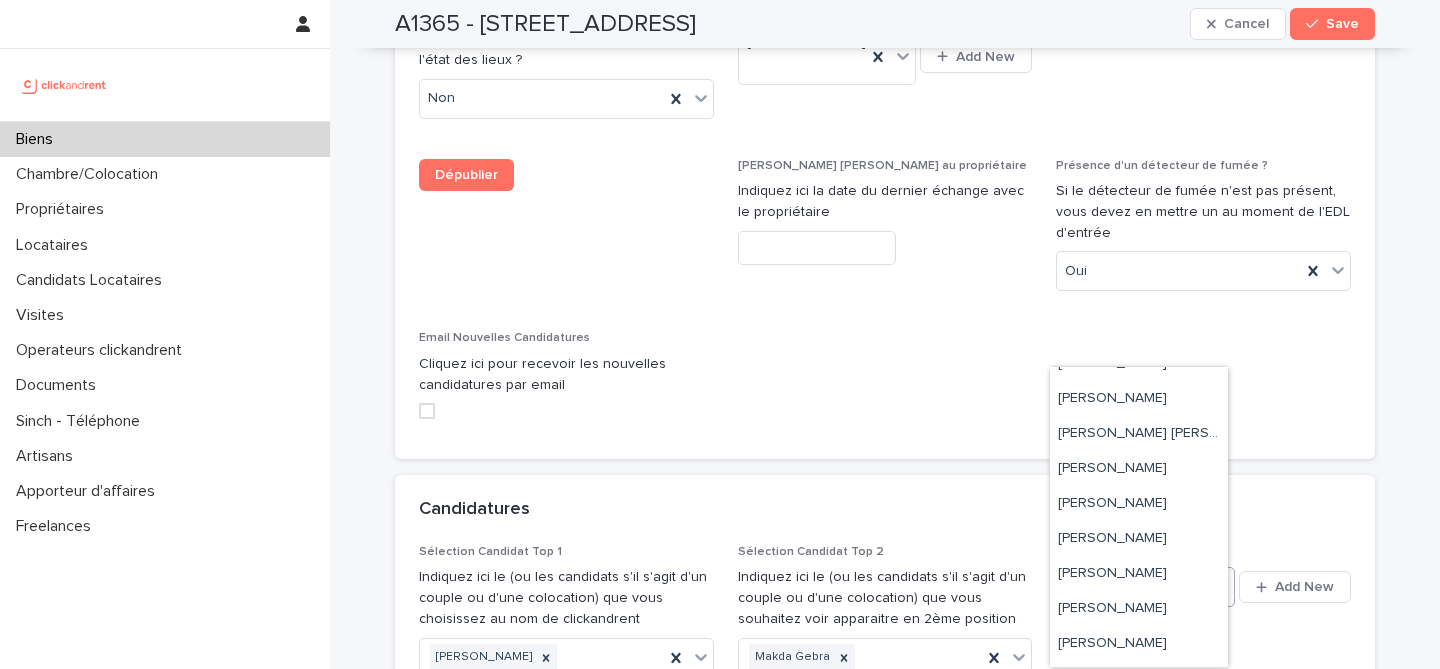 scroll, scrollTop: 941, scrollLeft: 0, axis: vertical 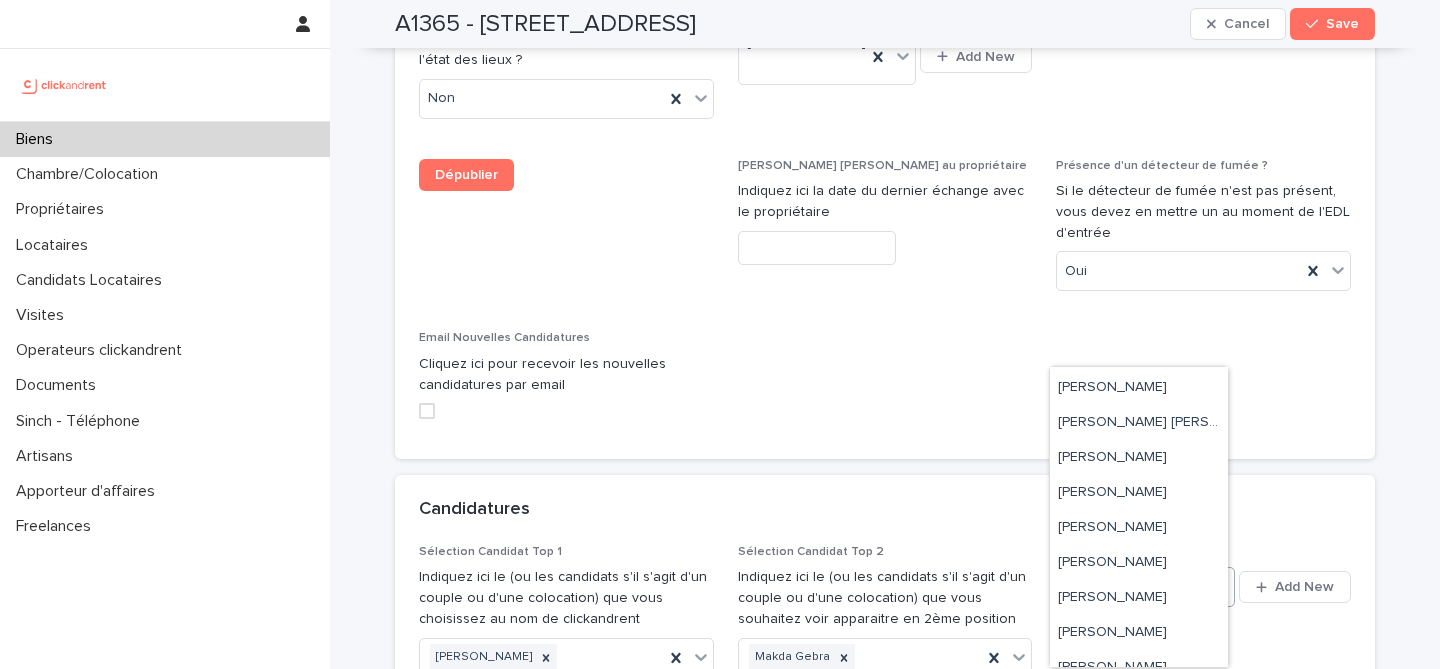 type on "*****" 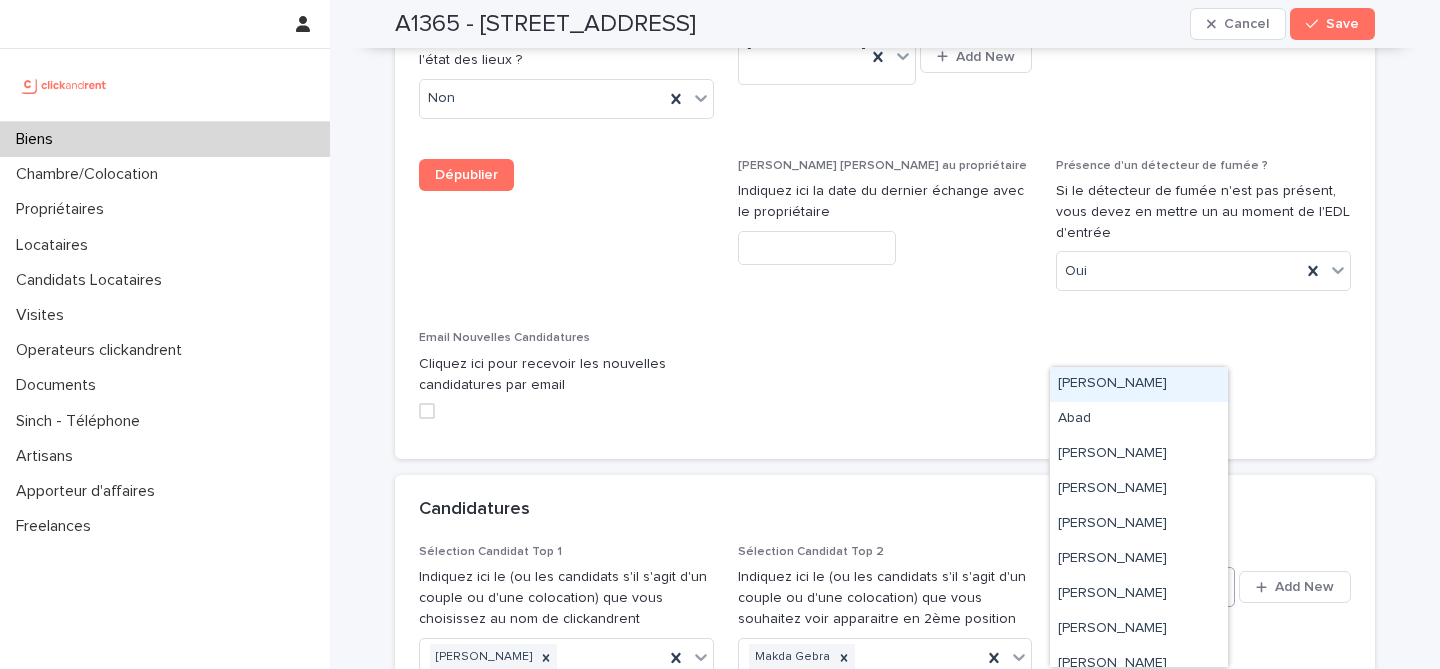 click on "Select..." at bounding box center [1132, 587] 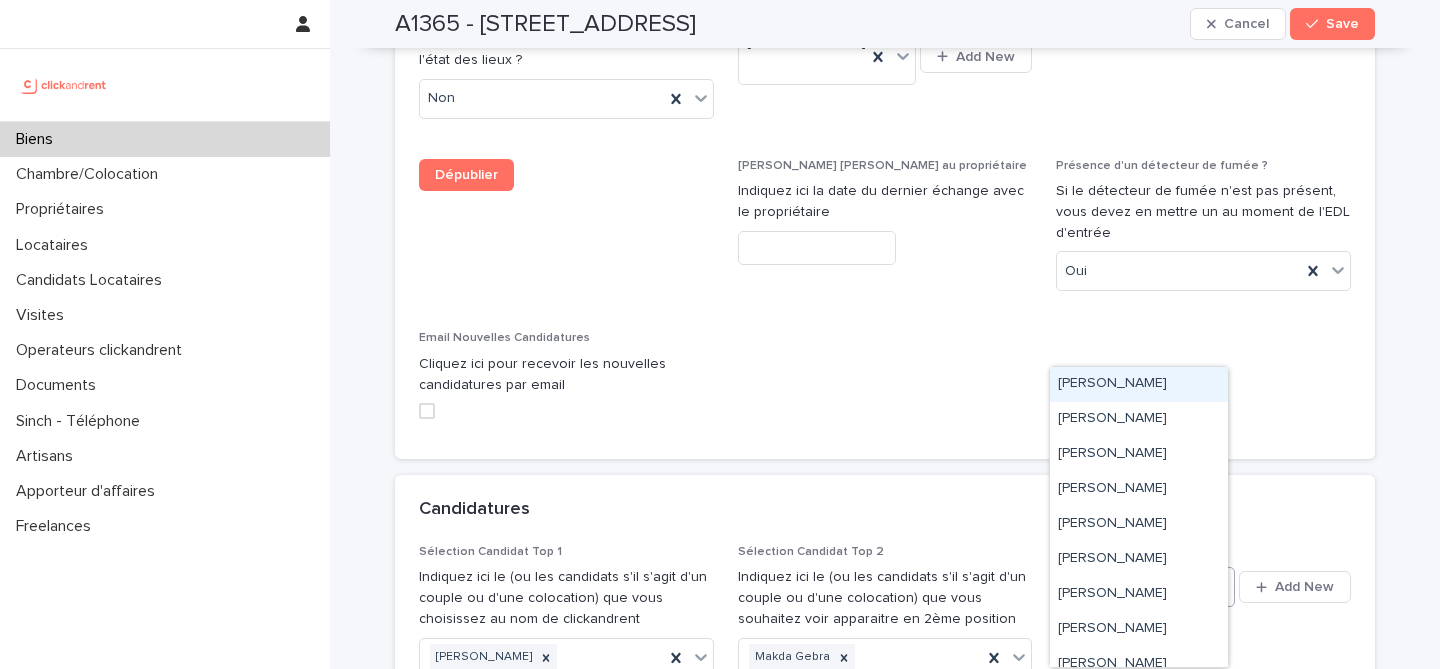 type on "********" 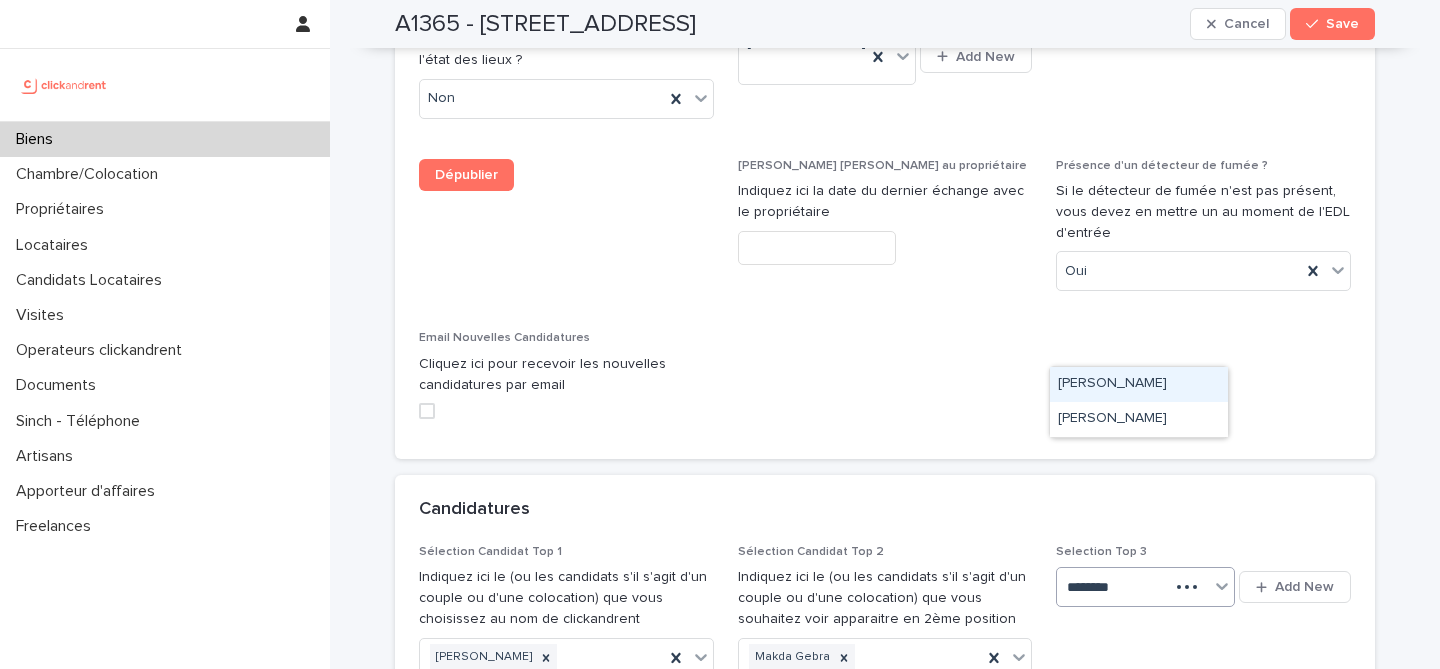 click on "[PERSON_NAME]" at bounding box center (1139, 384) 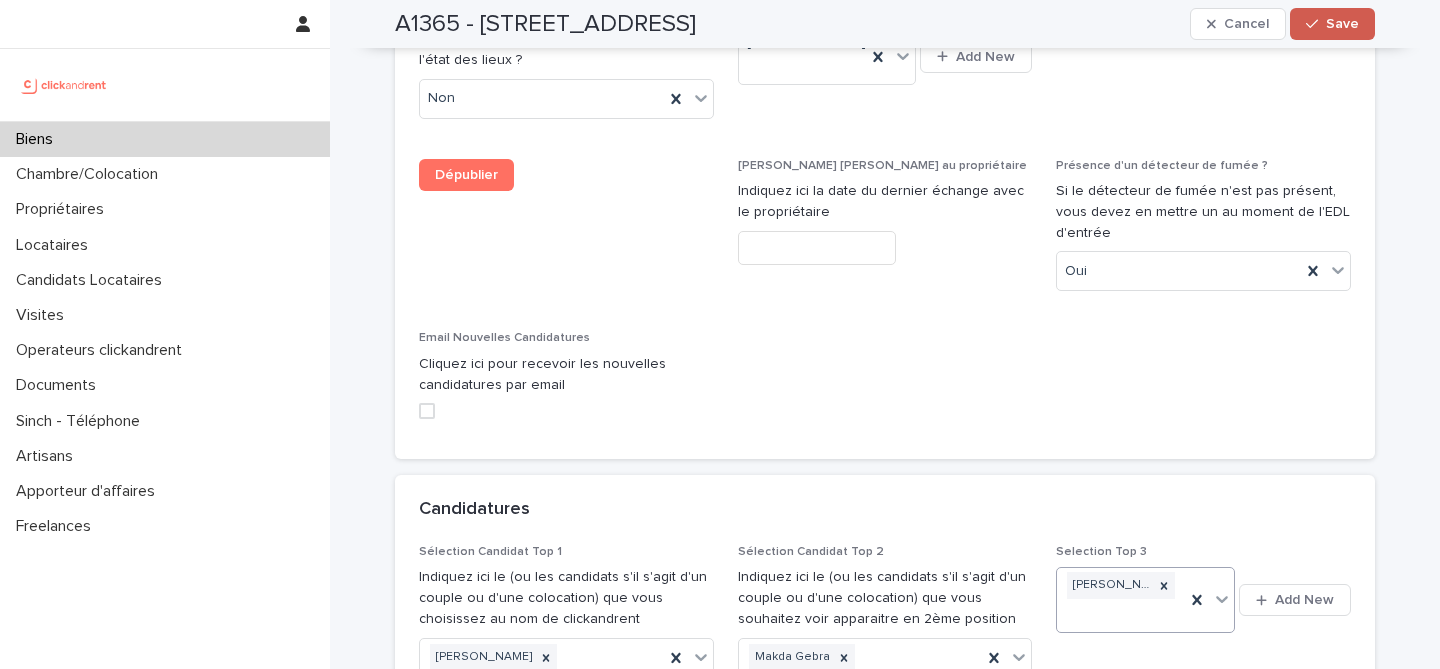 click on "Save" at bounding box center (1332, 24) 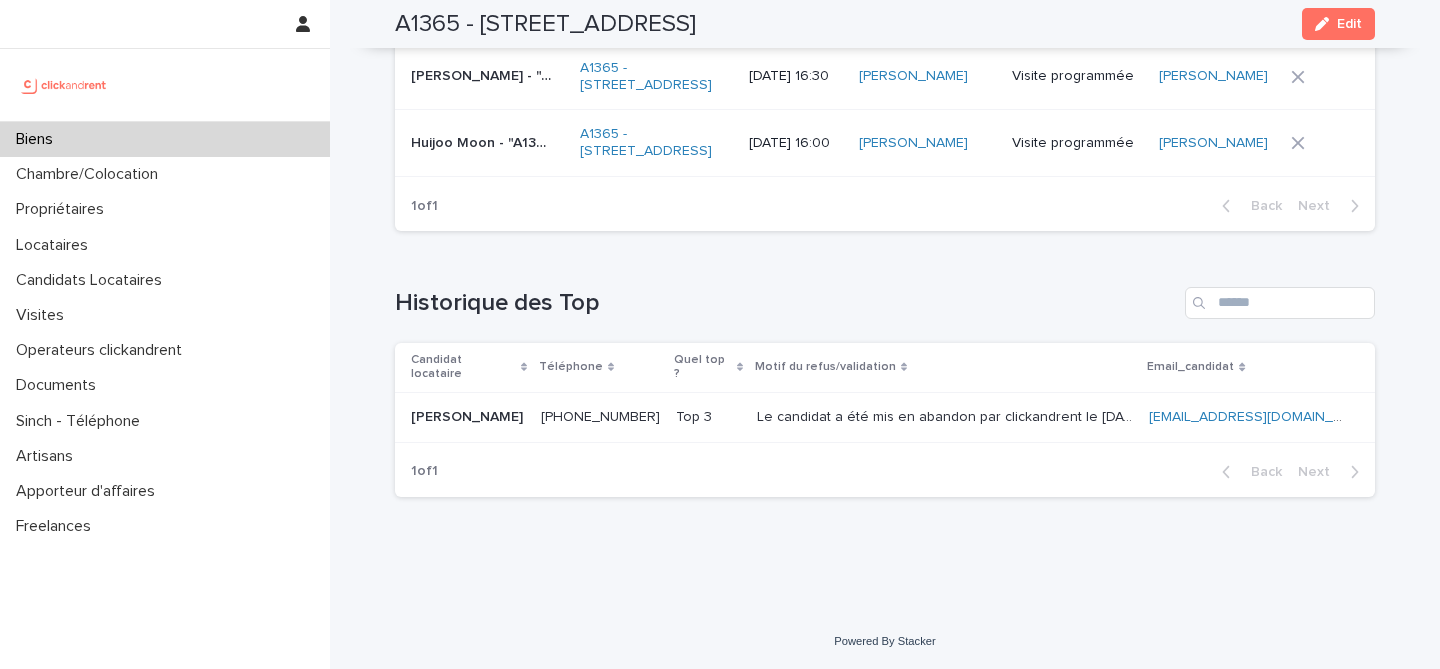 scroll, scrollTop: 8076, scrollLeft: 0, axis: vertical 